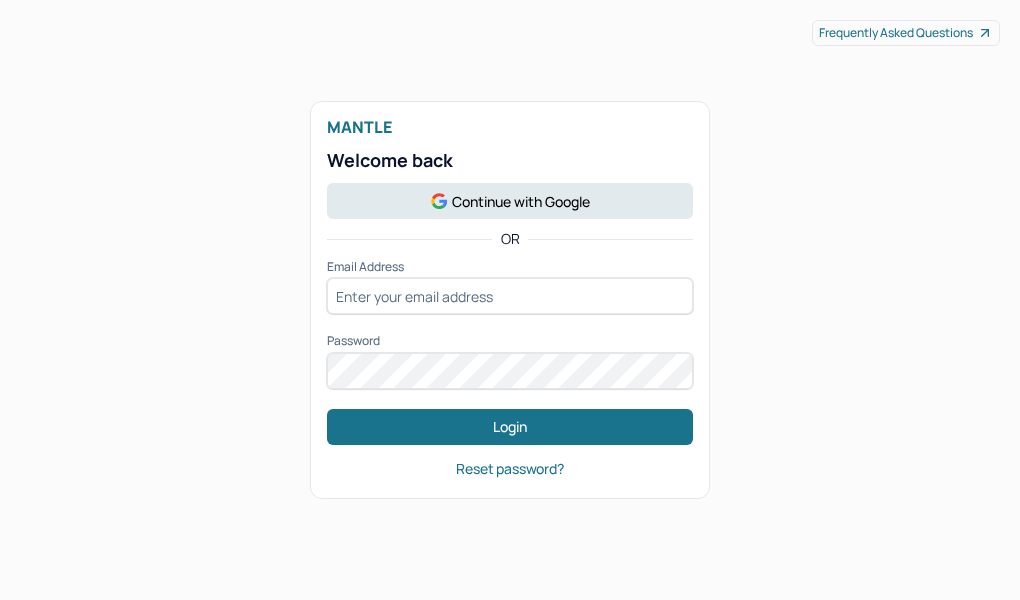 scroll, scrollTop: 0, scrollLeft: 0, axis: both 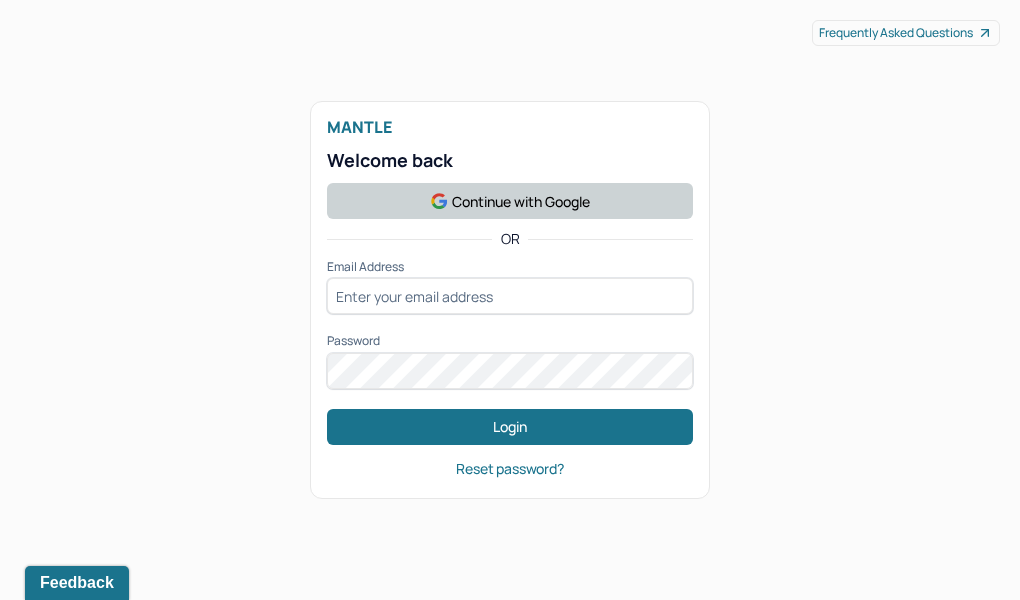 click on "Continue with Google" at bounding box center [510, 201] 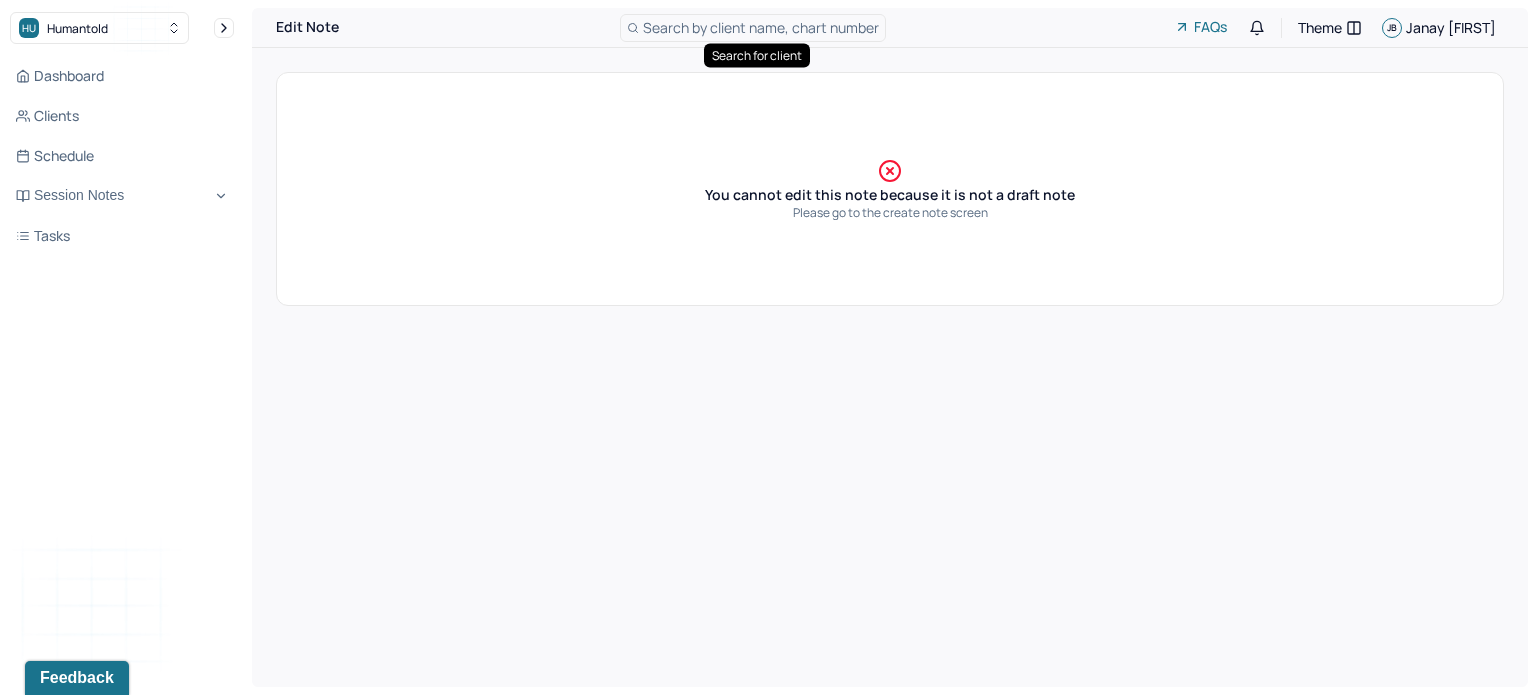 click on "Search by client name, chart number" at bounding box center [761, 27] 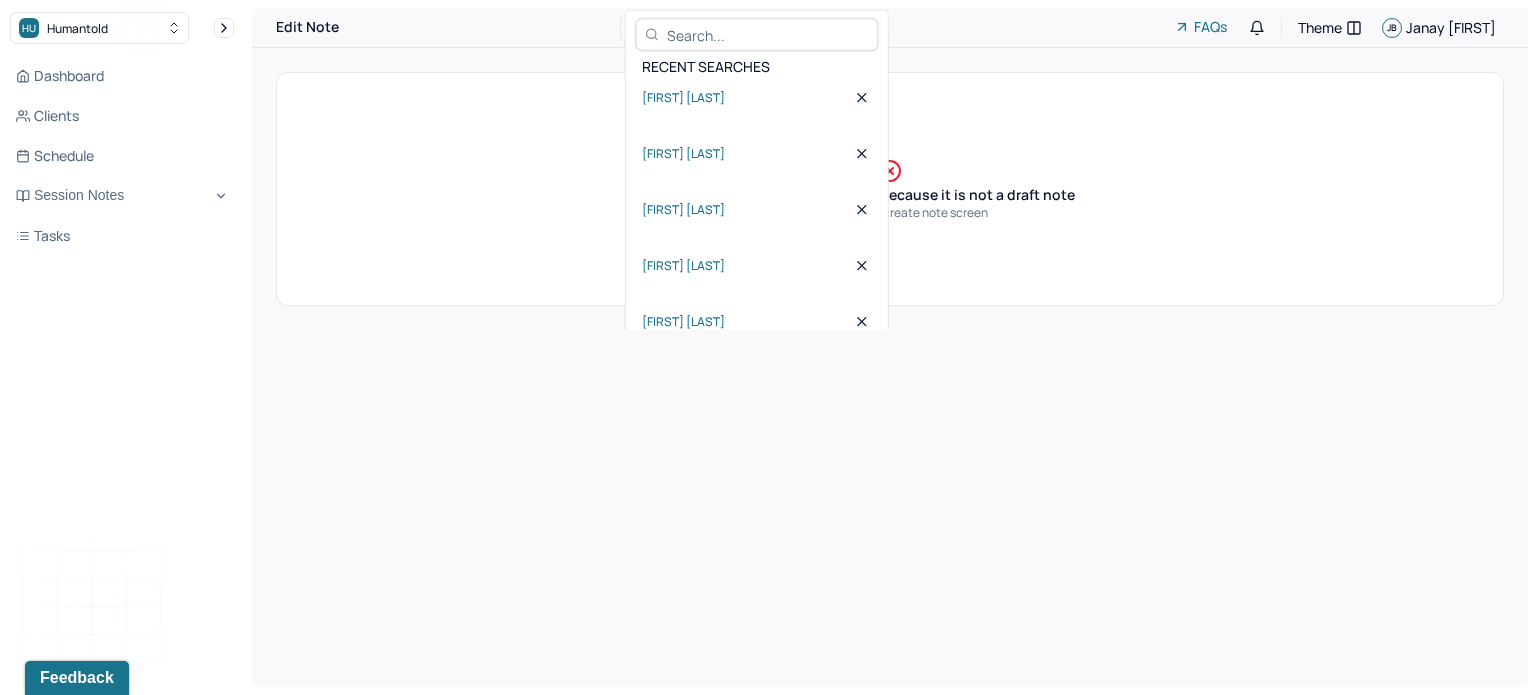 type on ";" 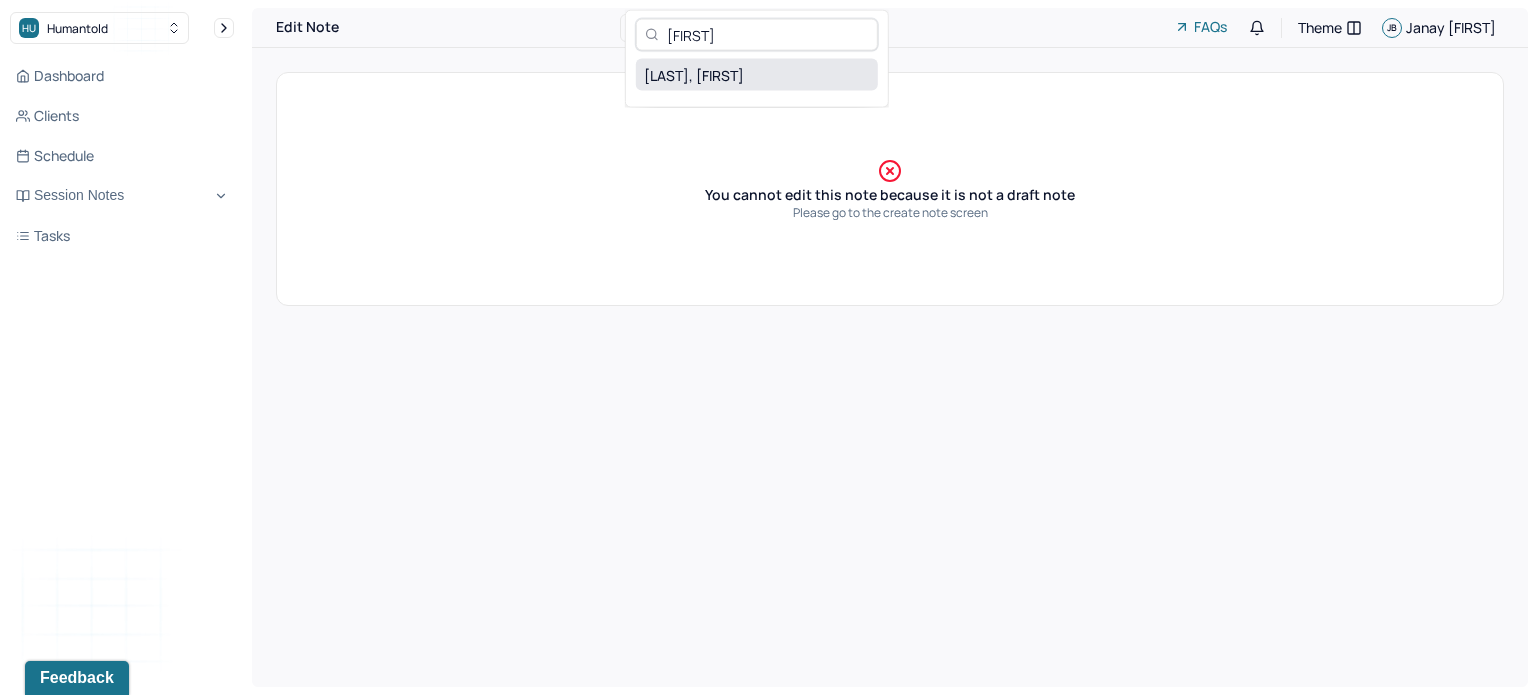 type on "[FIRST]" 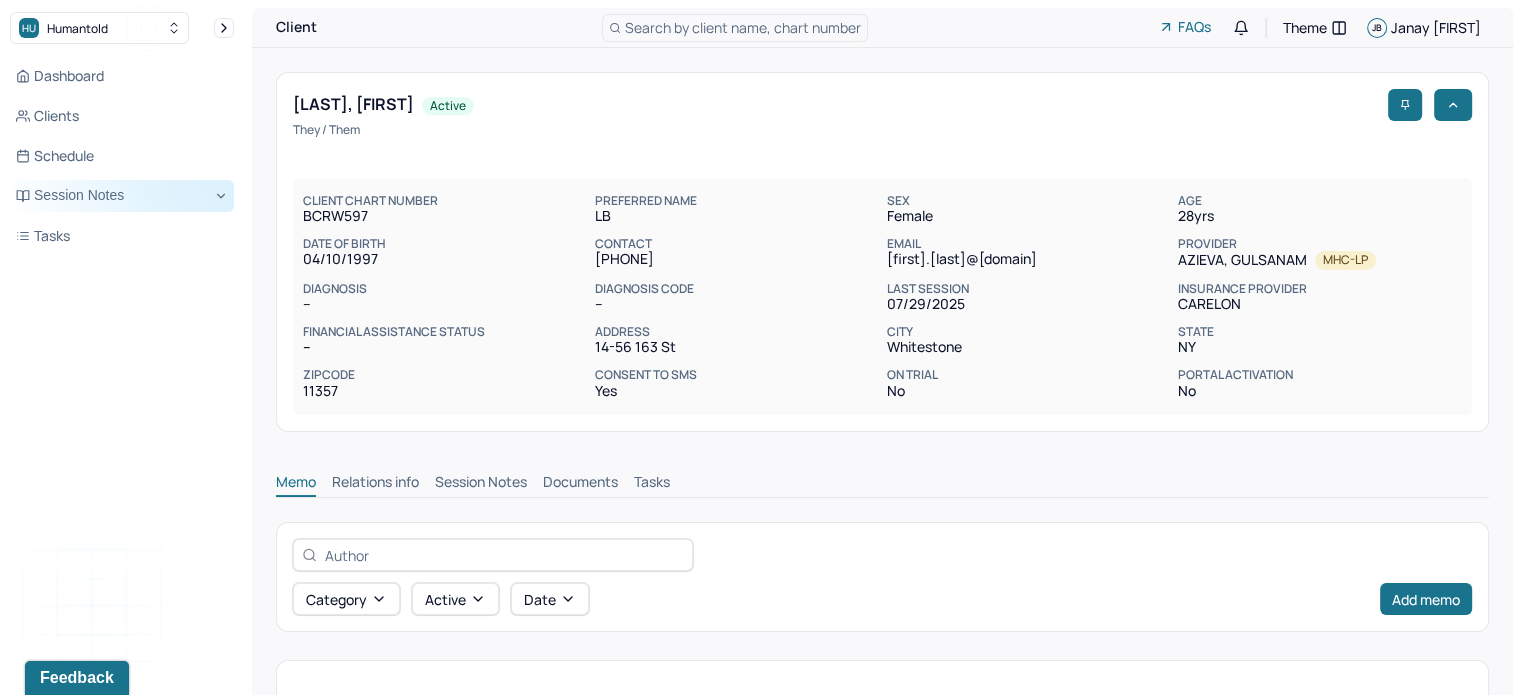 click on "Session Notes" at bounding box center (122, 196) 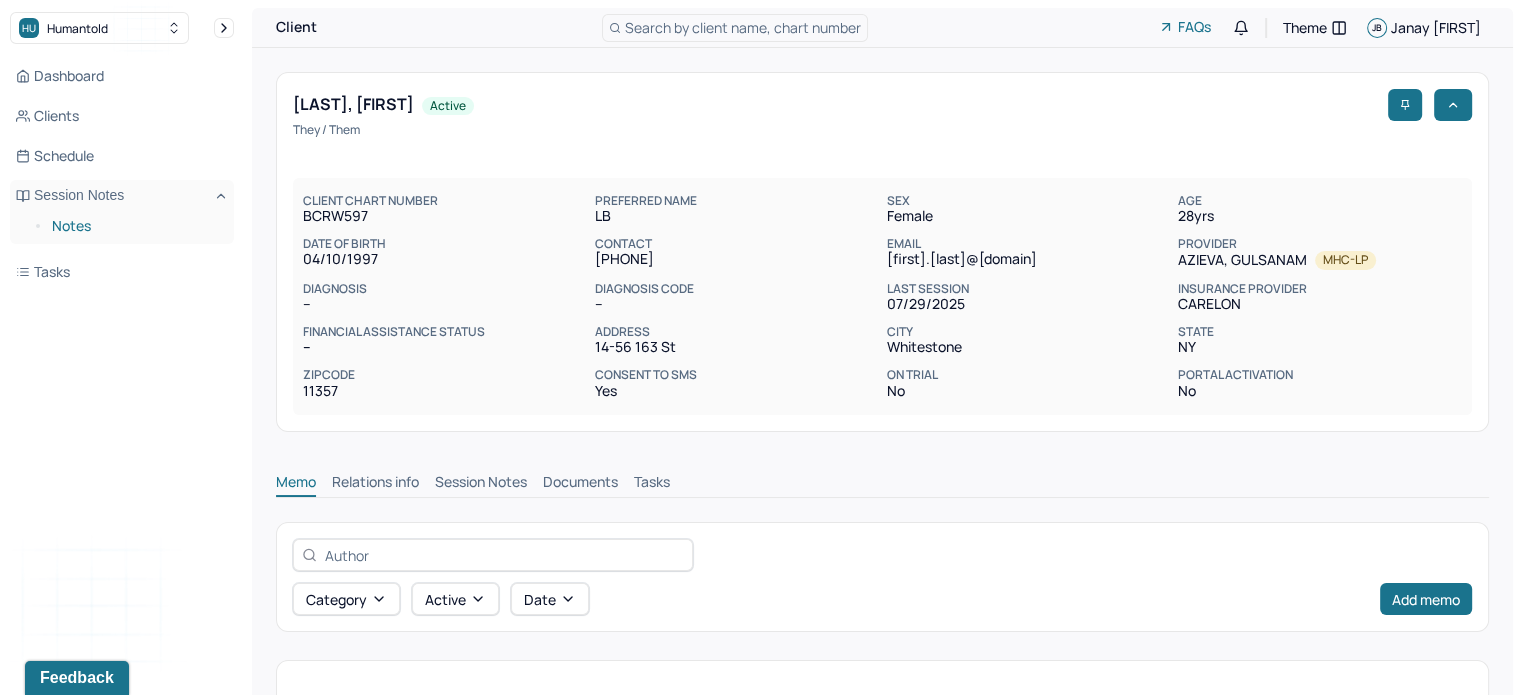 click on "Notes" at bounding box center (135, 226) 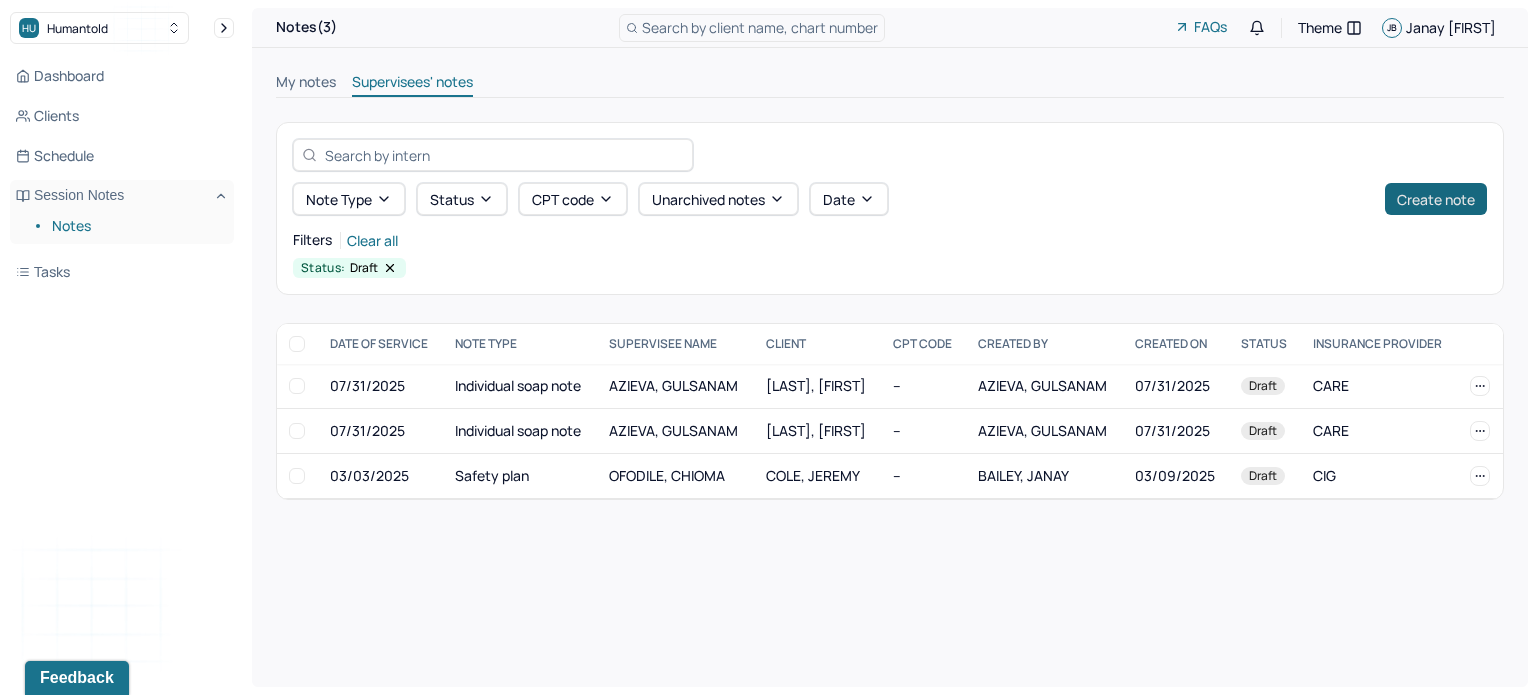 click on "Create note" at bounding box center [1436, 199] 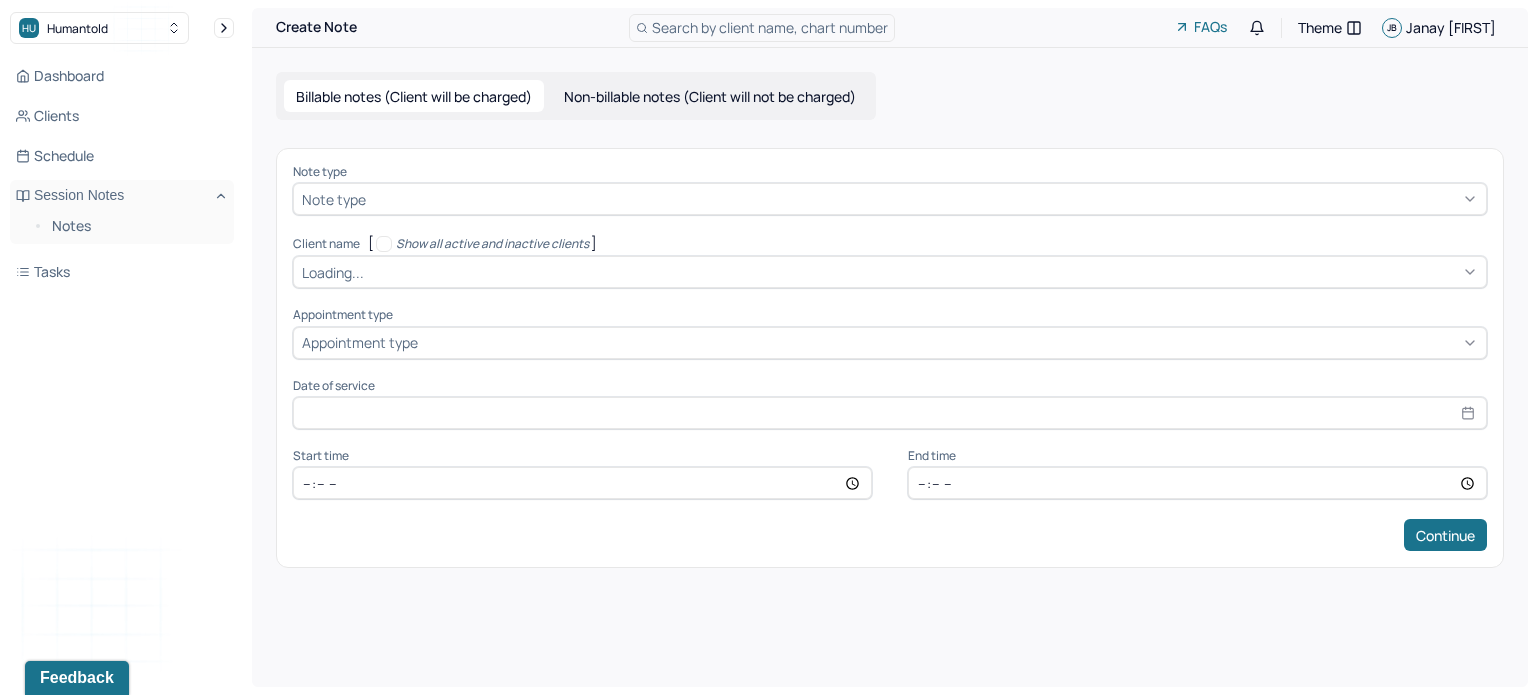 click on "Non-billable notes (Client will not be charged)" at bounding box center (710, 96) 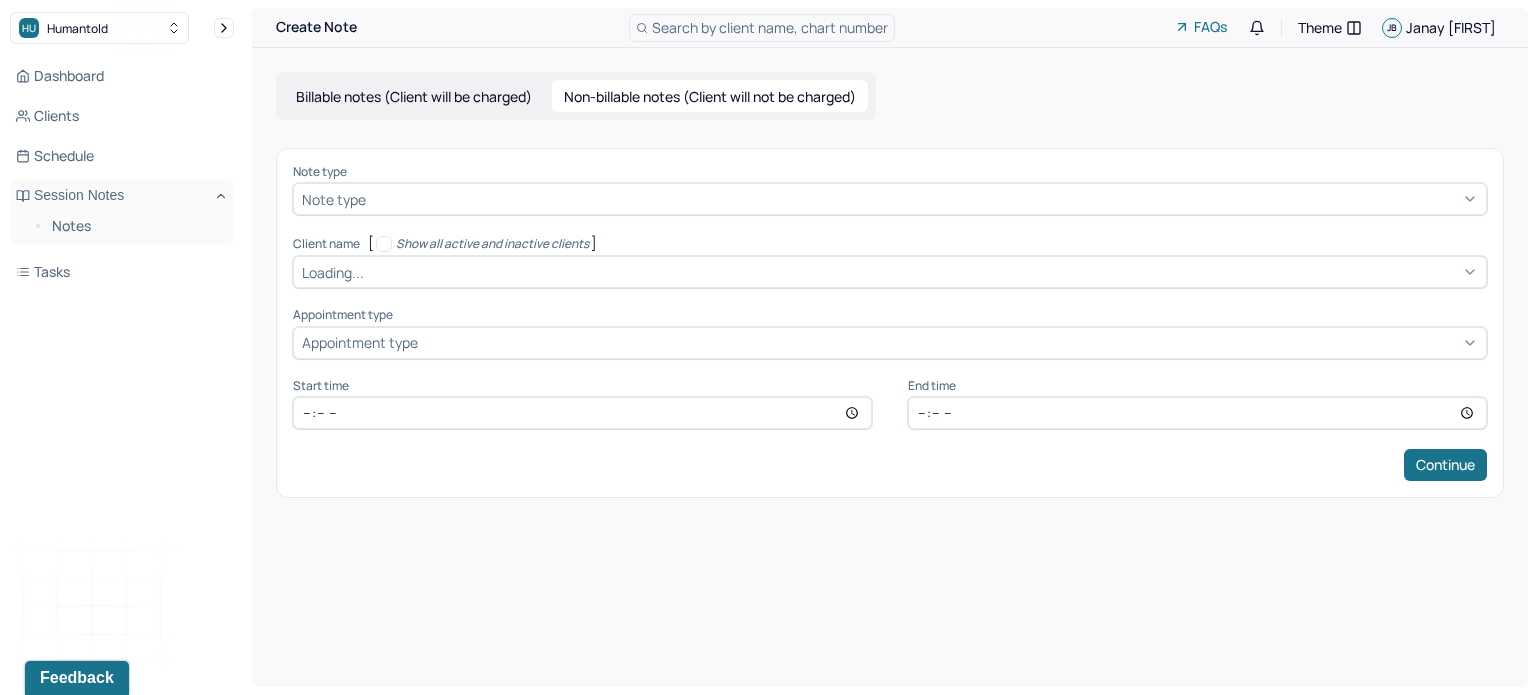 click on "Non-billable notes (Client will not be charged)" at bounding box center (710, 96) 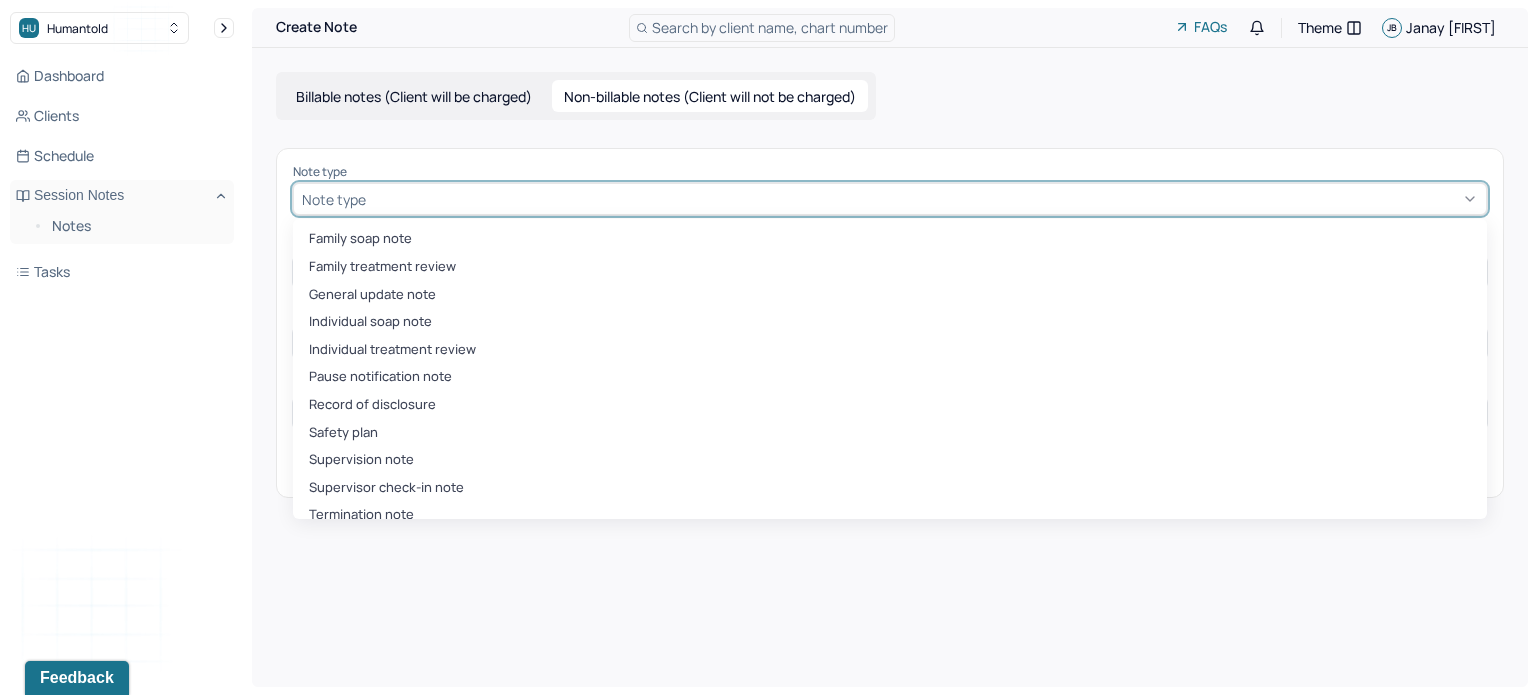 click at bounding box center (924, 199) 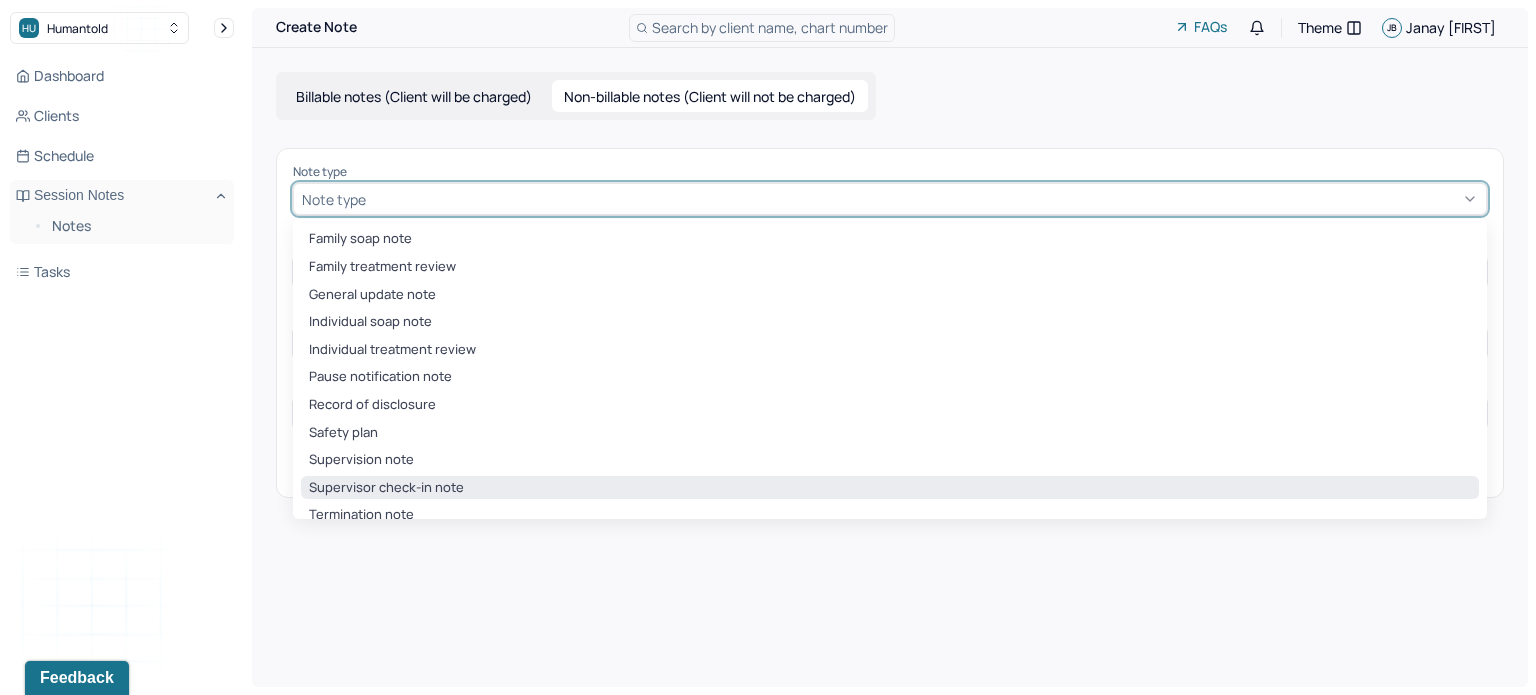 click on "Supervisor check-in note" at bounding box center (890, 488) 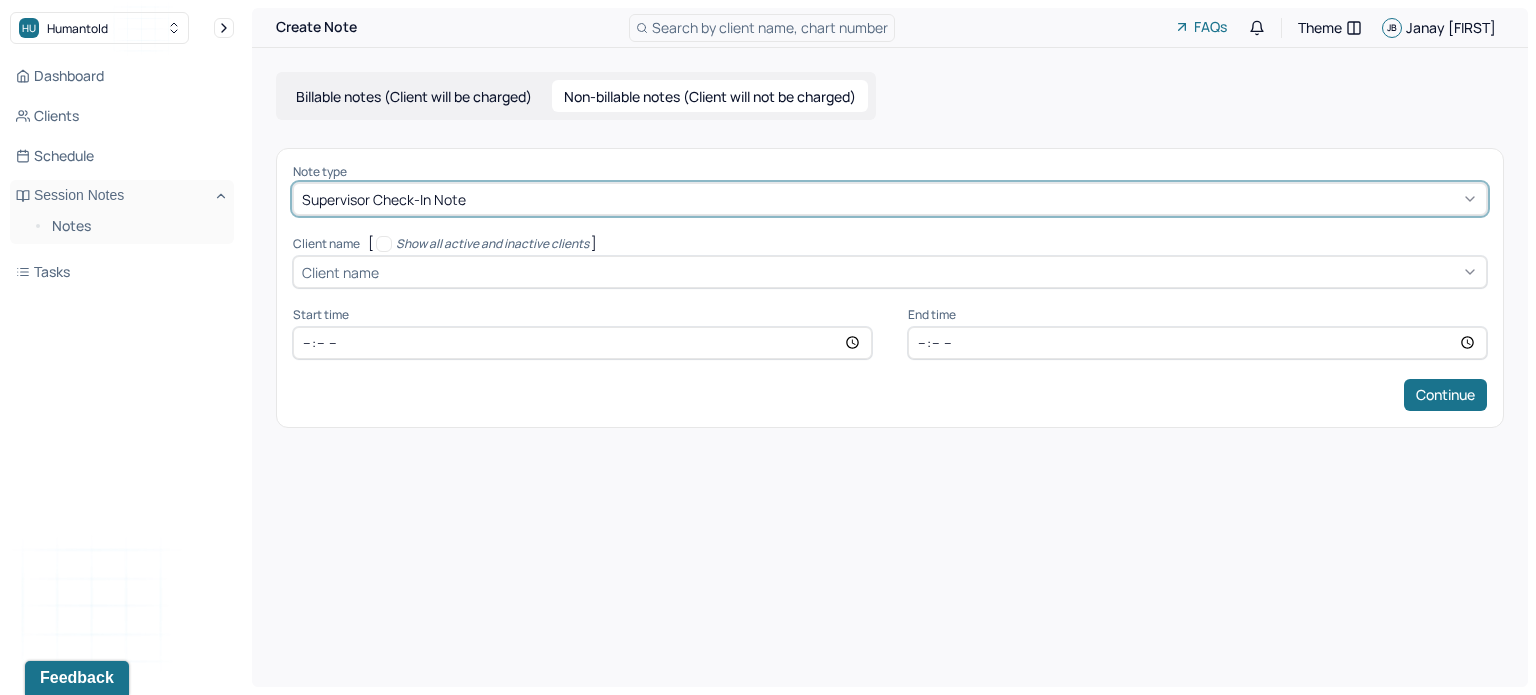 click at bounding box center [930, 272] 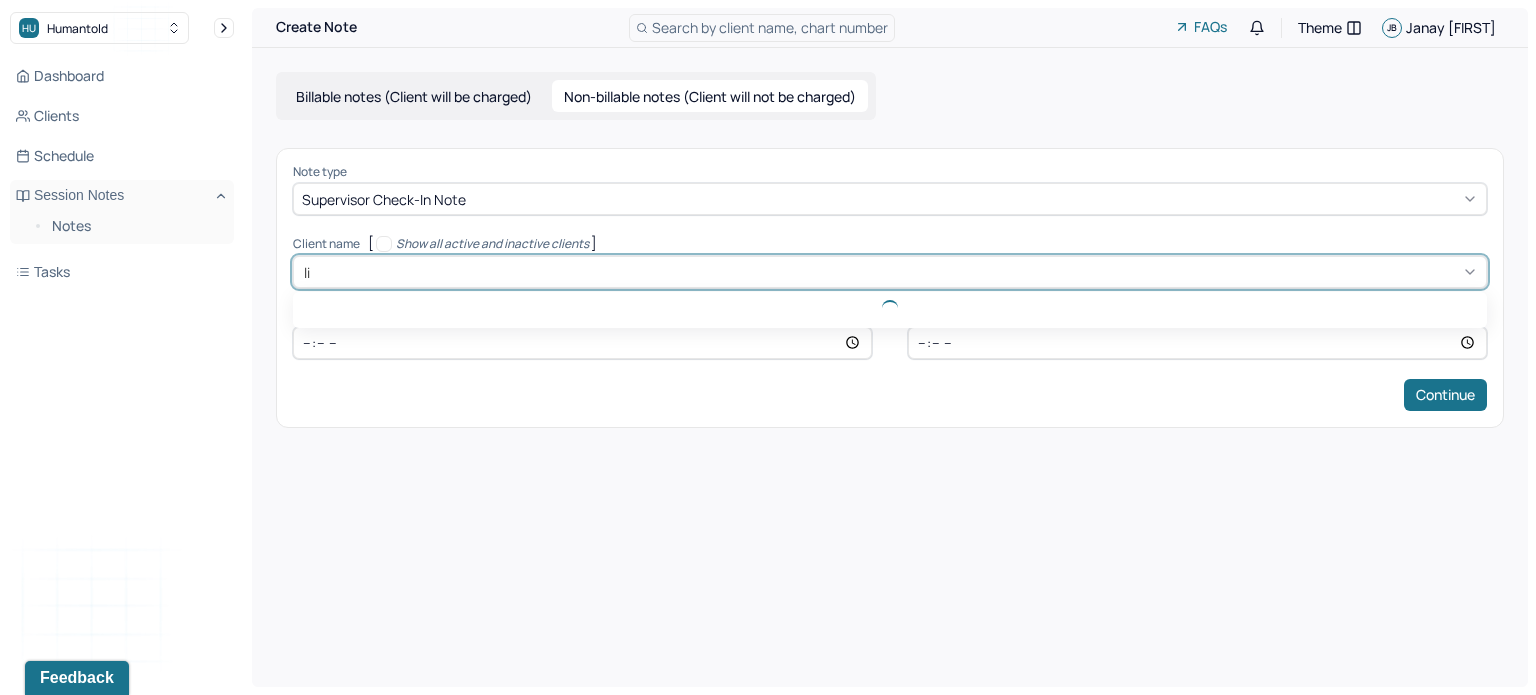 type on "[FIRST]" 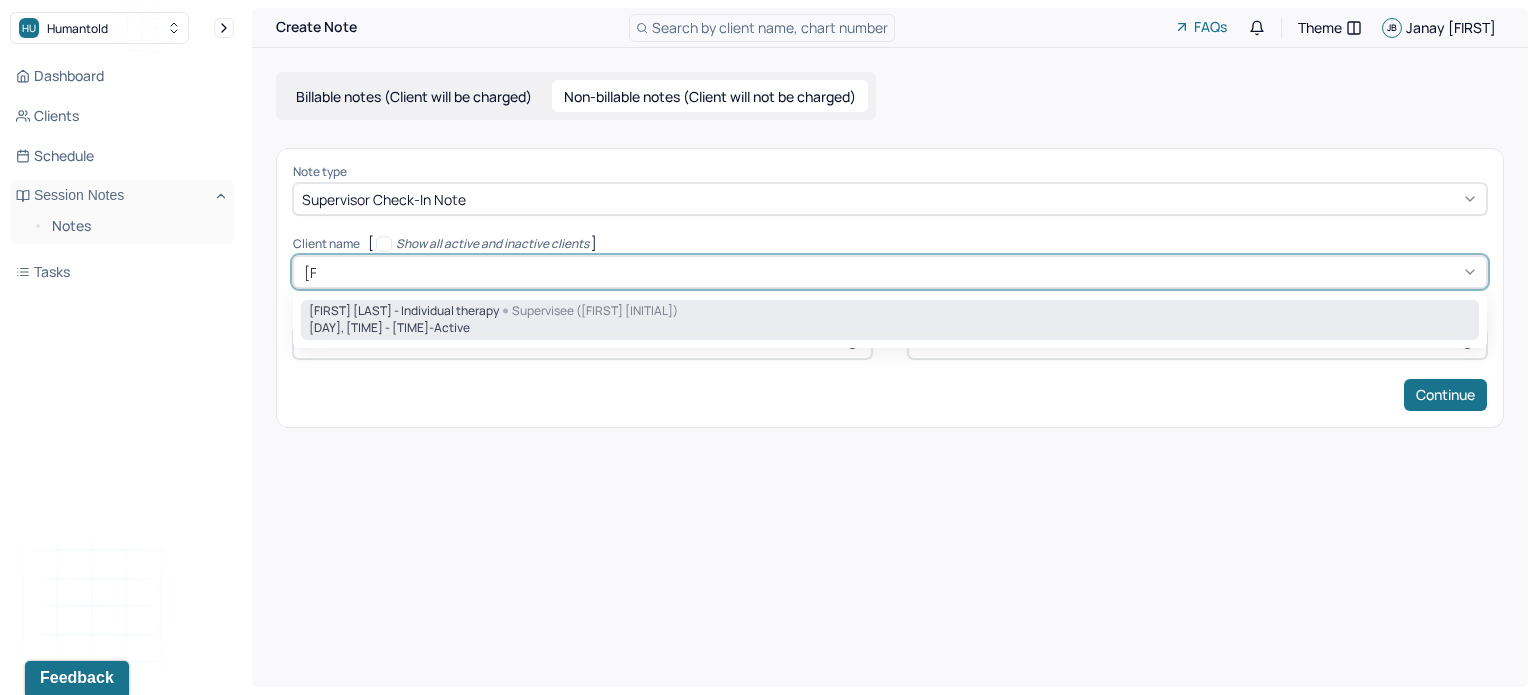 click on "[FIRST] [LAST] - Individual therapy" at bounding box center [404, 311] 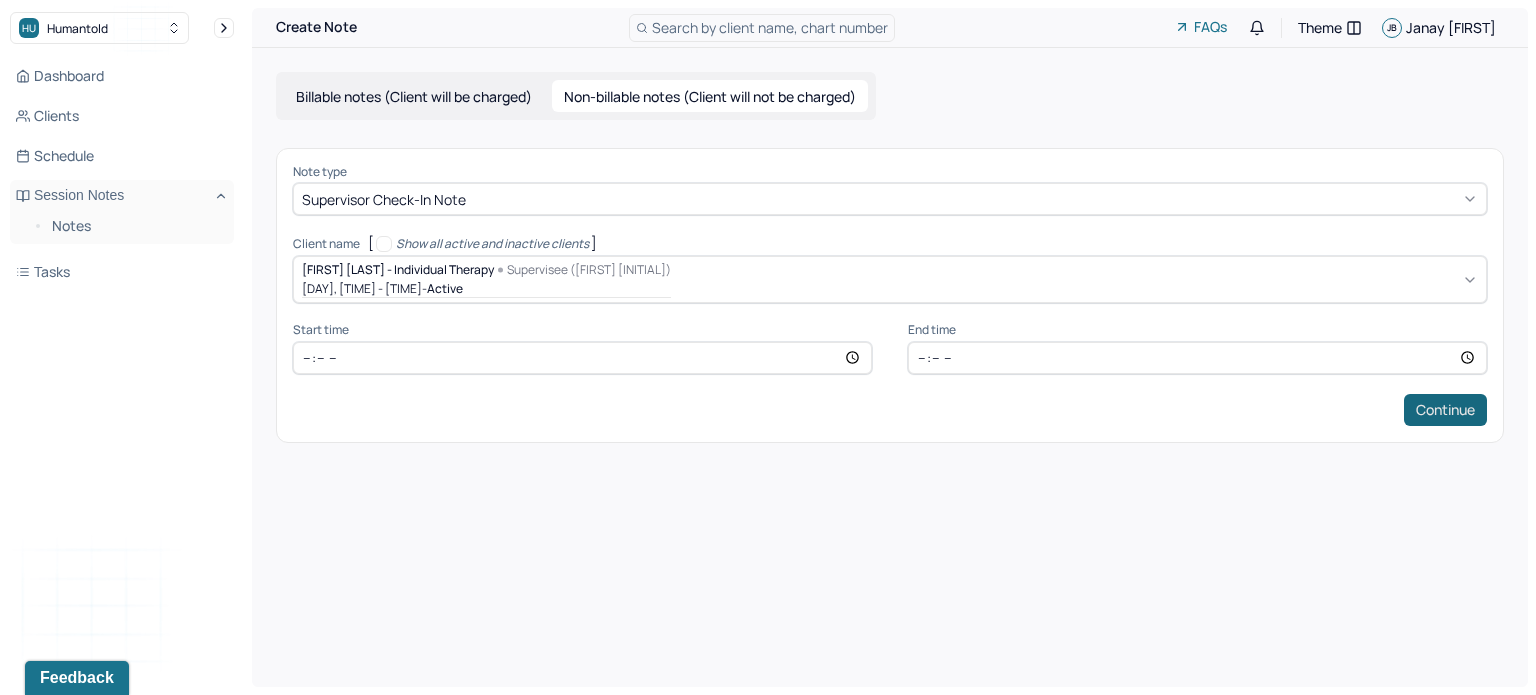 click on "Continue" at bounding box center (1445, 410) 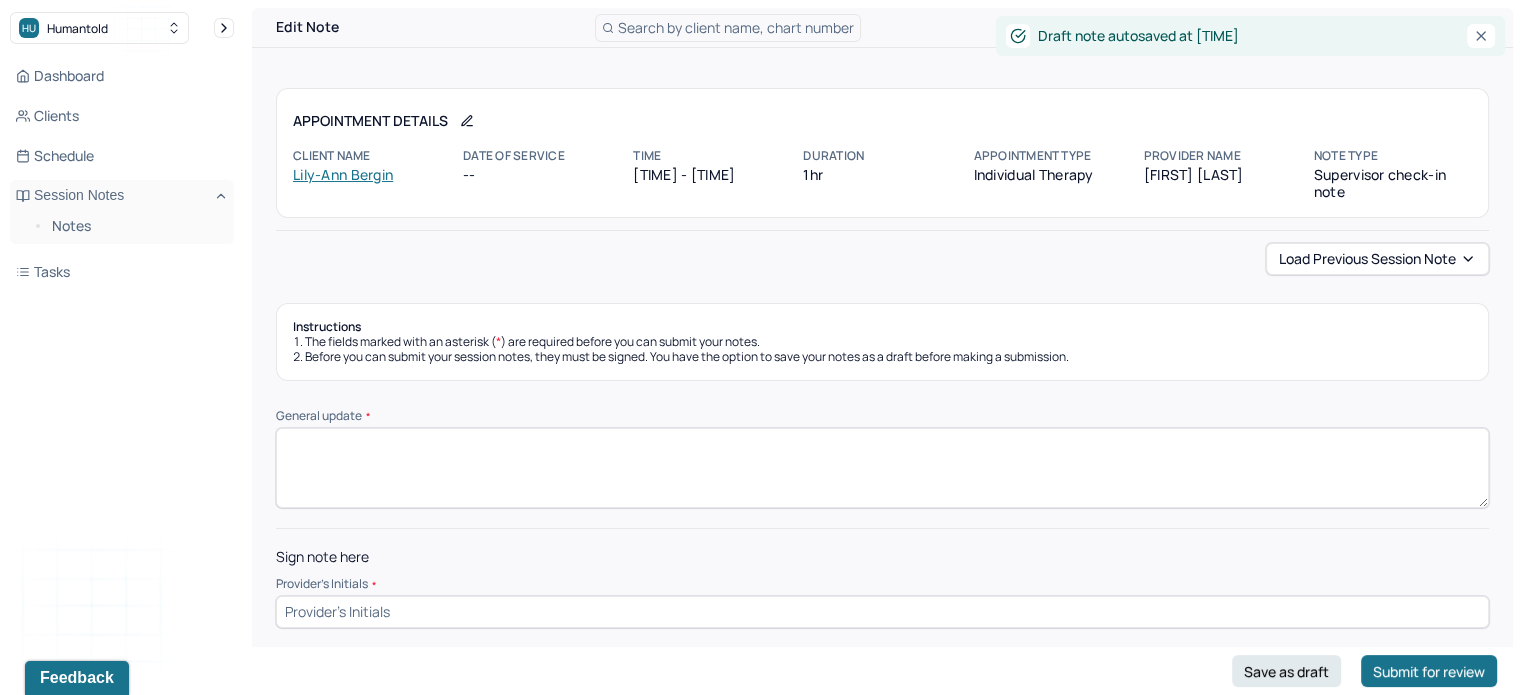 click on "General update *" at bounding box center (882, 468) 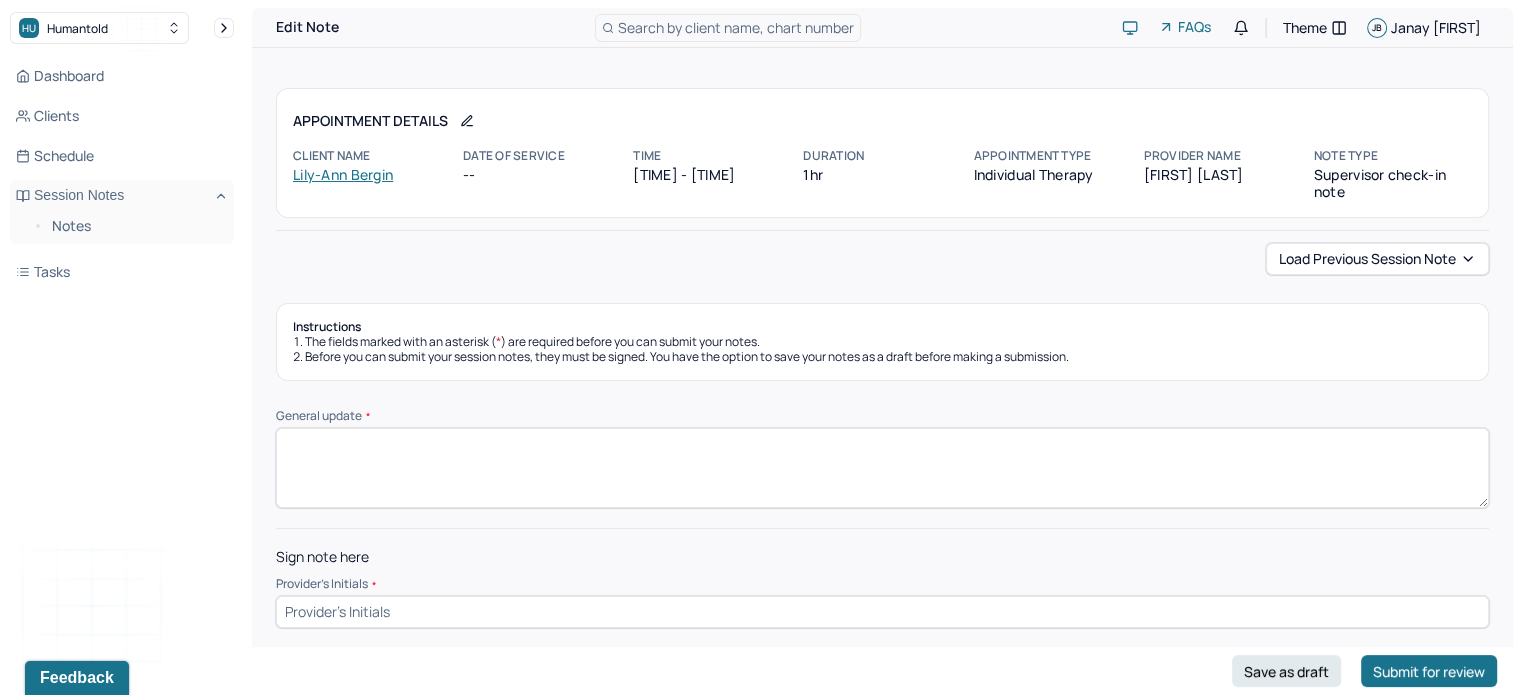 paste on "Supervisor reached out to the client. Positive feedback regarding LP therapist. No concerns." 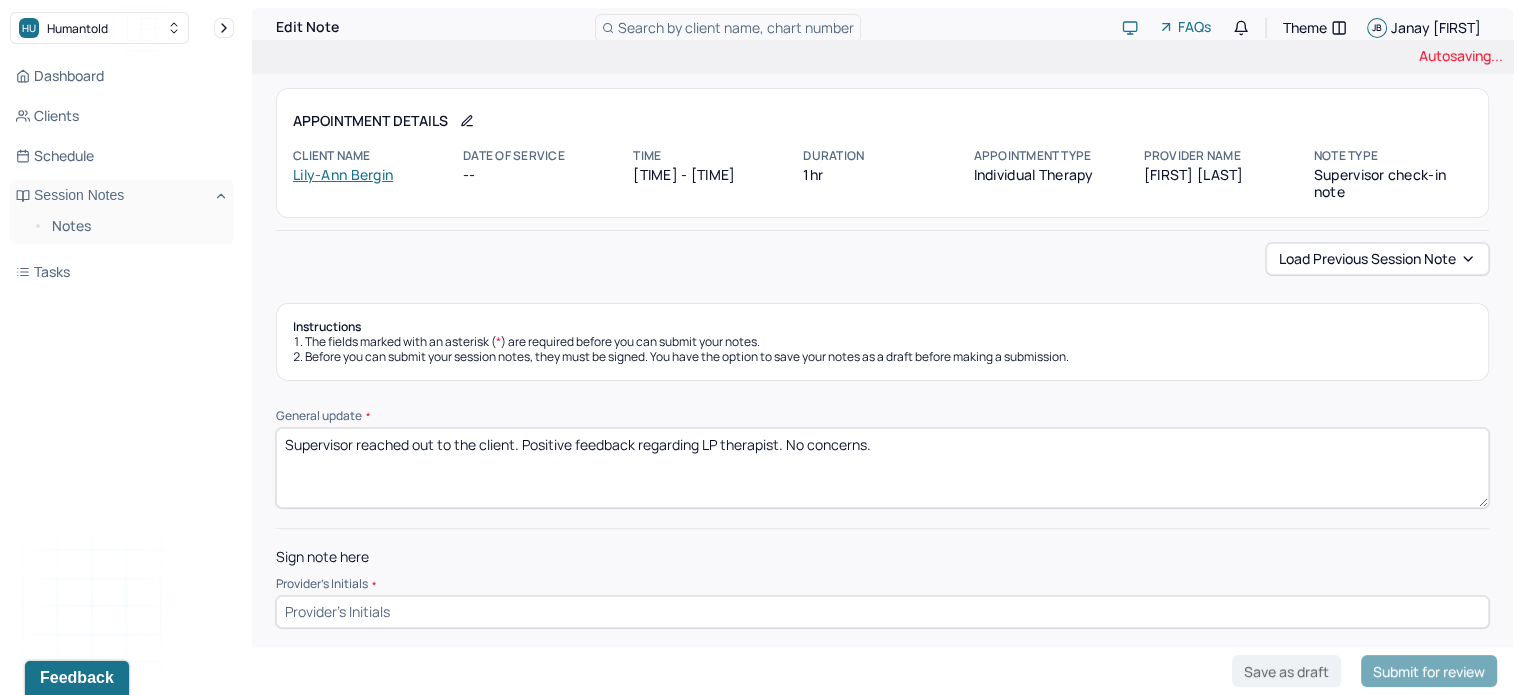 type on "Supervisor reached out to the client. Positive feedback regarding LP therapist. No concerns." 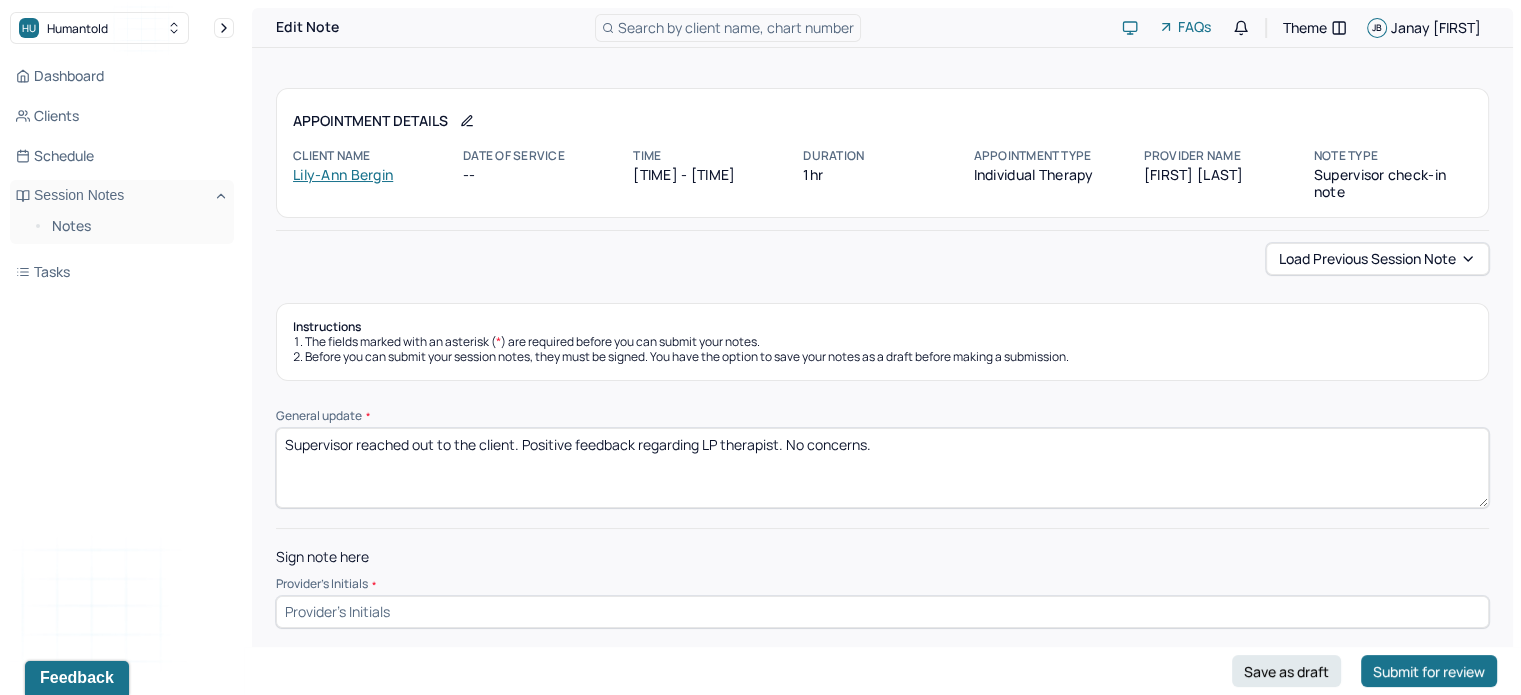 click at bounding box center [882, 612] 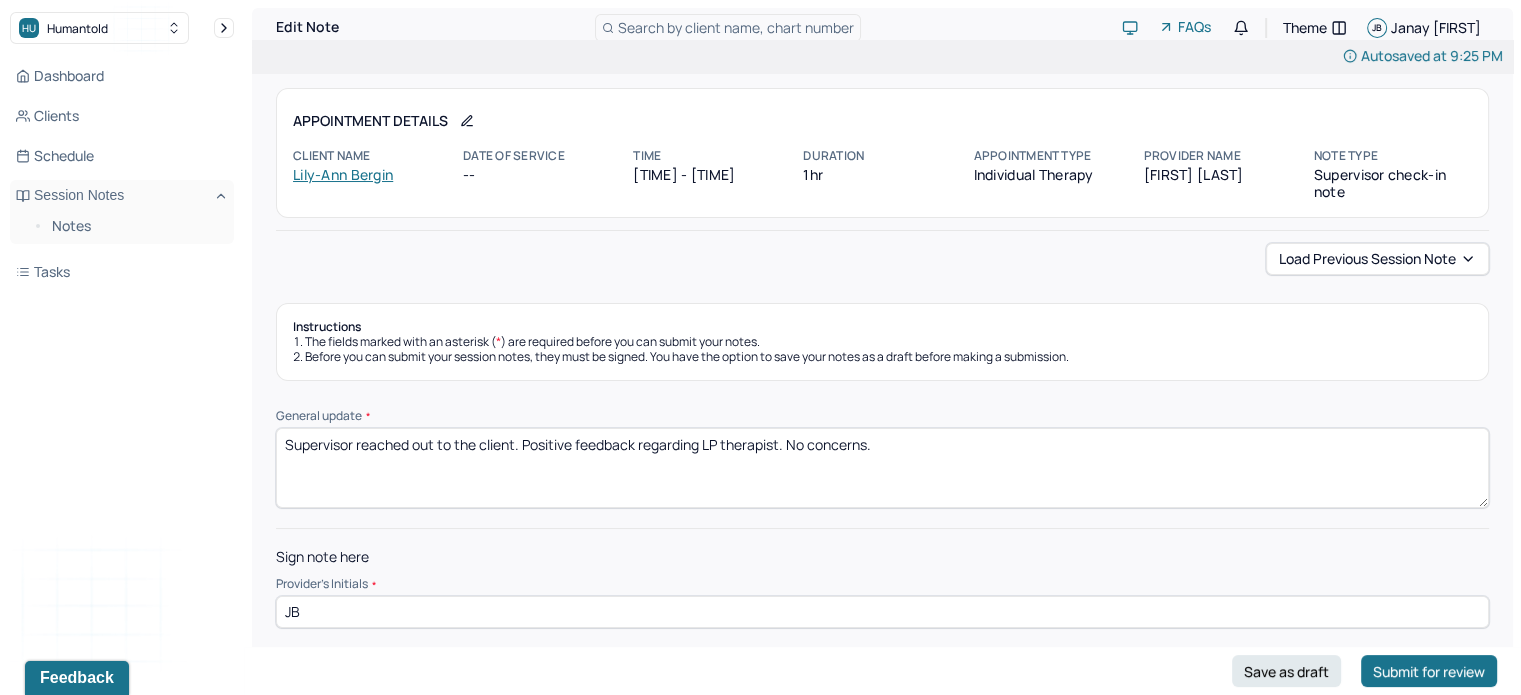 type on "JB" 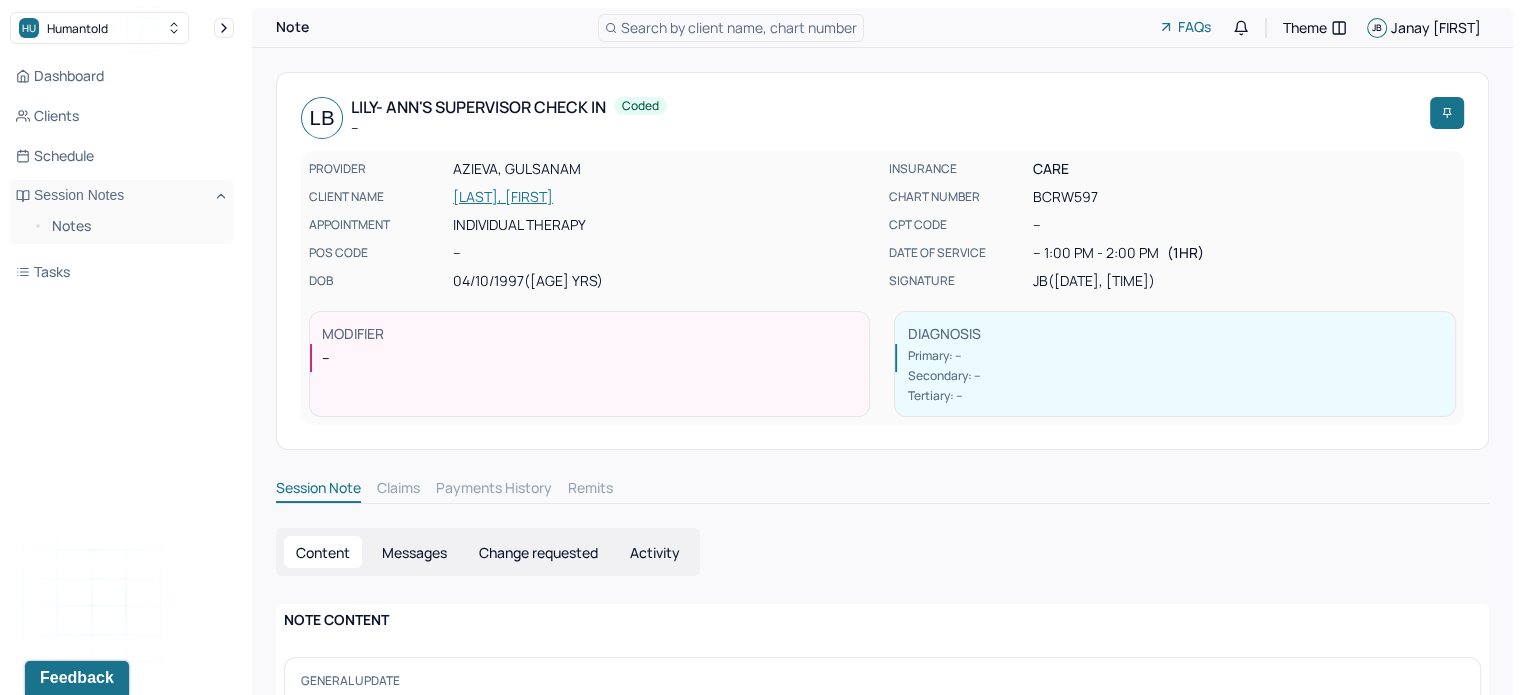 click on "Messages" at bounding box center [414, 552] 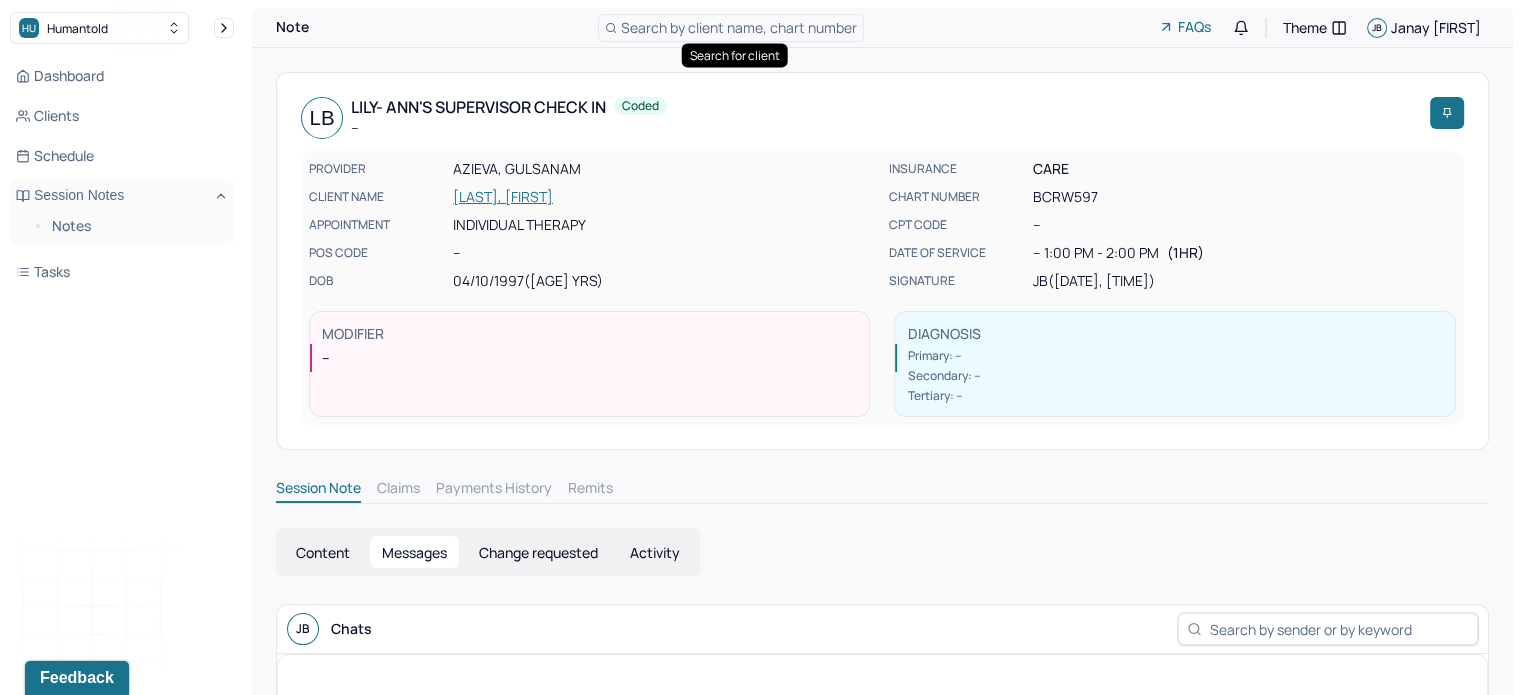 click on "Search by client name, chart number" at bounding box center [739, 27] 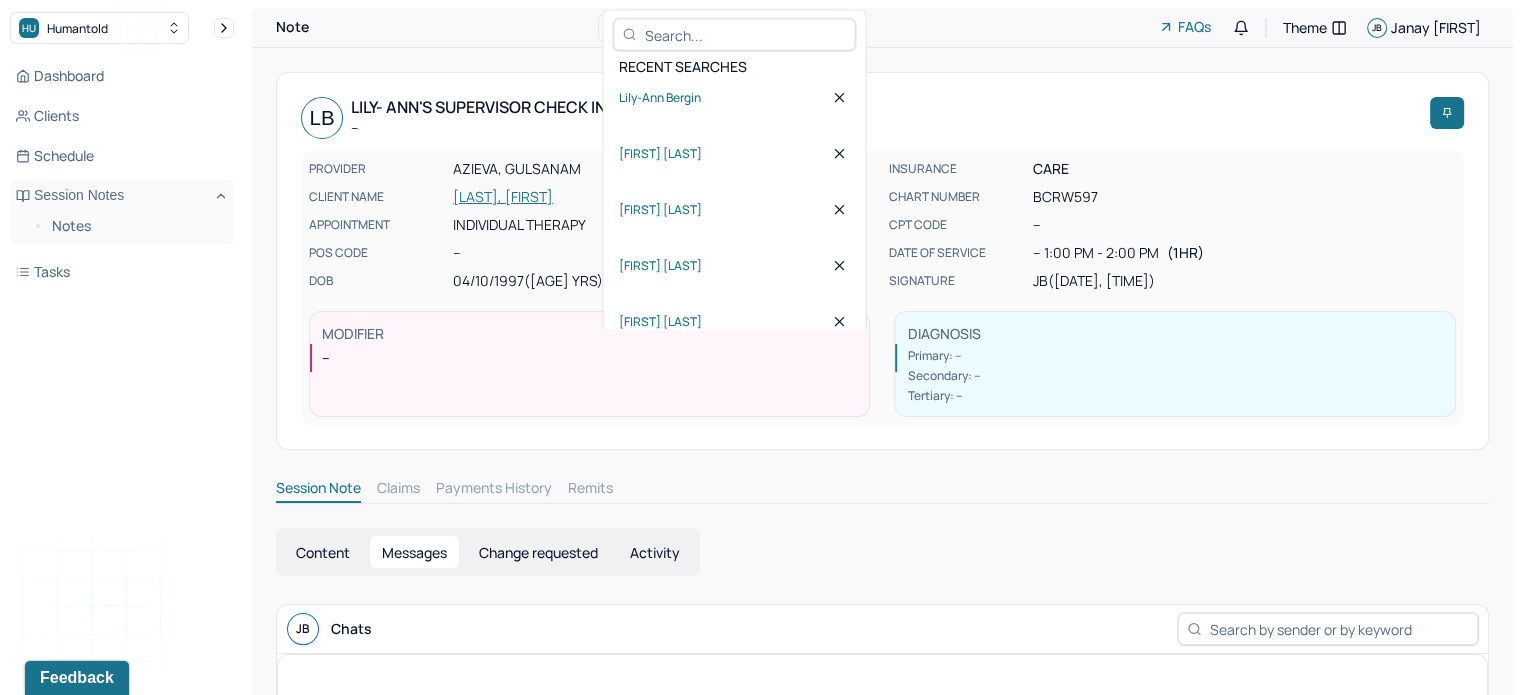 click on "Lily-Ann Bergin" at bounding box center (734, 97) 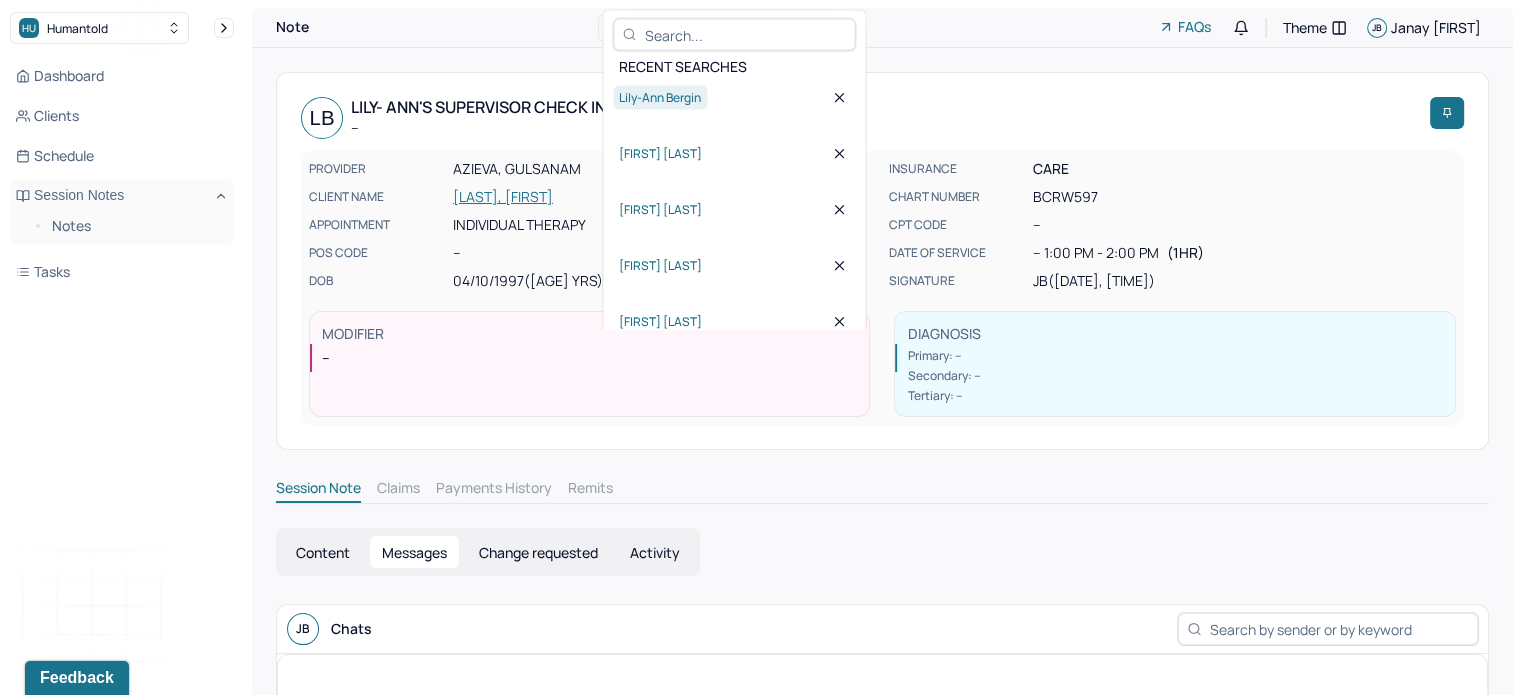 click on "Lily-Ann Bergin" at bounding box center (660, 97) 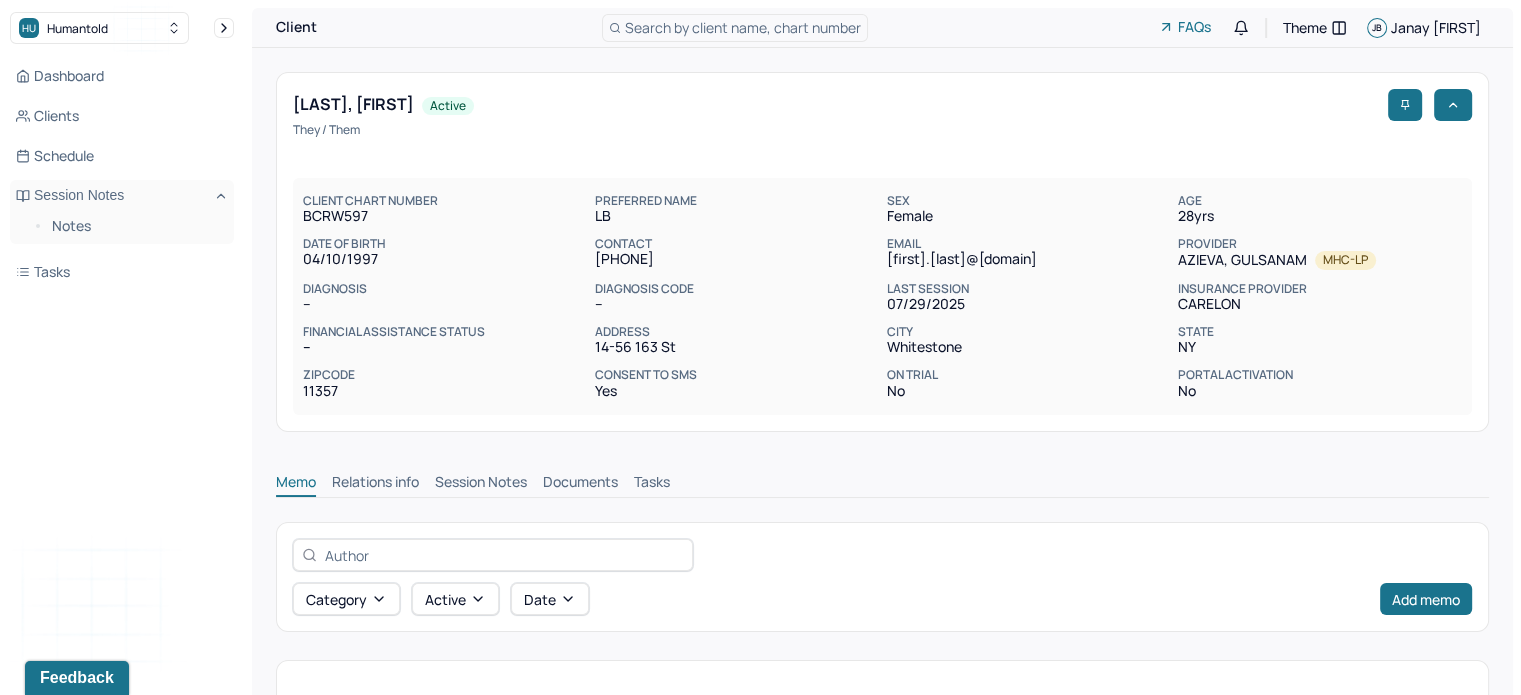 click on "Session Notes" at bounding box center [481, 484] 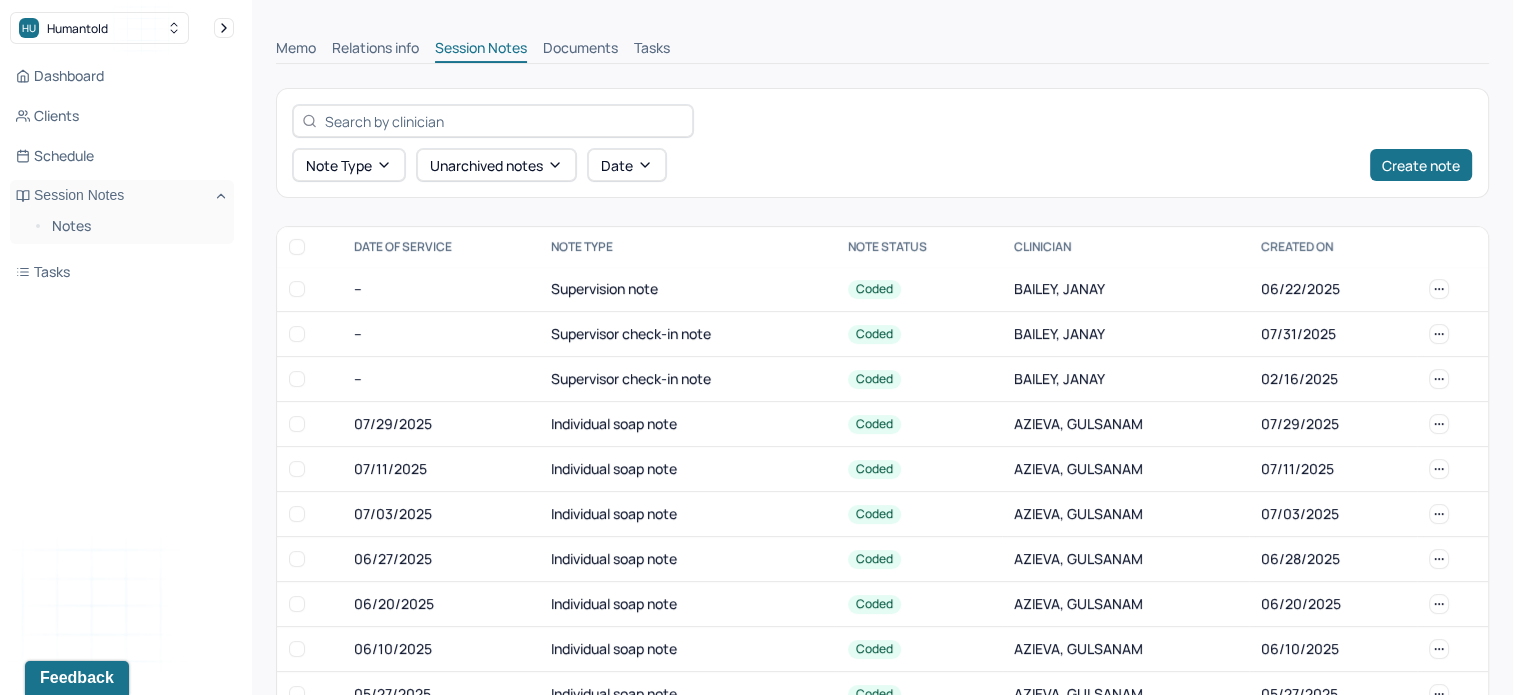 scroll, scrollTop: 552, scrollLeft: 0, axis: vertical 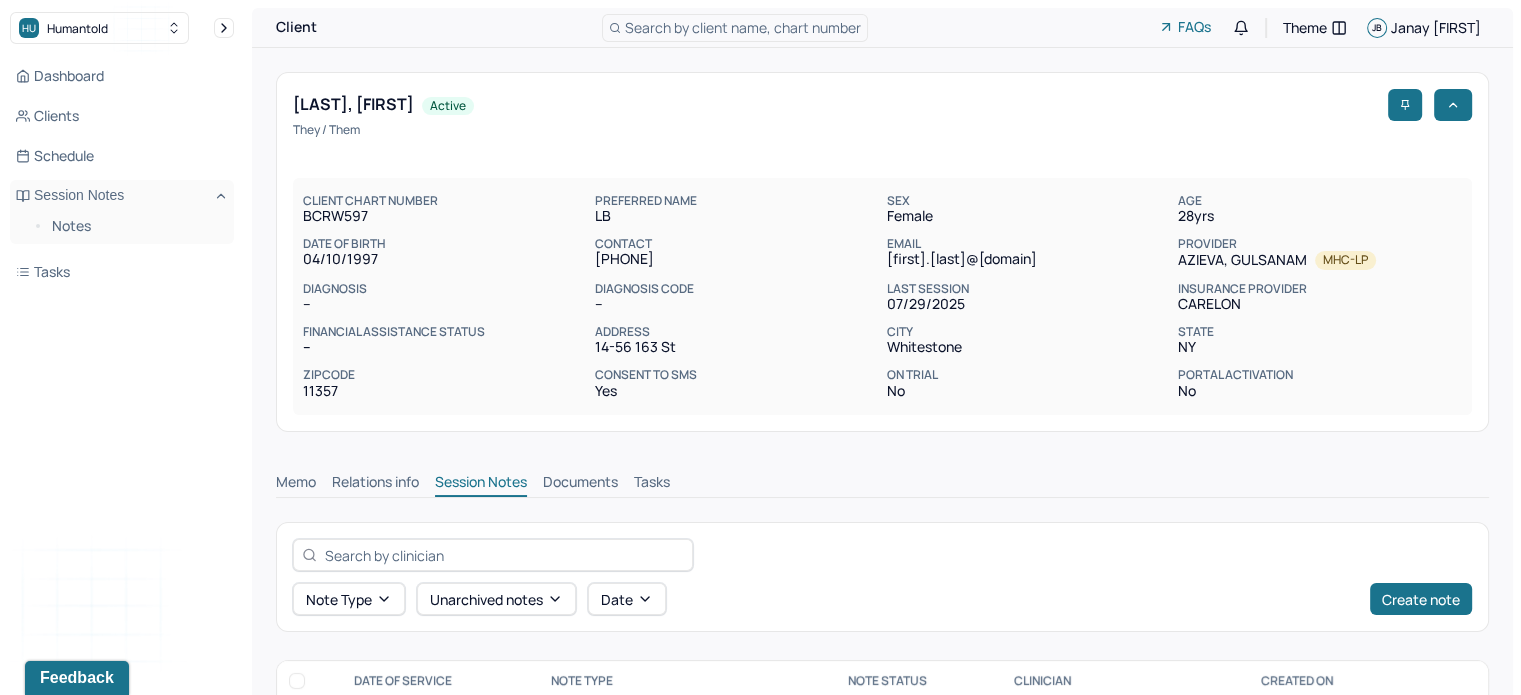 click on "Search by client name, chart number" at bounding box center [743, 27] 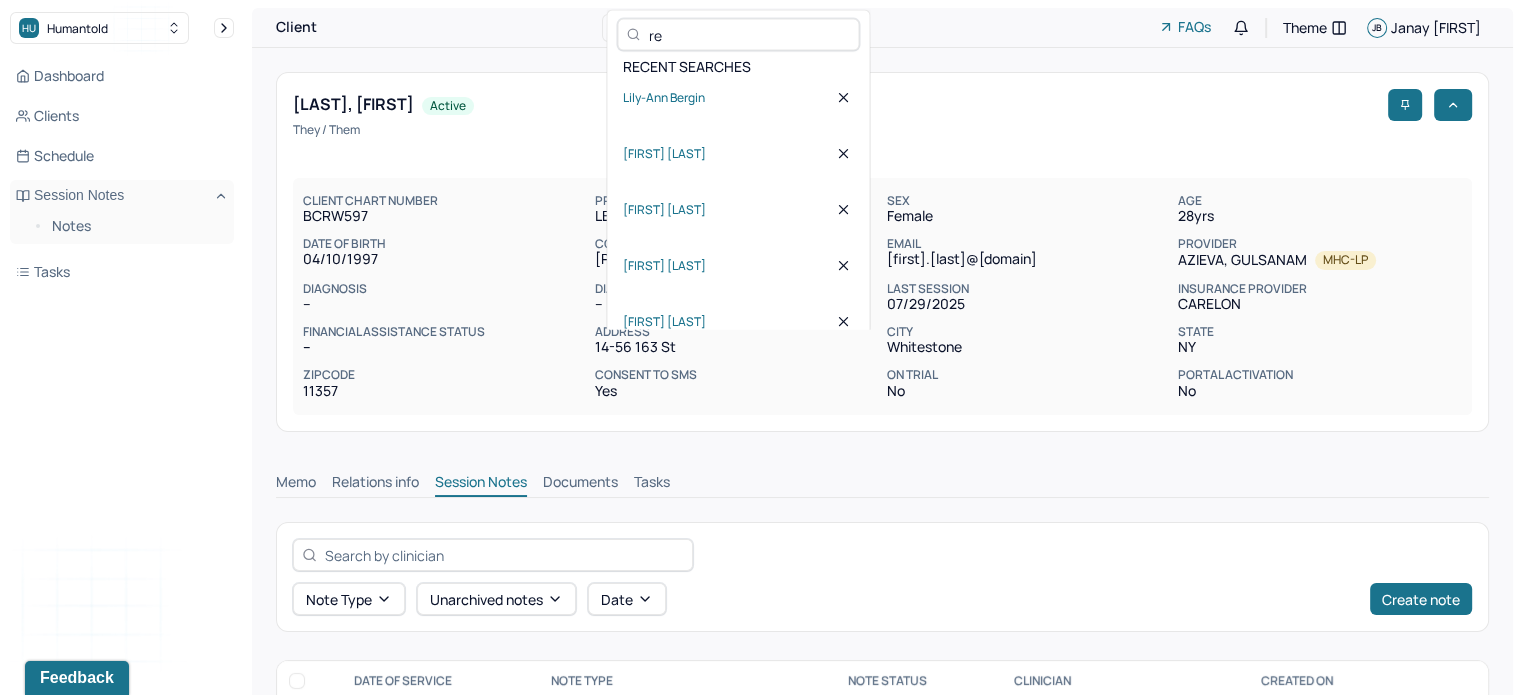 type on "[FIRST]" 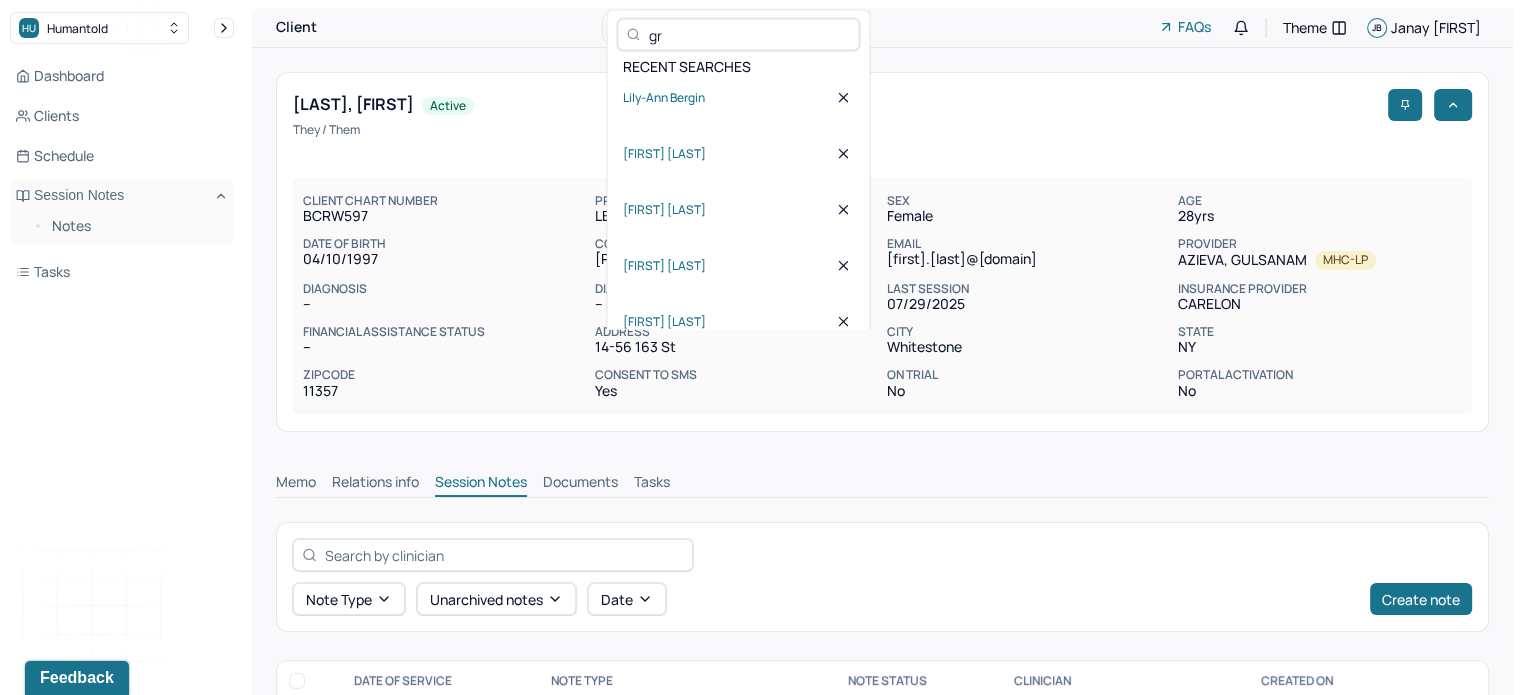 type on "g" 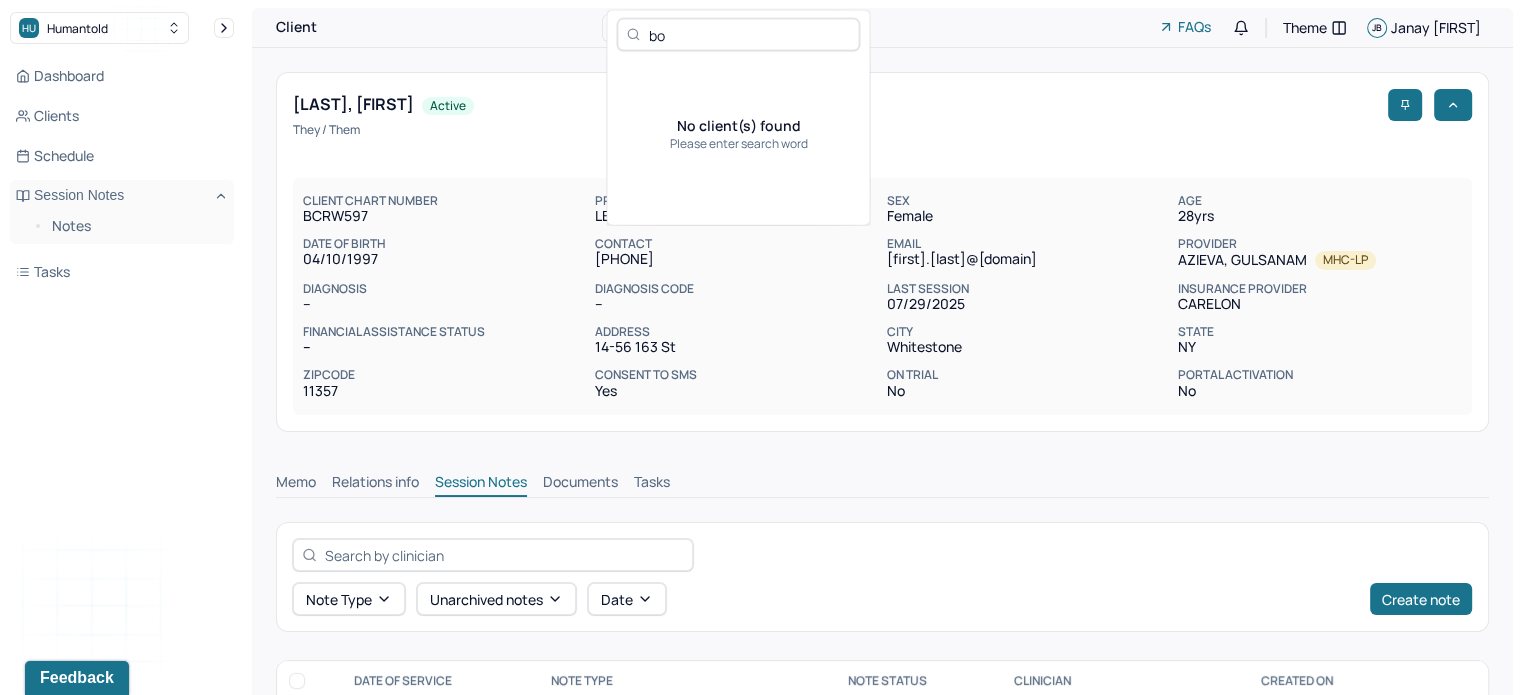 type on "b" 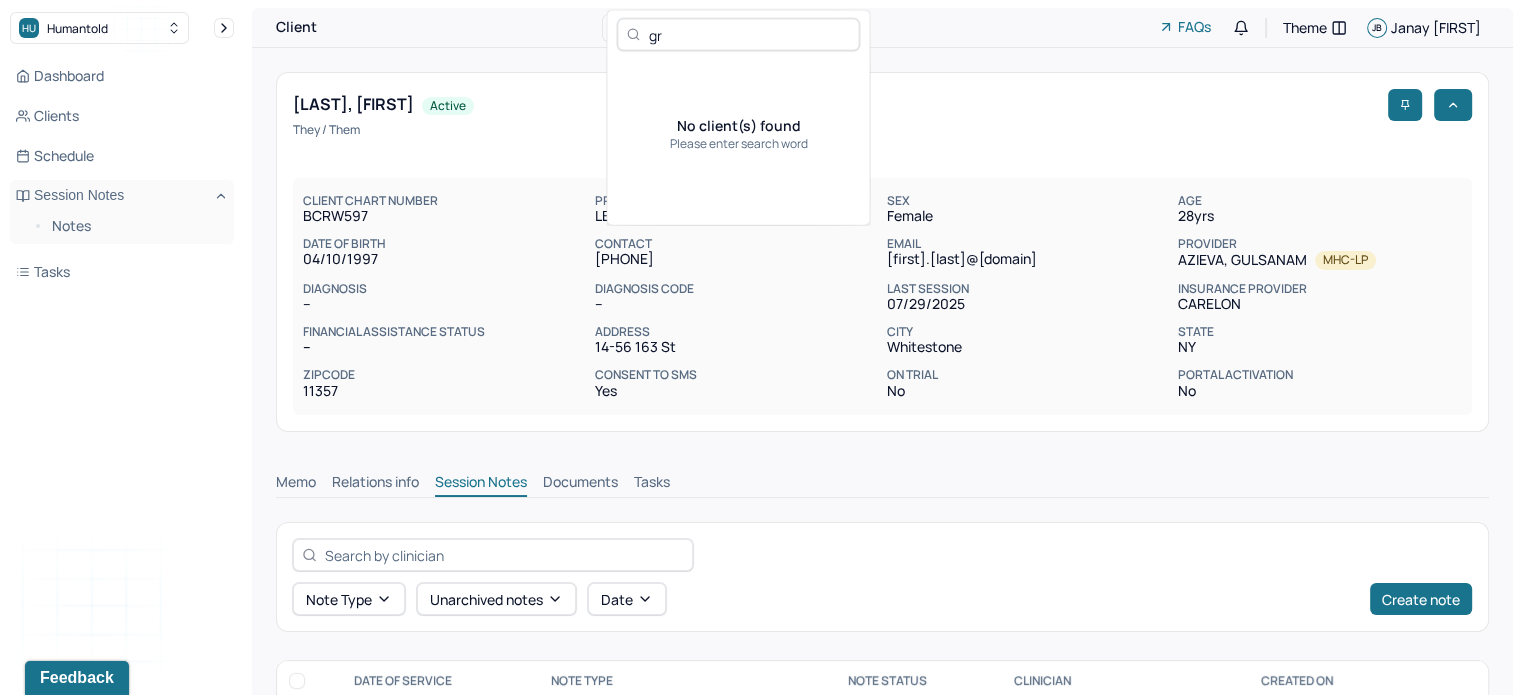 type on "g" 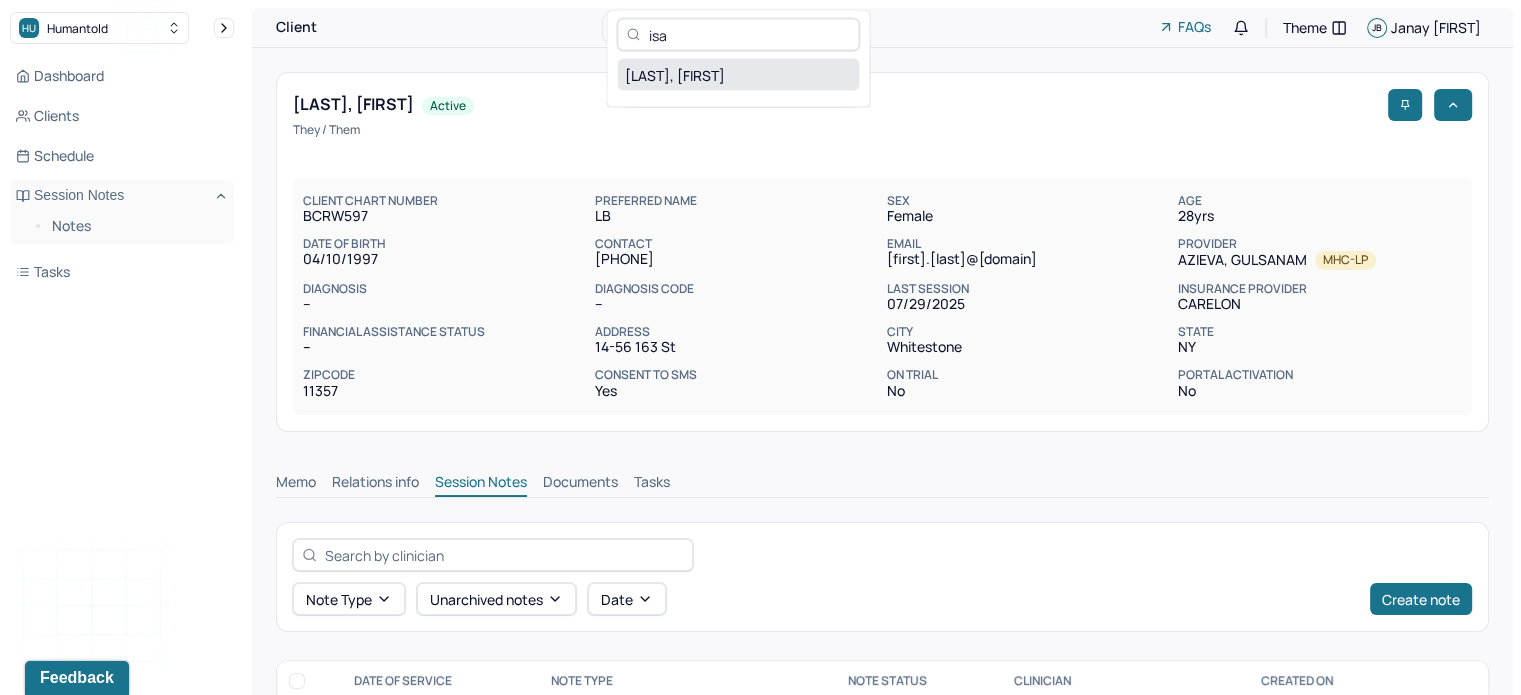 type on "isa" 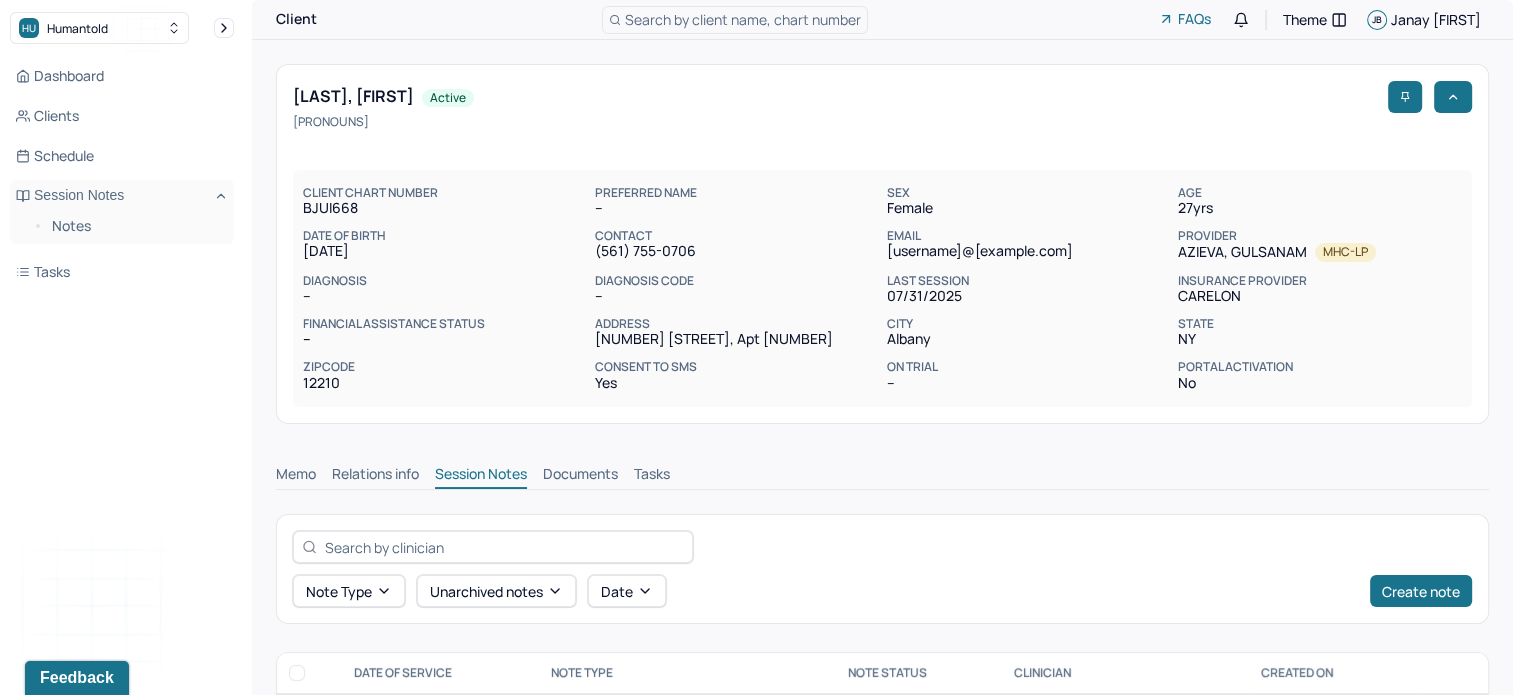 scroll, scrollTop: 0, scrollLeft: 0, axis: both 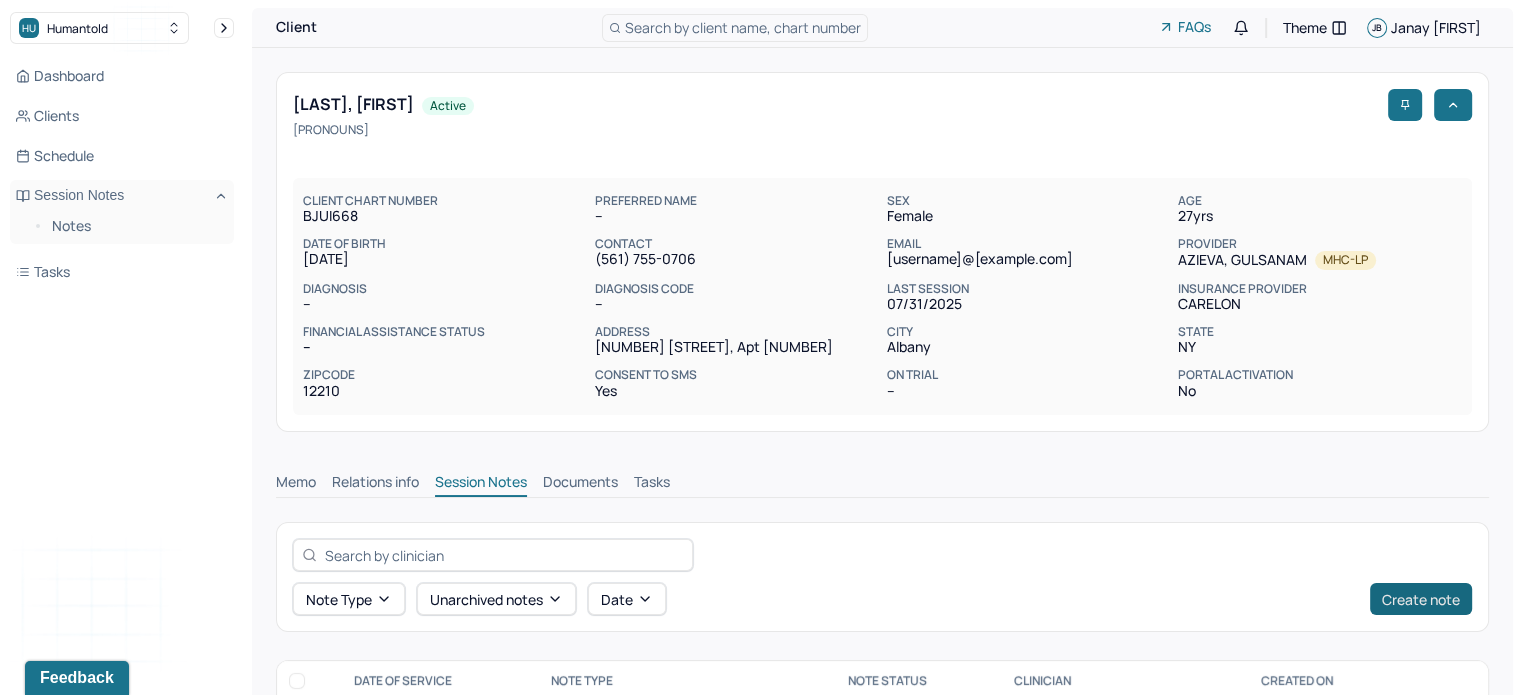 click on "Create note" at bounding box center (1421, 599) 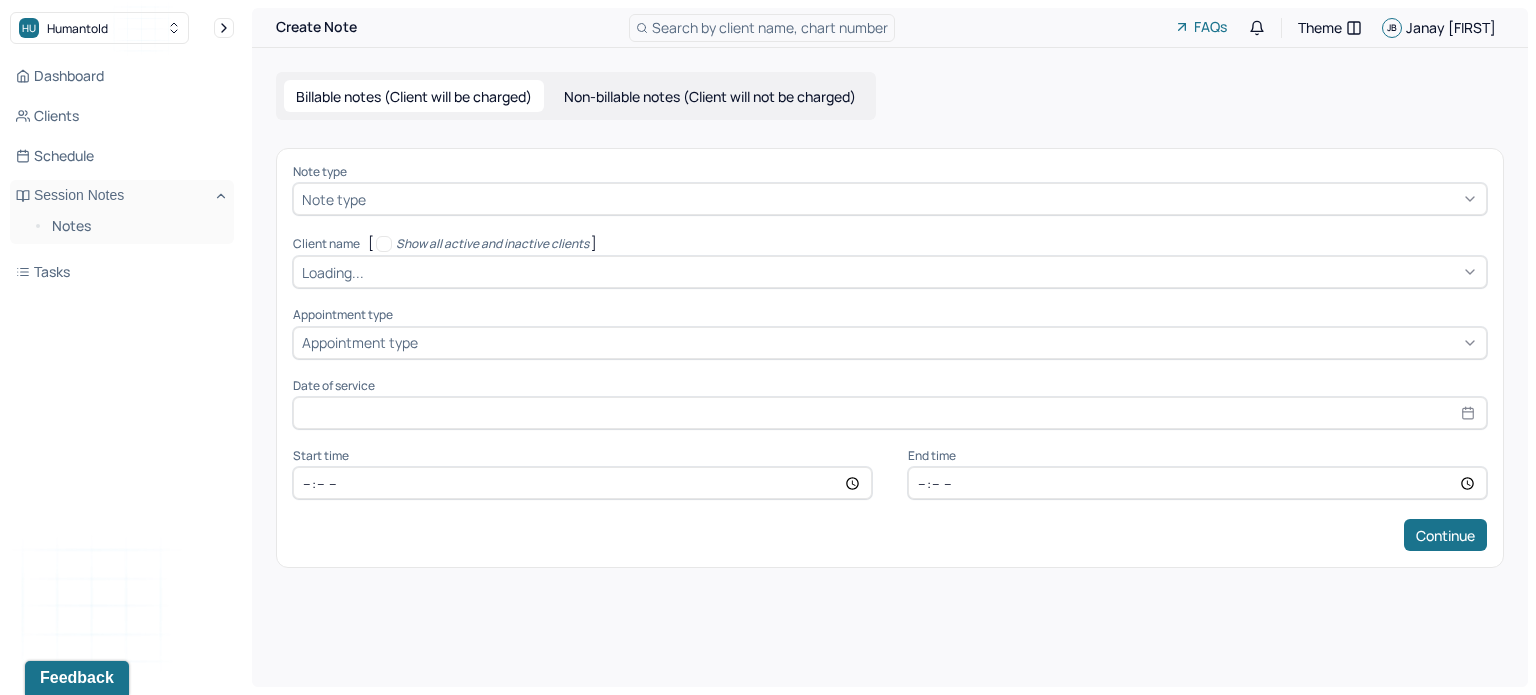 click on "Non-billable notes (Client will not be charged)" at bounding box center (710, 96) 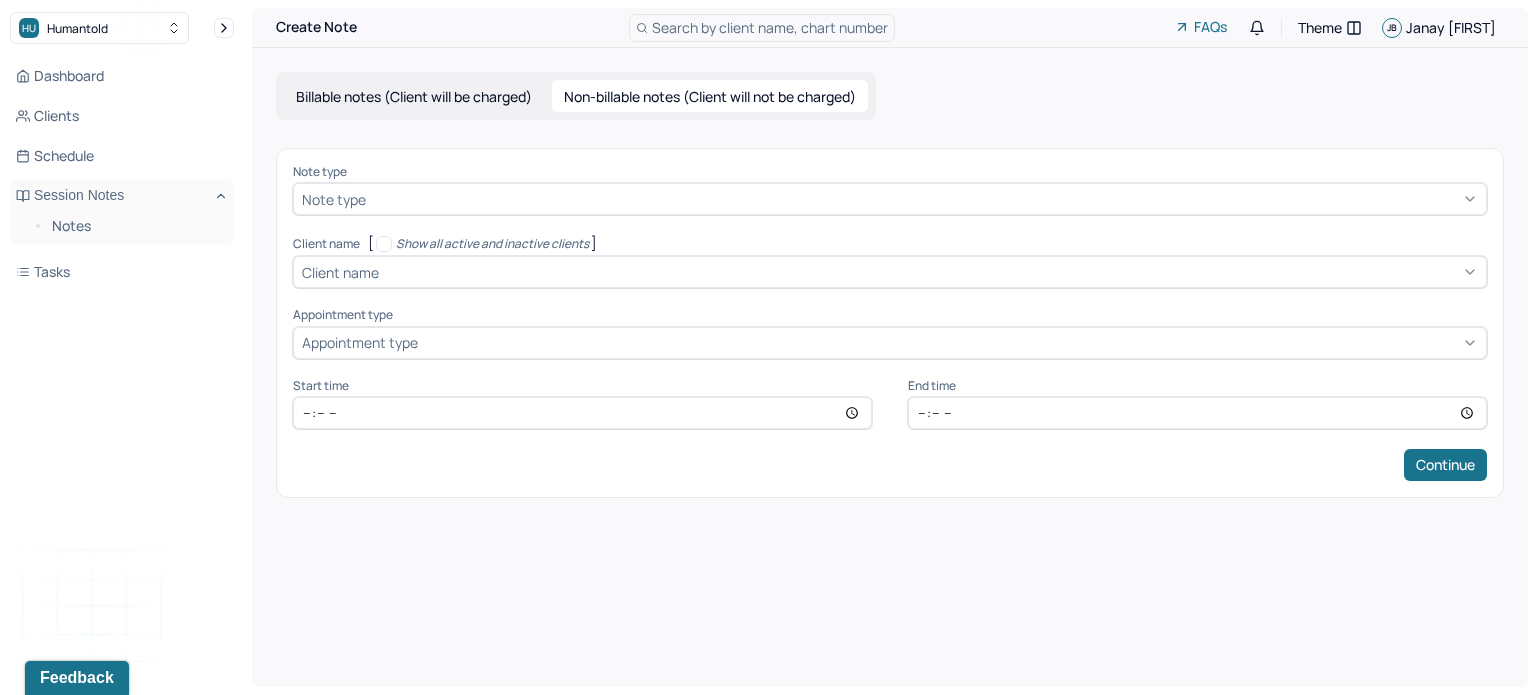 click at bounding box center (930, 272) 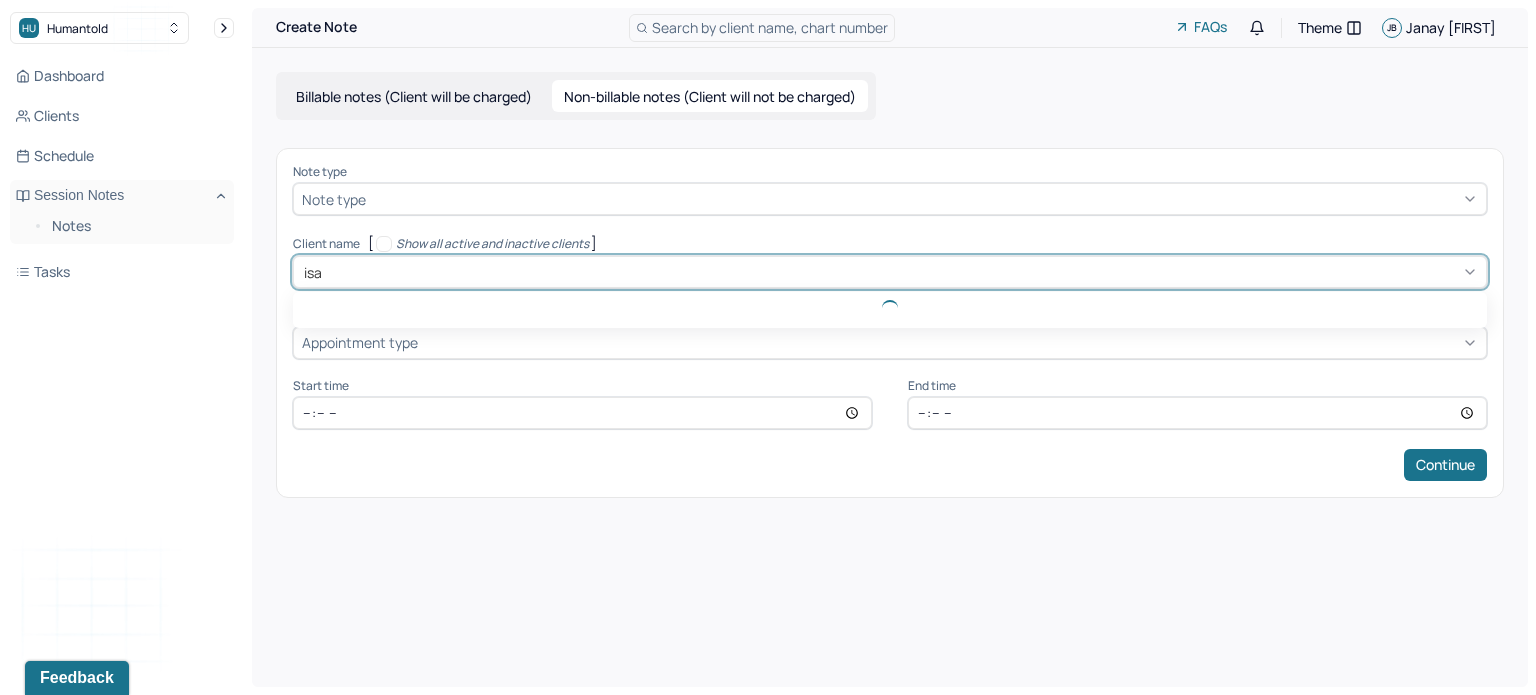 type on "isa" 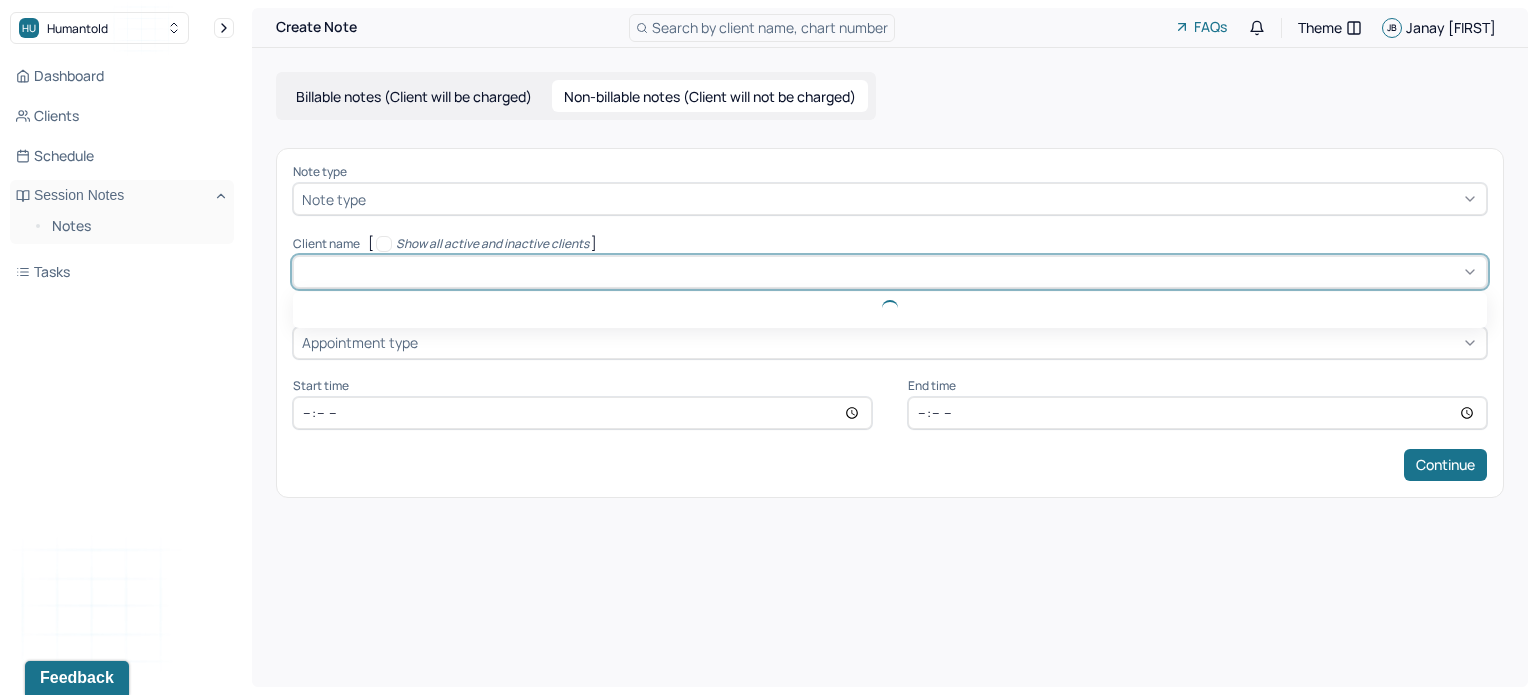 click at bounding box center (924, 199) 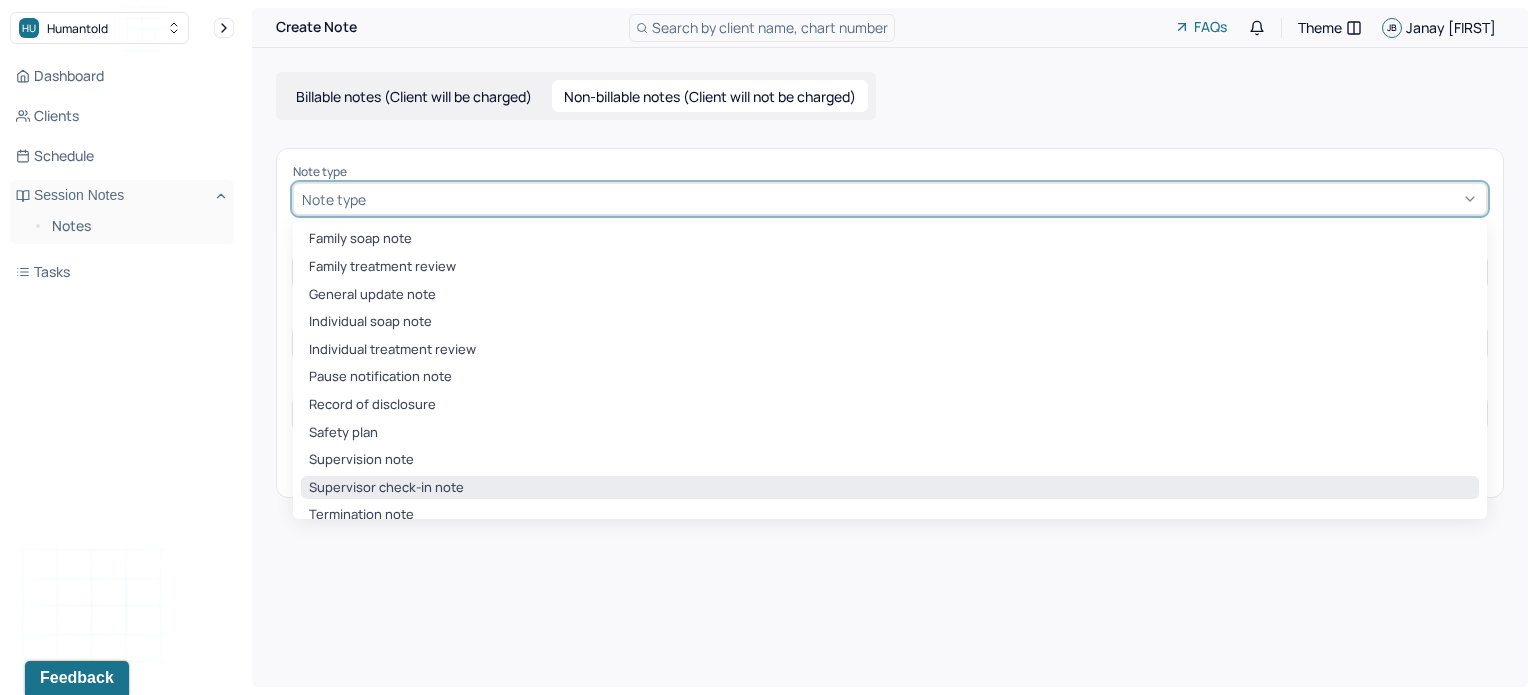 click on "Supervisor check-in note" at bounding box center (890, 488) 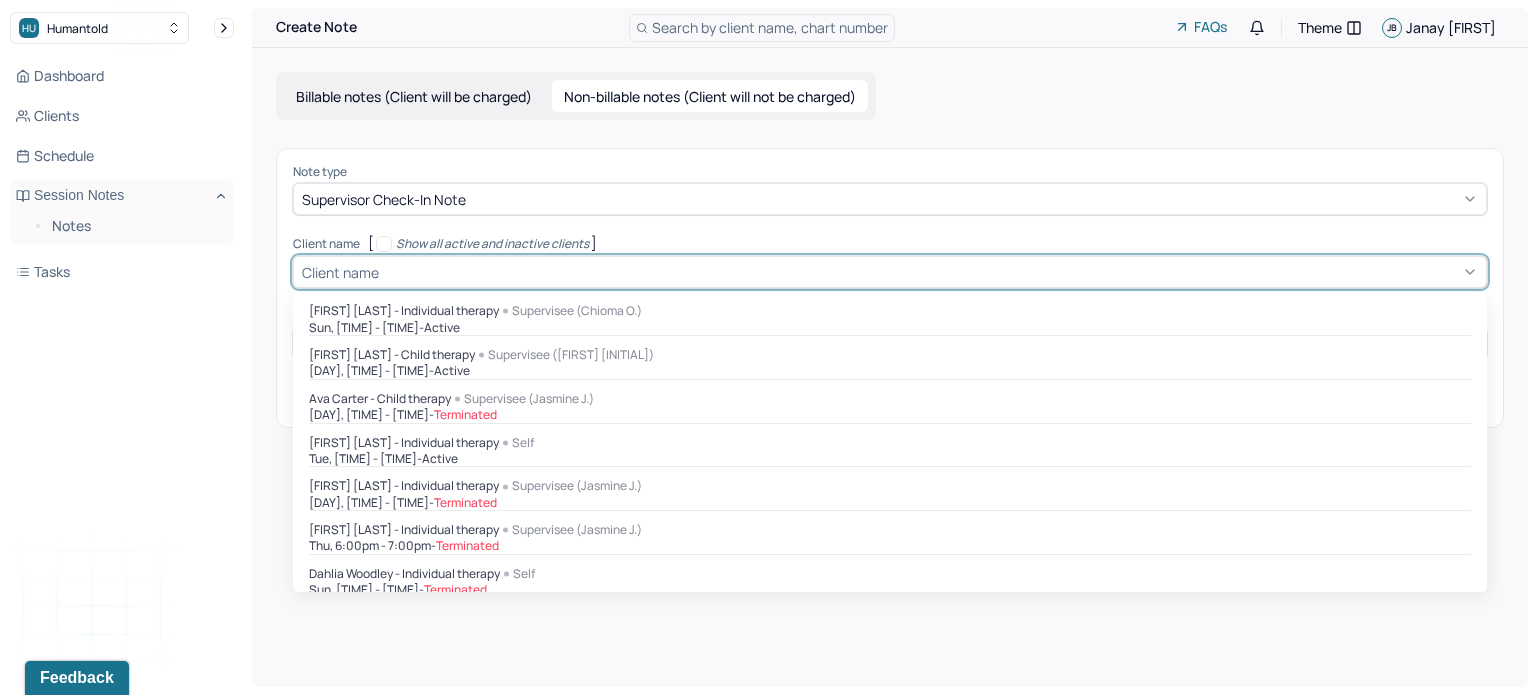click at bounding box center (930, 272) 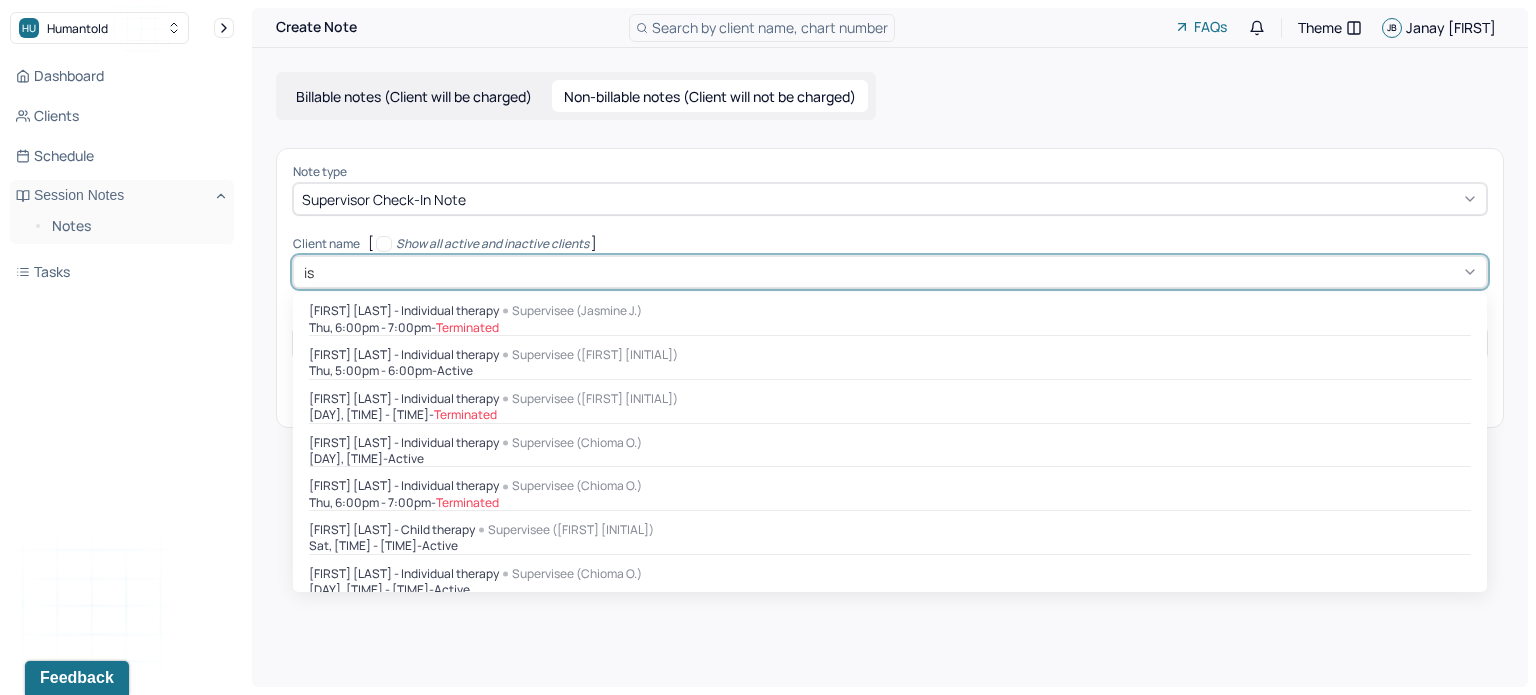 type on "isa" 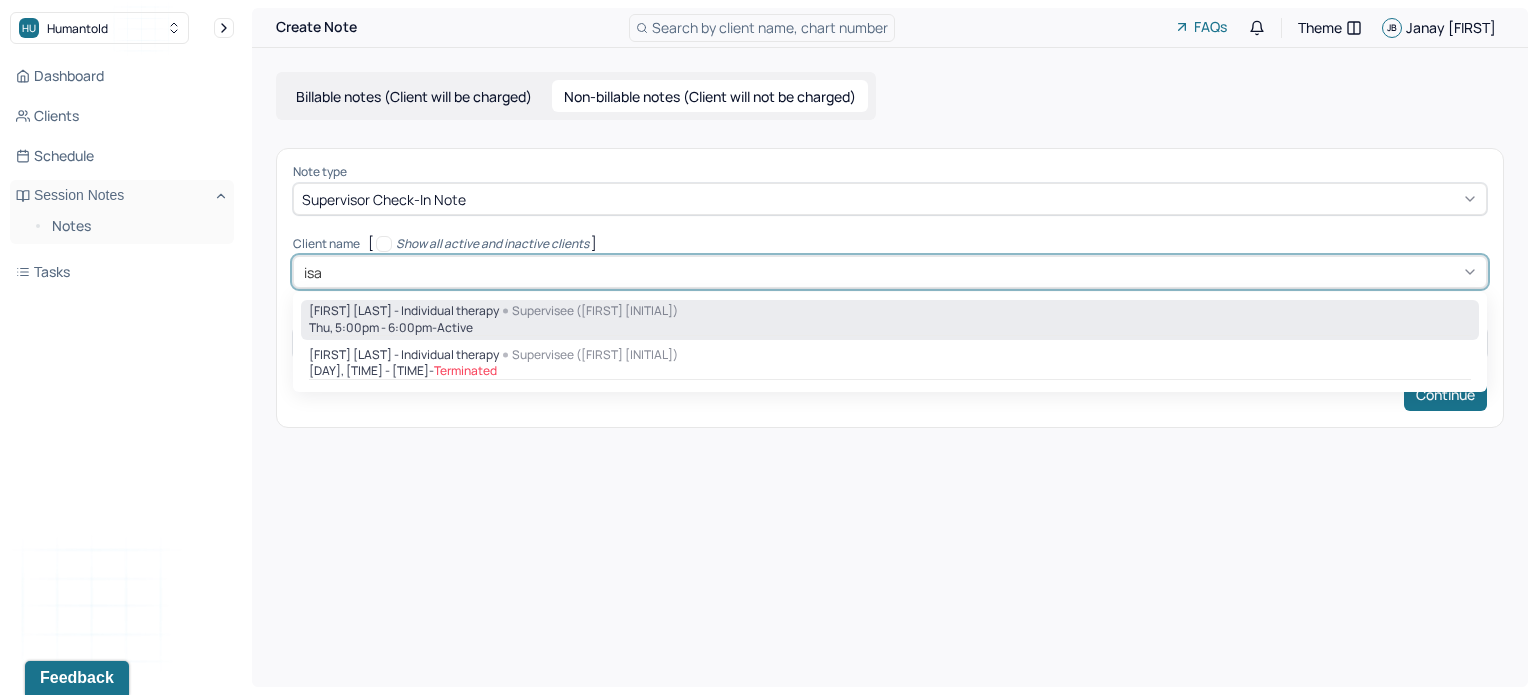 click on "Thu, 5:00pm - 6:00pm  -  active" at bounding box center (890, 328) 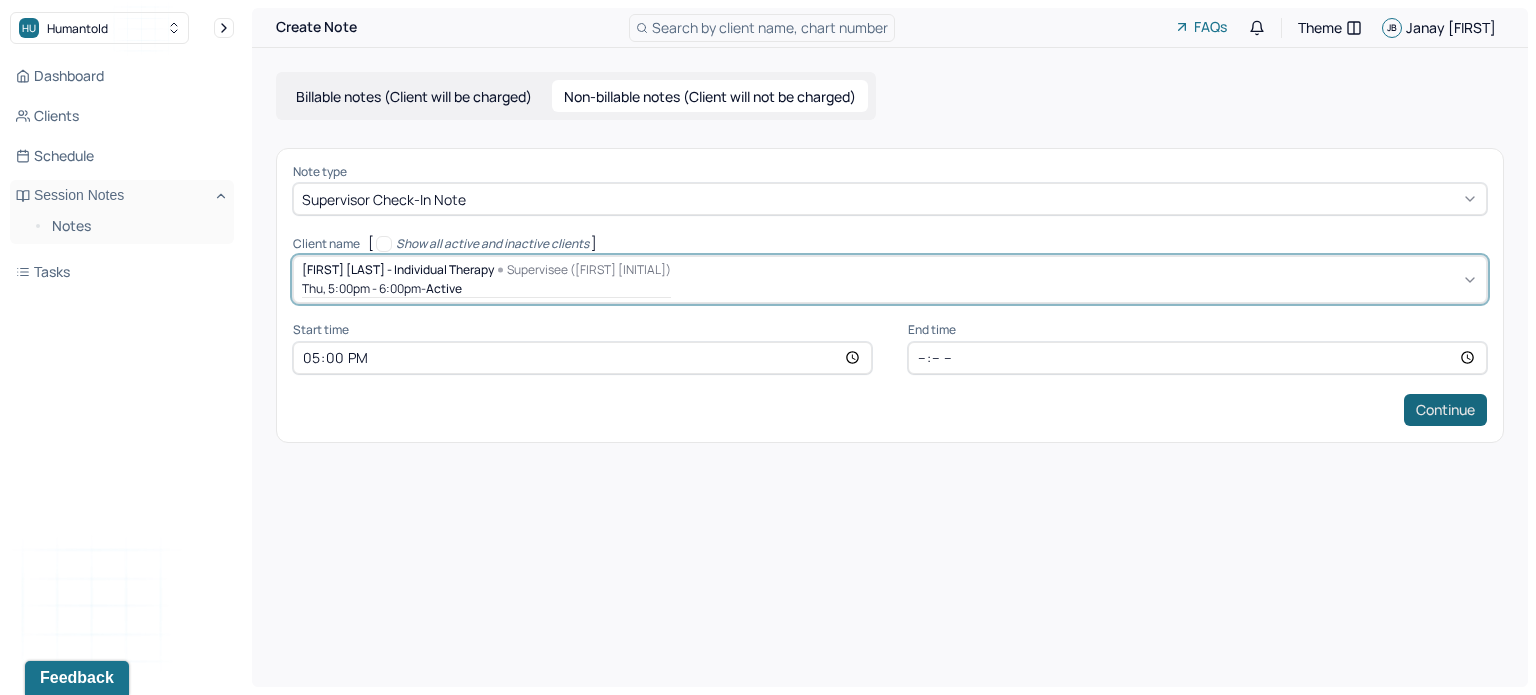 click on "Continue" at bounding box center [1445, 410] 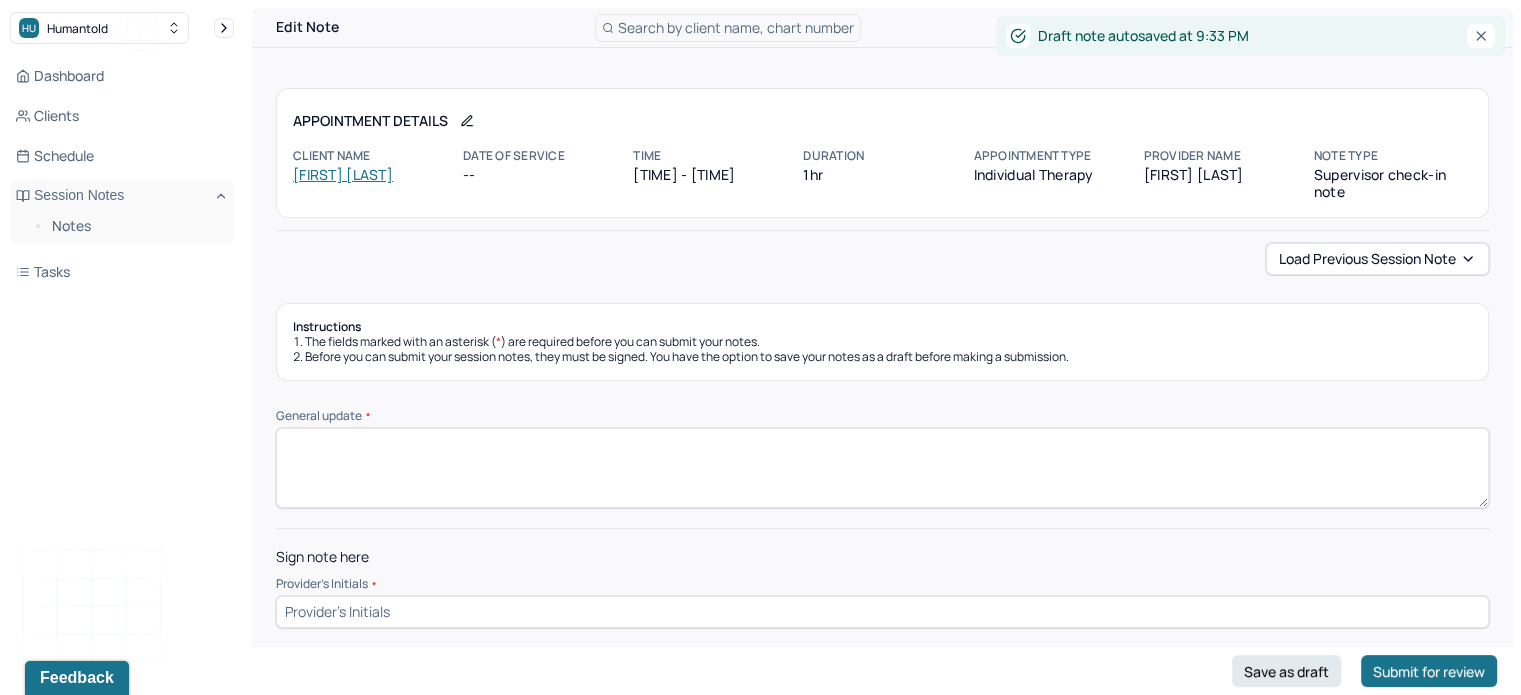 click on "General update *" at bounding box center (882, 468) 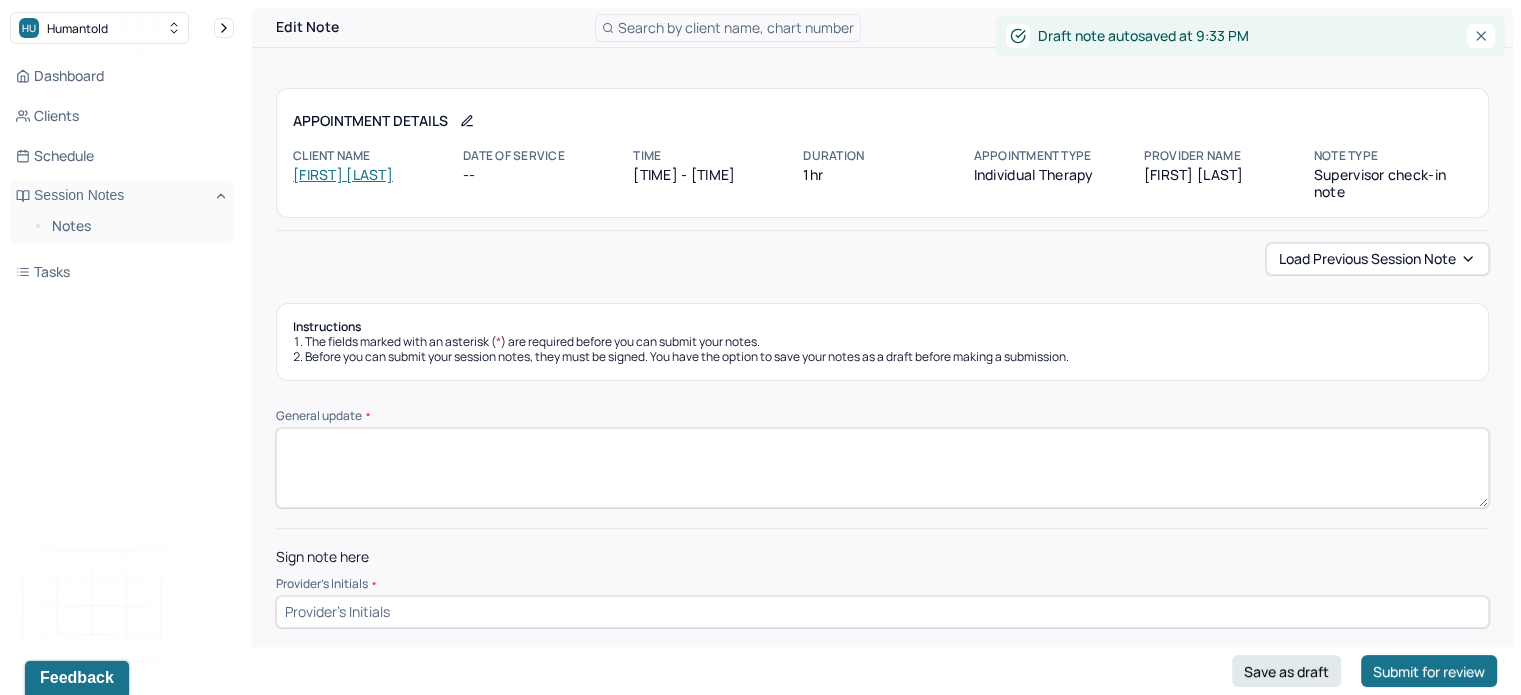 paste on "Supervisor reached out to the client. Positive feedback regarding LP therapist. No concerns." 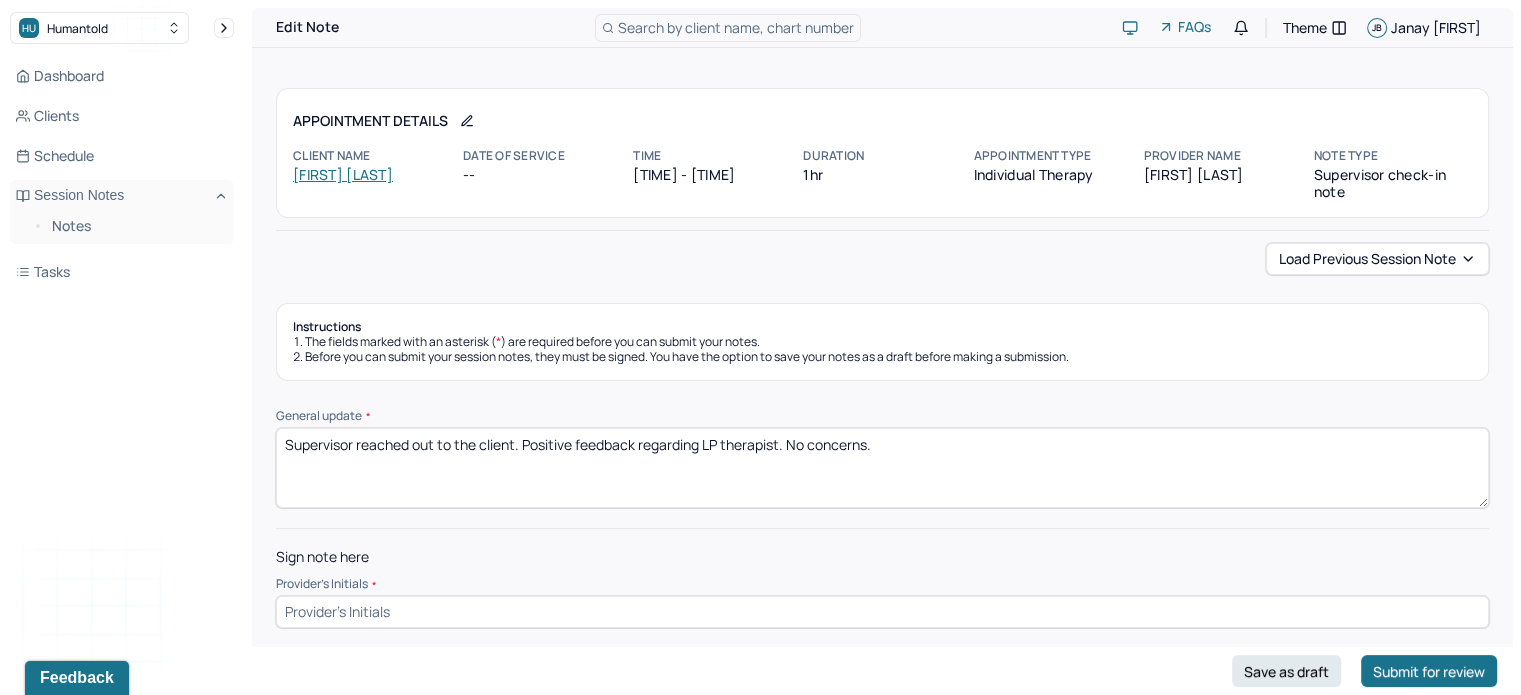 type on "Supervisor reached out to the client. Positive feedback regarding LP therapist. No concerns." 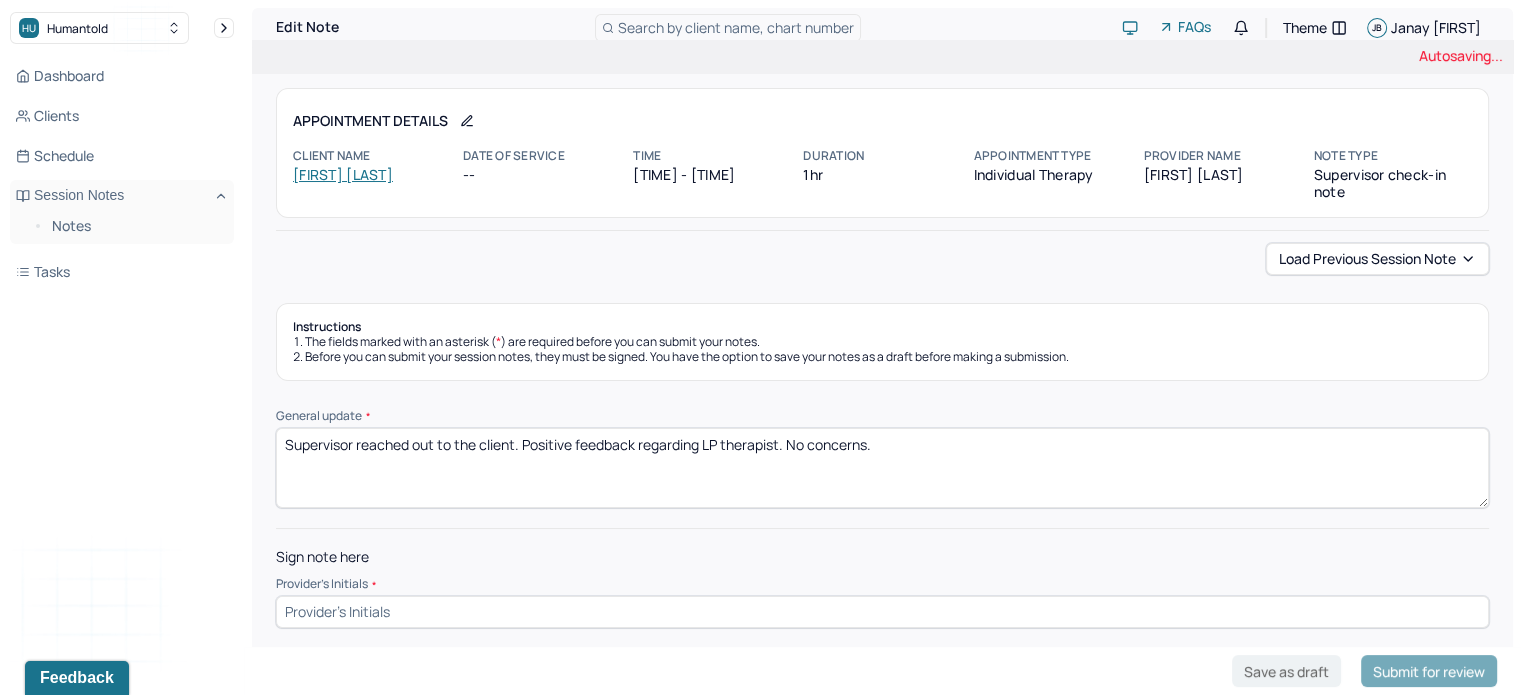 click at bounding box center (882, 612) 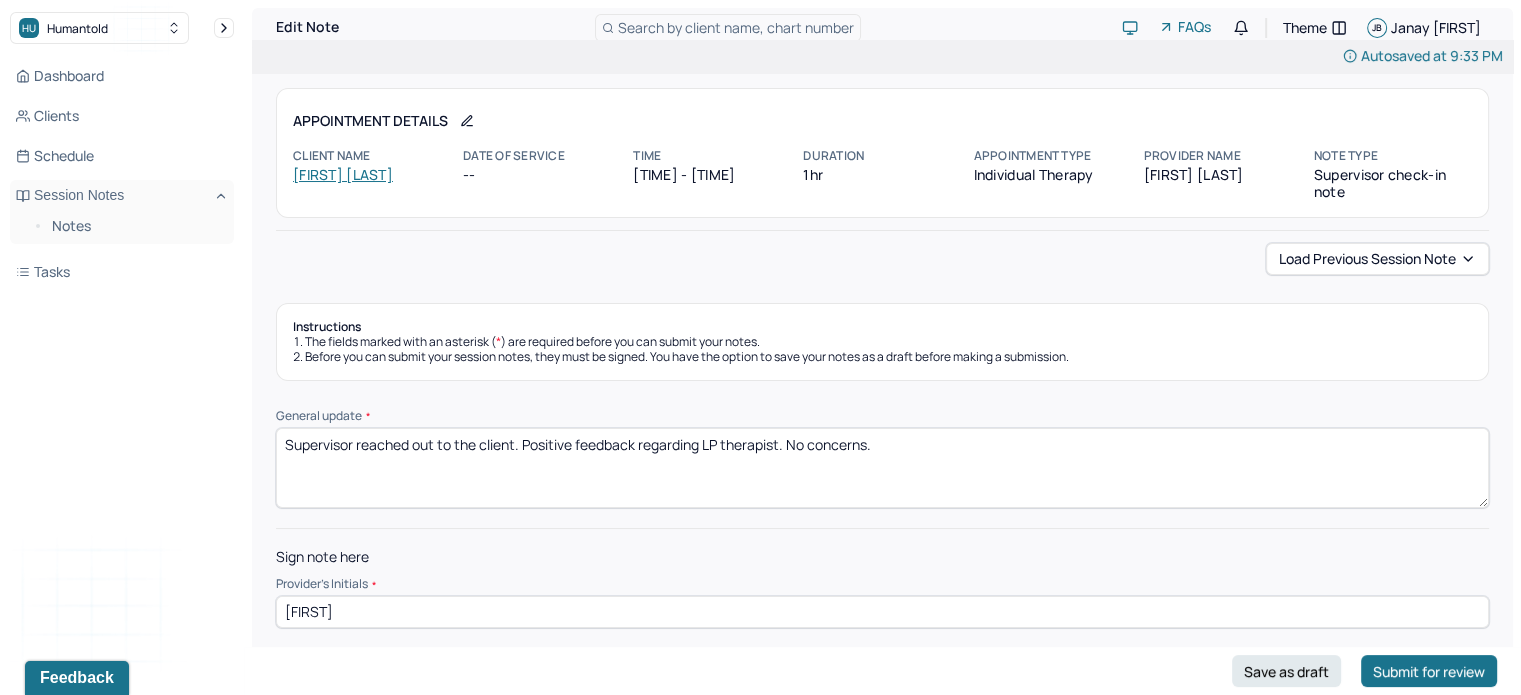 type on "[FIRST]" 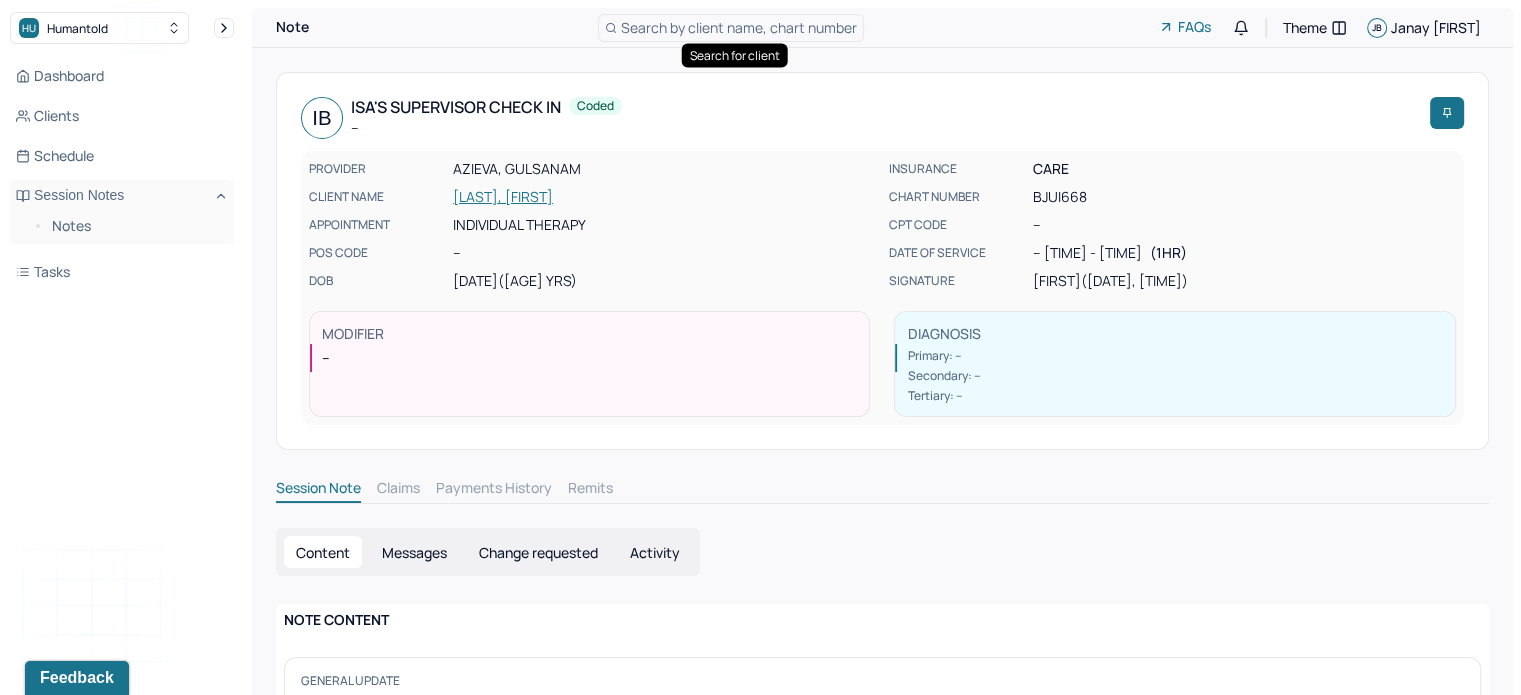 click on "Search by client name, chart number" at bounding box center [739, 27] 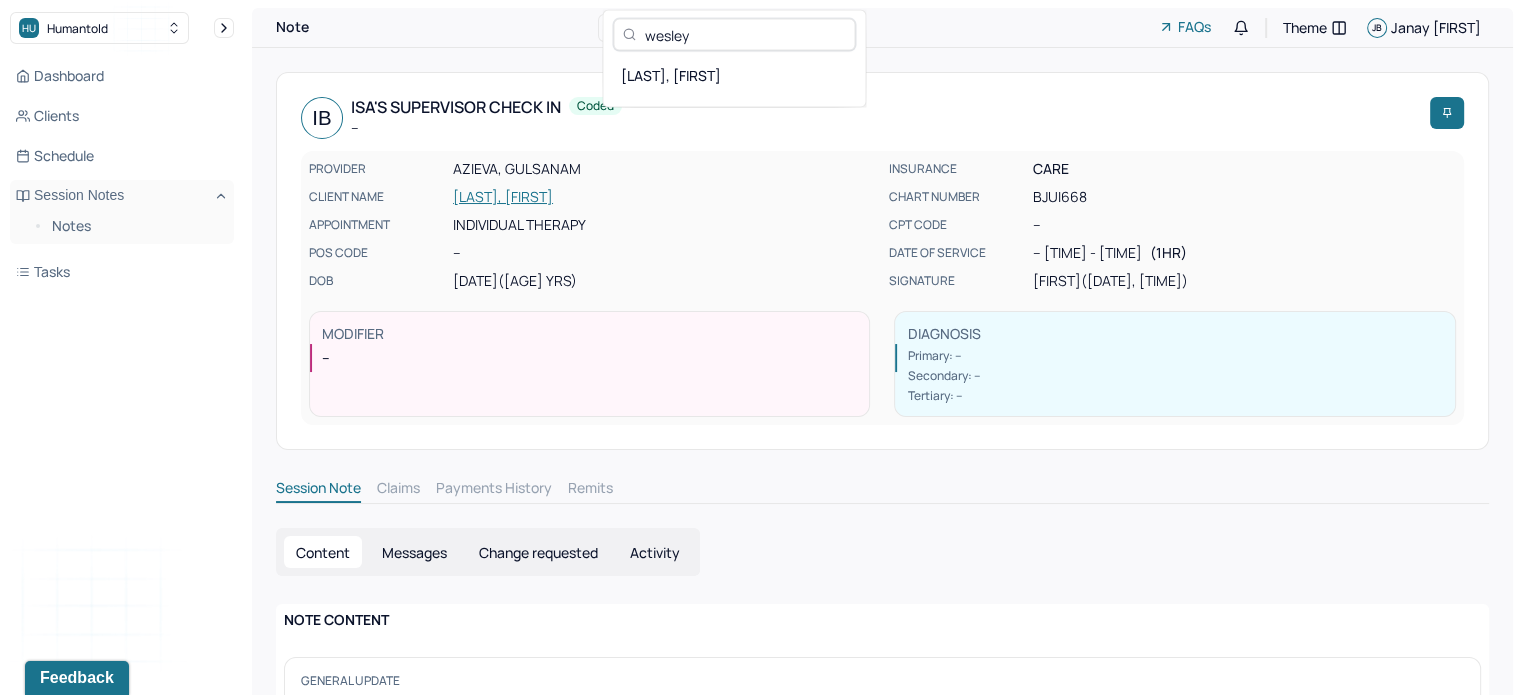 type on "wesley" 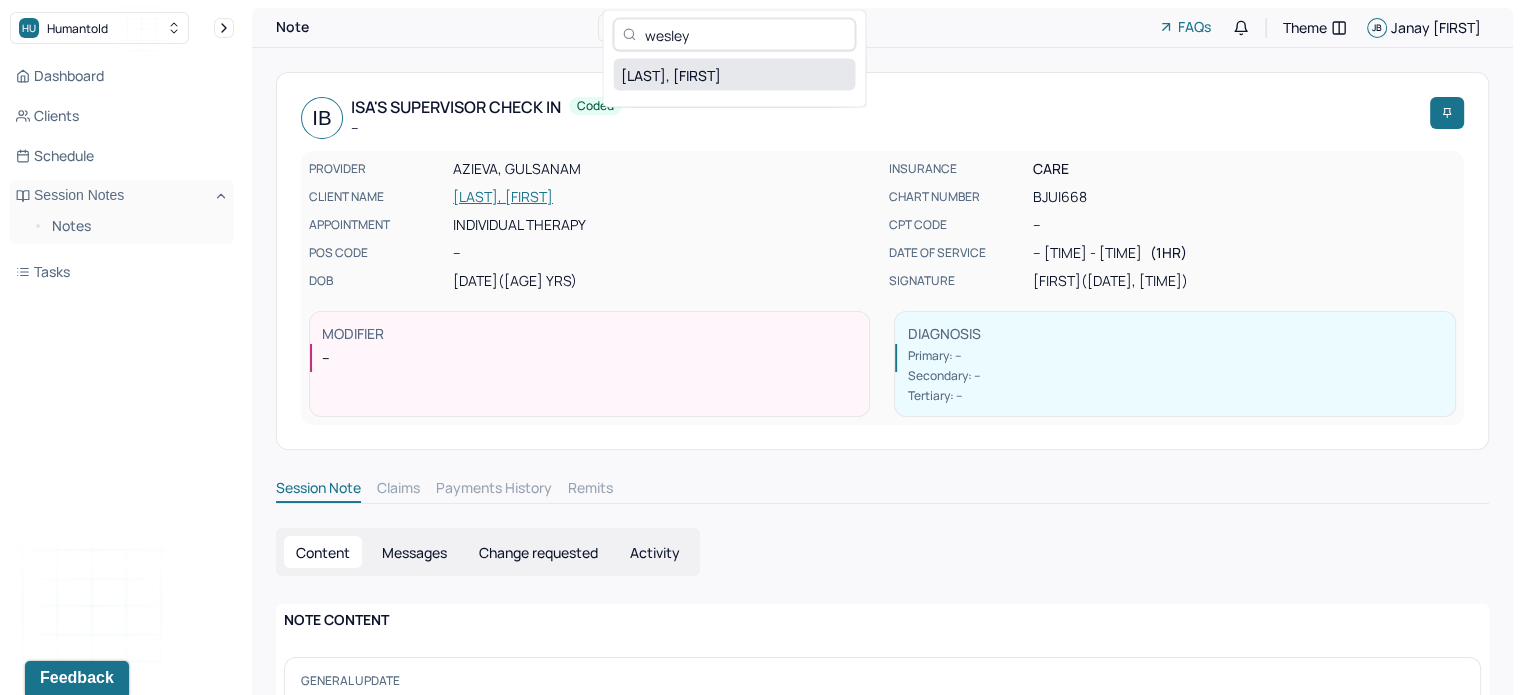 click on "[LAST], [FIRST]" at bounding box center [734, 75] 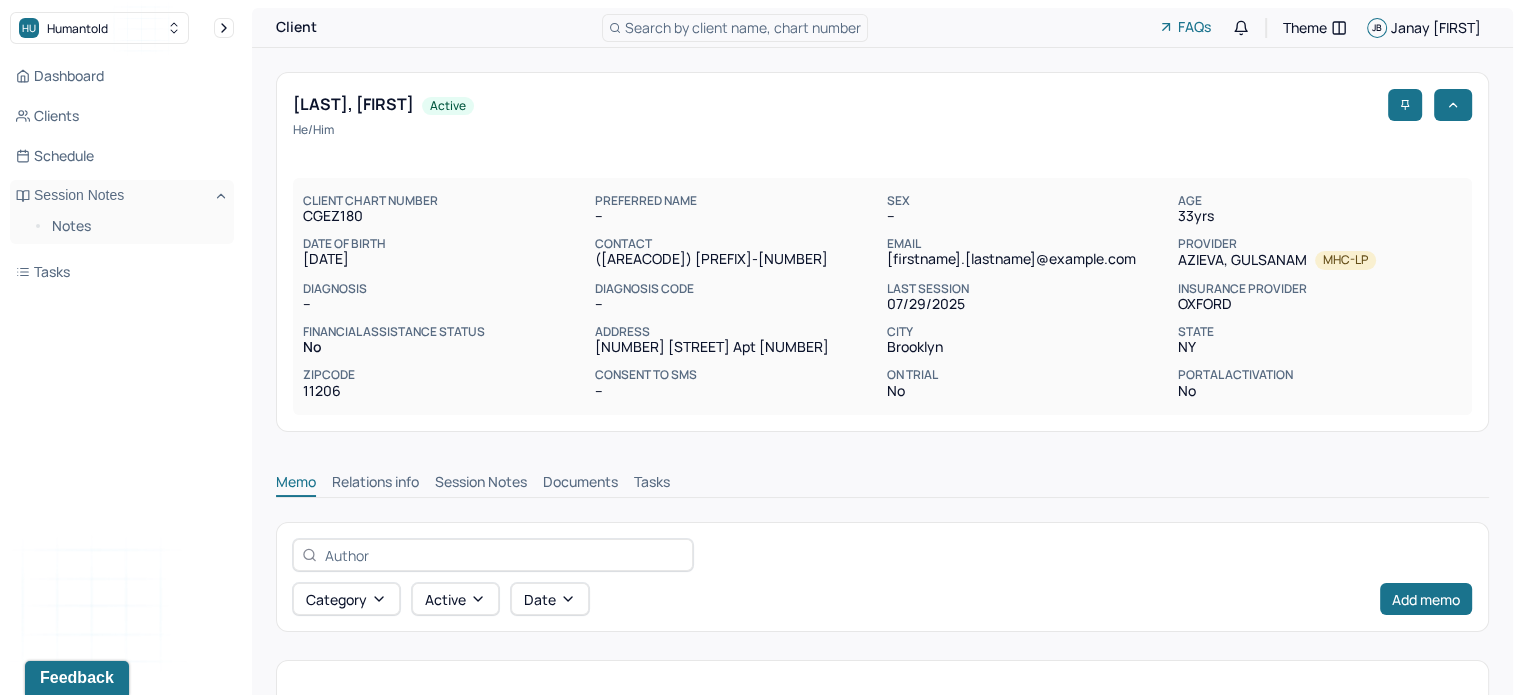 click on "Session Notes" at bounding box center (481, 484) 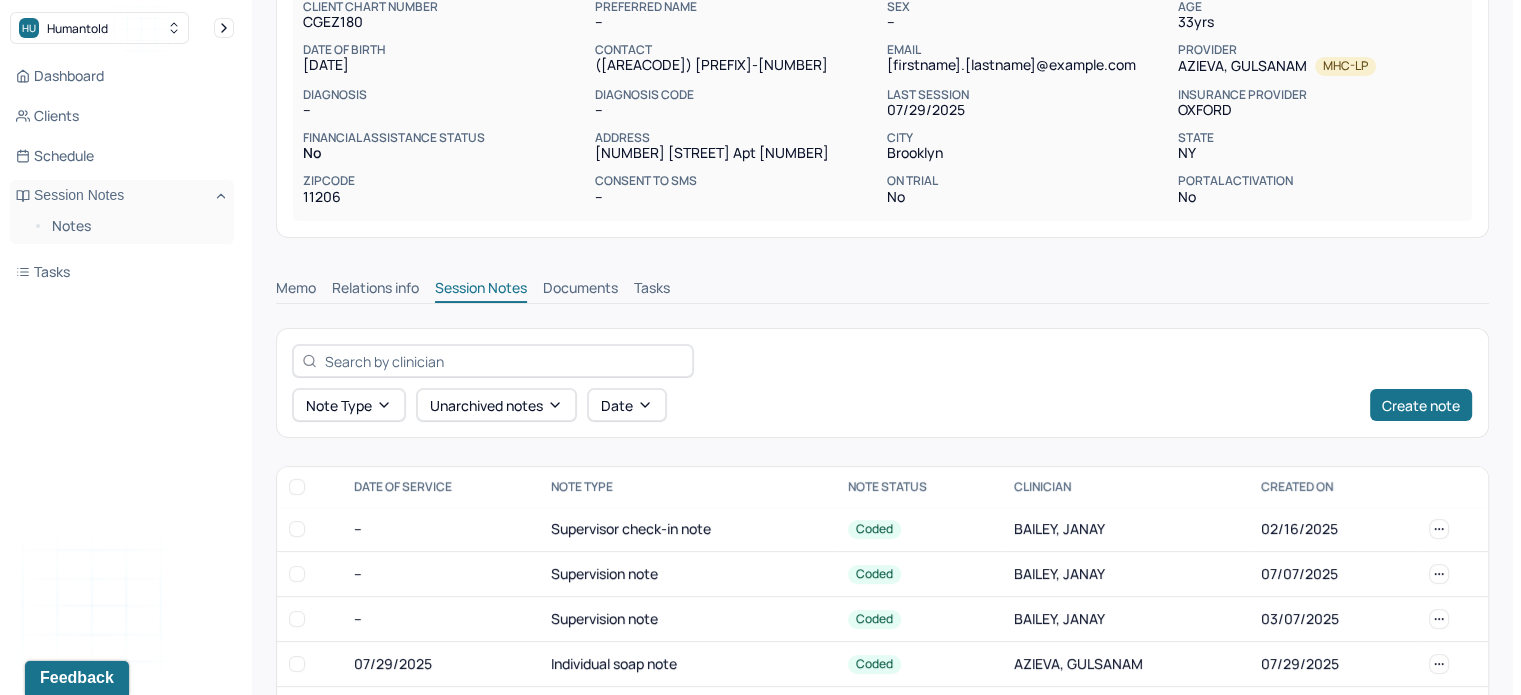 scroll, scrollTop: 0, scrollLeft: 0, axis: both 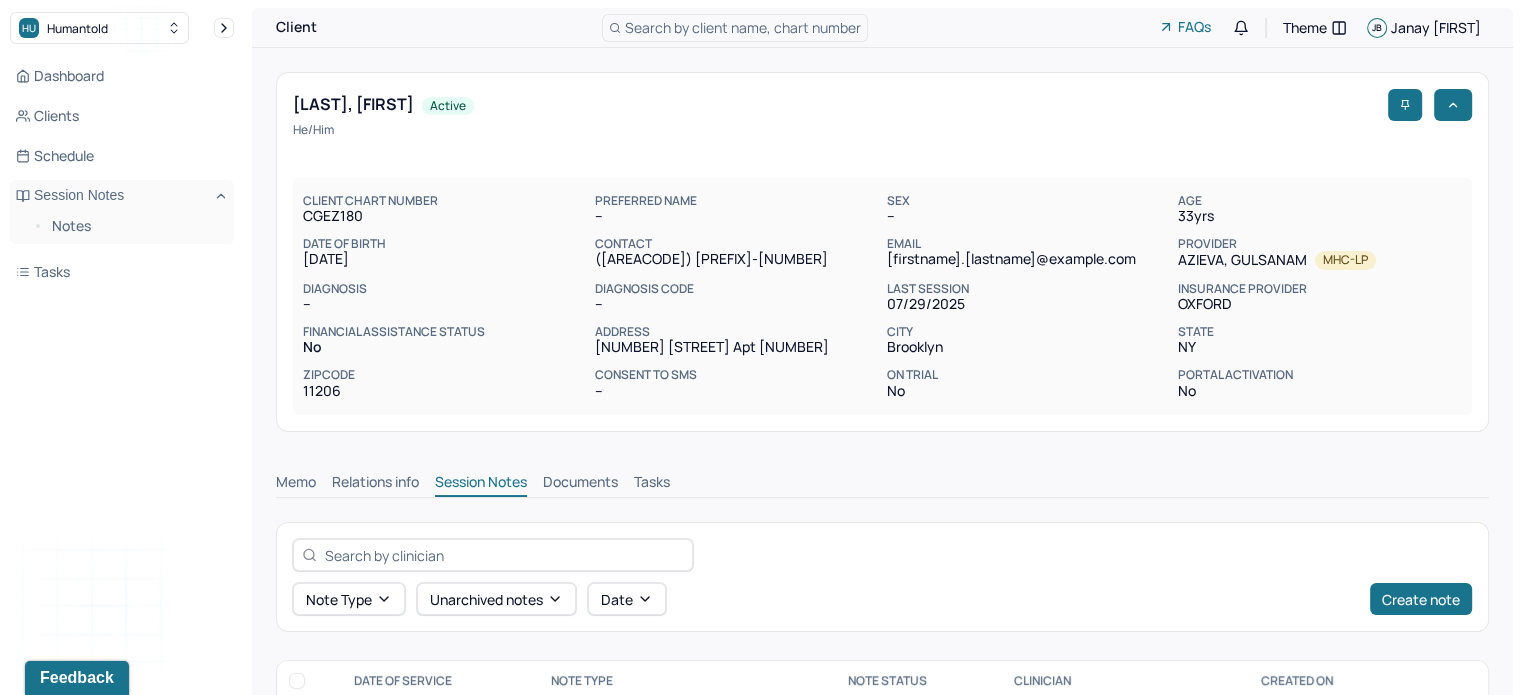 drag, startPoint x: 1386, startPoint y: 584, endPoint x: 997, endPoint y: 468, distance: 405.92734 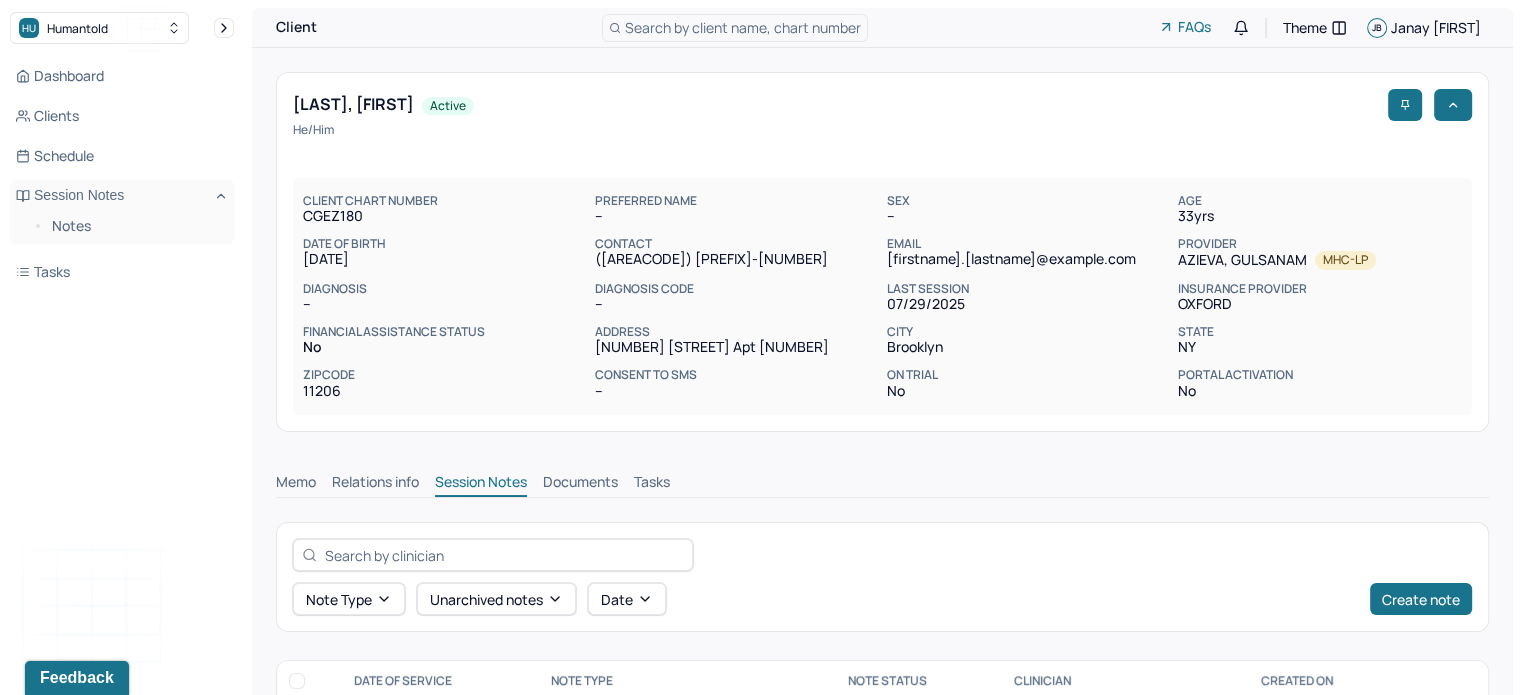 click on "Memo Relations info Session Notes Documents Tasks" at bounding box center (882, 477) 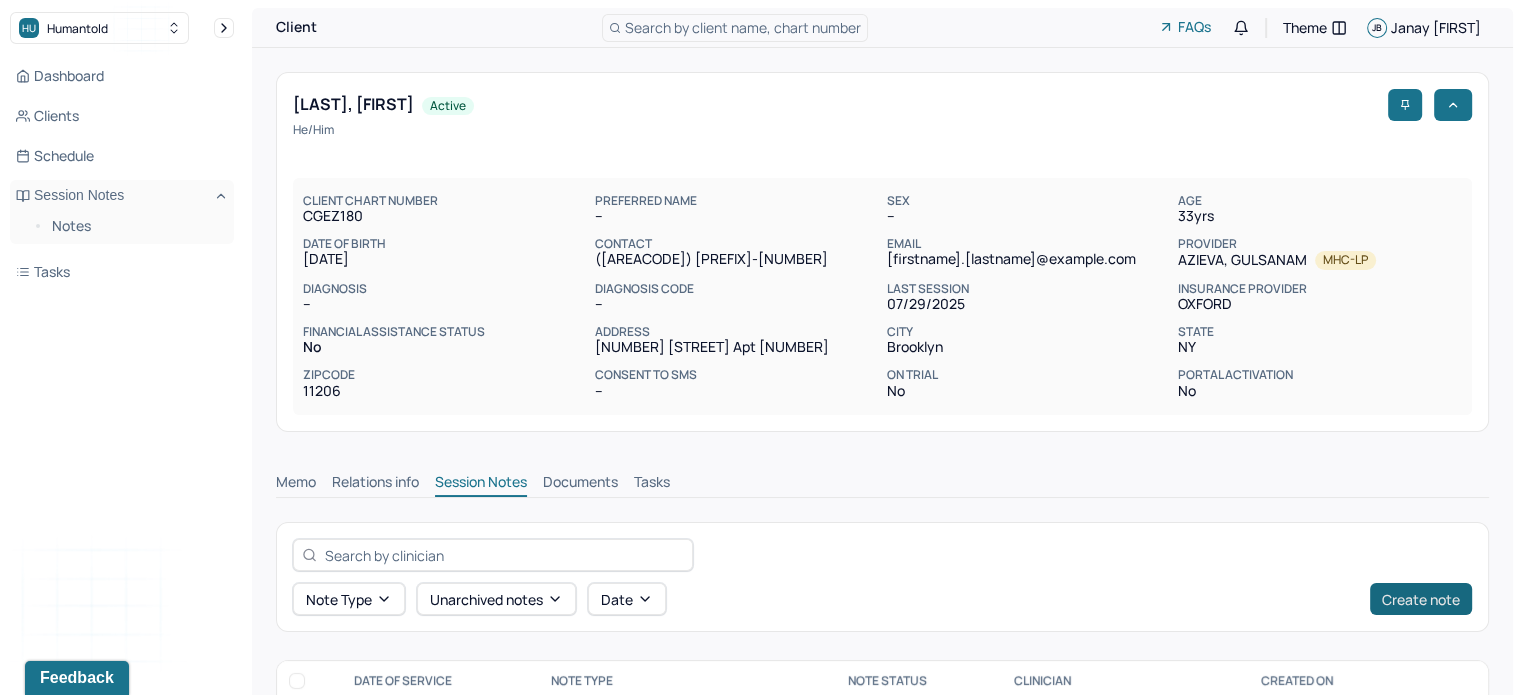 click on "Create note" at bounding box center (1421, 599) 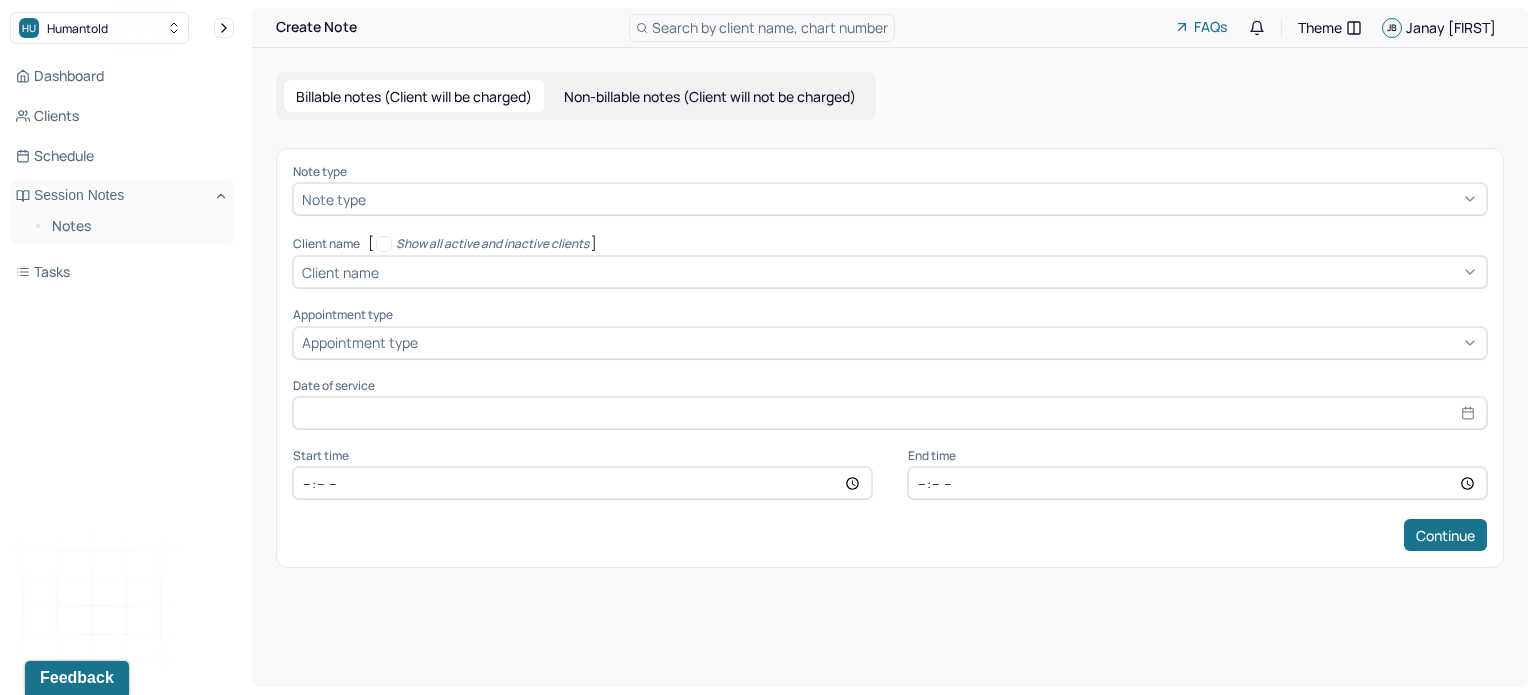 click on "Non-billable notes (Client will not be charged)" at bounding box center [710, 96] 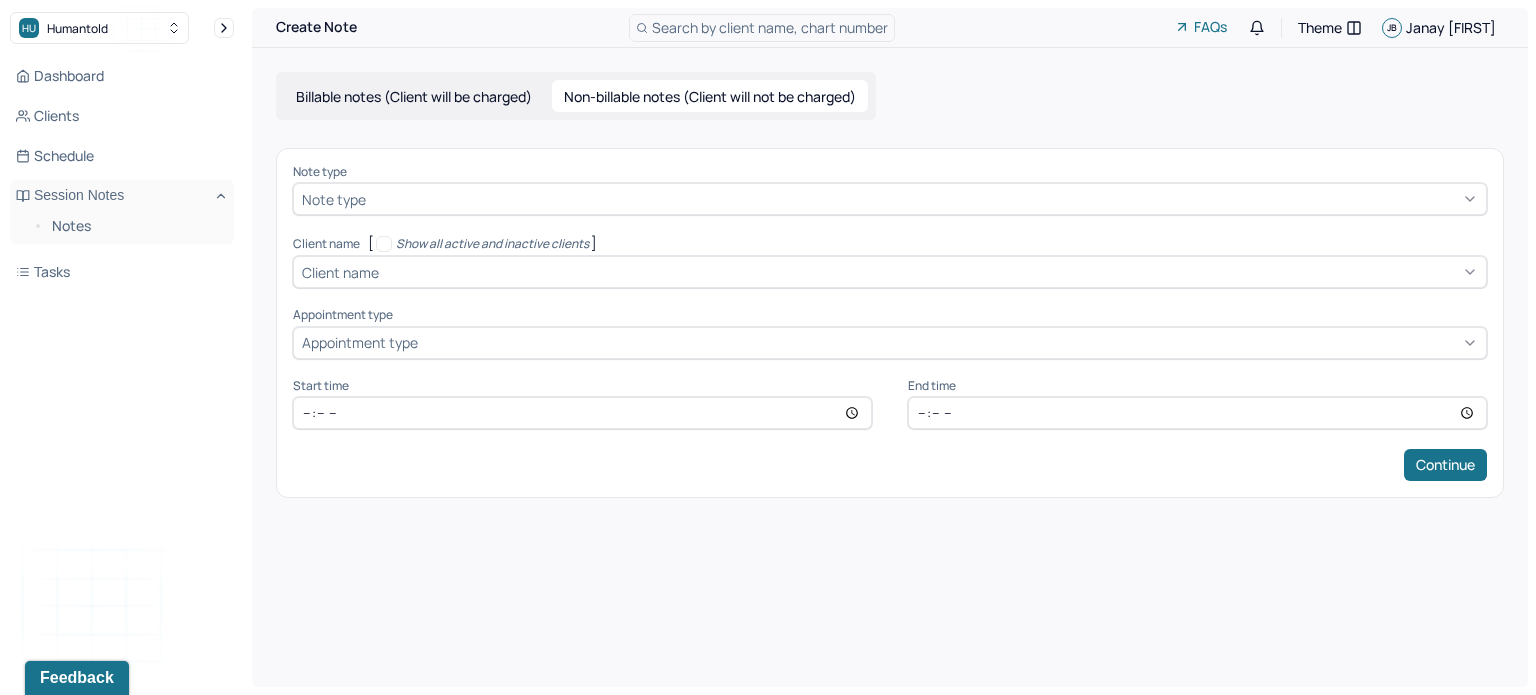 click at bounding box center [924, 199] 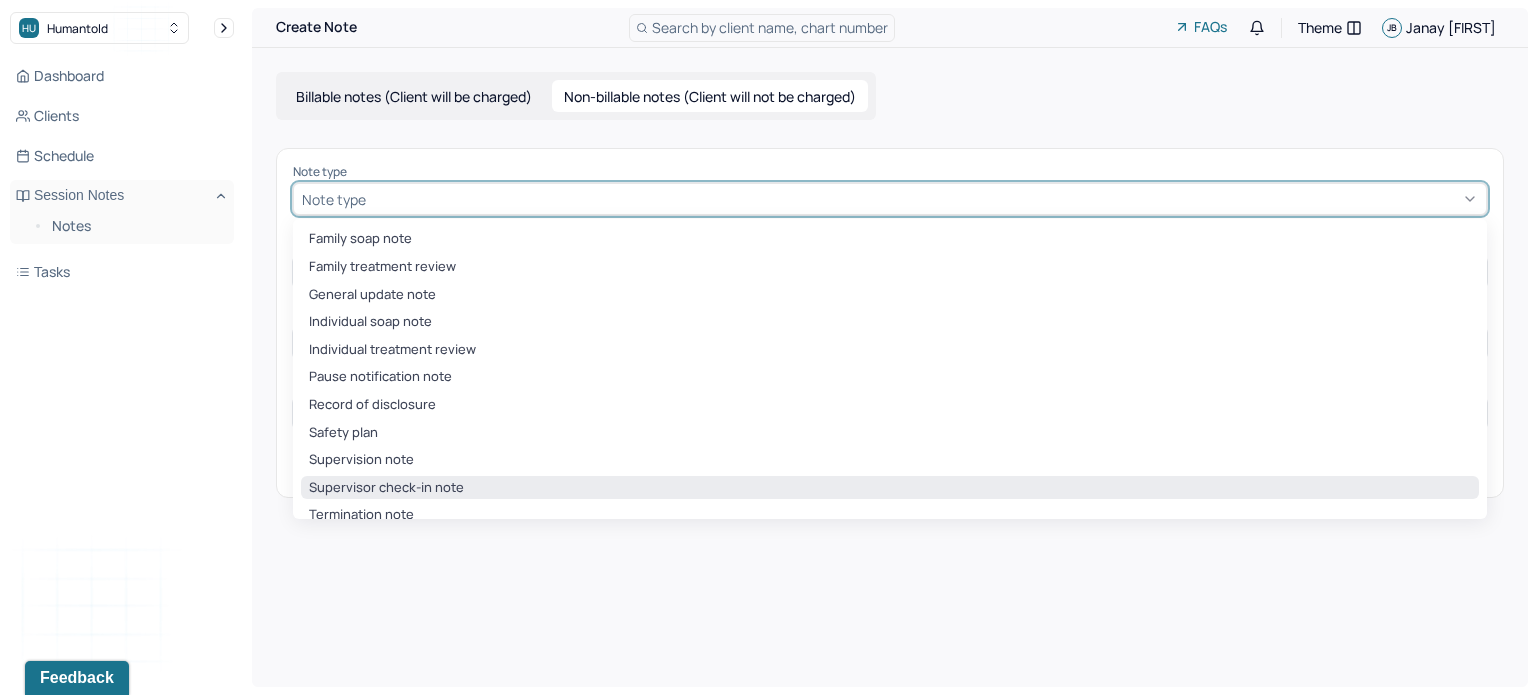 click on "Supervisor check-in note" at bounding box center (890, 488) 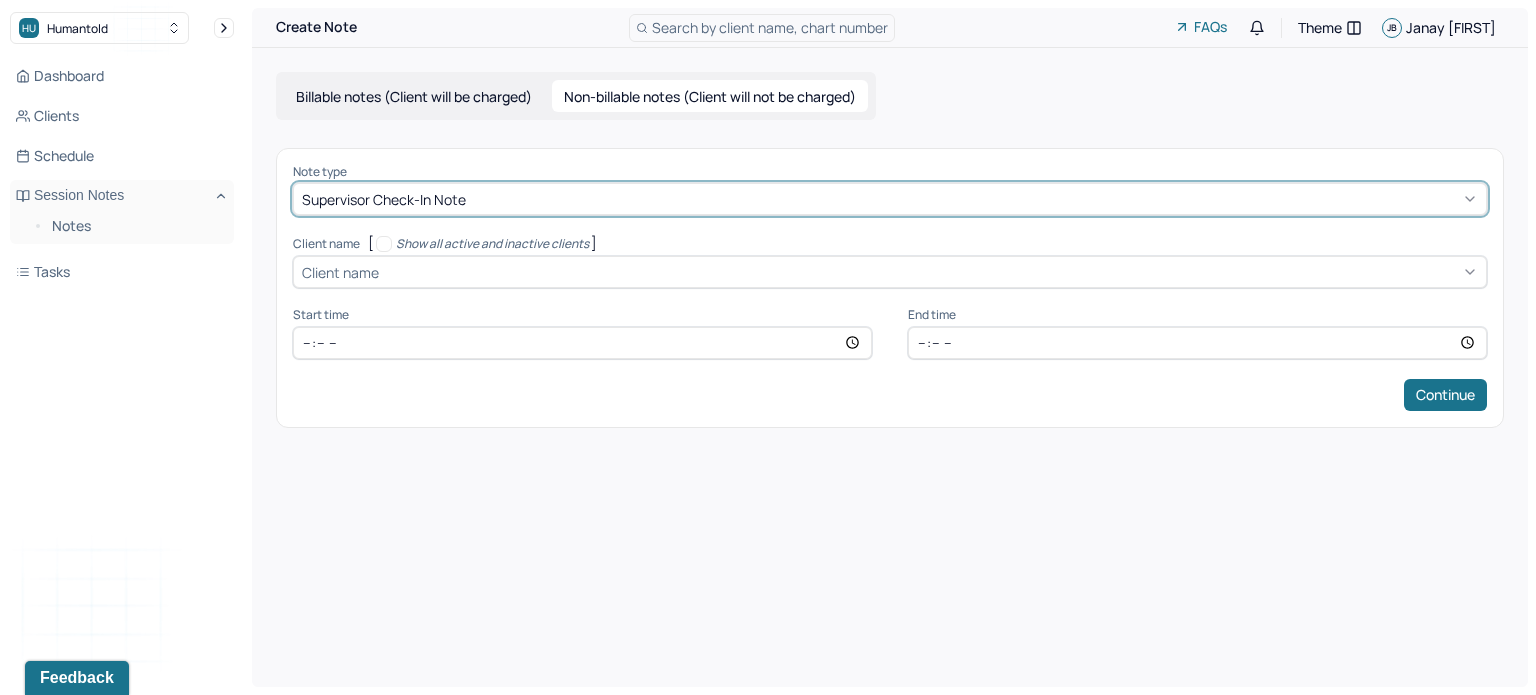 click at bounding box center [930, 272] 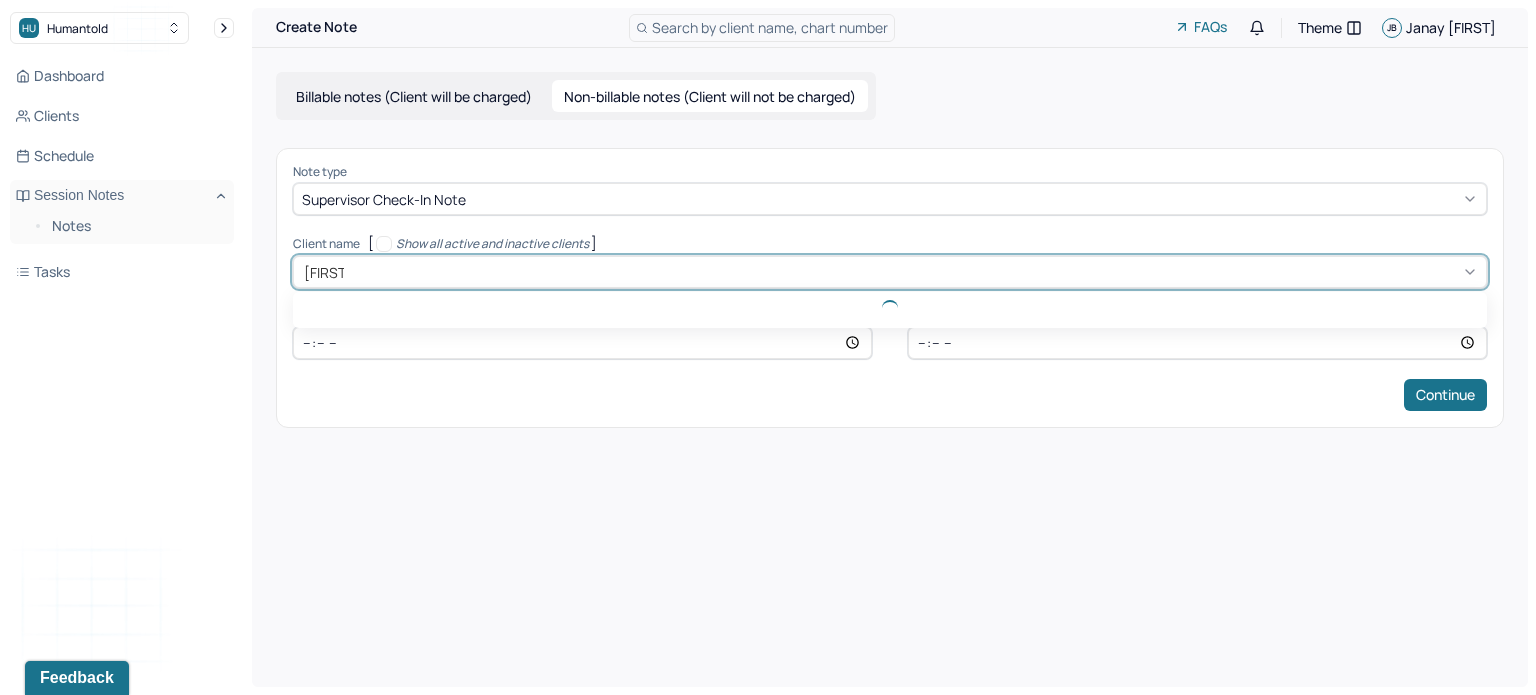 type on "wesley" 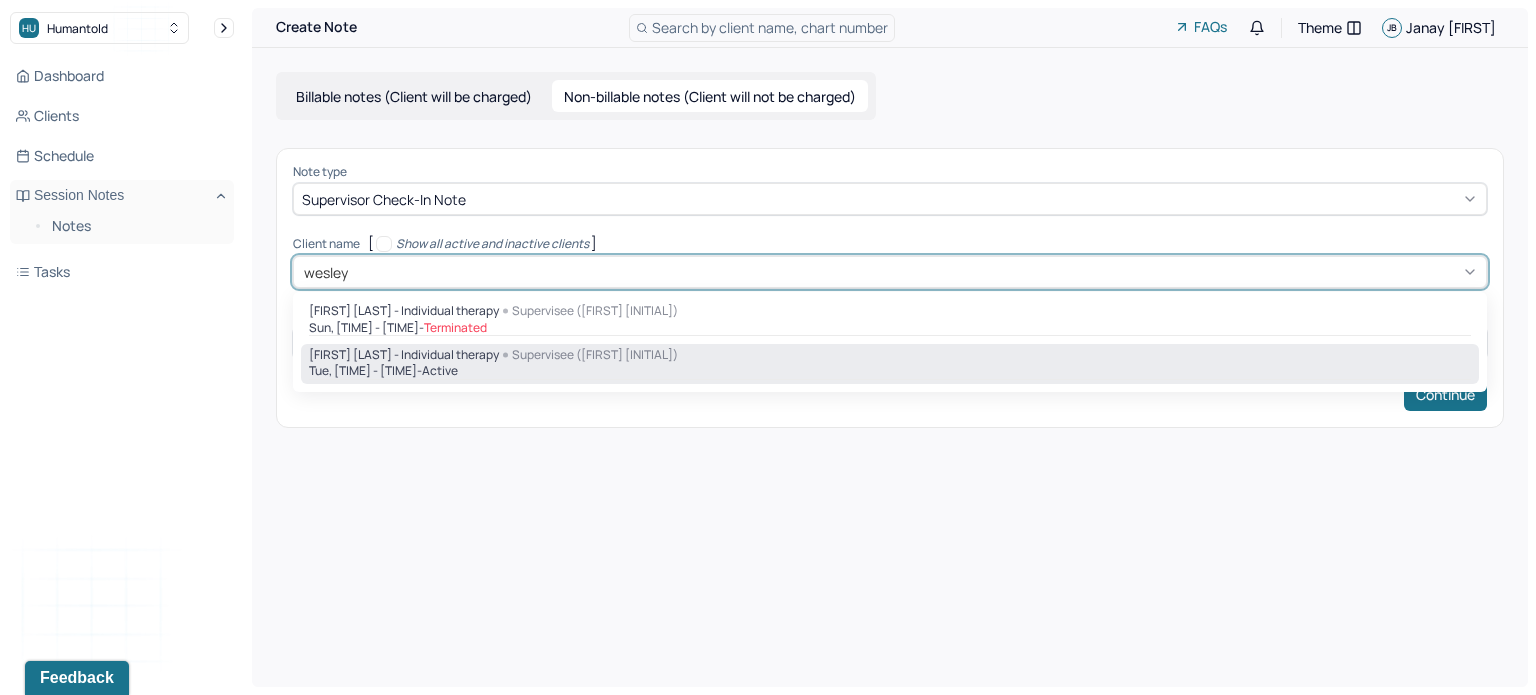 click on "[FIRST] [LAST] - Individual therapy" at bounding box center (404, 355) 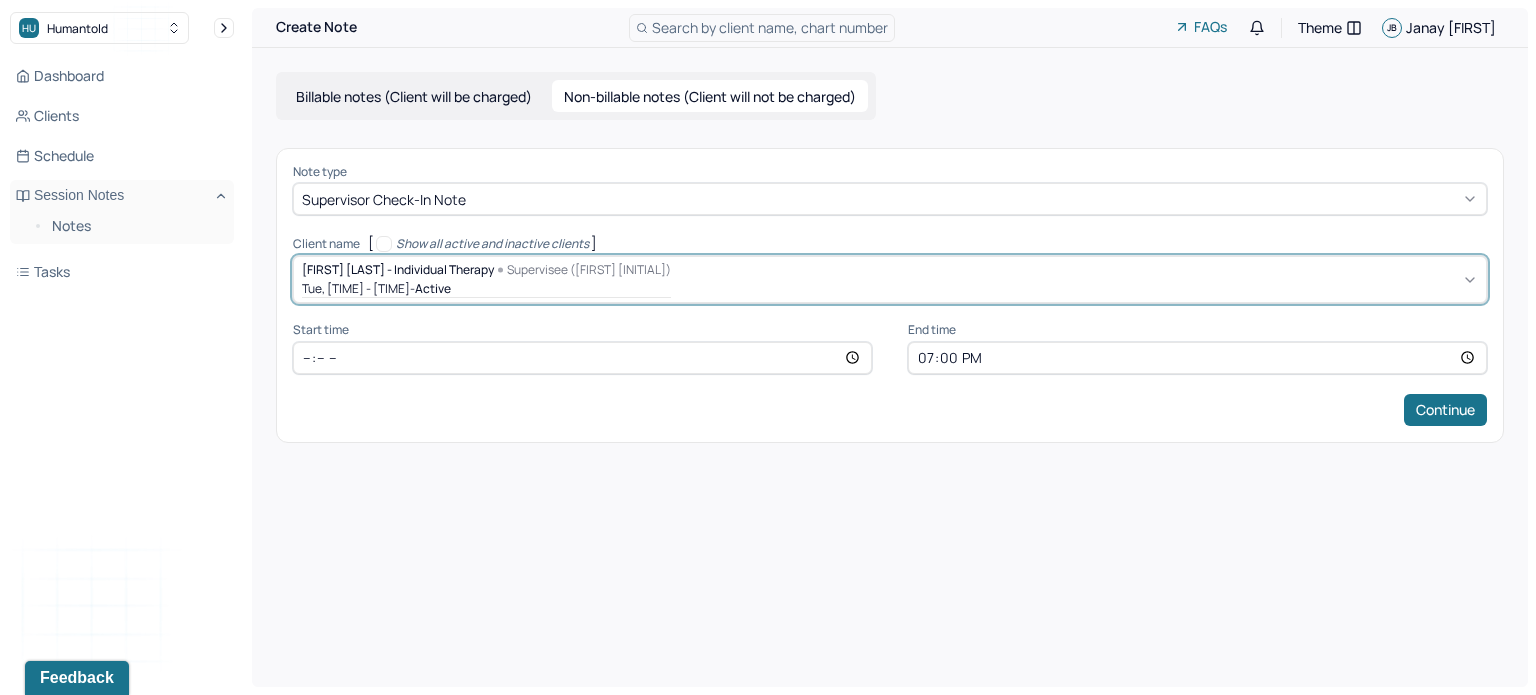 click on "Client name [ Show all active and inactive clients ] option [object Object], selected. [FIRST] [LAST] - Individual therapy Supervisee ([FIRST] [LAST])
[DAY], [TIME]  -  active Supervisee name [FIRST] [LAST] Appointment type individual therapy Start time [TIME] End time [TIME] Continue" at bounding box center (890, 295) 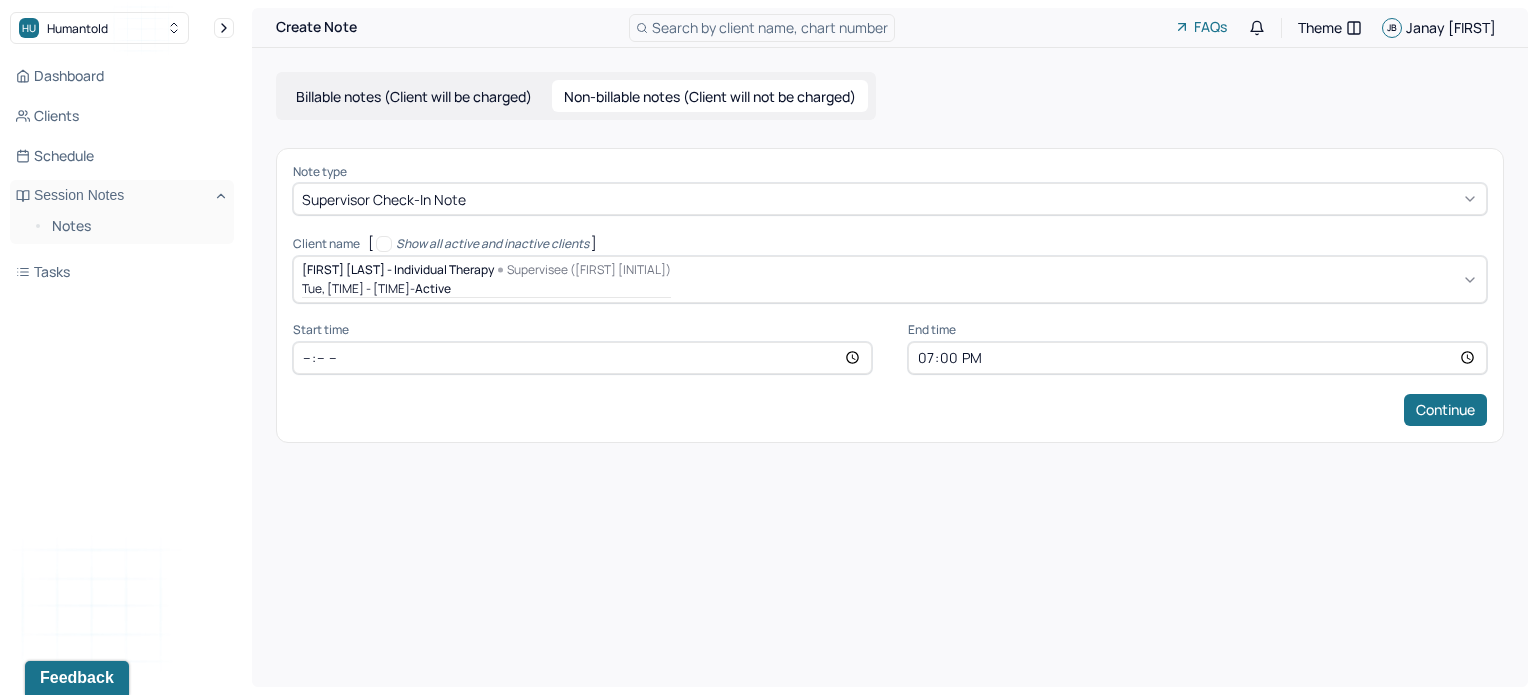 click on "Note type Supervisor check-in note Client name [ Show all active and inactive clients ] [FIRST] [LAST] - Individual therapy Supervisee (Gulsanam A.)
Tue, [TIME] - [TIME]  -  active Supervisee name Gulsanam Azieva Appointment type individual therapy Start time [TIME] End time [TIME] Continue" at bounding box center [890, 295] 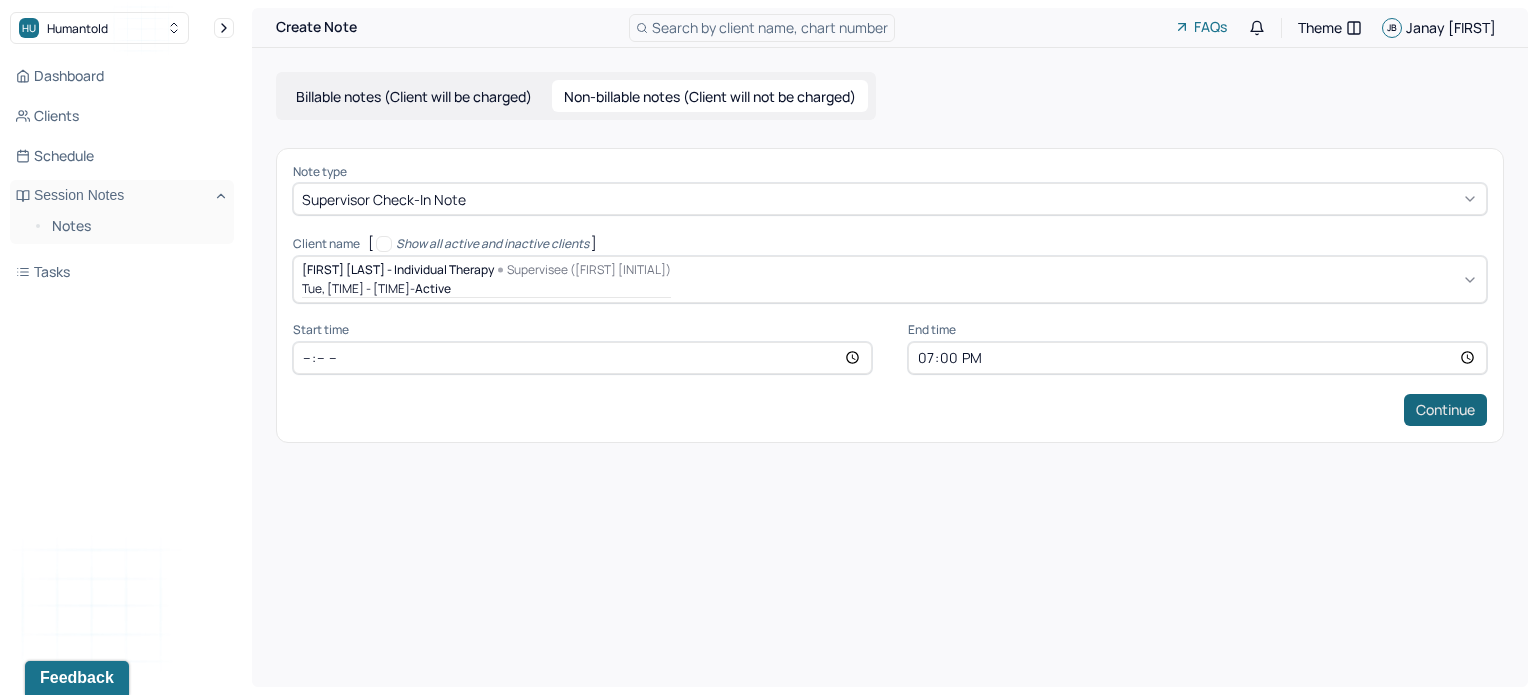 click on "Continue" at bounding box center (1445, 410) 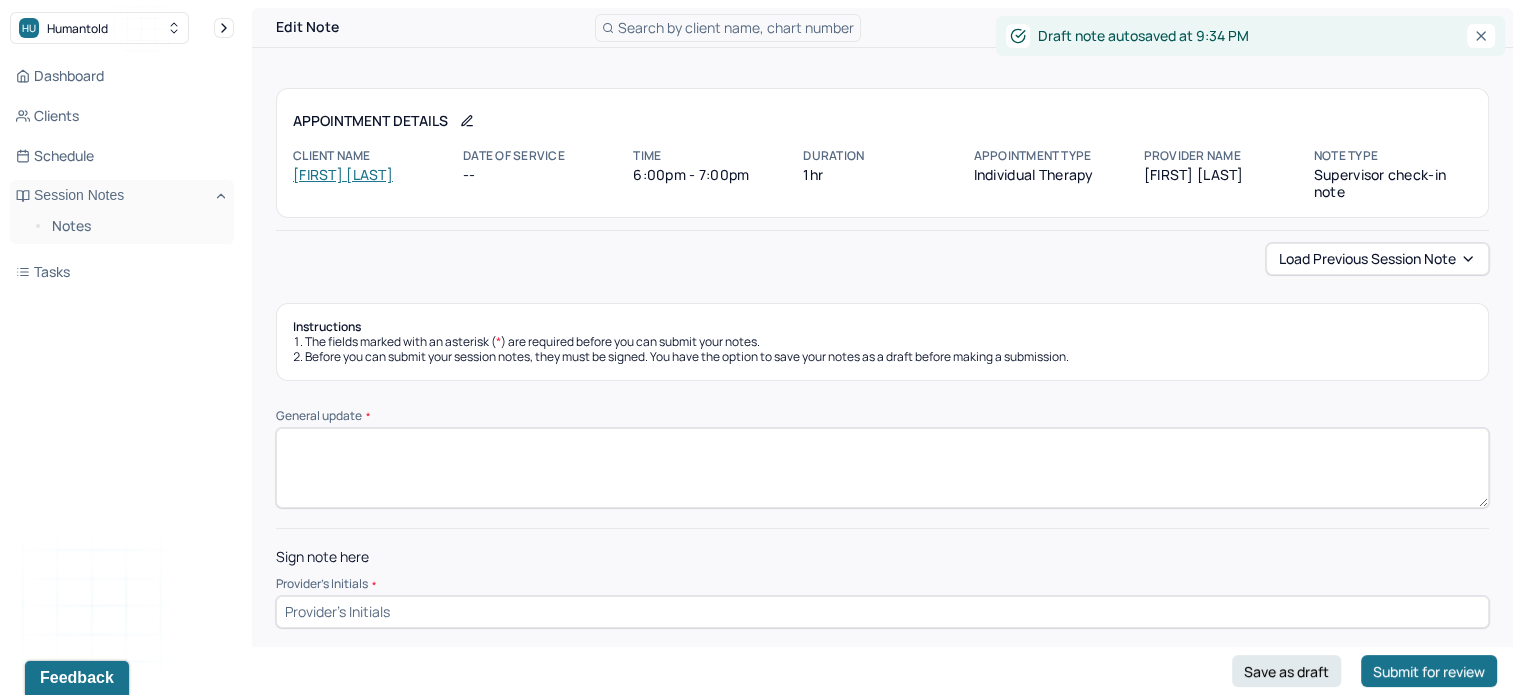 click on "General update *" at bounding box center [882, 468] 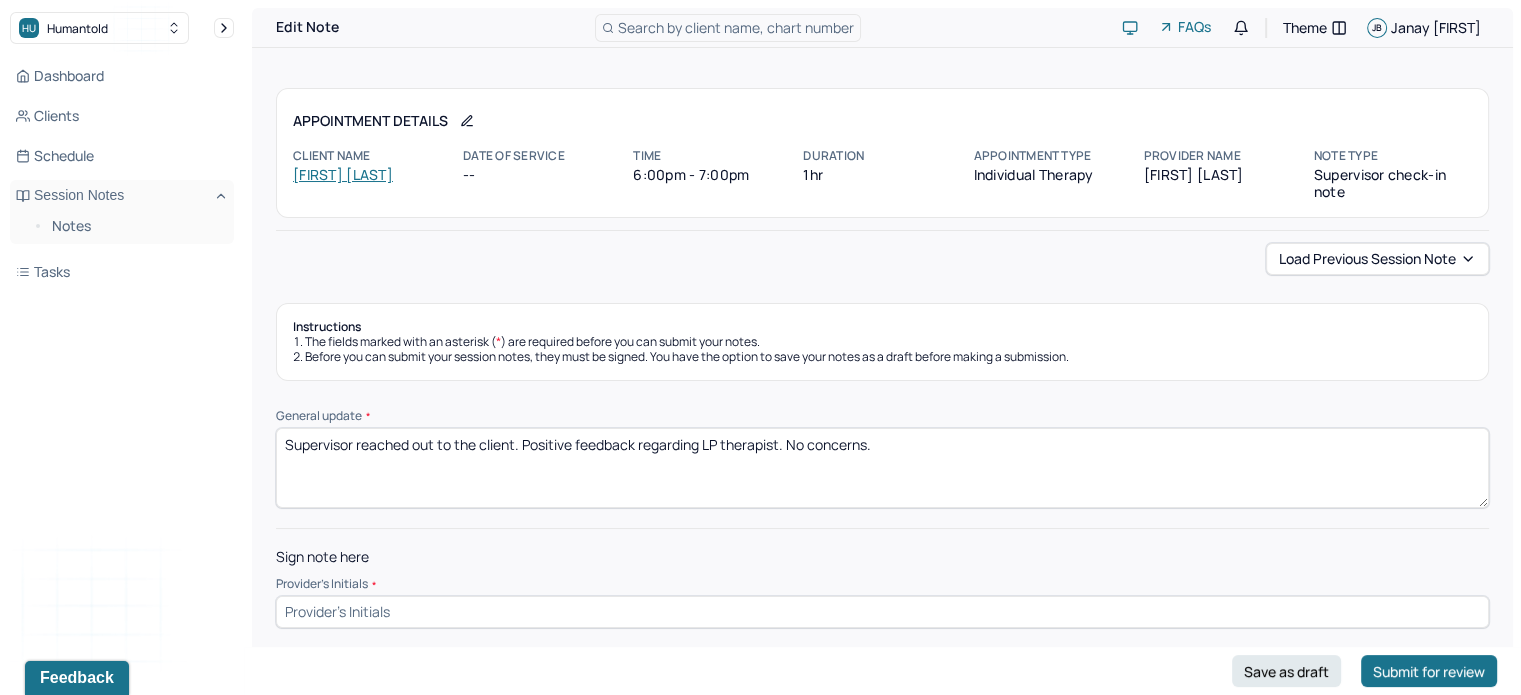 type on "Supervisor reached out to the client. Positive feedback regarding LP therapist. No concerns." 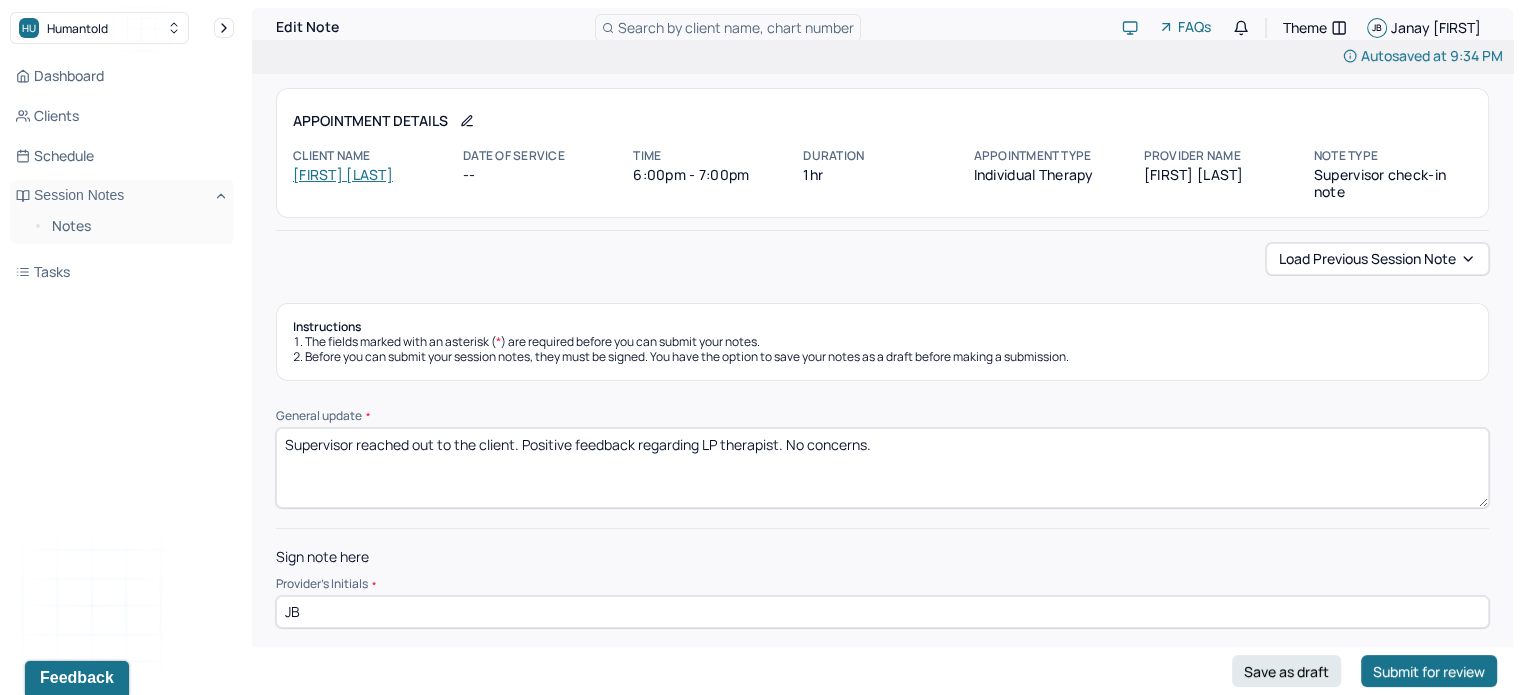 type on "JB" 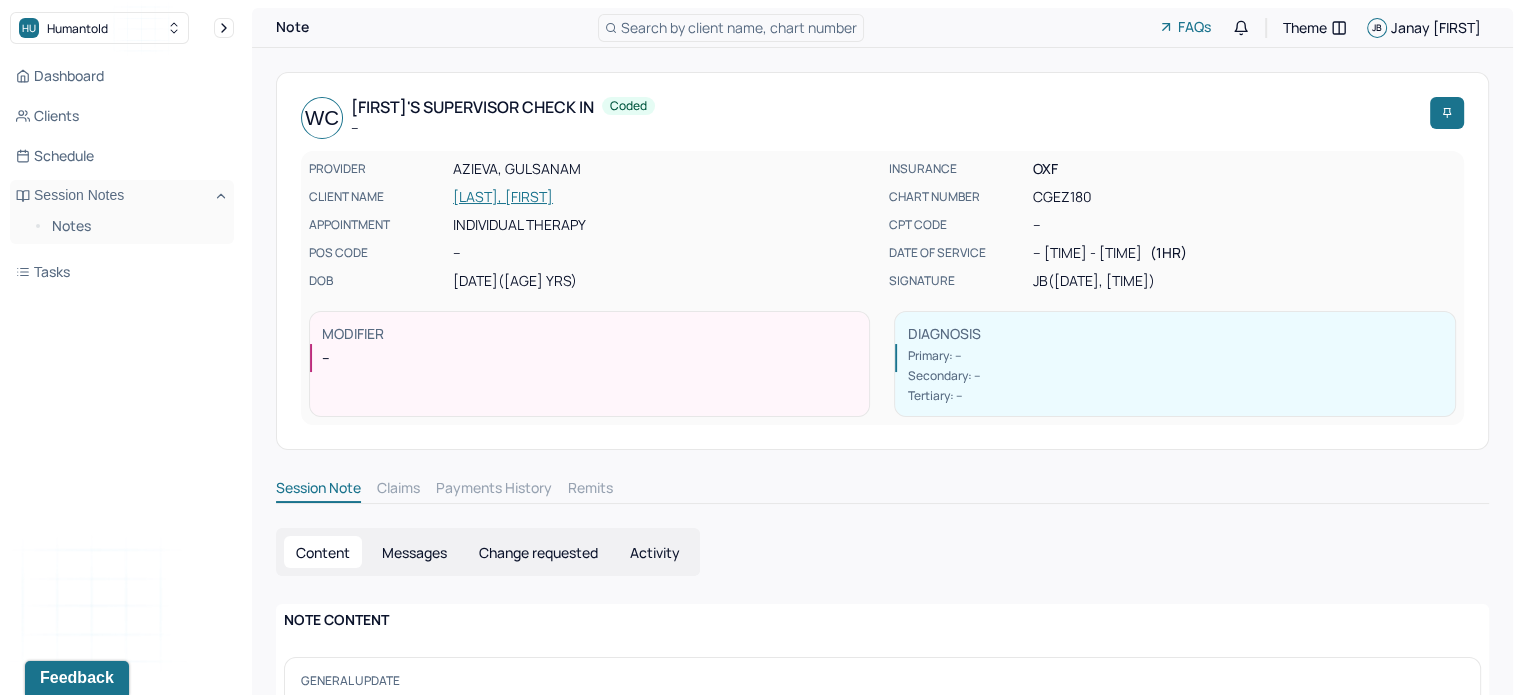 click on "Search by client name, chart number" at bounding box center (739, 27) 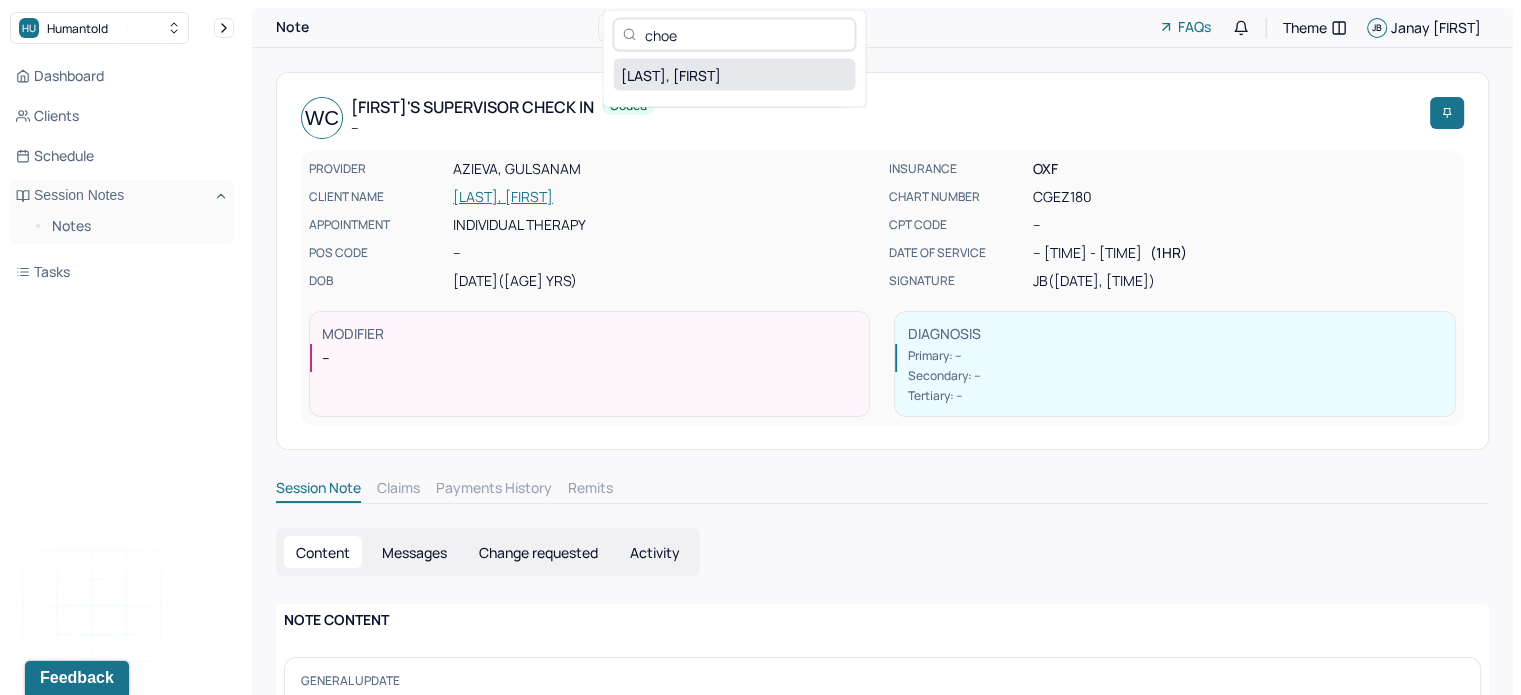 type on "choe" 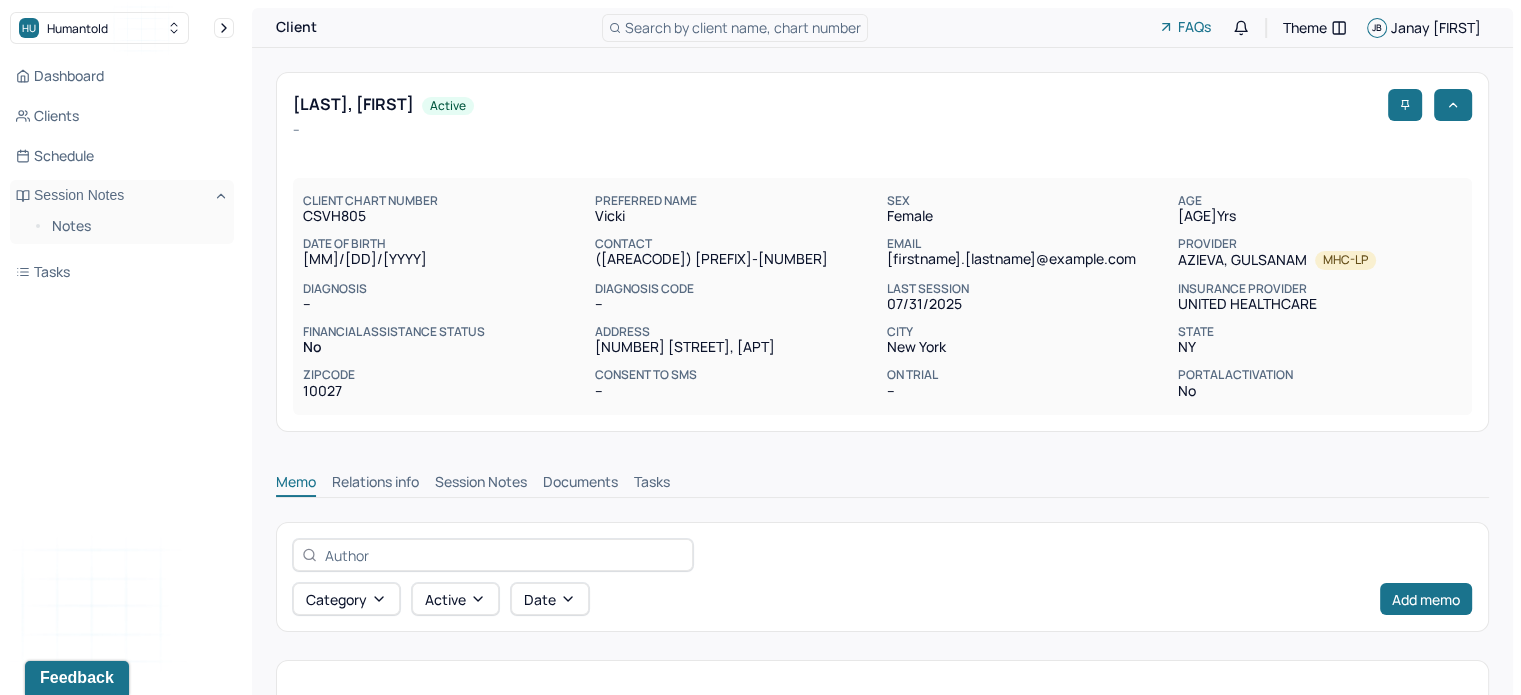 click on "Memo Relations info Session Notes Documents Tasks" at bounding box center (882, 477) 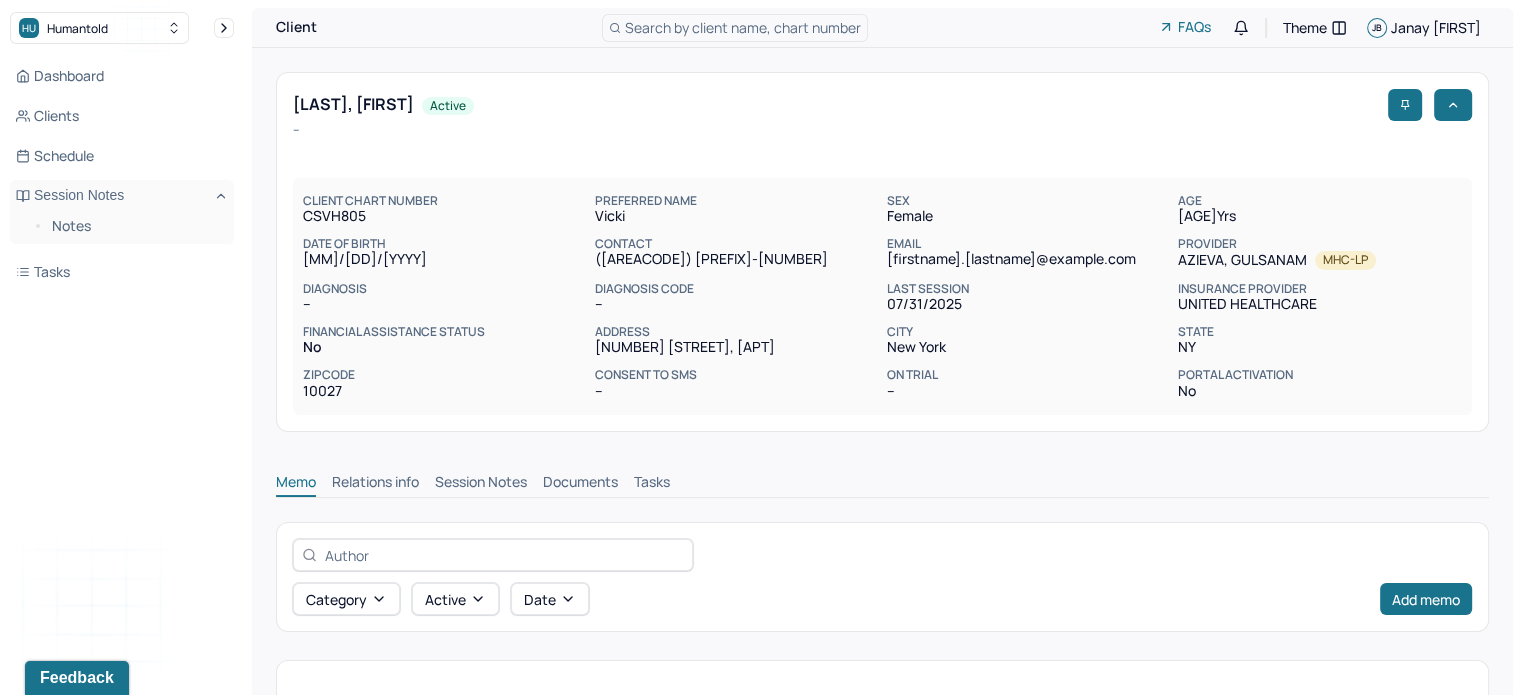 click on "Session Notes" at bounding box center [481, 484] 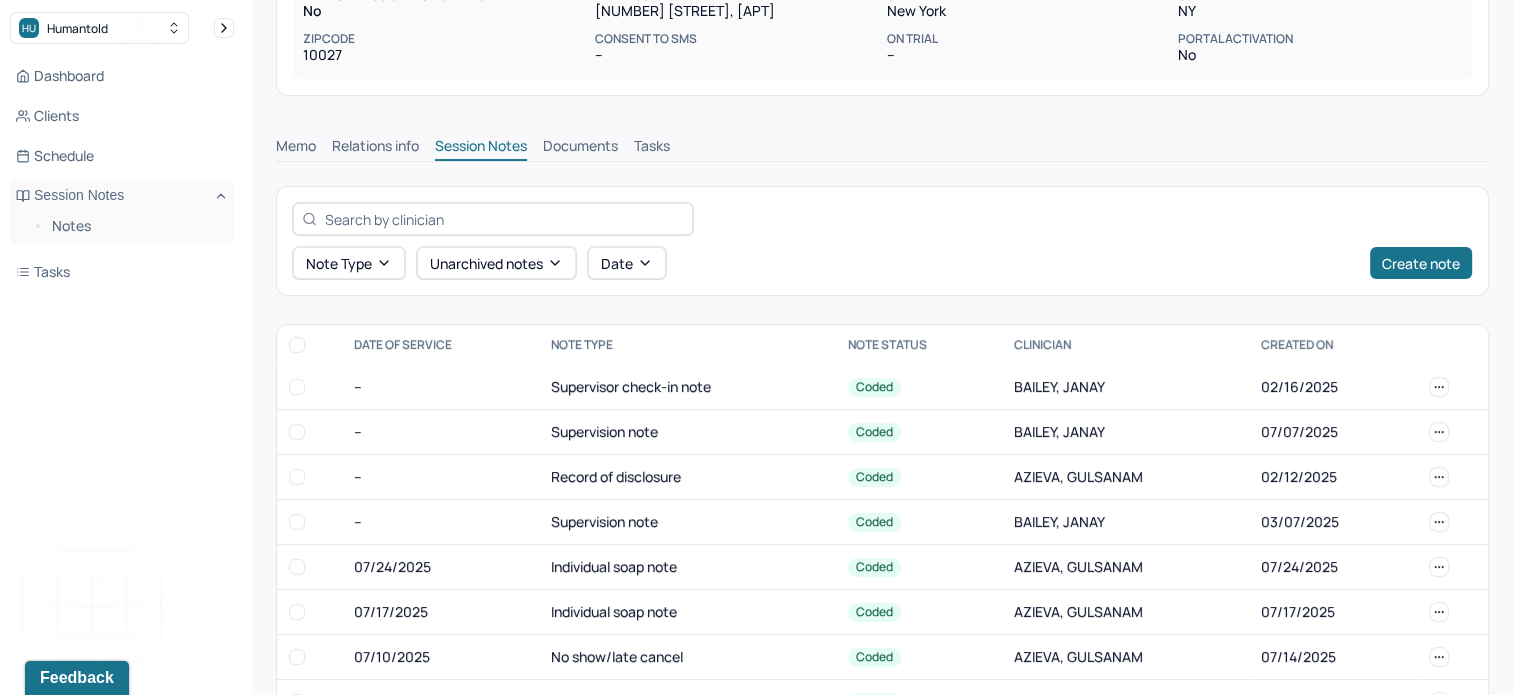 scroll, scrollTop: 0, scrollLeft: 0, axis: both 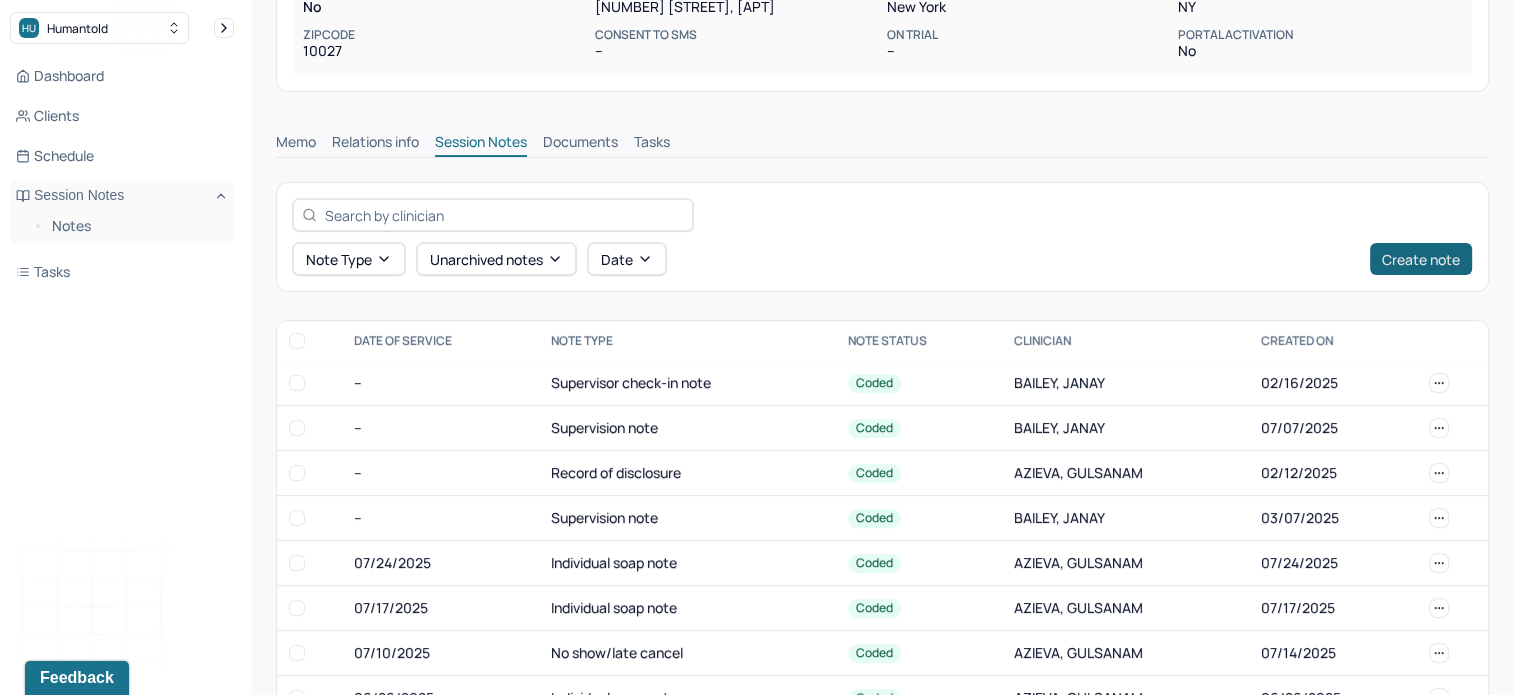 click on "Create note" at bounding box center (1421, 259) 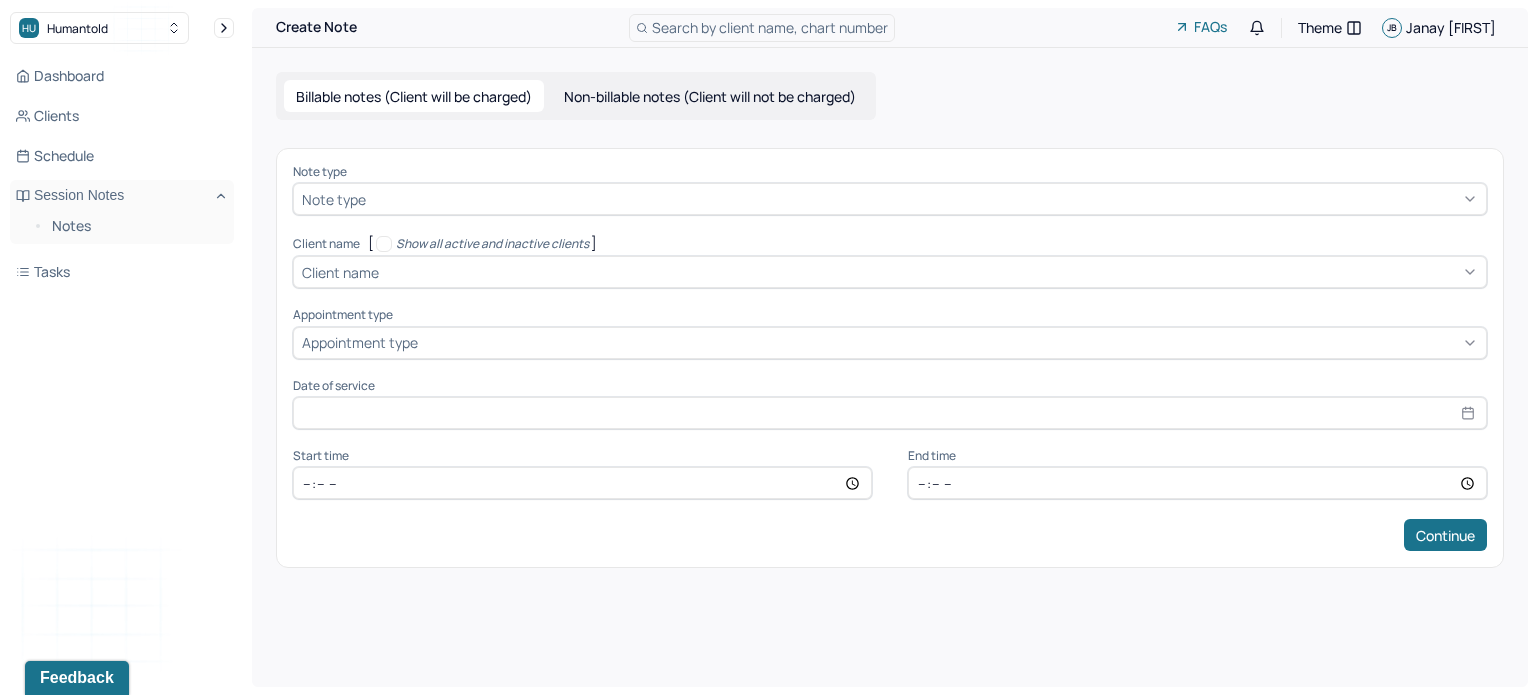 click on "Billable notes (Client will be charged) Non-billable notes (Client will not be charged)" at bounding box center [576, 96] 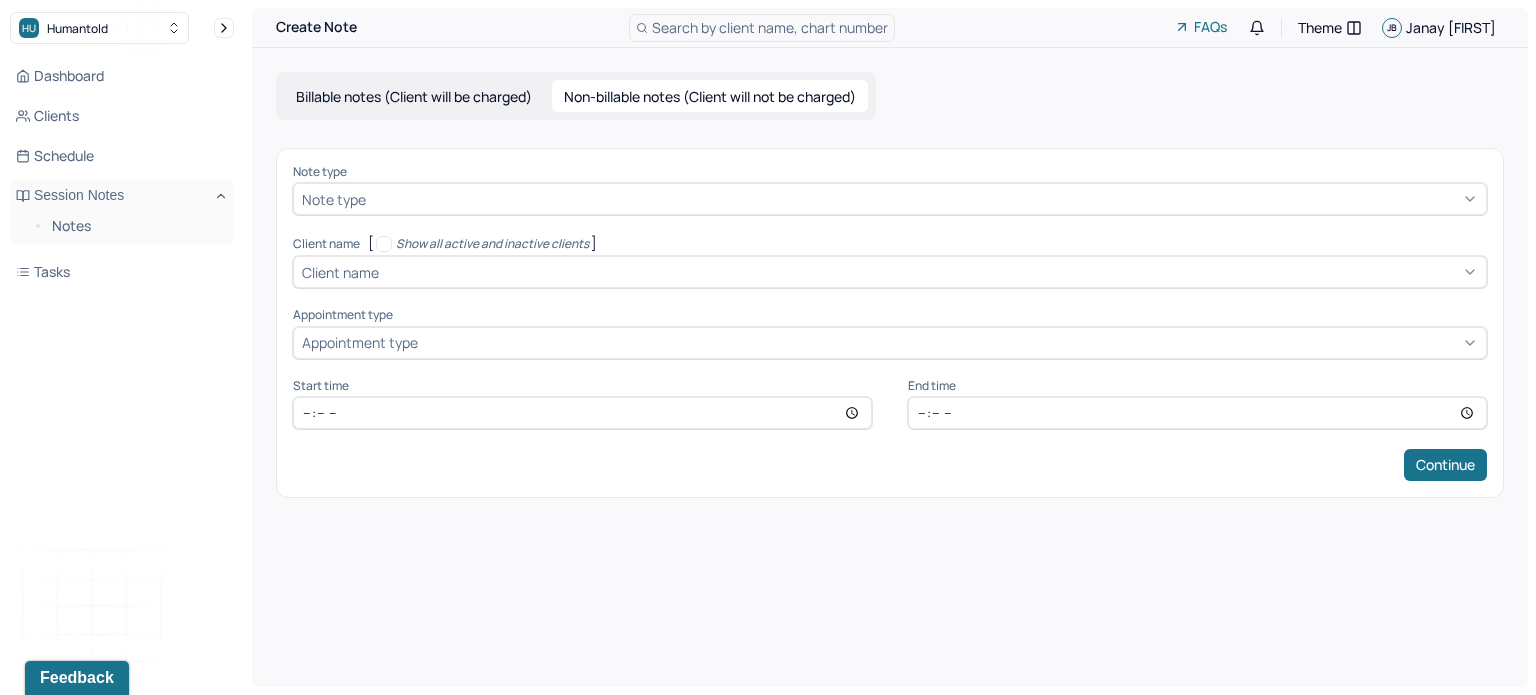 click at bounding box center [924, 199] 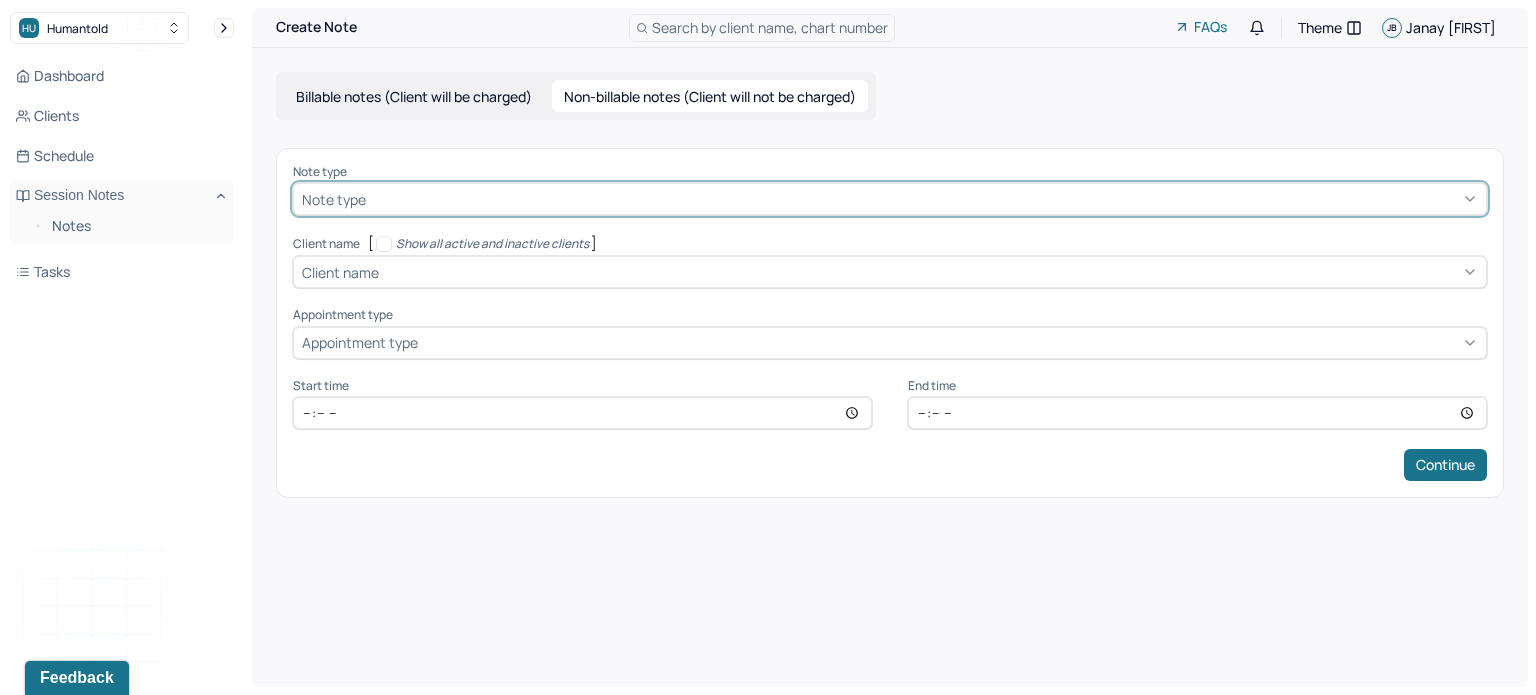 type on "v" 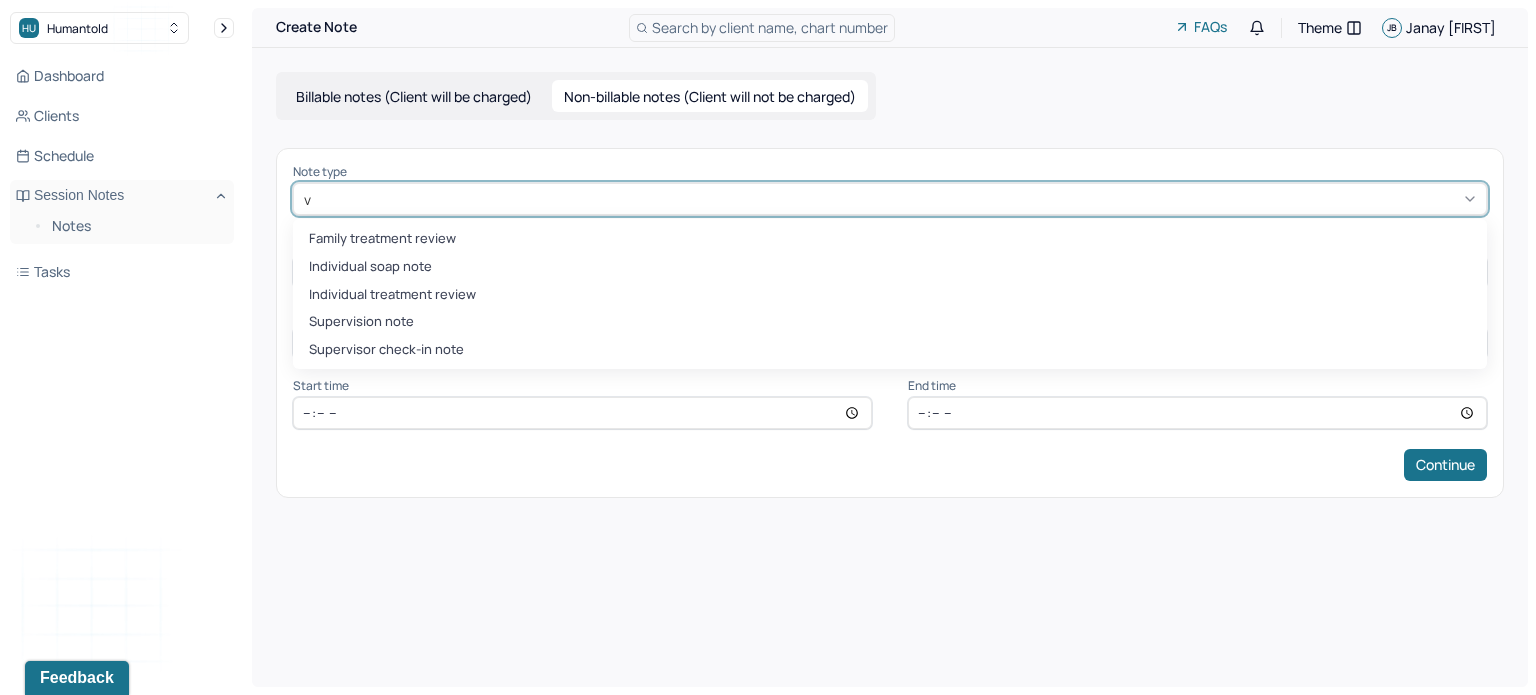 type 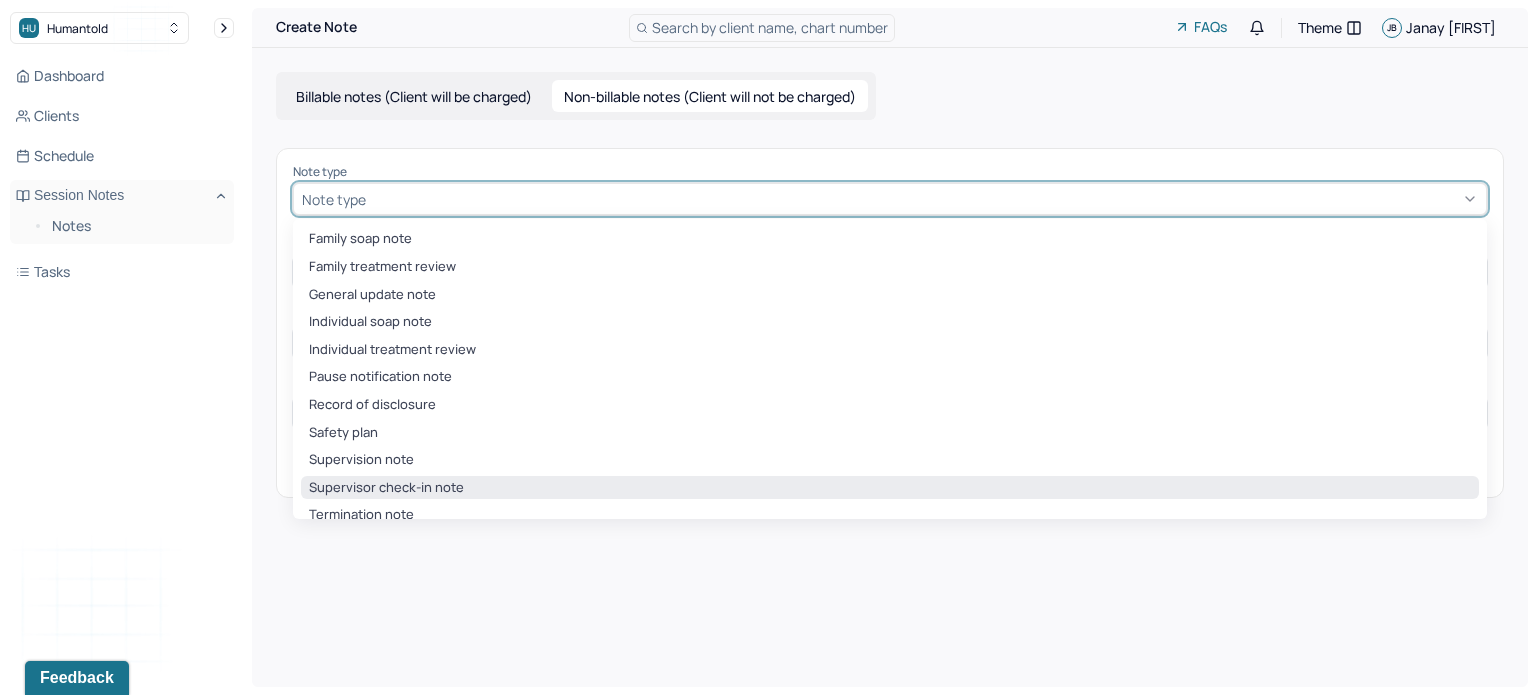 click on "Supervisor check-in note" at bounding box center (890, 488) 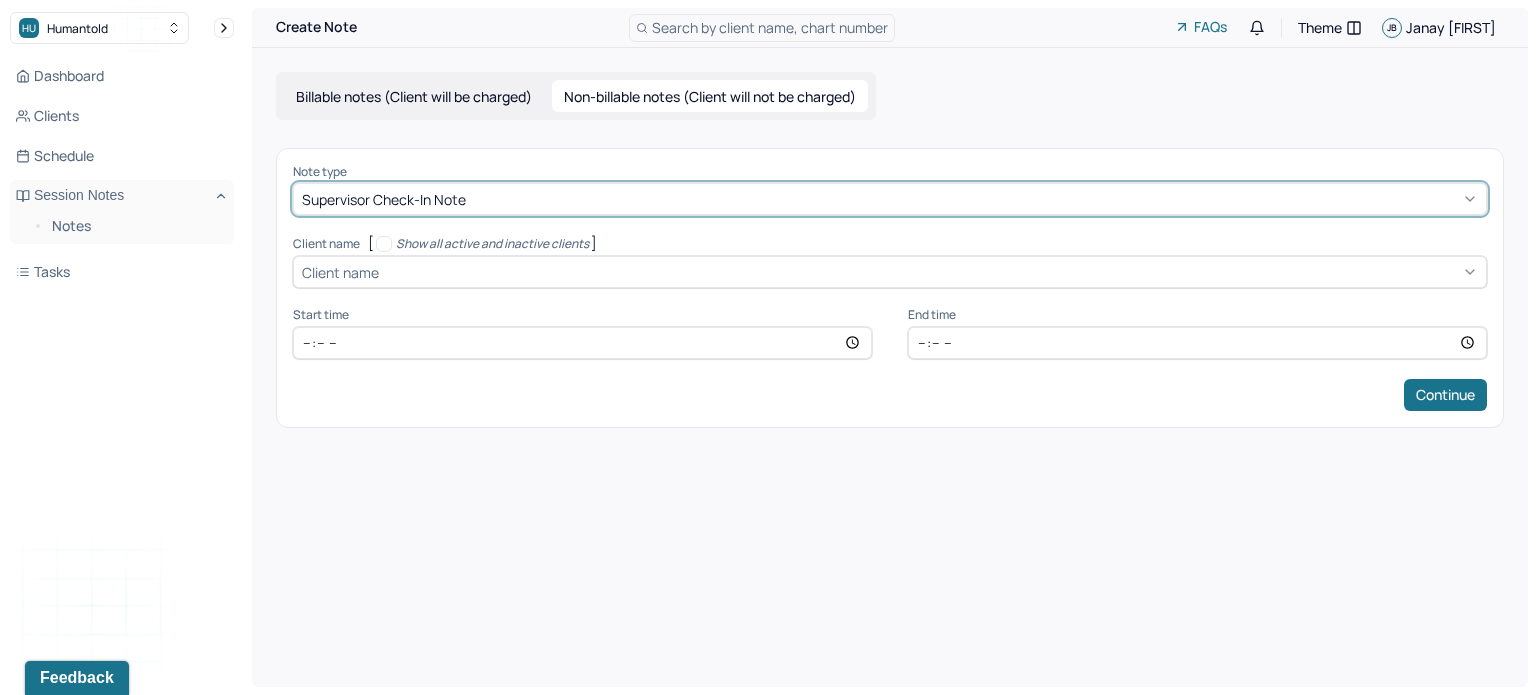 click on "Client name" at bounding box center [890, 272] 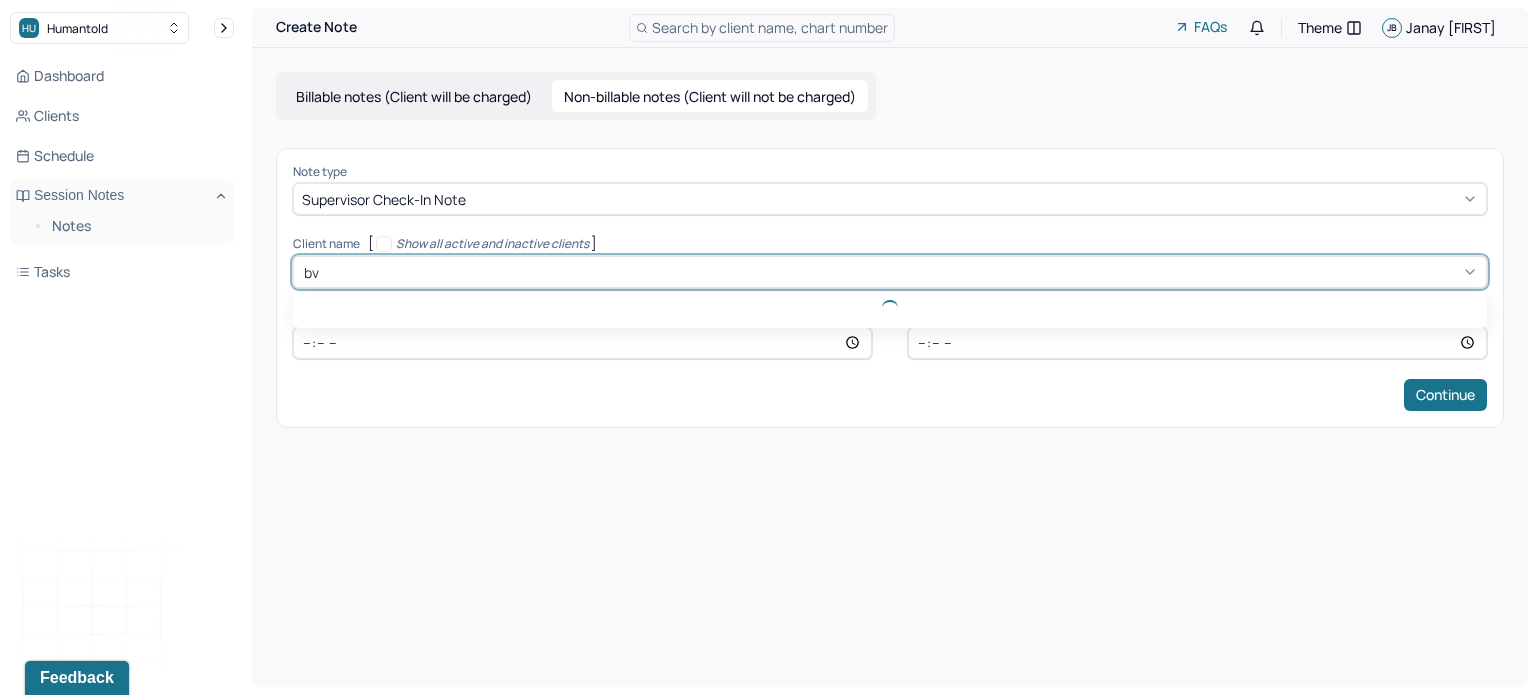 type on "b" 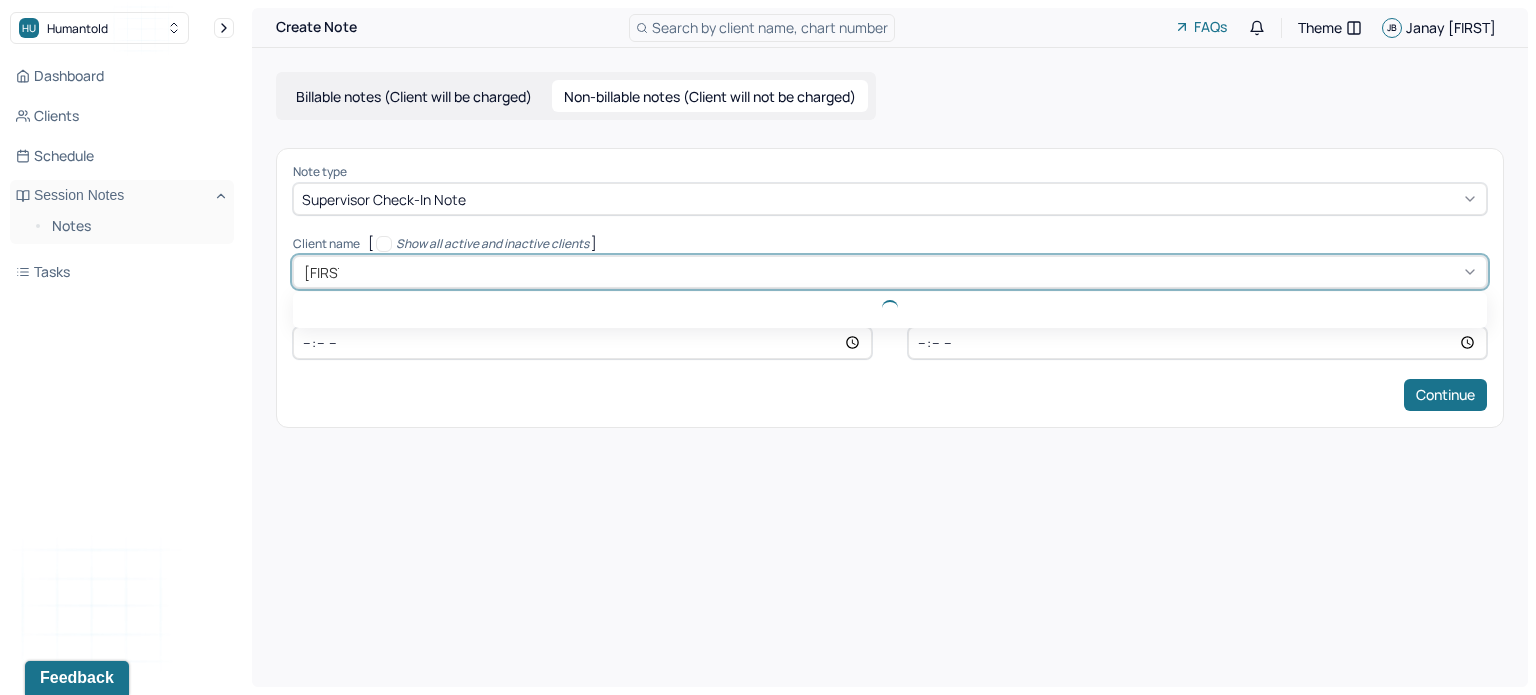 type on "victori" 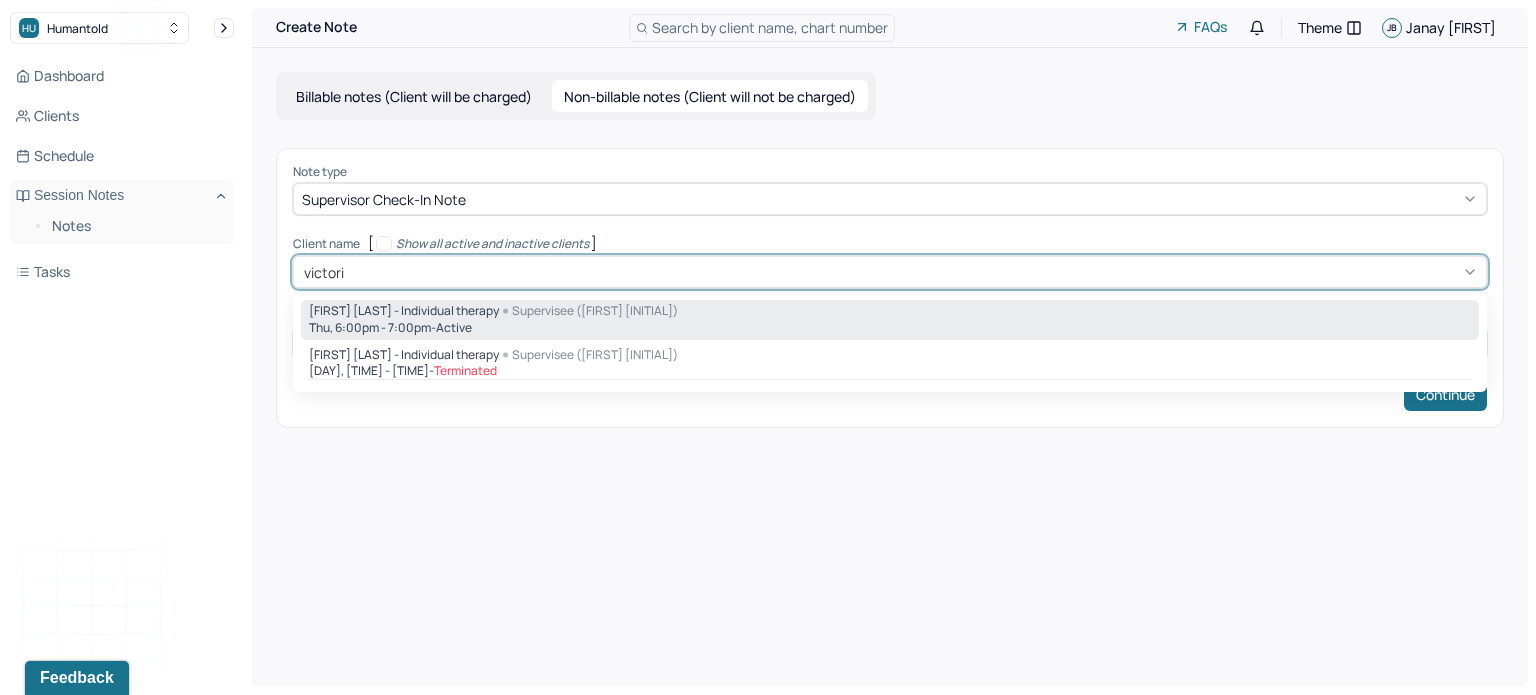 click on "Thu, 6:00pm - 7:00pm  -  active" at bounding box center [890, 328] 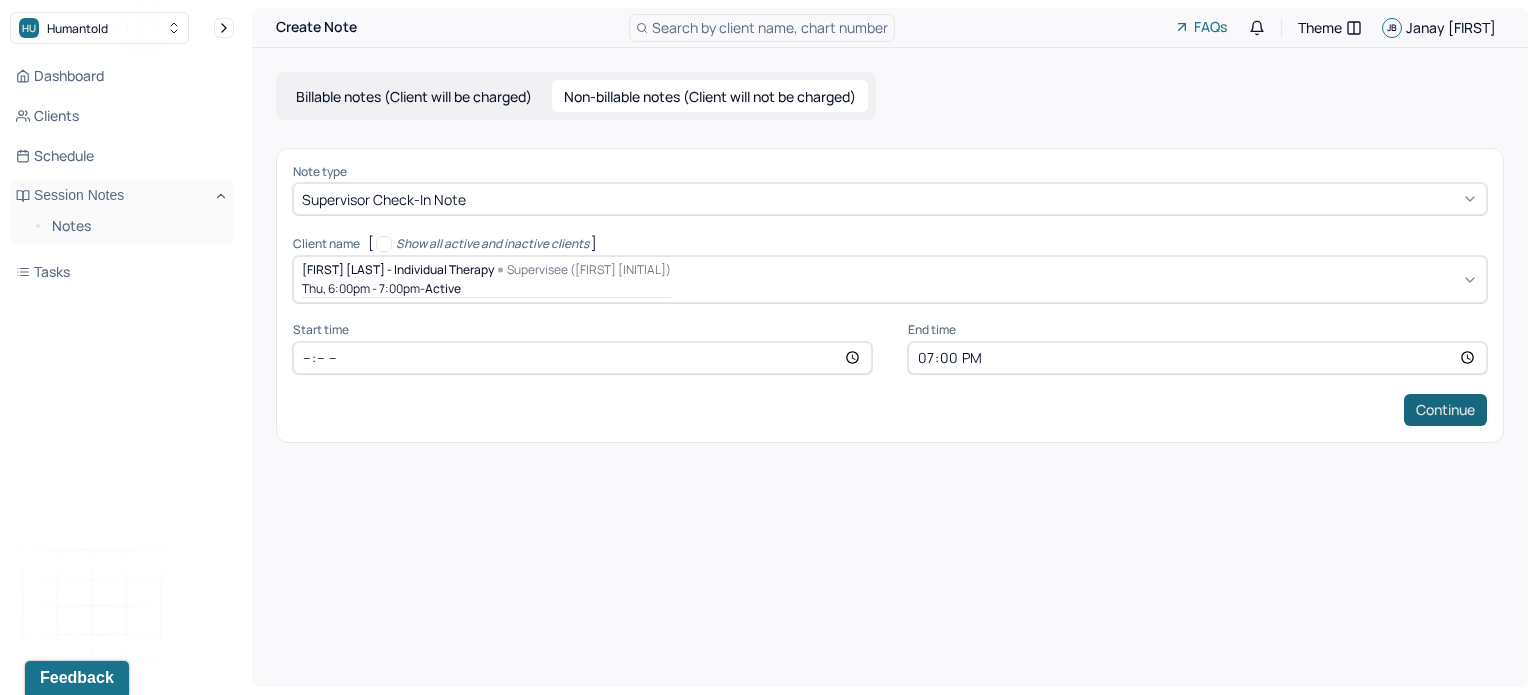click on "Continue" at bounding box center [1445, 410] 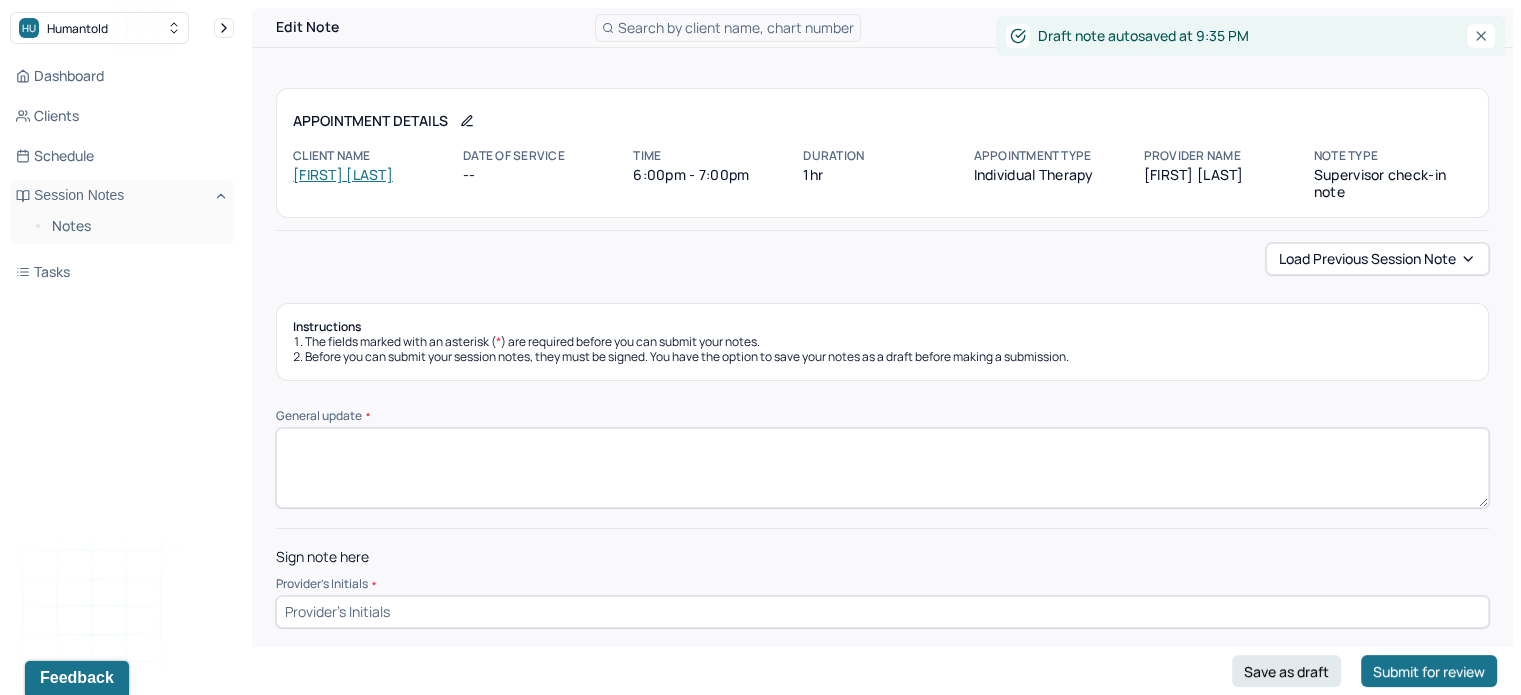 click on "General update *" at bounding box center [882, 468] 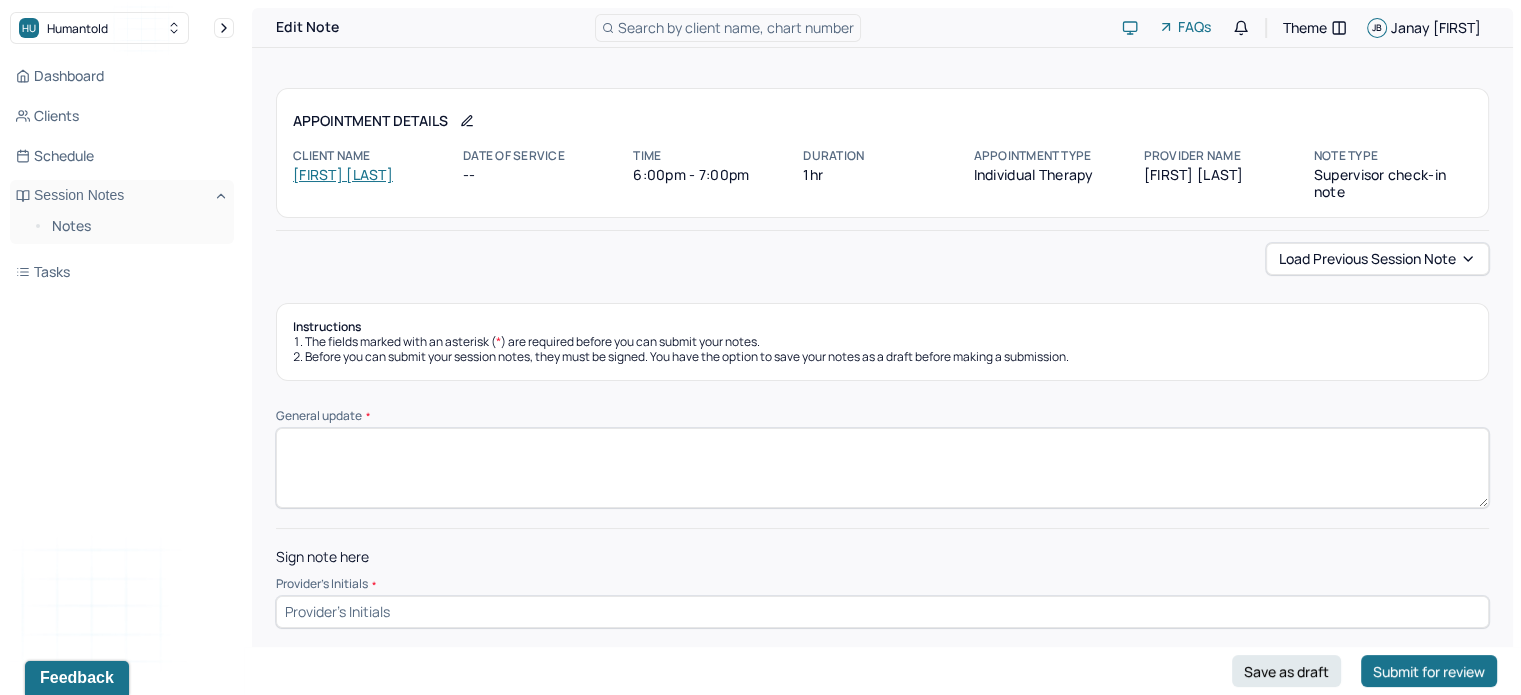 paste on "Supervisor reached out to the client. Positive feedback regarding LP therapist. No concerns." 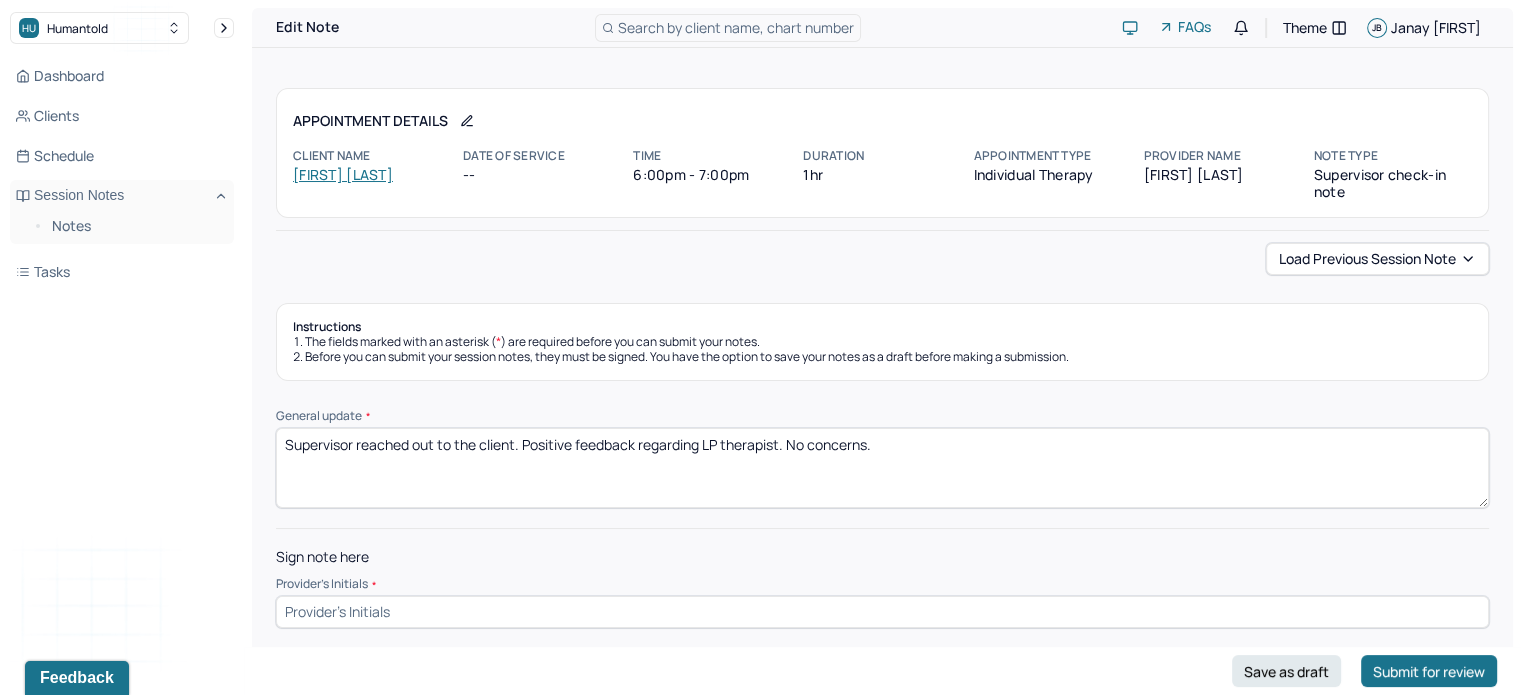 type on "Supervisor reached out to the client. Positive feedback regarding LP therapist. No concerns." 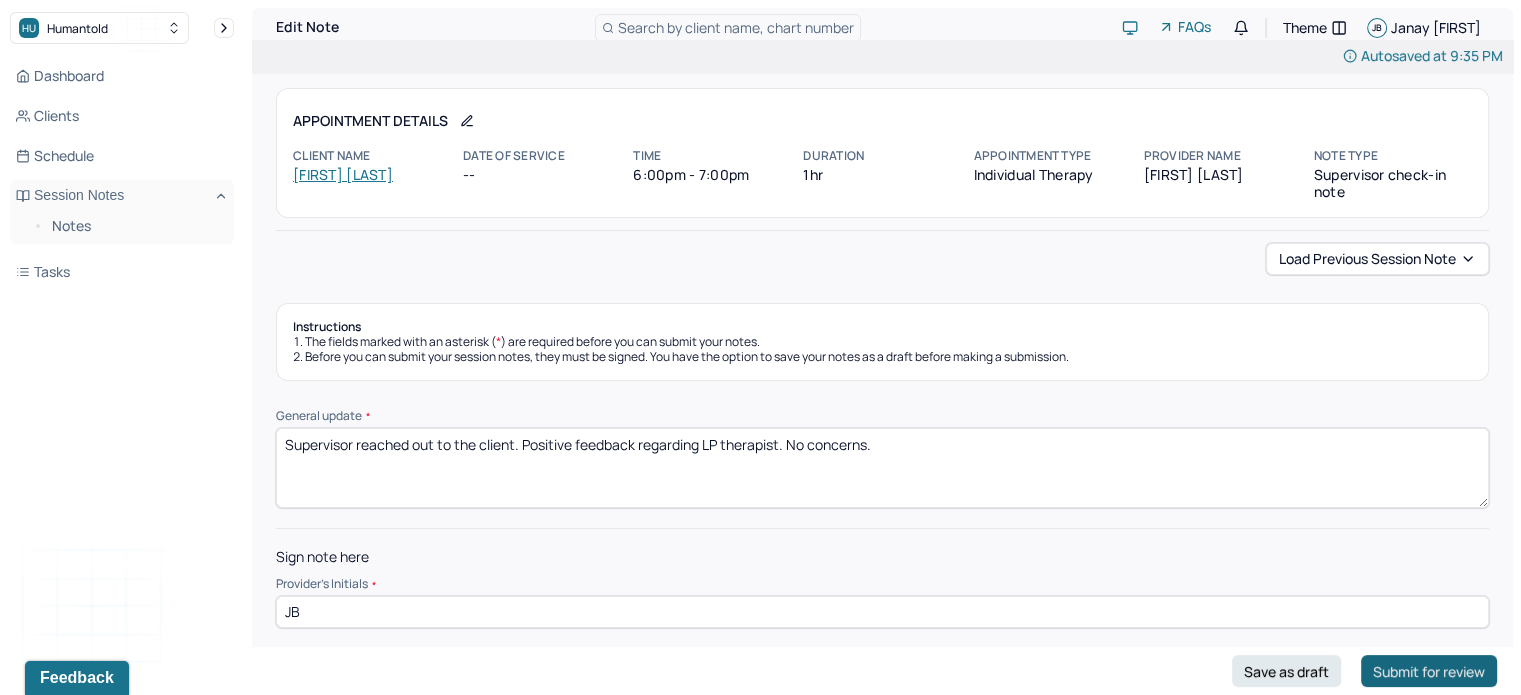 type on "JB" 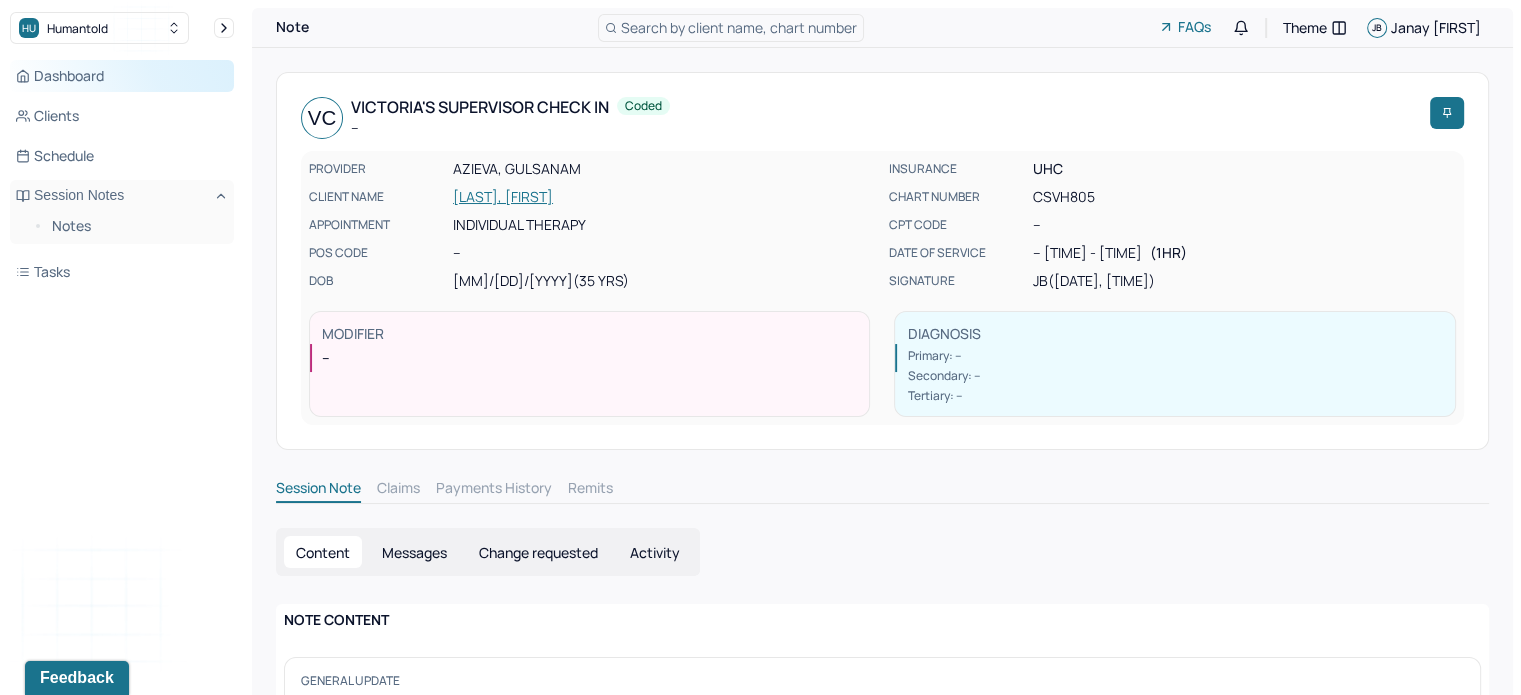 click on "Dashboard" at bounding box center (122, 76) 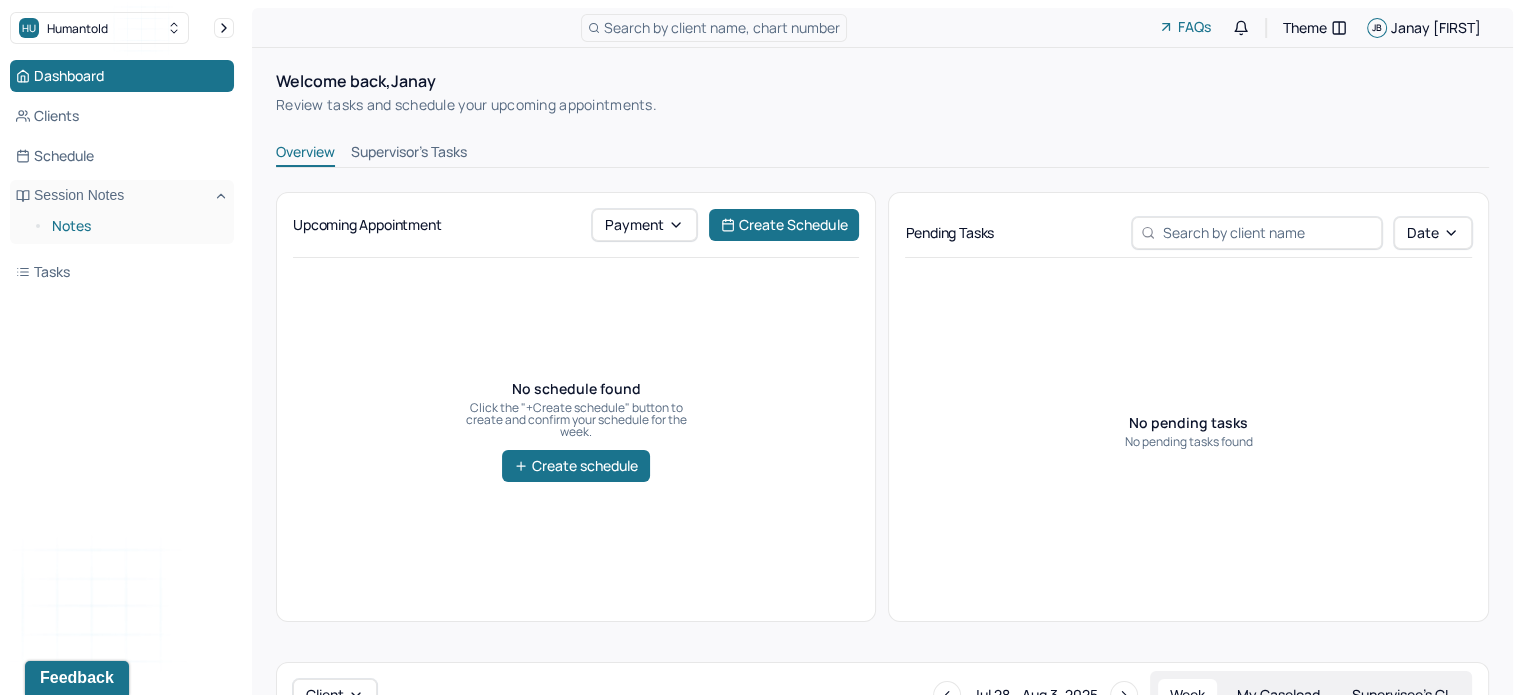 click on "Notes" at bounding box center [135, 226] 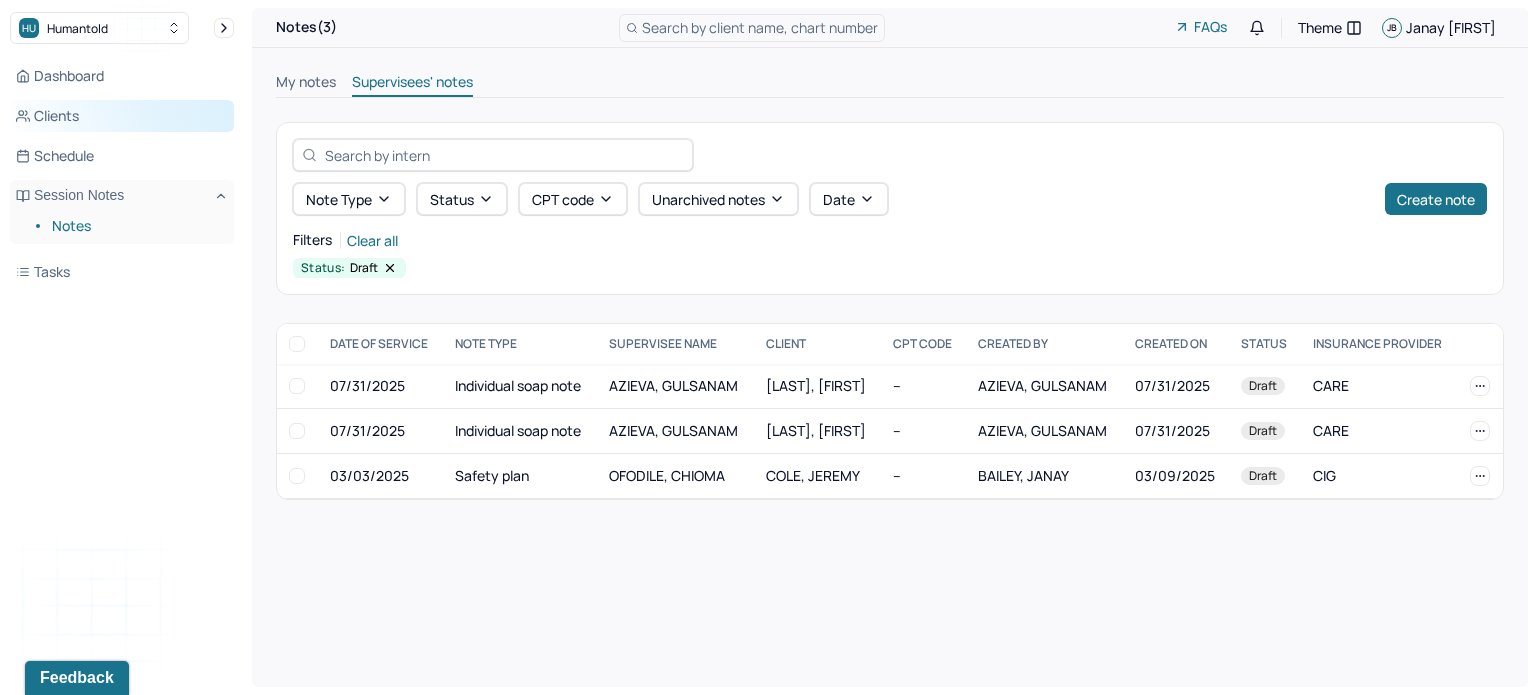 click on "Clients" at bounding box center [122, 116] 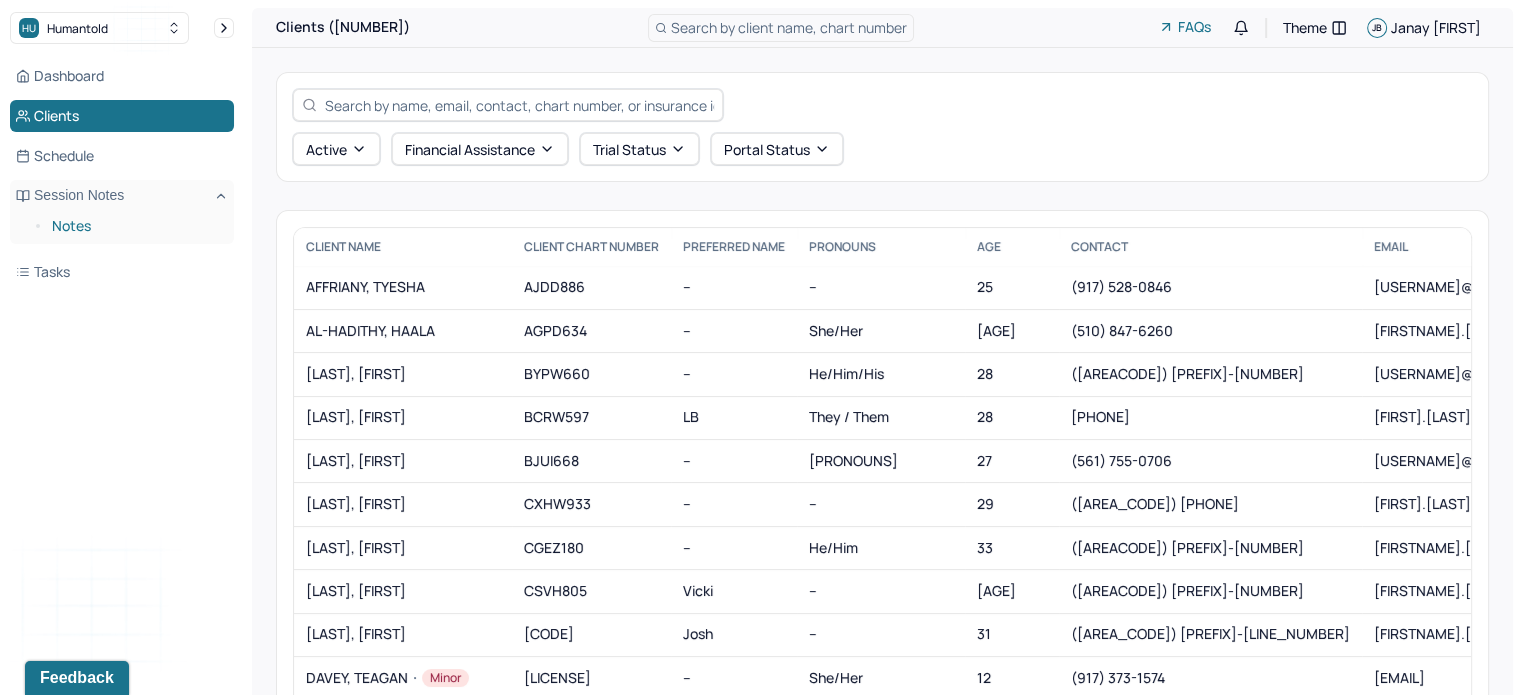 click on "Notes" at bounding box center (135, 226) 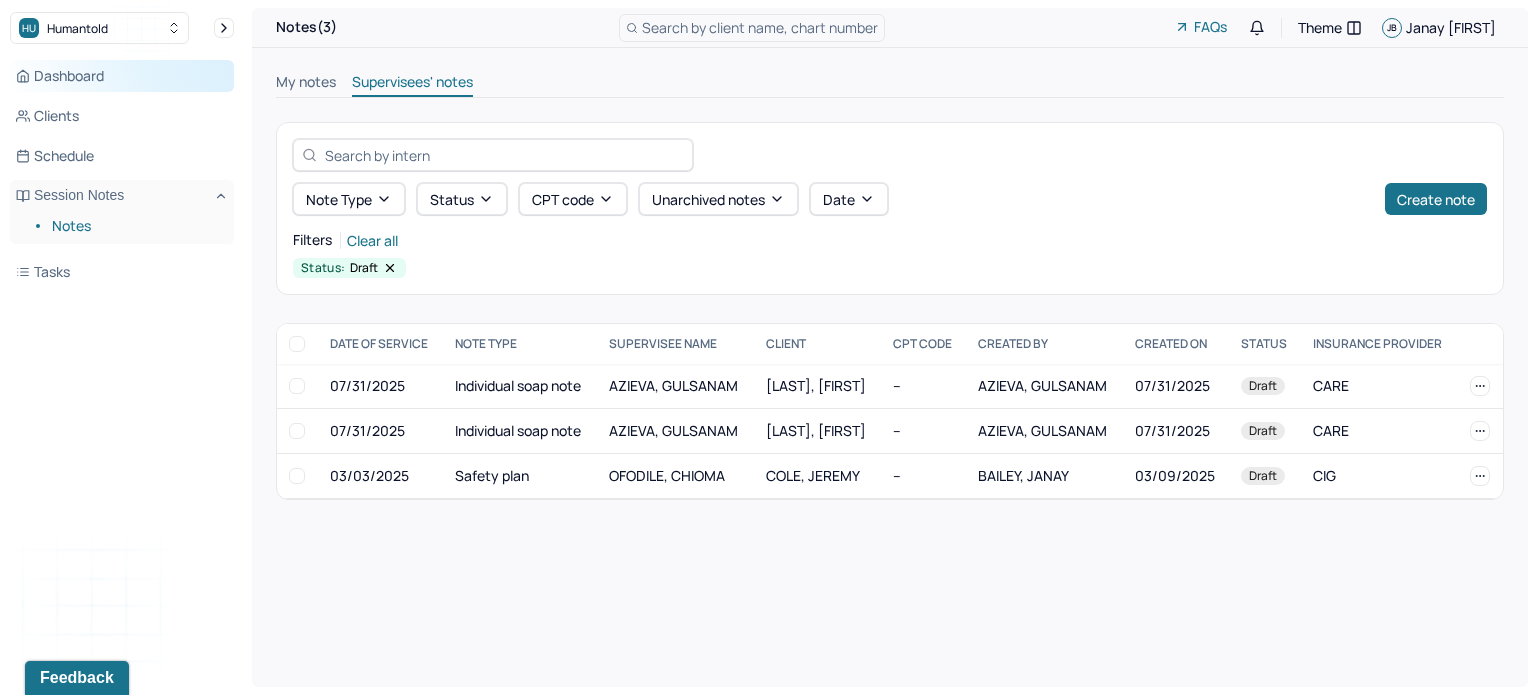 click on "Dashboard" at bounding box center [122, 76] 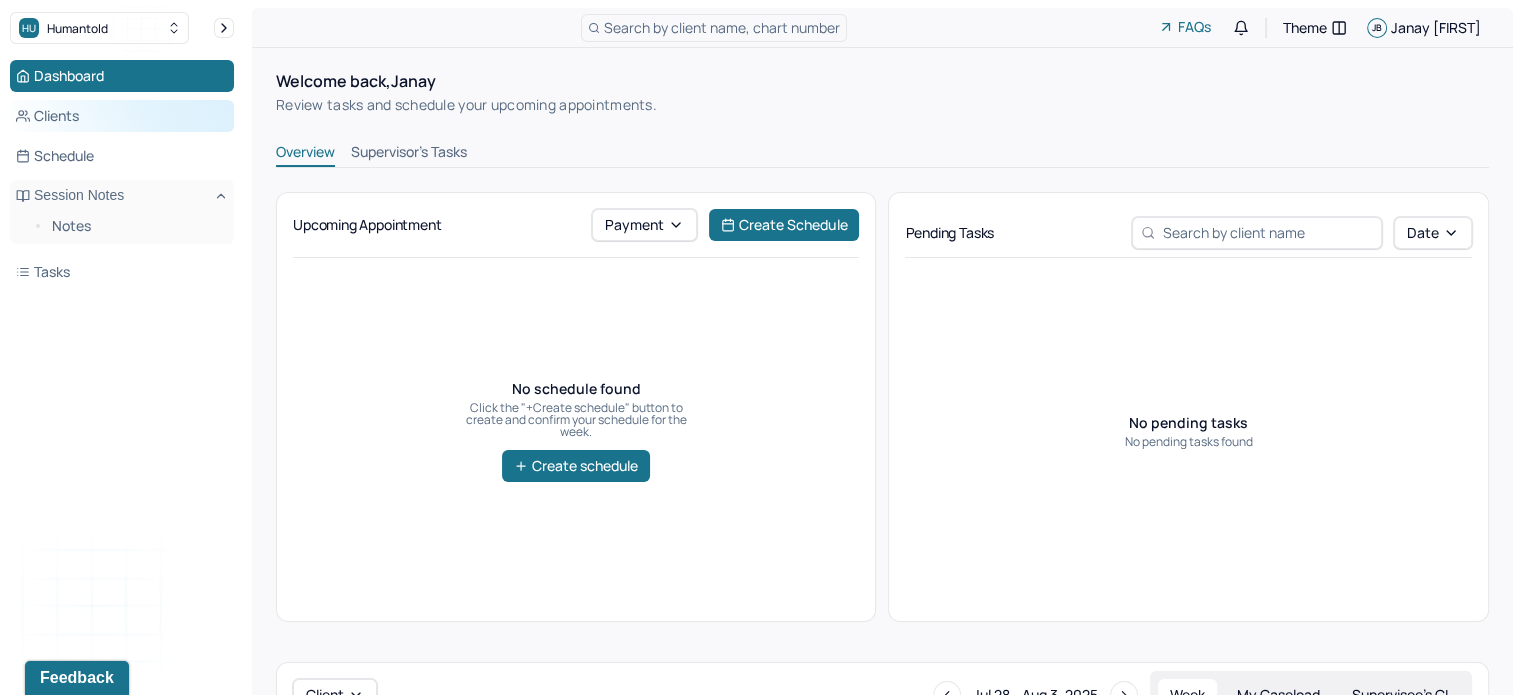 click on "Clients" at bounding box center (122, 116) 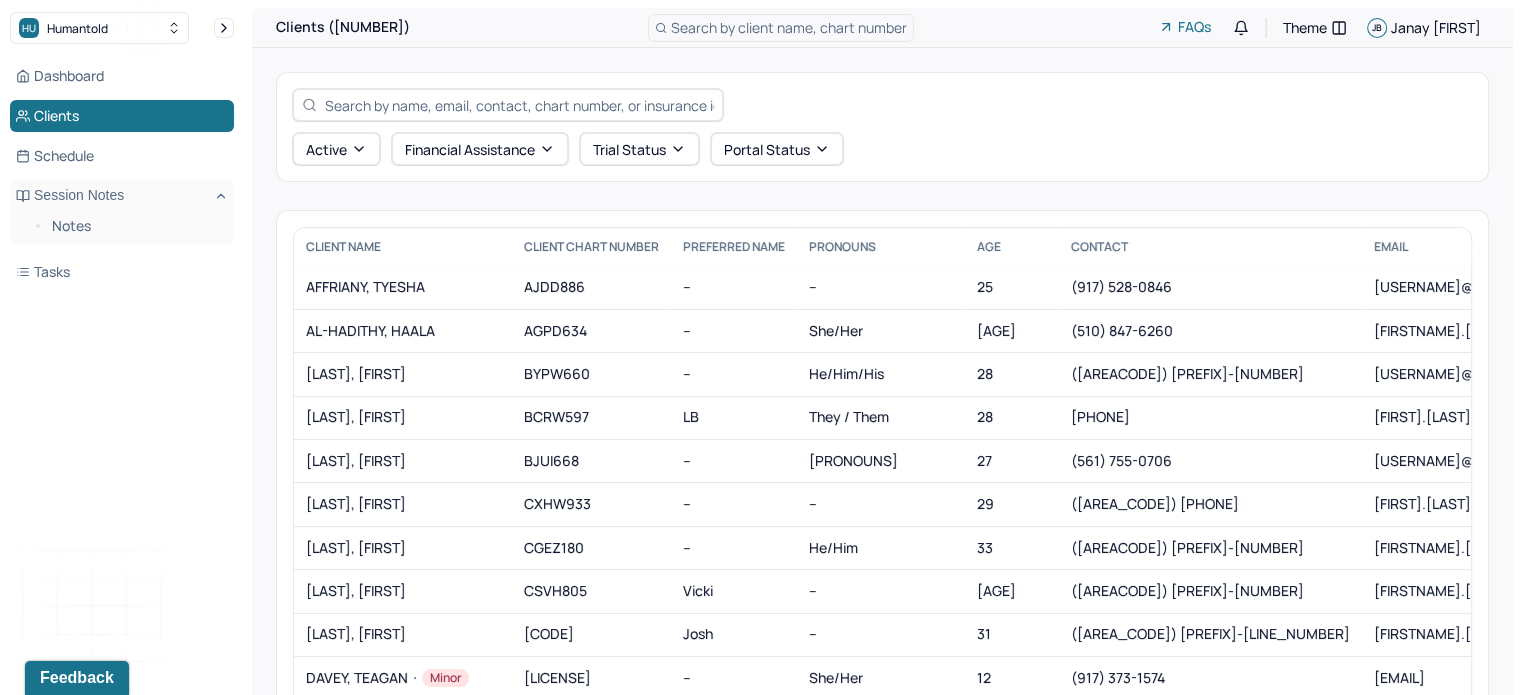 click on "Search by client name, chart number" at bounding box center [789, 27] 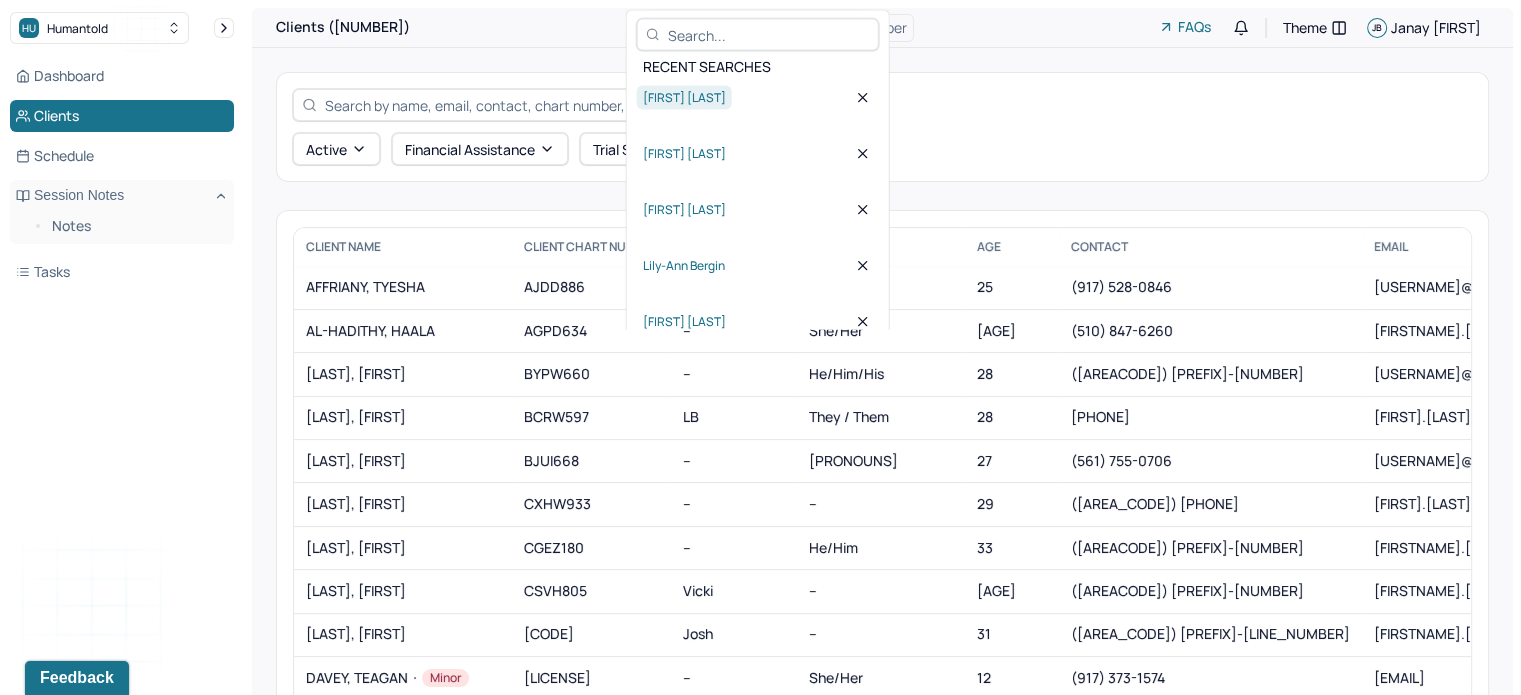 click on "[FIRST] [LAST]" at bounding box center (684, 97) 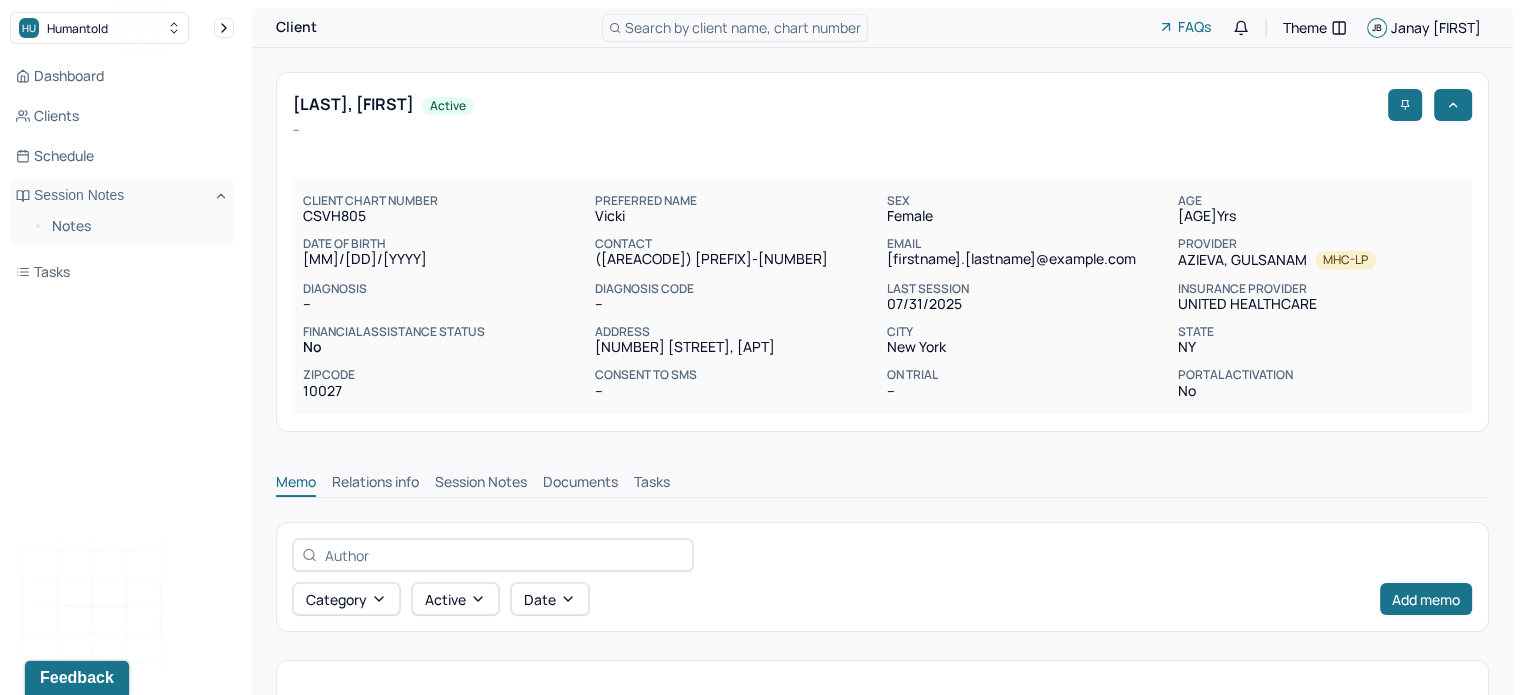 scroll, scrollTop: 0, scrollLeft: 0, axis: both 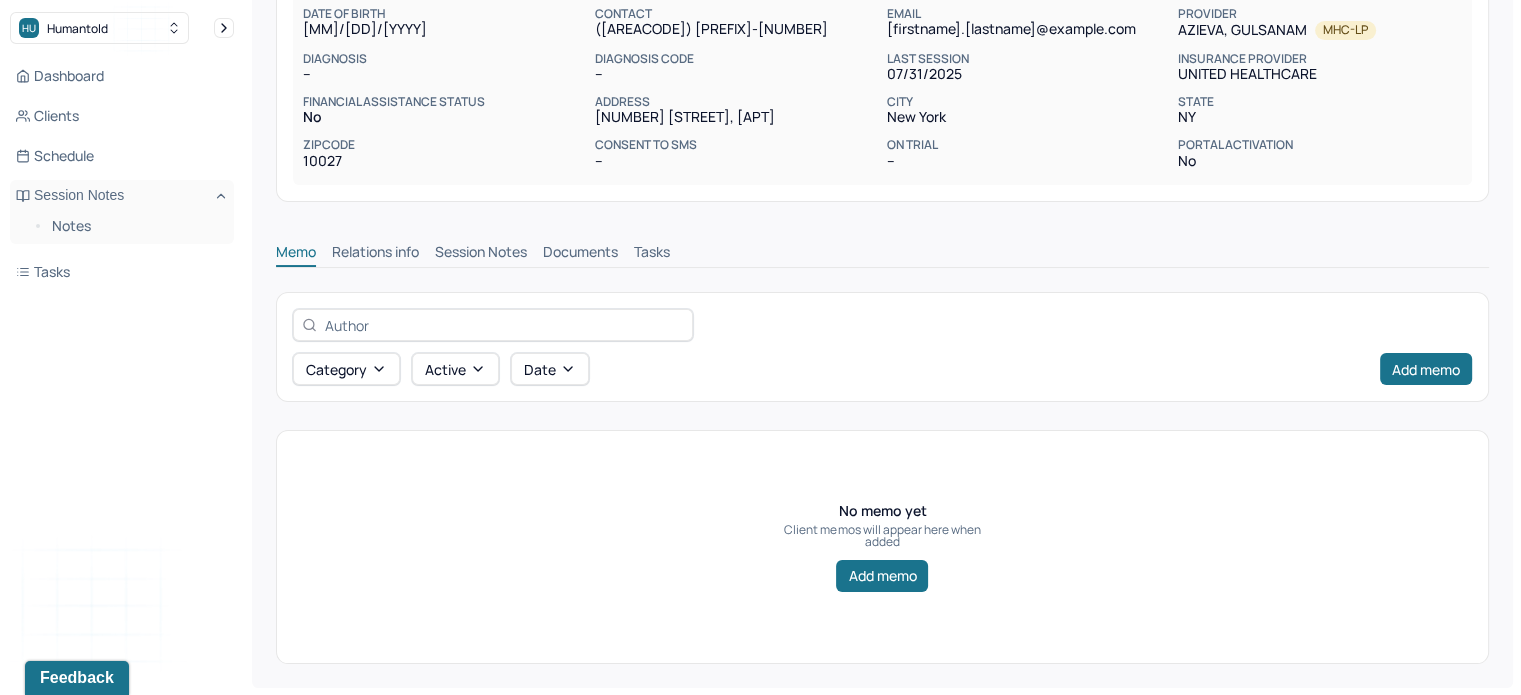 click on "Session Notes" at bounding box center (481, 254) 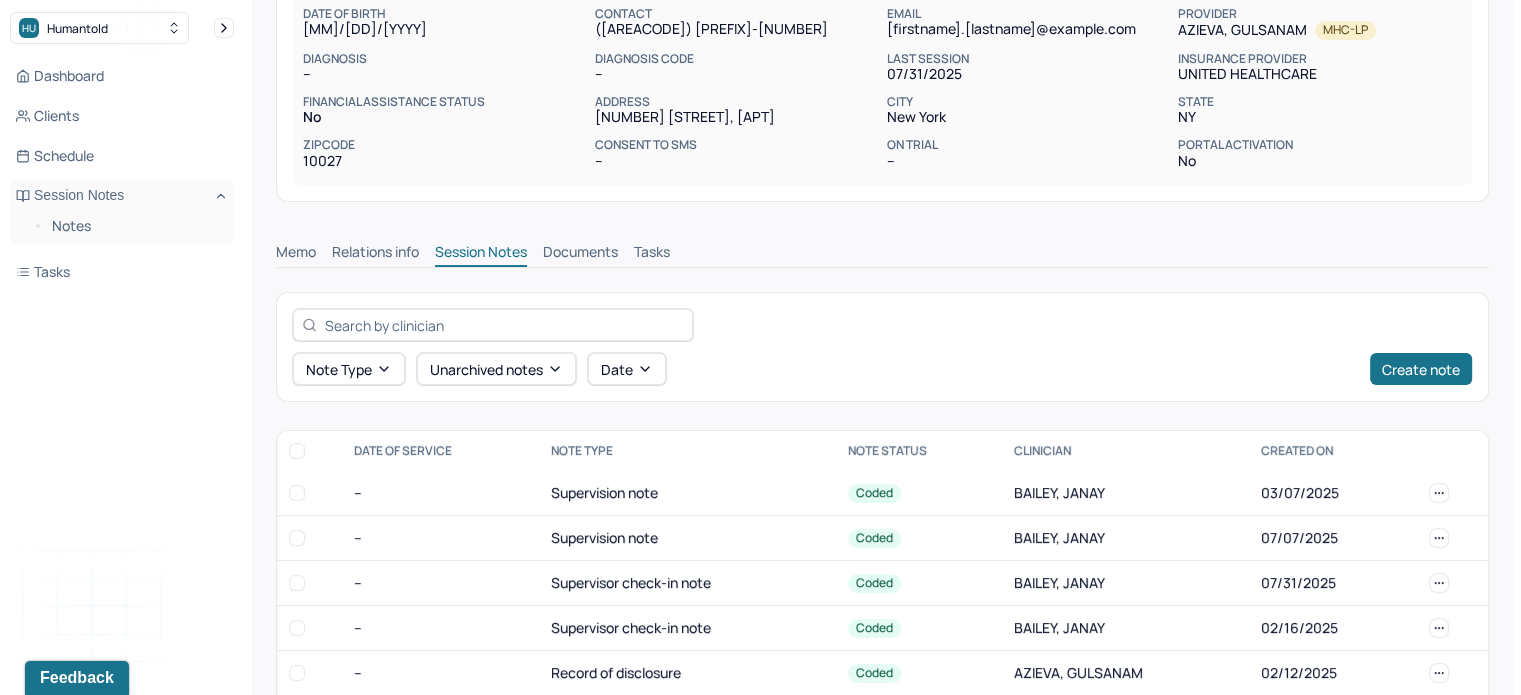 scroll, scrollTop: 0, scrollLeft: 0, axis: both 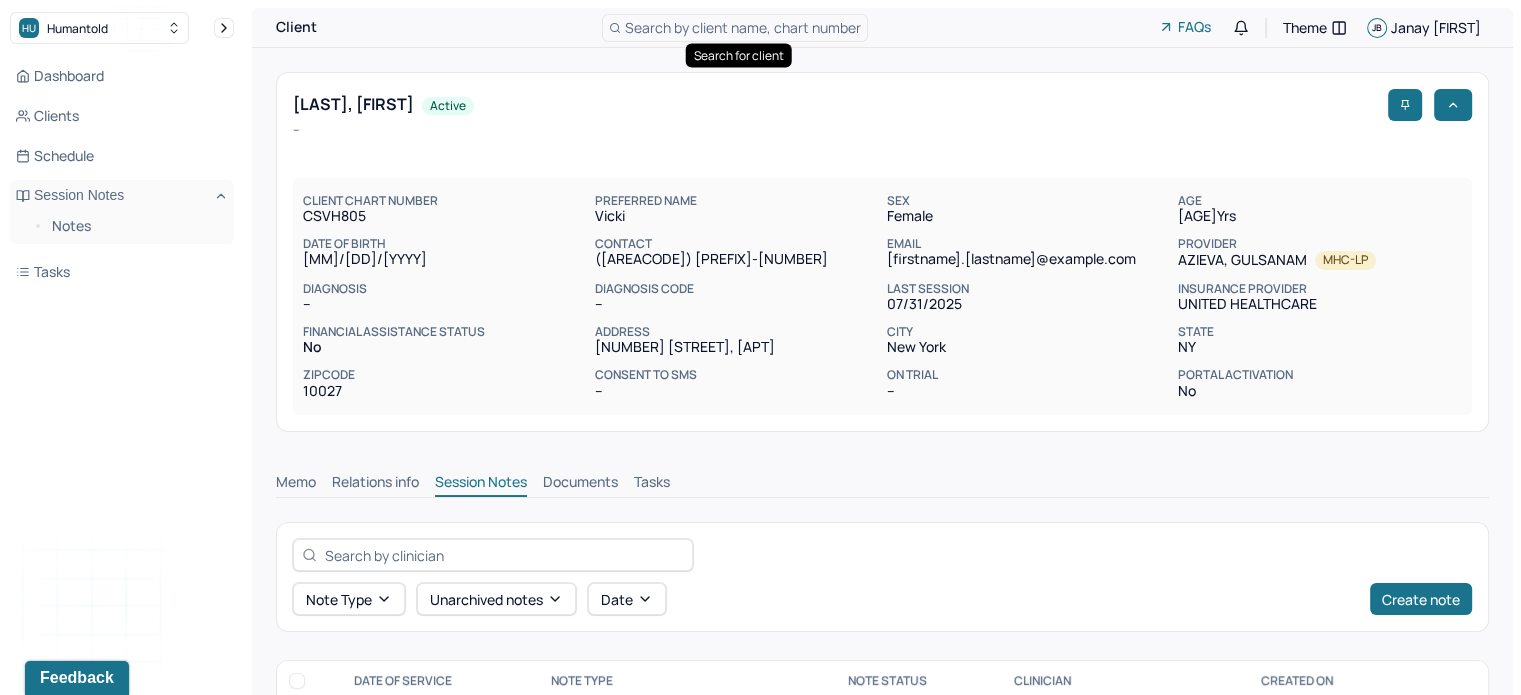 click on "Search by client name, chart number" at bounding box center (743, 27) 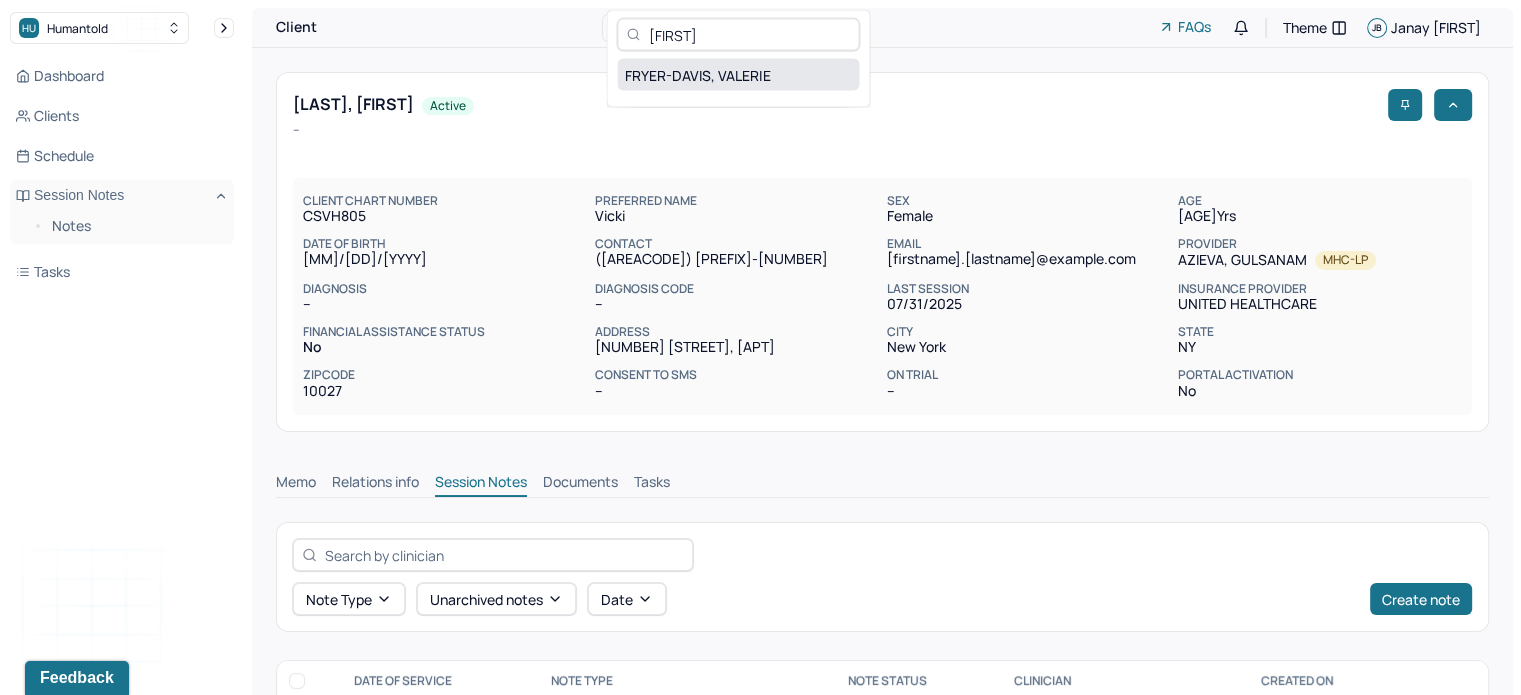 type on "[FIRST]" 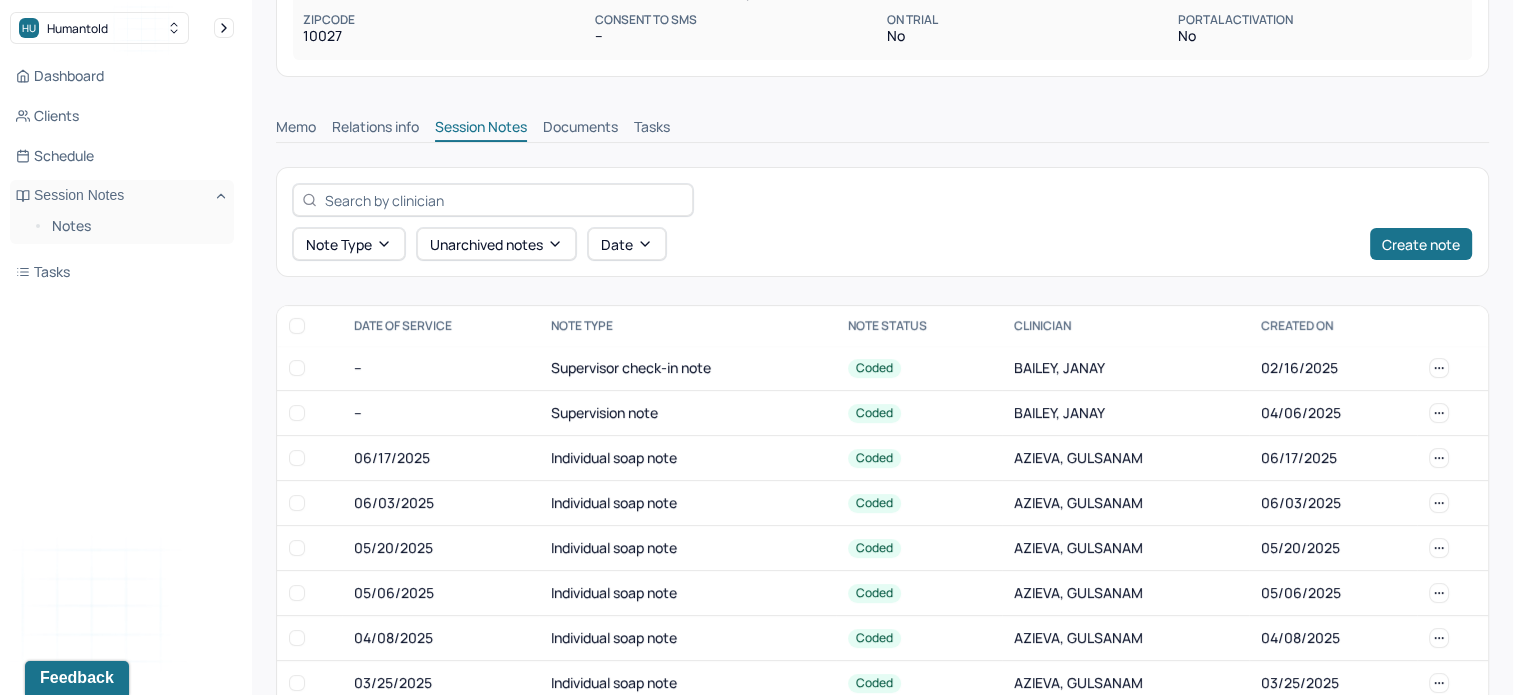 scroll, scrollTop: 347, scrollLeft: 0, axis: vertical 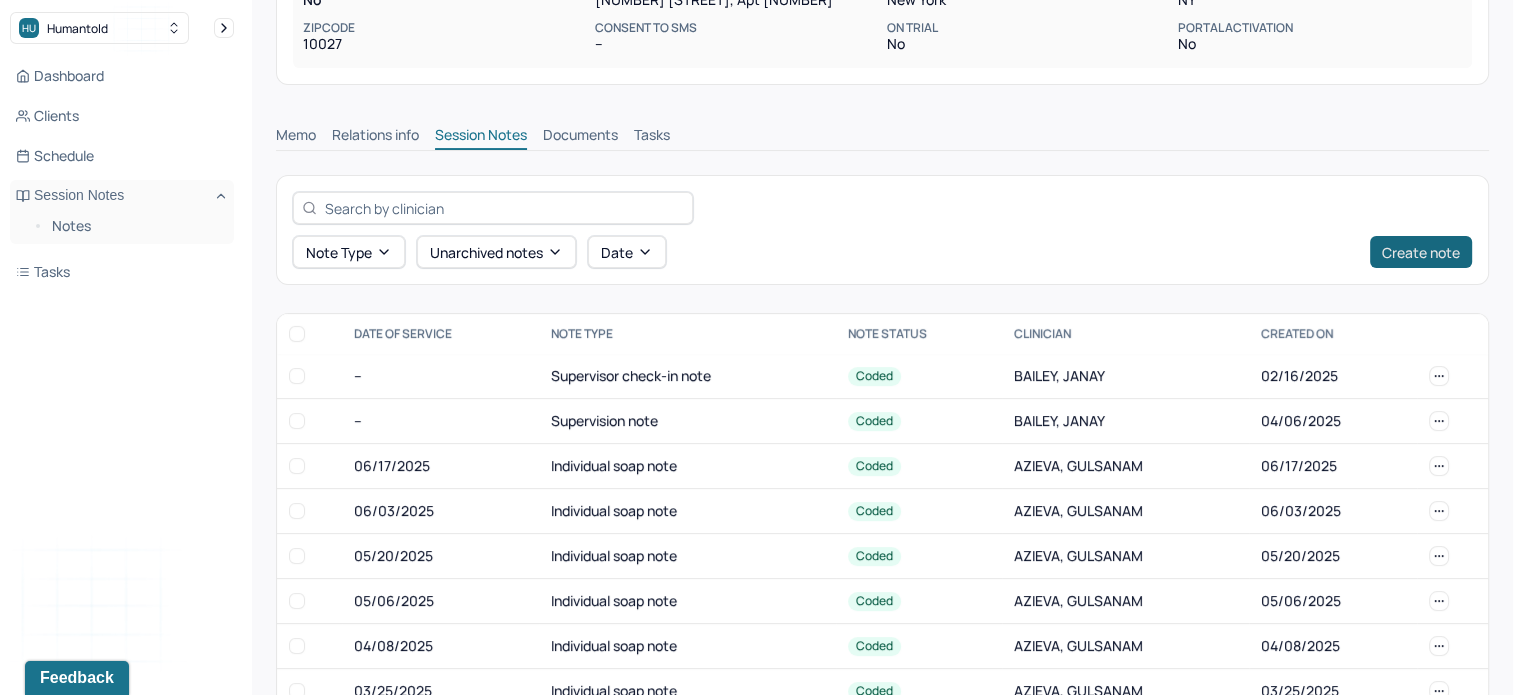 click on "Create note" at bounding box center (1421, 252) 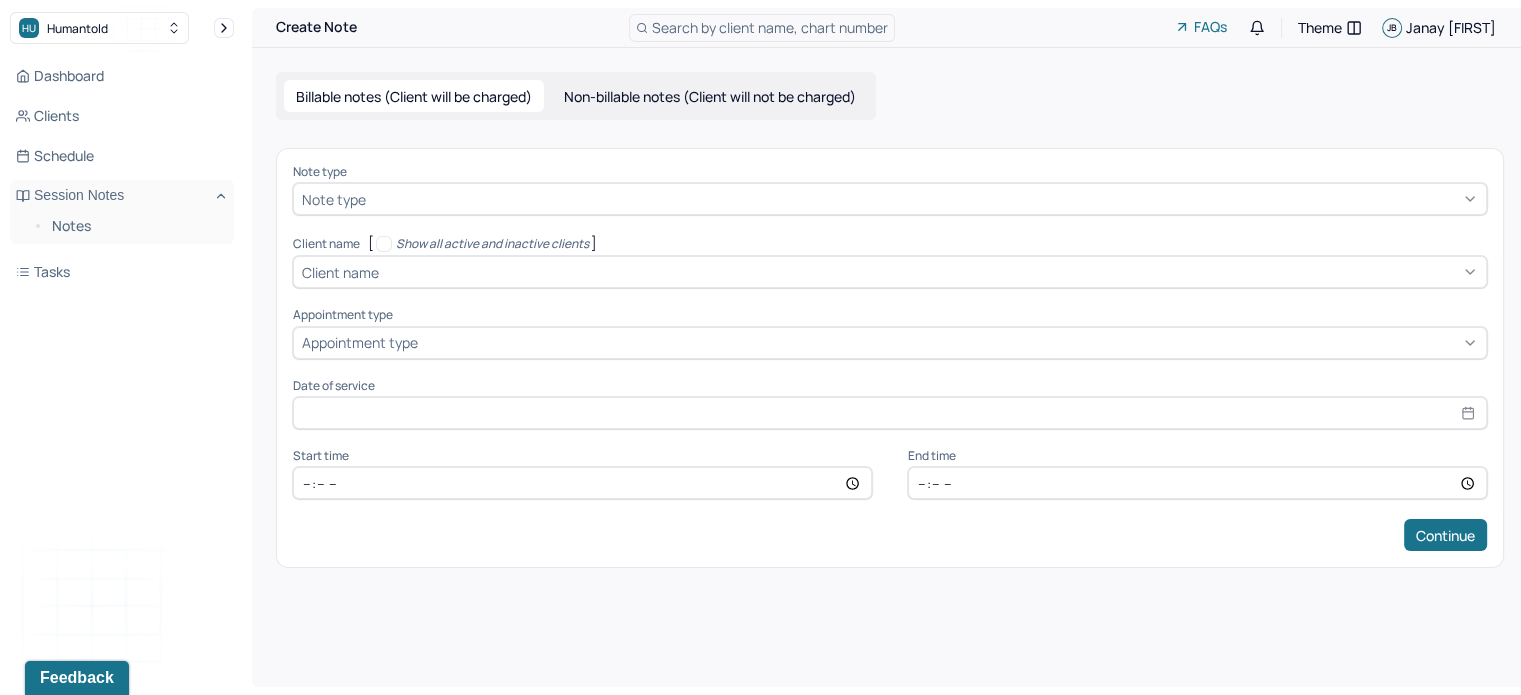 scroll, scrollTop: 0, scrollLeft: 0, axis: both 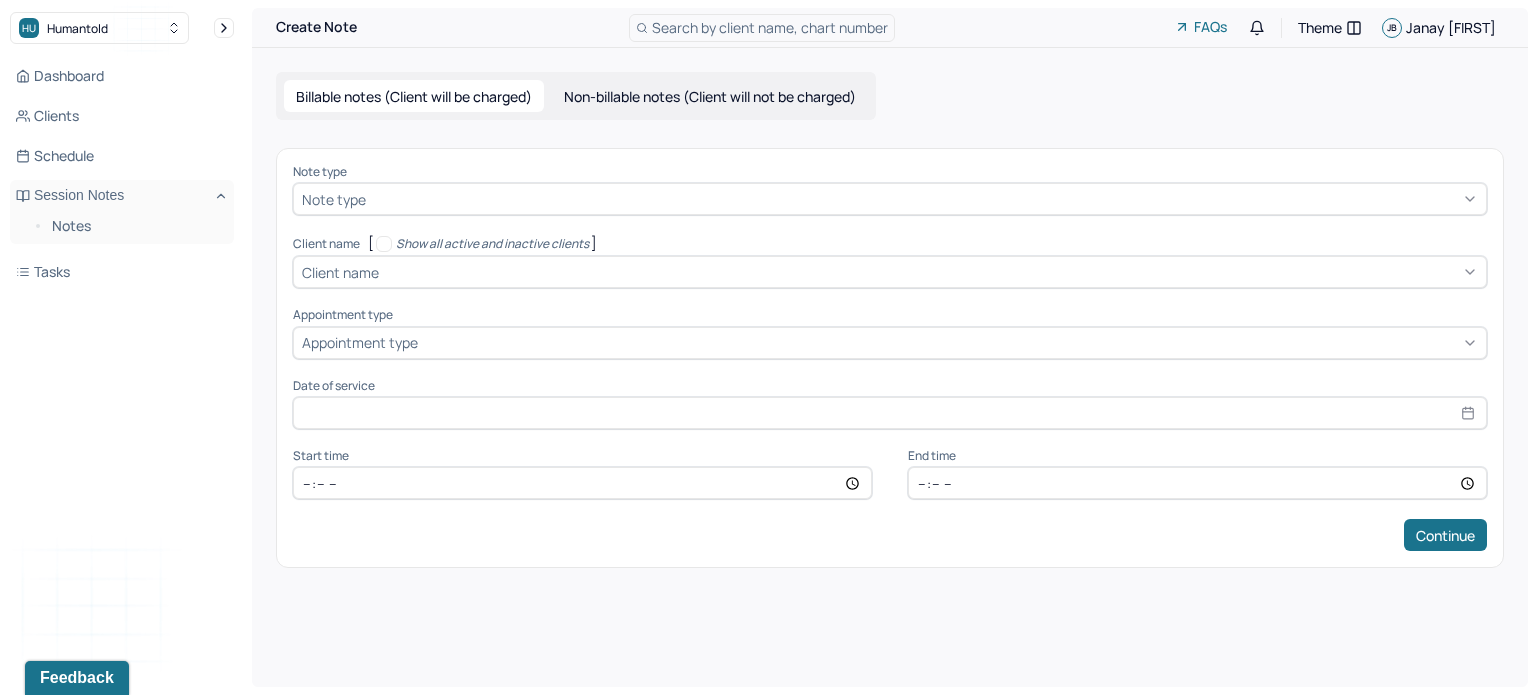 click on "Non-billable notes (Client will not be charged)" at bounding box center (710, 96) 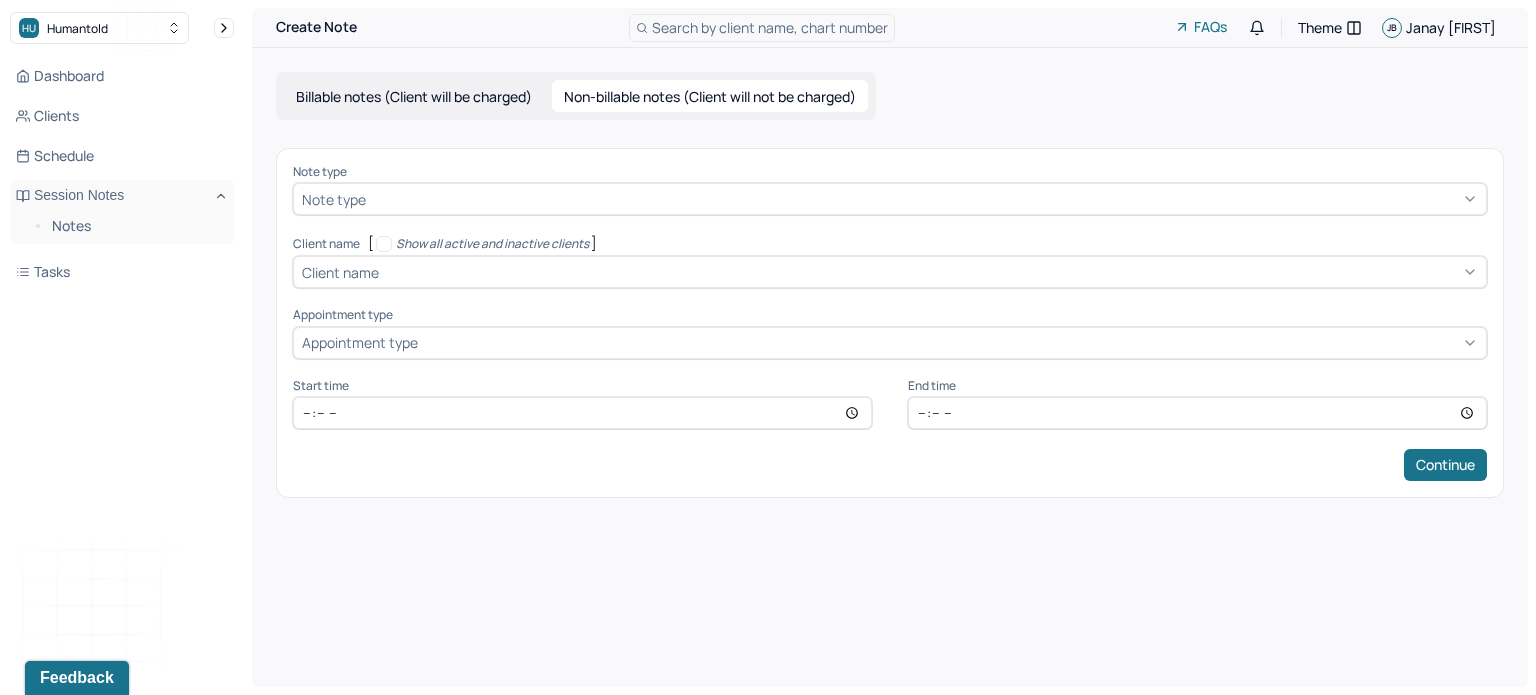 click on "Note type" at bounding box center [890, 172] 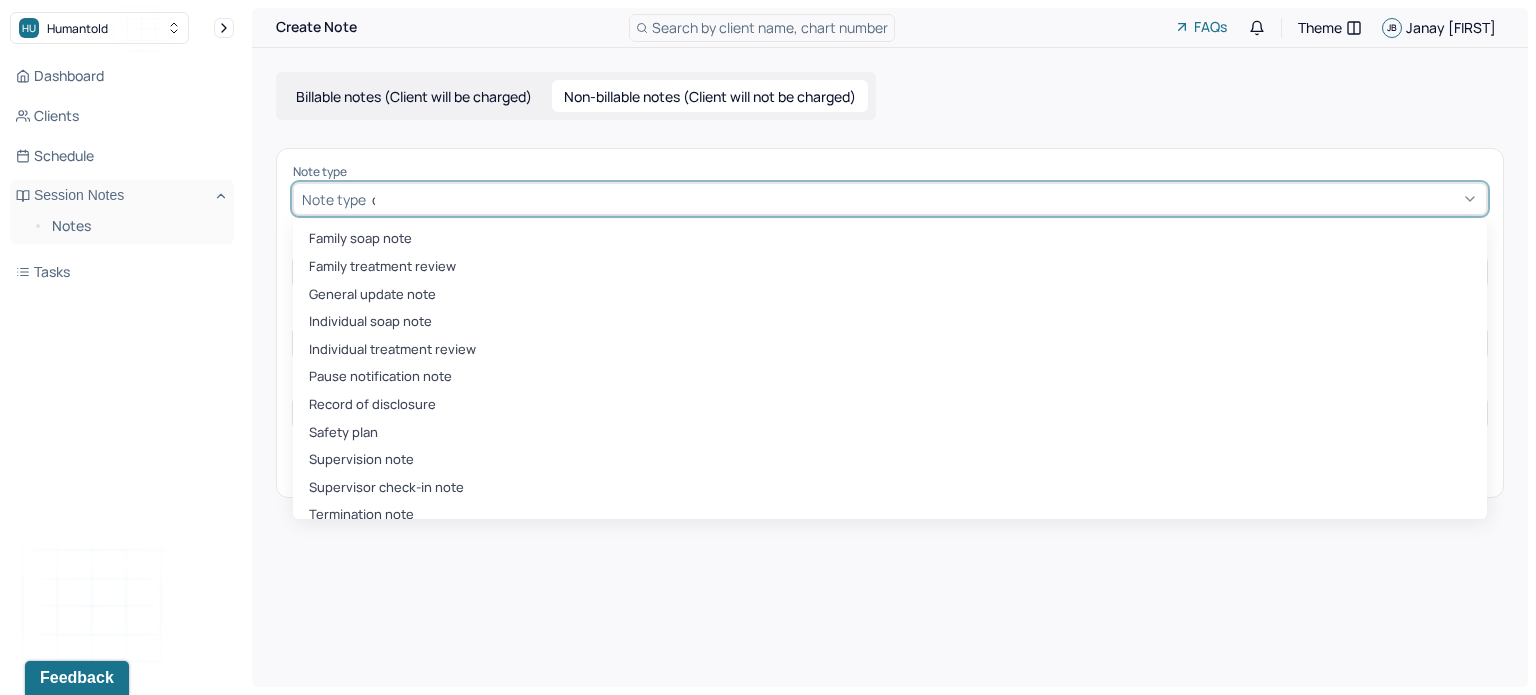 type on "ch" 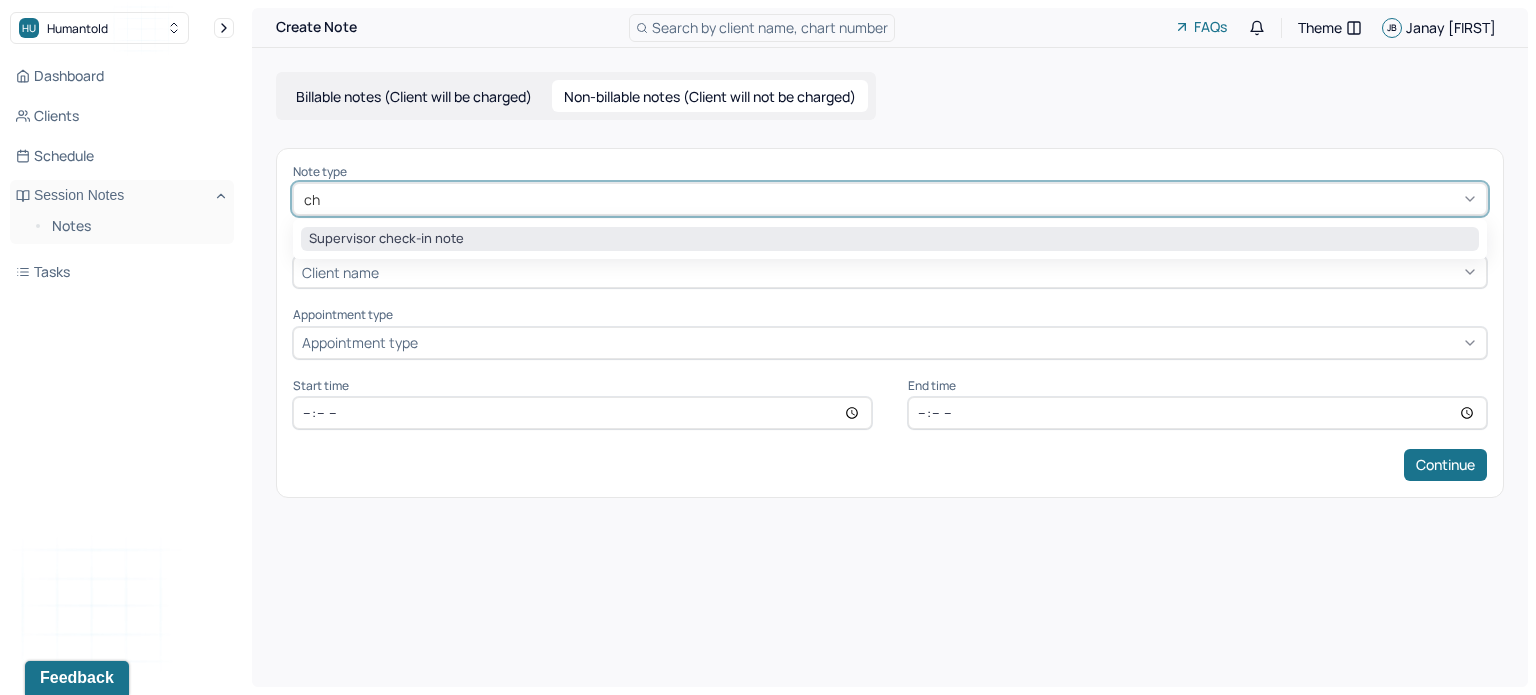 click on "Supervisor check-in note" at bounding box center (890, 239) 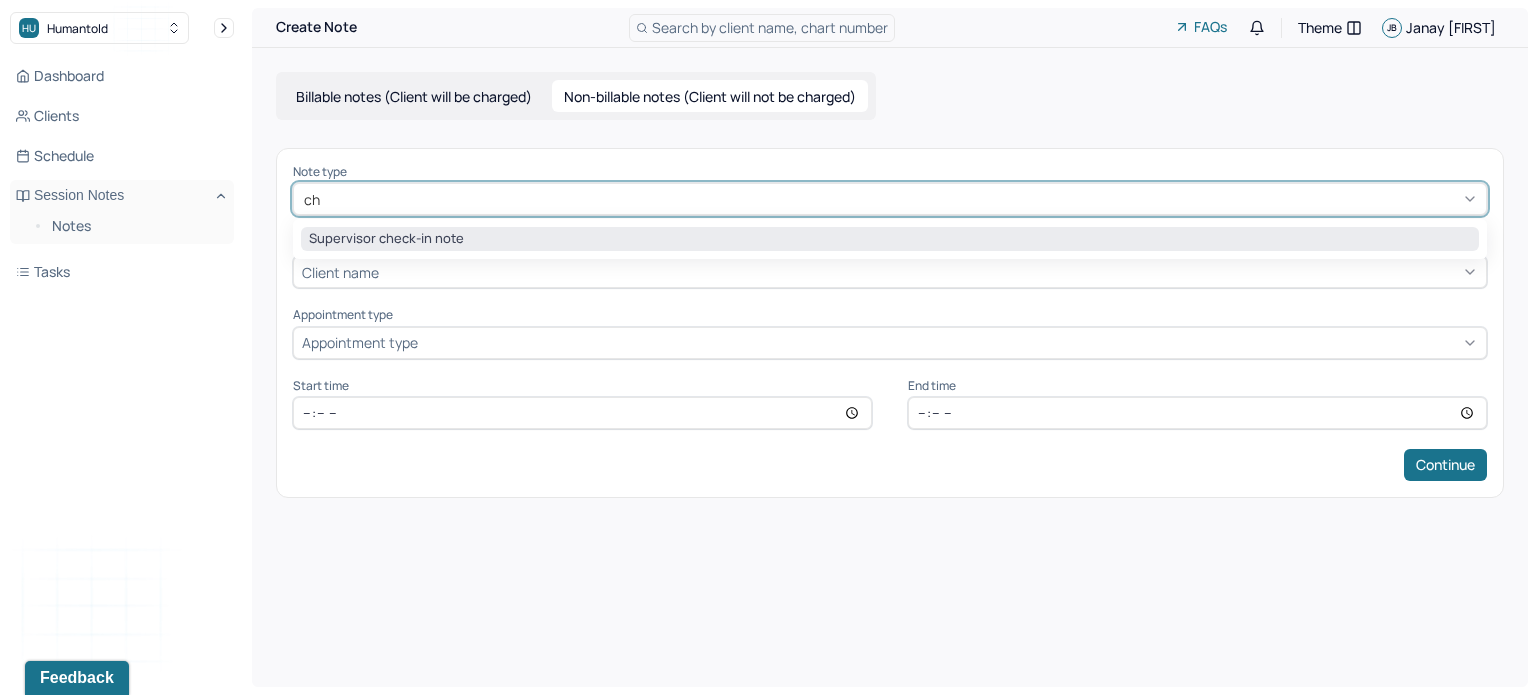type 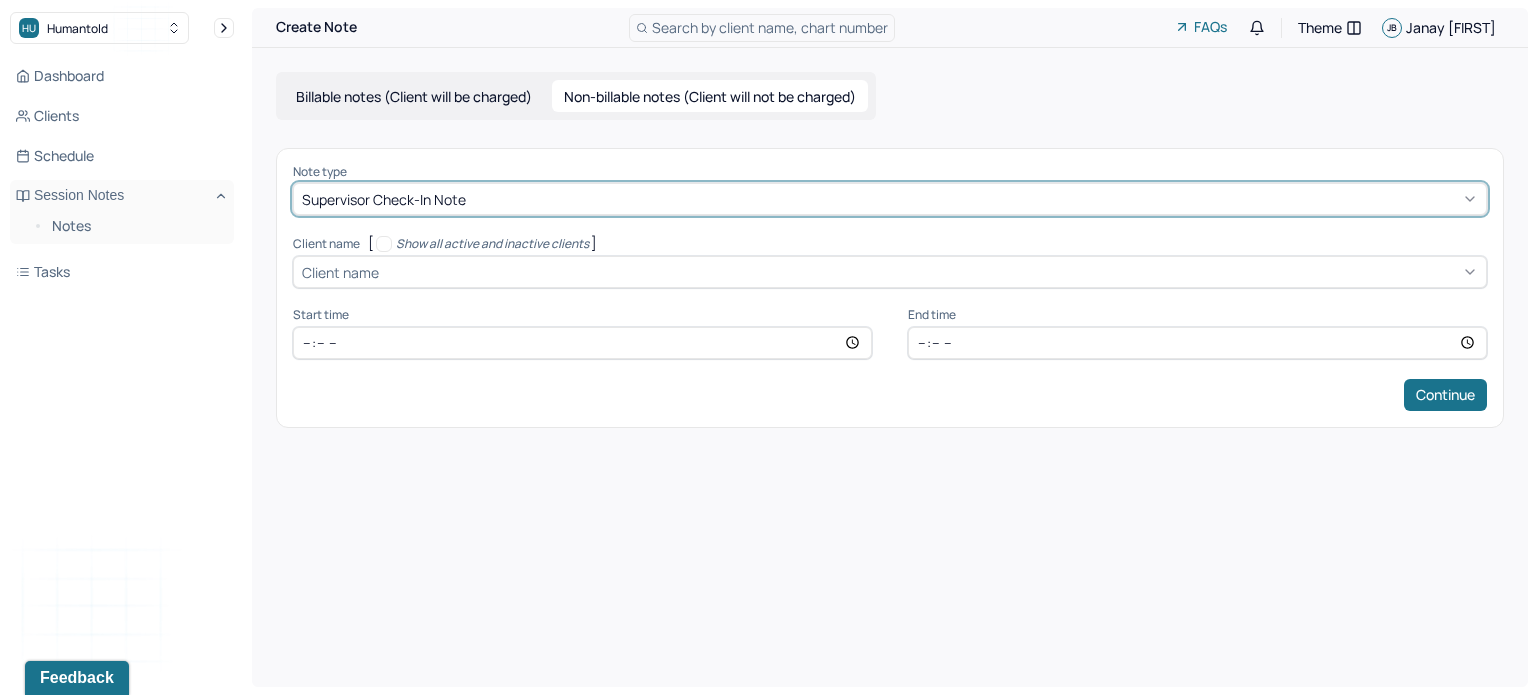 click on "Client name" at bounding box center [890, 272] 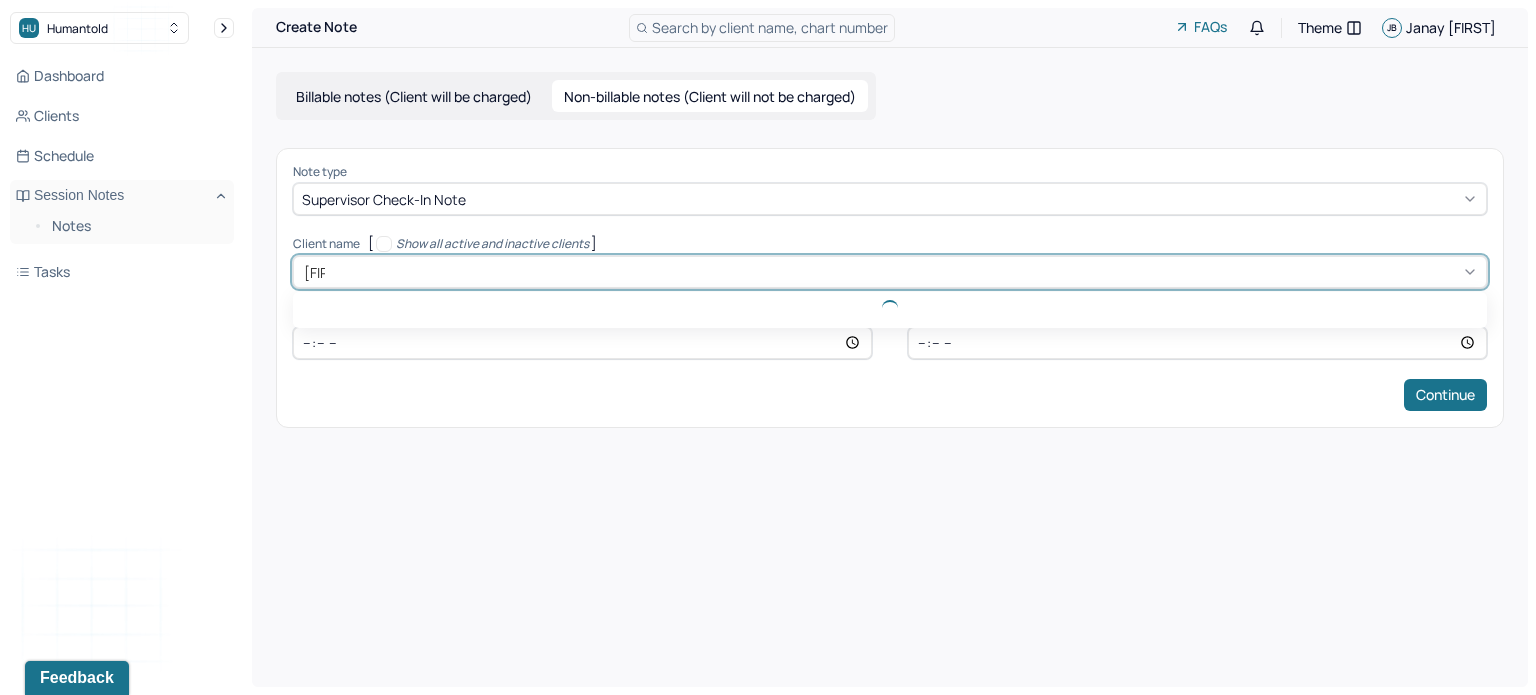 type on "[FIRST]" 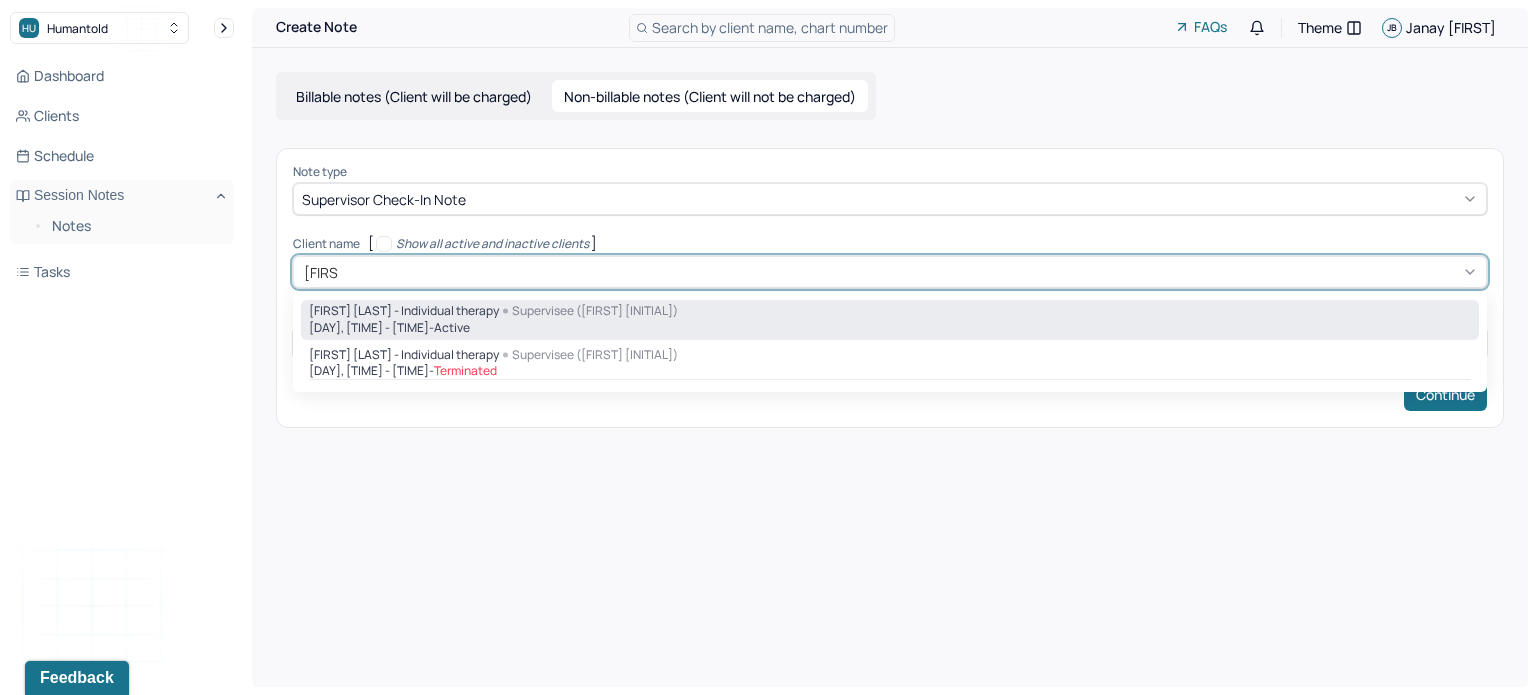 click on "[FIRST] [LAST] - Individual therapy Supervisee ([FIRST] [LAST])" at bounding box center (890, 311) 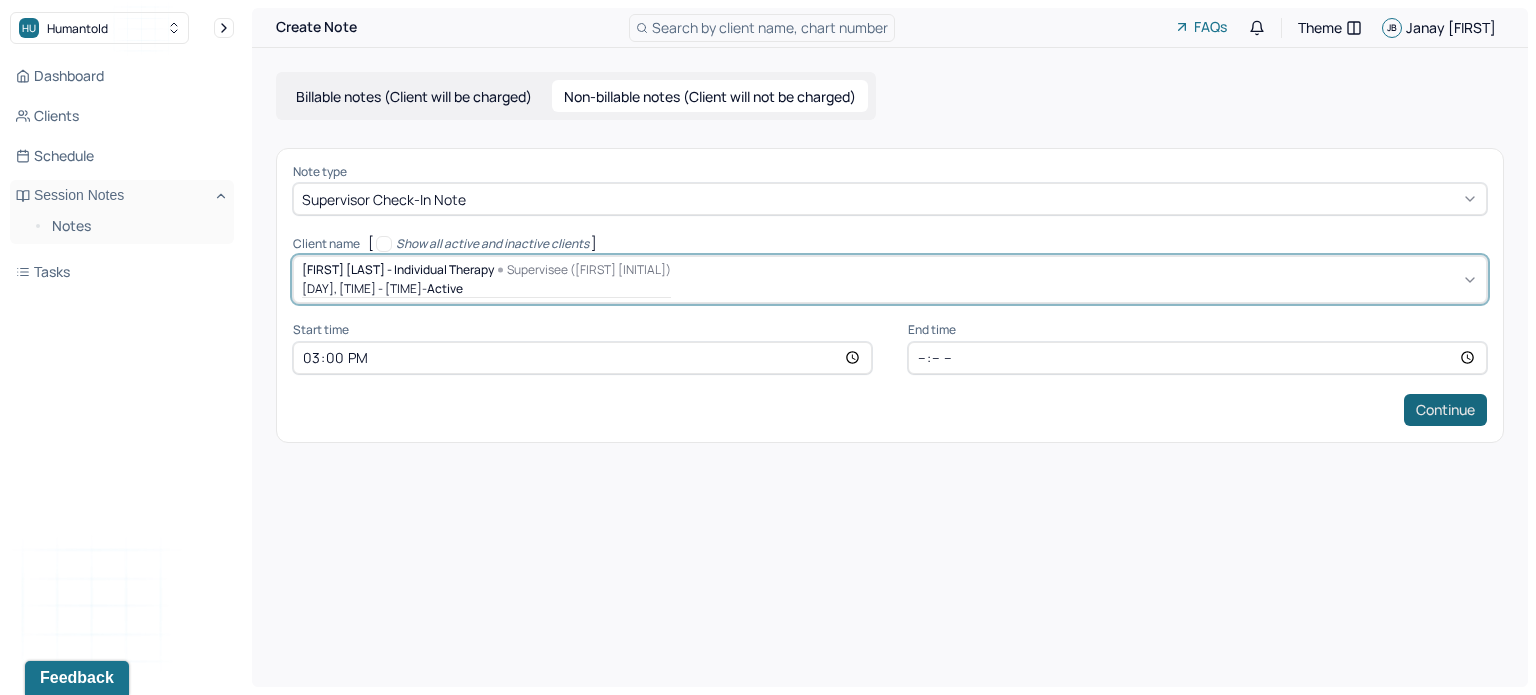 click on "Continue" at bounding box center (1445, 410) 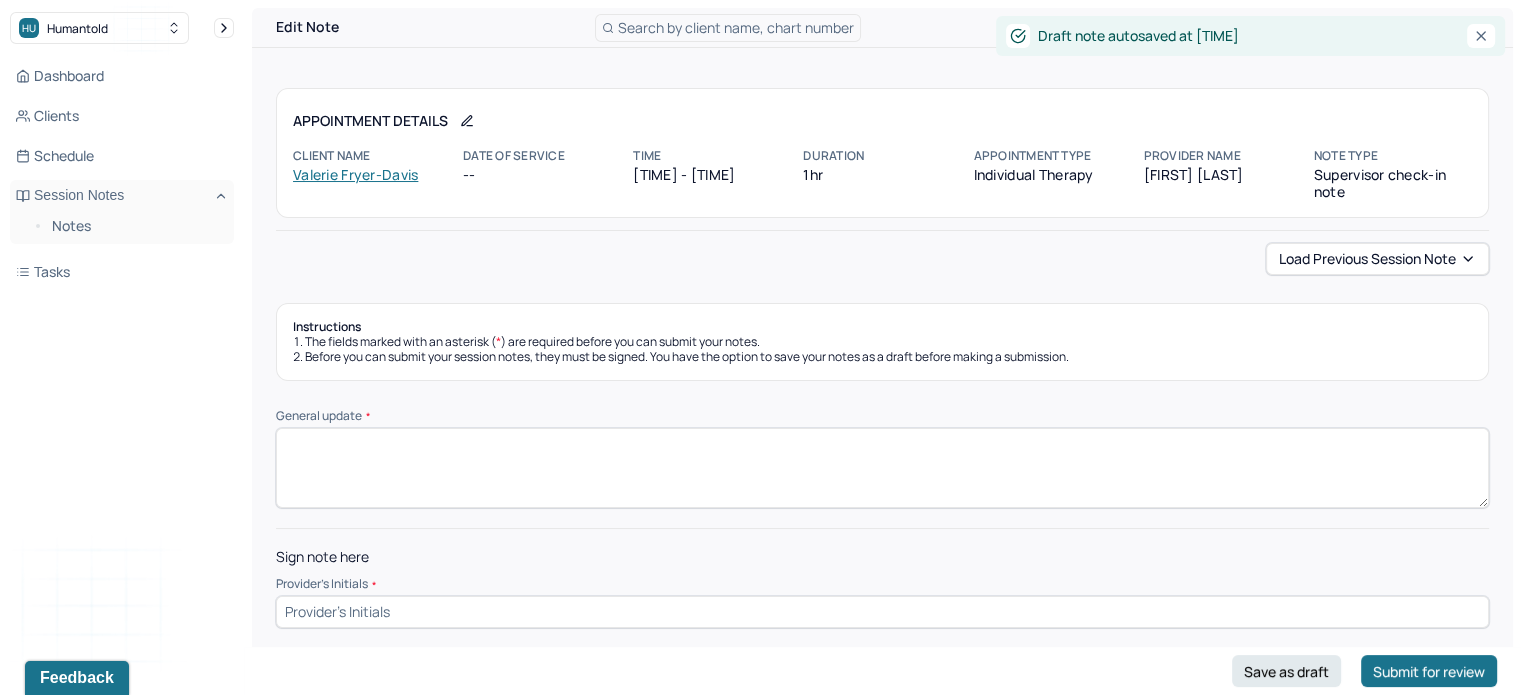 click on "Instructions The fields marked with an asterisk ( * ) are required before you can submit your notes. Before you can submit your session notes, they must be signed. You have the option to save your notes as a draft before making a submission. General update * Sign note here Provider's Initials * Save as draft Submit for review" at bounding box center (882, 465) 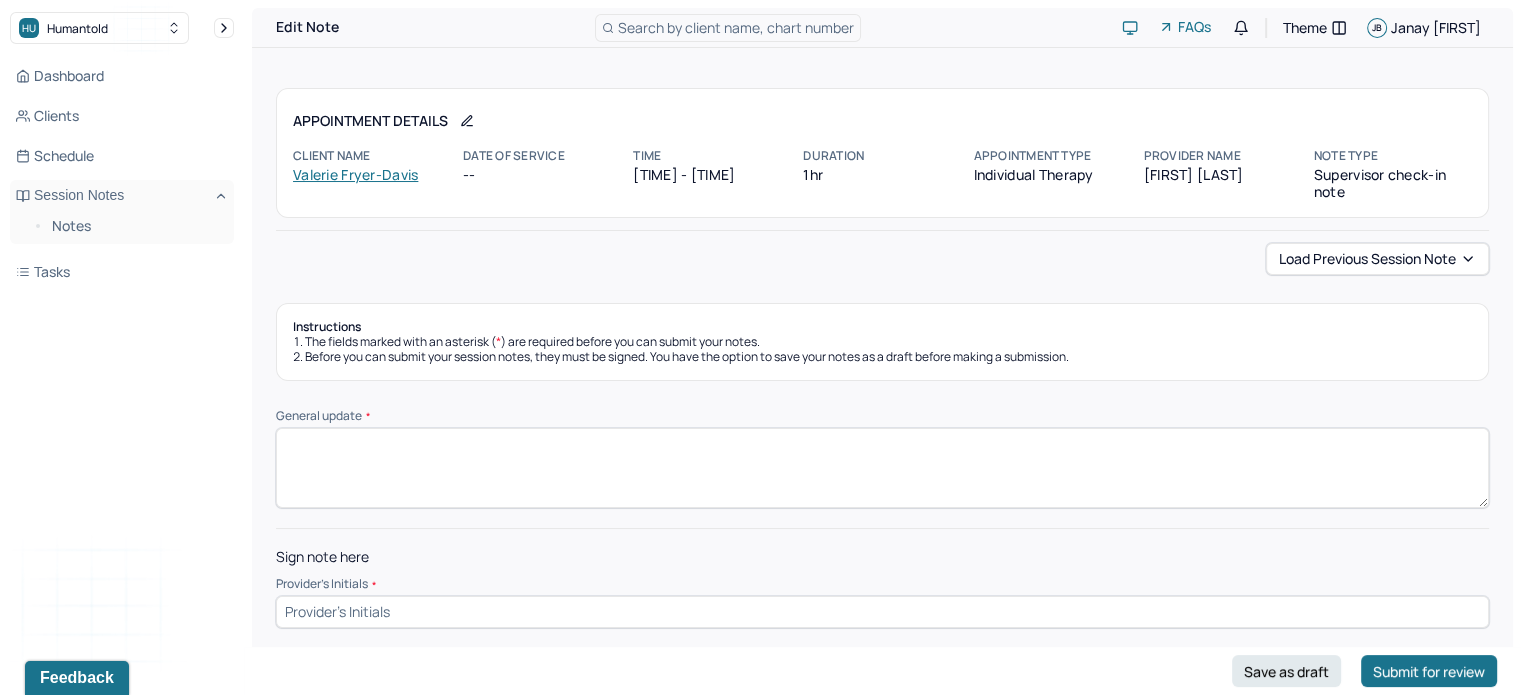 paste on "Supervisor reached out to the client. Positive feedback regarding LP therapist. No concerns." 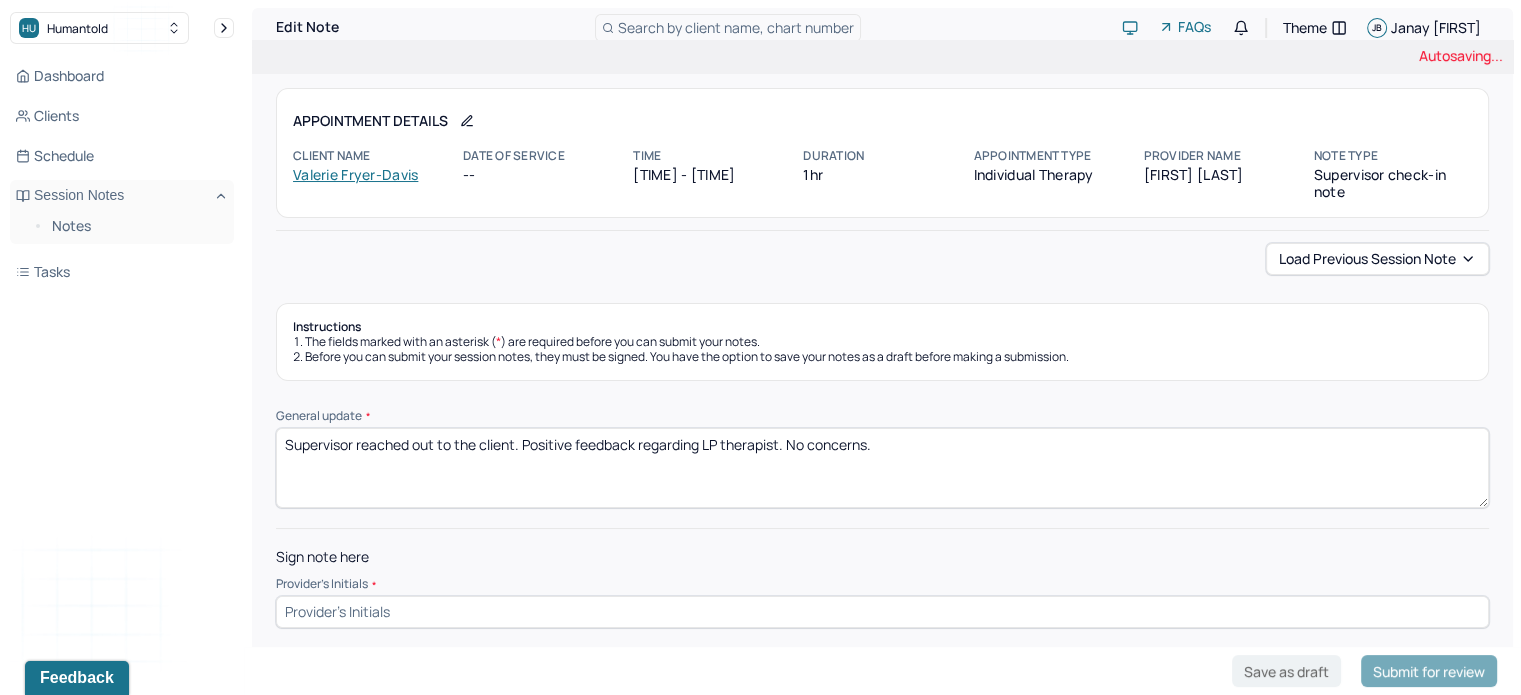 type on "Supervisor reached out to the client. Positive feedback regarding LP therapist. No concerns." 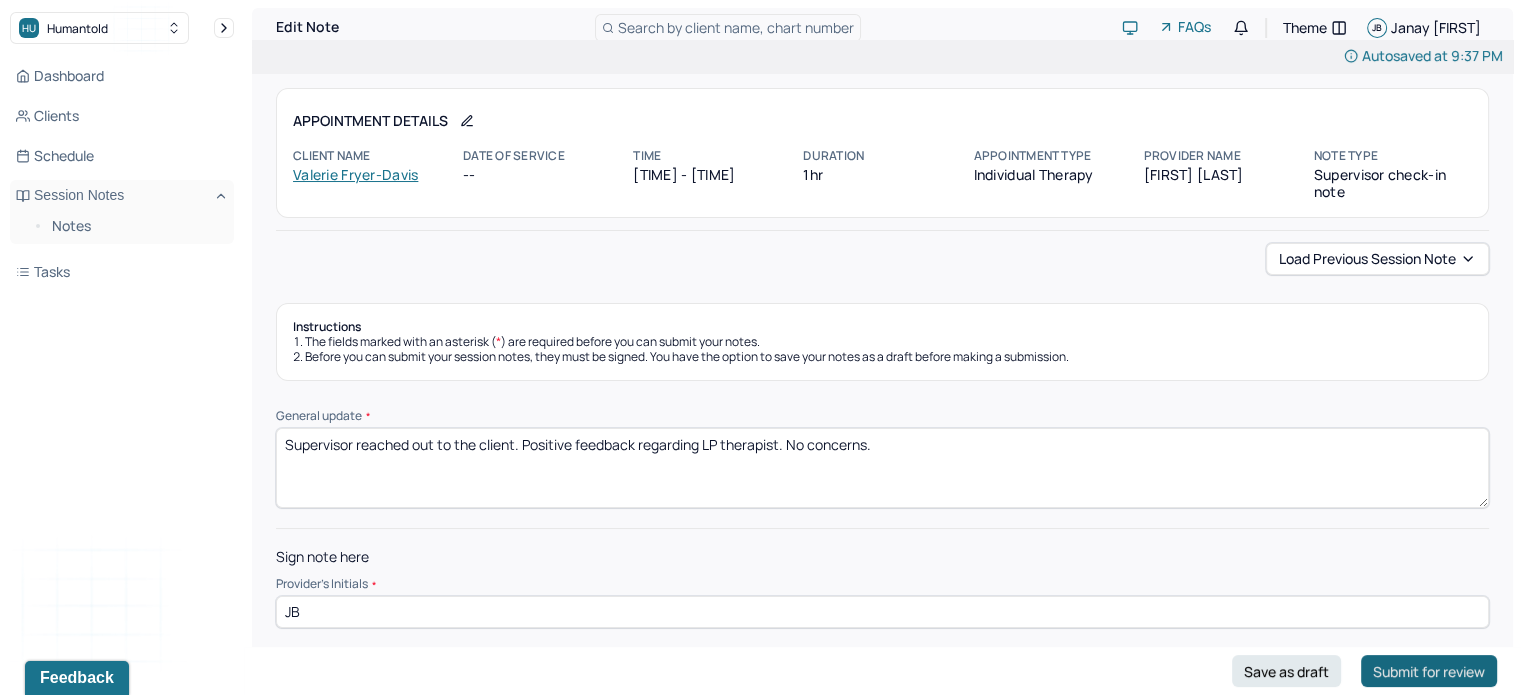 type on "JB" 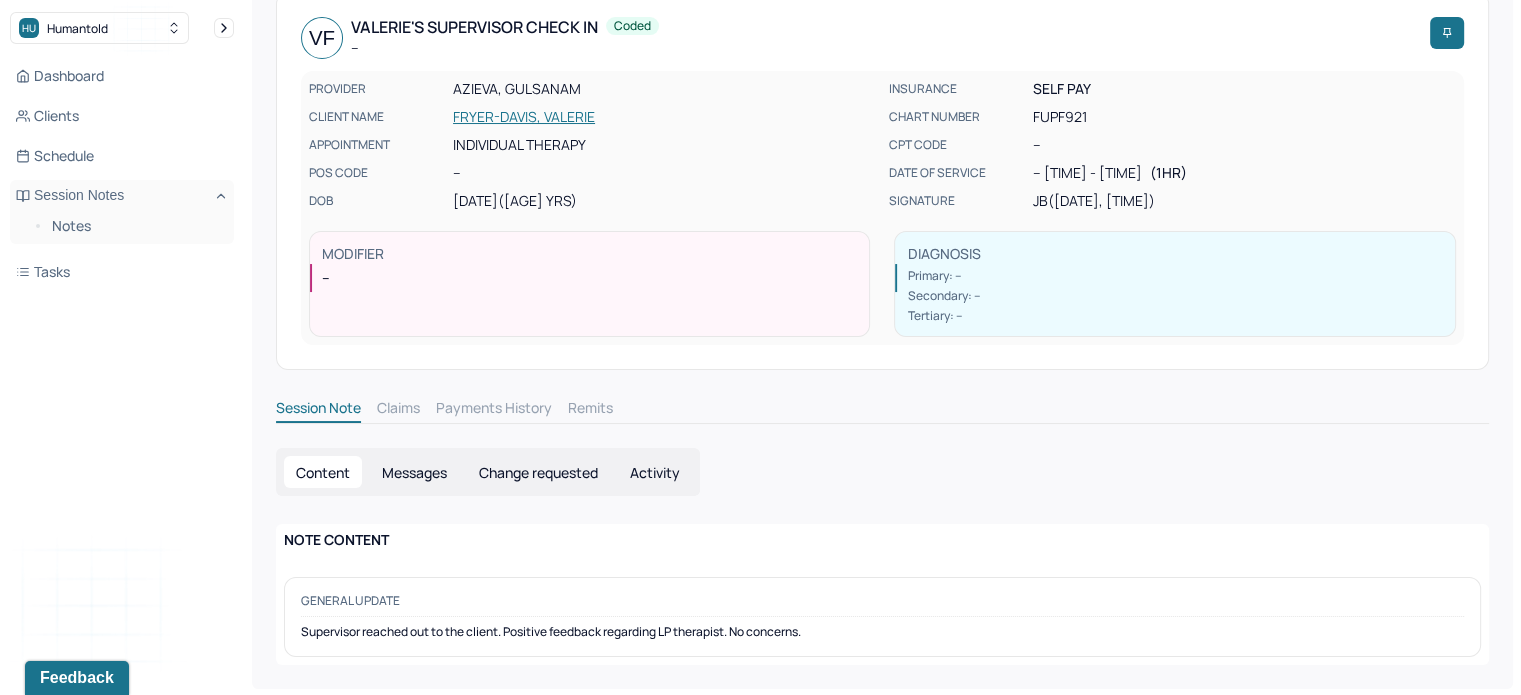 scroll, scrollTop: 0, scrollLeft: 0, axis: both 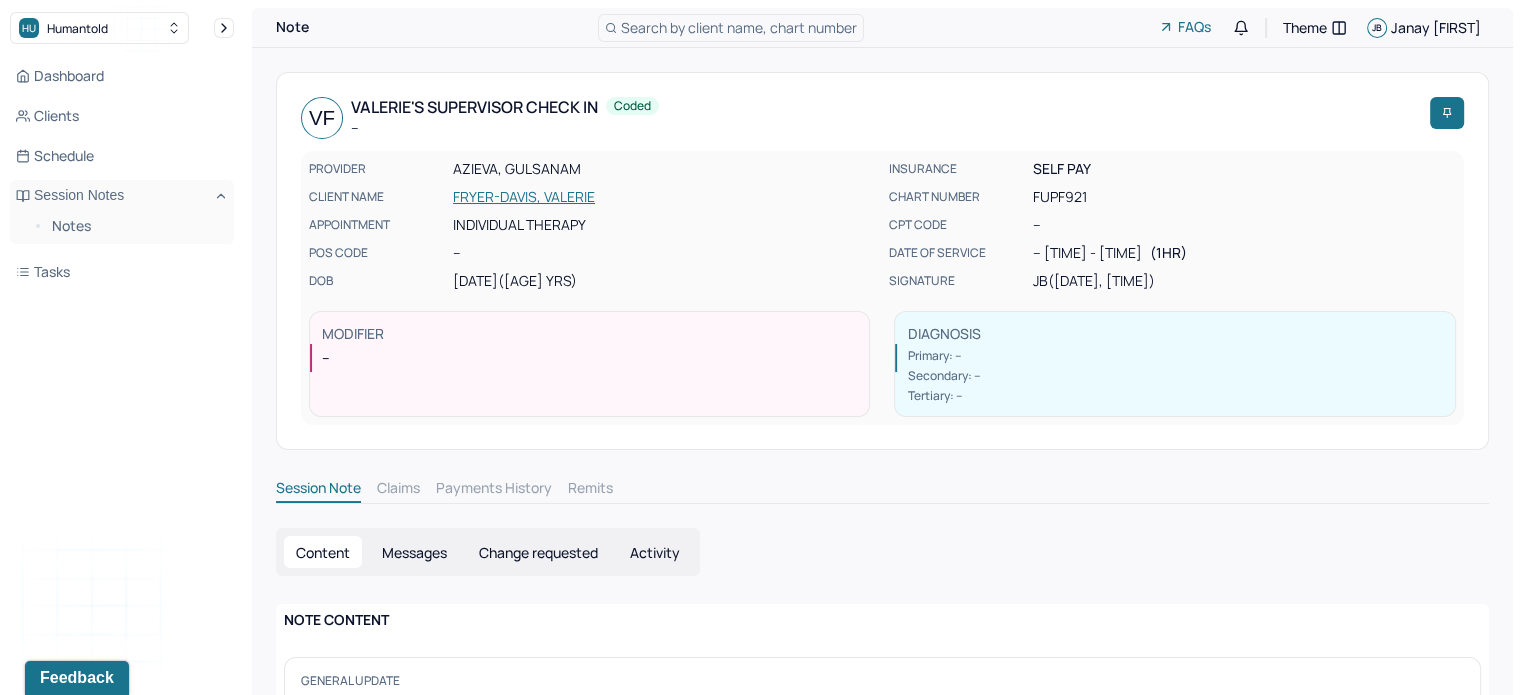 click on "Individual therapy" at bounding box center (664, 225) 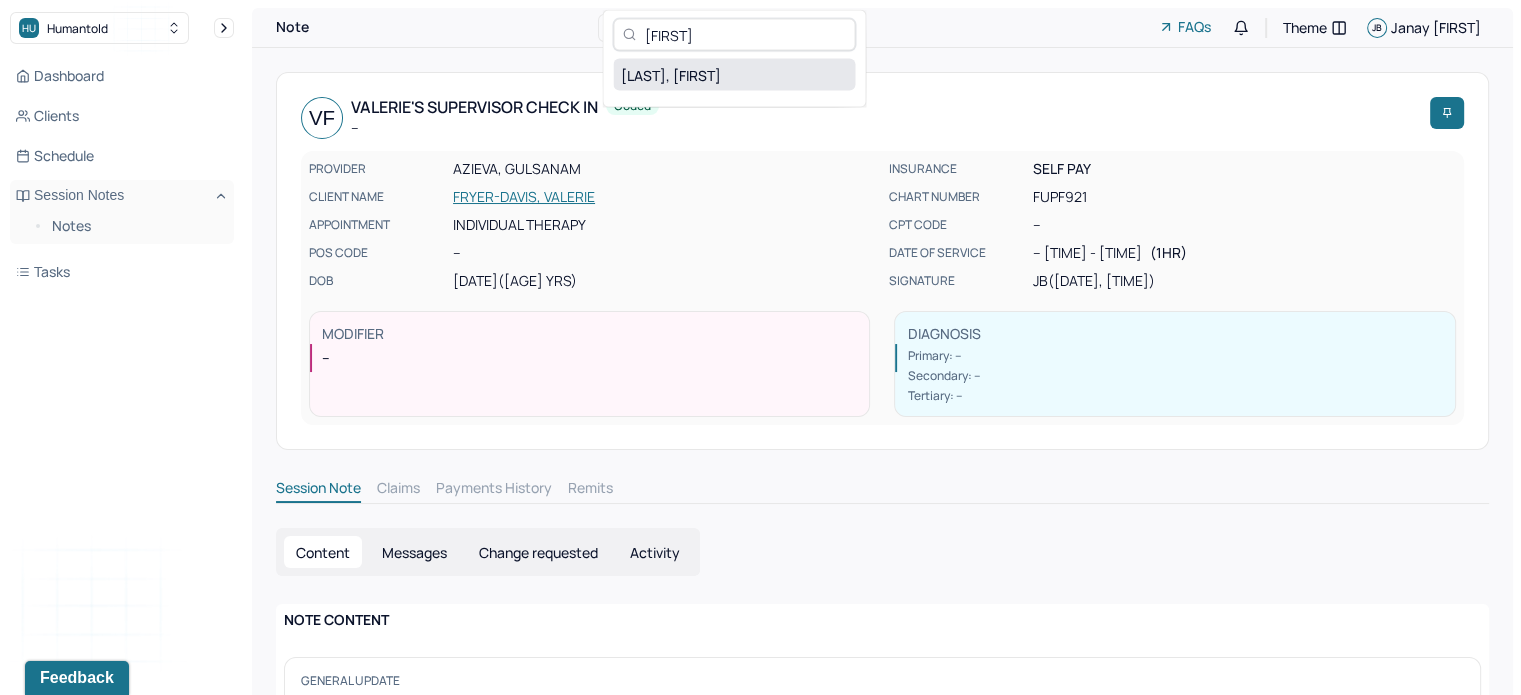 type on "[FIRST]" 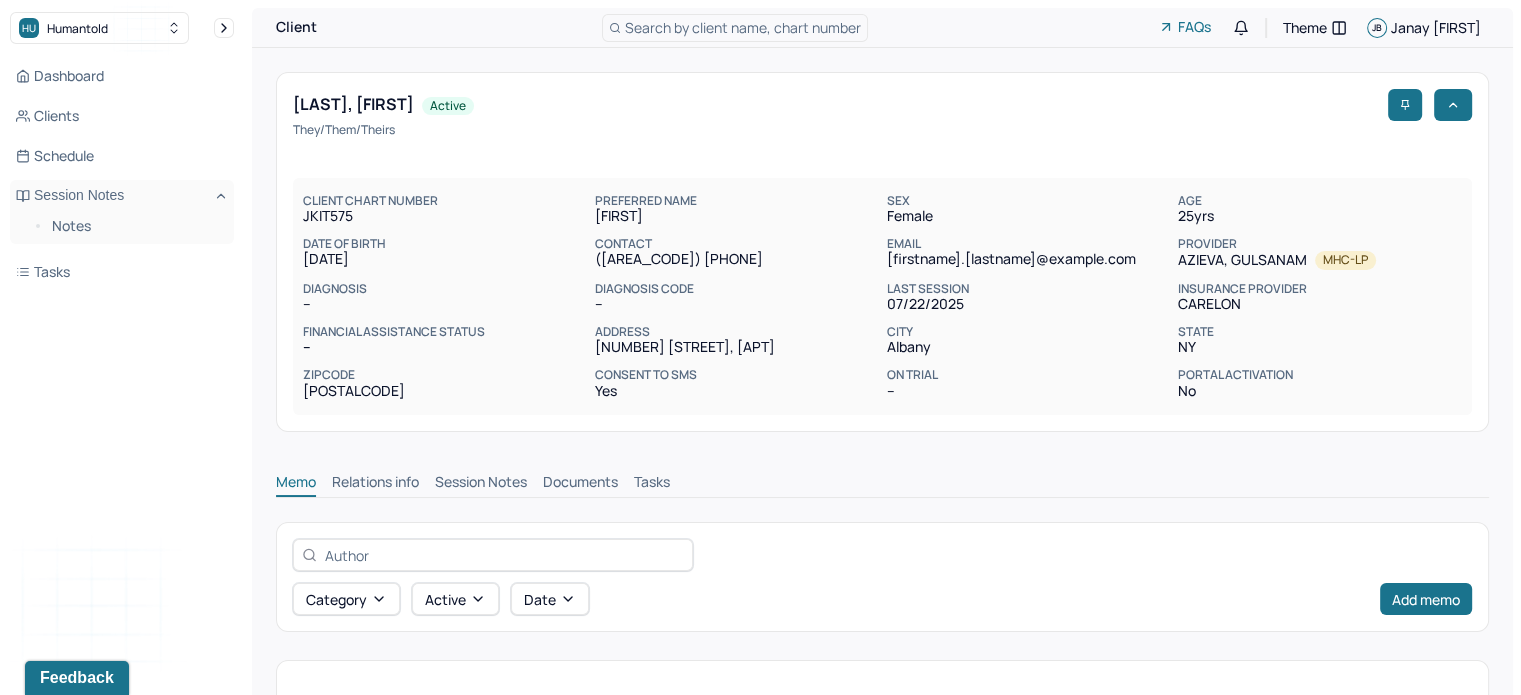scroll, scrollTop: 230, scrollLeft: 0, axis: vertical 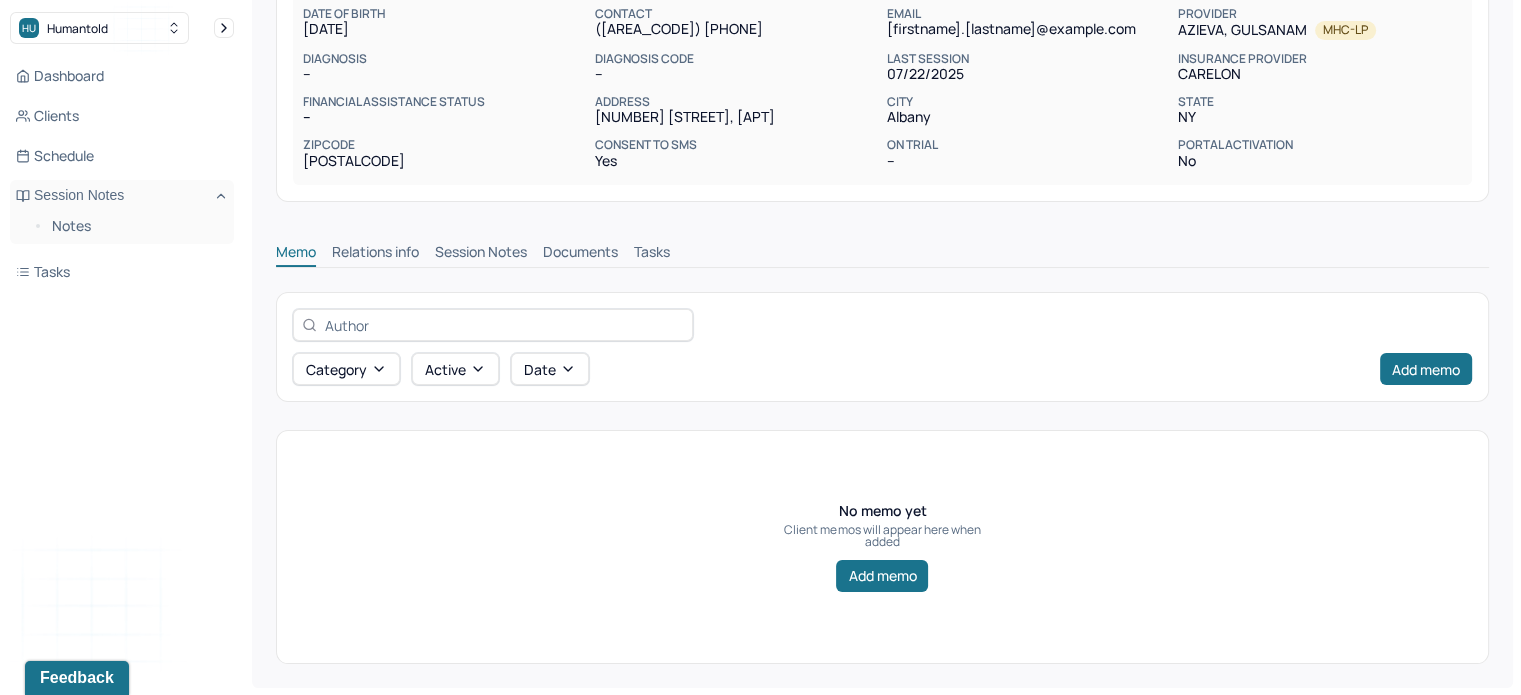 click on "Session Notes" at bounding box center [481, 254] 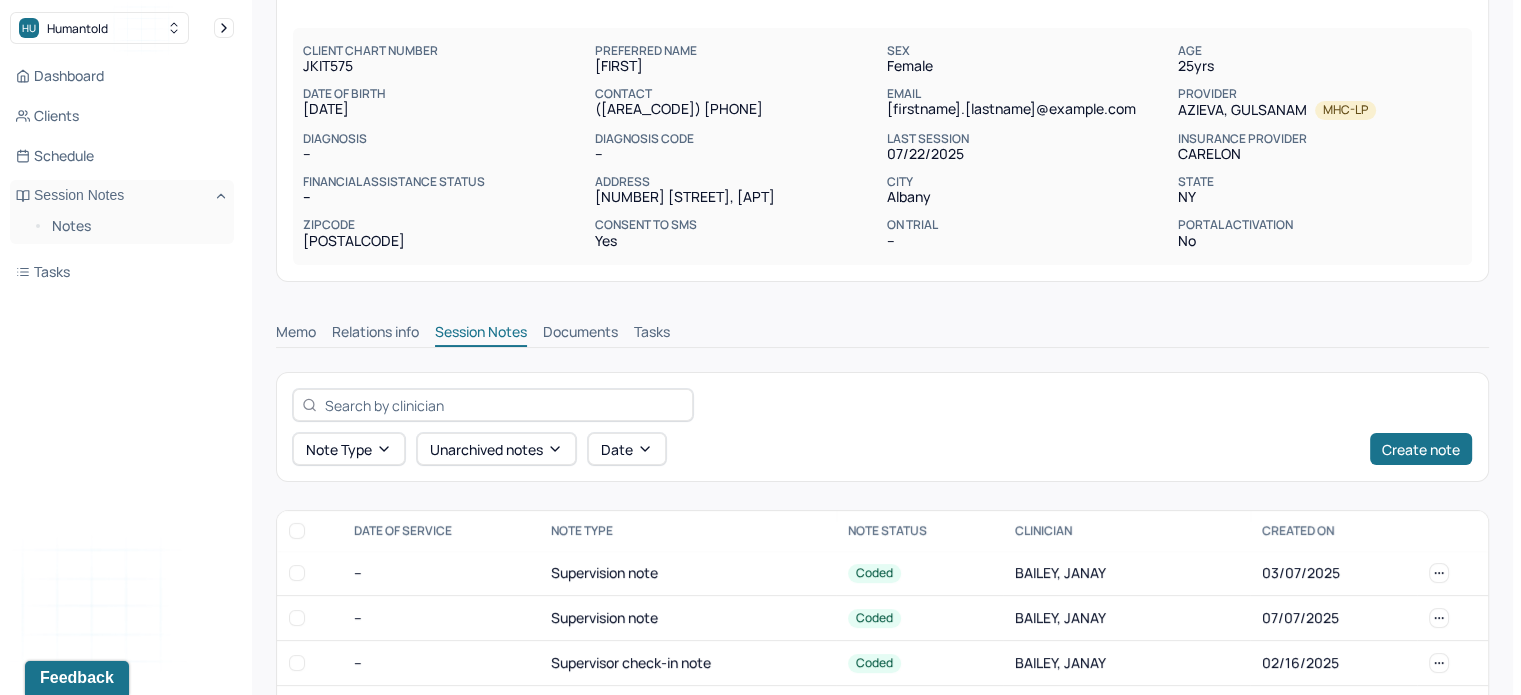 scroll, scrollTop: 147, scrollLeft: 0, axis: vertical 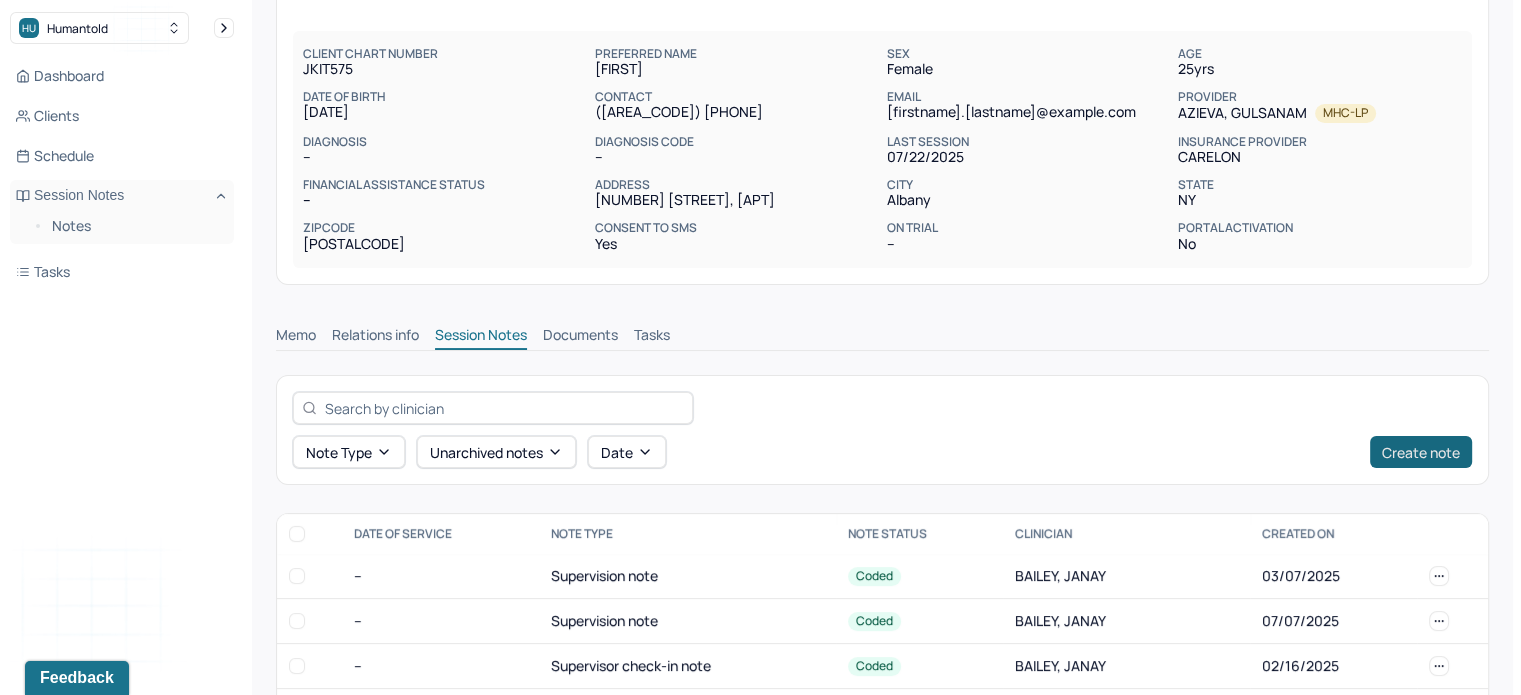 click on "Create note" at bounding box center [1421, 452] 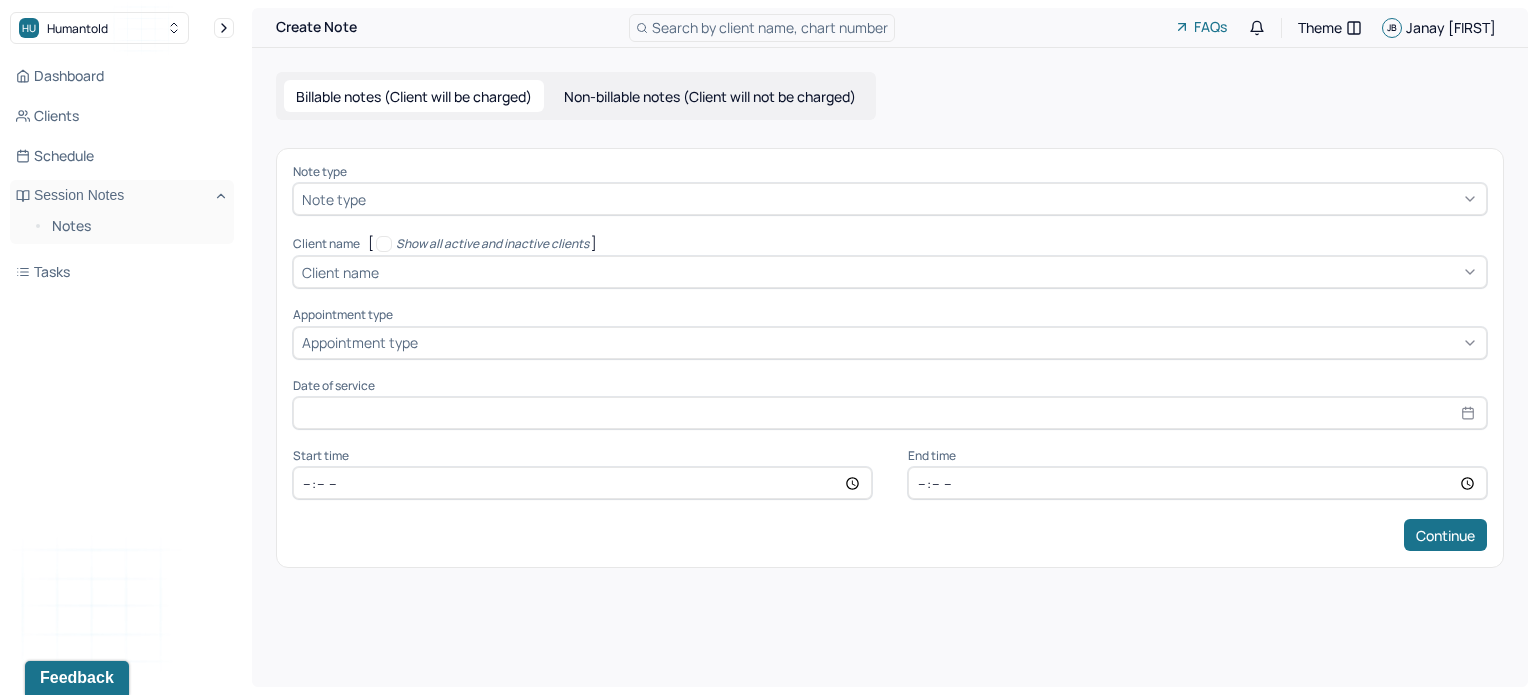 click on "Non-billable notes (Client will not be charged)" at bounding box center (710, 96) 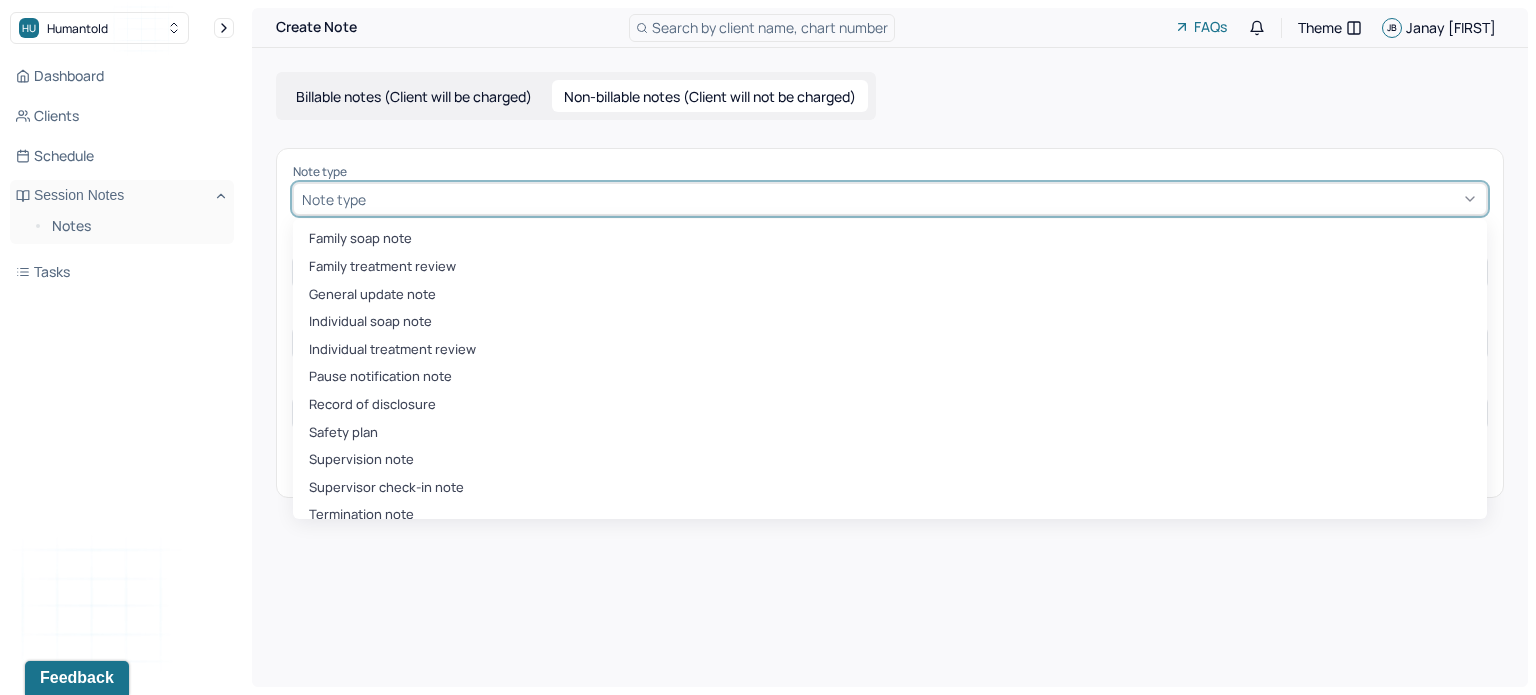 click at bounding box center [924, 199] 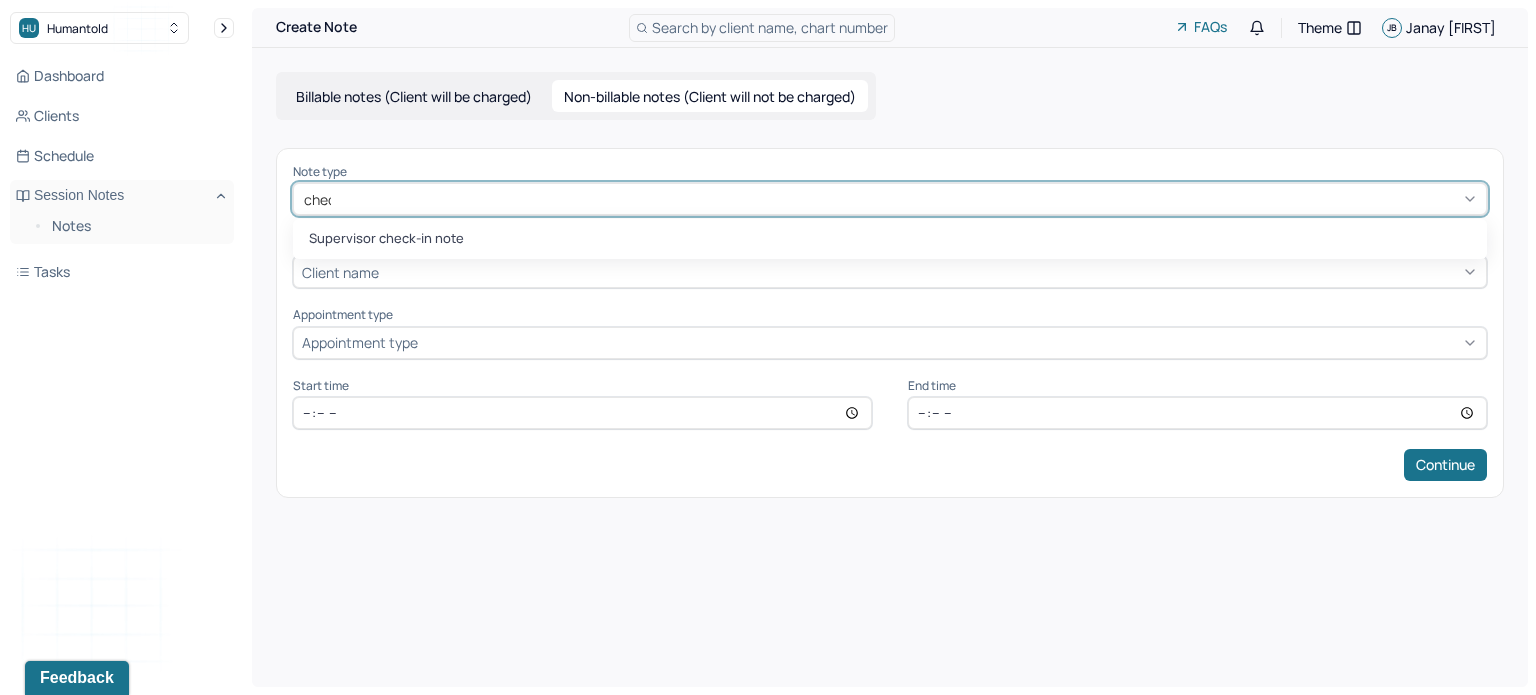 type on "check" 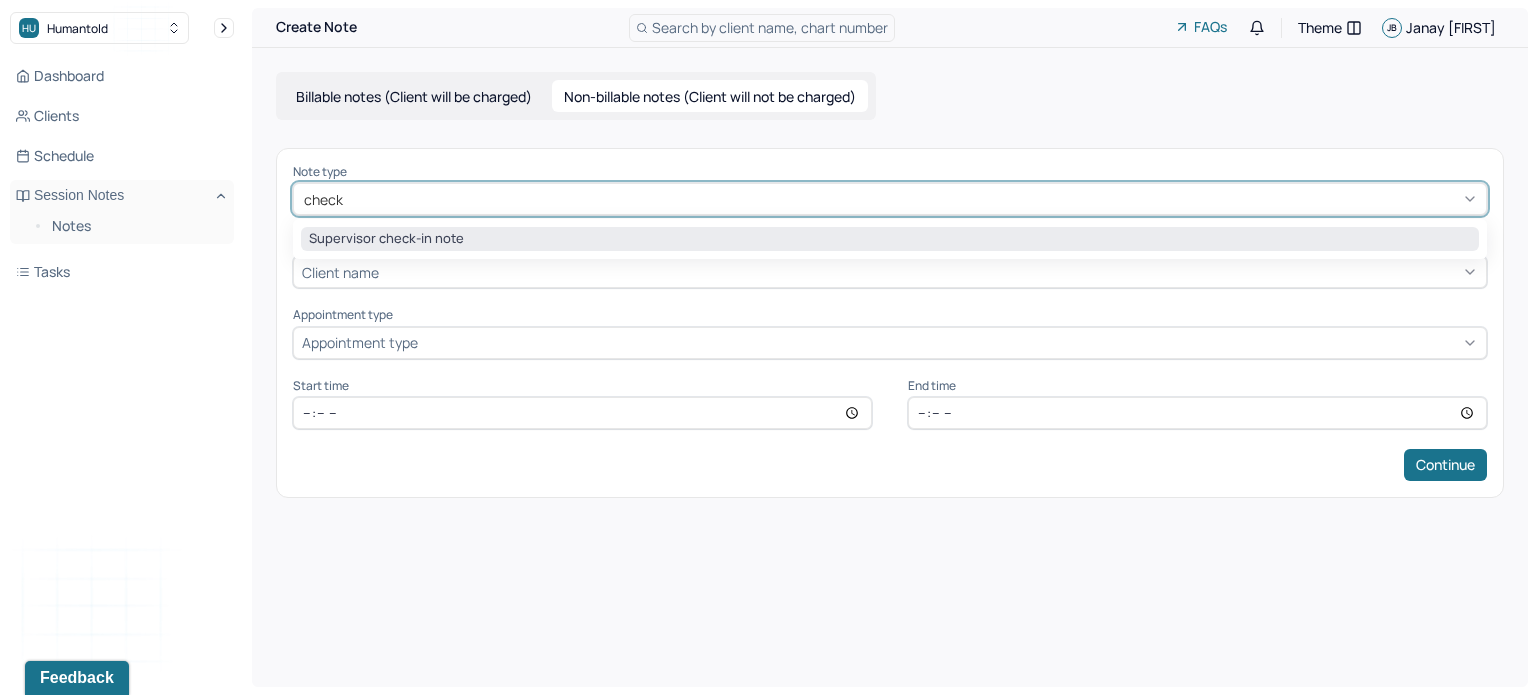 click on "Supervisor check-in note" at bounding box center [890, 239] 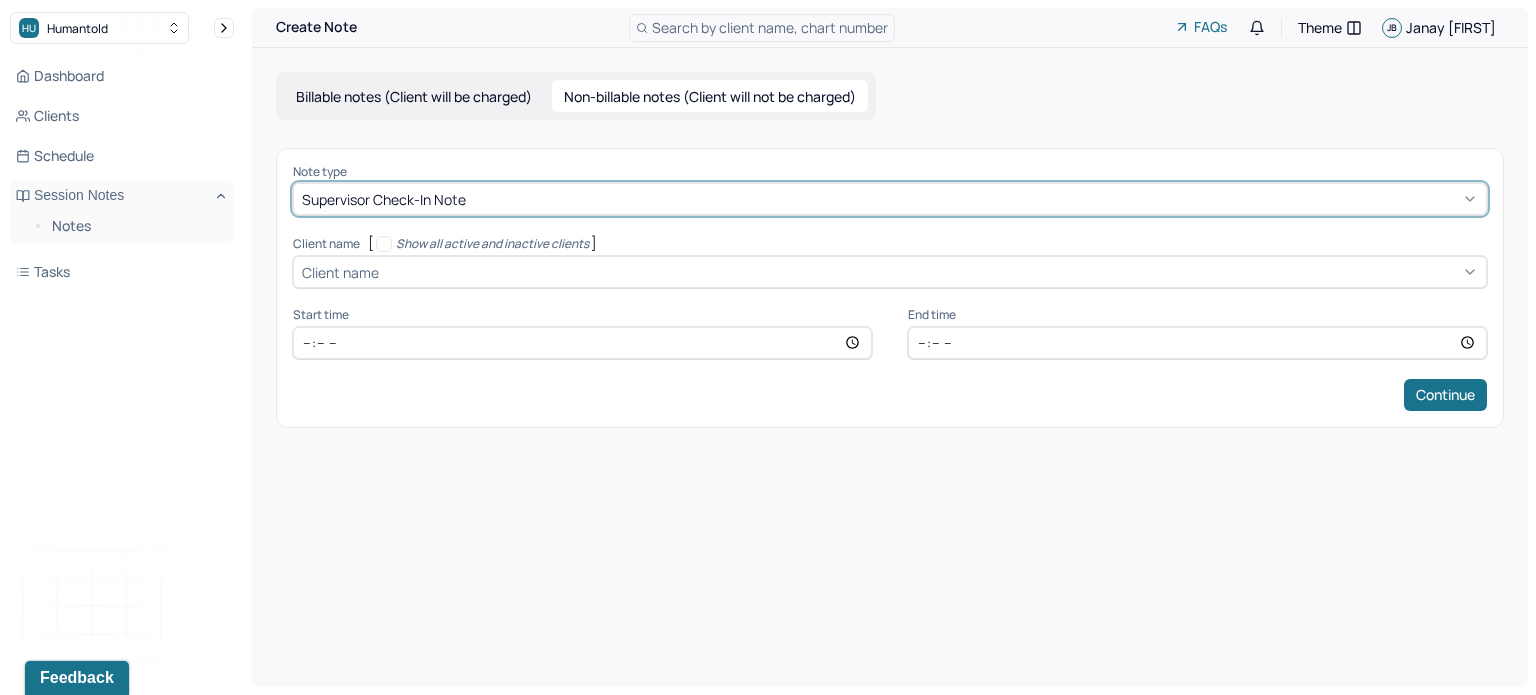 click at bounding box center [930, 272] 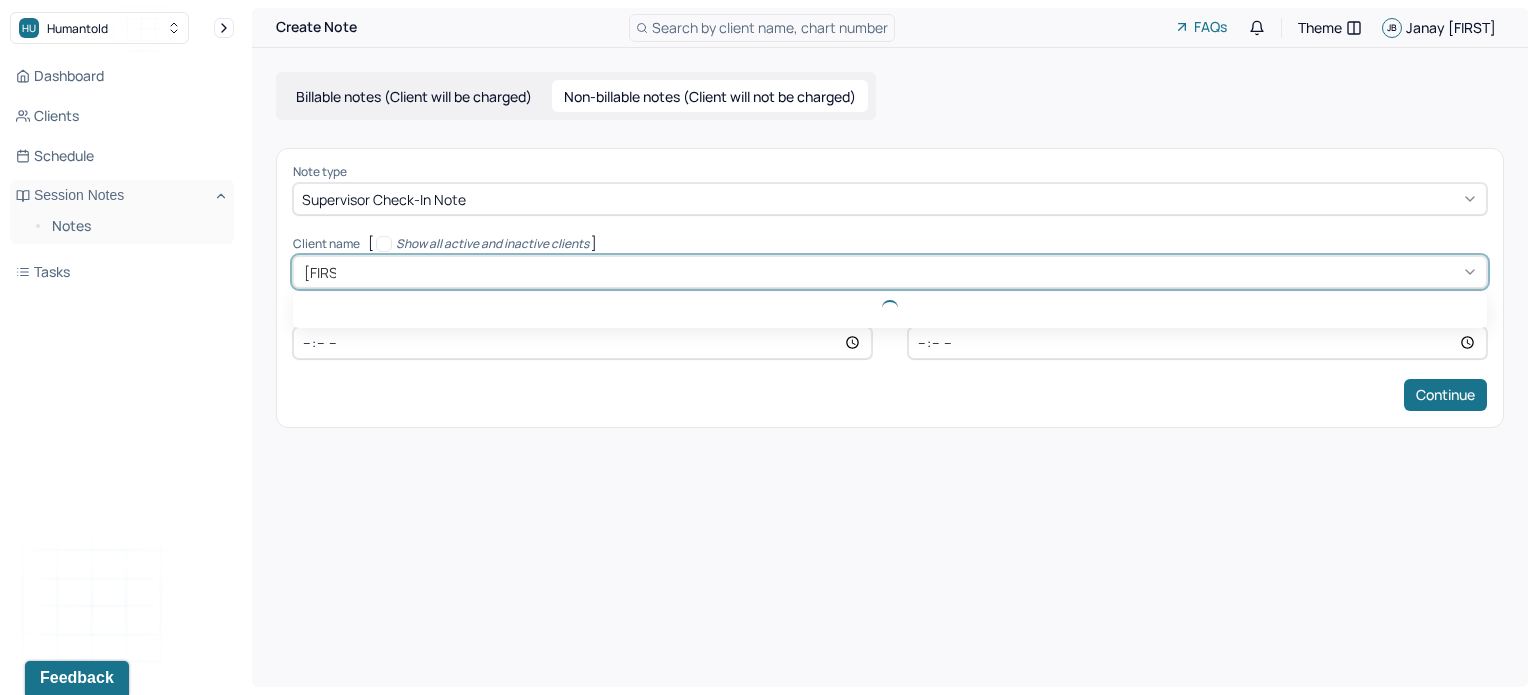 type on "[FIRST]" 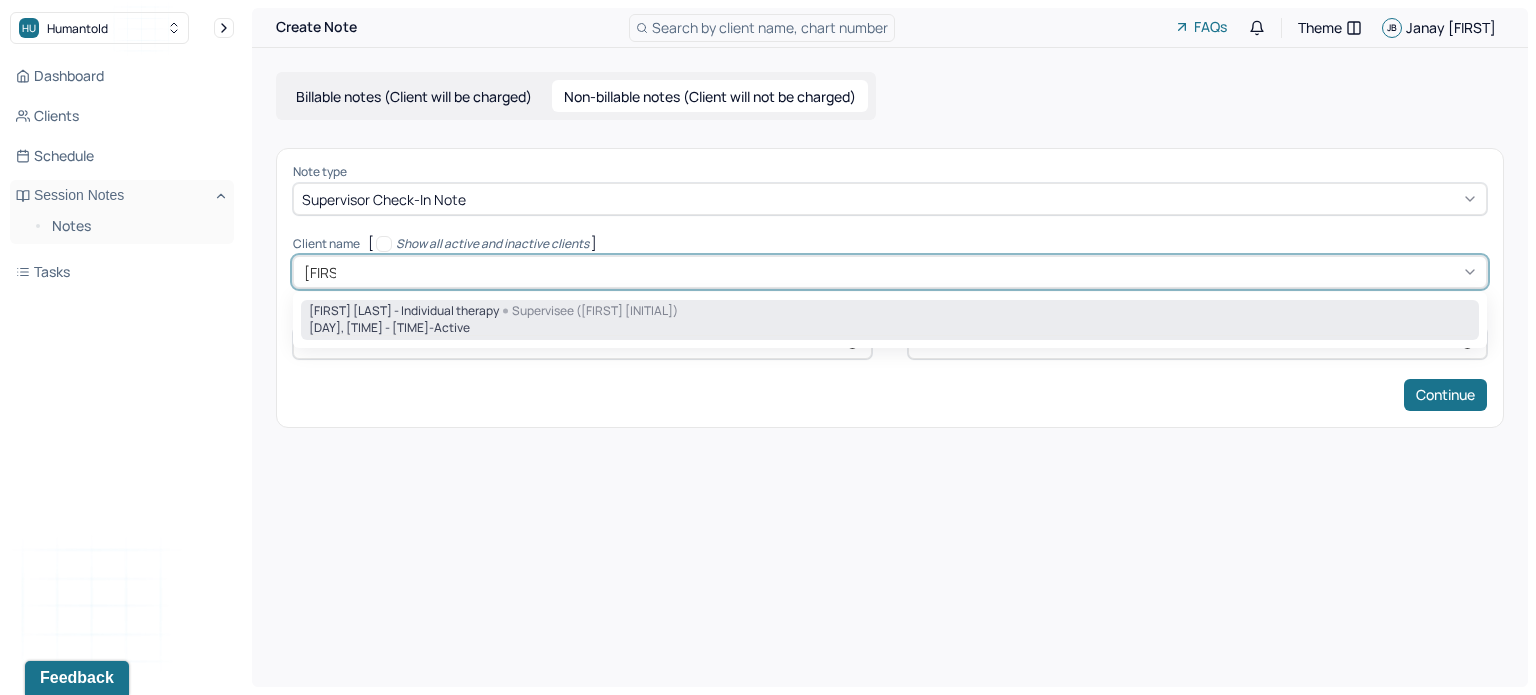 click on "[FIRST] [LAST] - Individual therapy" at bounding box center (404, 311) 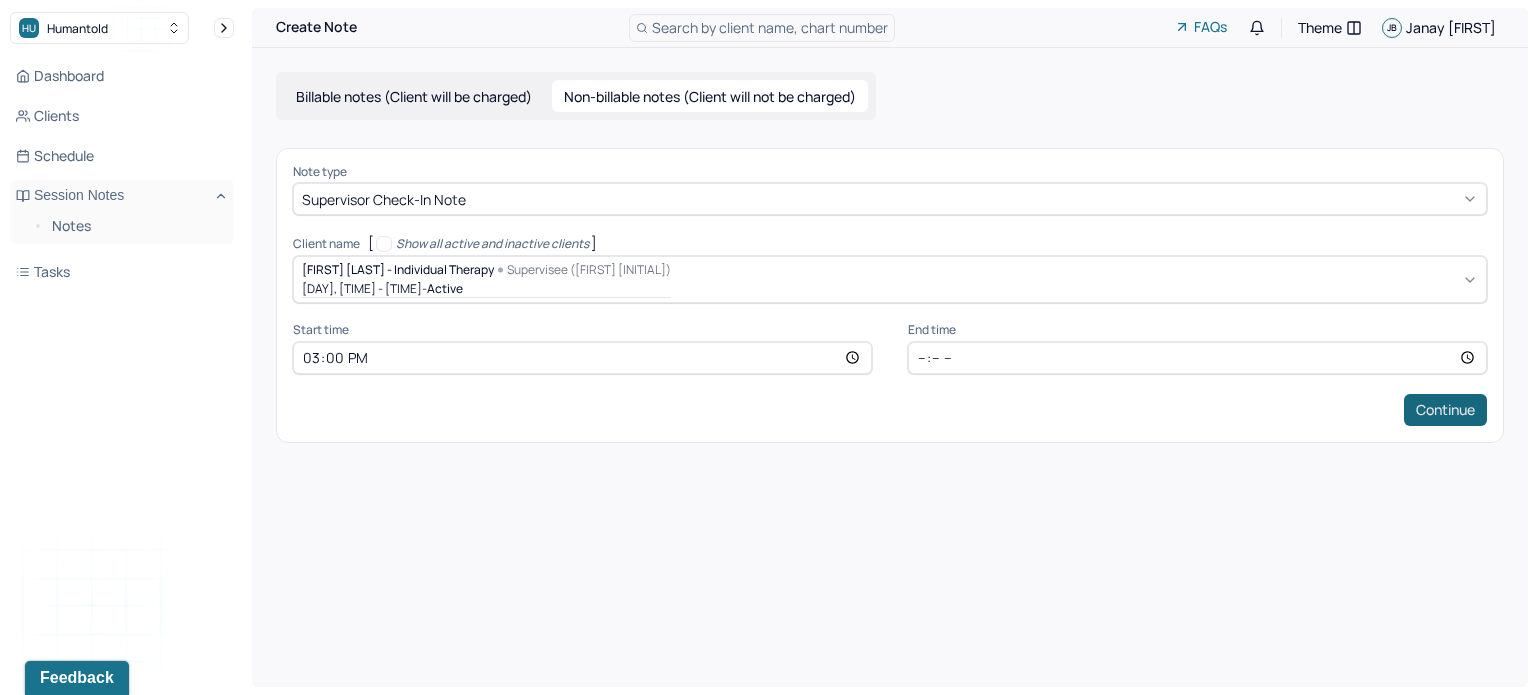 click on "Continue" at bounding box center (1445, 410) 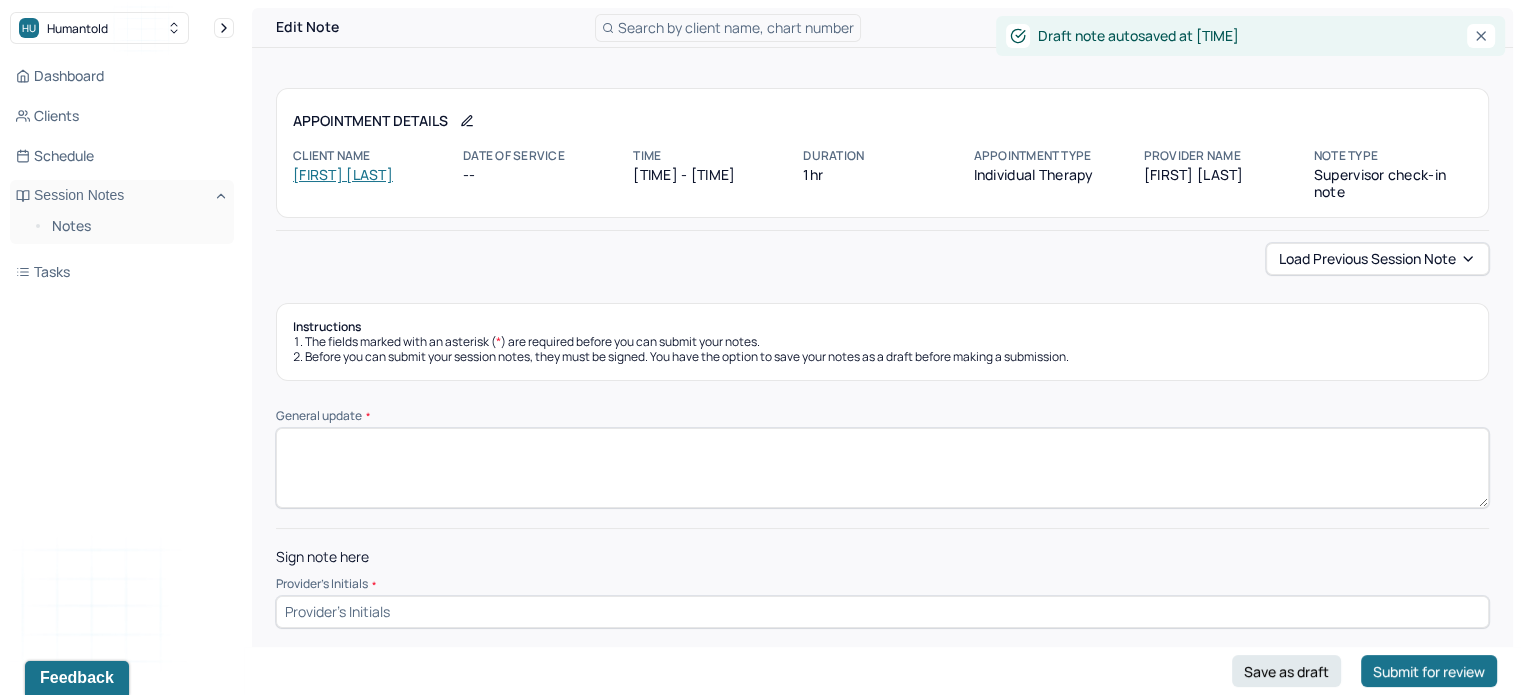 click on "Instructions The fields marked with an asterisk ( * ) are required before you can submit your notes. Before you can submit your session notes, they must be signed. You have the option to save your notes as a draft before making a submission. General update * Sign note here Provider's Initials * Save as draft Submit for review" at bounding box center (882, 465) 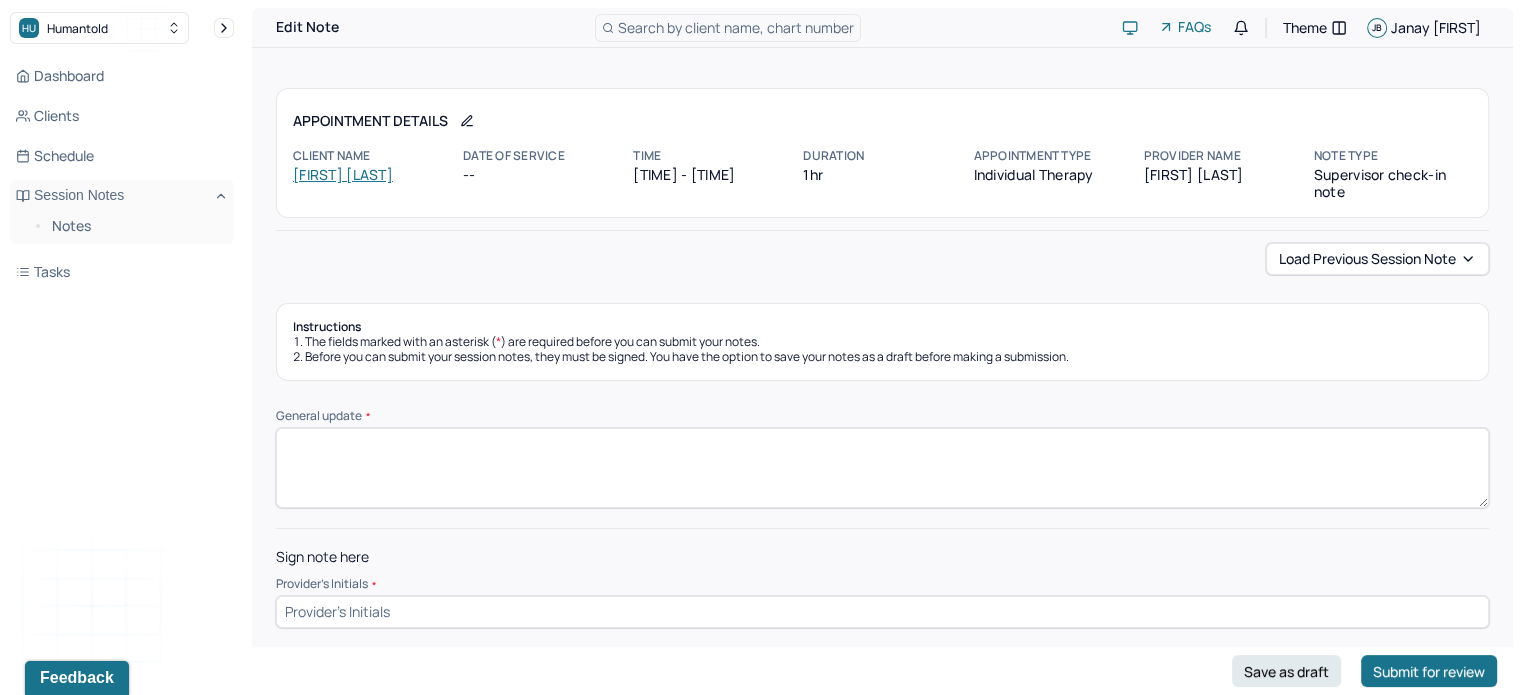 paste on "Supervisor reached out to the client. Positive feedback regarding LP therapist. No concerns." 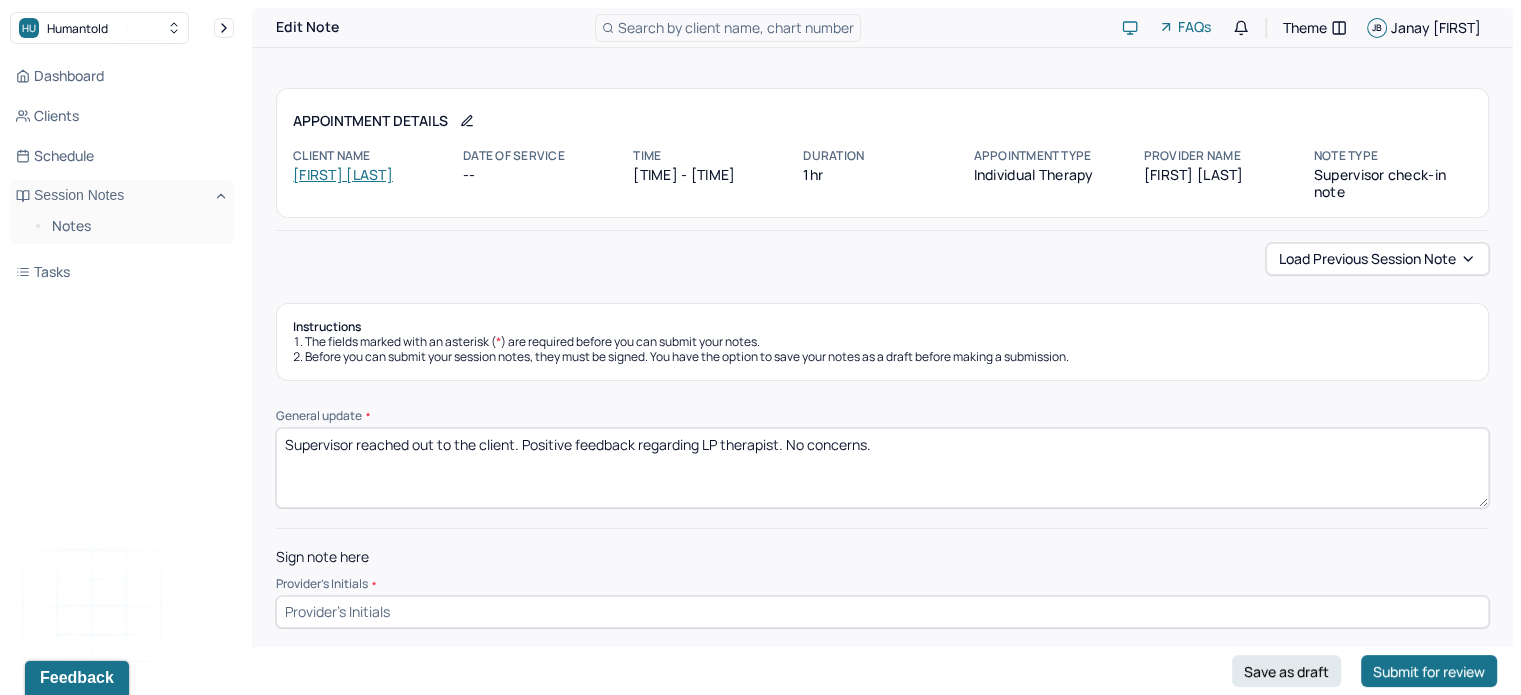 type on "Supervisor reached out to the client. Positive feedback regarding LP therapist. No concerns." 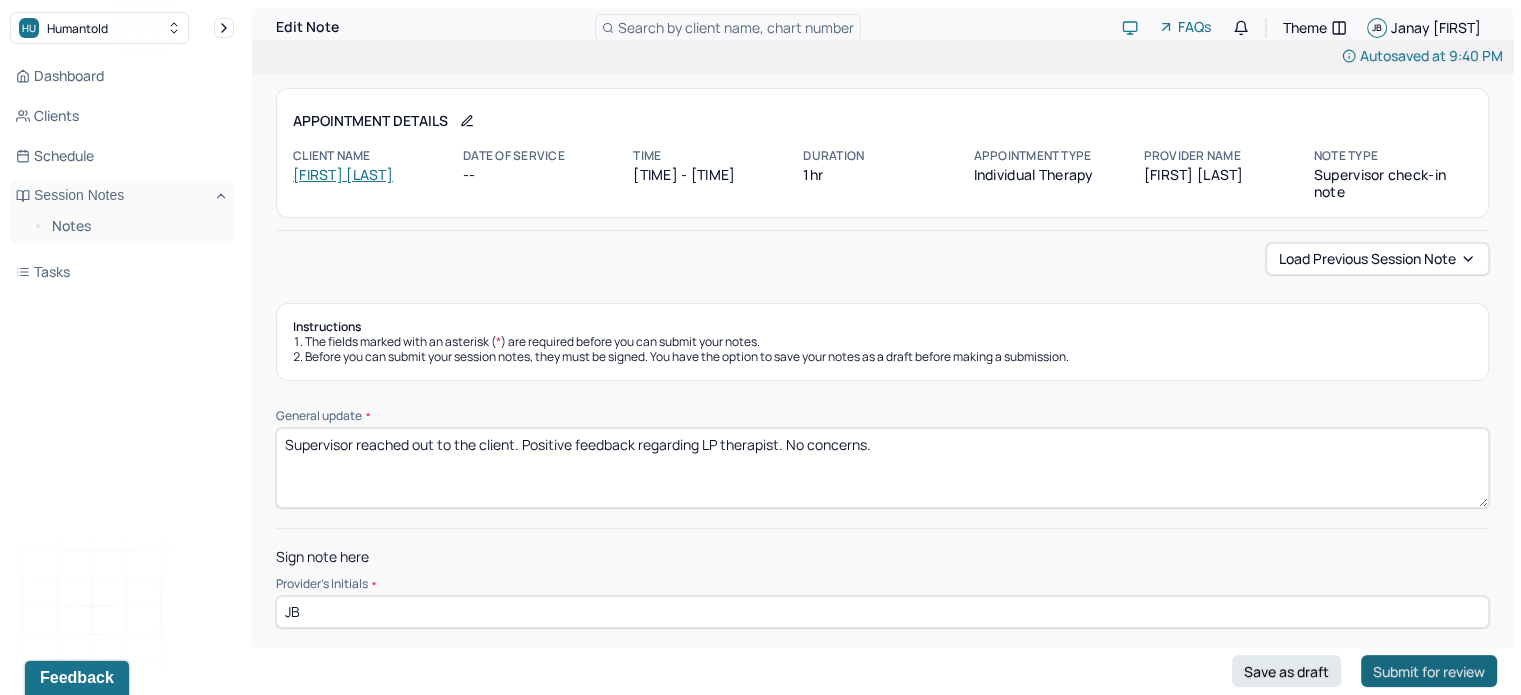 type on "JB" 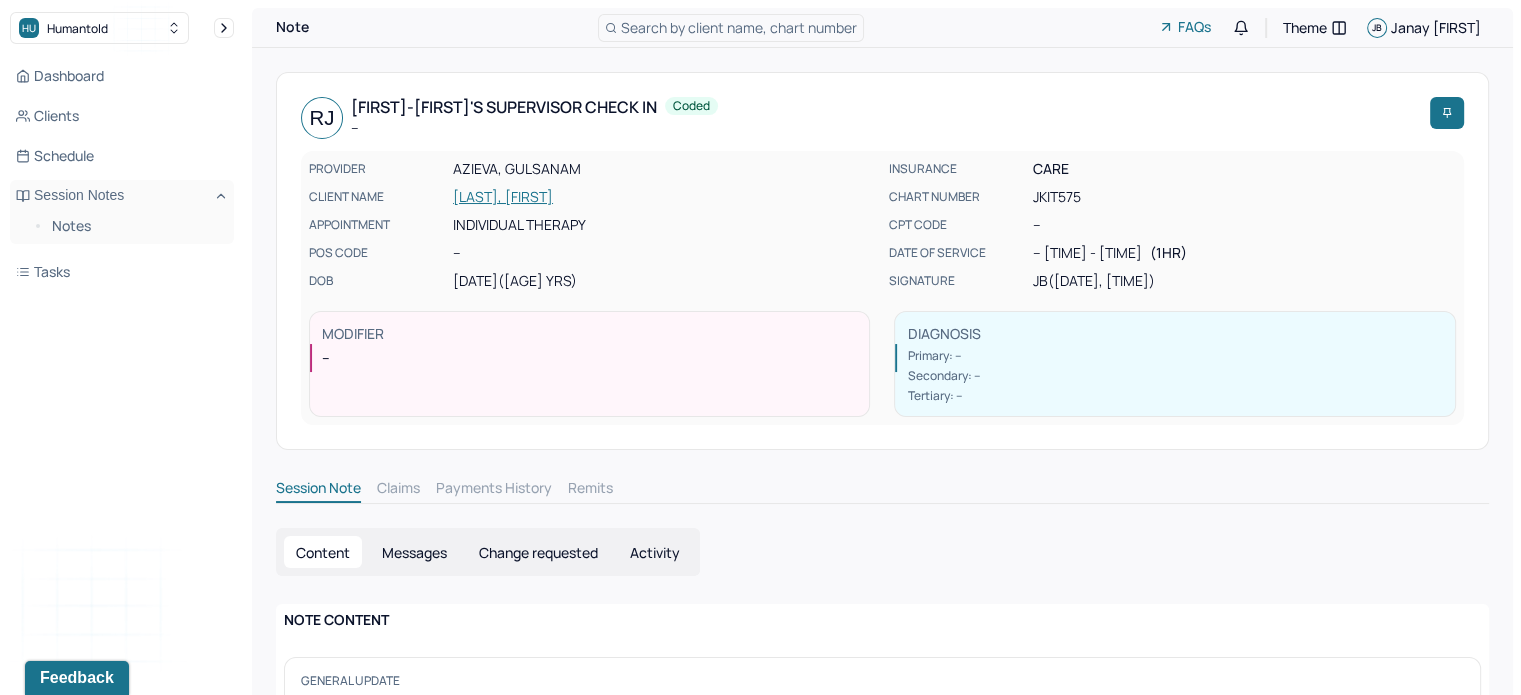 click on "Search by client name, chart number" at bounding box center [739, 27] 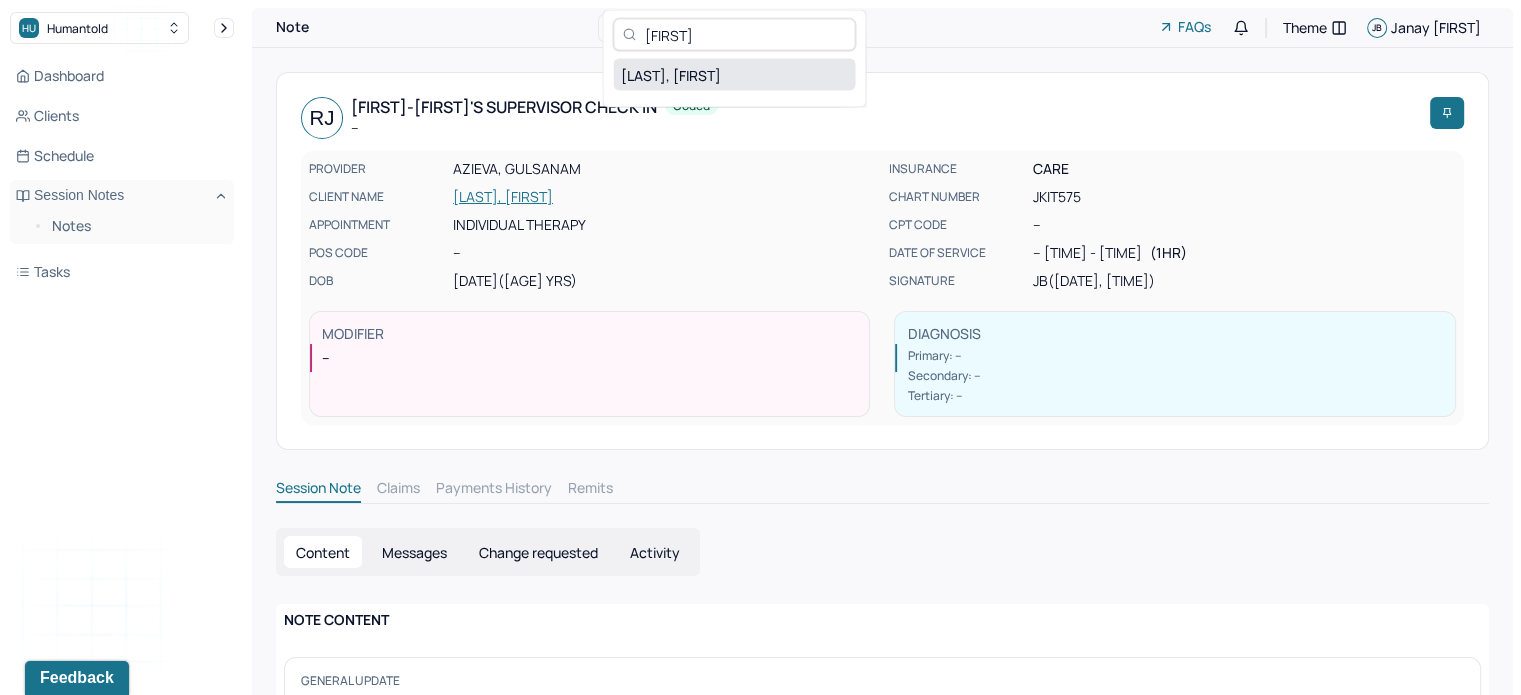 type on "[FIRST]" 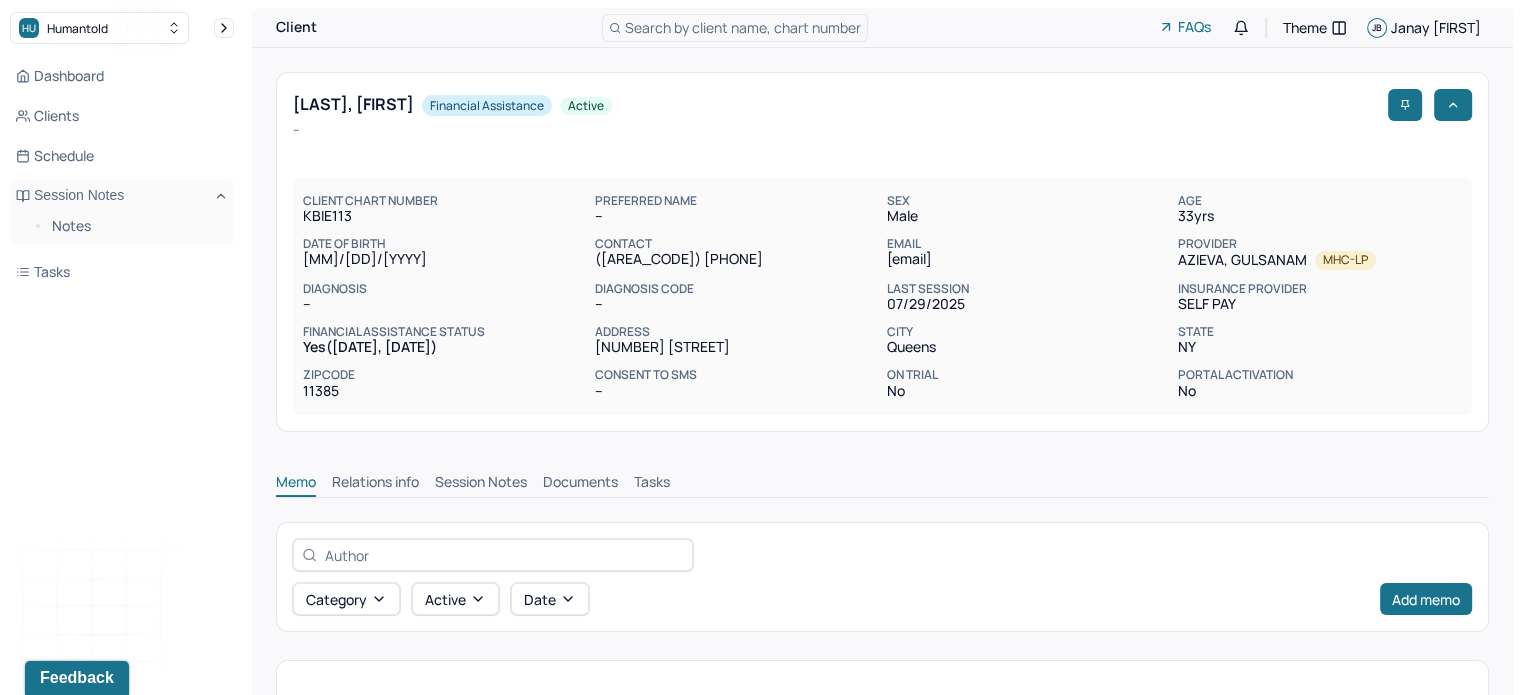click on "Session Notes" at bounding box center (481, 484) 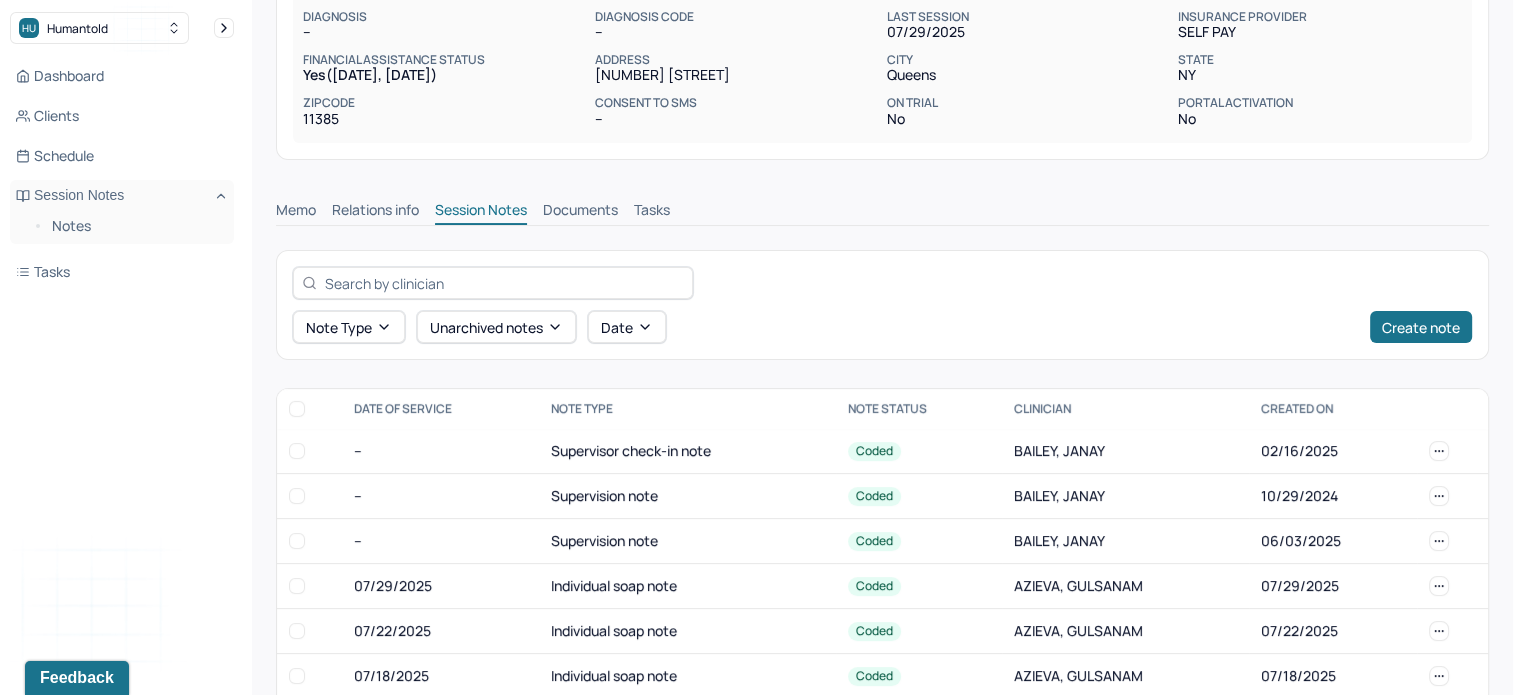 scroll, scrollTop: 272, scrollLeft: 0, axis: vertical 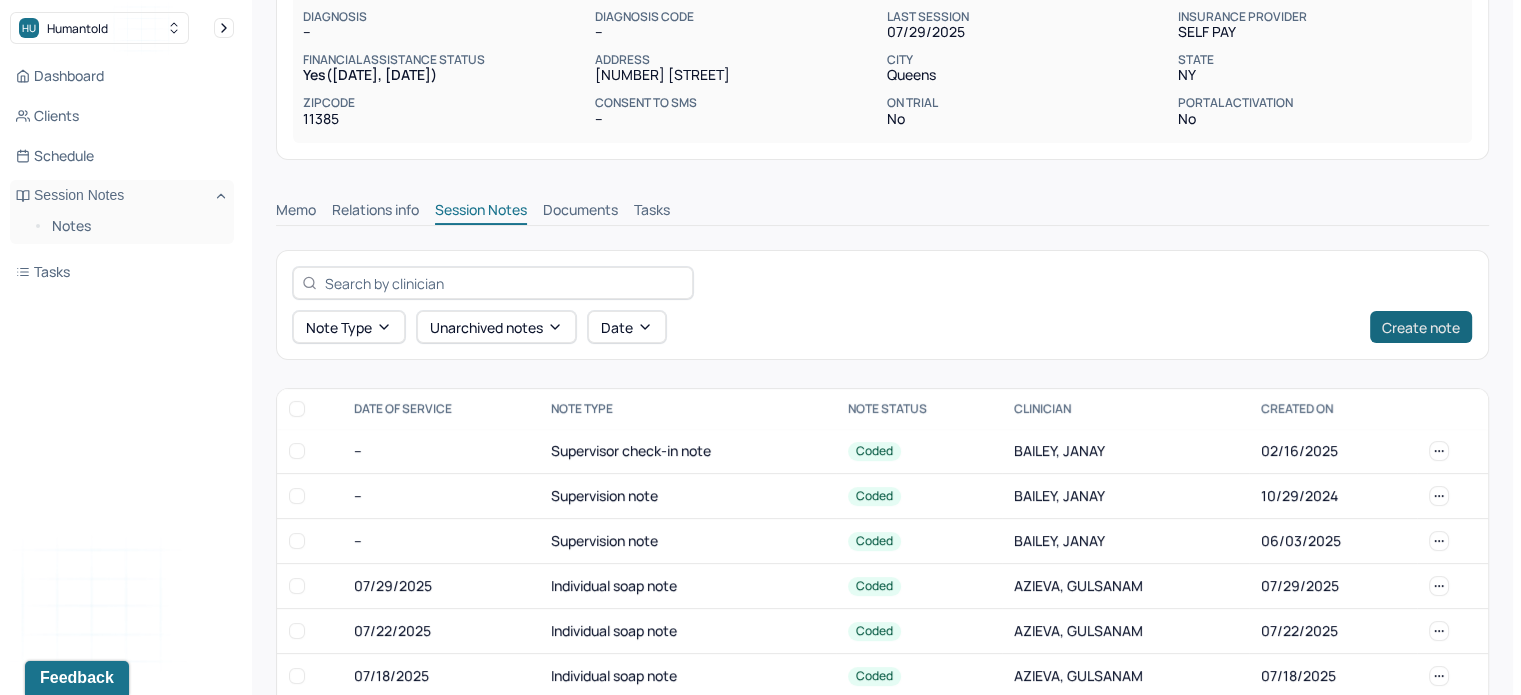 click on "Create note" at bounding box center (1421, 327) 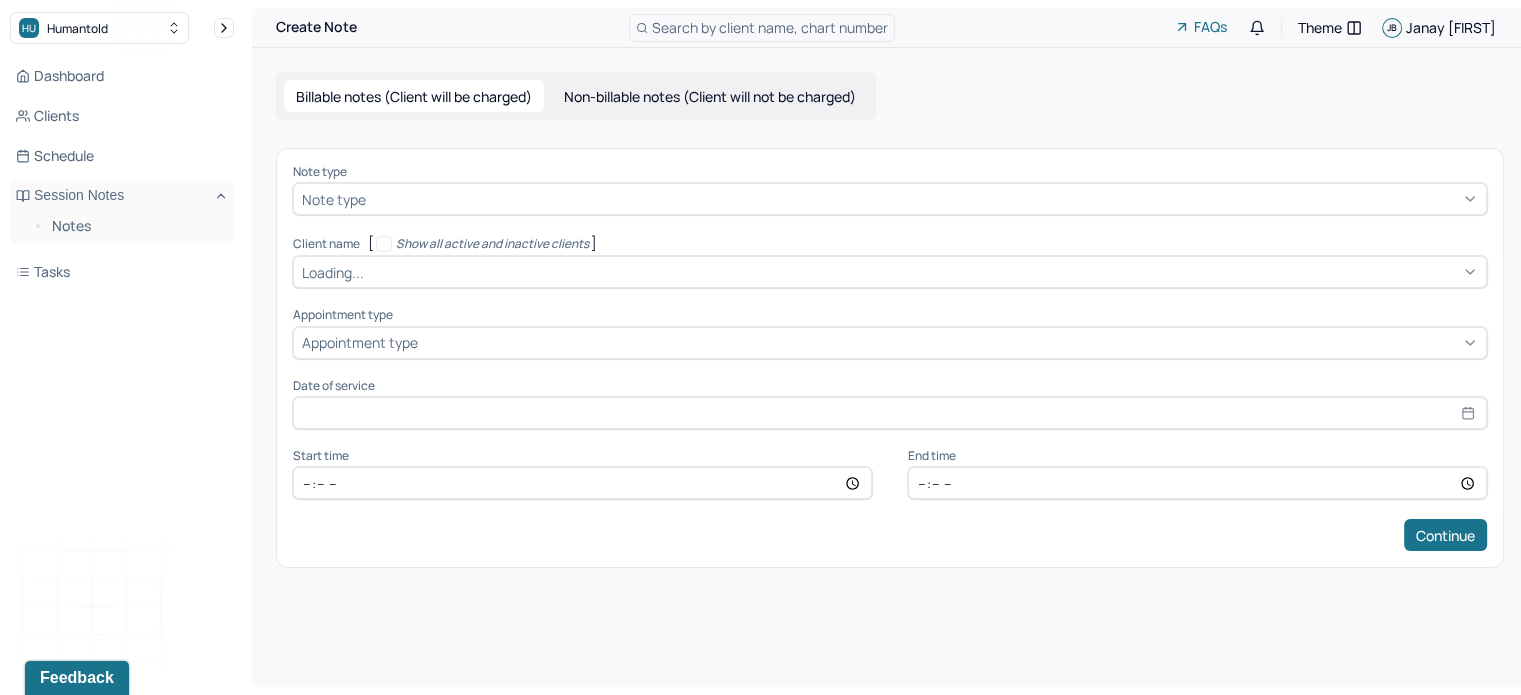 scroll, scrollTop: 0, scrollLeft: 0, axis: both 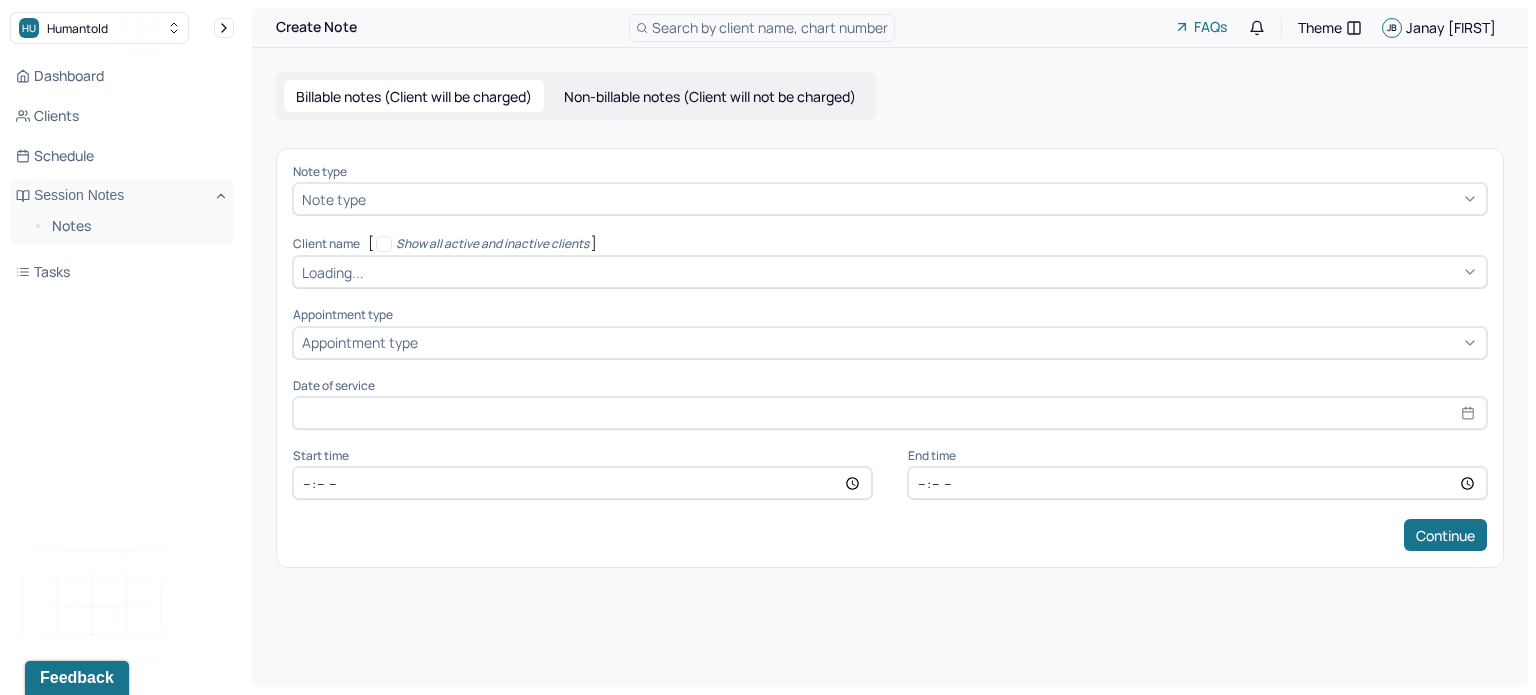 click on "Non-billable notes (Client will not be charged)" at bounding box center [710, 96] 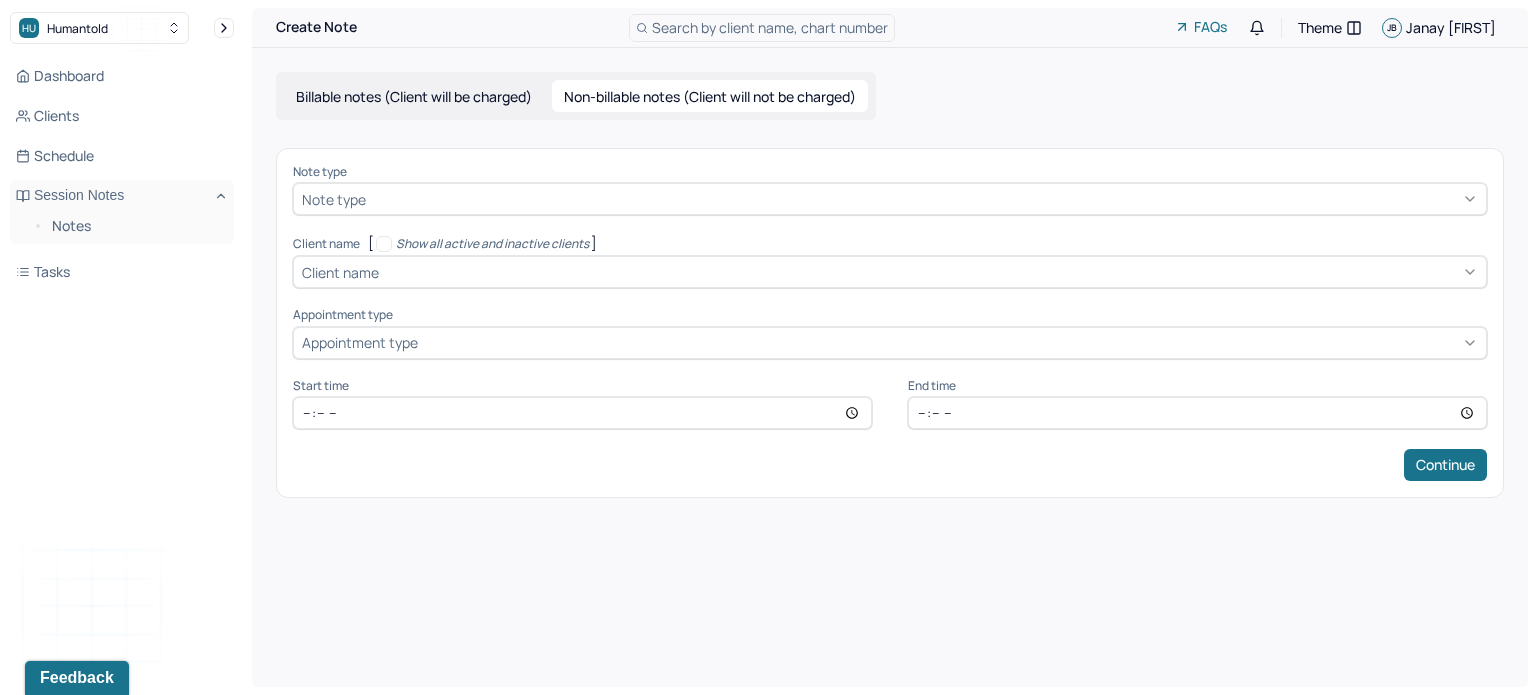 click at bounding box center [924, 199] 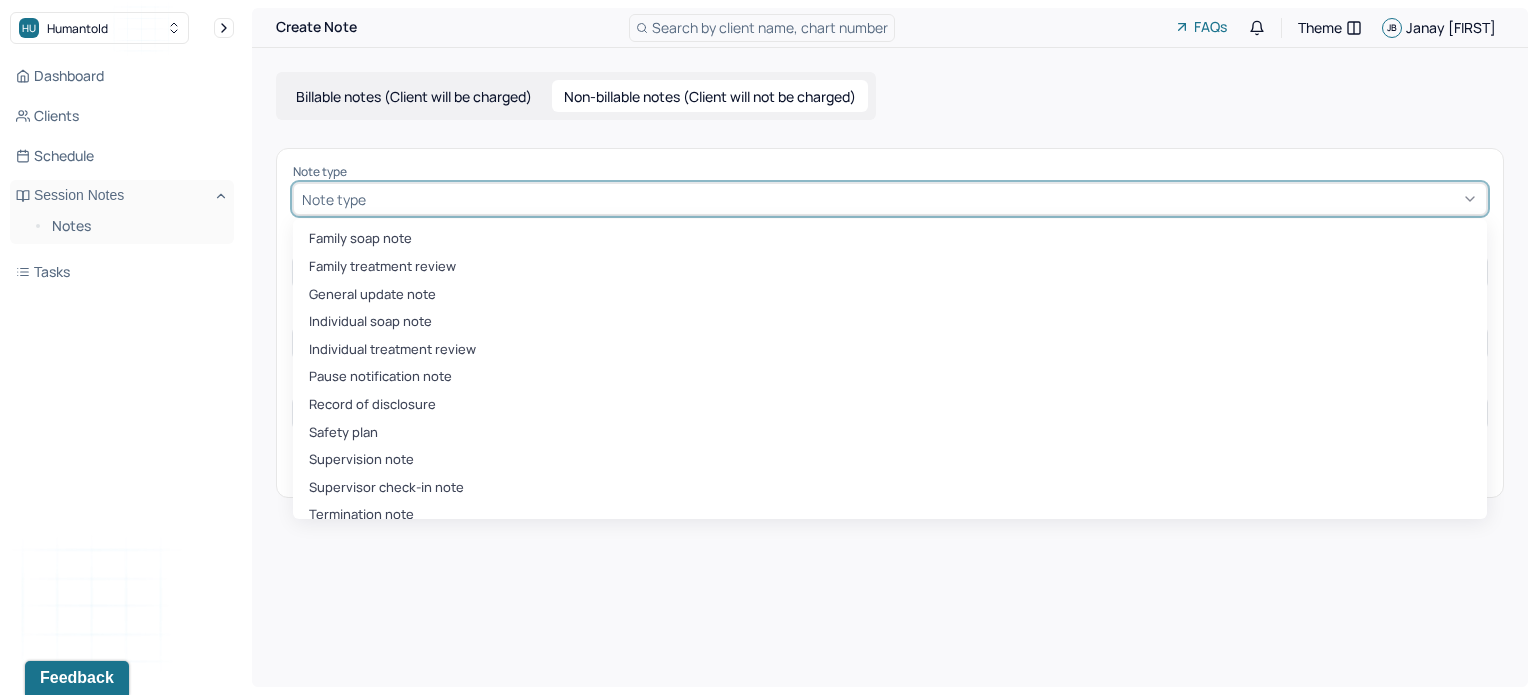 click on "Family soap note Family treatment review General update note Individual soap note Individual treatment review Pause notification note Record of disclosure Safety plan Supervision note Supervisor check-in note Termination note" at bounding box center (890, 369) 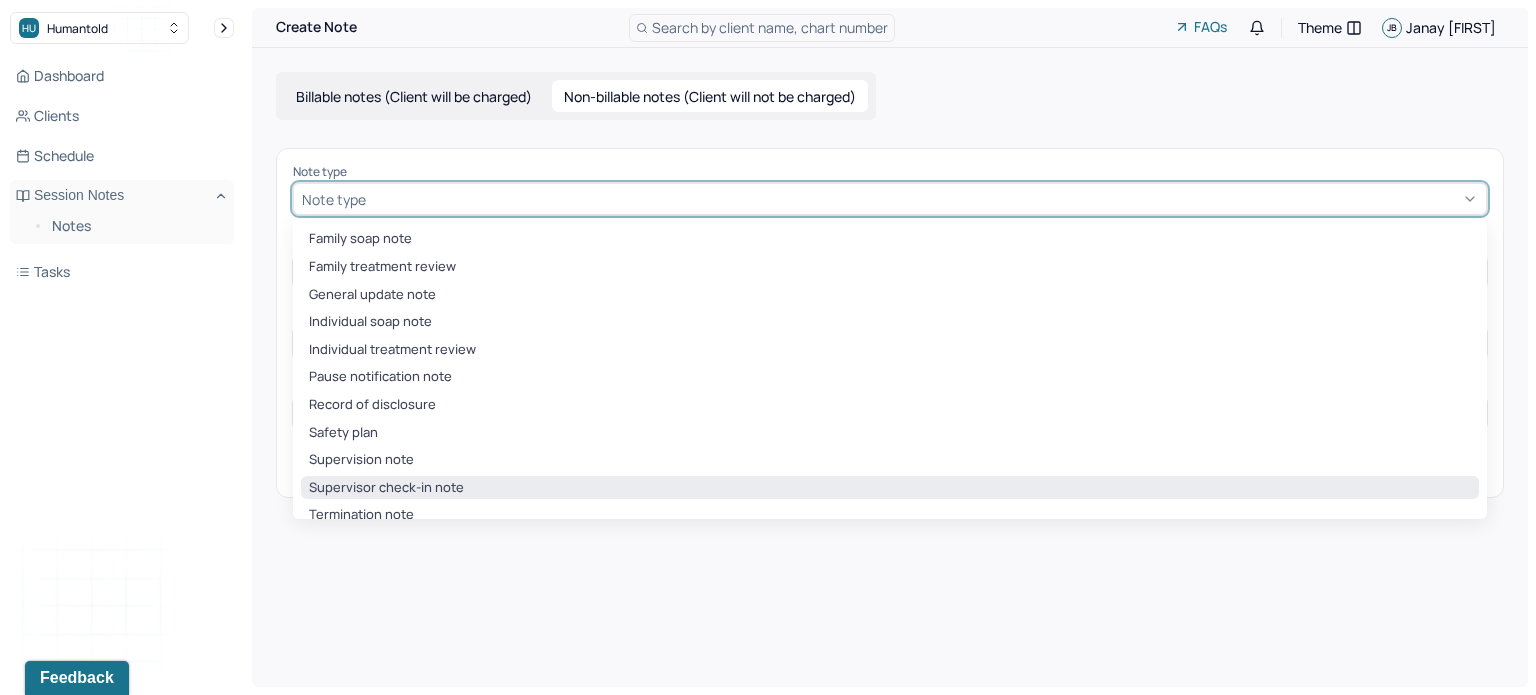 click on "Supervisor check-in note" at bounding box center [890, 488] 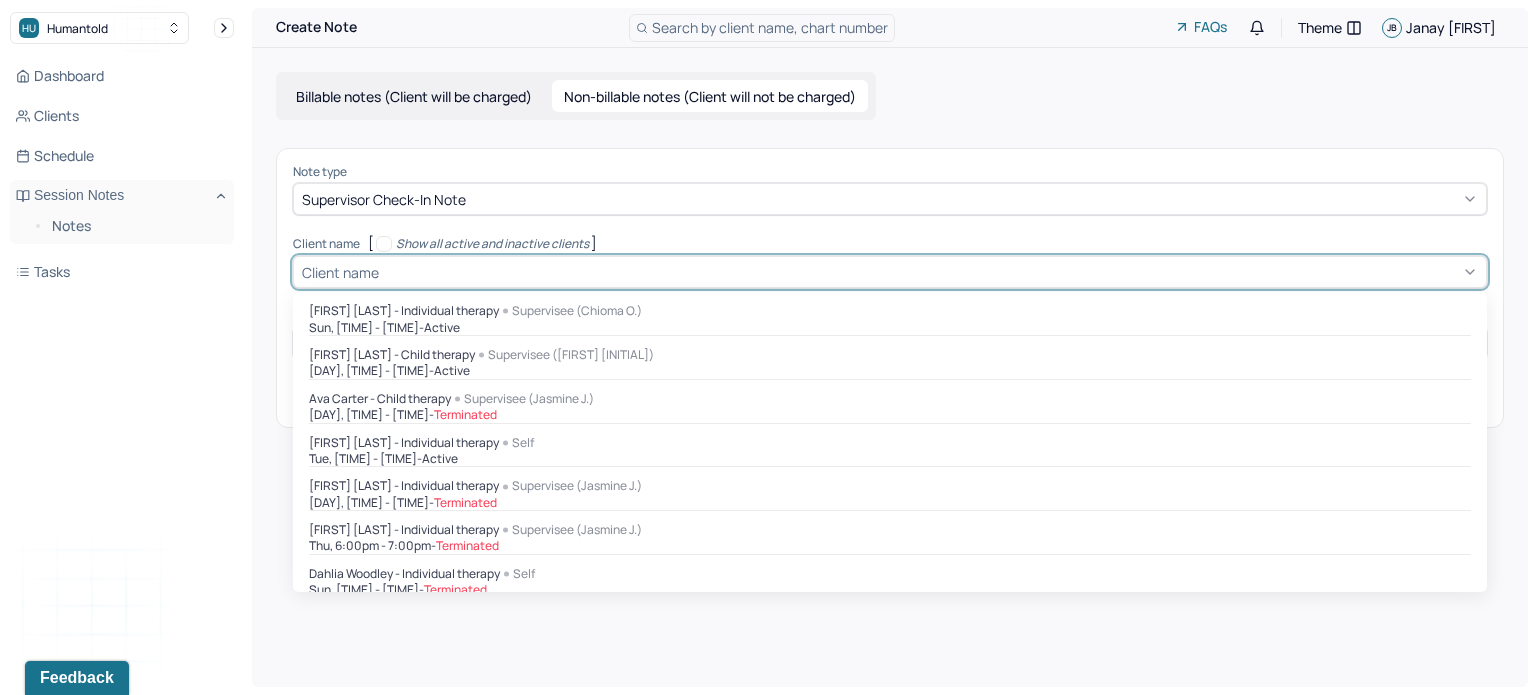 click at bounding box center (930, 272) 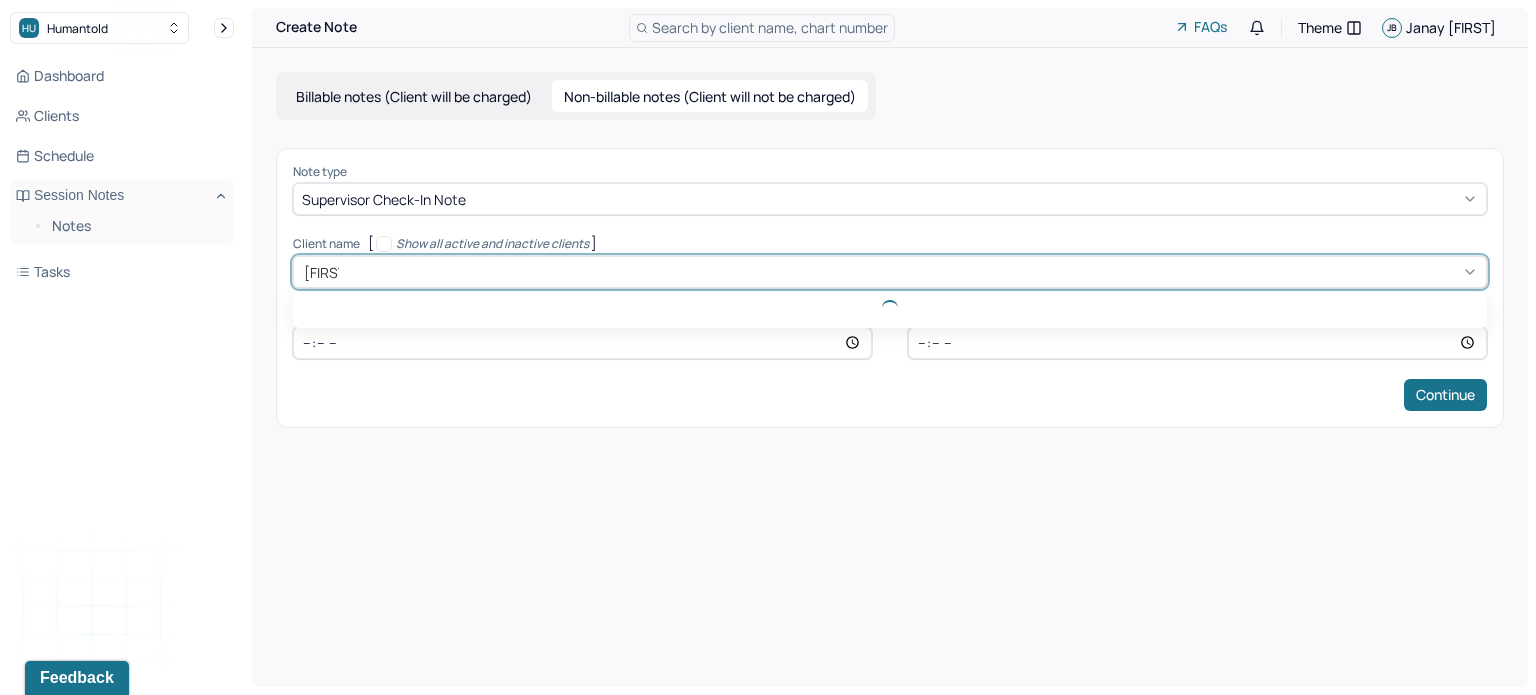 type on "[FIRST]" 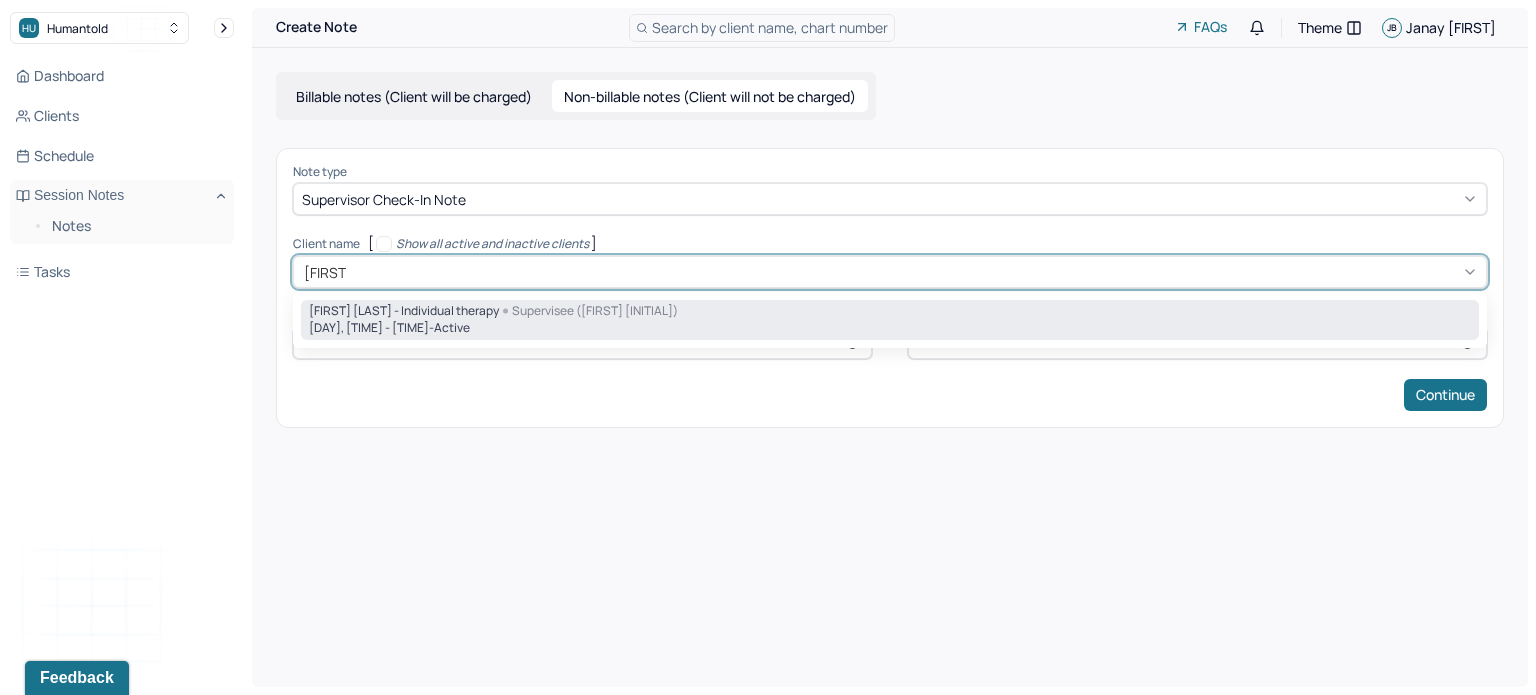 click on "[FIRST] [LAST] - Individual therapy" at bounding box center (404, 311) 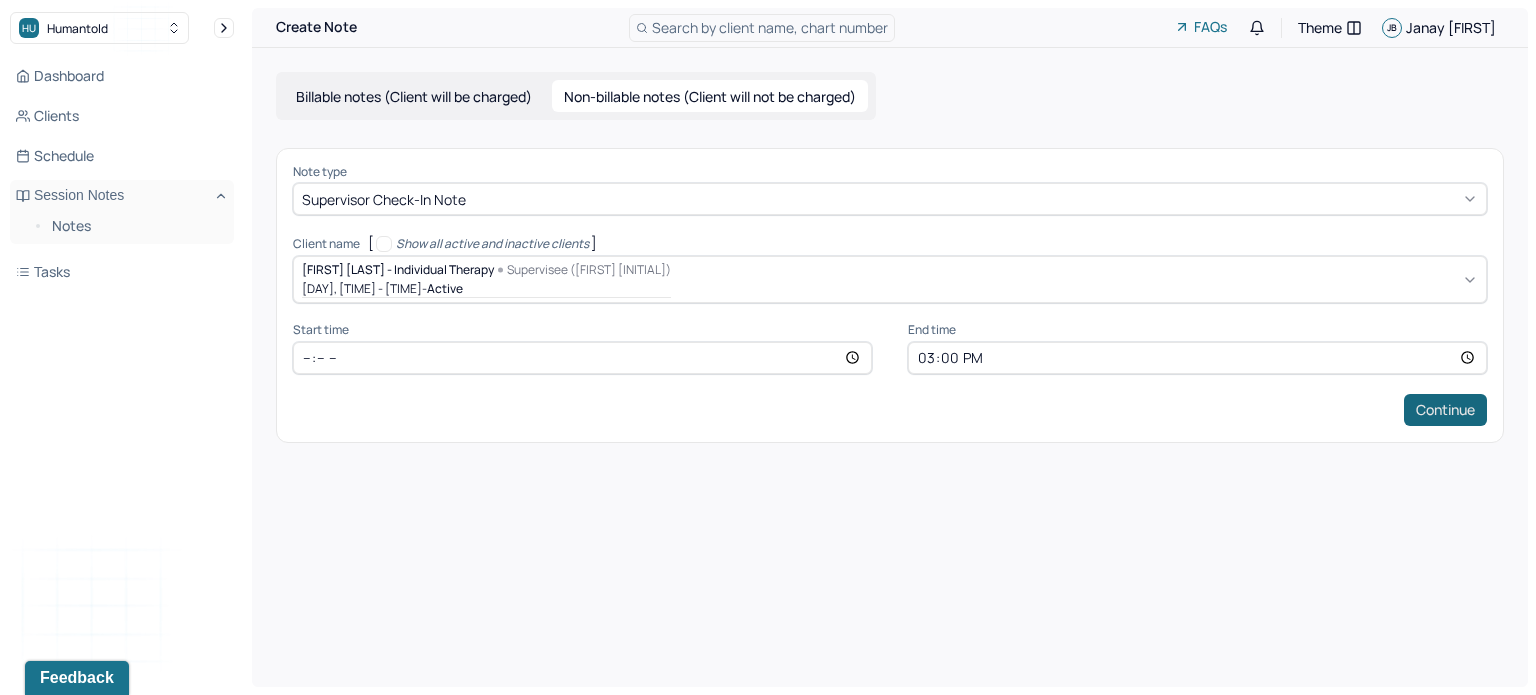 click on "Continue" at bounding box center (1445, 410) 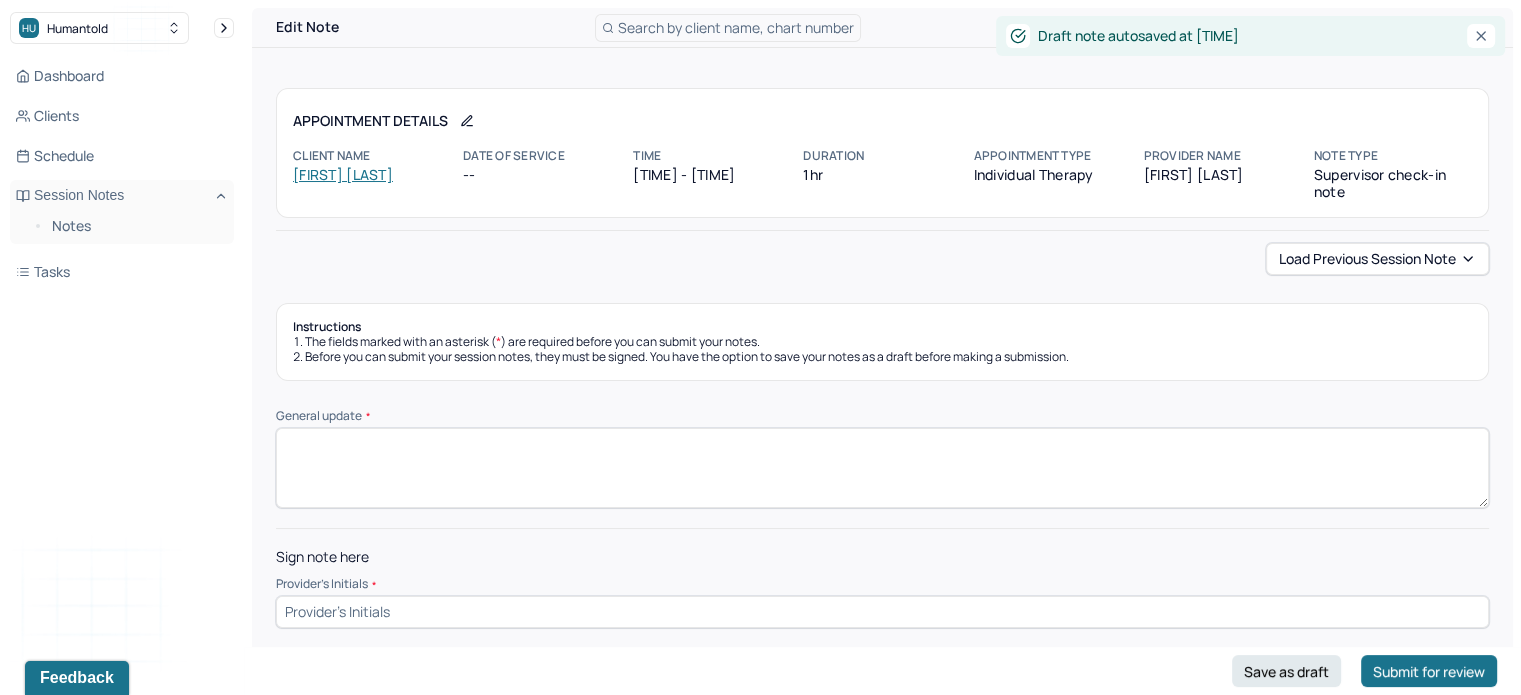 click on "General update *" at bounding box center (882, 468) 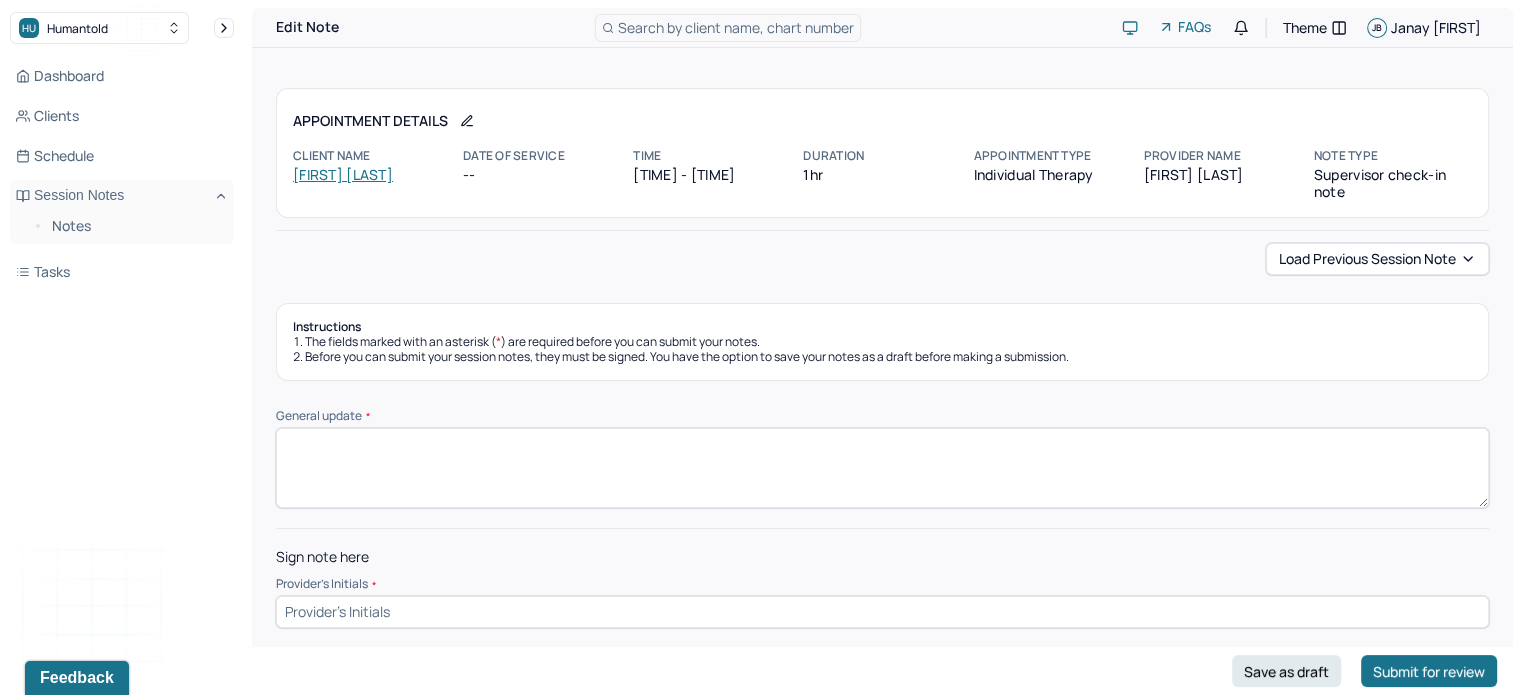 paste on "Supervisor reached out to the client. Positive feedback regarding LP therapist. No concerns." 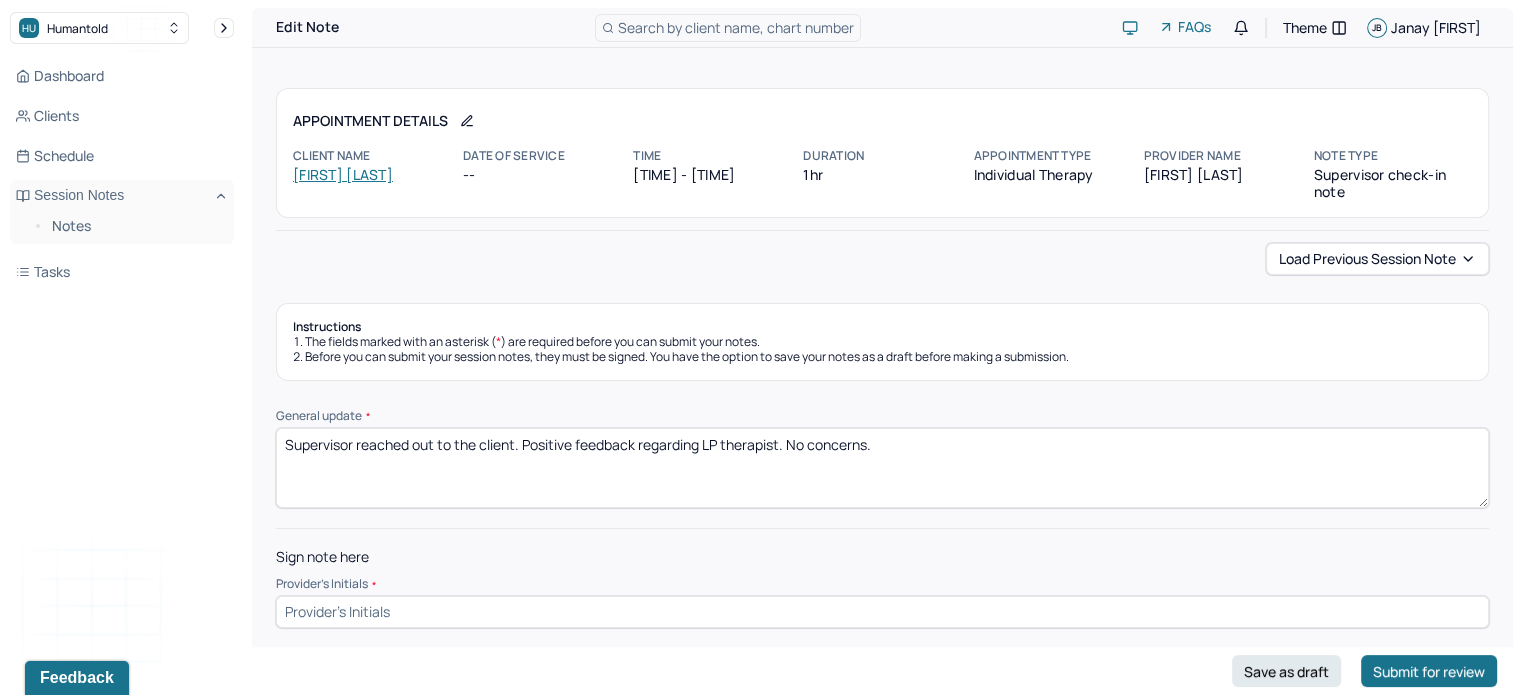 type on "Supervisor reached out to the client. Positive feedback regarding LP therapist. No concerns." 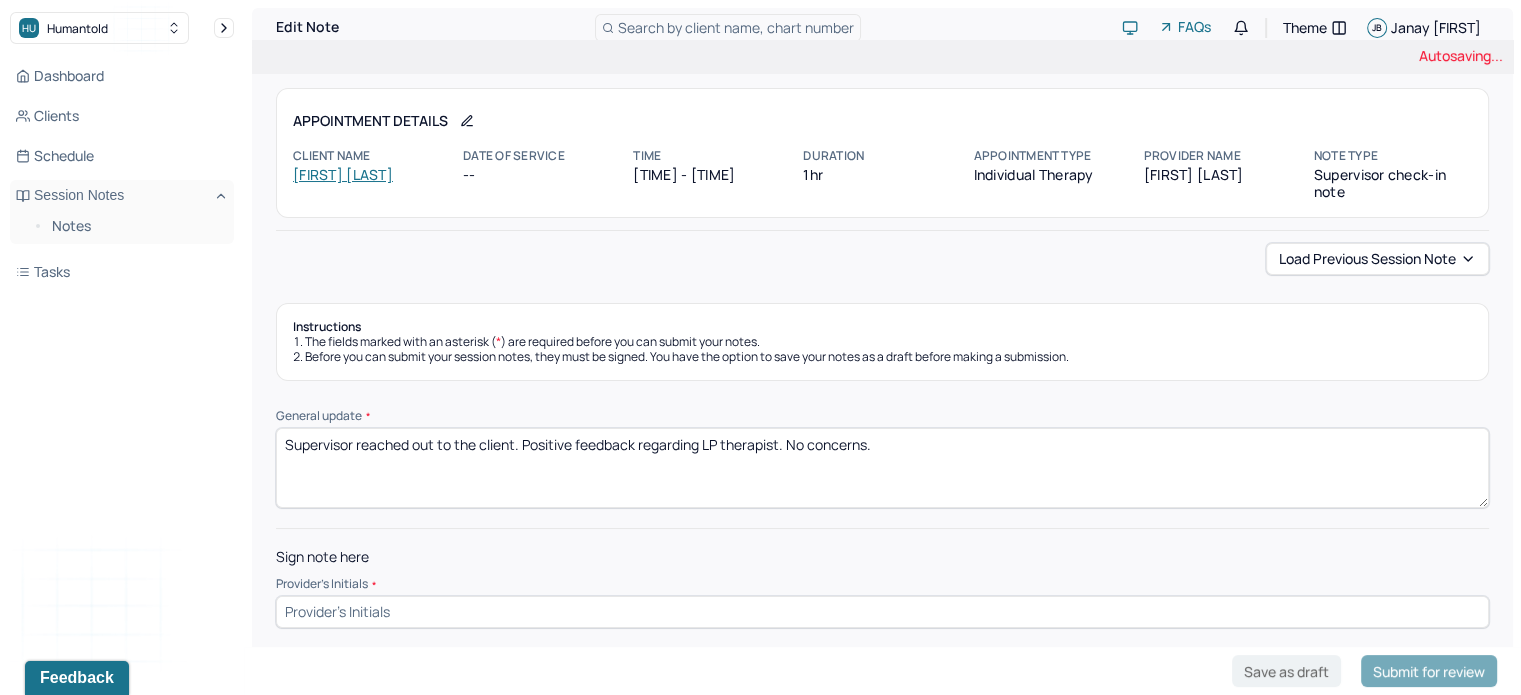 click at bounding box center [882, 612] 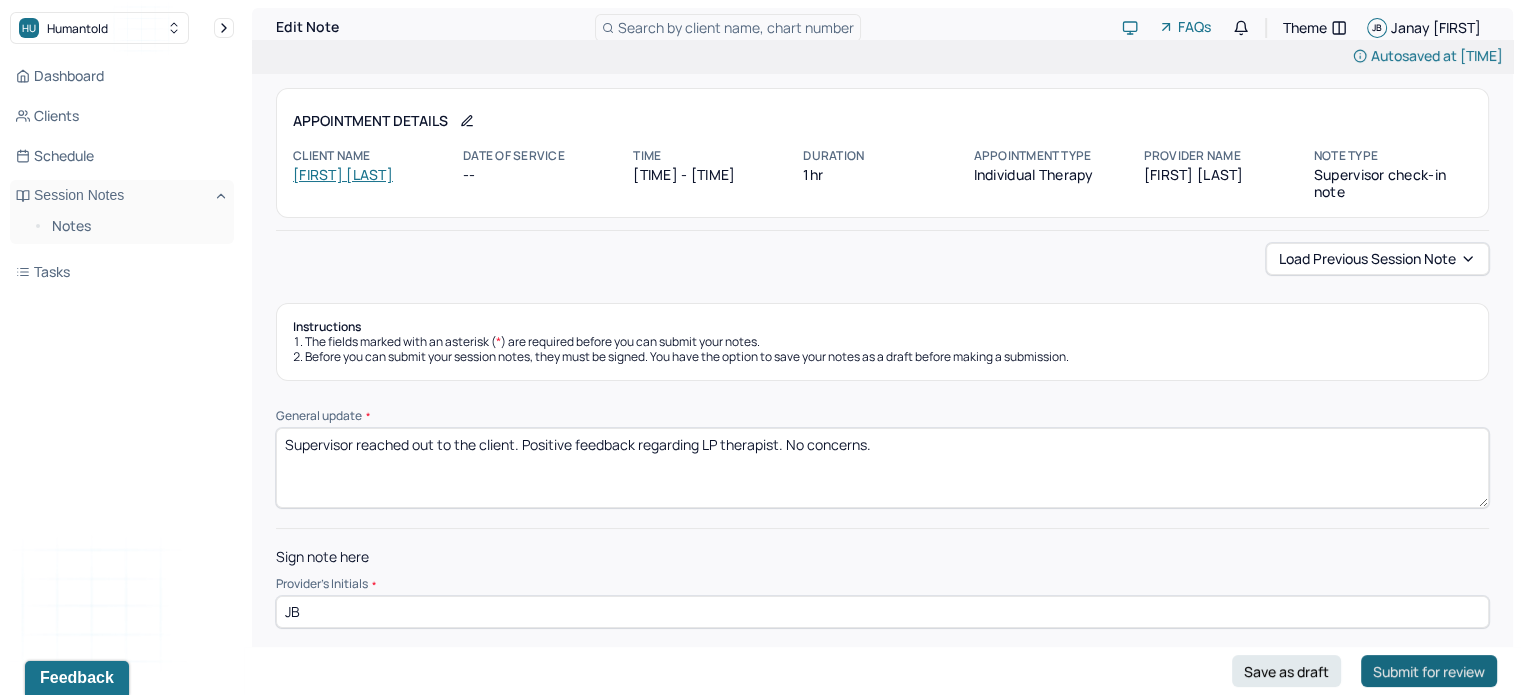 type on "JB" 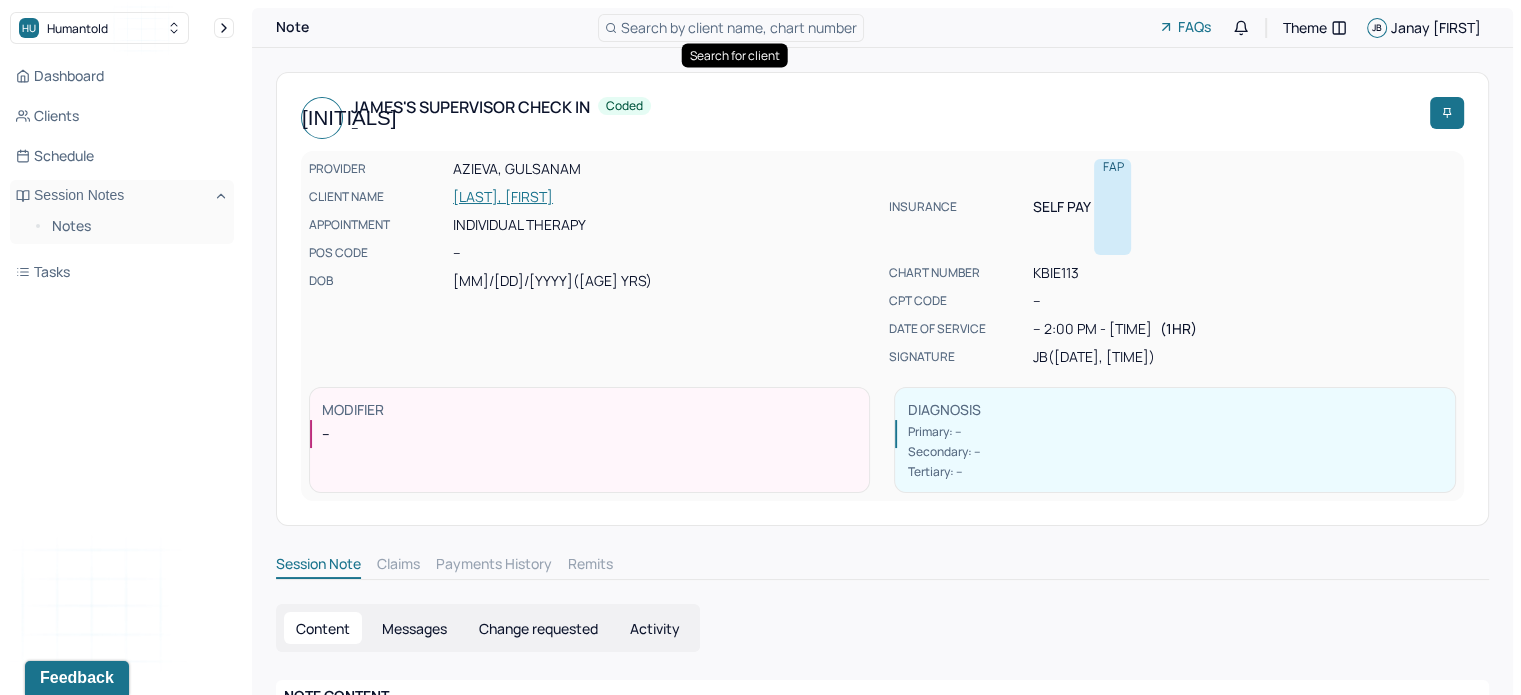 click on "Note Search by client name, chart number FAQs Theme JB Janay Bailey" at bounding box center (882, 28) 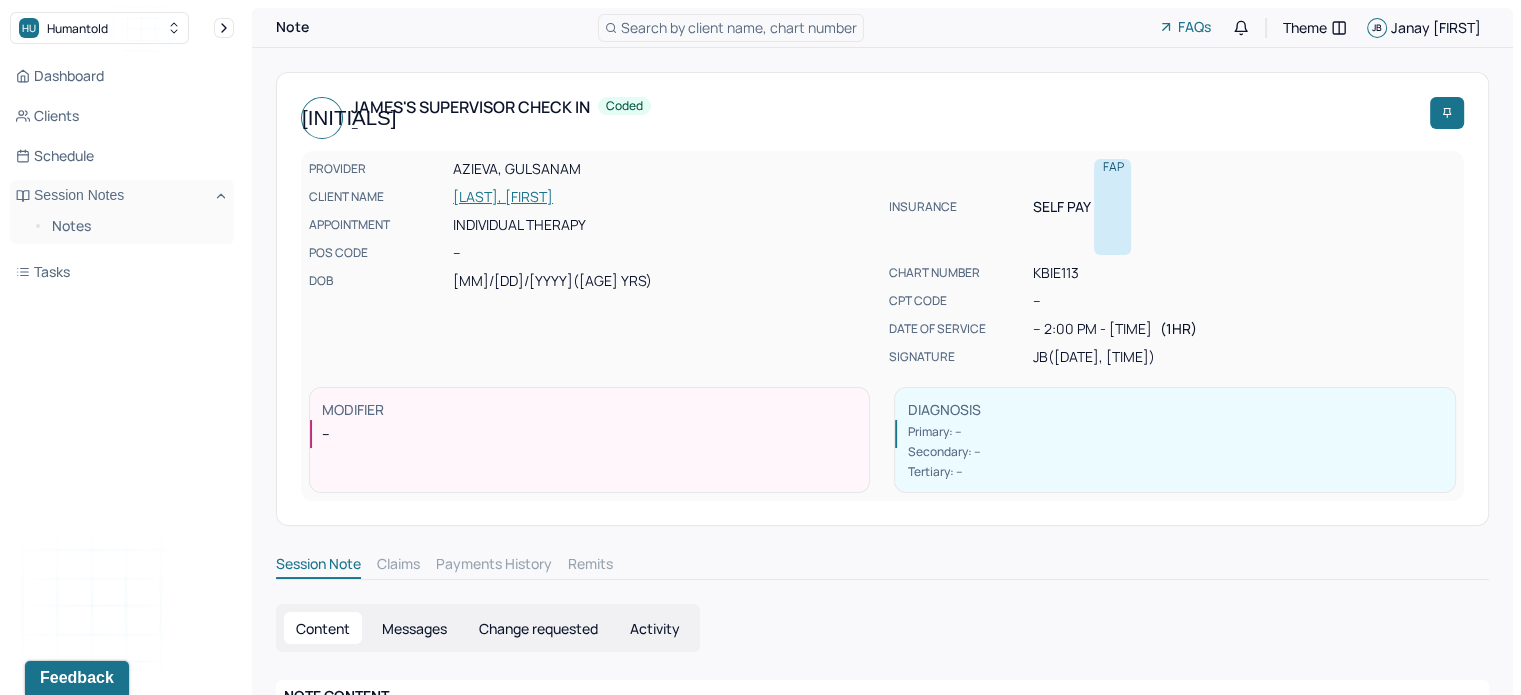 click on "Search by client name, chart number" at bounding box center (739, 27) 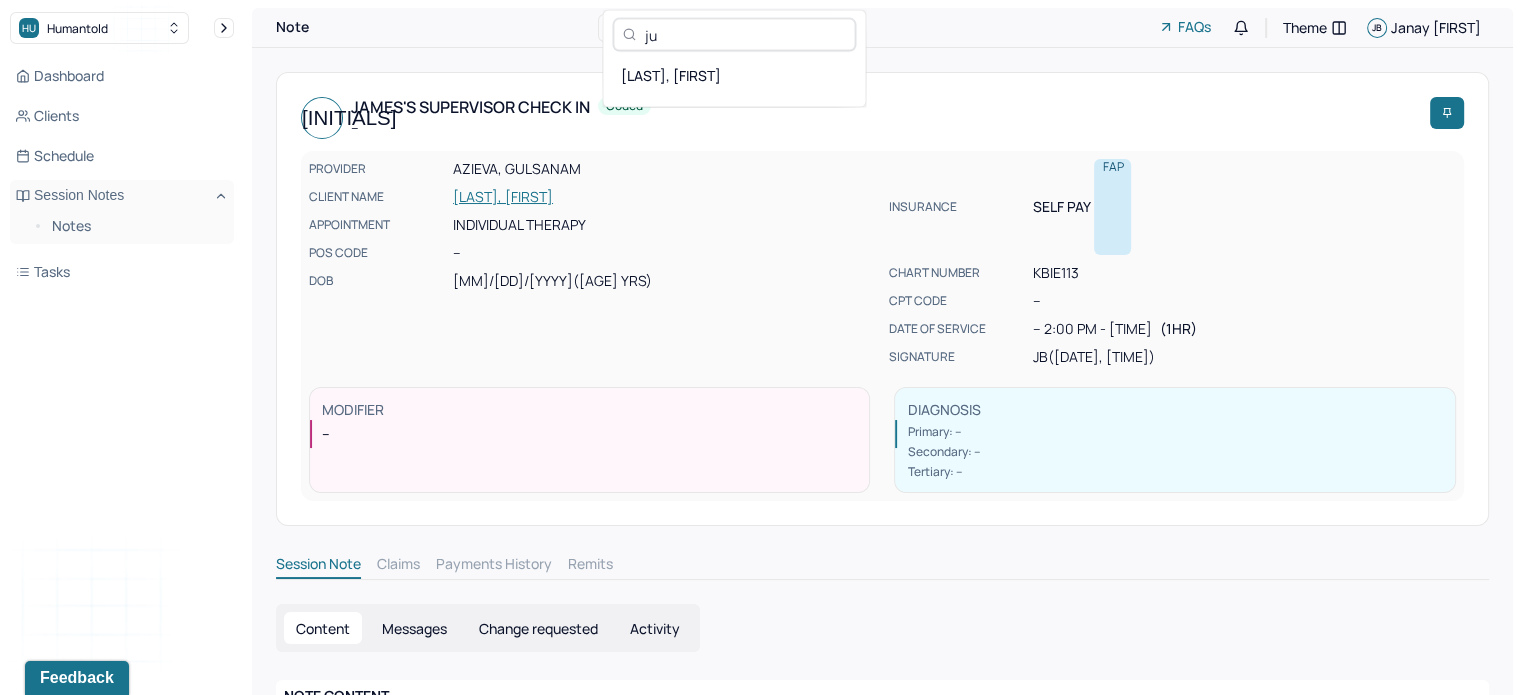 type on "j" 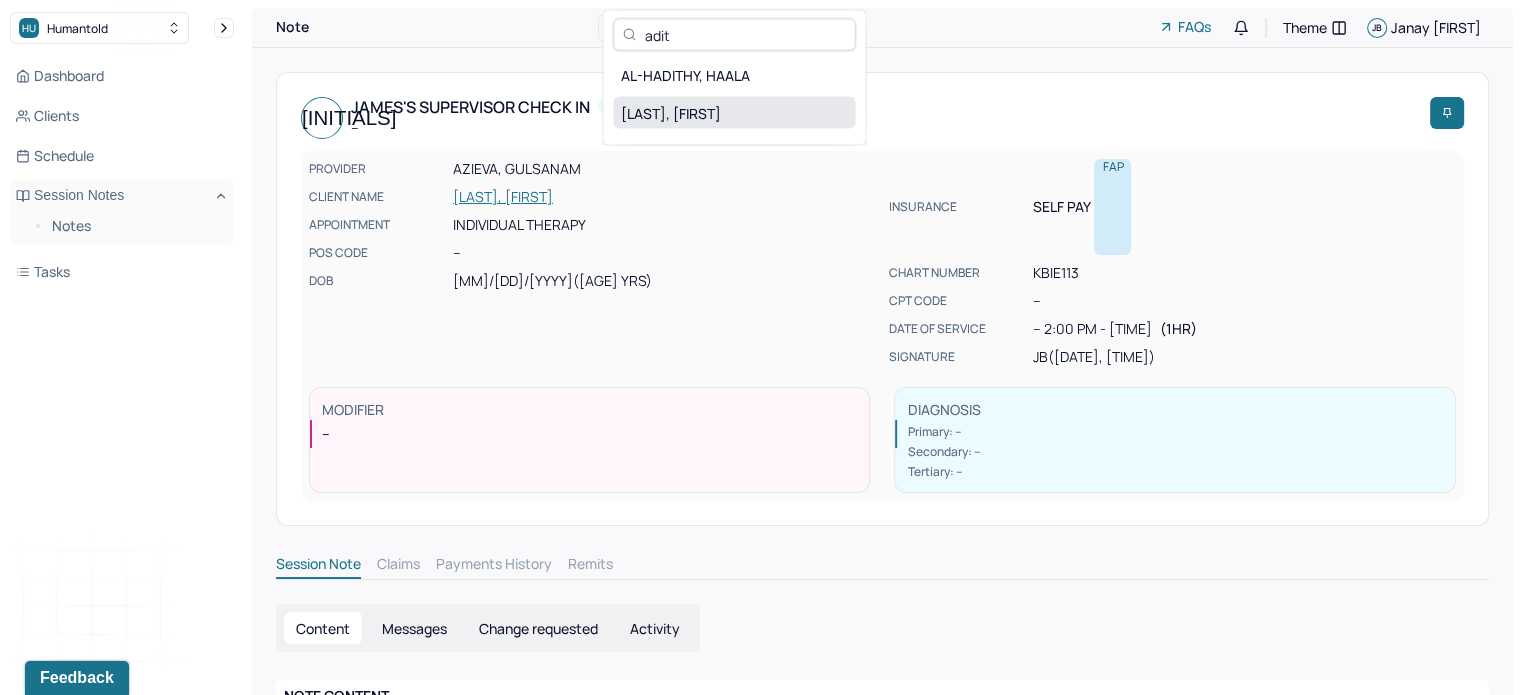 type on "adit" 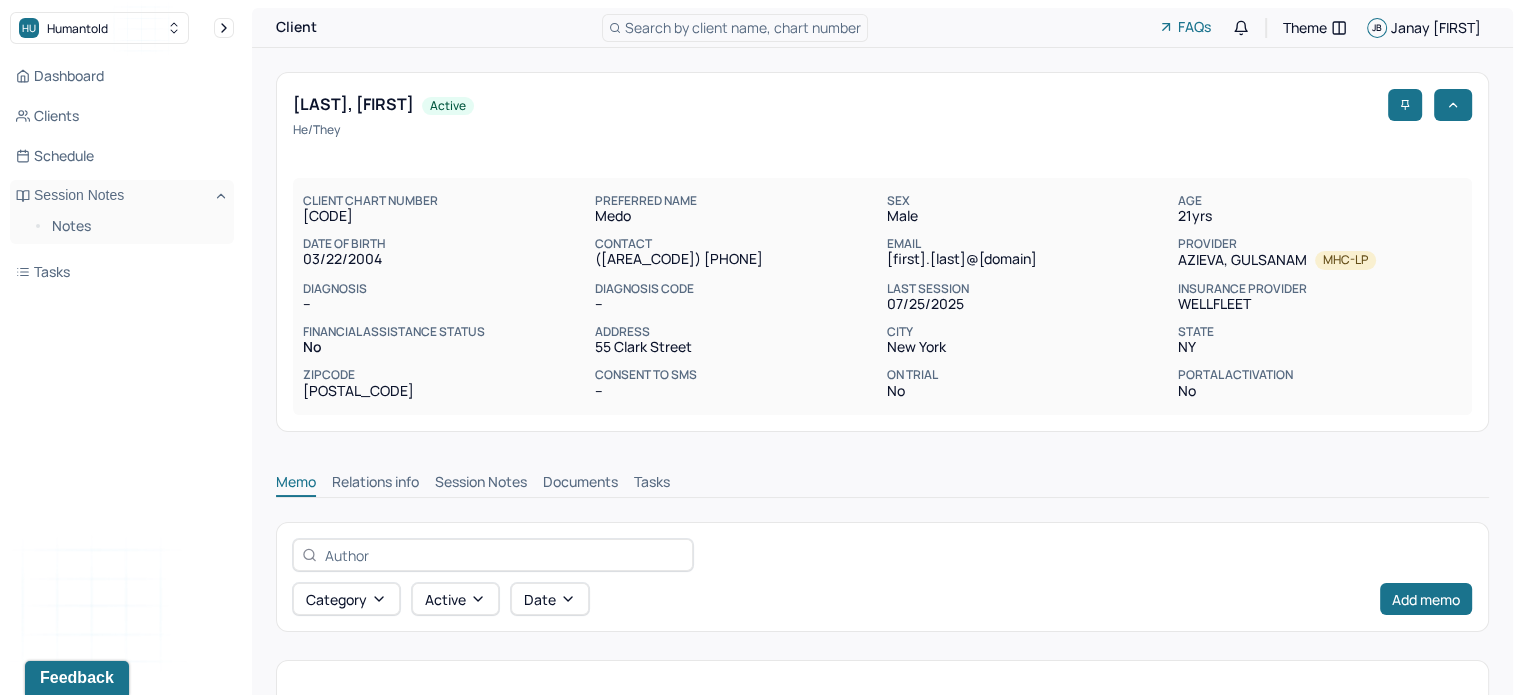 scroll, scrollTop: 0, scrollLeft: 0, axis: both 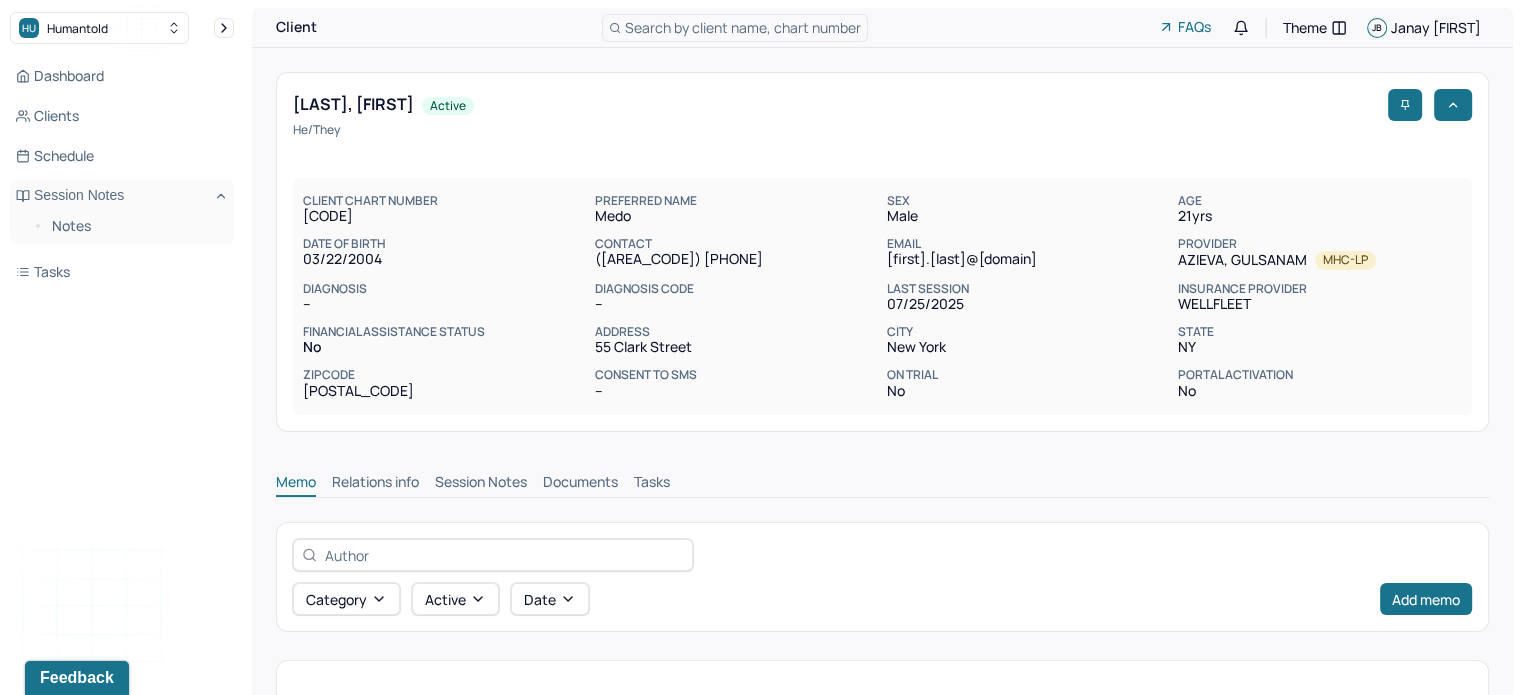click on "Session Notes" at bounding box center [481, 484] 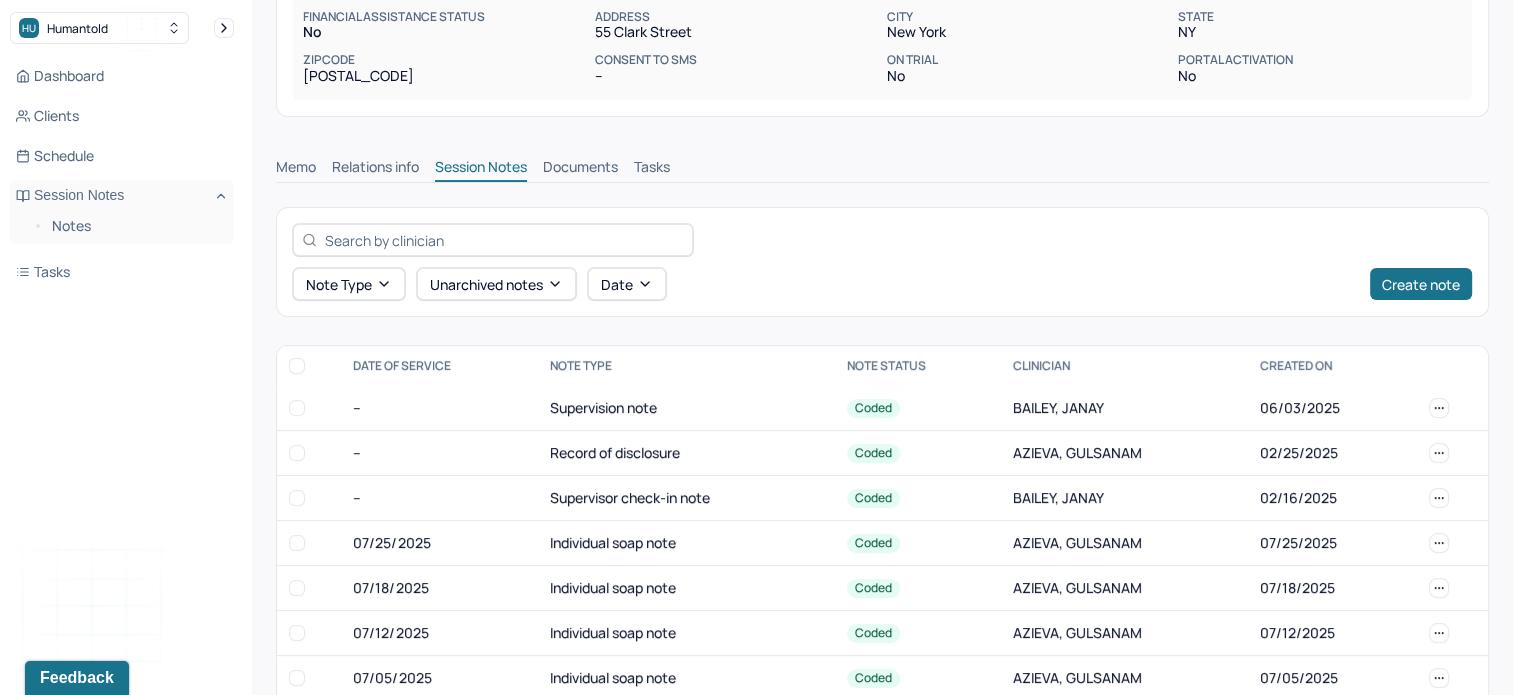 scroll, scrollTop: 316, scrollLeft: 0, axis: vertical 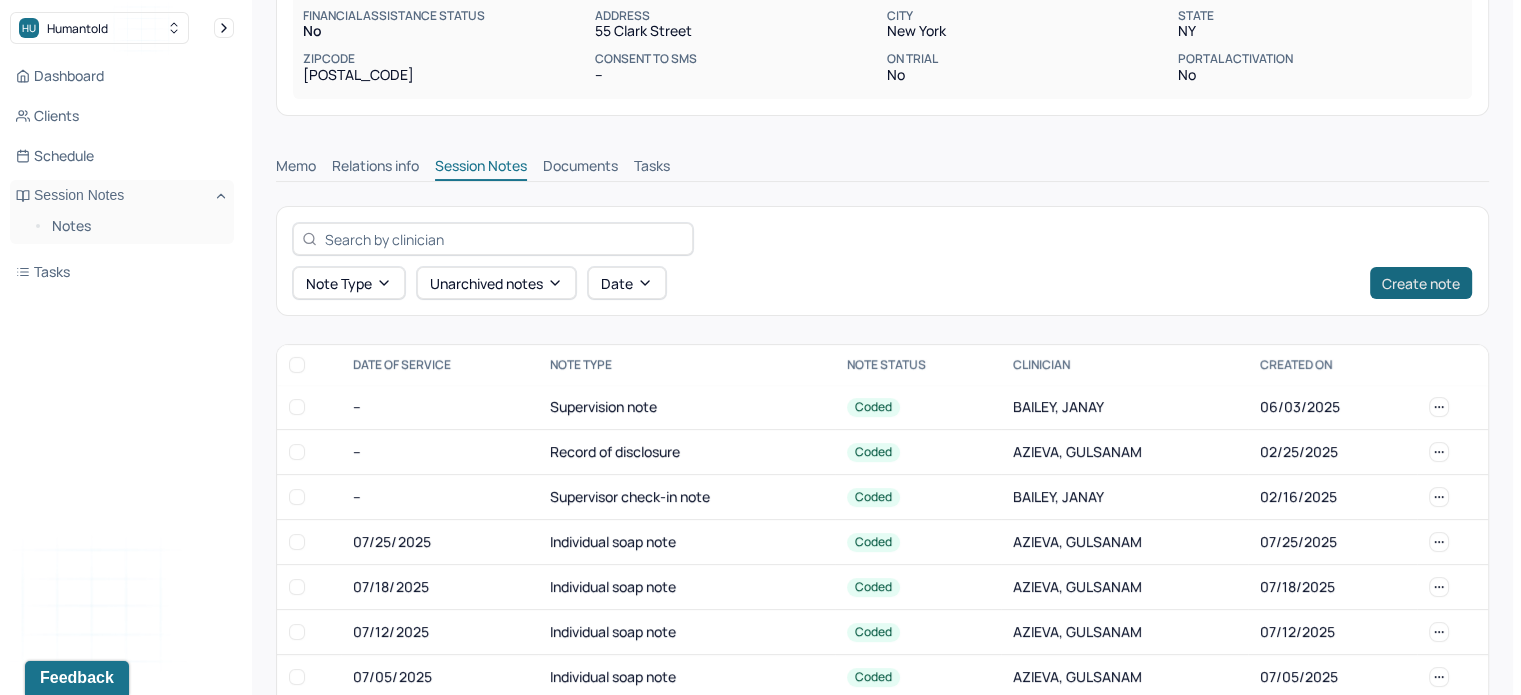 click on "Create note" at bounding box center (1421, 283) 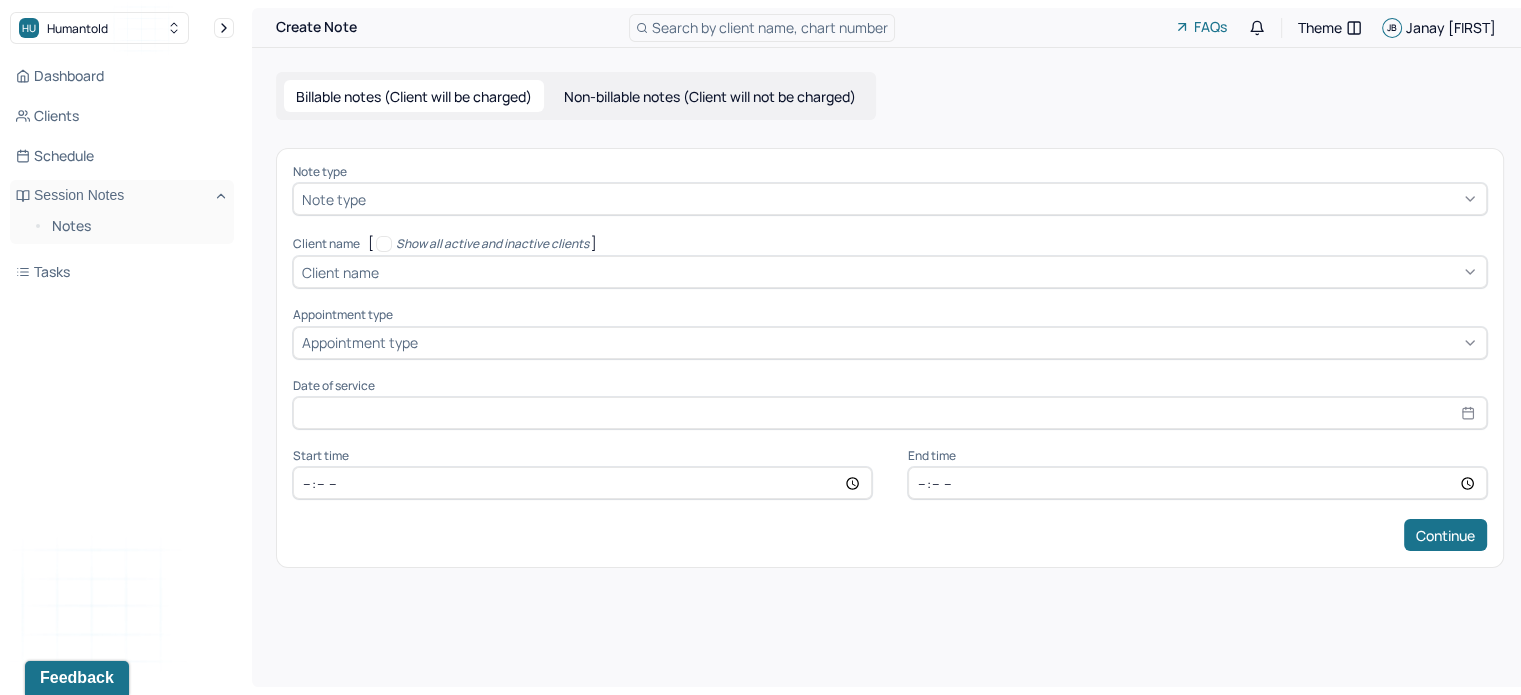 scroll, scrollTop: 0, scrollLeft: 0, axis: both 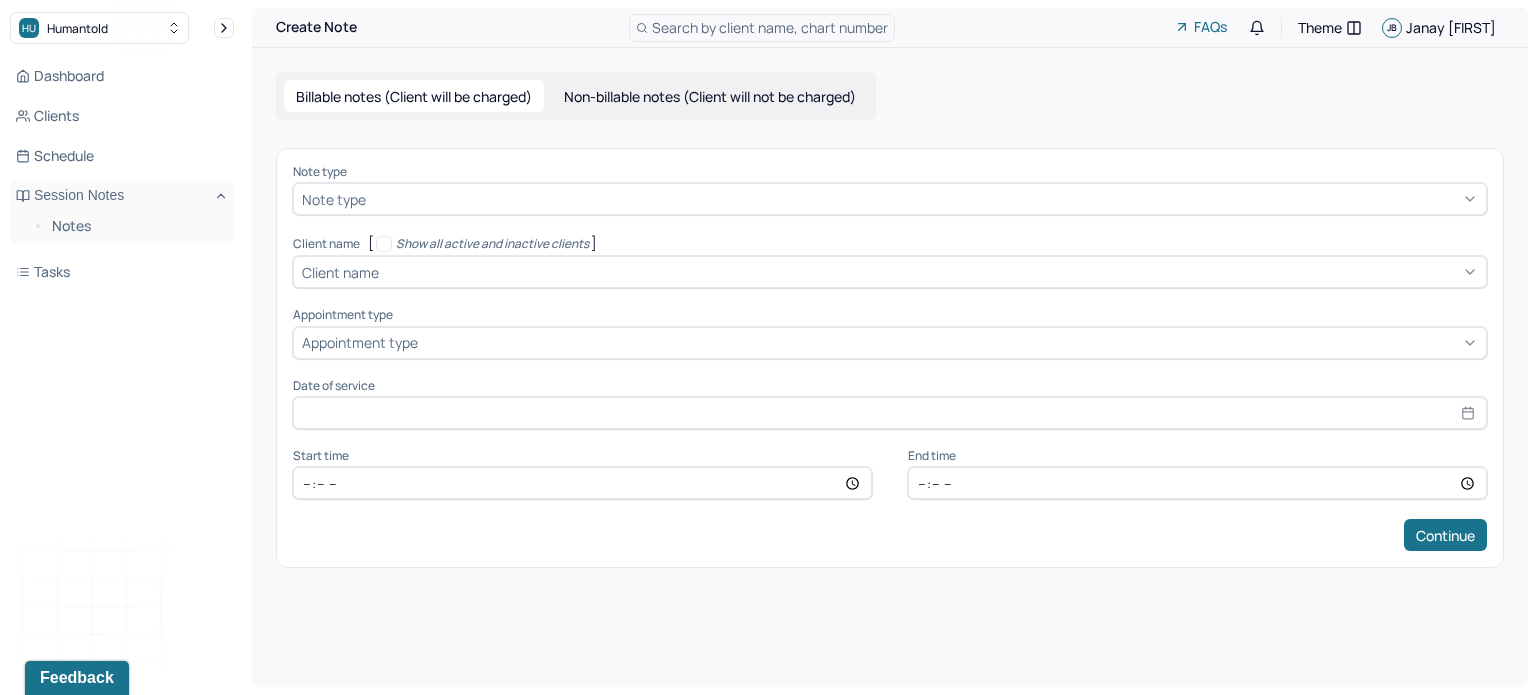 click on "Non-billable notes (Client will not be charged)" at bounding box center [710, 96] 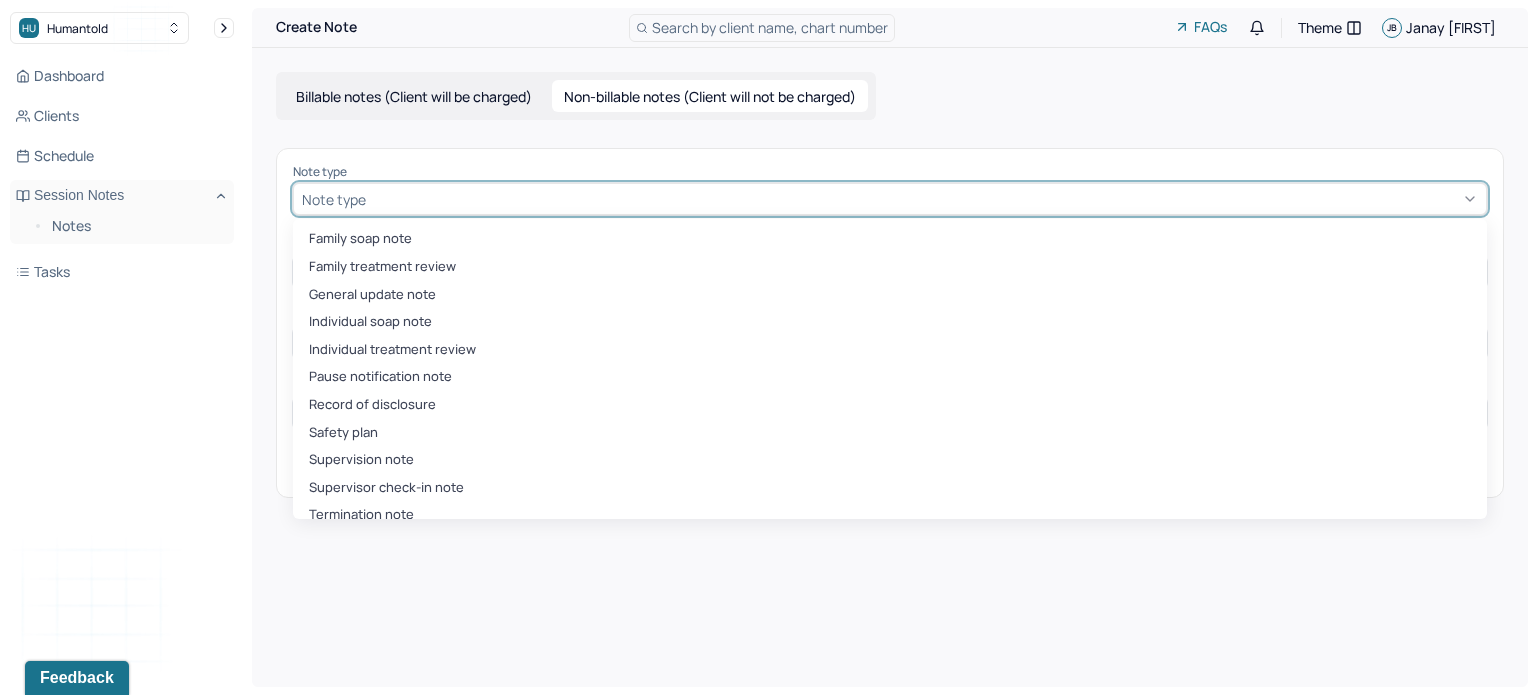click at bounding box center [924, 199] 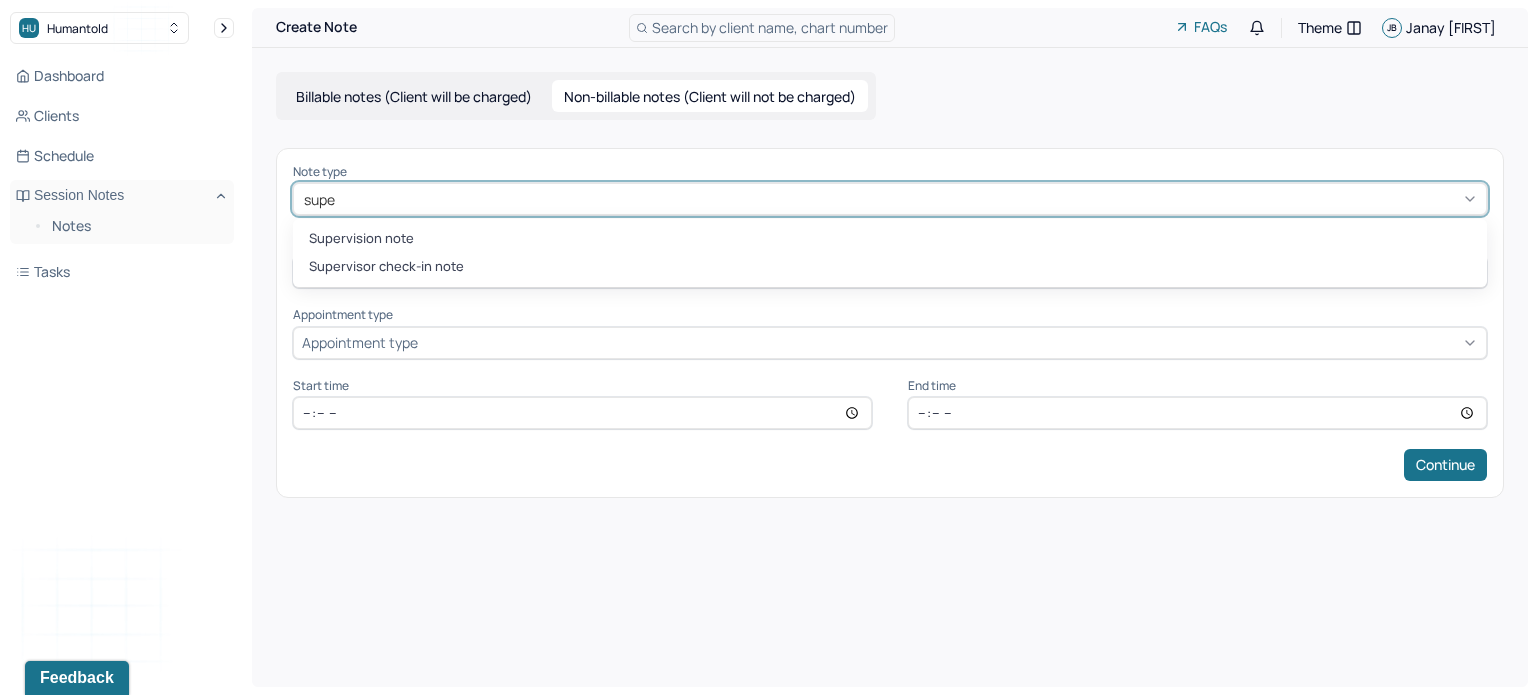 type on "super" 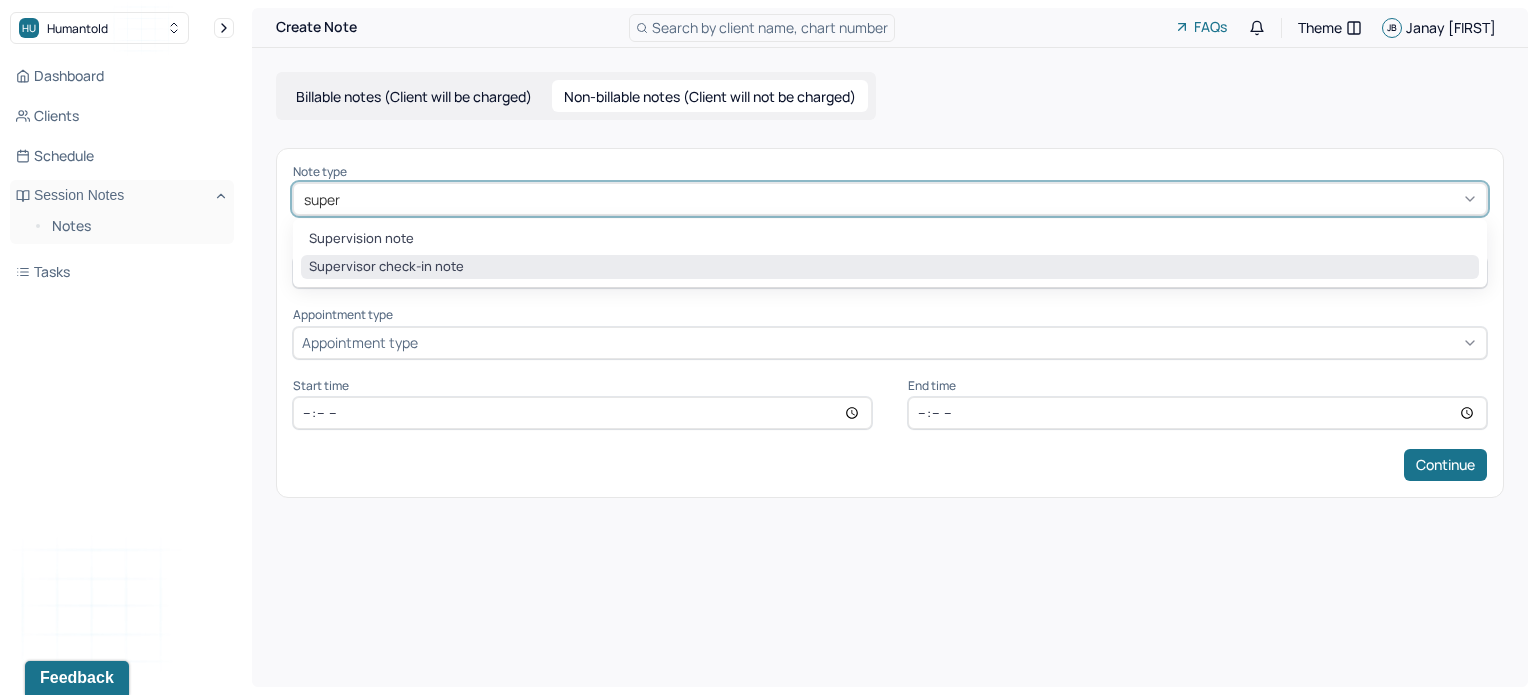 click on "Supervisor check-in note" at bounding box center (890, 267) 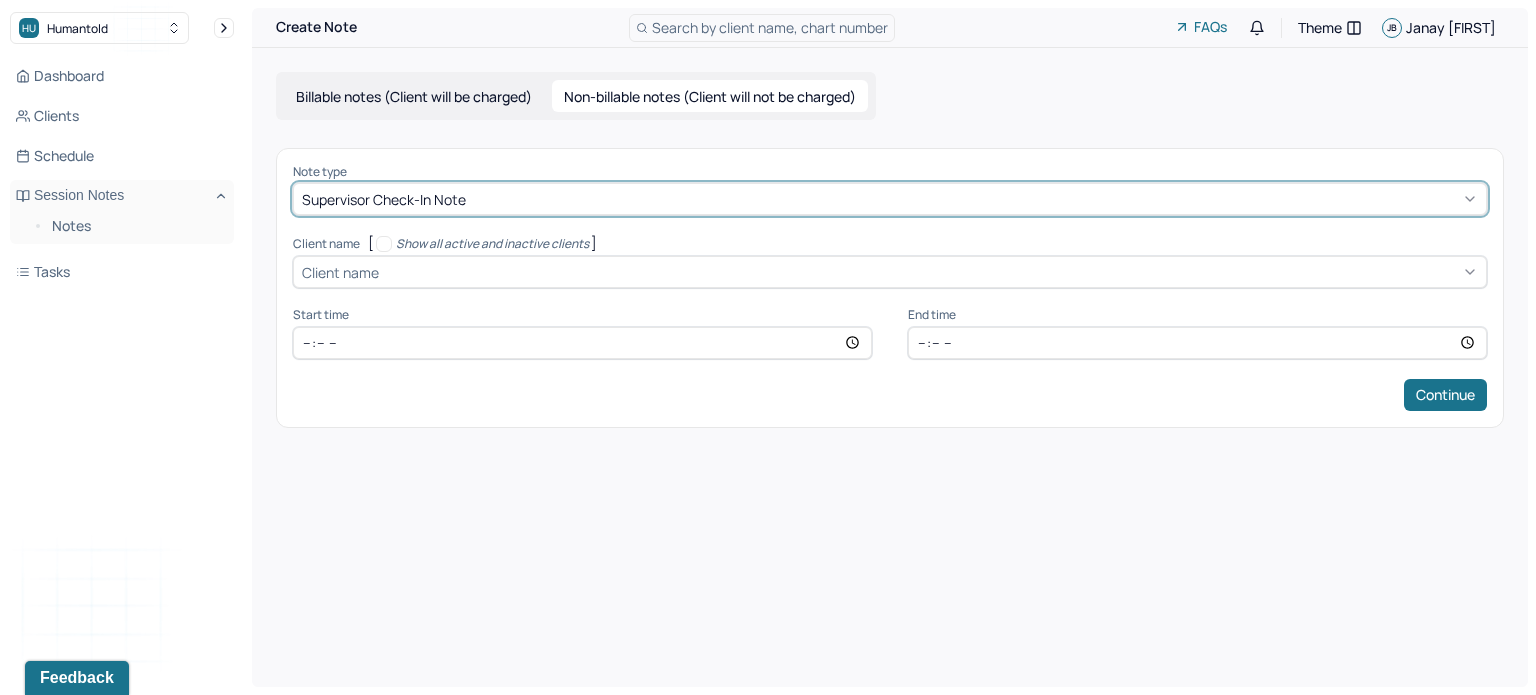 click at bounding box center [930, 272] 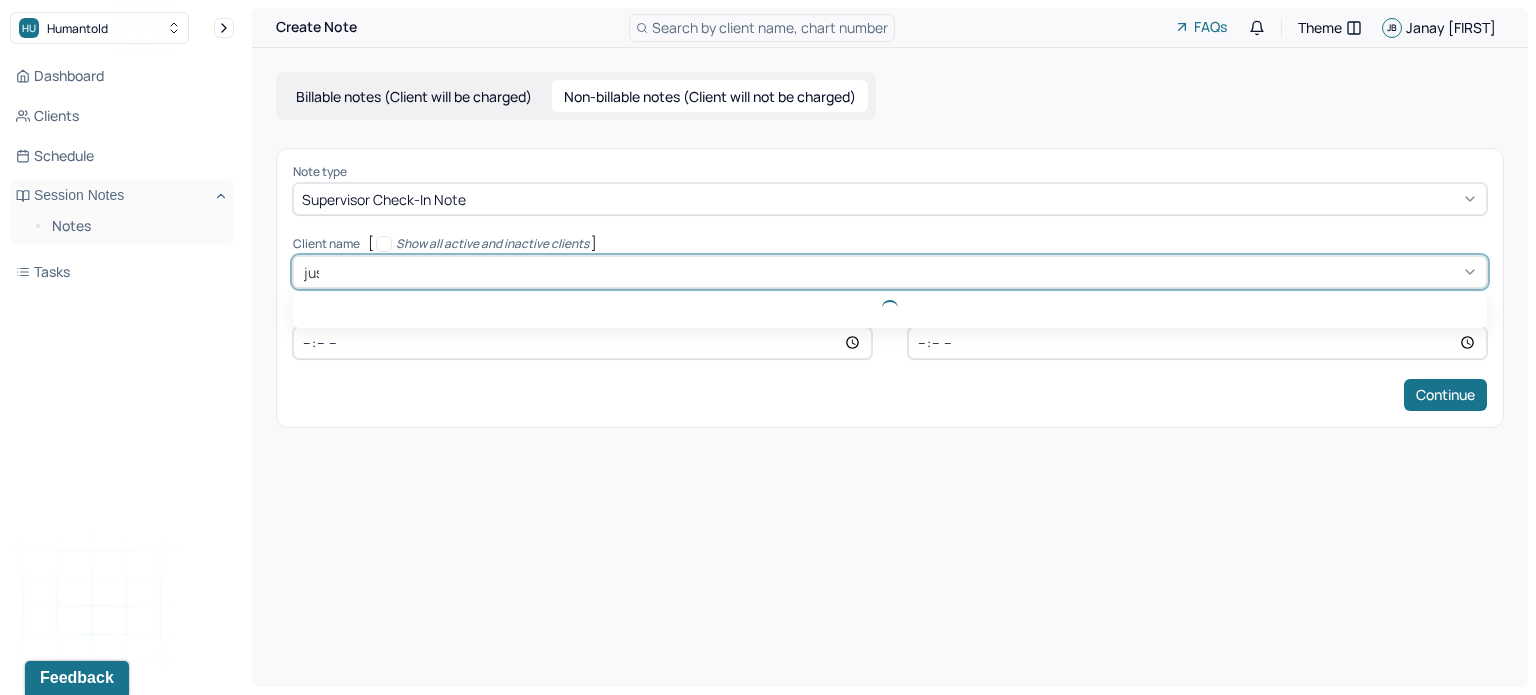 type on "[FIRST]" 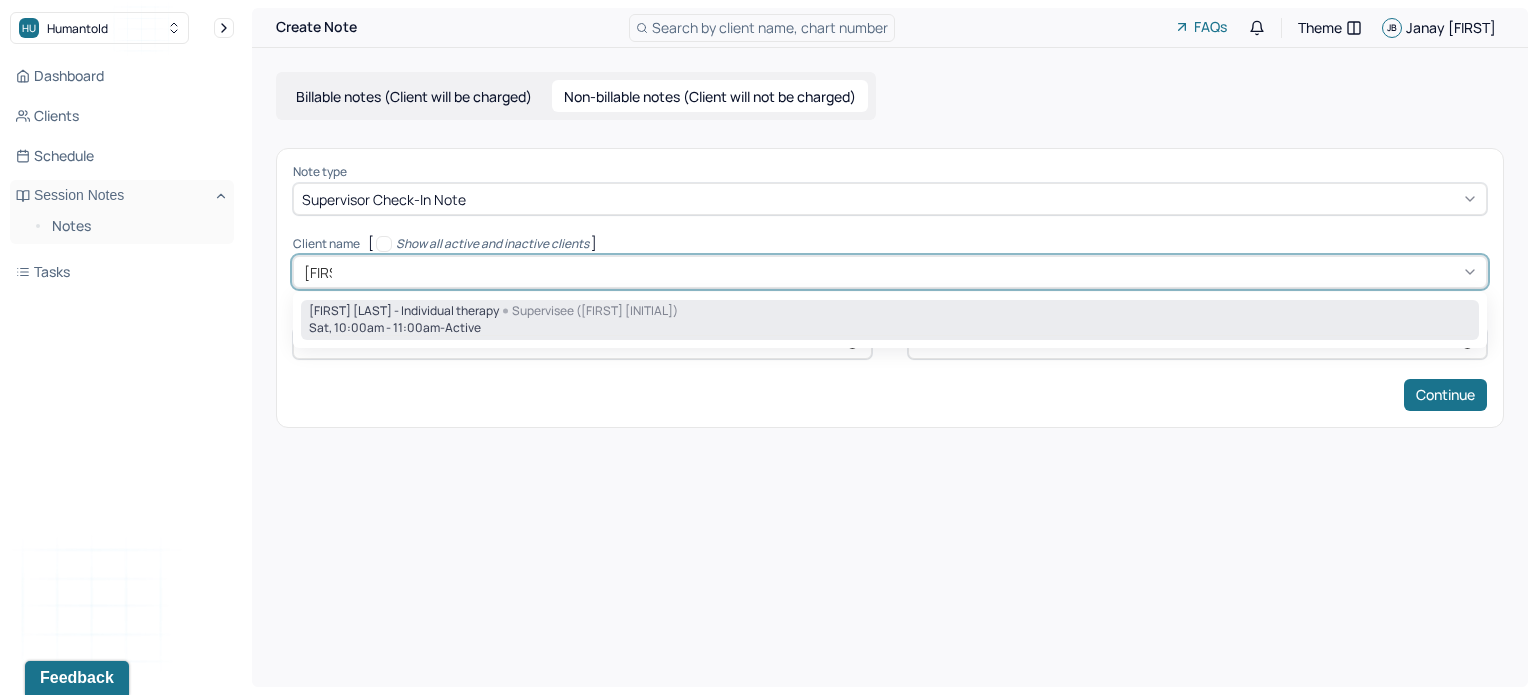 click on "[FIRST] [LAST]  - Individual therapy" at bounding box center [404, 311] 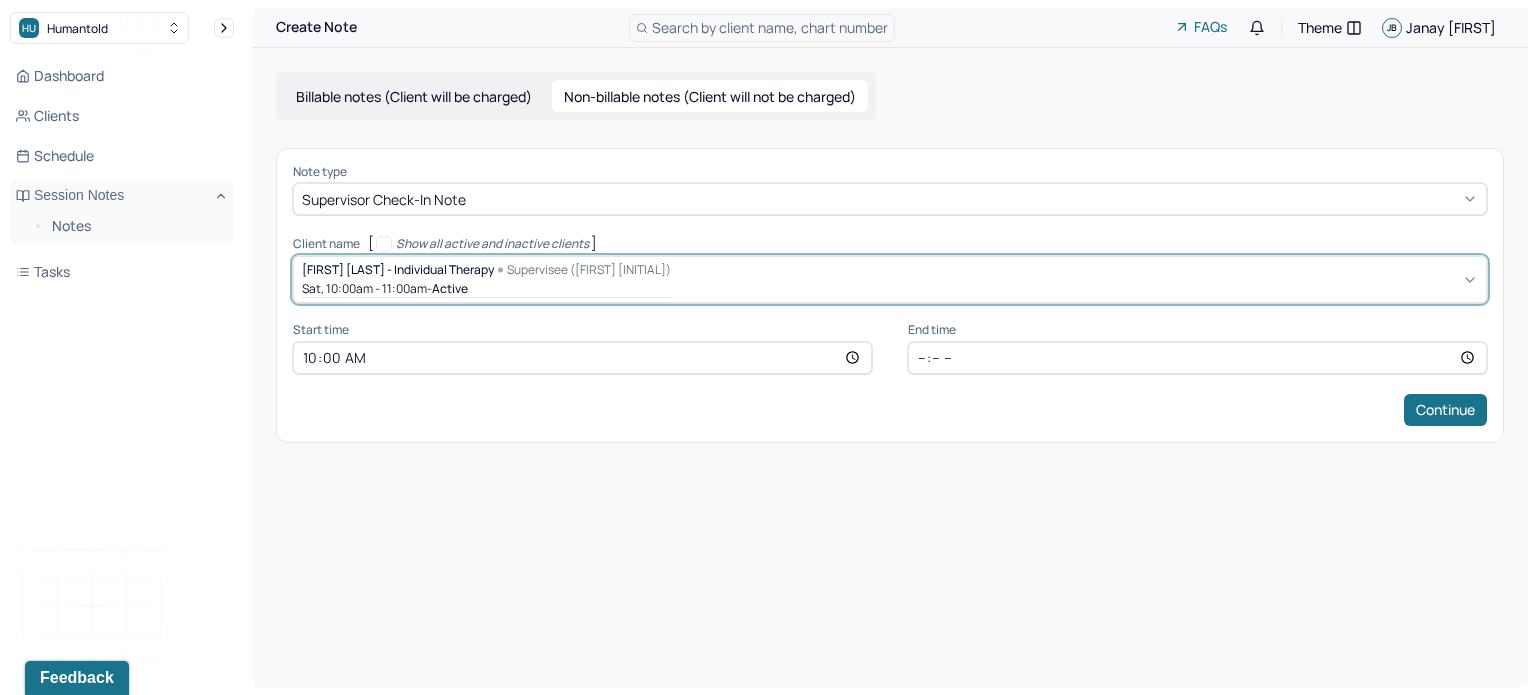 click on "Note type Supervisor check-in note Client name [ Show all active and inactive clients ] [FIRST] [LAST] - Individual therapy Supervisee (Gulsanam A.)
Sat, [TIME] - [TIME]  -  active Supervisee name Gulsanam Azieva Appointment type individual therapy Start time [TIME] End time [TIME] Continue" at bounding box center [890, 295] 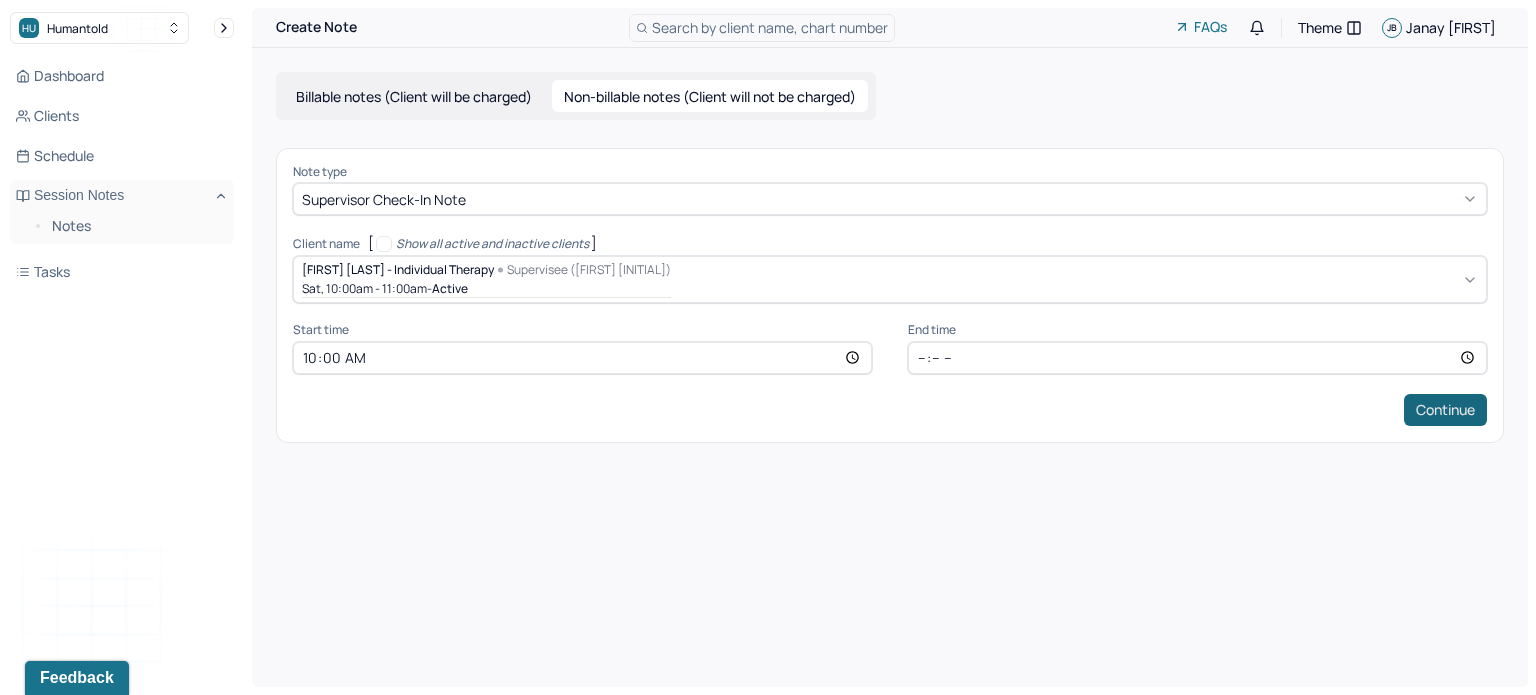 click on "Continue" at bounding box center [1445, 410] 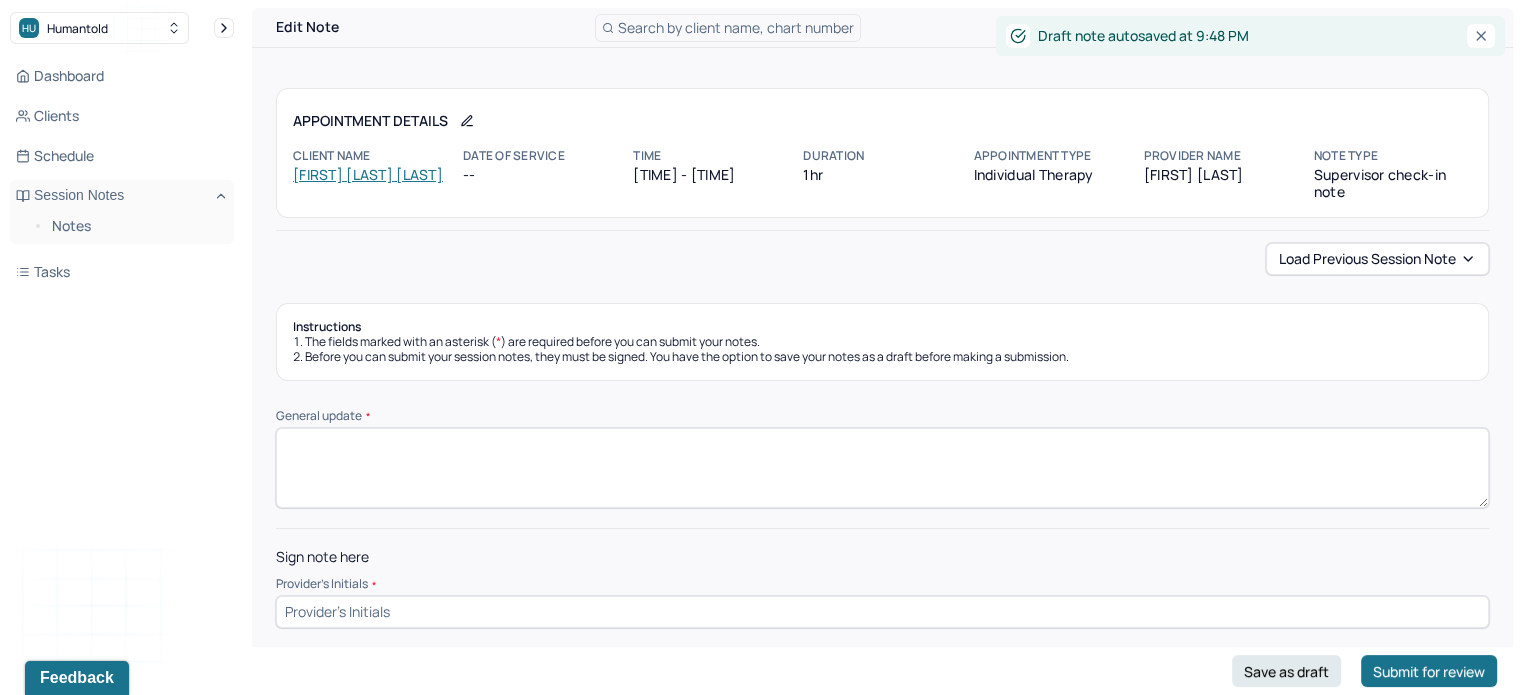 click on "General update *" at bounding box center [882, 468] 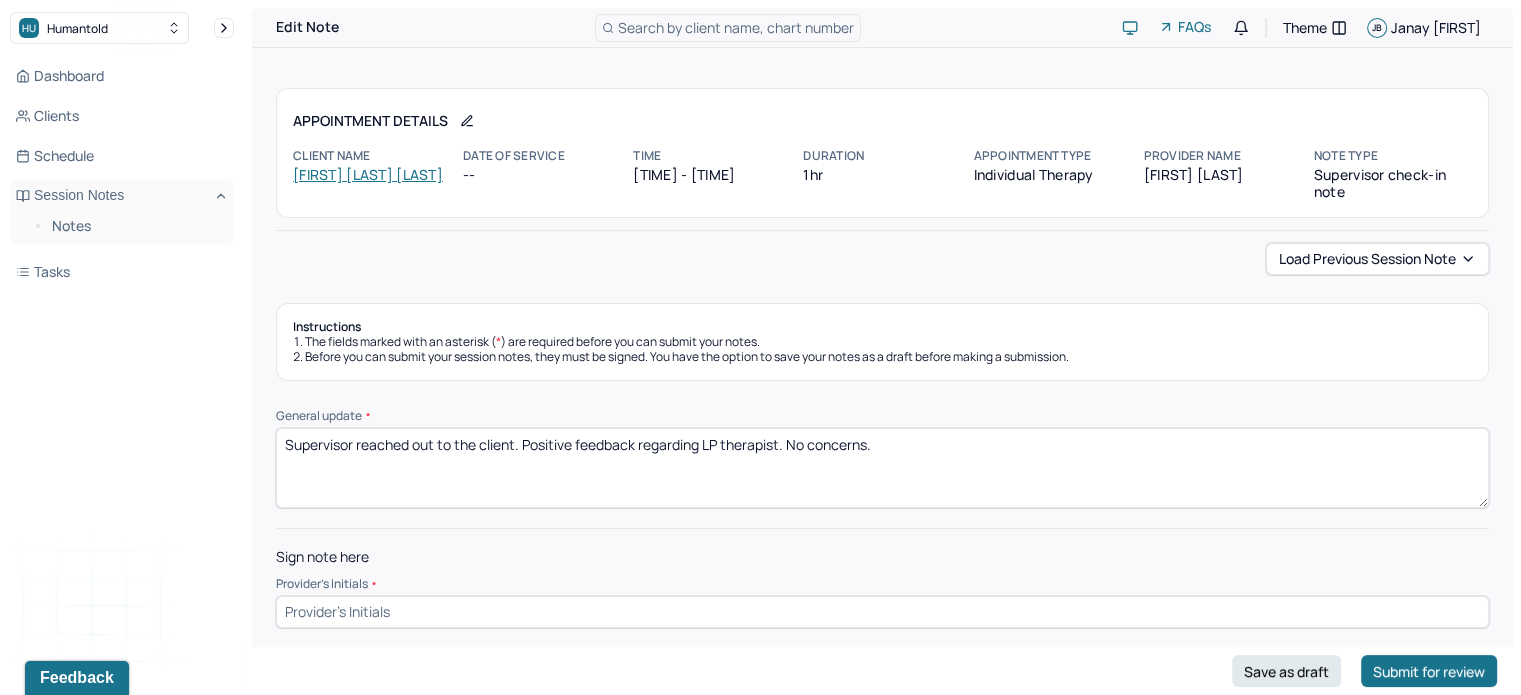 type on "Supervisor reached out to the client. Positive feedback regarding LP therapist. No concerns." 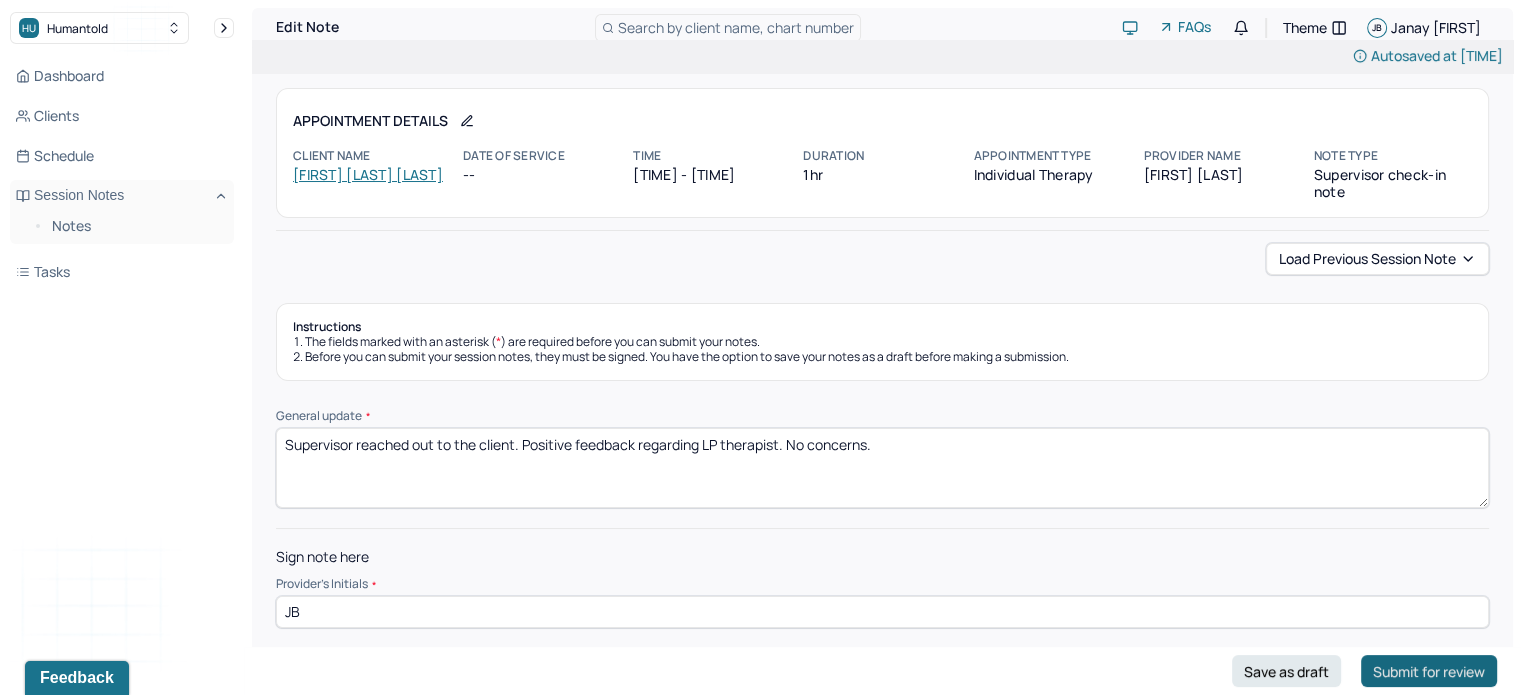 type on "JB" 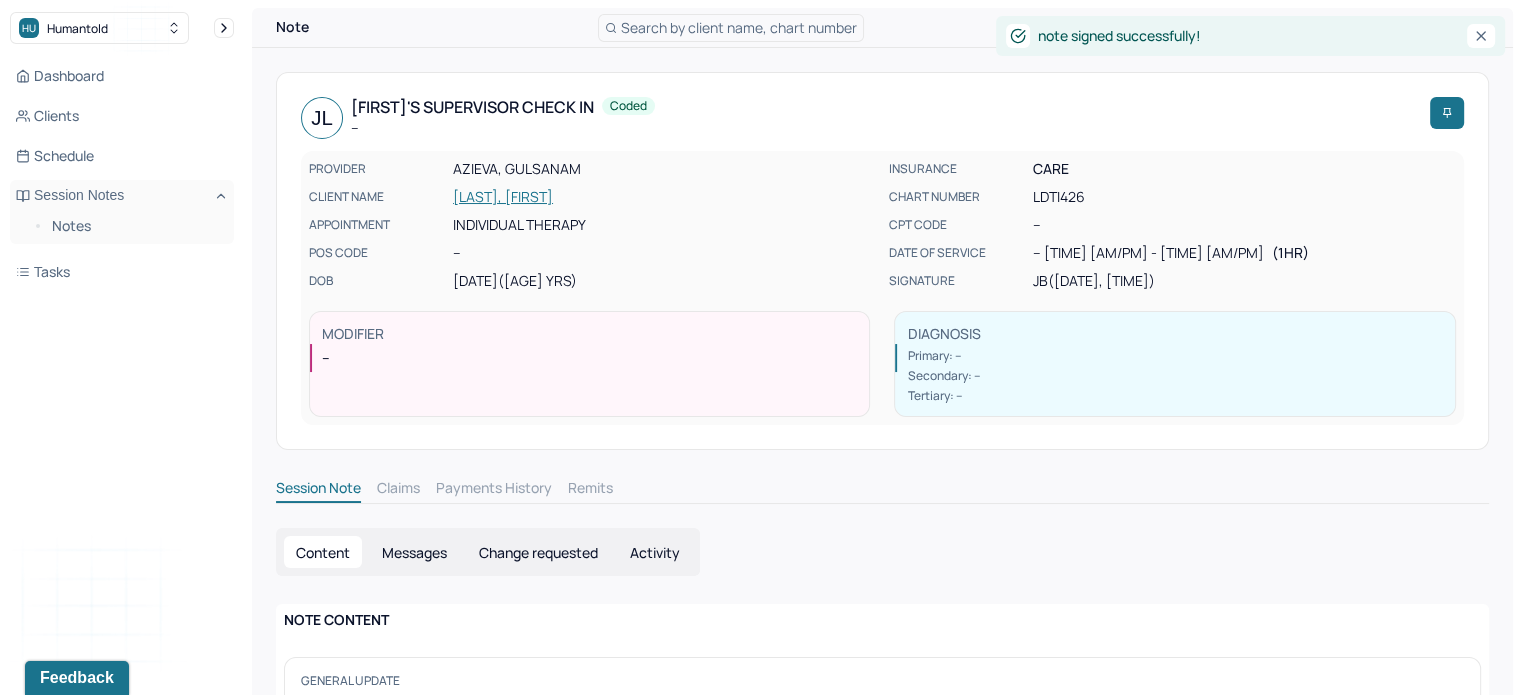 click on "Search by client name, chart number" at bounding box center [739, 27] 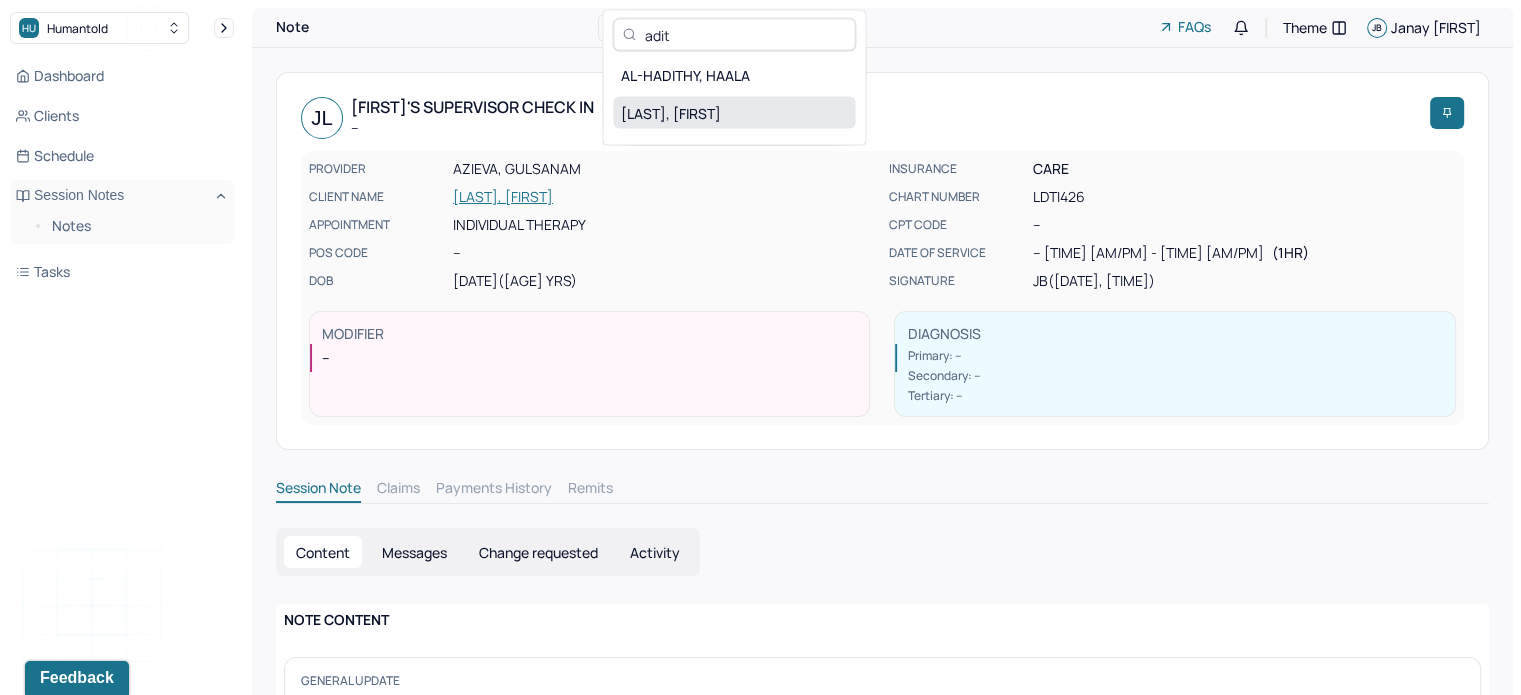 type on "adit" 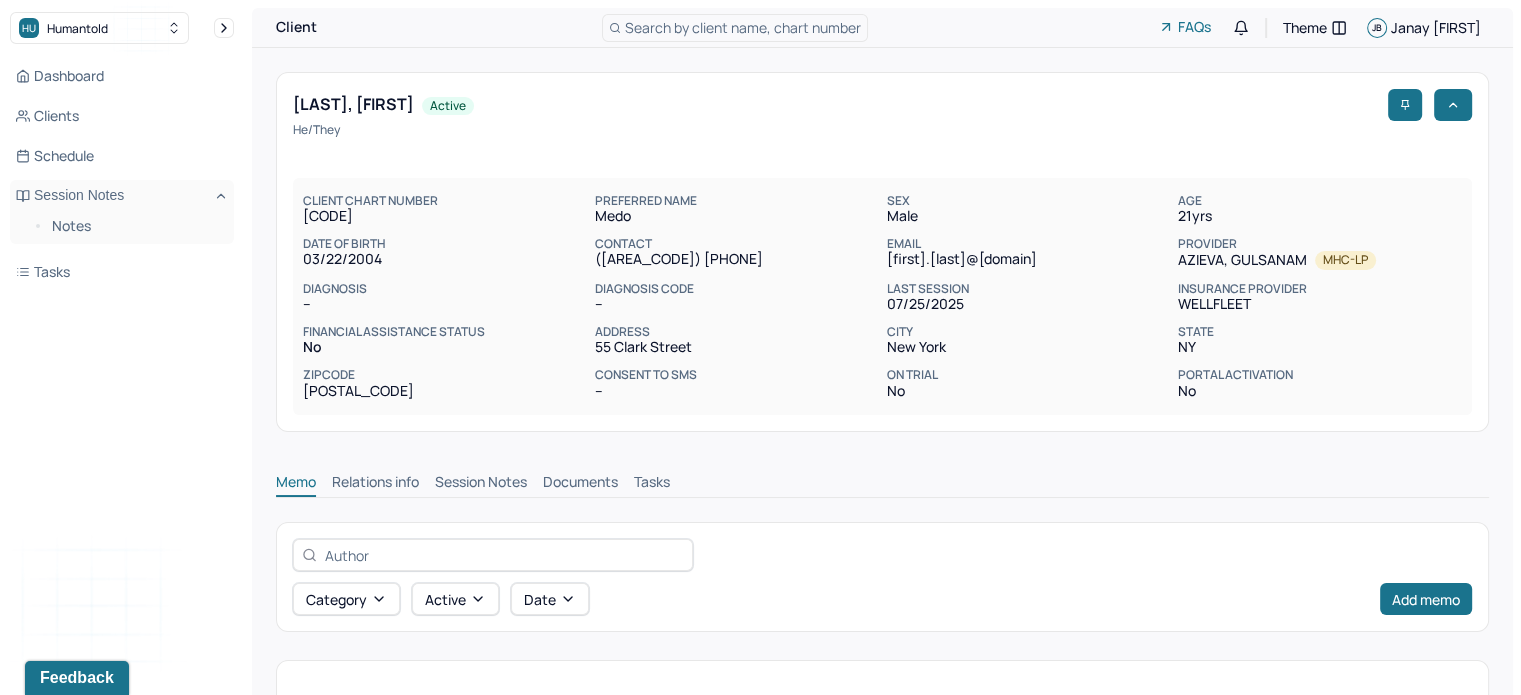 click on "Session Notes" at bounding box center [481, 484] 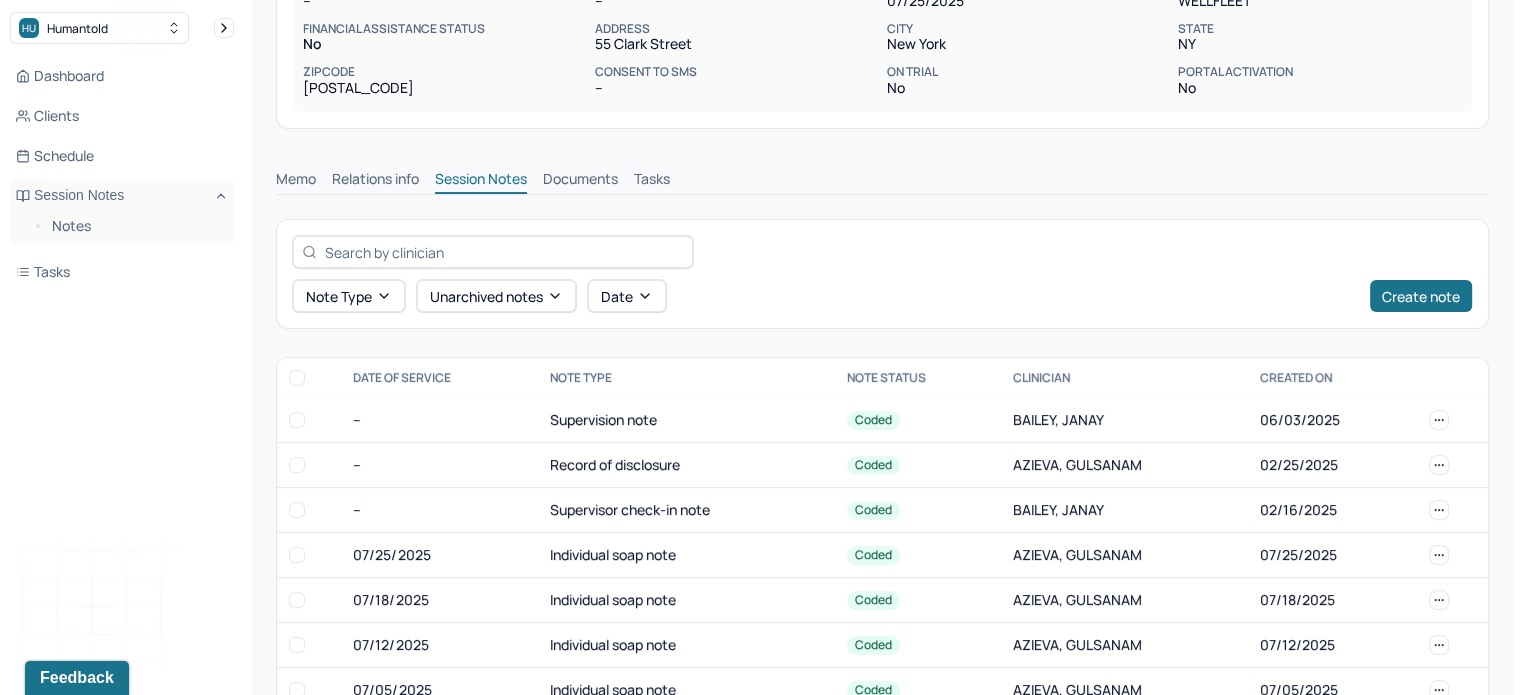 scroll, scrollTop: 320, scrollLeft: 0, axis: vertical 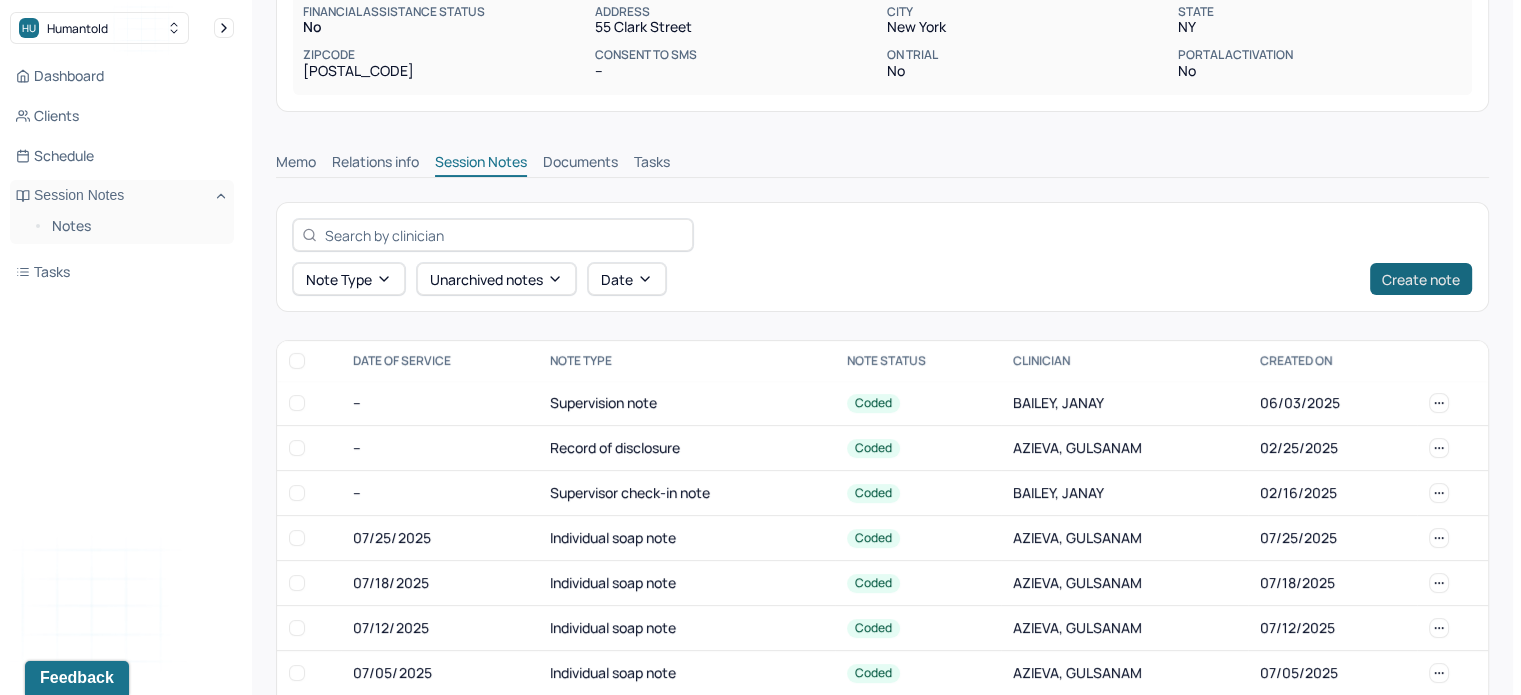 click on "Create note" at bounding box center (1421, 279) 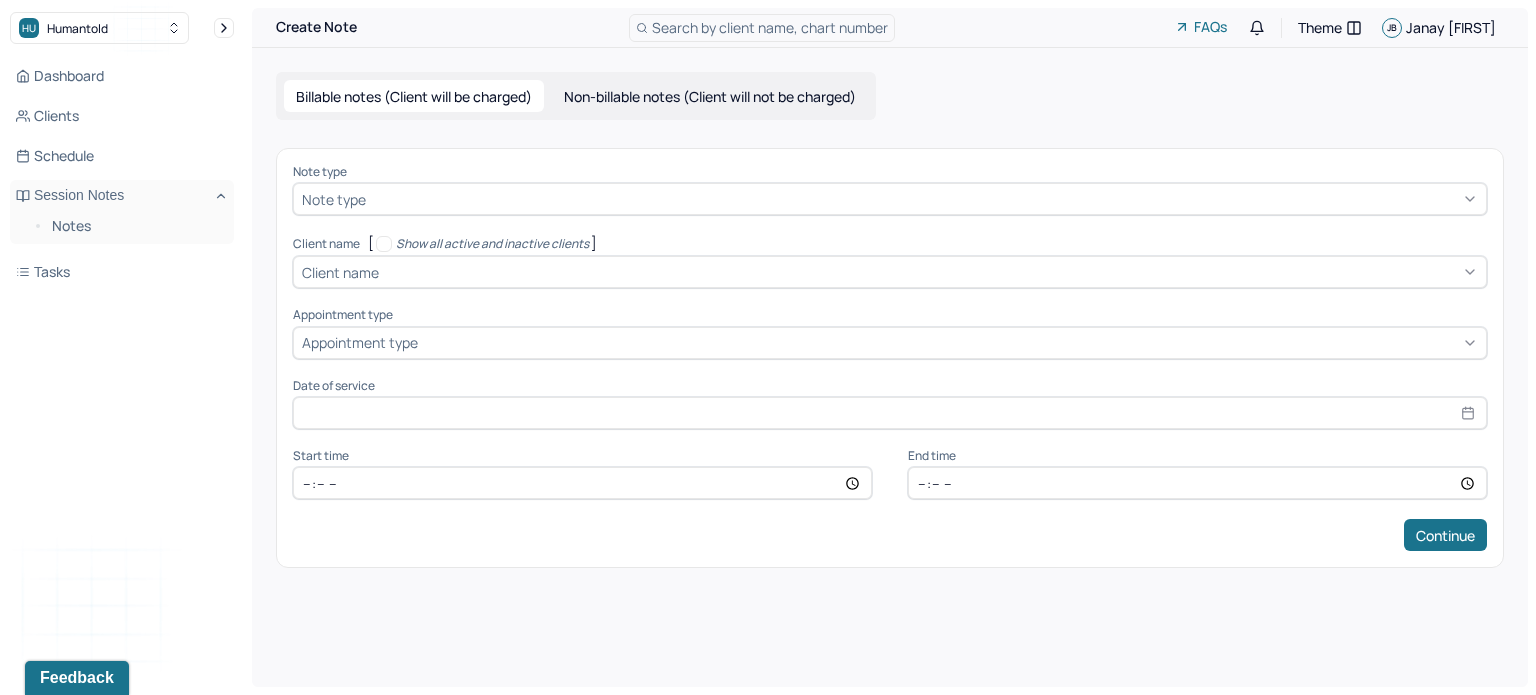click on "Non-billable notes (Client will not be charged)" at bounding box center [710, 96] 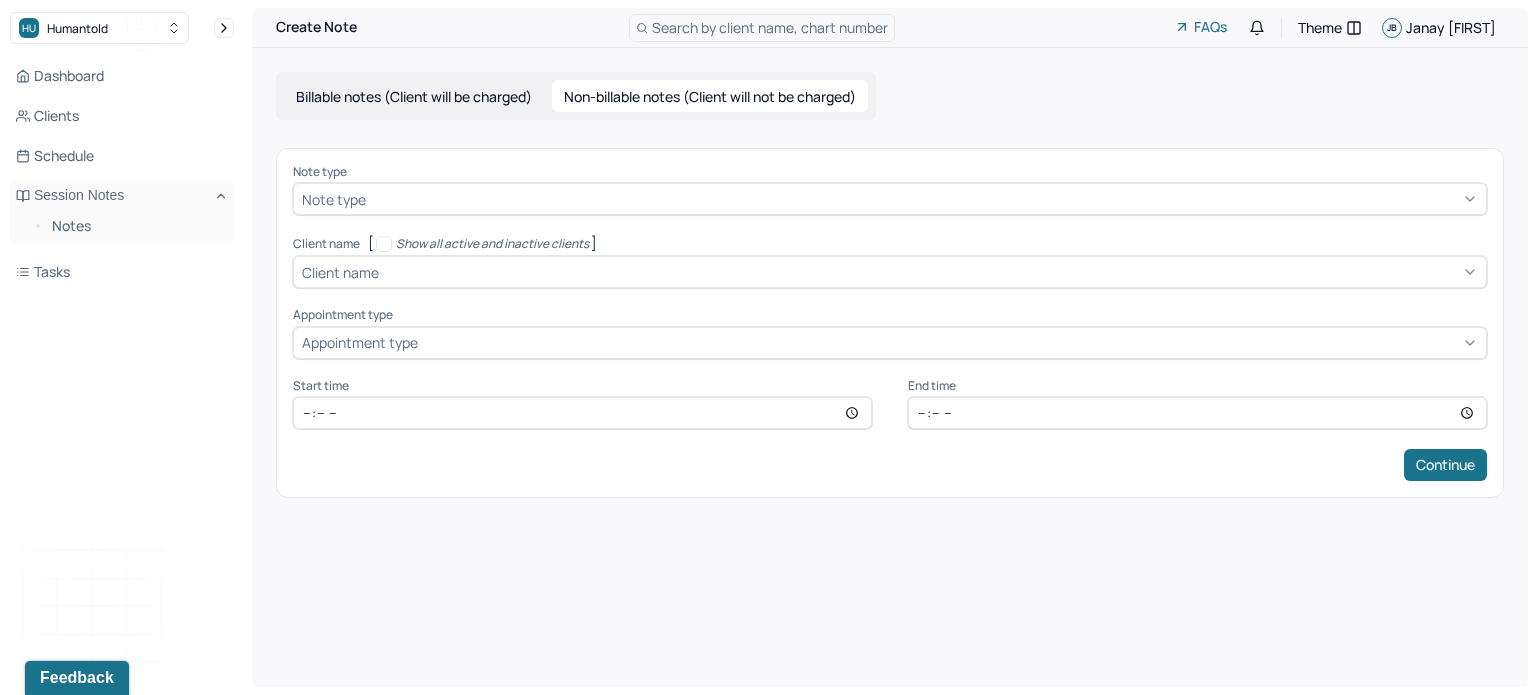 click on "Note type" at bounding box center (890, 172) 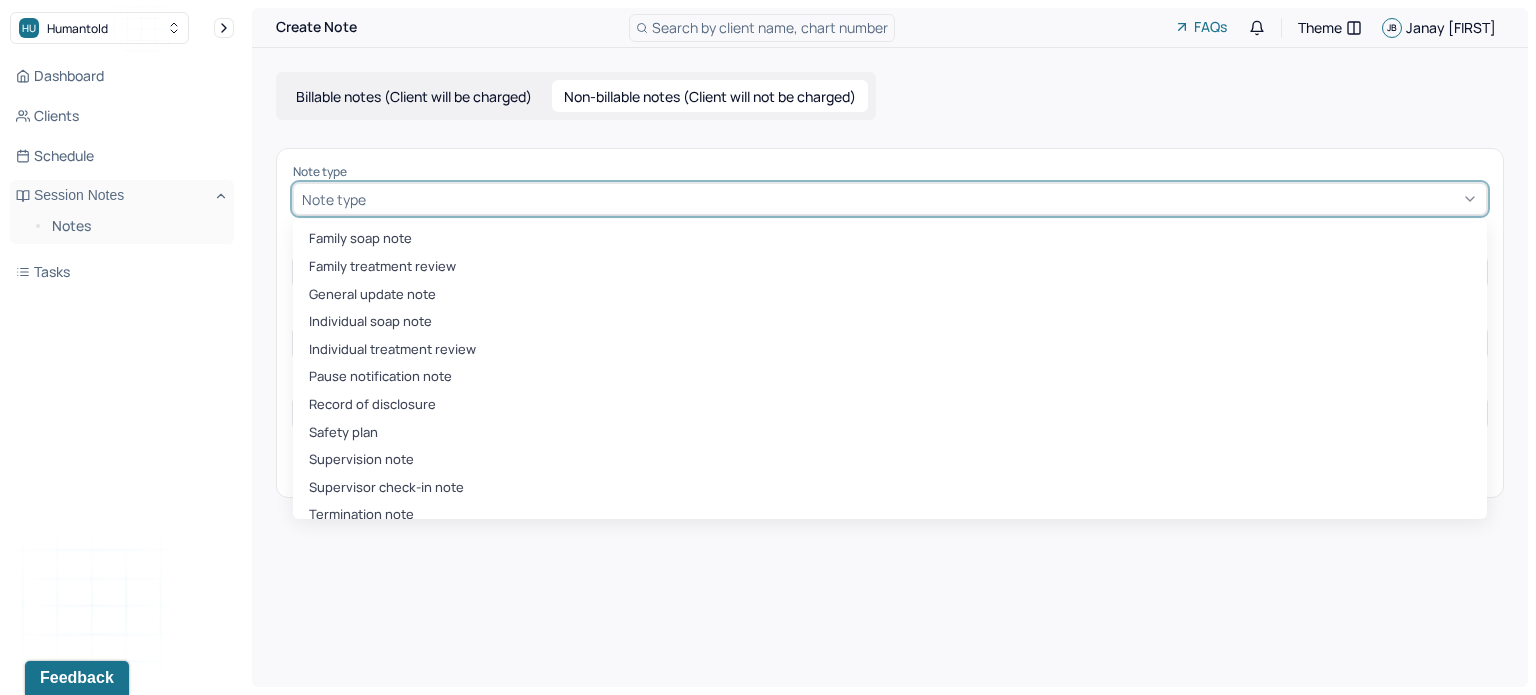 click at bounding box center [924, 199] 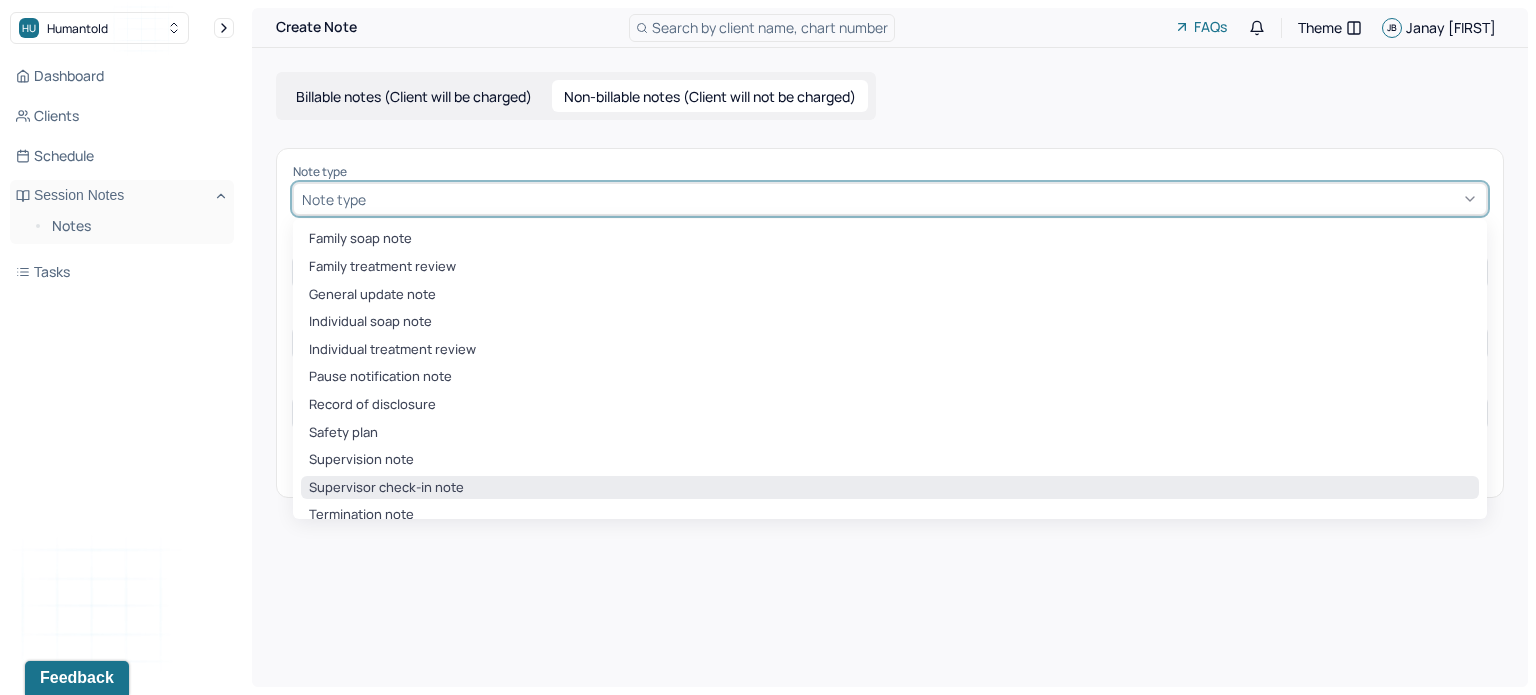 click on "Supervisor check-in note" at bounding box center [890, 488] 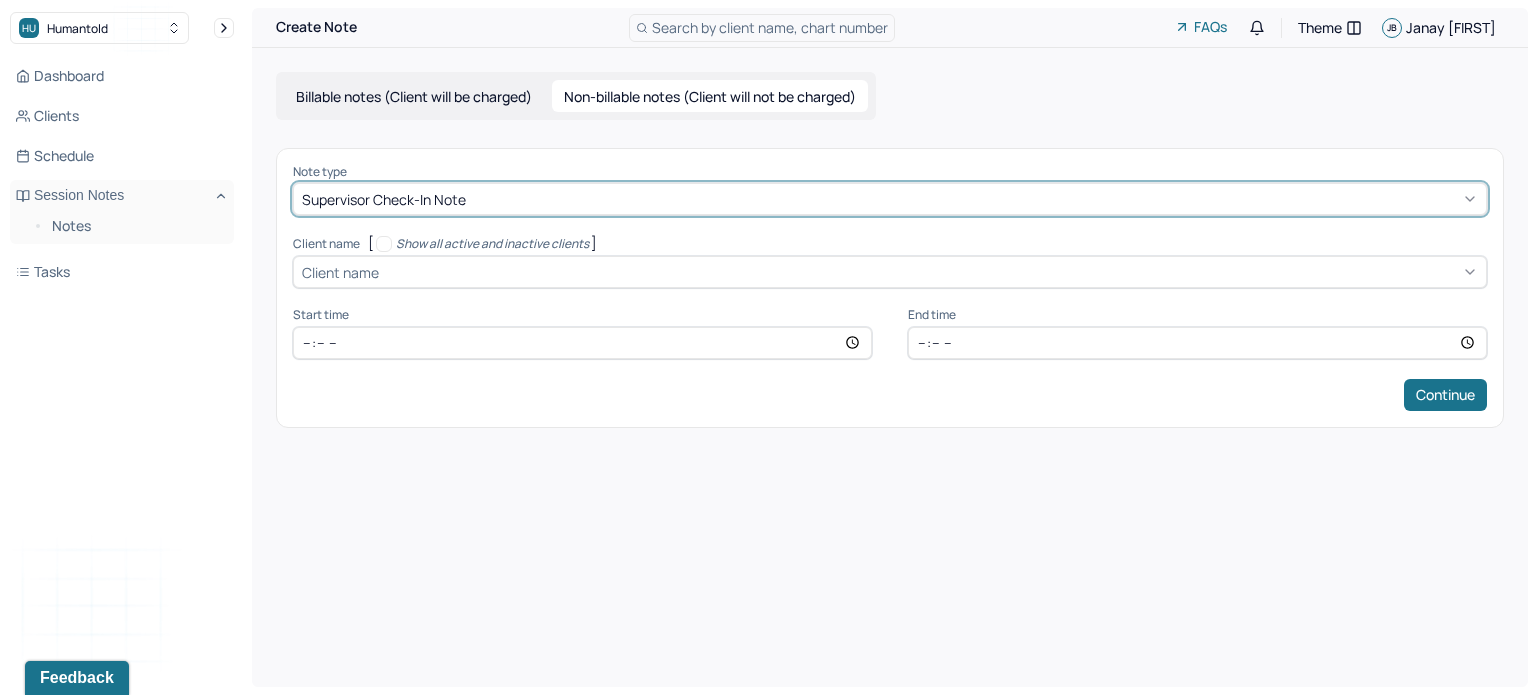 click at bounding box center (930, 272) 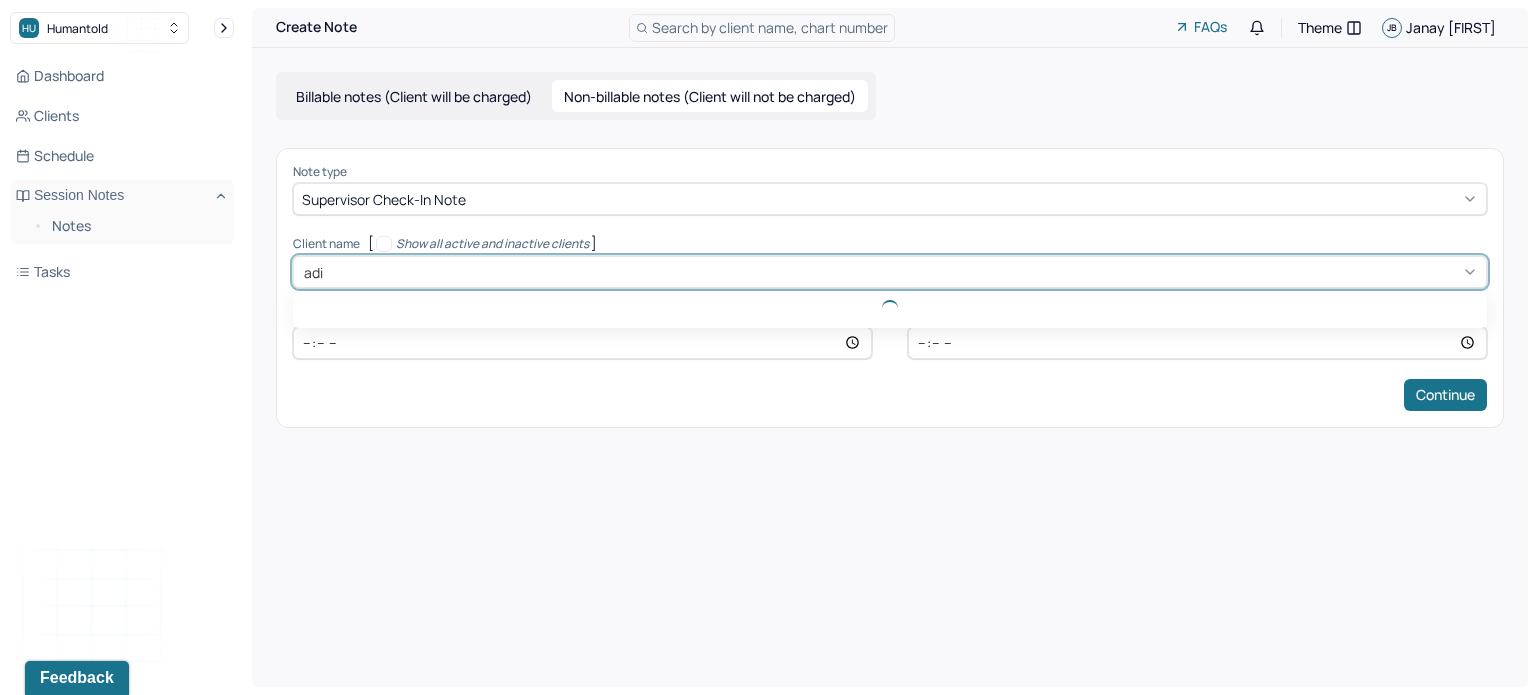 type on "adit" 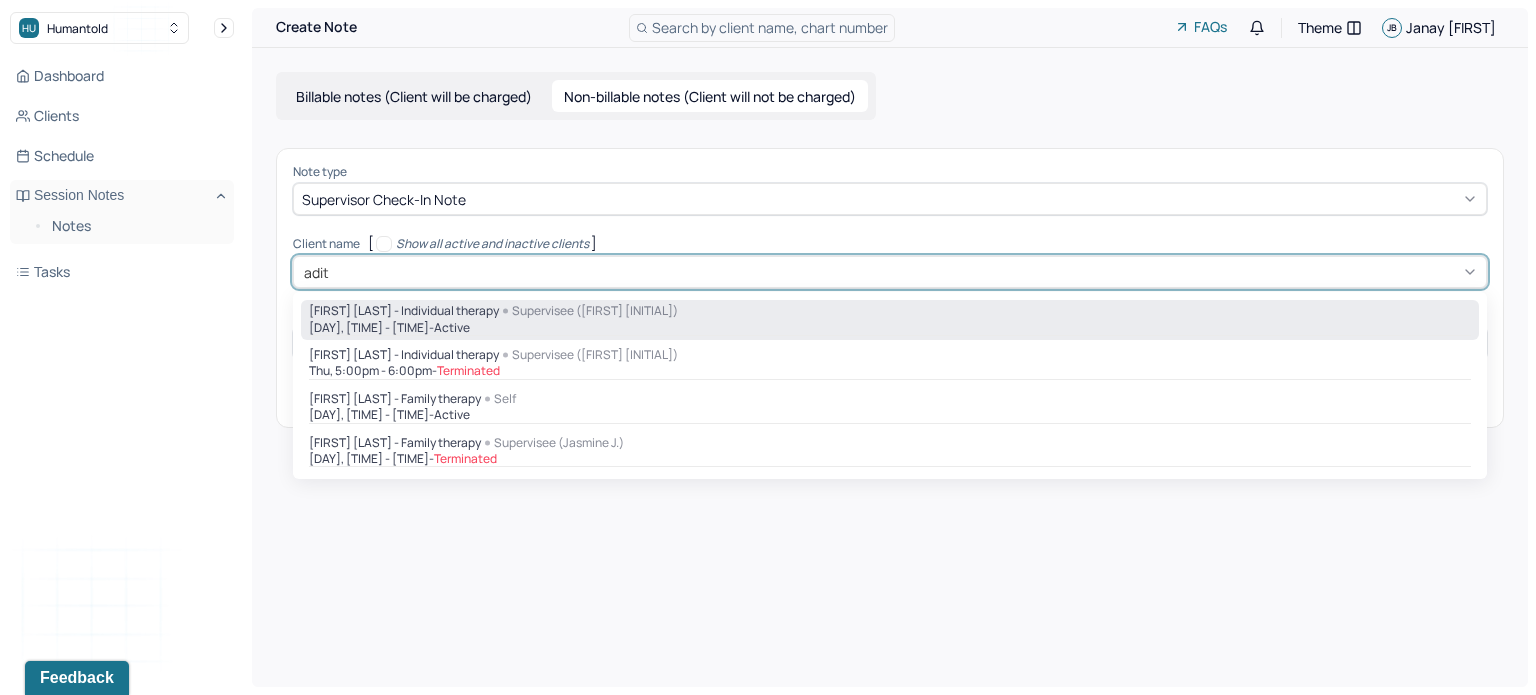 click on "active" at bounding box center (452, 328) 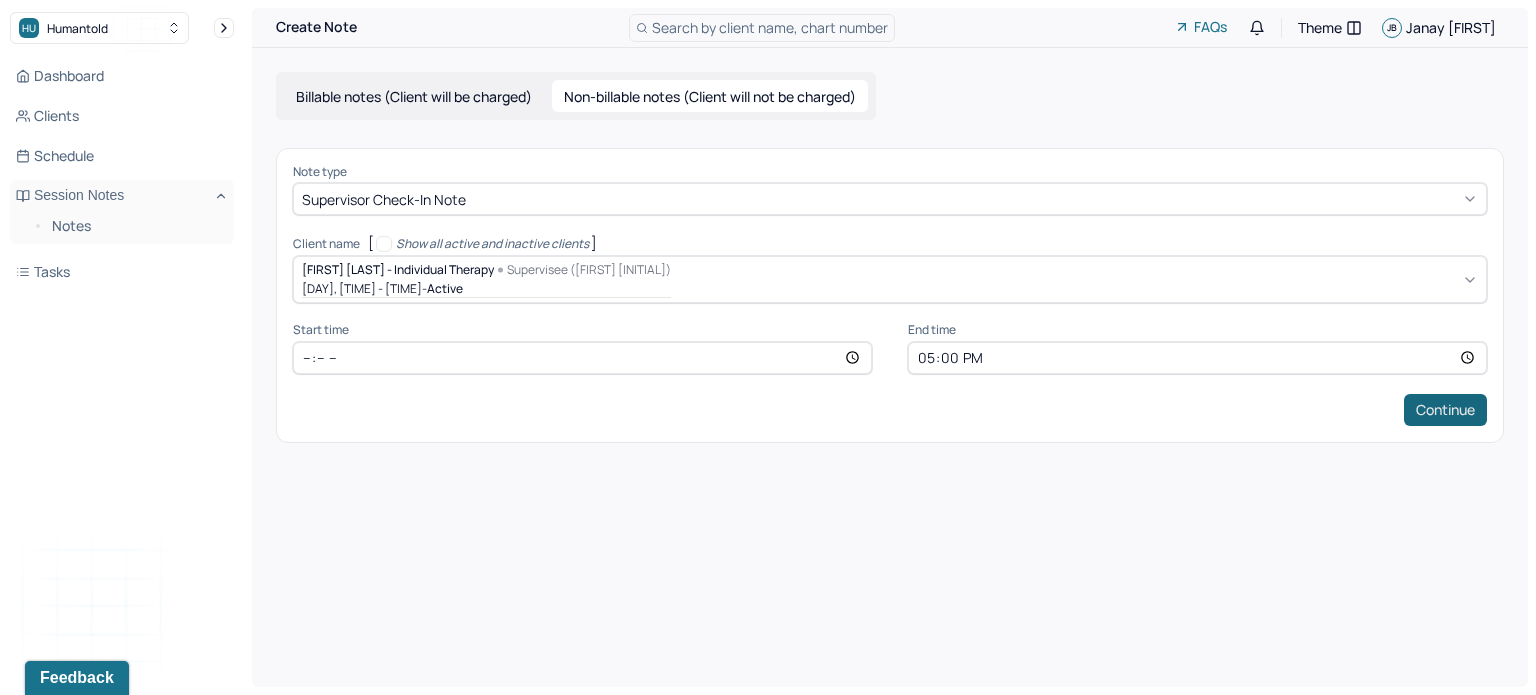 click on "Continue" at bounding box center (1445, 410) 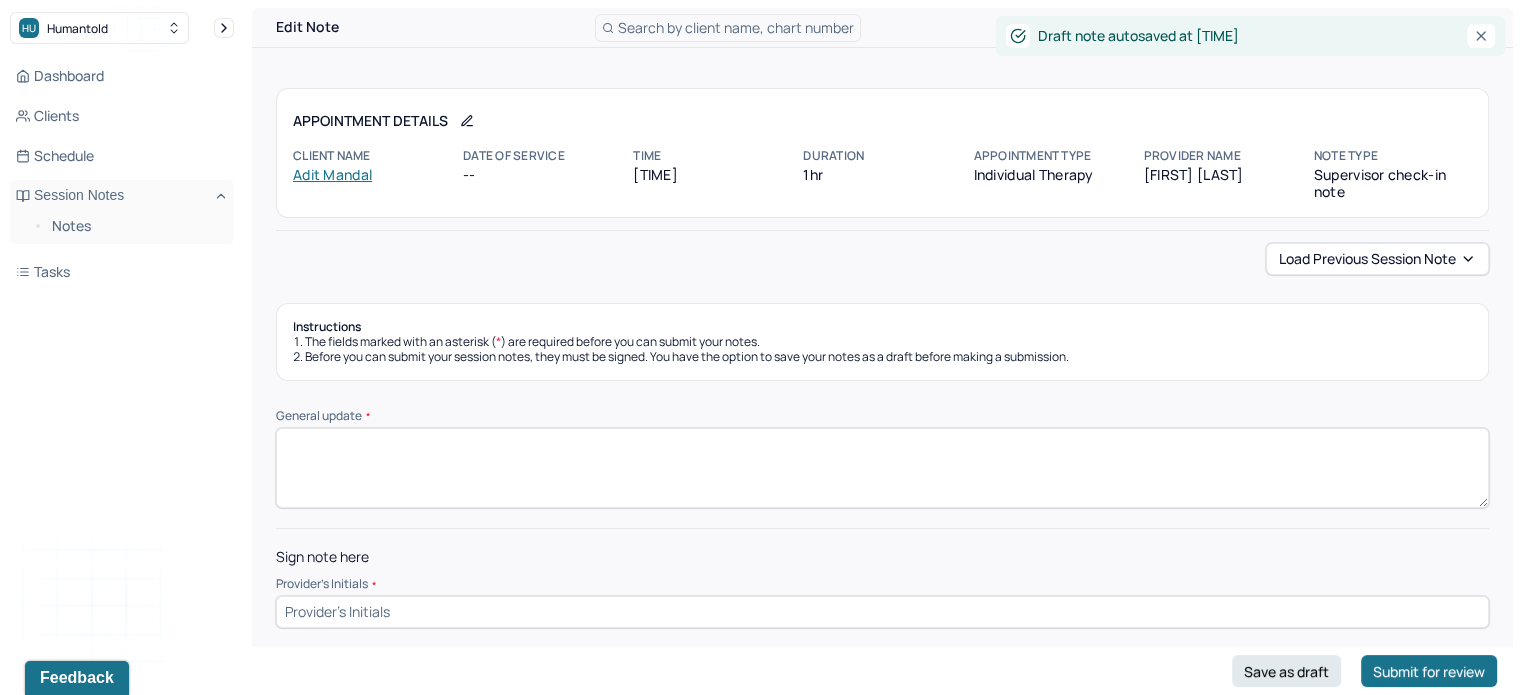 click on "General update *" at bounding box center (882, 468) 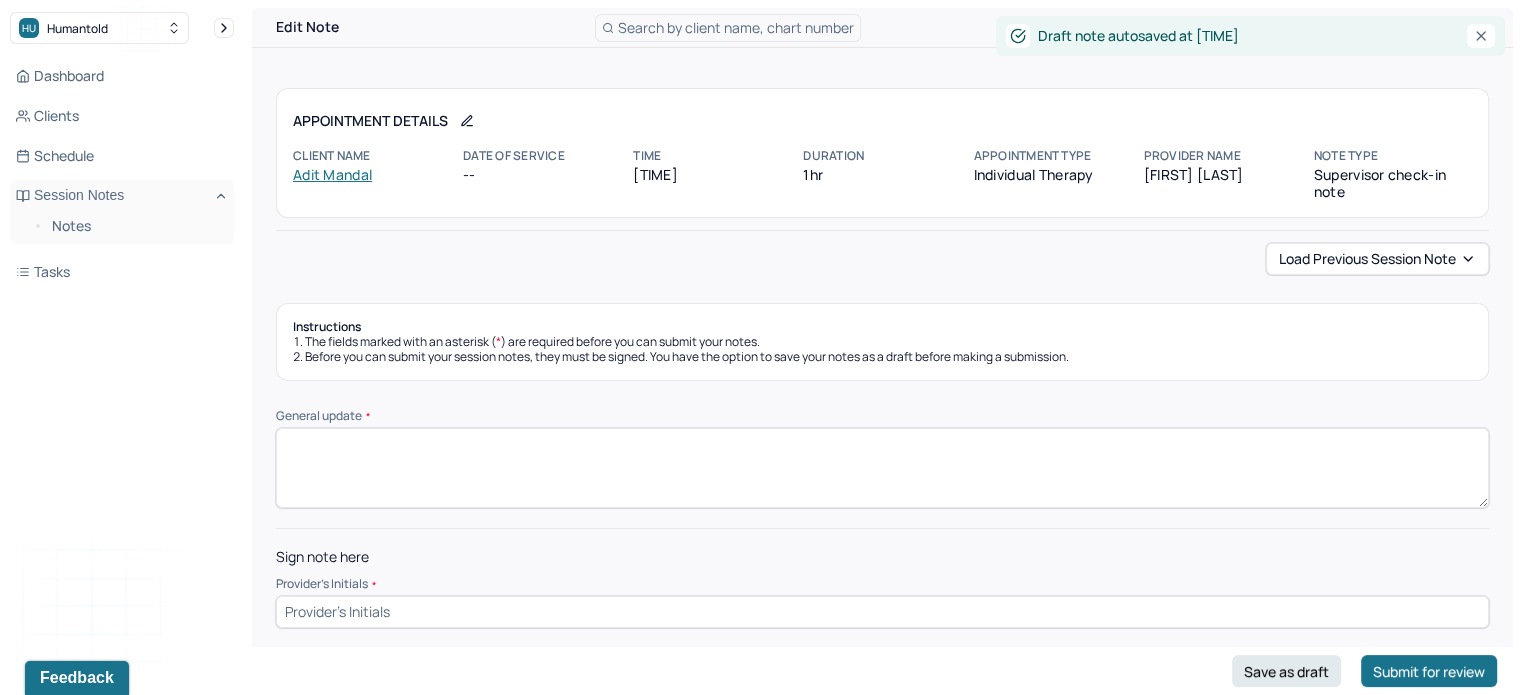 paste on "Supervisor reached out to the client. Positive feedback regarding LP therapist. No concerns." 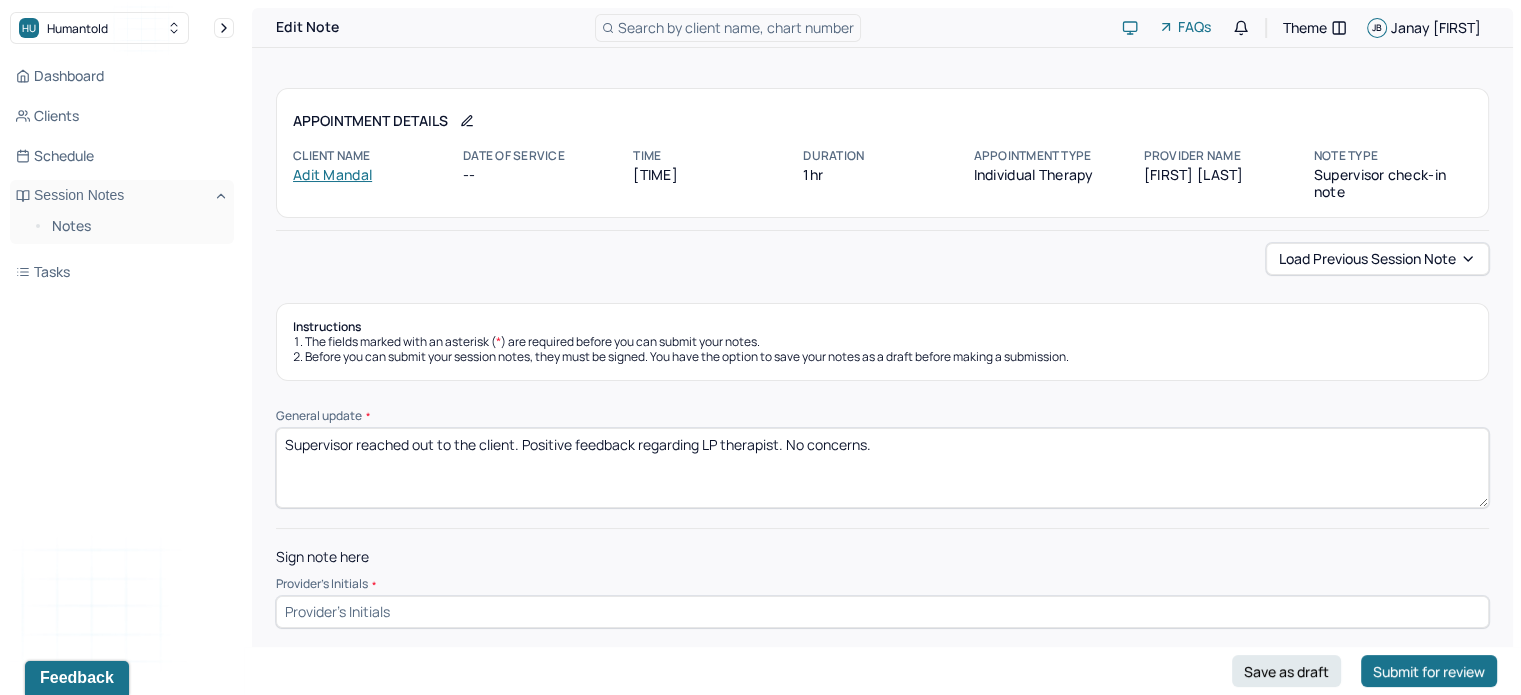 type on "Supervisor reached out to the client. Positive feedback regarding LP therapist. No concerns." 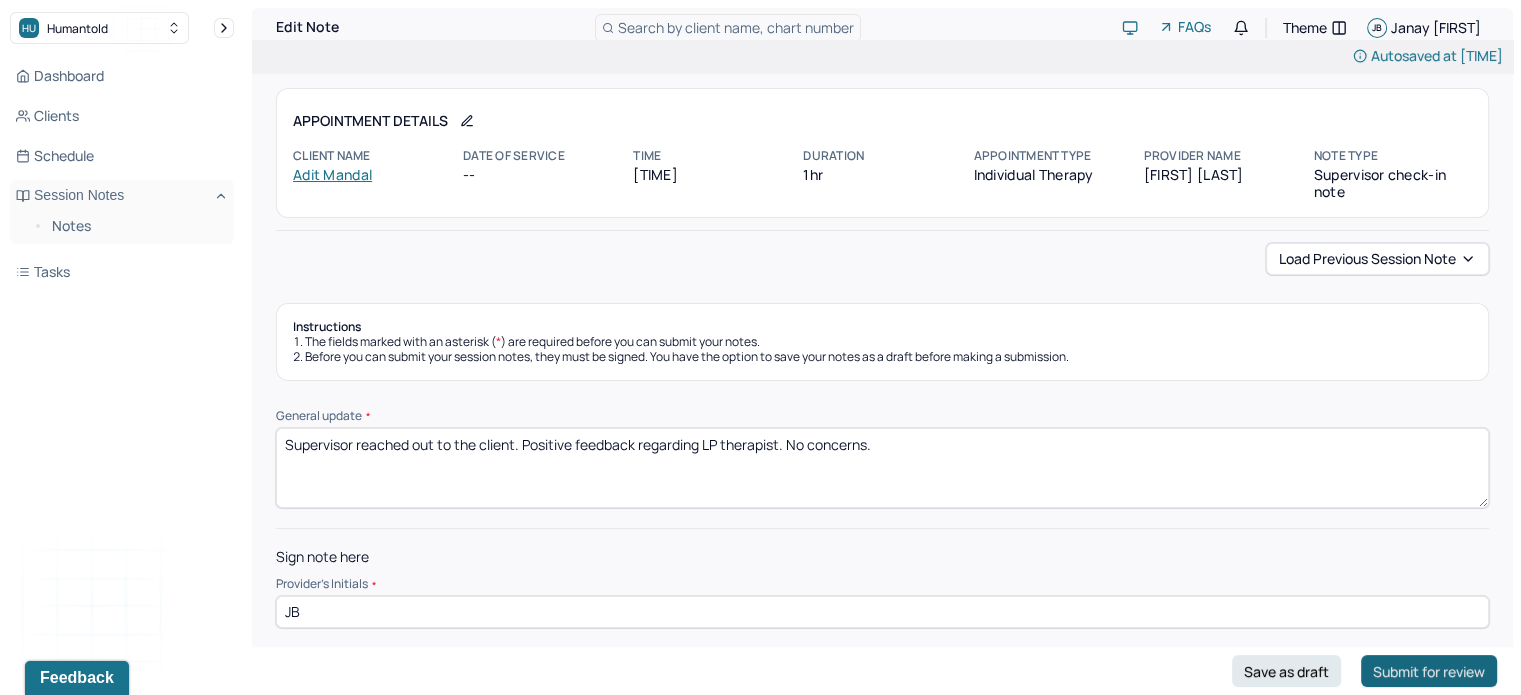 type on "JB" 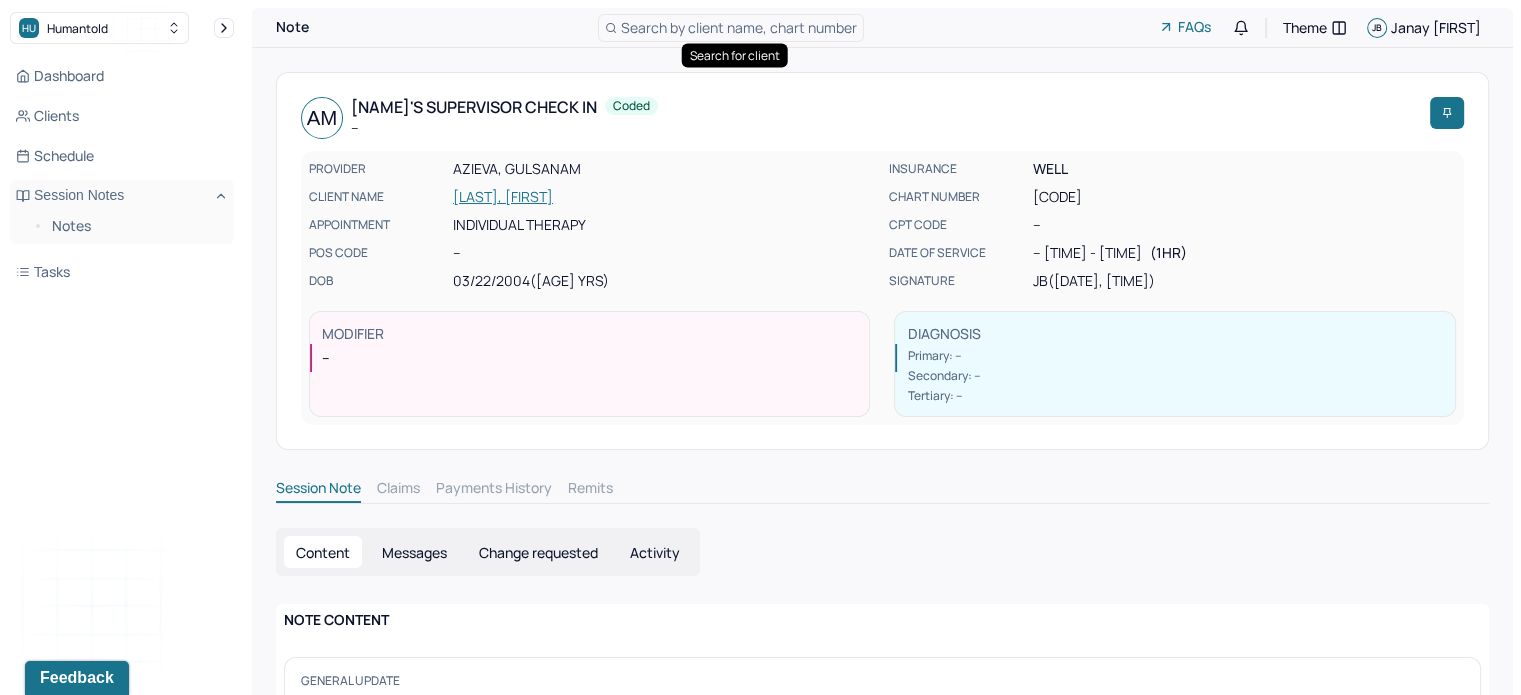 click on "Search by client name, chart number" at bounding box center [739, 27] 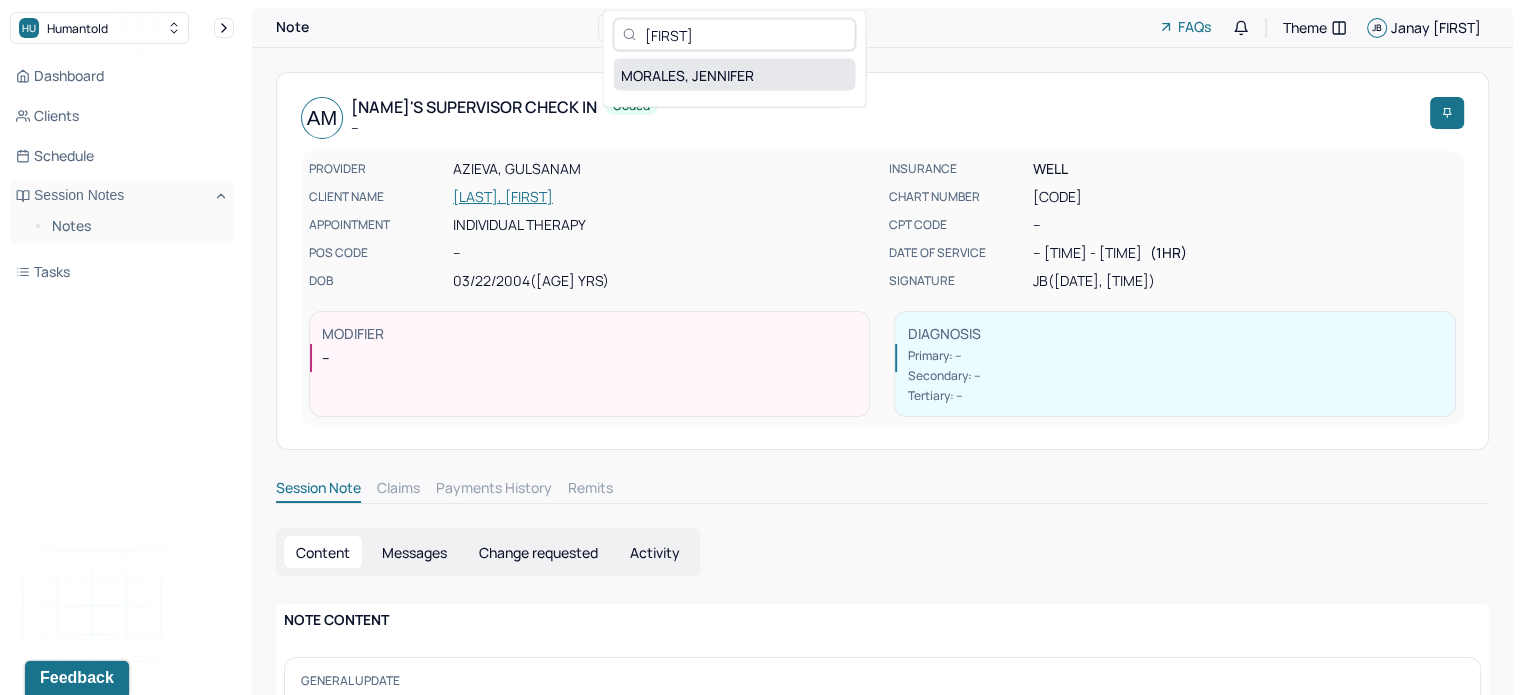 type on "[FIRST]" 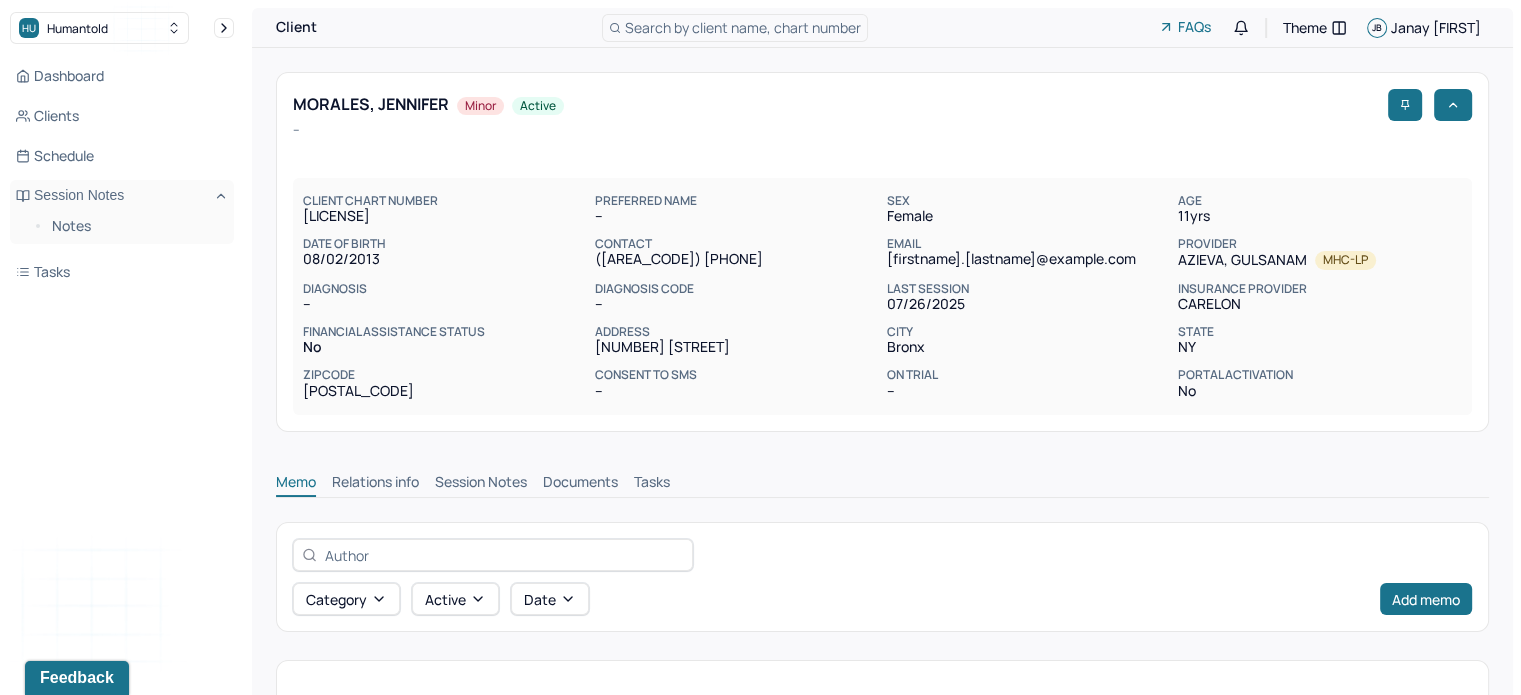 click on "Memo Relations info Session Notes Documents Tasks" at bounding box center (882, 485) 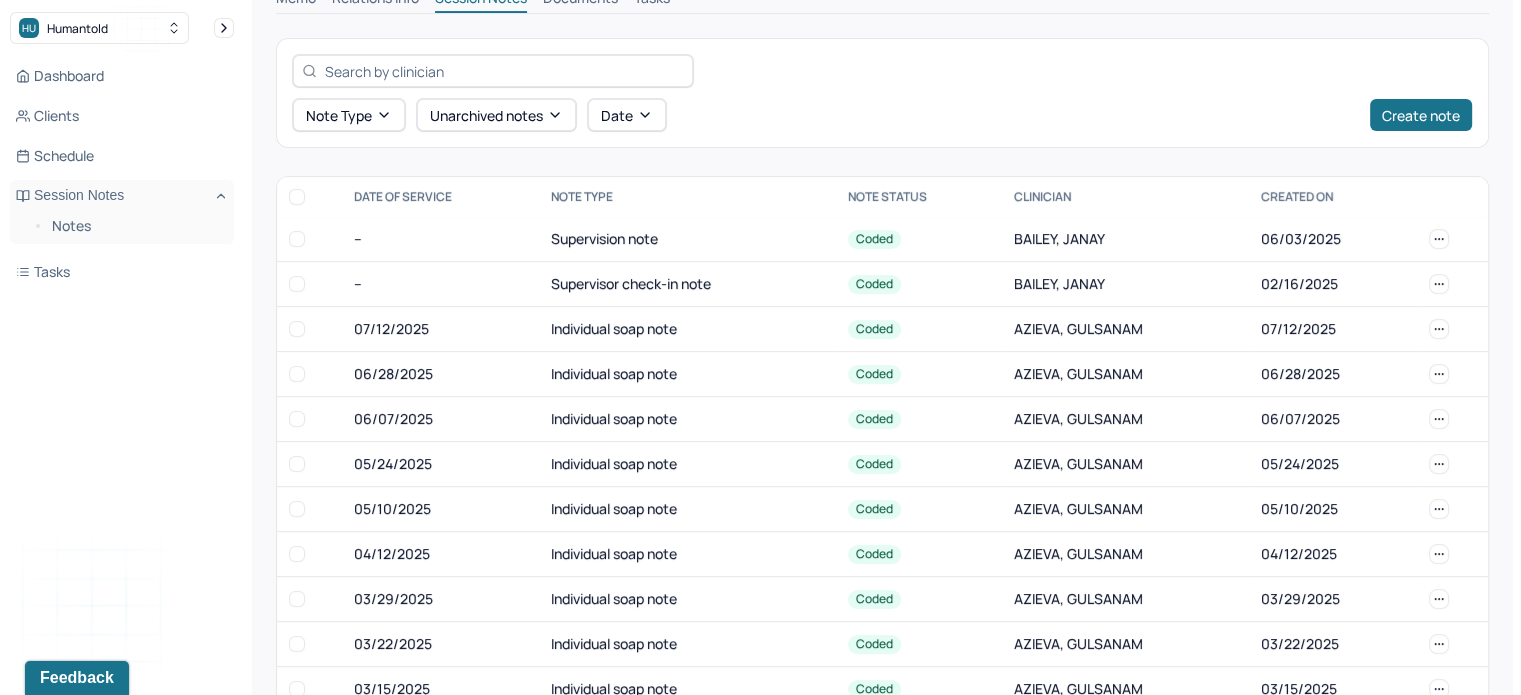 scroll, scrollTop: 0, scrollLeft: 0, axis: both 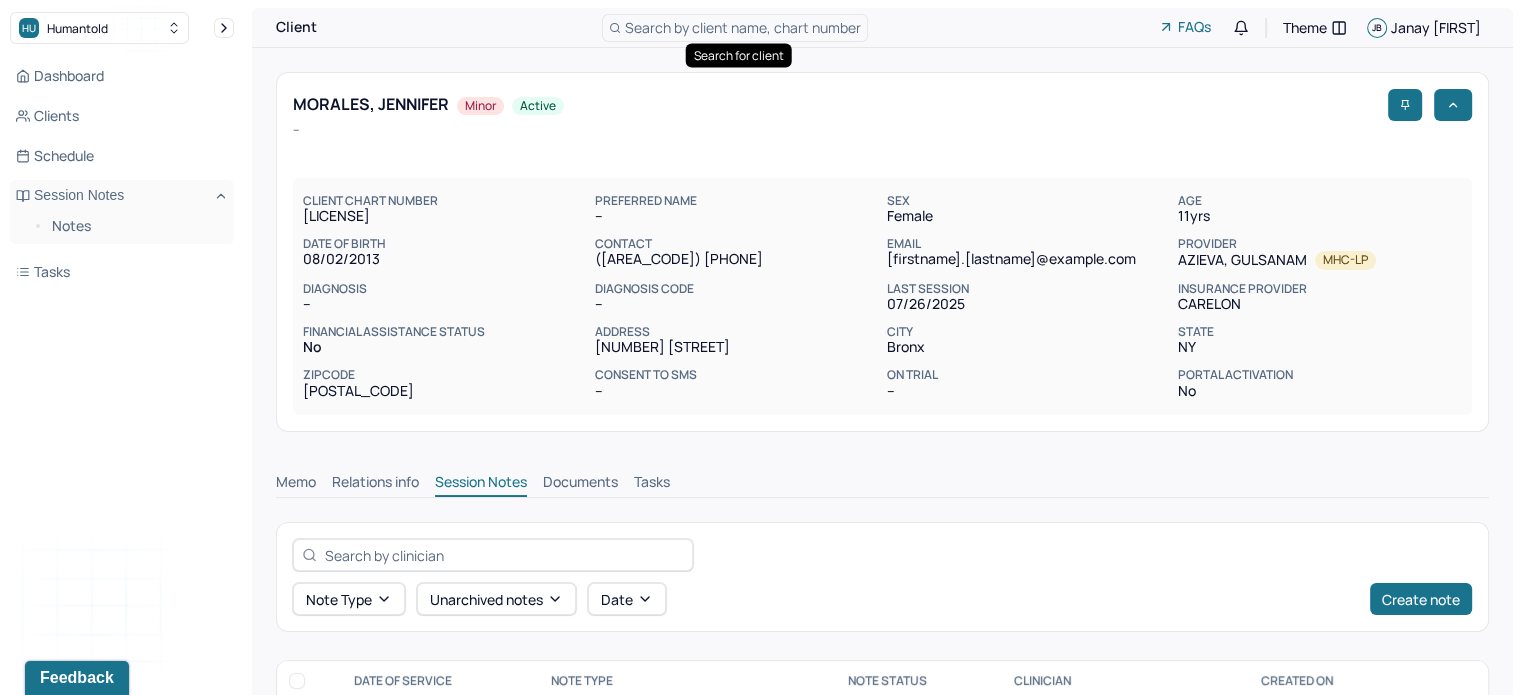 click on "Search by client name, chart number" at bounding box center [743, 27] 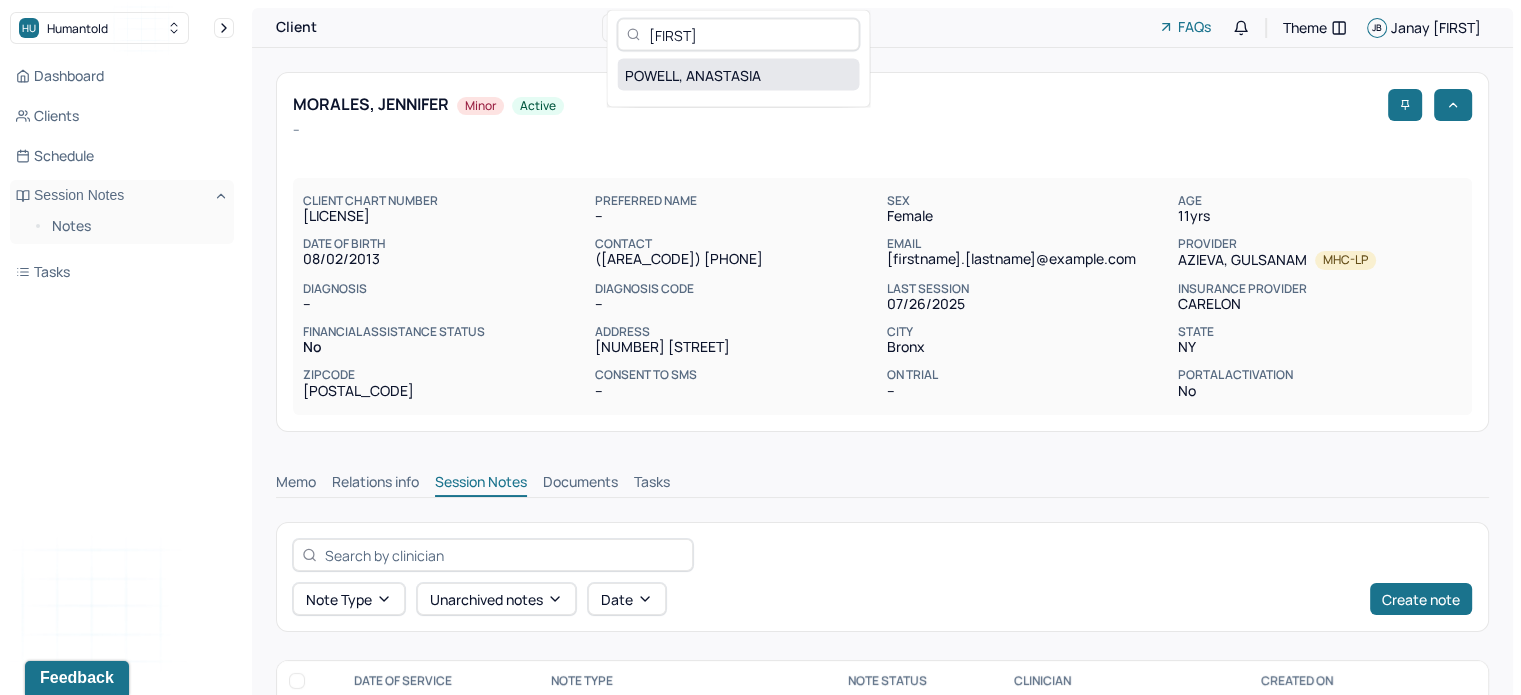 type on "[FIRST]" 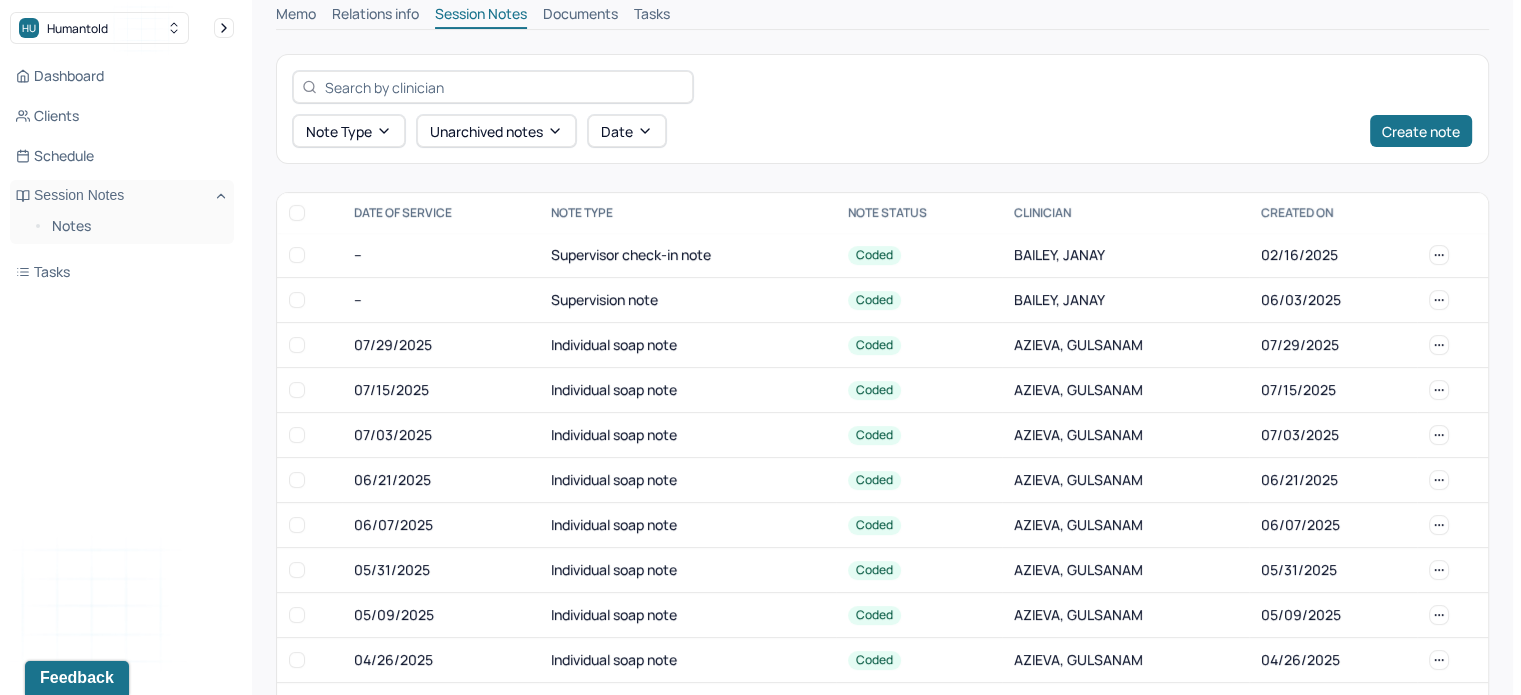scroll, scrollTop: 468, scrollLeft: 0, axis: vertical 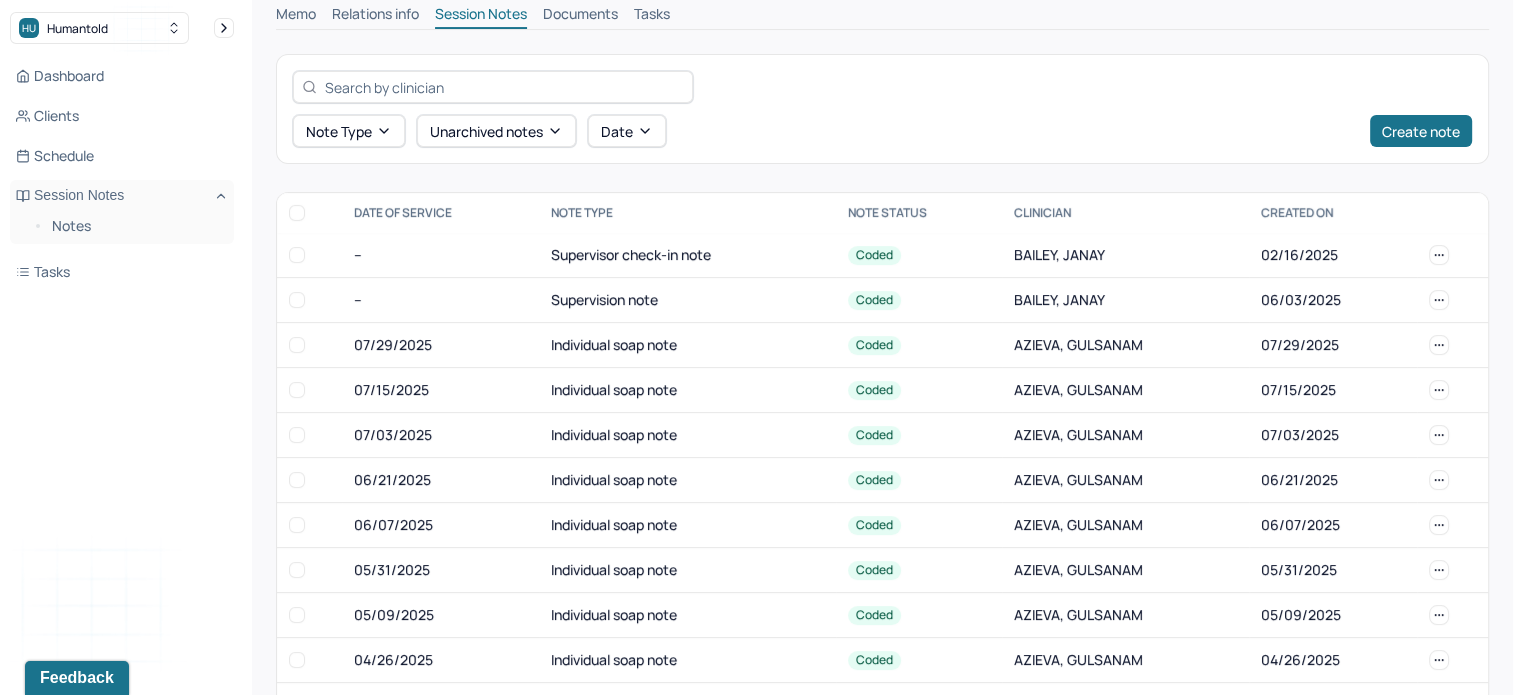 click at bounding box center [493, 87] 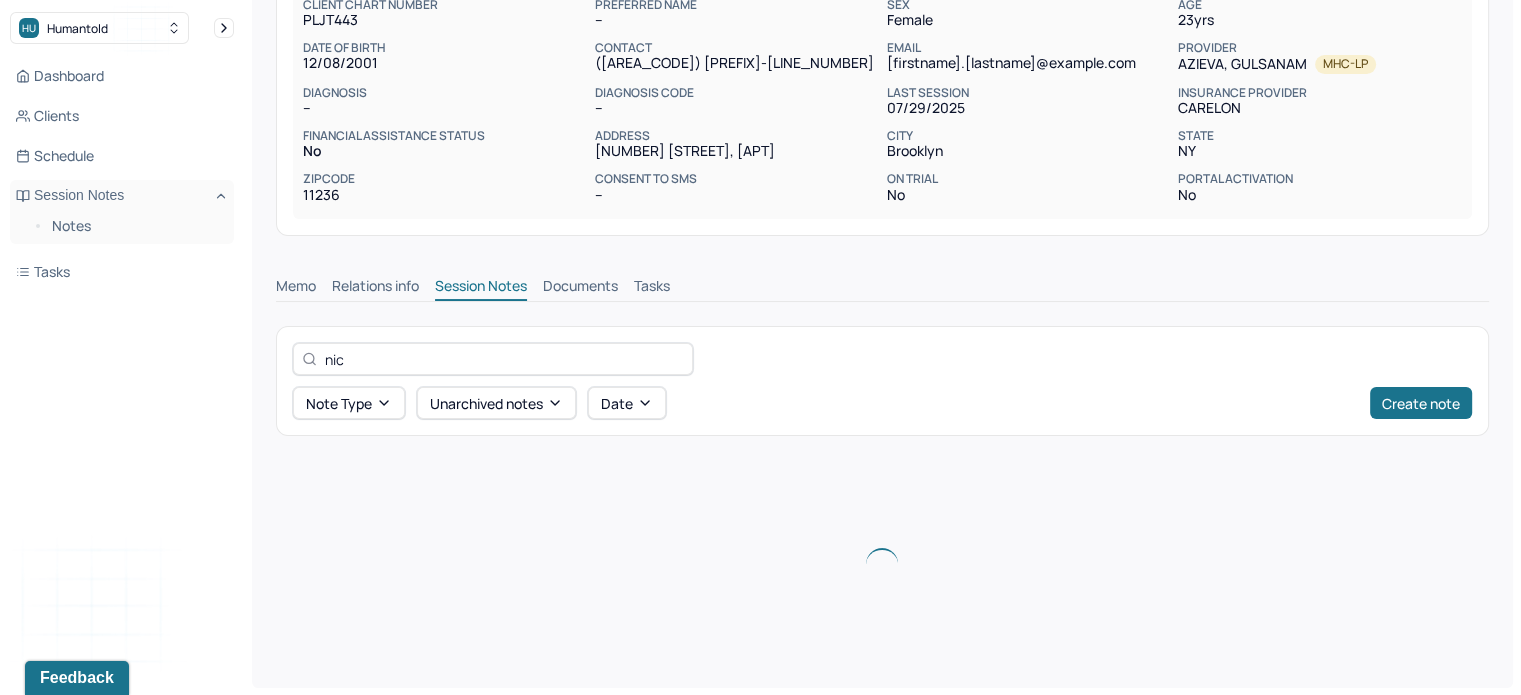 scroll, scrollTop: 230, scrollLeft: 0, axis: vertical 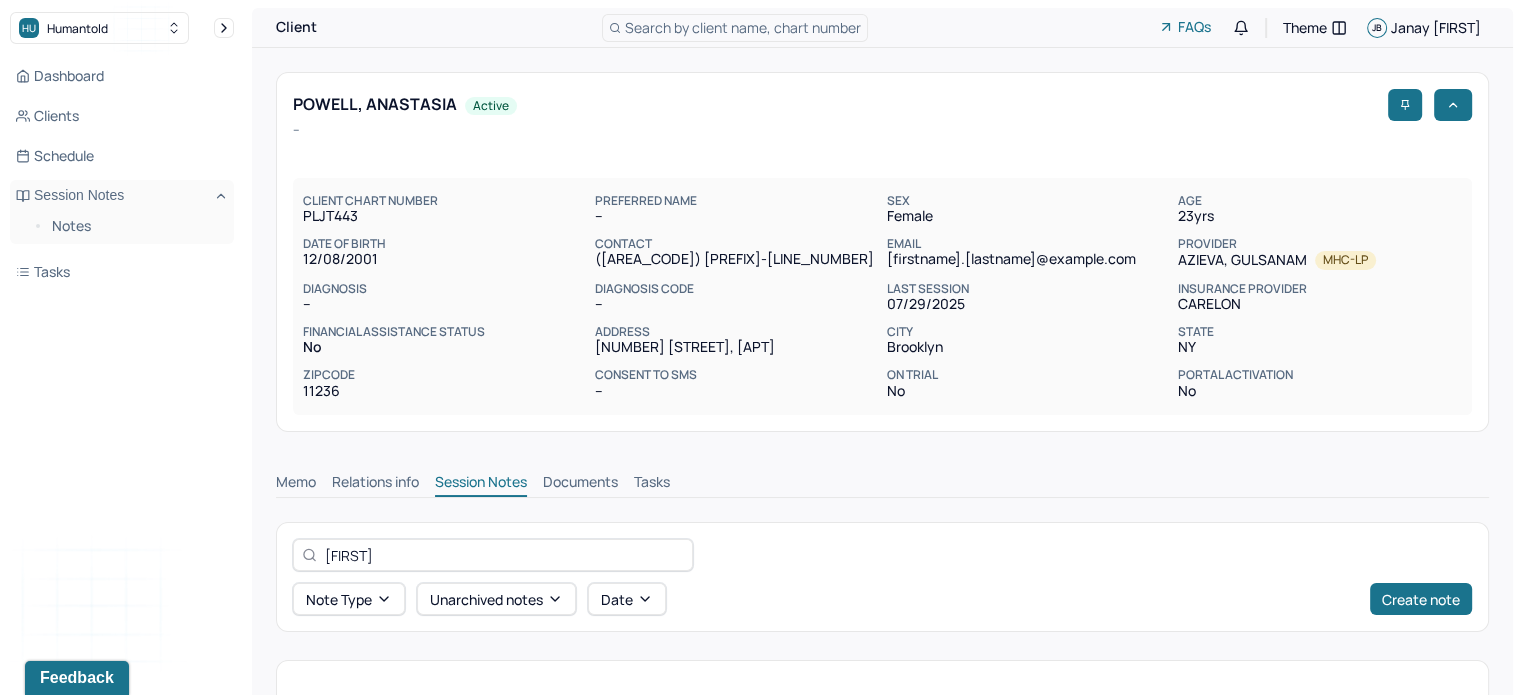 type on "[FIRST]" 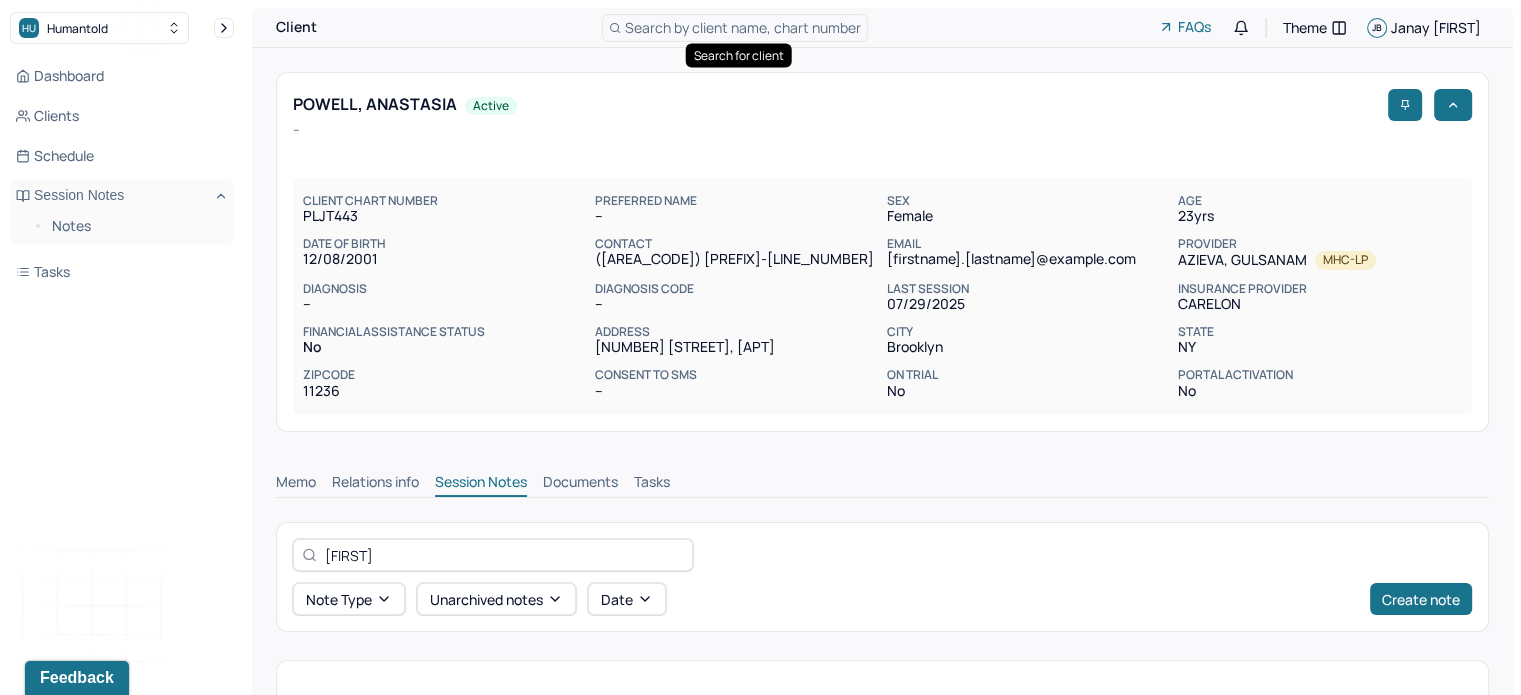 click on "Search for client Search for client" at bounding box center (739, 56) 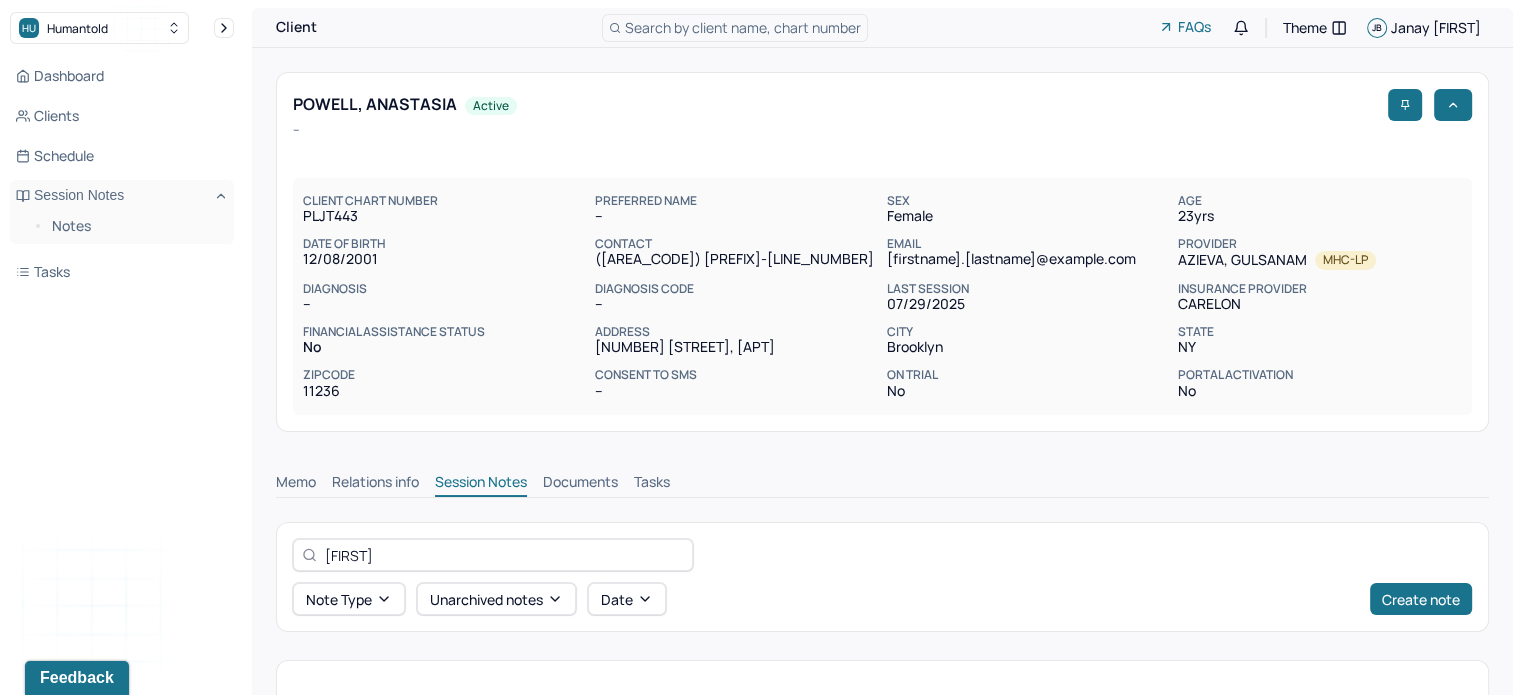 click on "Search by client name, chart number" at bounding box center (743, 27) 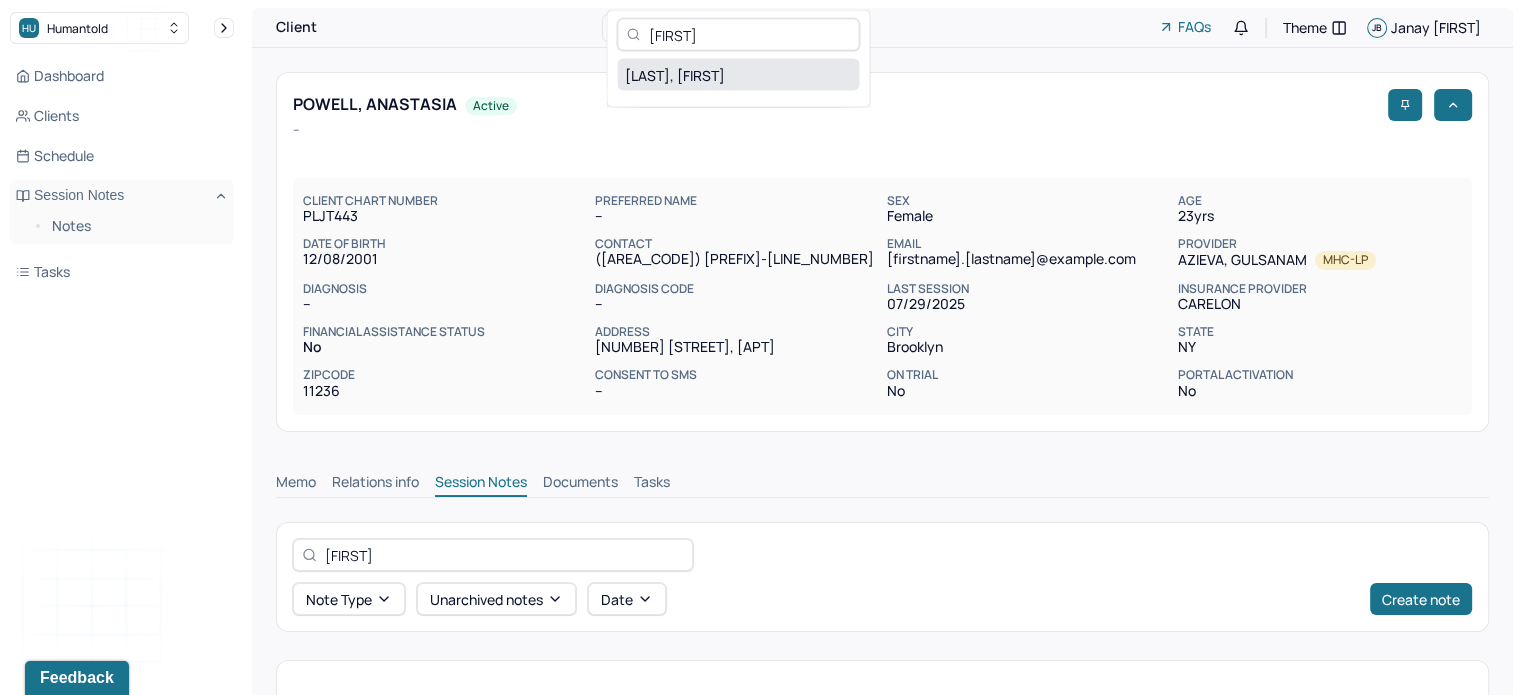 type on "[FIRST]" 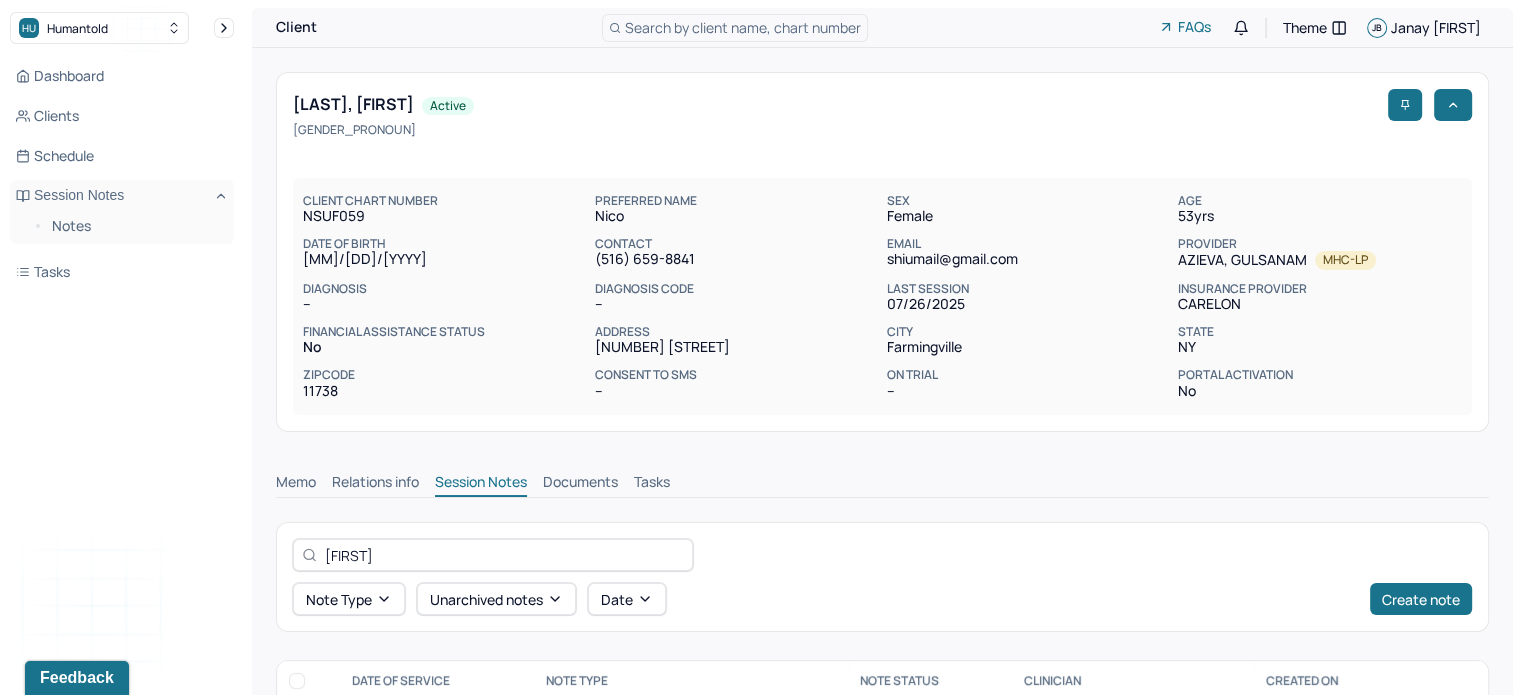 scroll, scrollTop: 0, scrollLeft: 0, axis: both 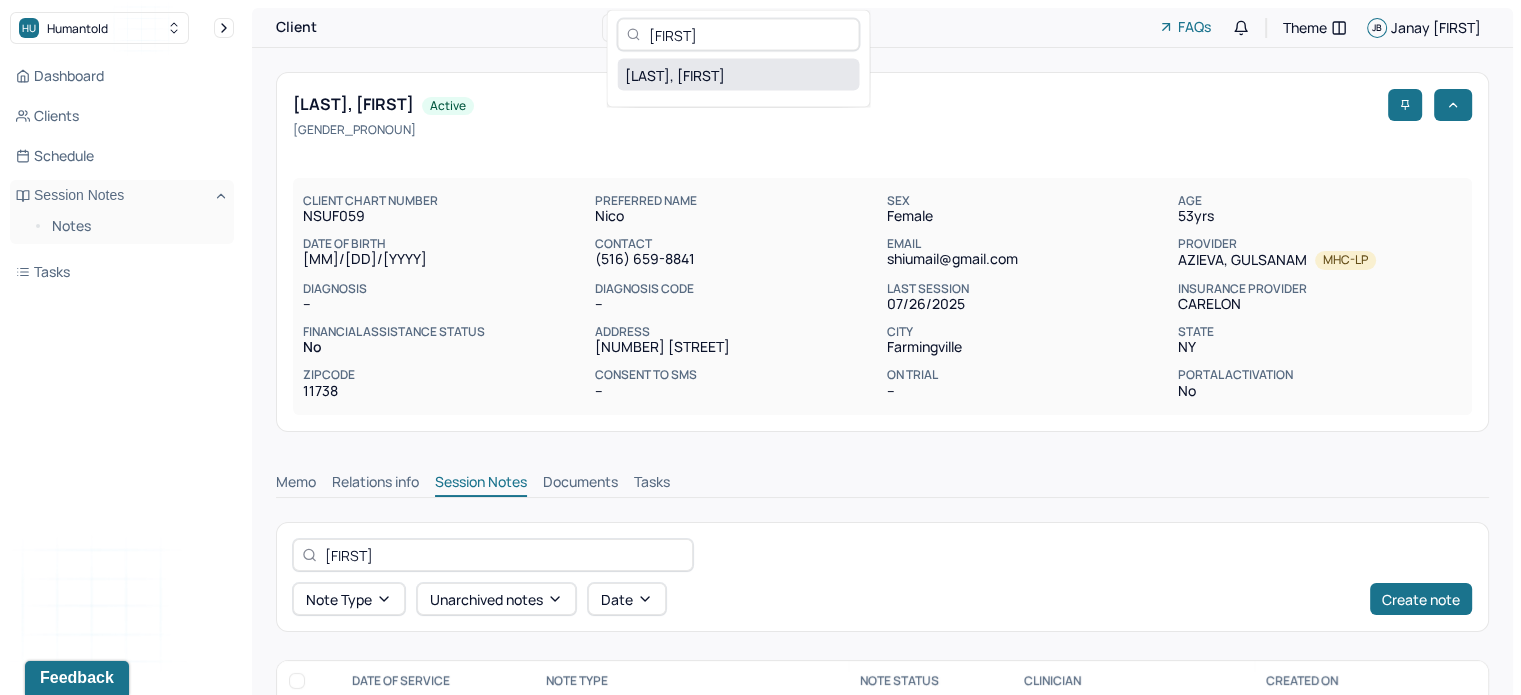 type on "[FIRST]" 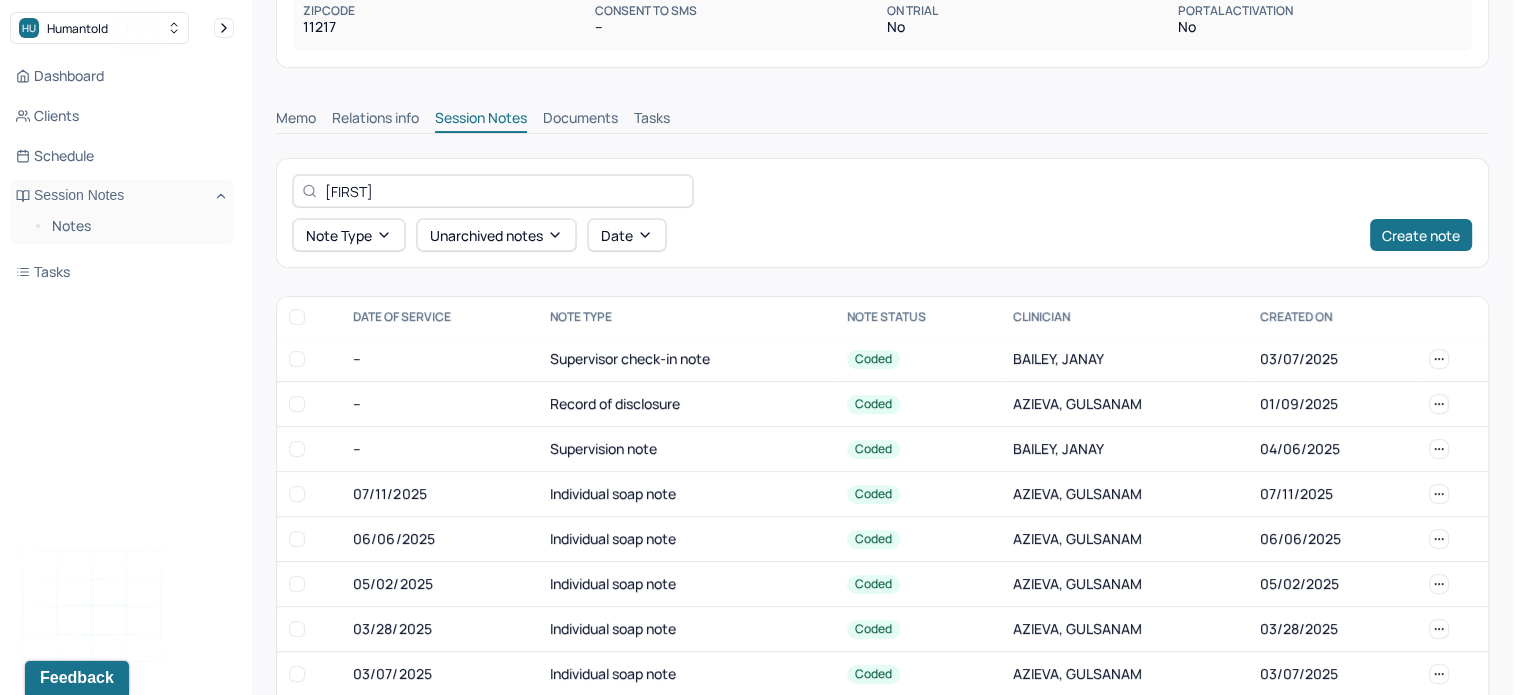 scroll, scrollTop: 364, scrollLeft: 0, axis: vertical 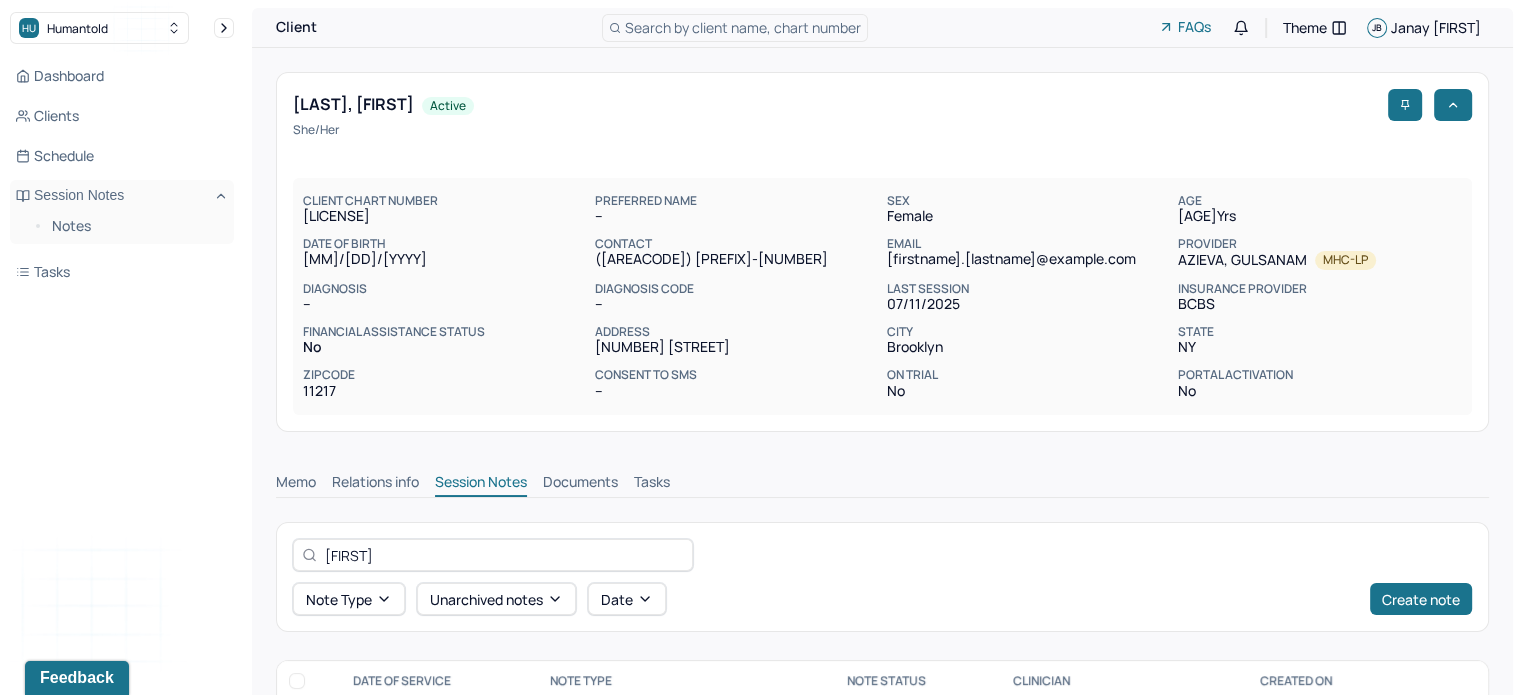 click on "Search by client name, chart number" at bounding box center (743, 27) 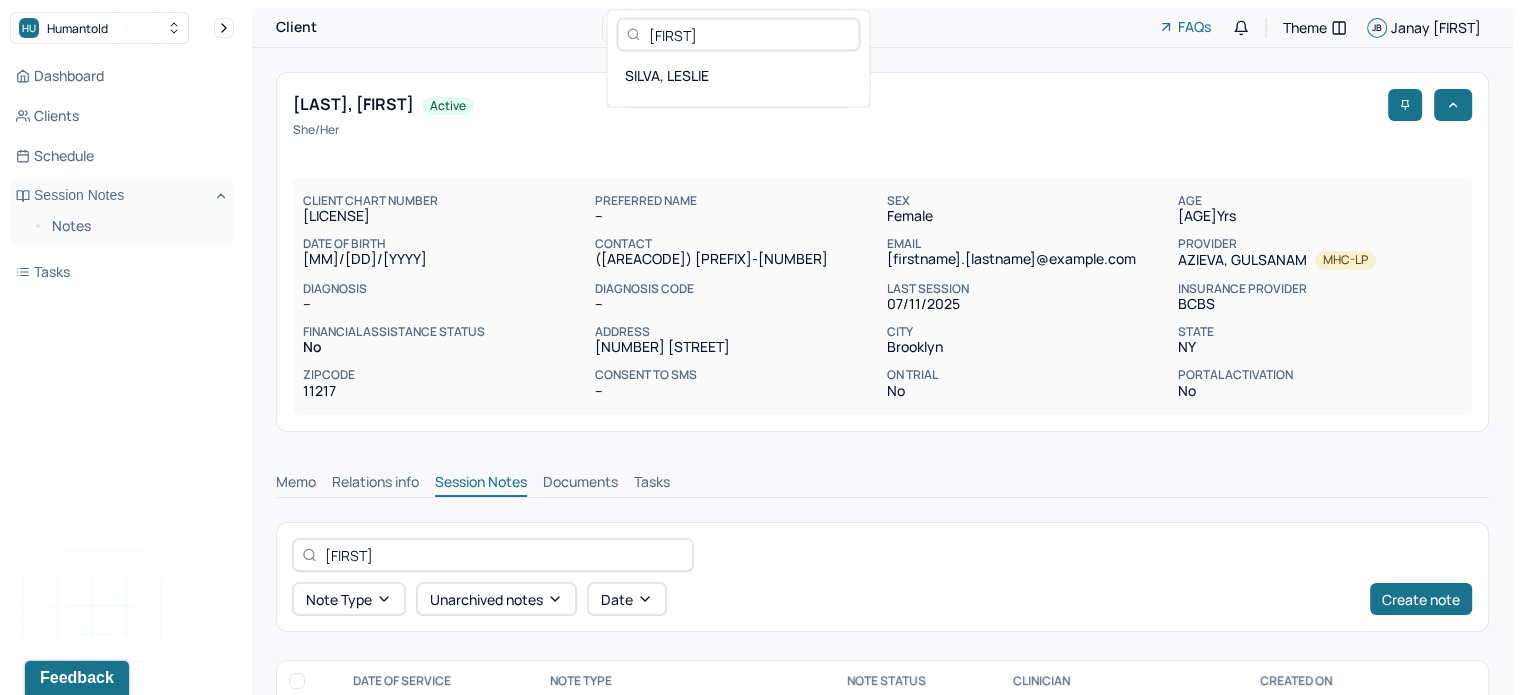 type on "[FIRST]" 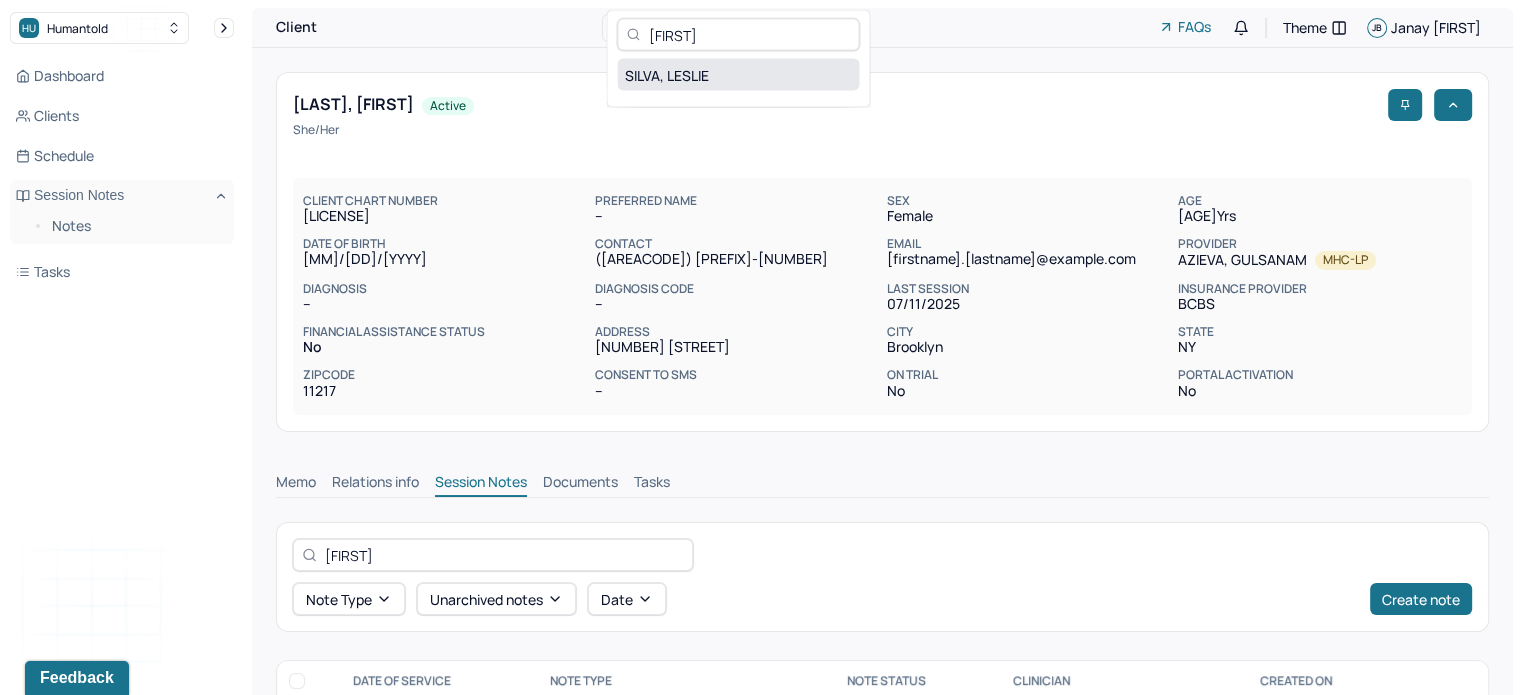 click on "SILVA, LESLIE" at bounding box center (738, 75) 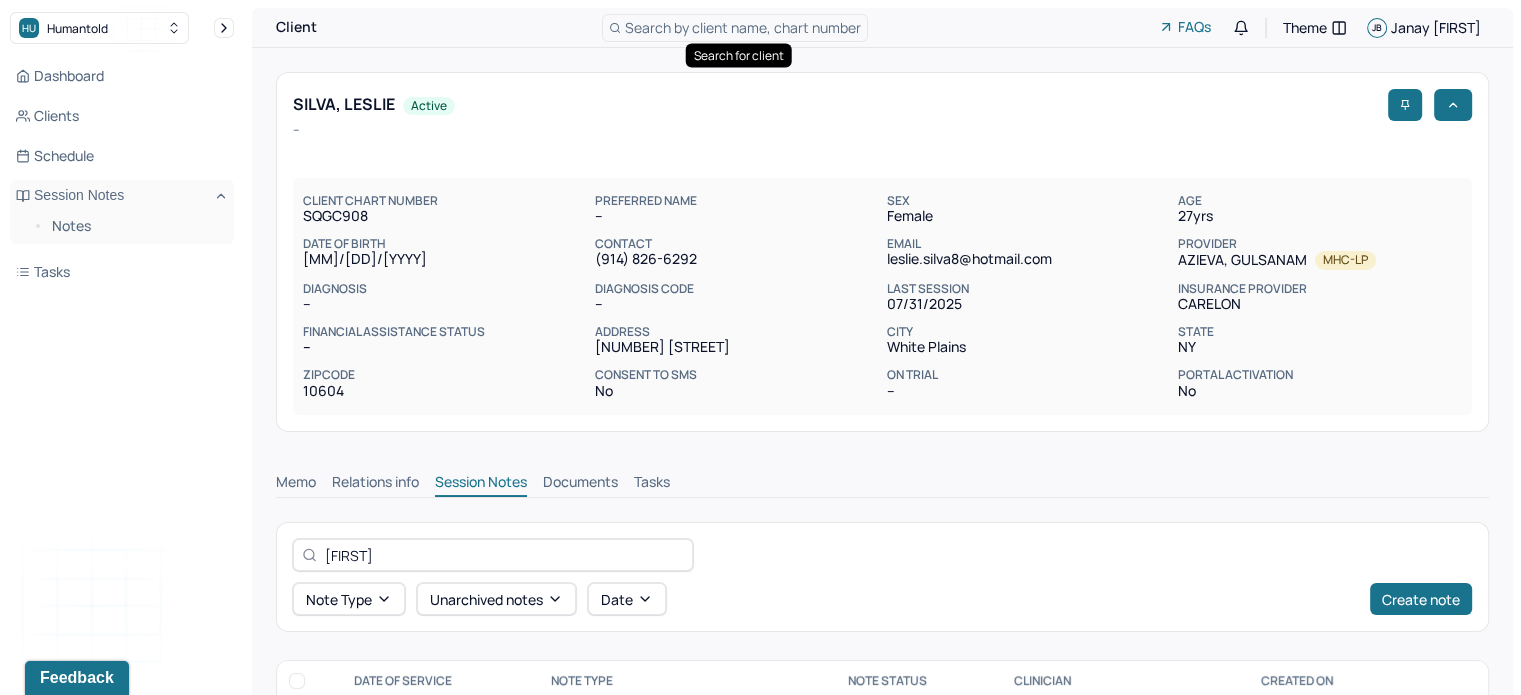 scroll, scrollTop: 0, scrollLeft: 0, axis: both 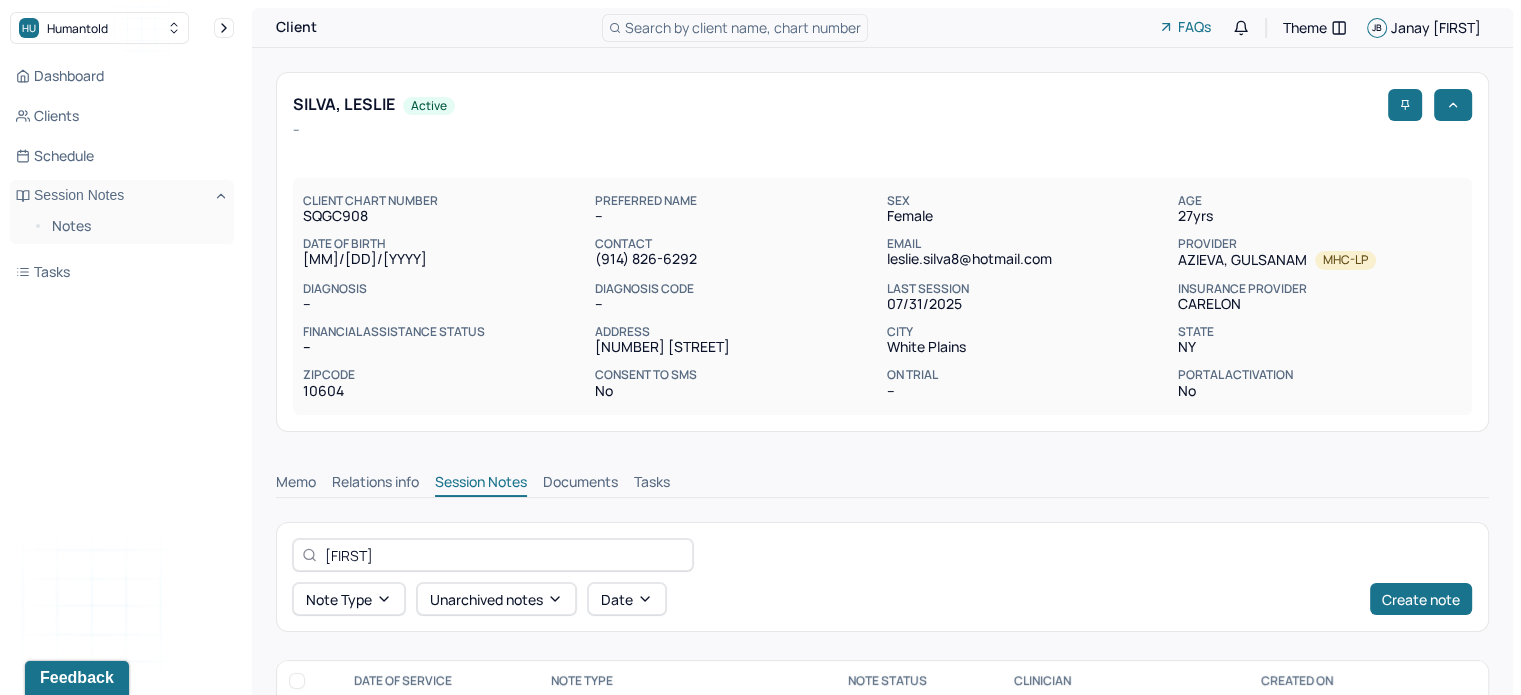 click on "Search by client name, chart number" at bounding box center [743, 27] 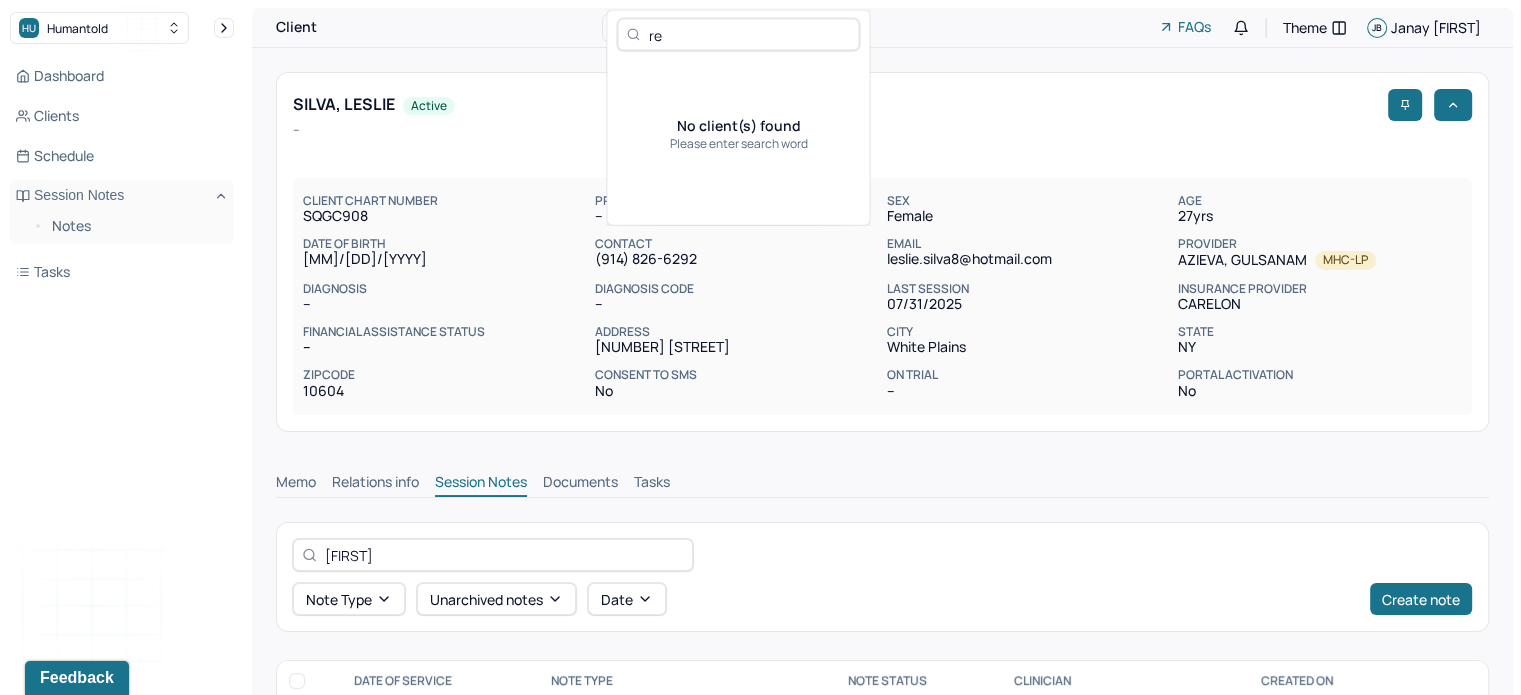 type on "[FIRST]" 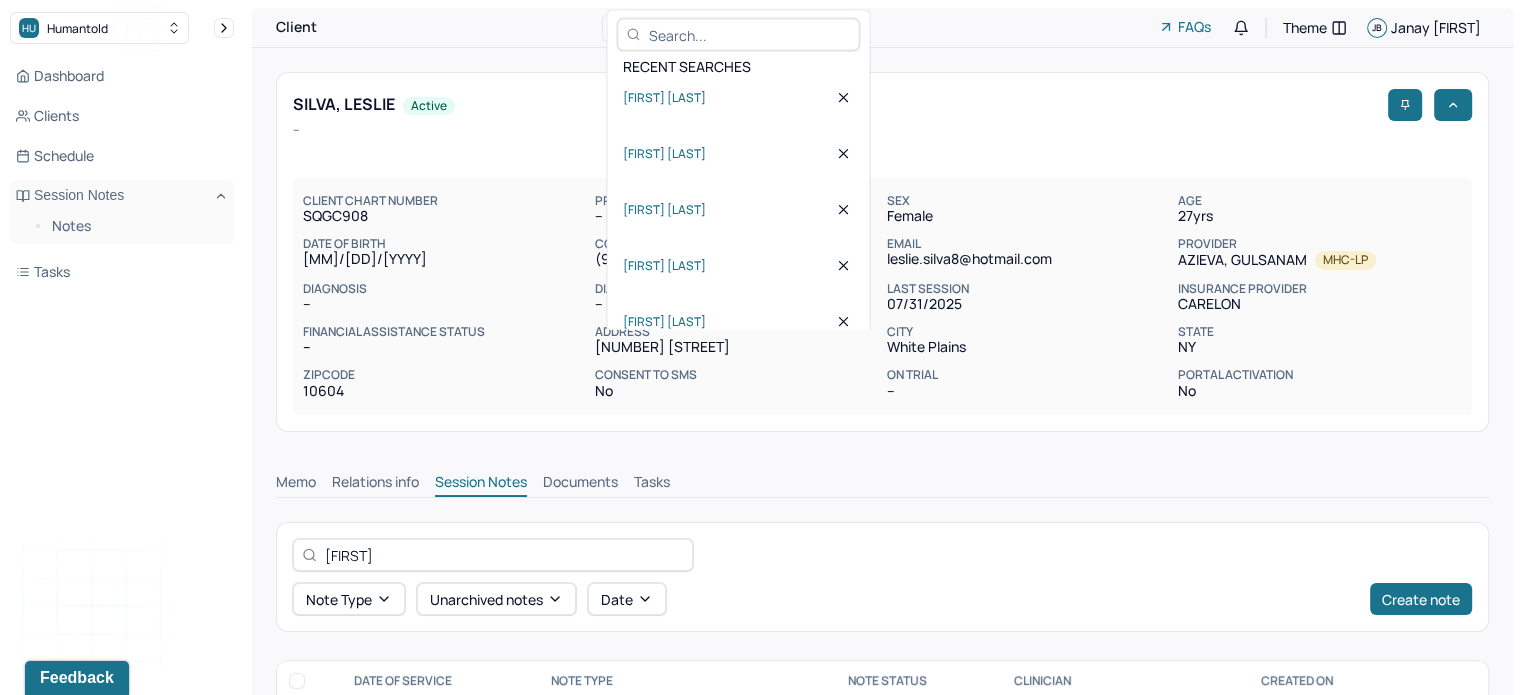 type 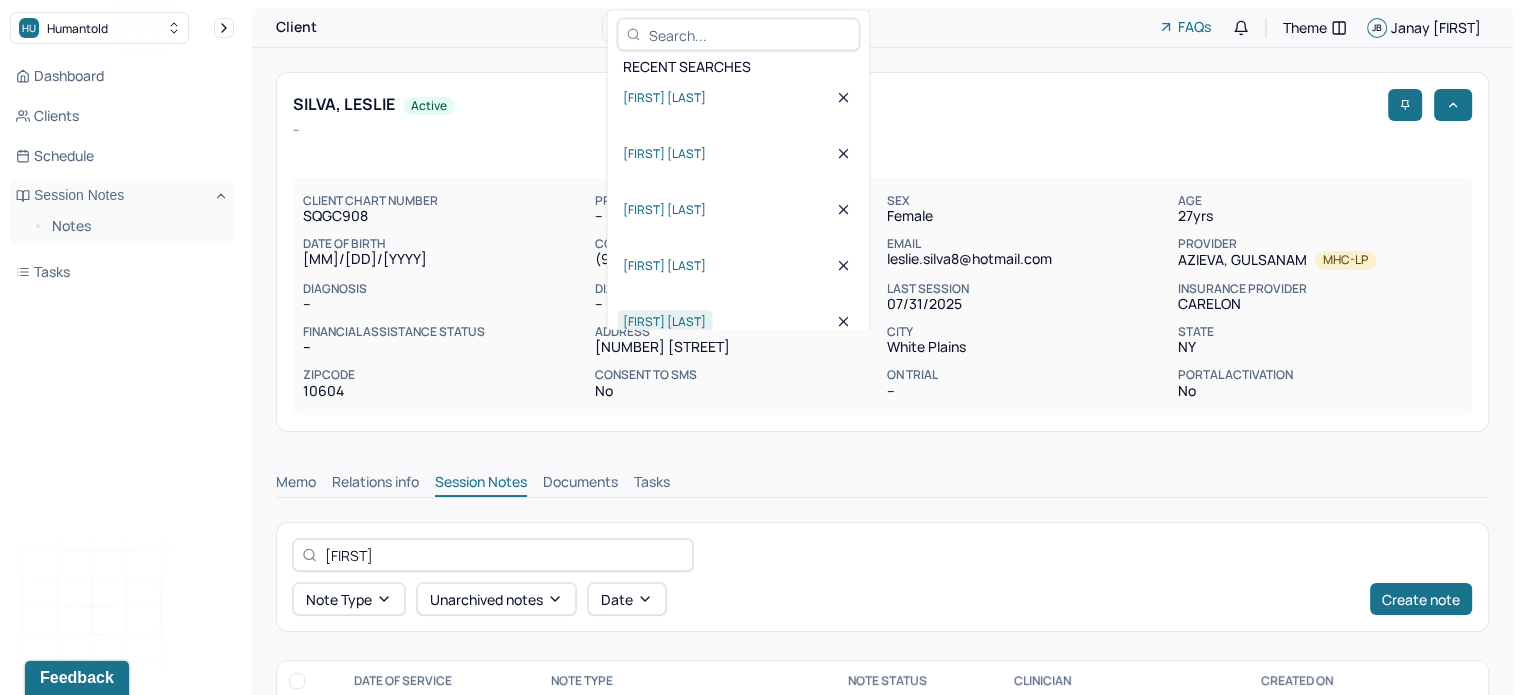 click on "[FIRST] [LAST]" at bounding box center [664, 321] 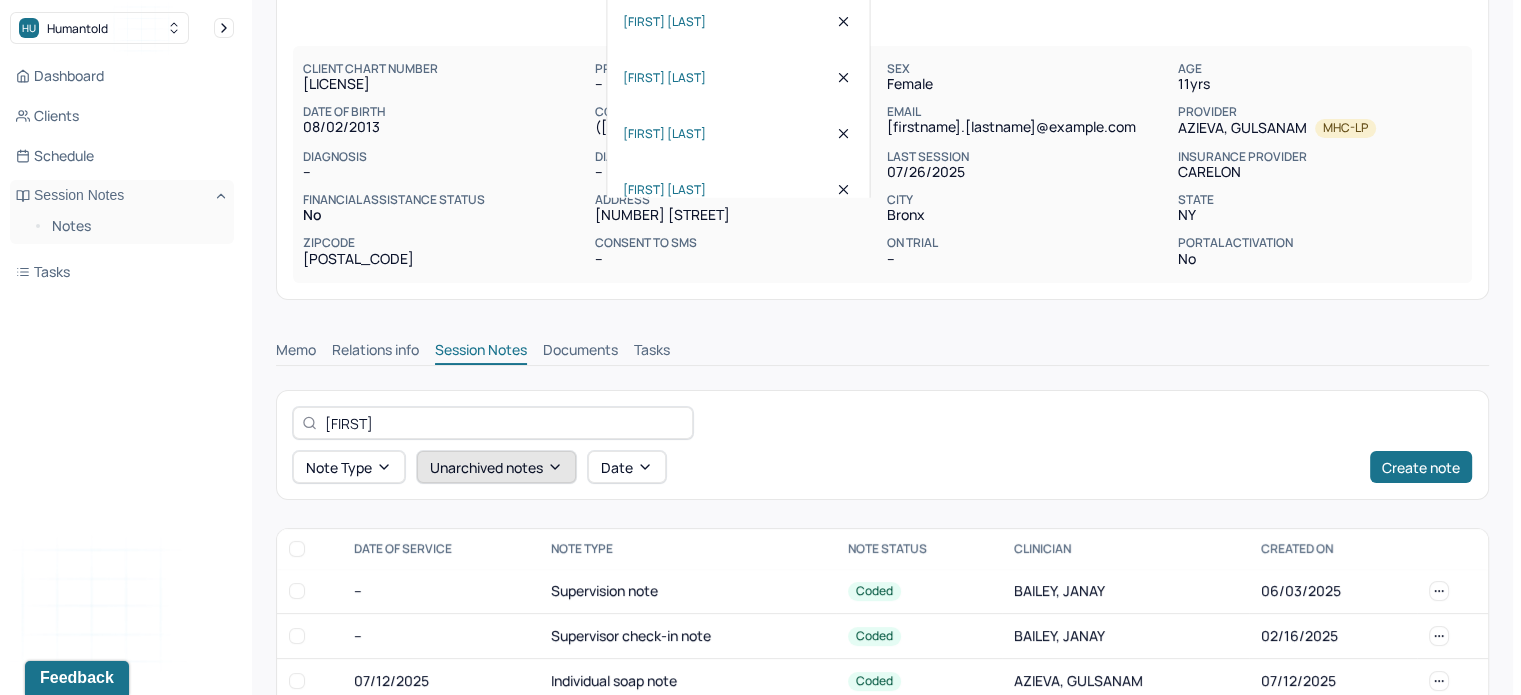 scroll, scrollTop: 132, scrollLeft: 0, axis: vertical 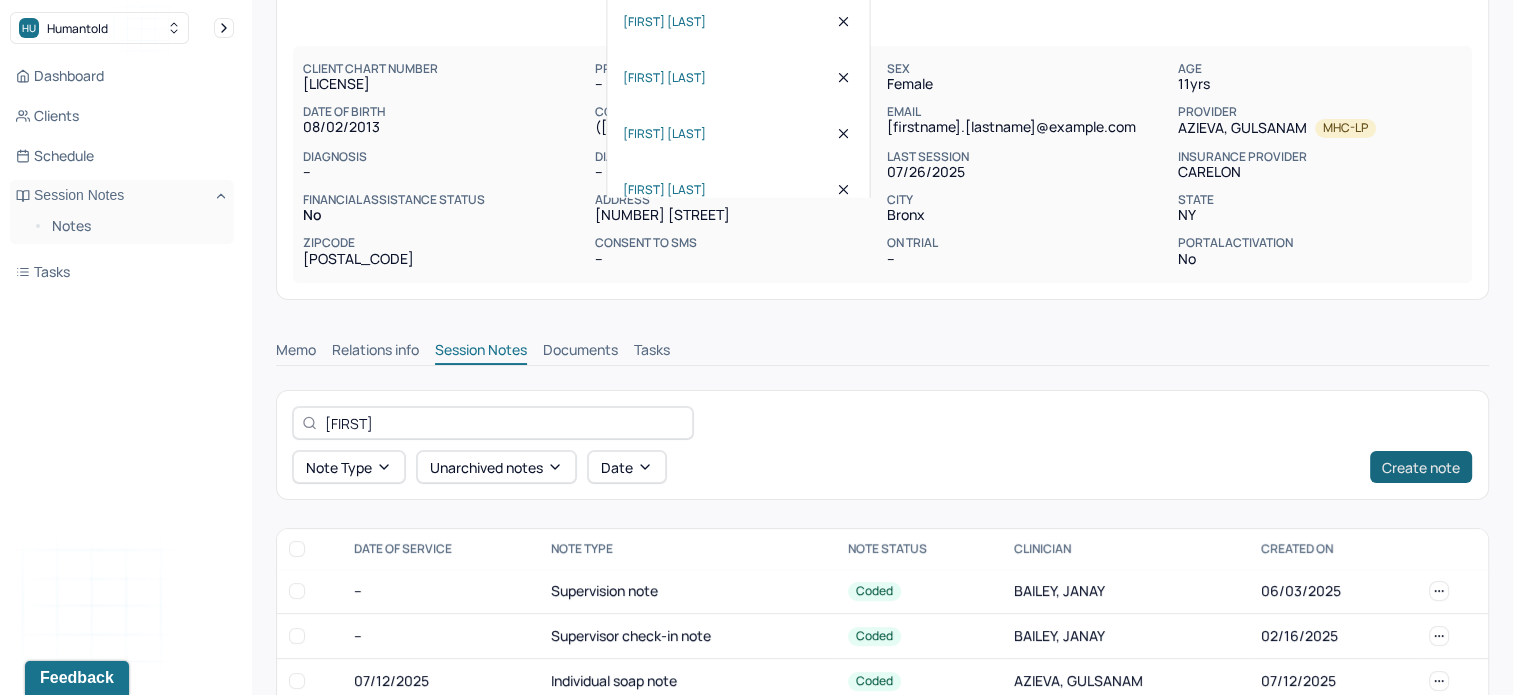 click on "Create note" at bounding box center (1421, 467) 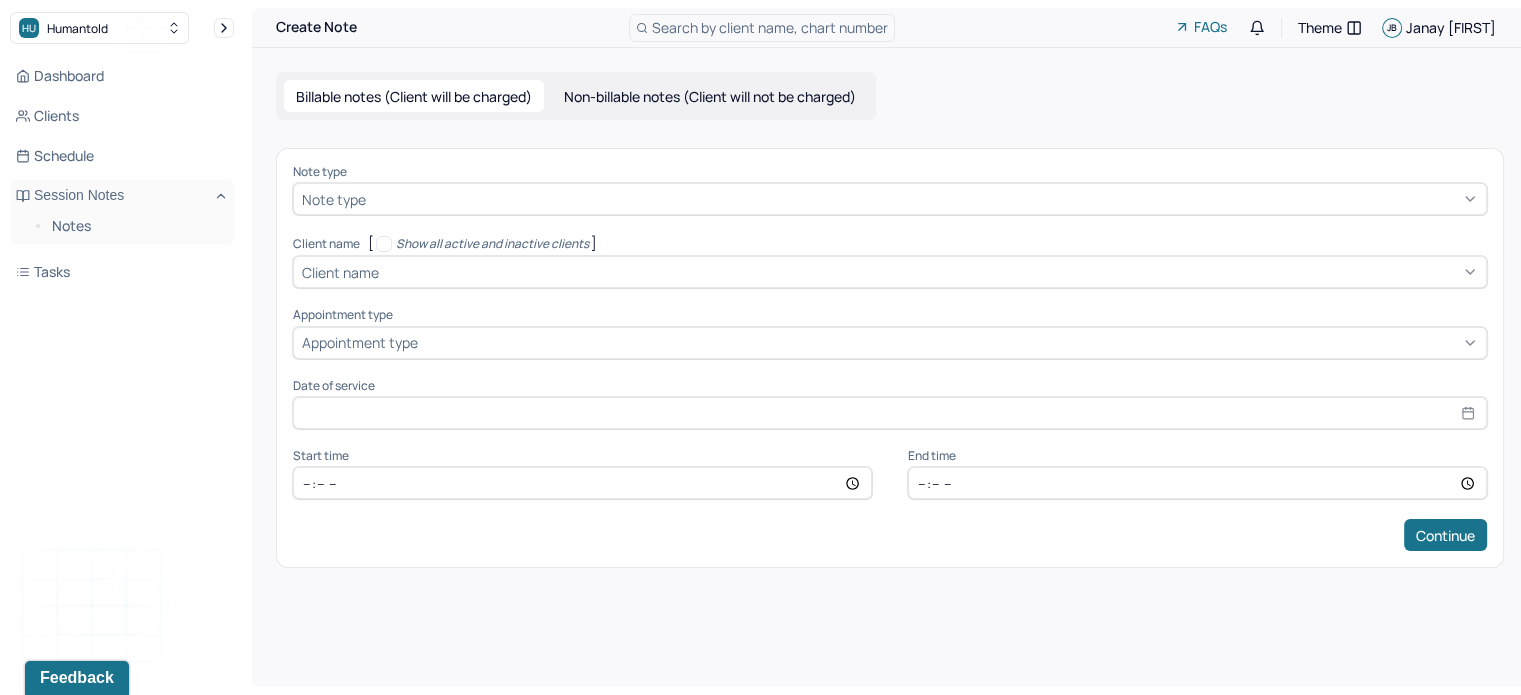 scroll, scrollTop: 0, scrollLeft: 0, axis: both 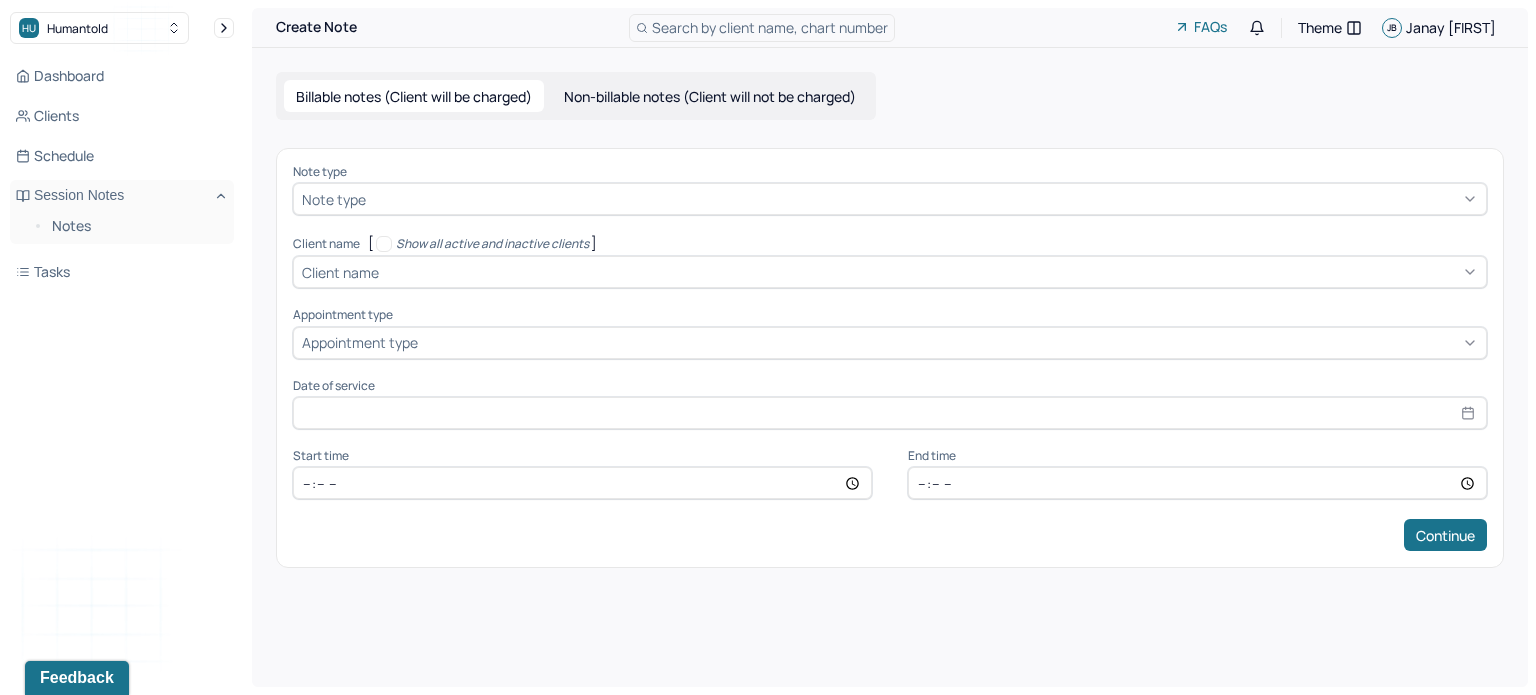 click on "Non-billable notes (Client will not be charged)" at bounding box center [710, 96] 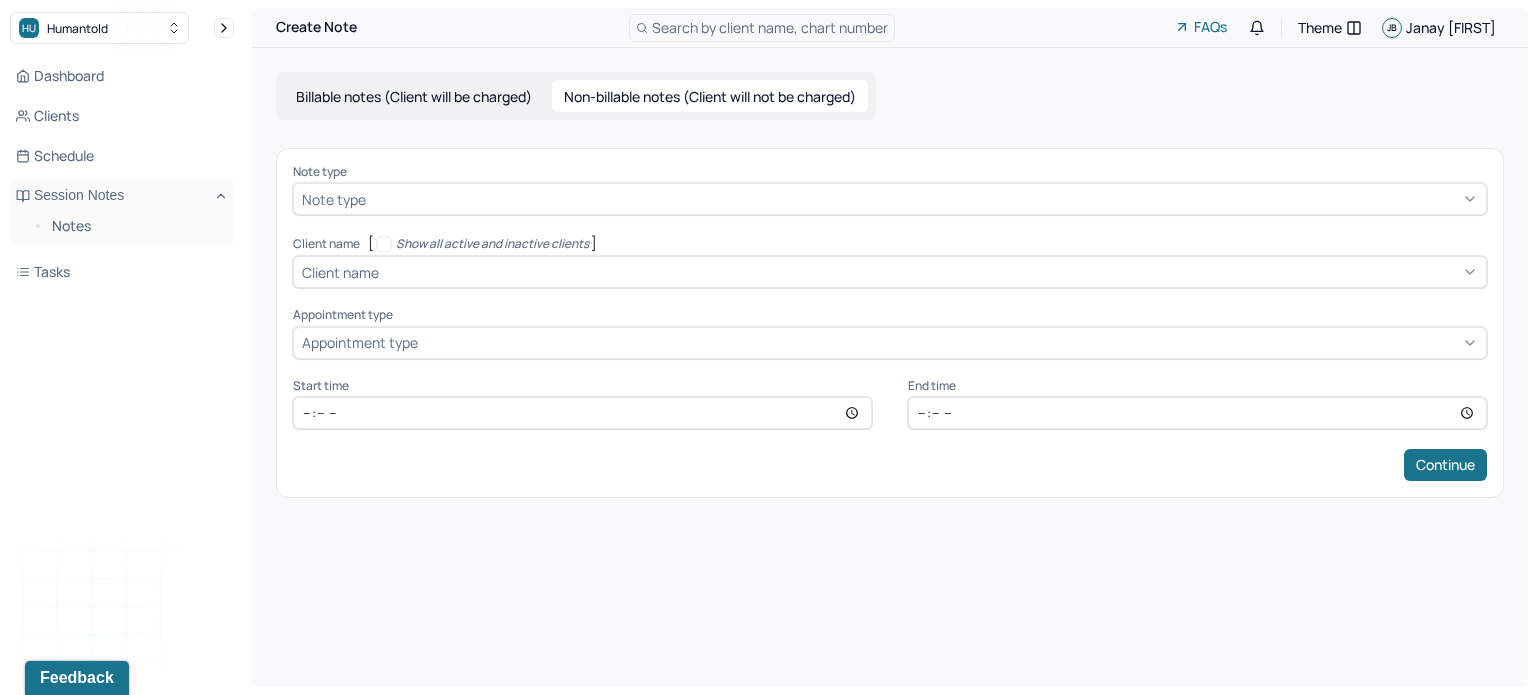 click on "Note type" at bounding box center [890, 199] 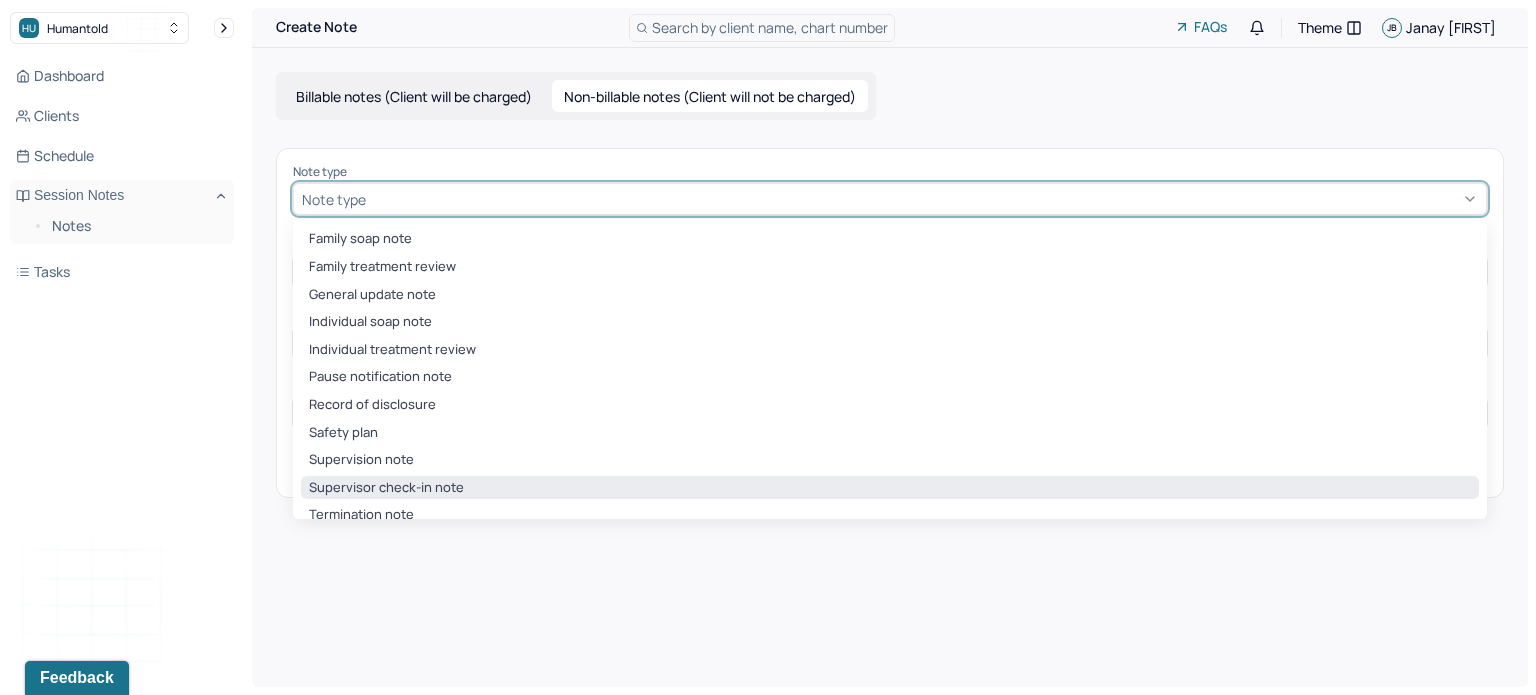 click on "Supervisor check-in note" at bounding box center (890, 488) 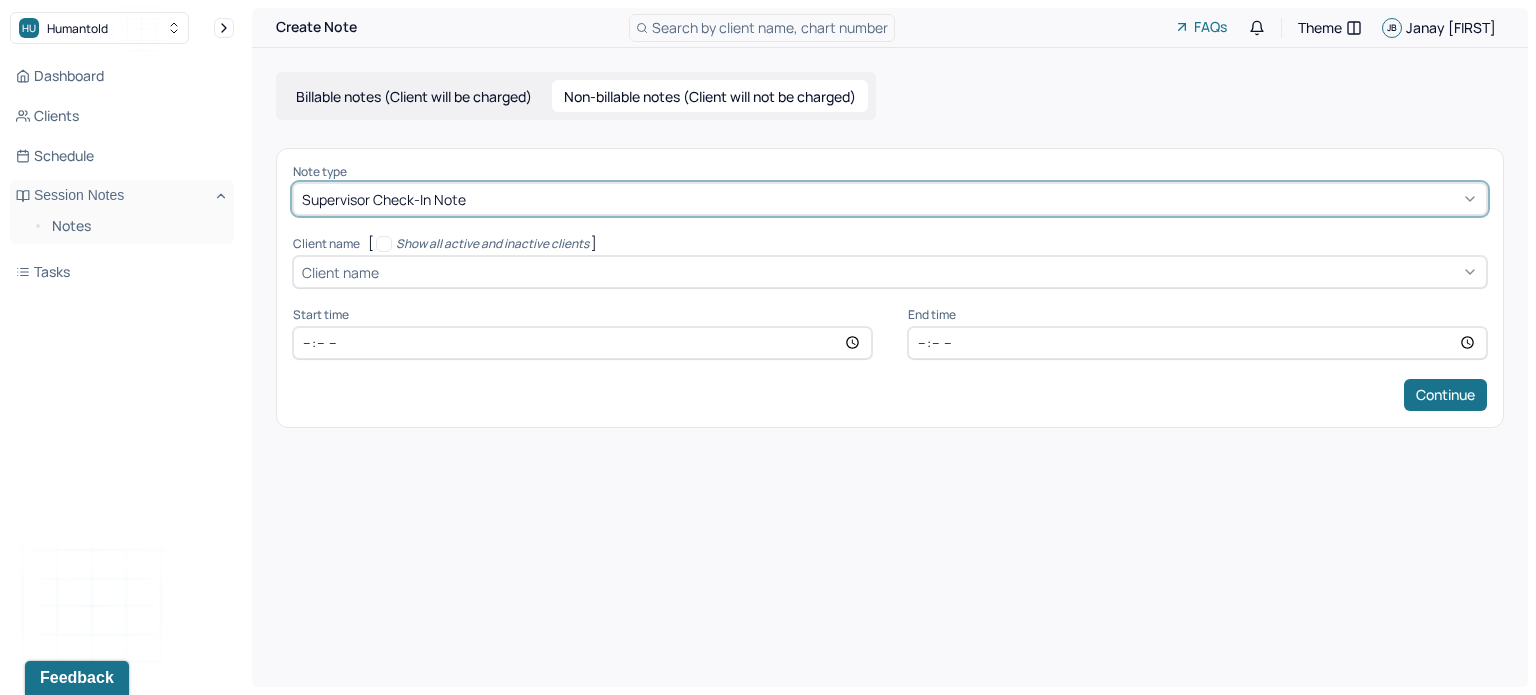 click on "Show all active and inactive clients" at bounding box center [492, 244] 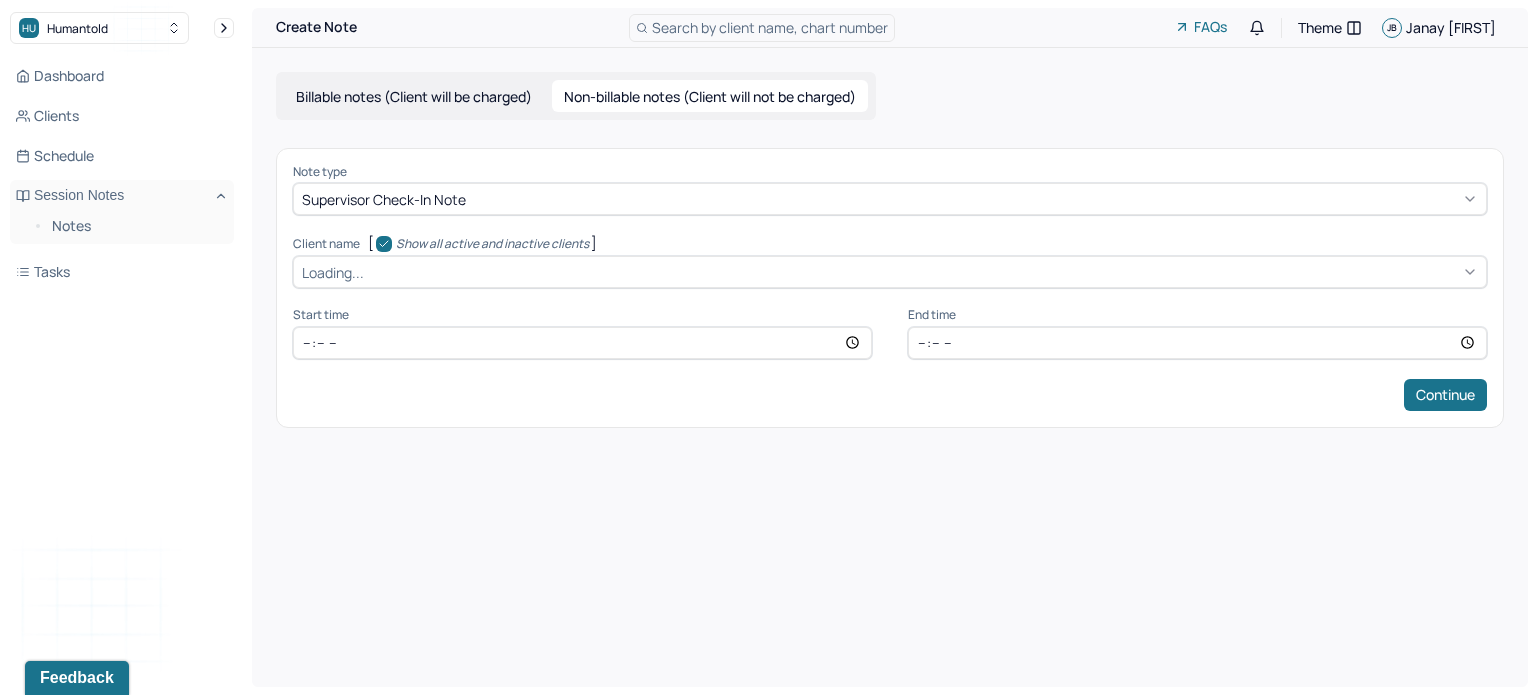 click at bounding box center [923, 272] 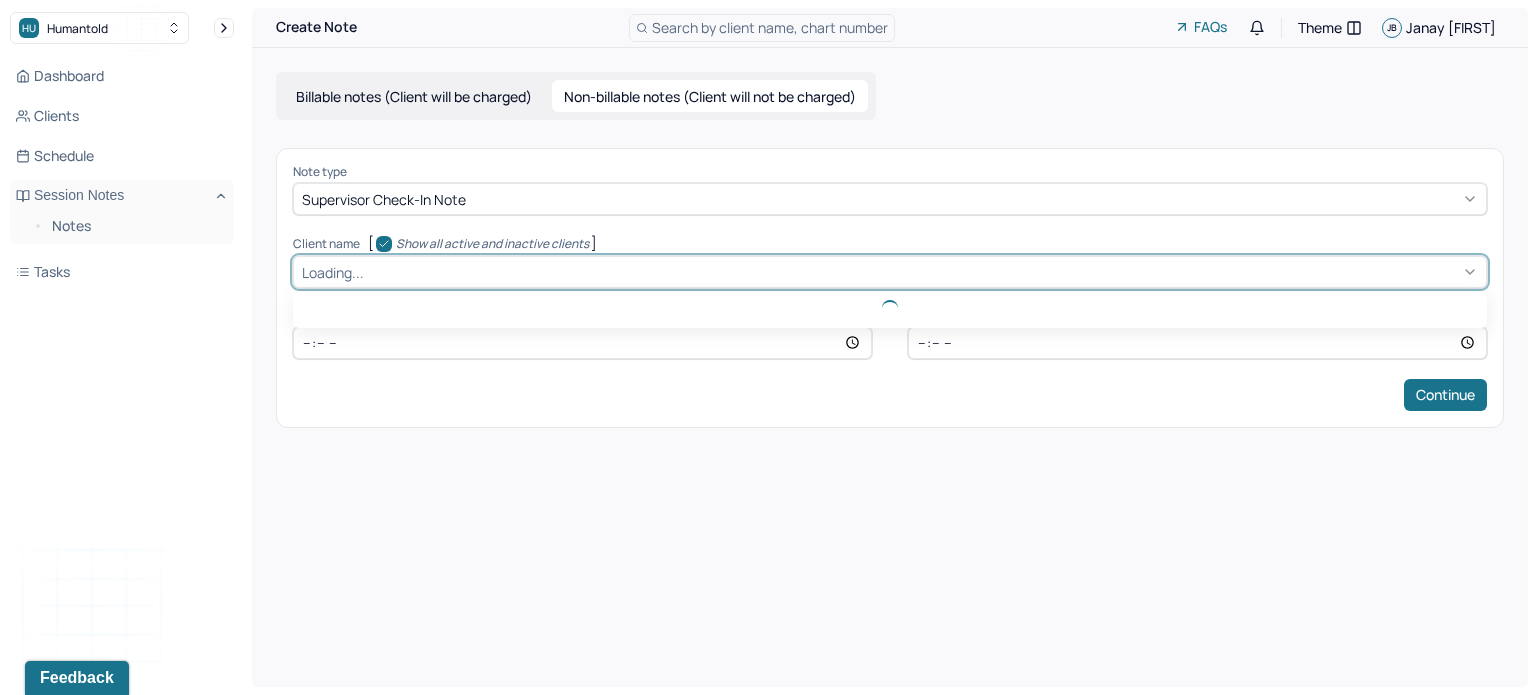 click on "Show all active and inactive clients" at bounding box center [492, 244] 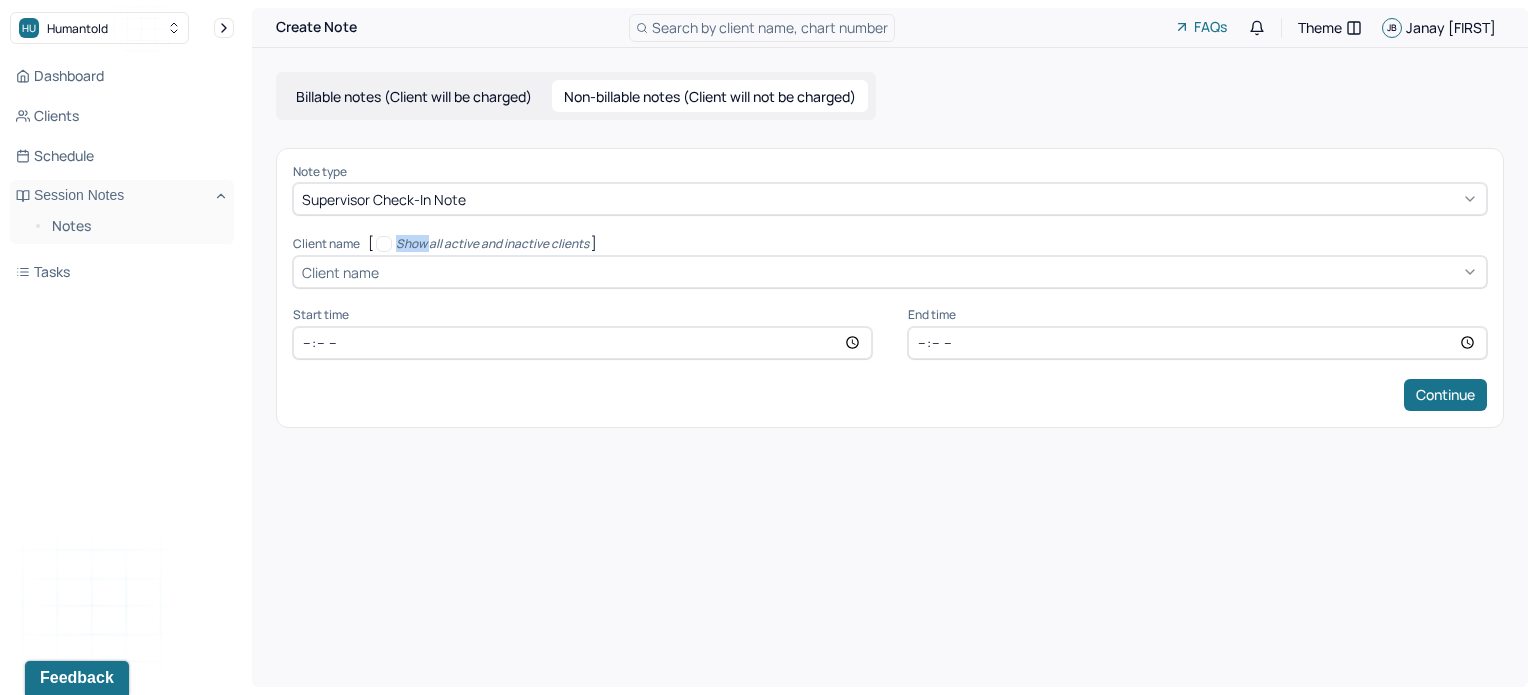 click on "Show all active and inactive clients" at bounding box center [492, 244] 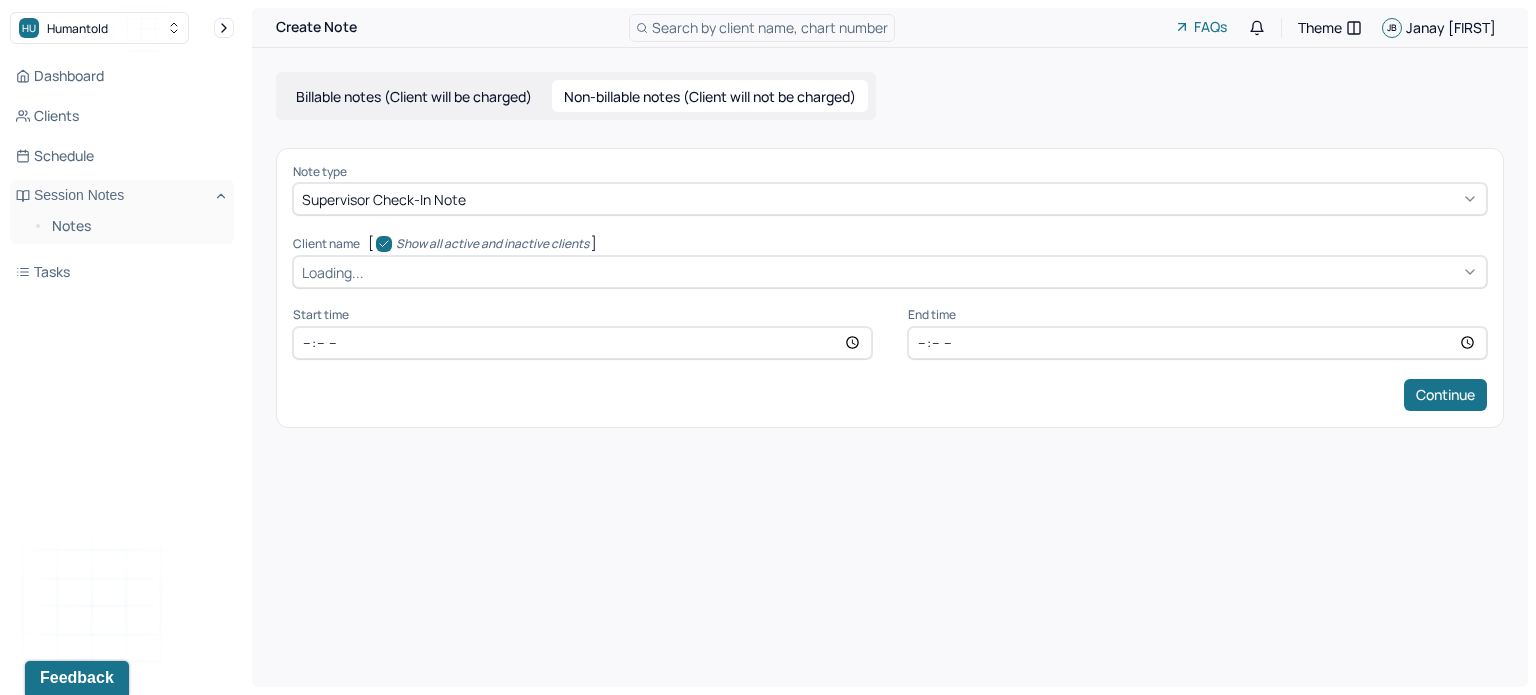 click 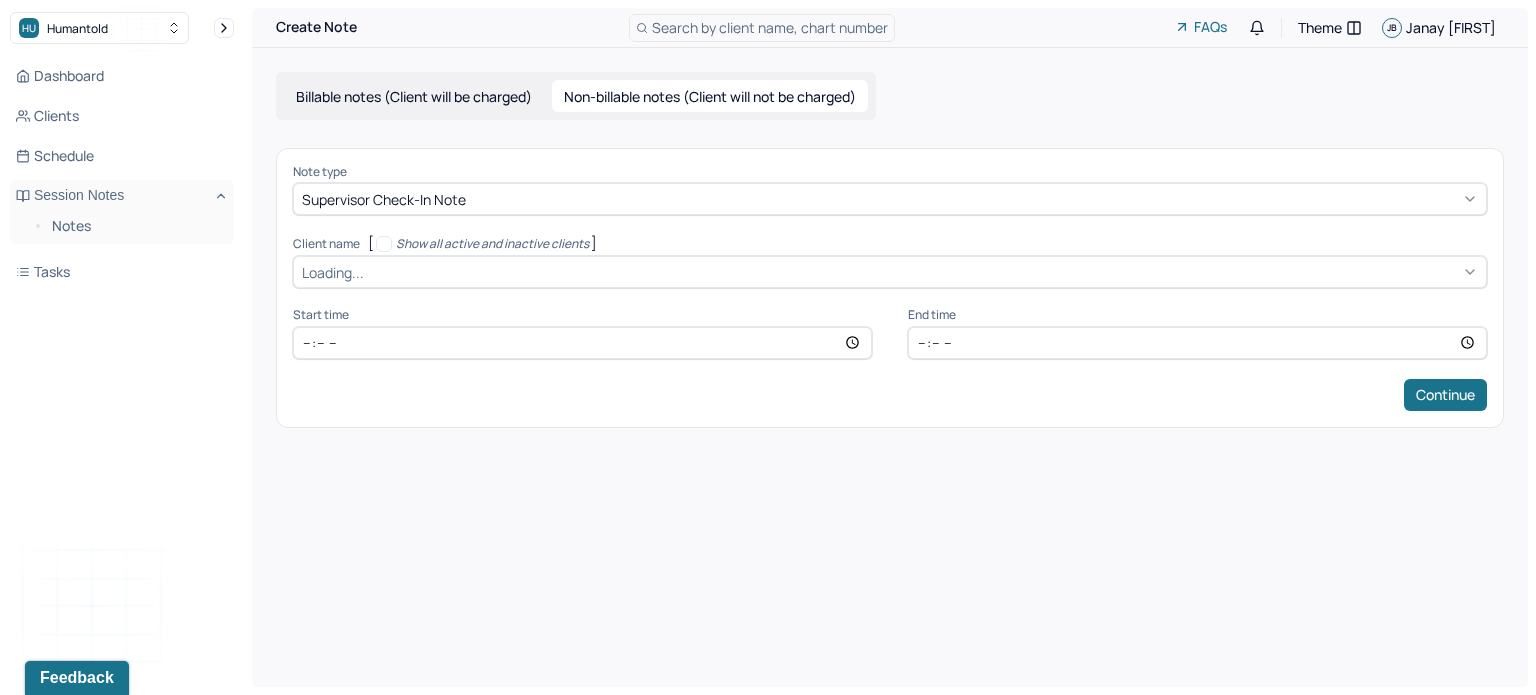 checkbox on "false" 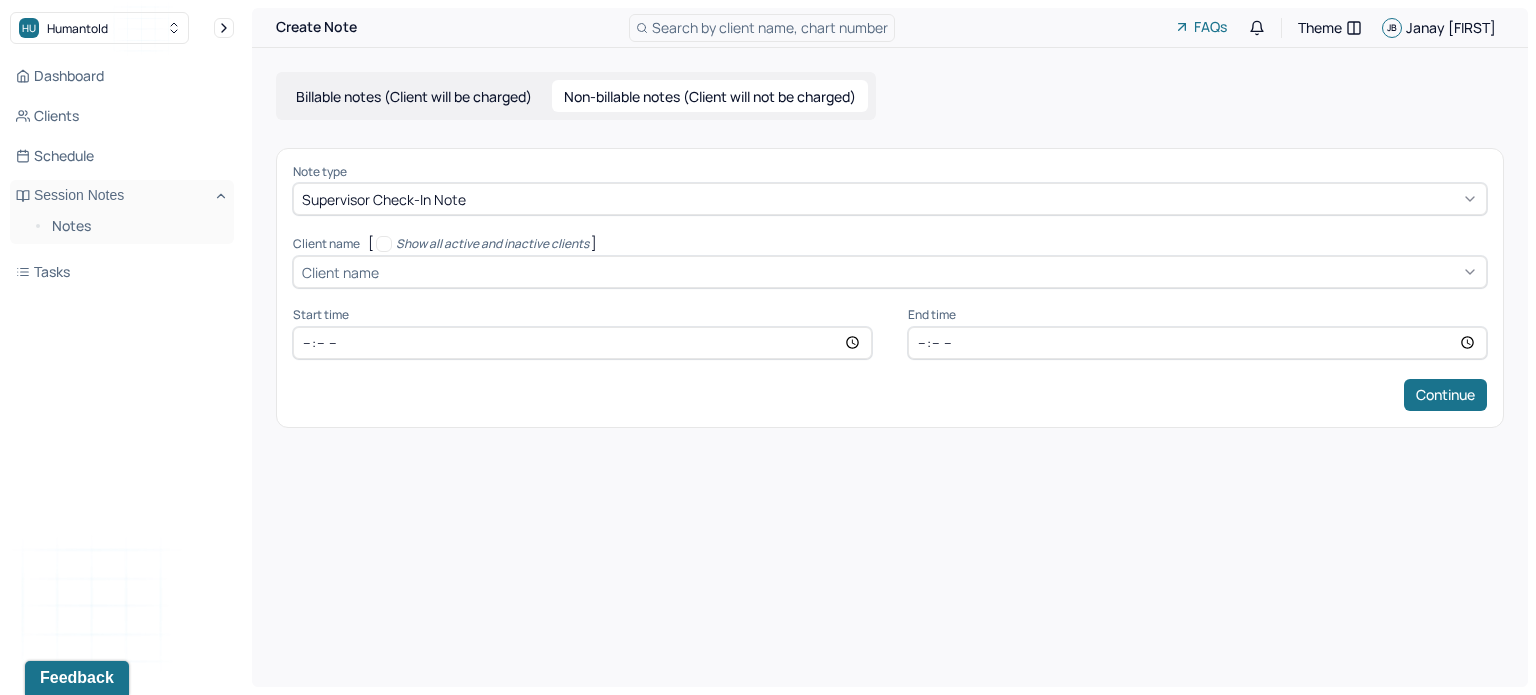 click on "Client name" at bounding box center [340, 272] 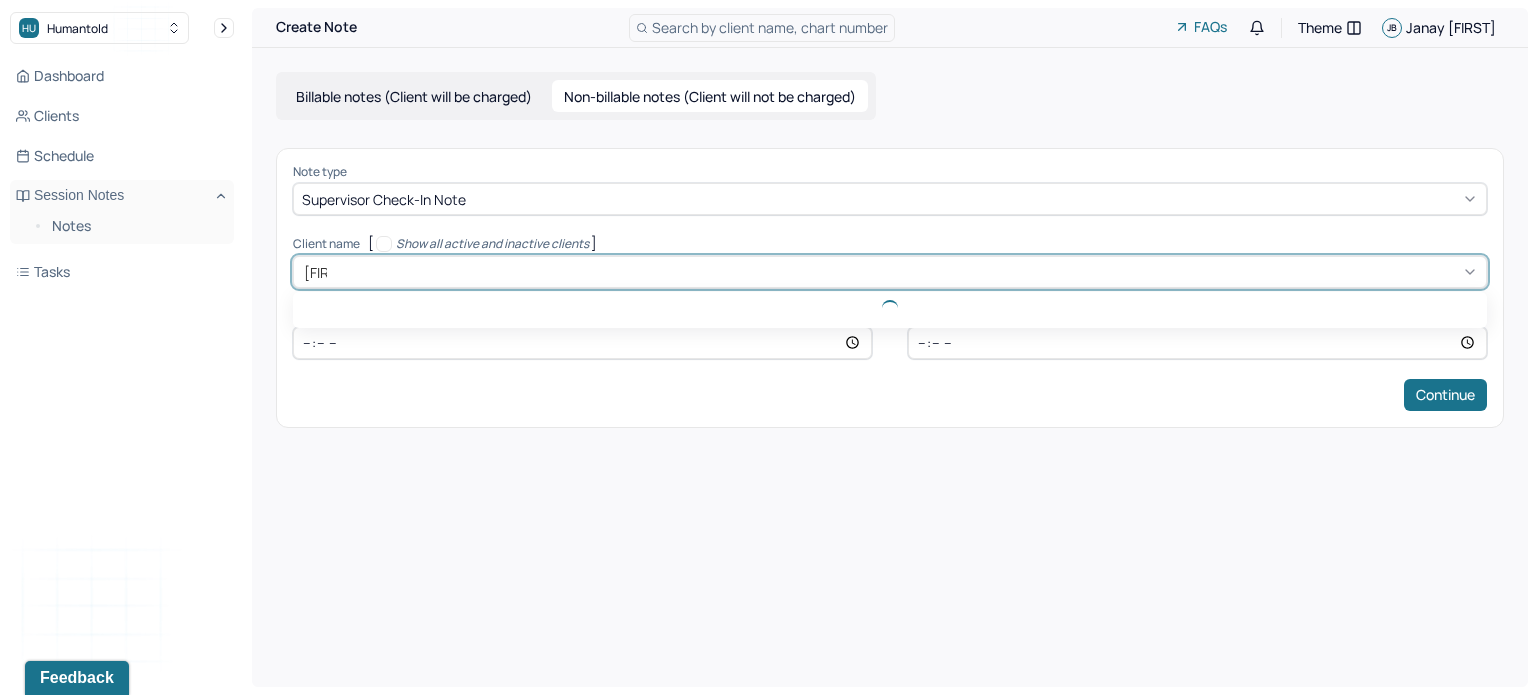 type on "jenn" 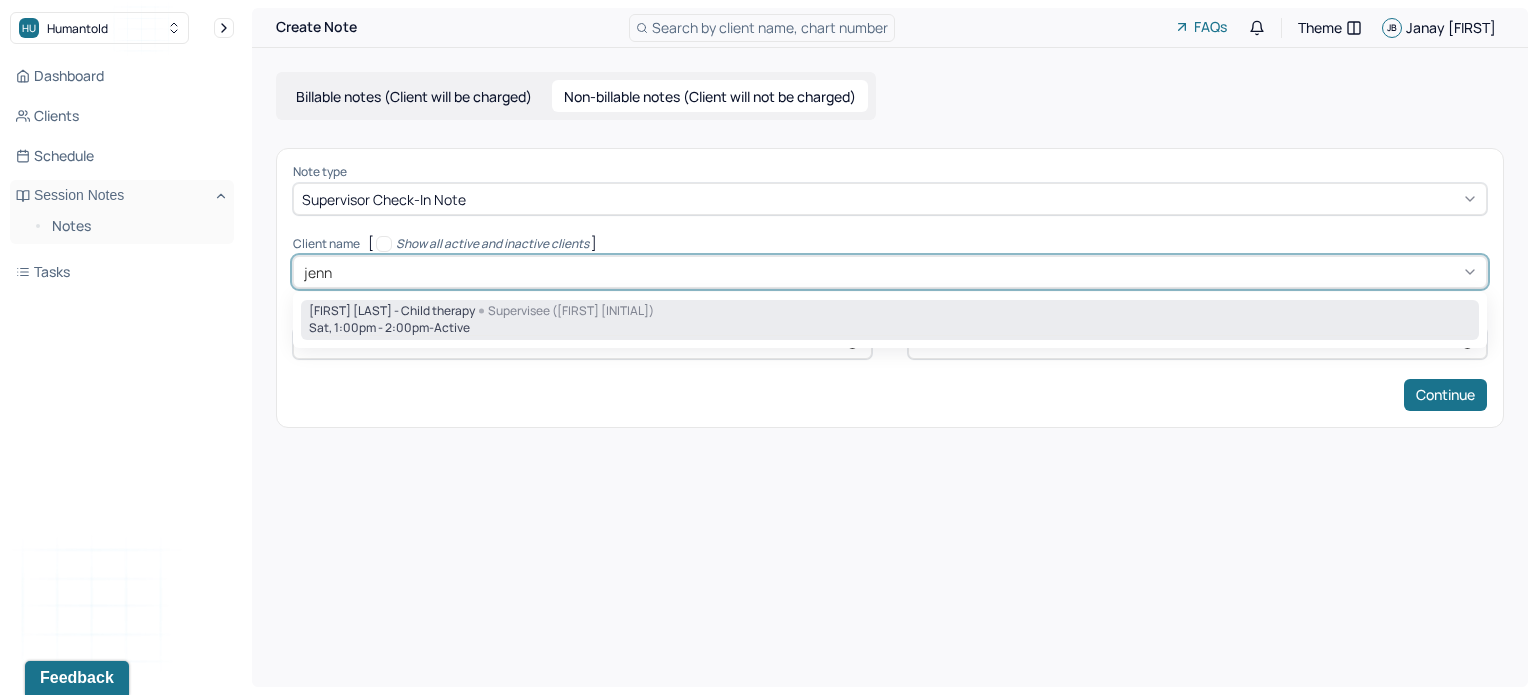 click on "[FIRST] [LAST] - Child therapy" at bounding box center [392, 311] 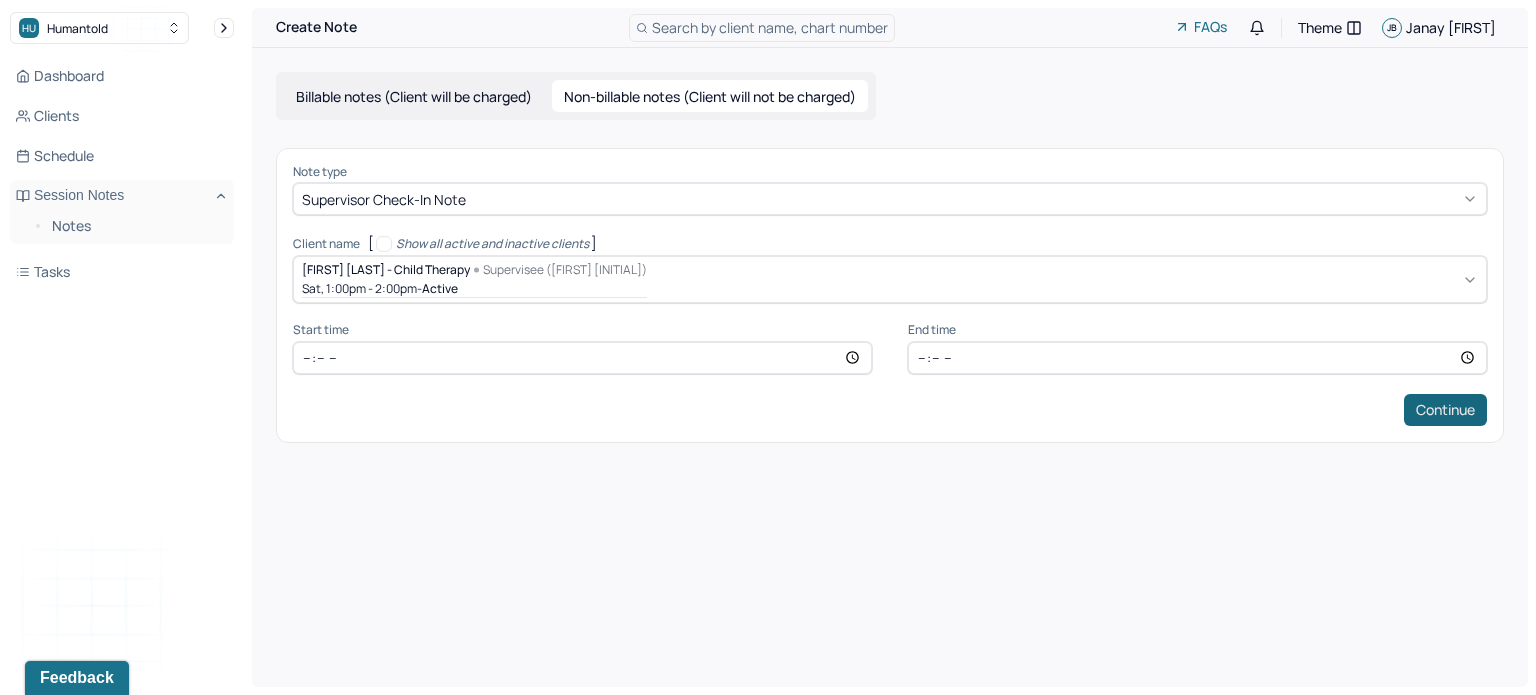 click on "Continue" at bounding box center (1445, 410) 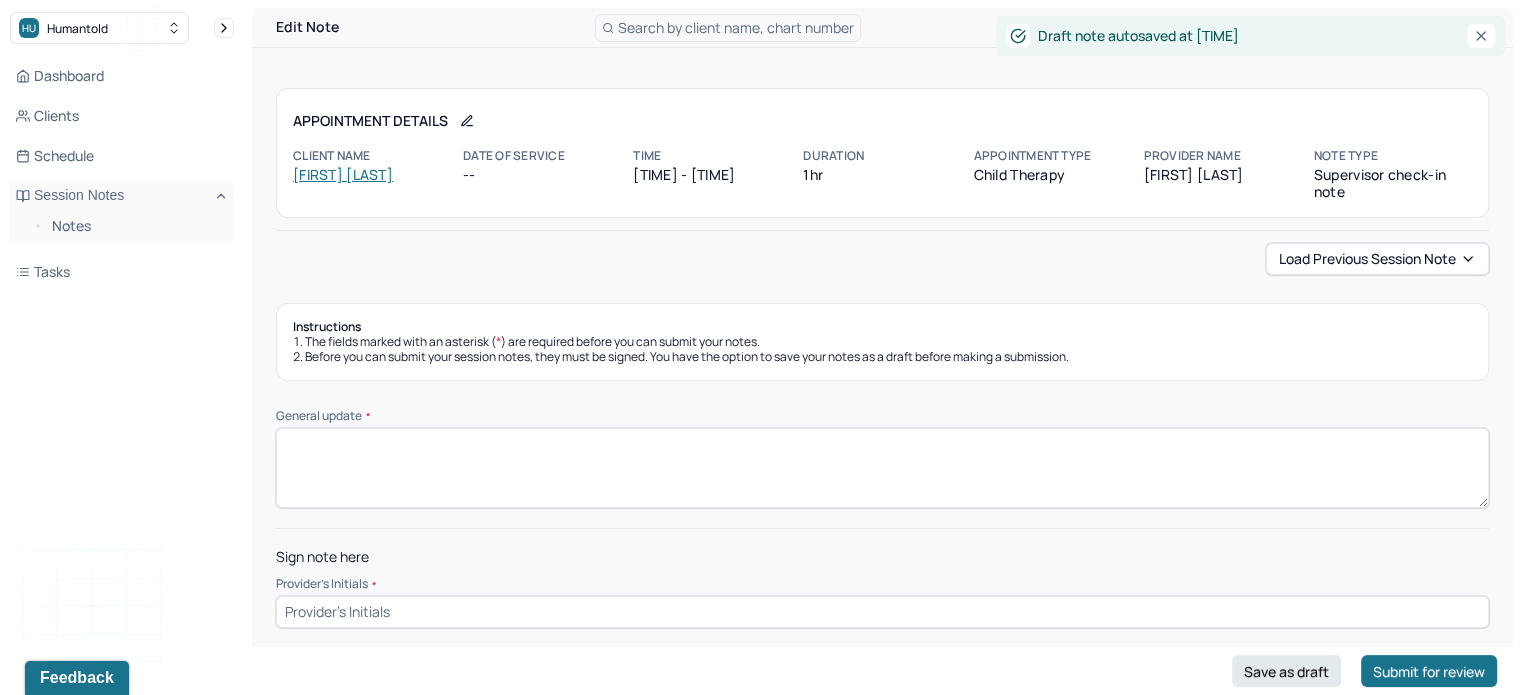 click on "General update *" at bounding box center [882, 468] 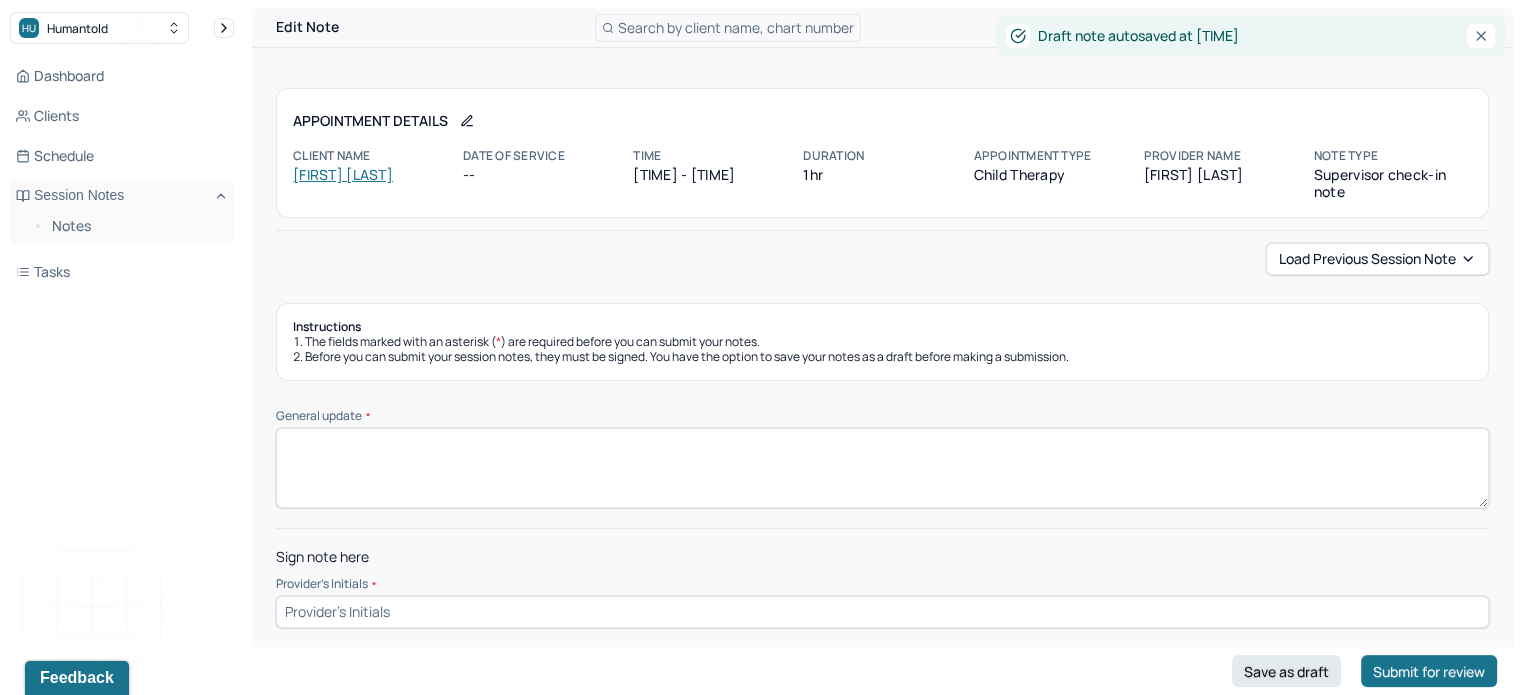 paste on "Supervisor reached out to the client. Positive feedback regarding LP therapist. No concerns." 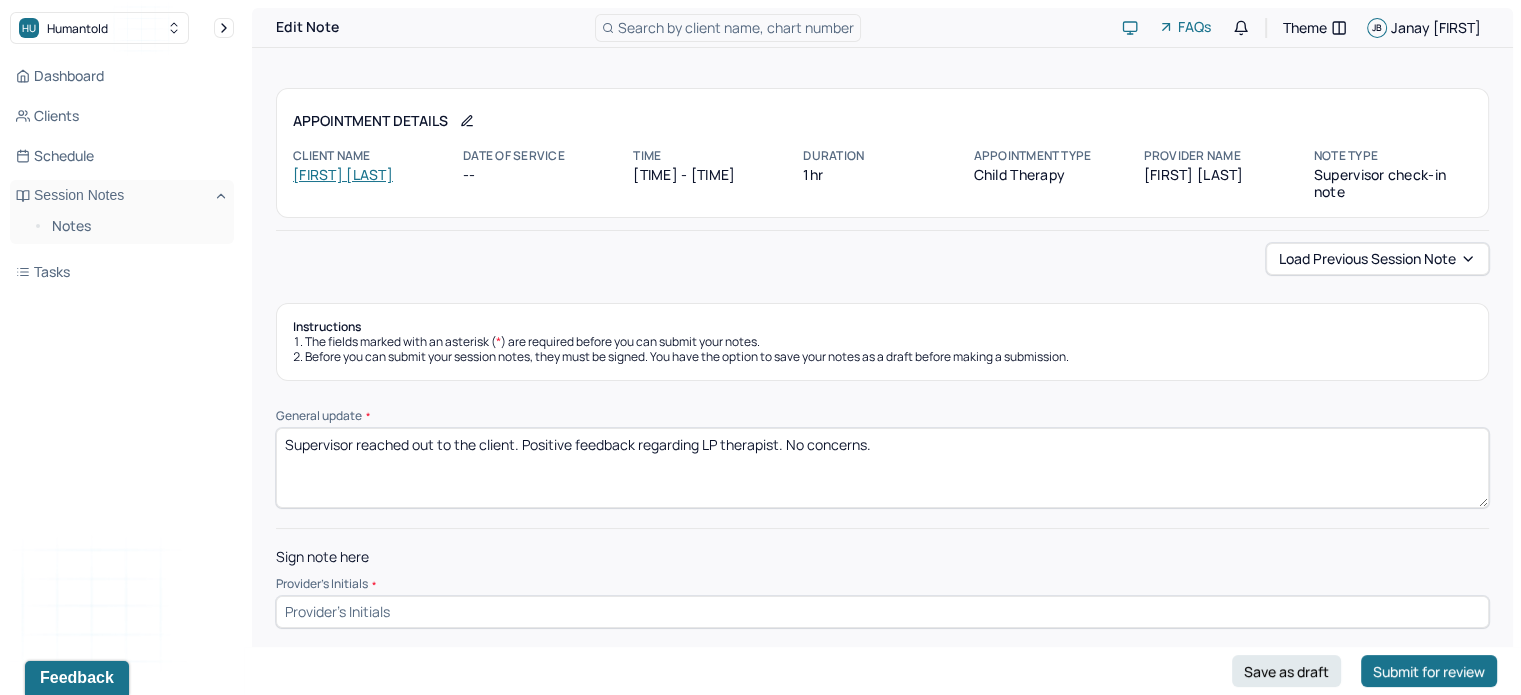 type on "Supervisor reached out to the client. Positive feedback regarding LP therapist. No concerns." 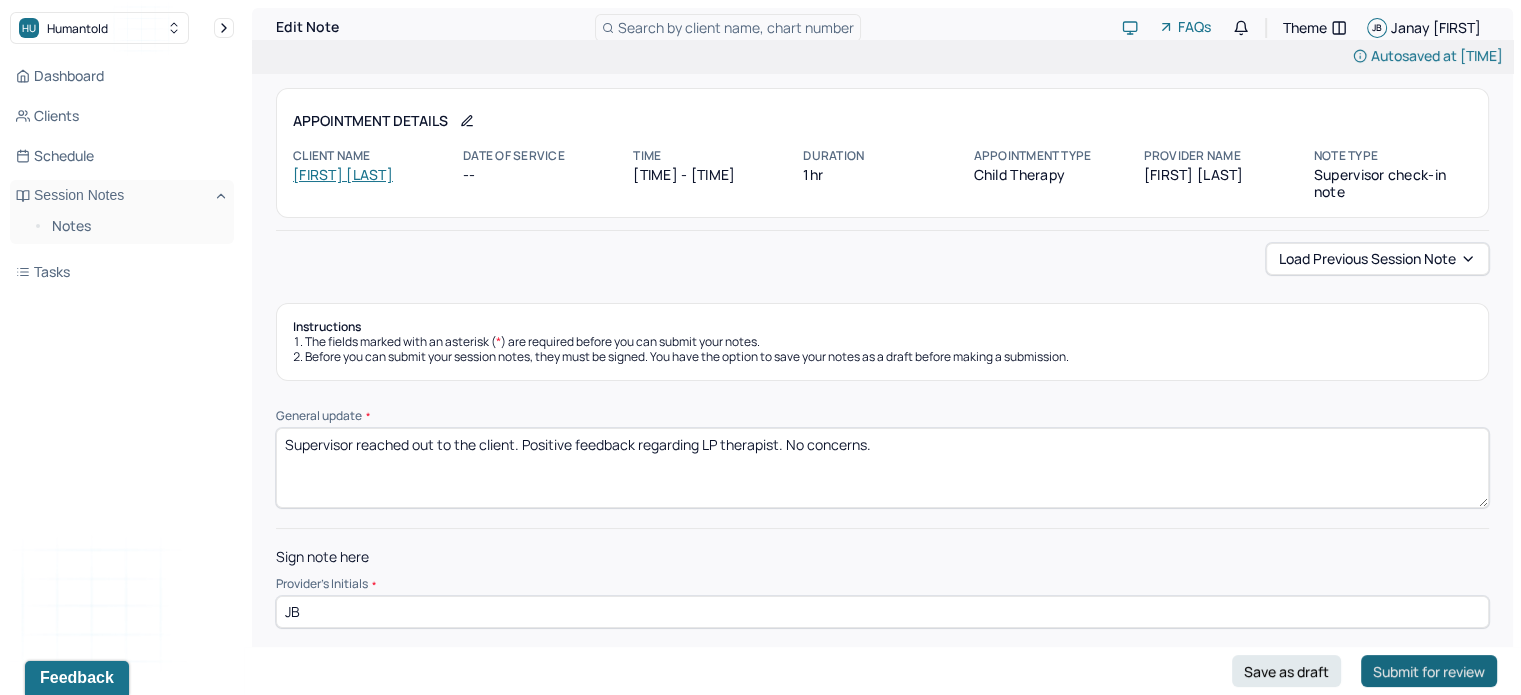 type on "JB" 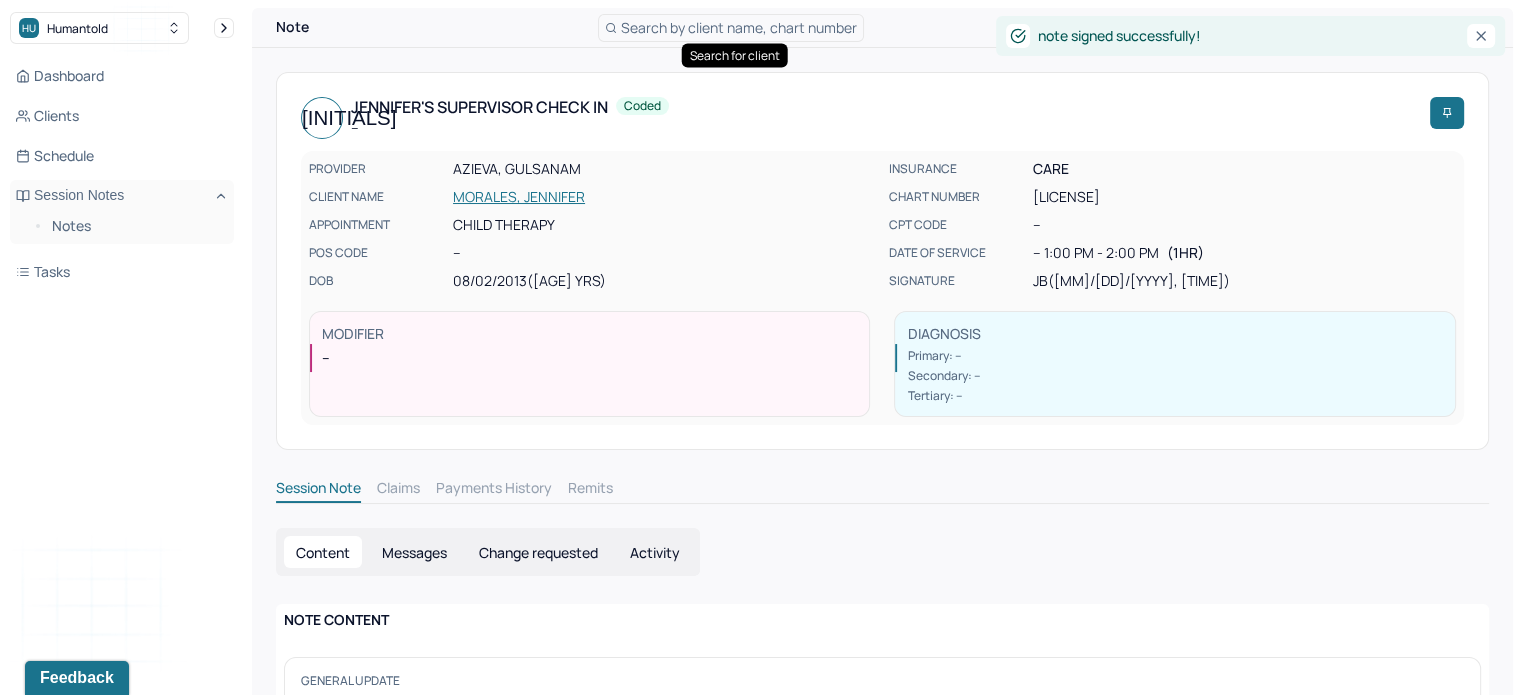 click on "Search by client name, chart number" at bounding box center [739, 27] 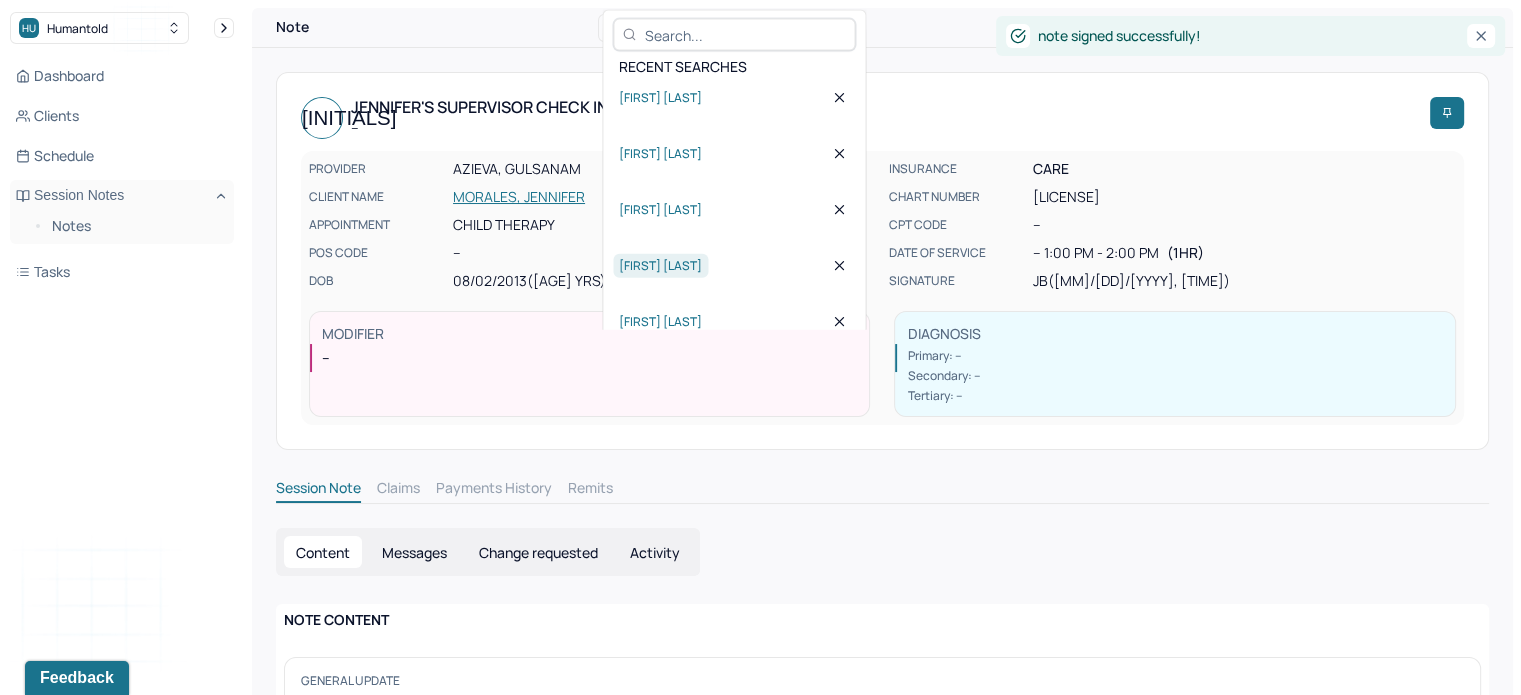 click on "[FIRST] [LAST]" at bounding box center (660, 265) 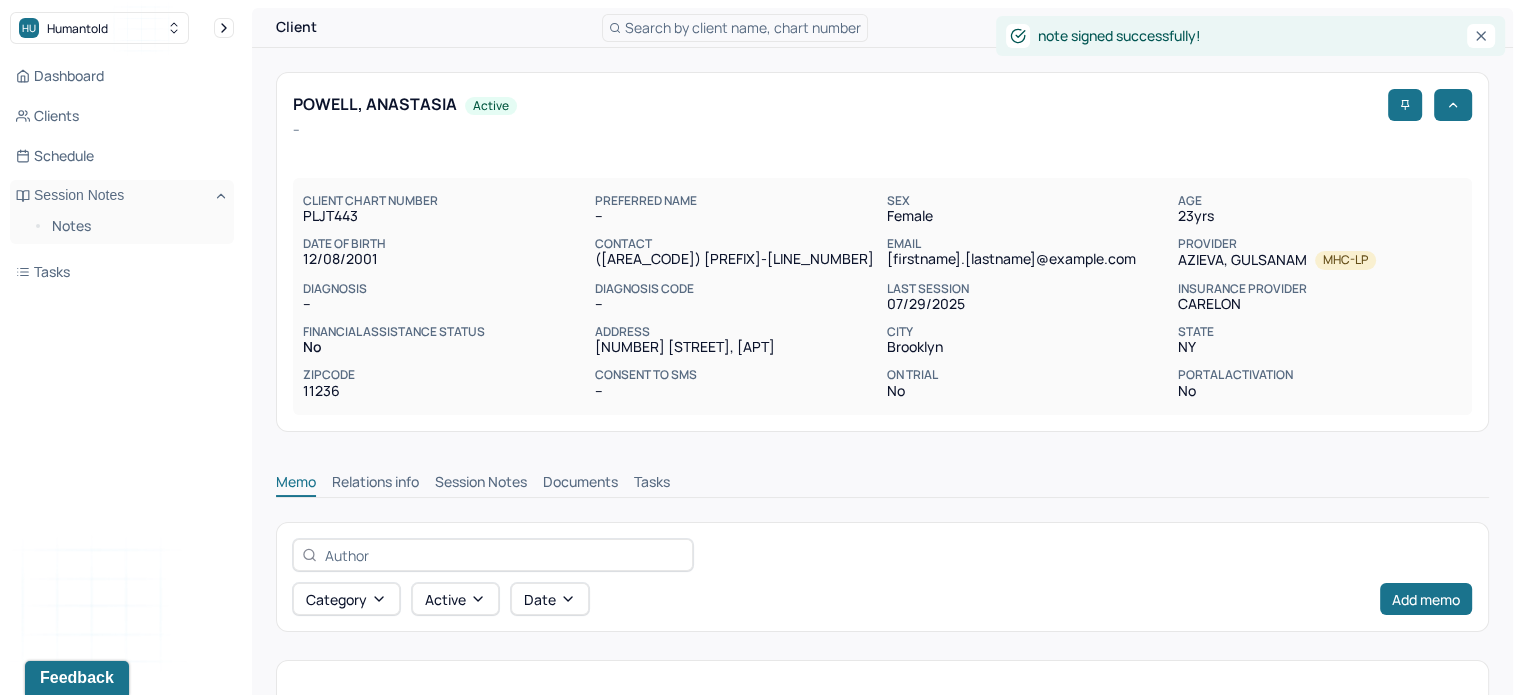 click on "Memo Relations info Session Notes Documents Tasks" at bounding box center (882, 477) 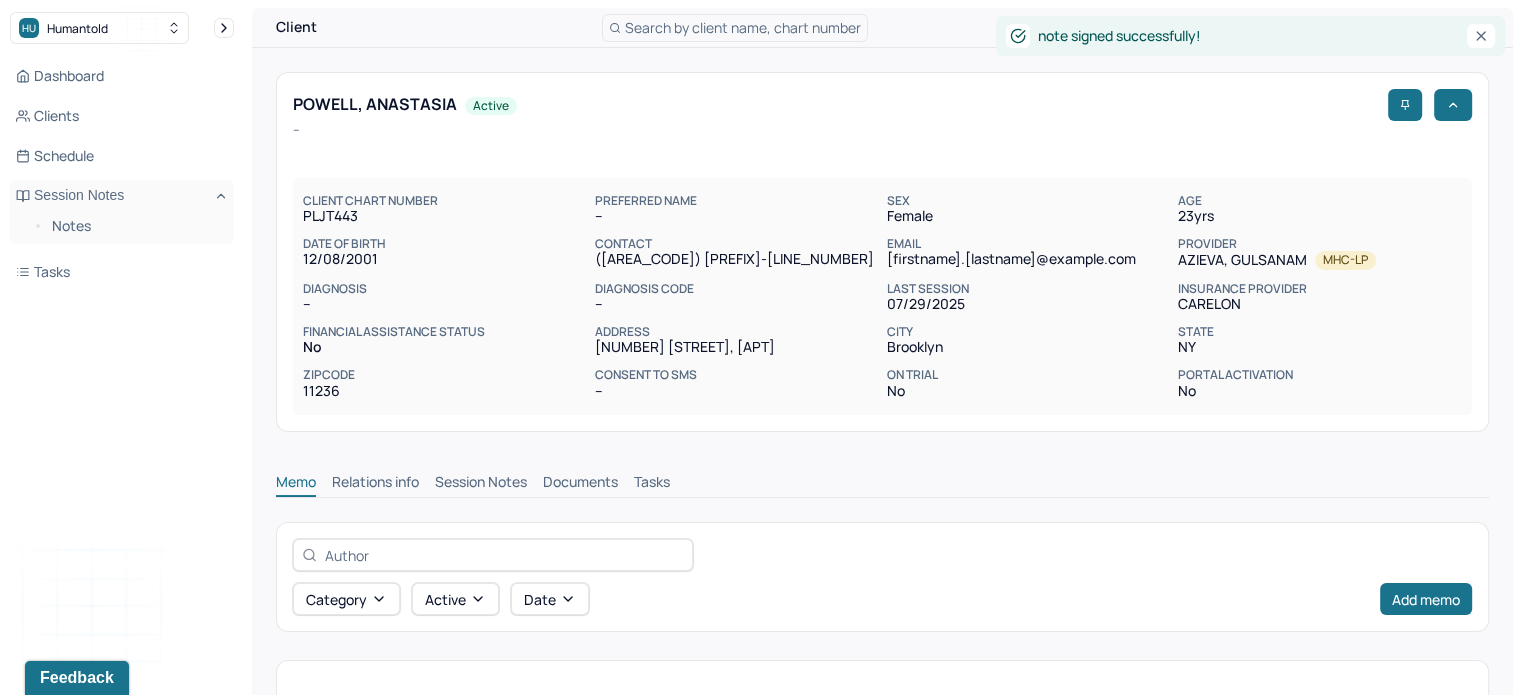 click on "Session Notes" at bounding box center (481, 484) 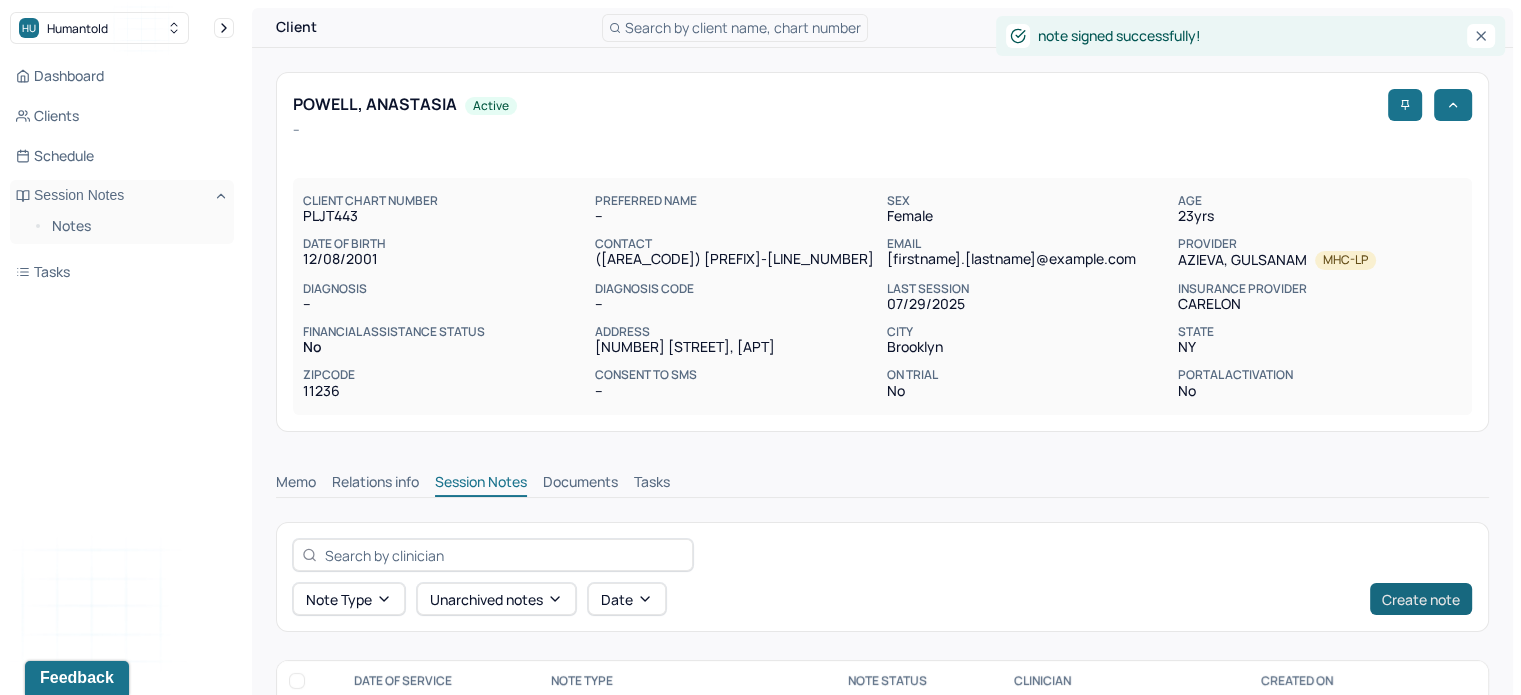 click on "Create note" at bounding box center [1421, 599] 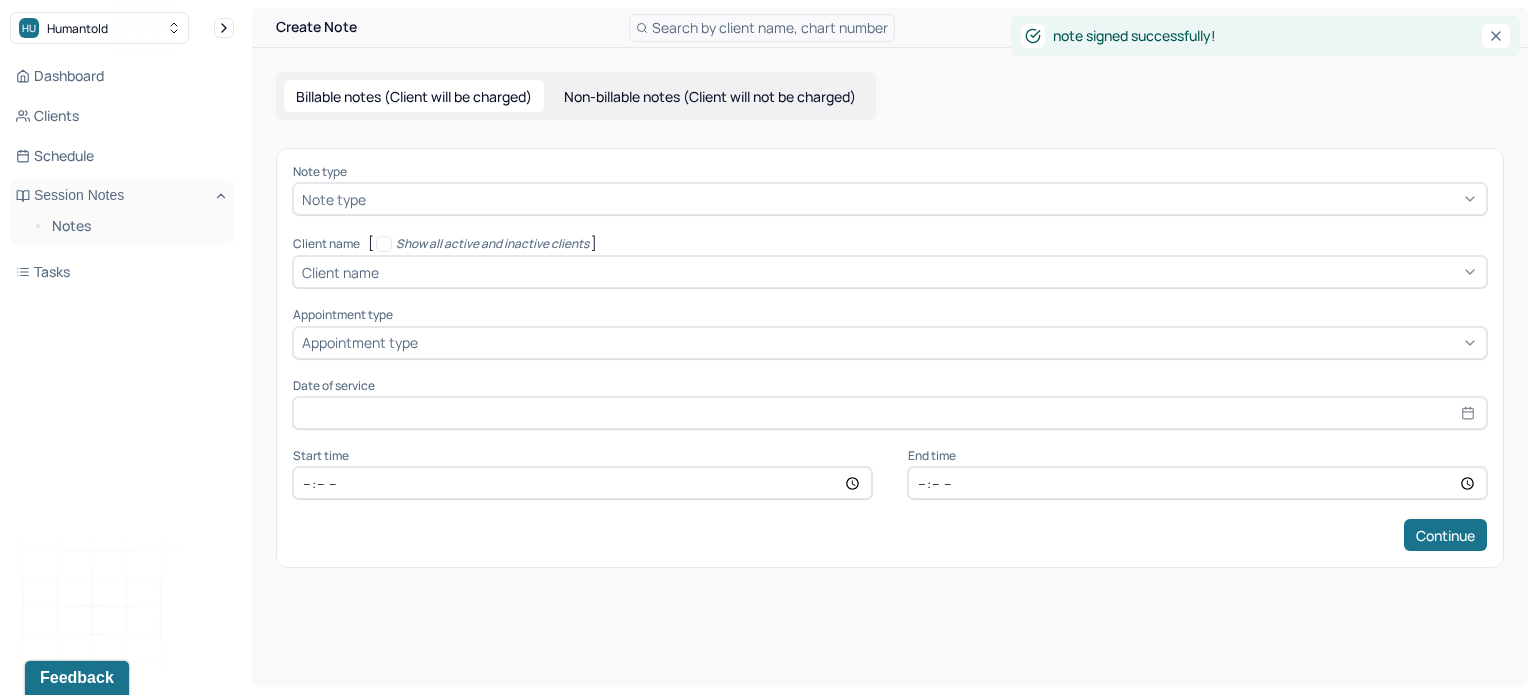 click on "Billable notes (Client will be charged) Non-billable notes (Client will not be charged)" at bounding box center (576, 96) 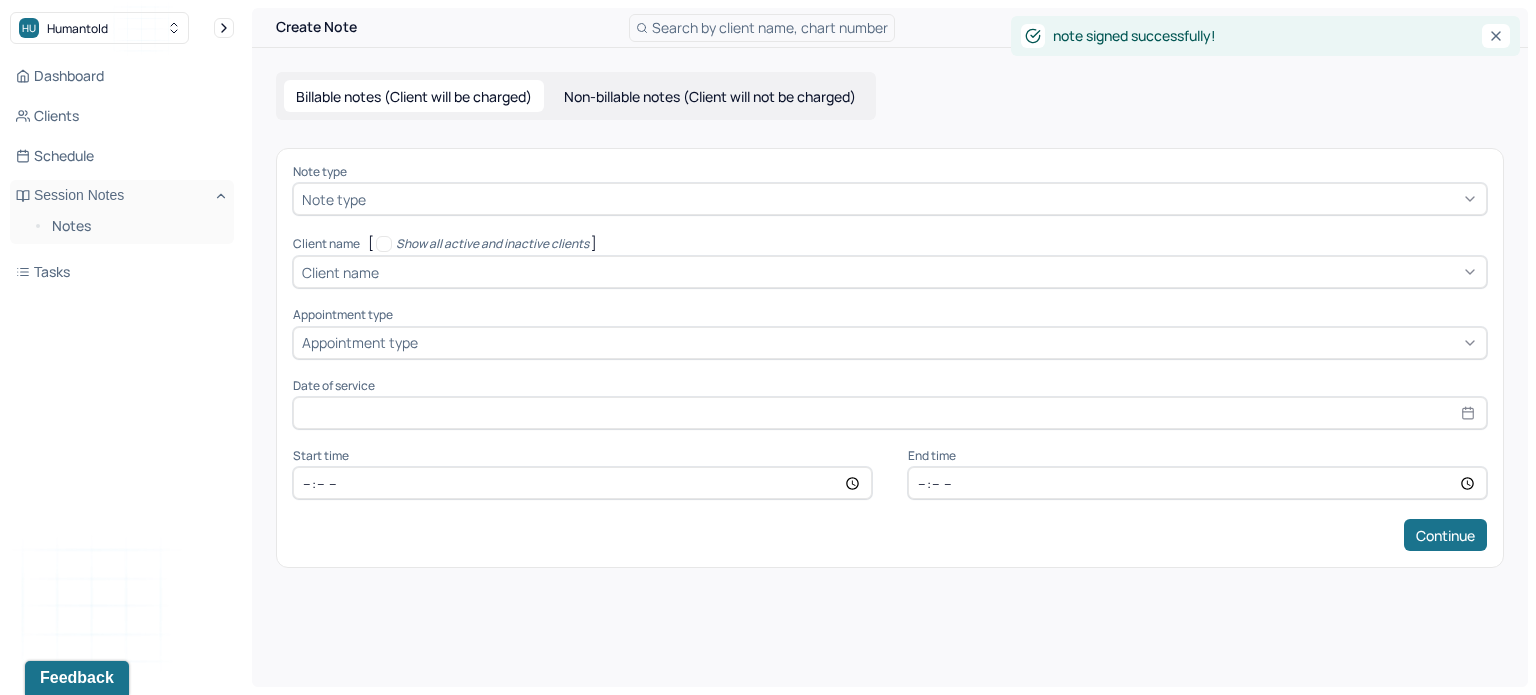 click on "Non-billable notes (Client will not be charged)" at bounding box center [710, 96] 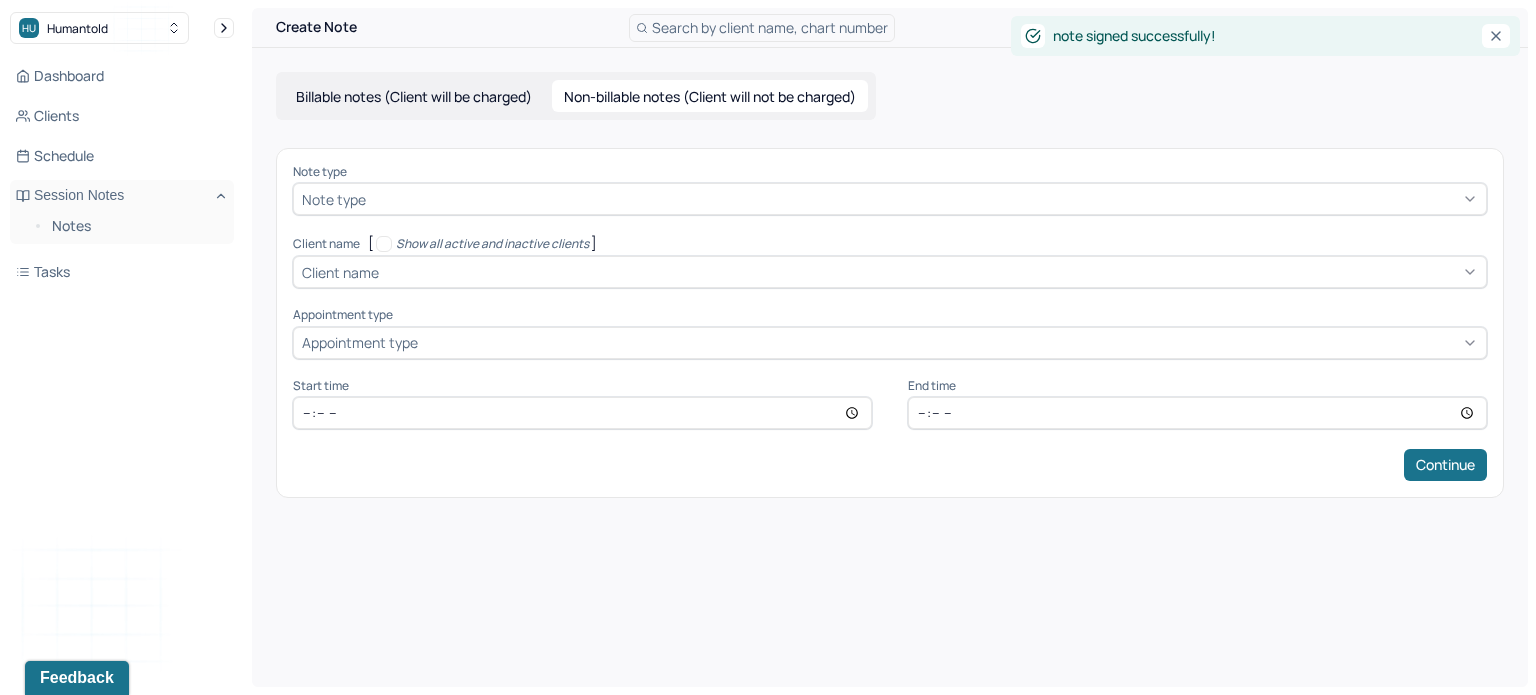 click on "Note type" at bounding box center [890, 199] 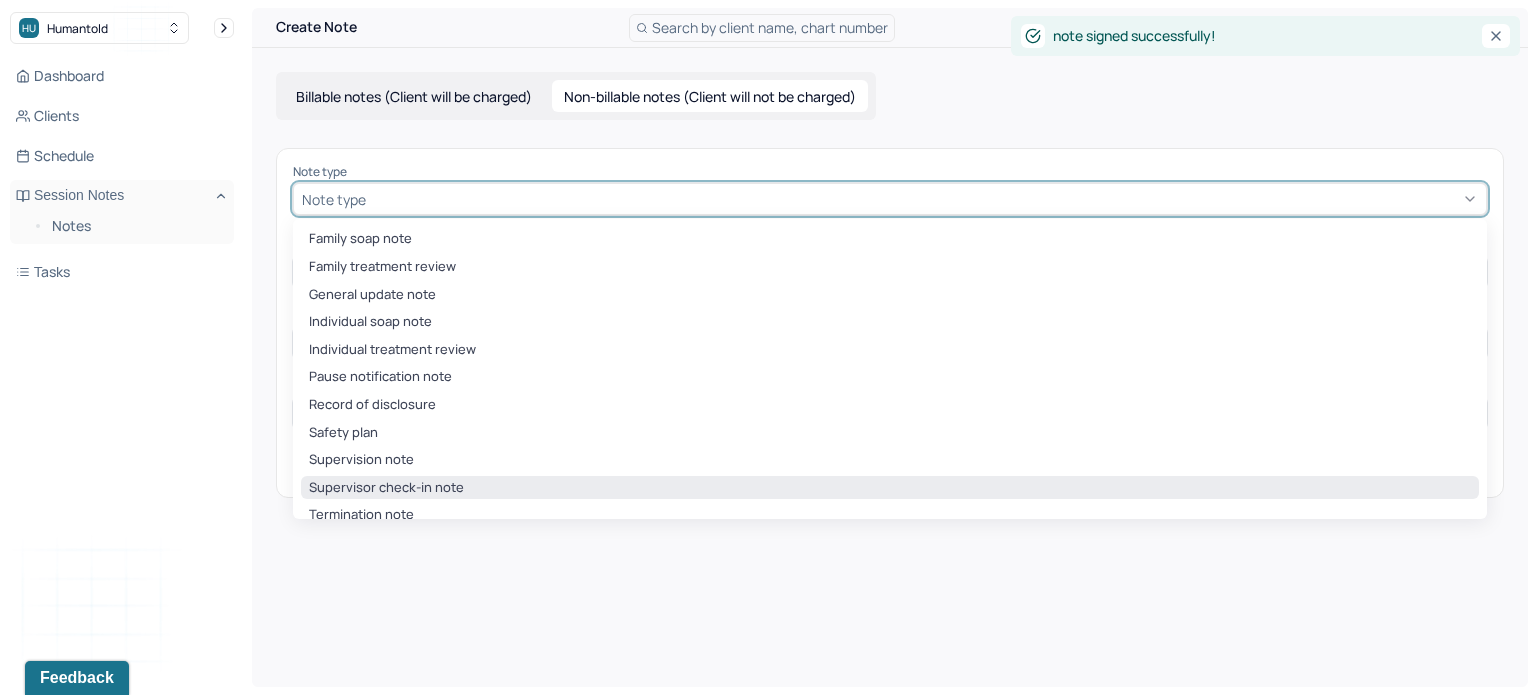 click on "Supervisor check-in note" at bounding box center [890, 488] 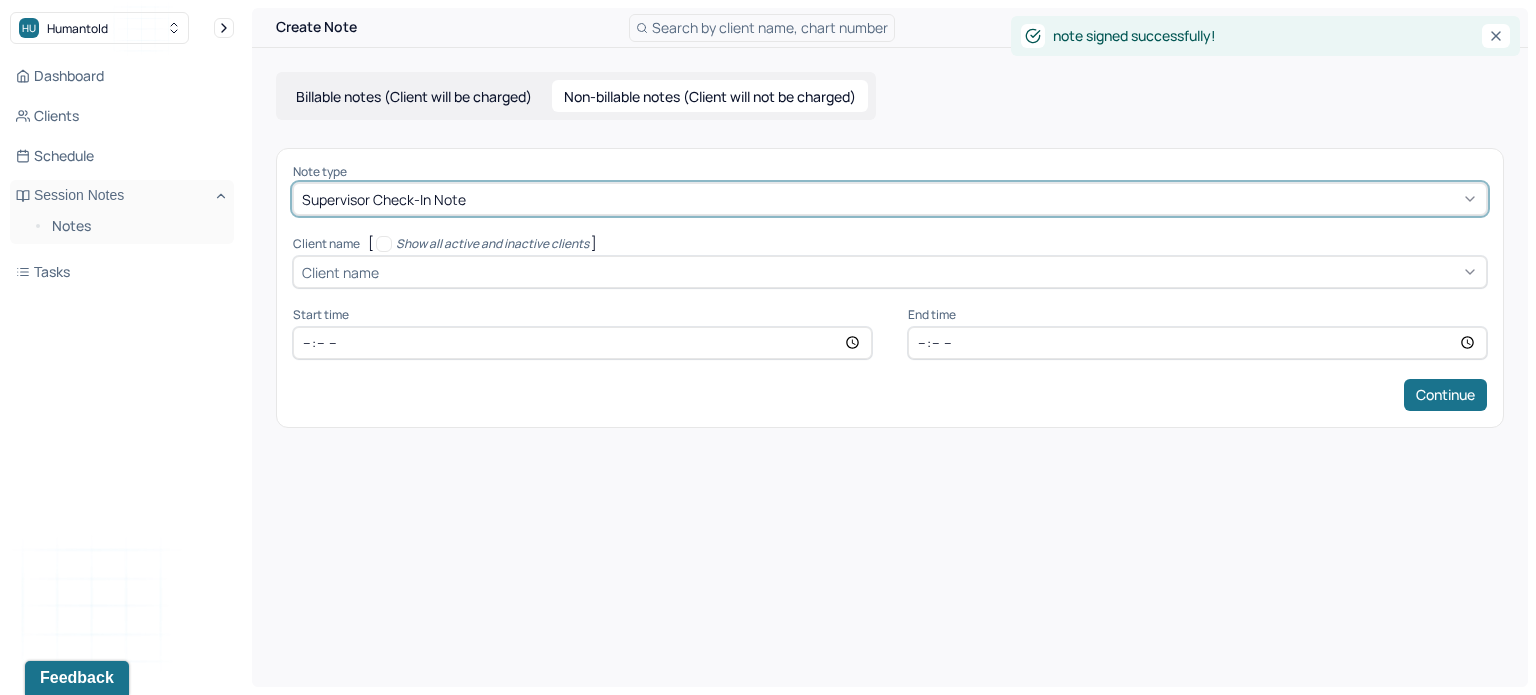 click on "Client name" at bounding box center [890, 272] 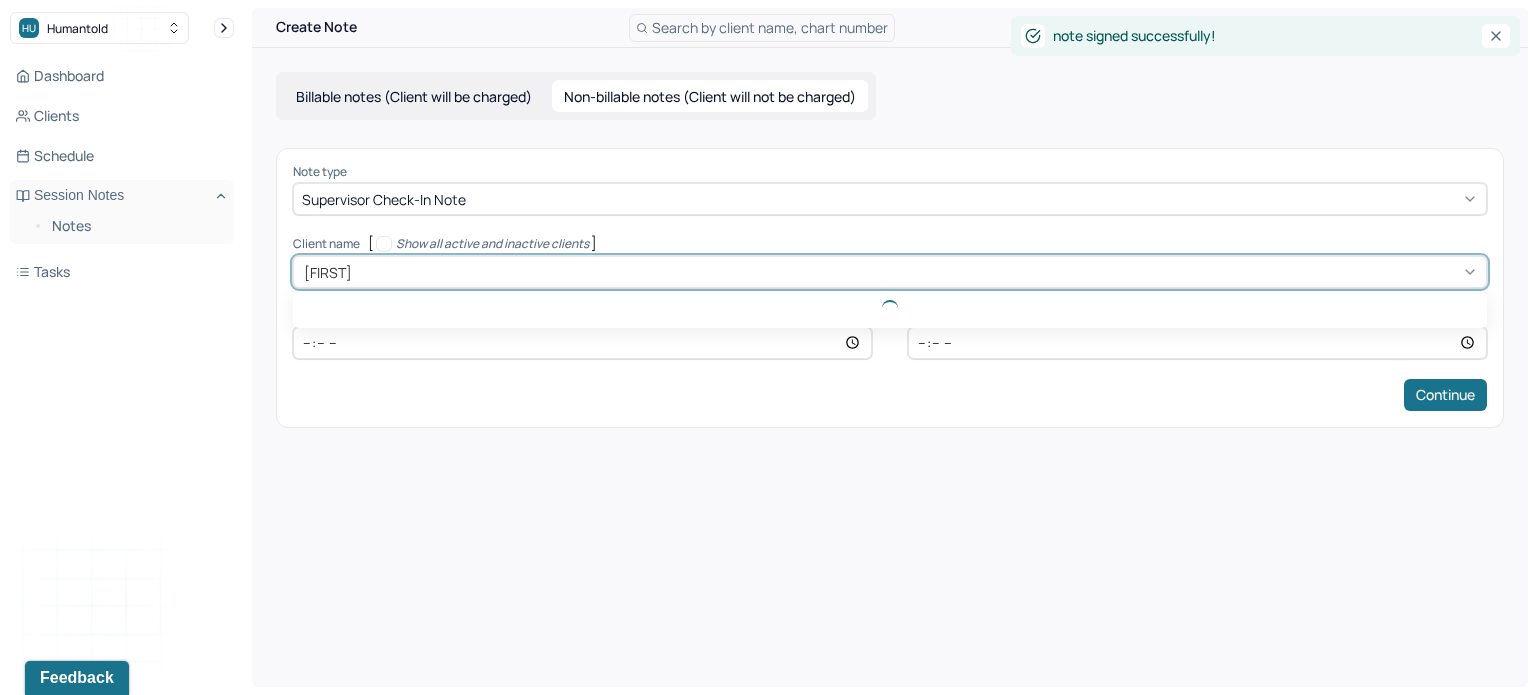 type on "[FIRST]" 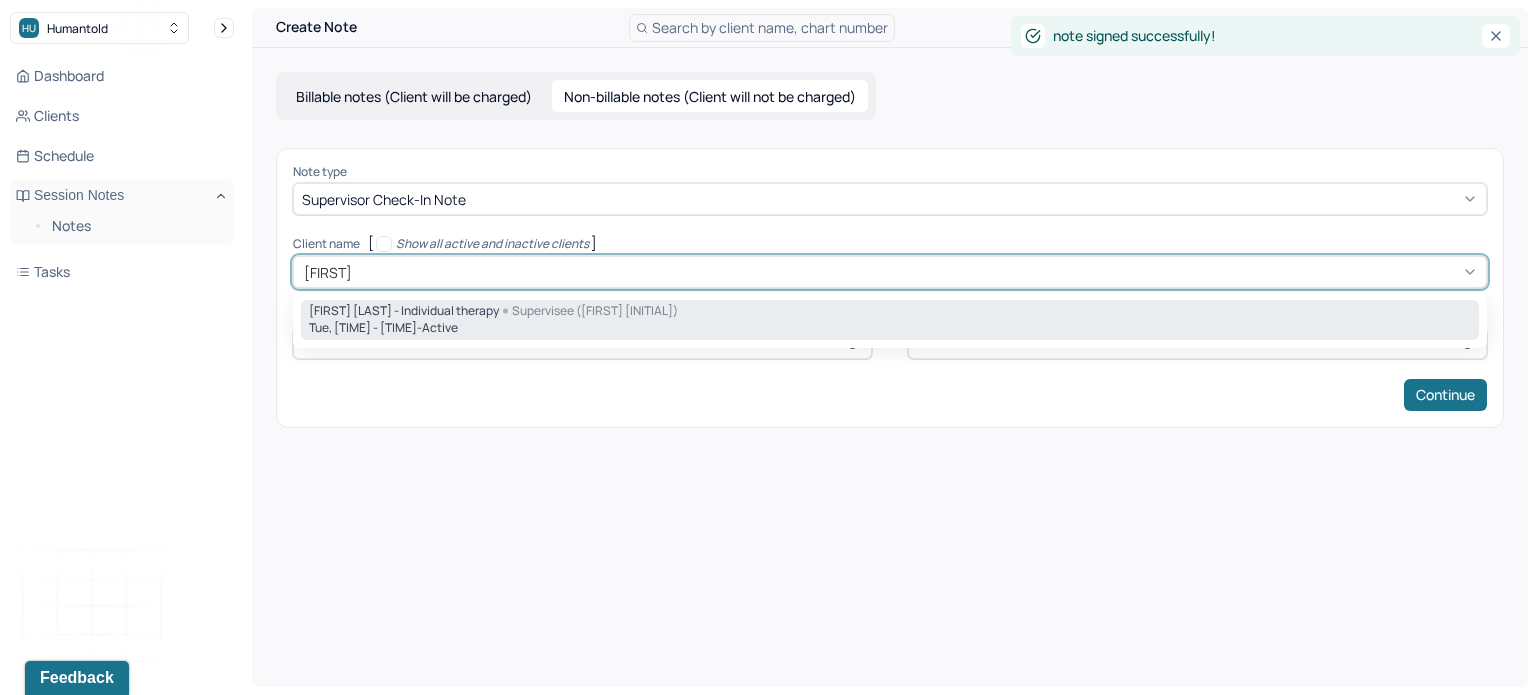 click on "[FIRST] [LAST] - Individual therapy" at bounding box center (404, 311) 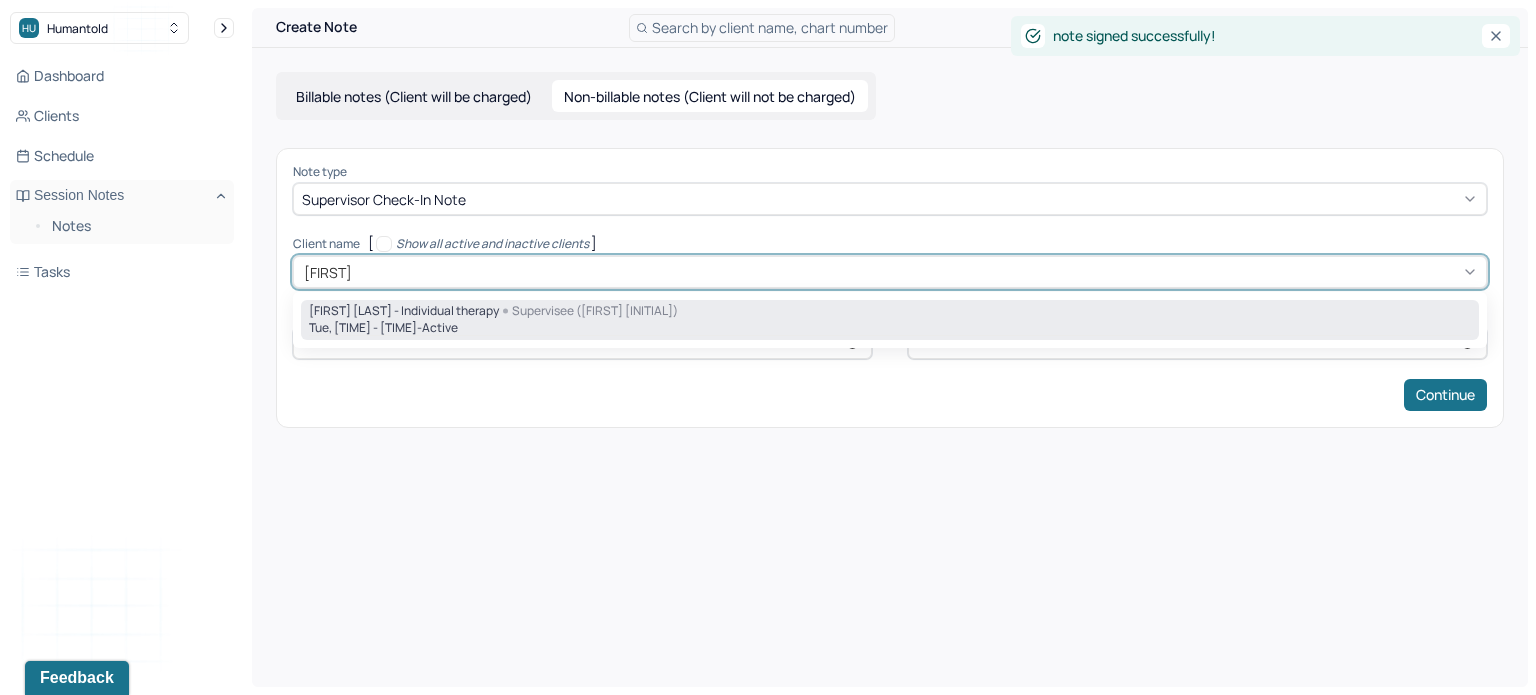type 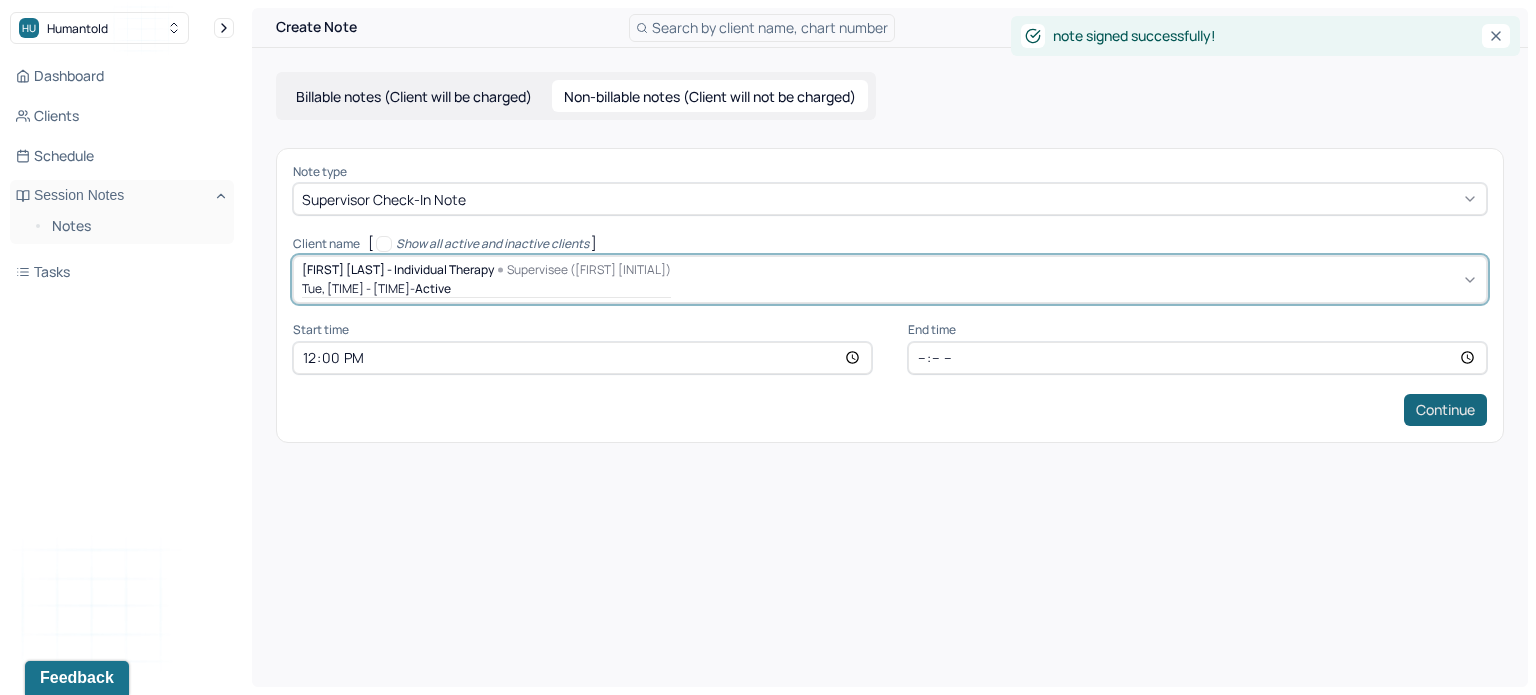 click on "Continue" at bounding box center [1445, 410] 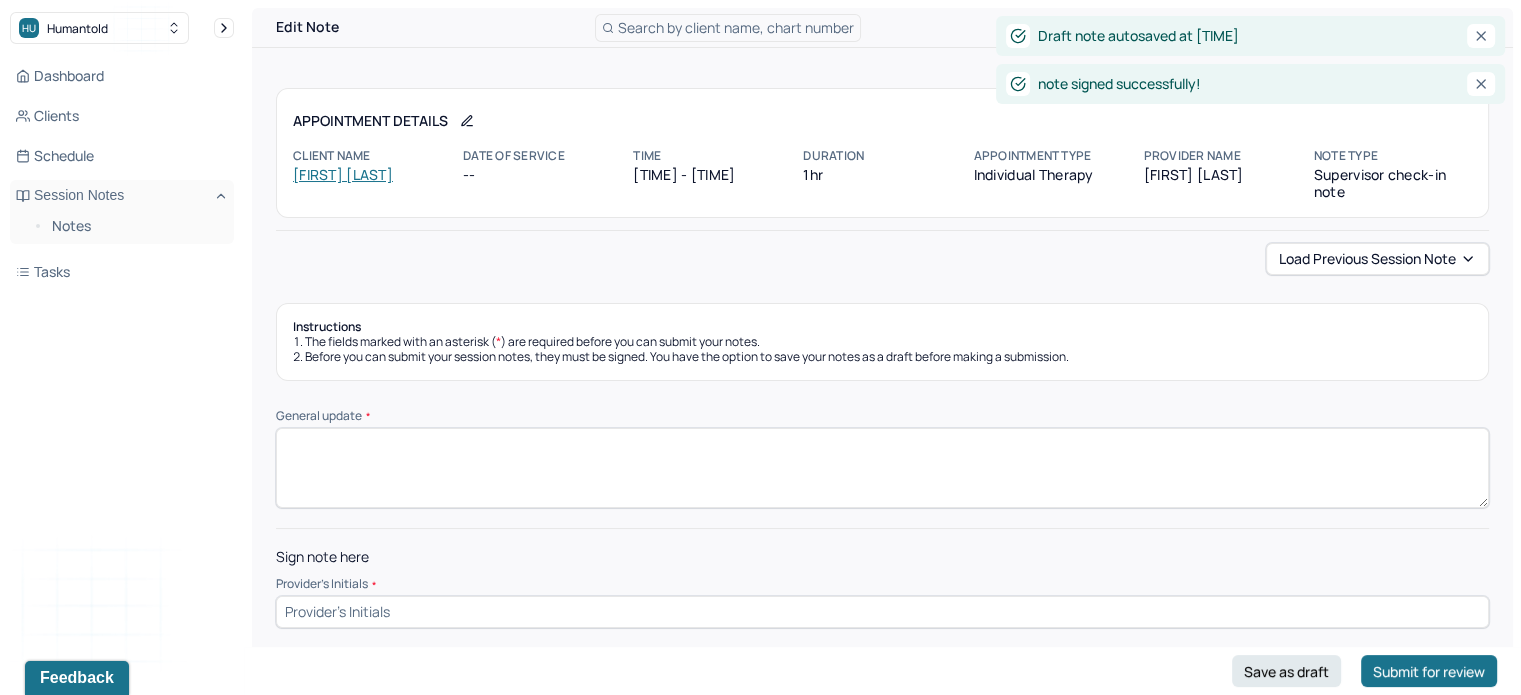 click on "General update *" at bounding box center (882, 468) 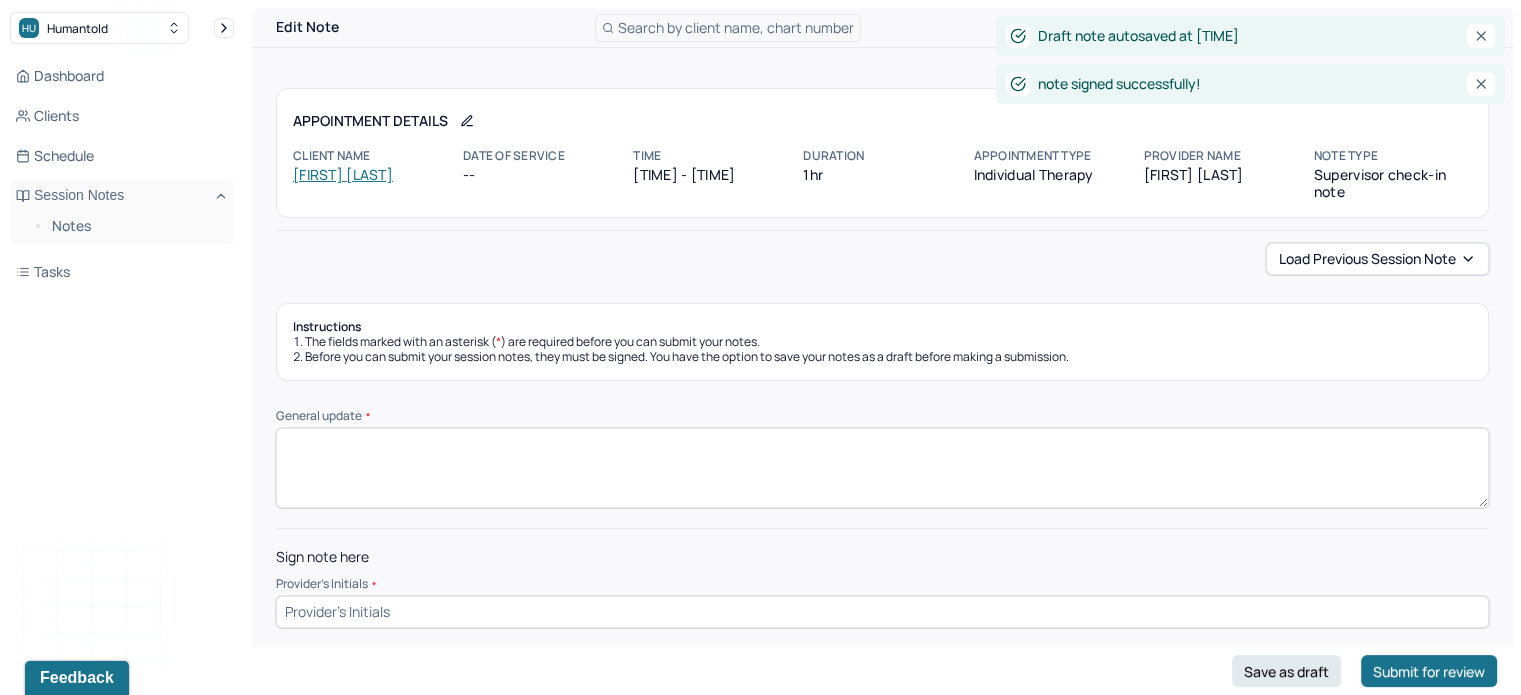 paste on "Supervisor reached out to the client. Positive feedback regarding LP therapist. No concerns." 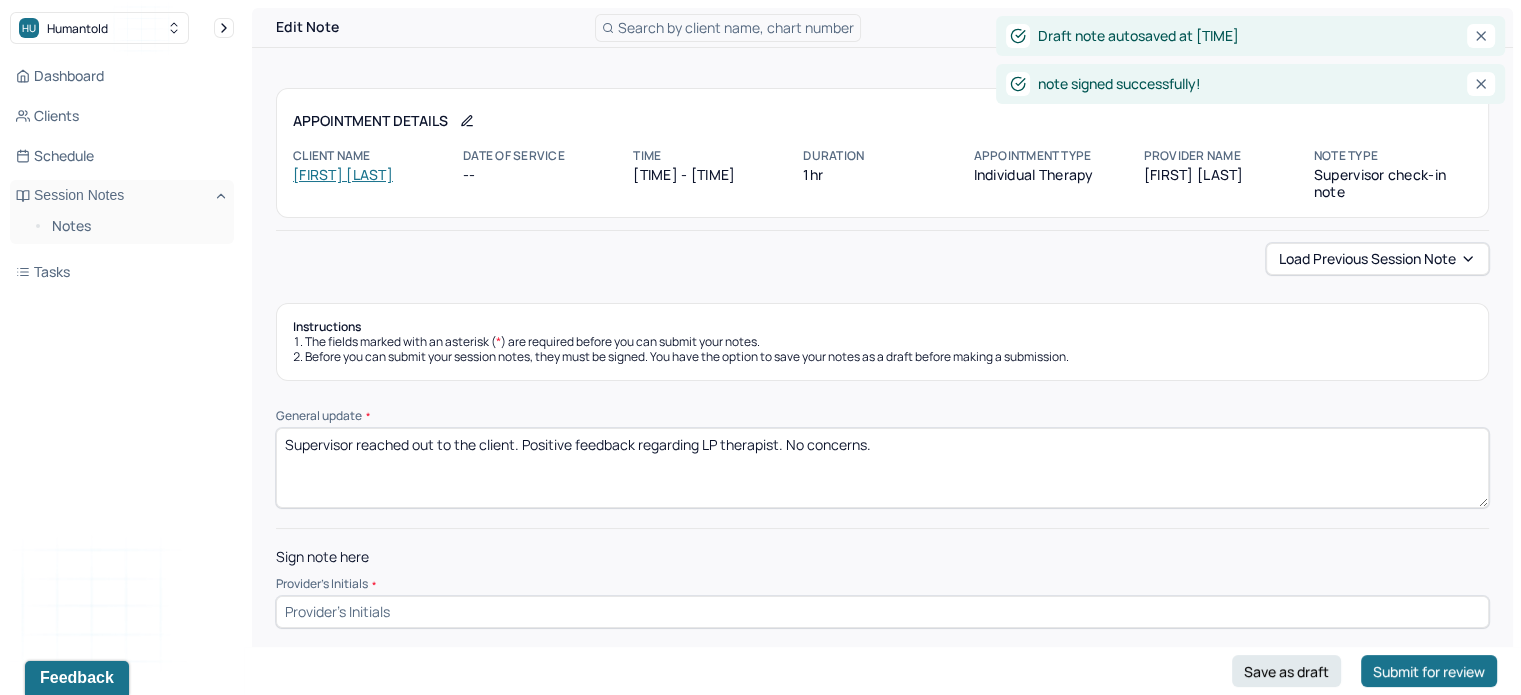 type on "Supervisor reached out to the client. Positive feedback regarding LP therapist. No concerns." 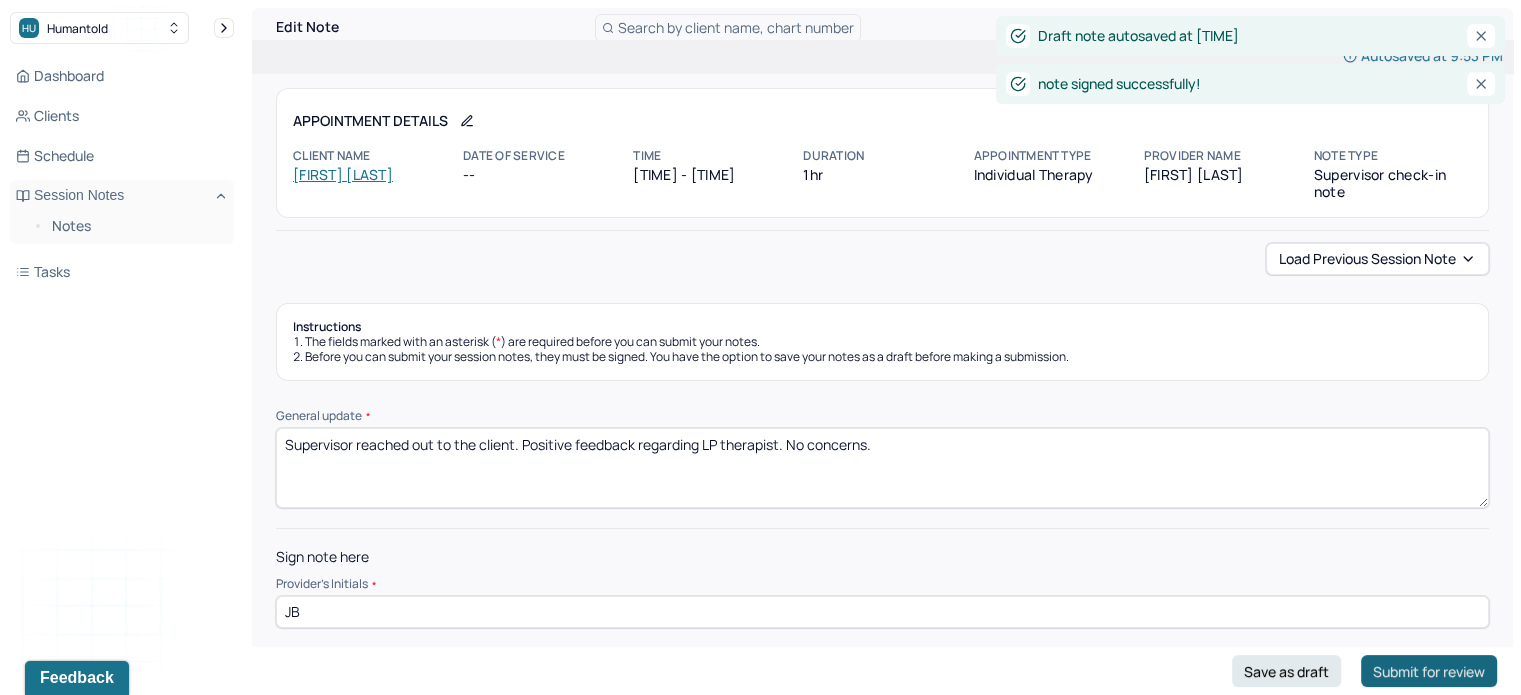 type on "JB" 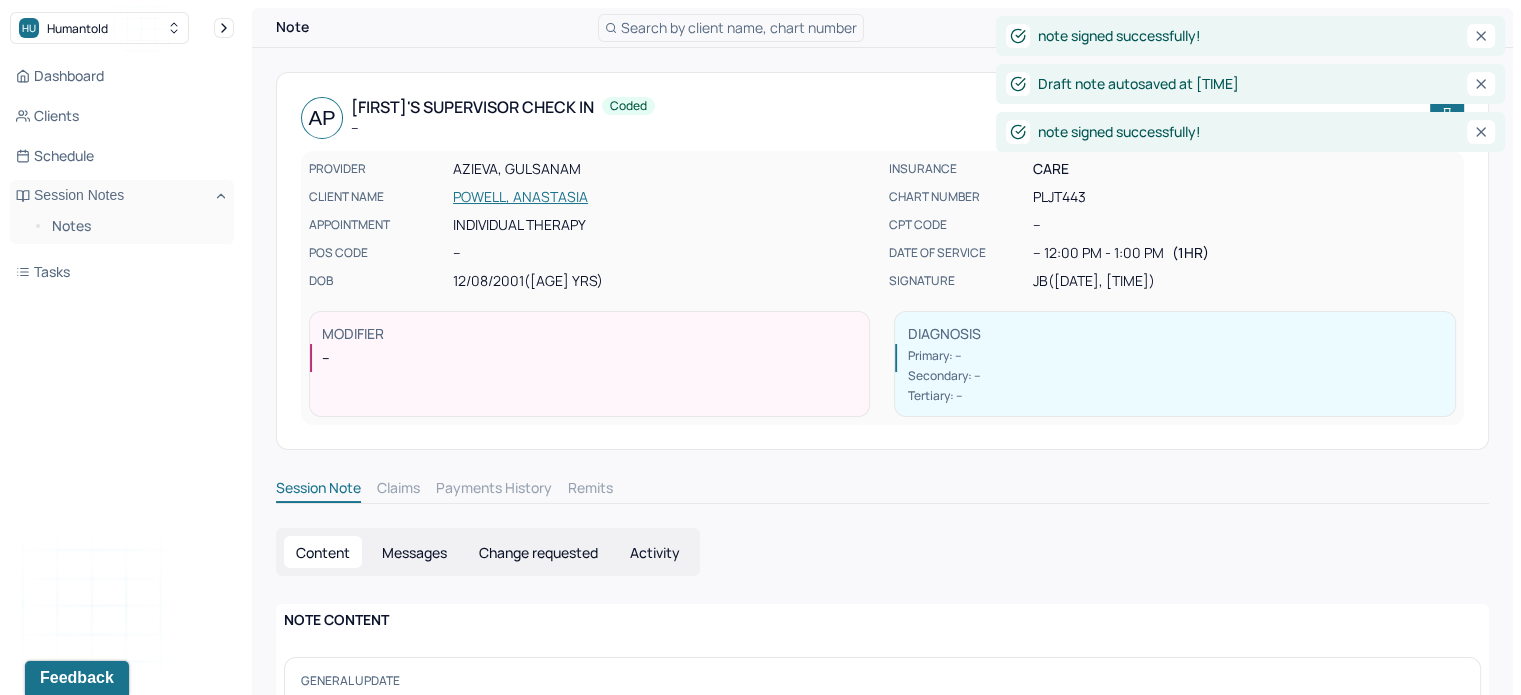 click on "Search by client name, chart number" at bounding box center [739, 27] 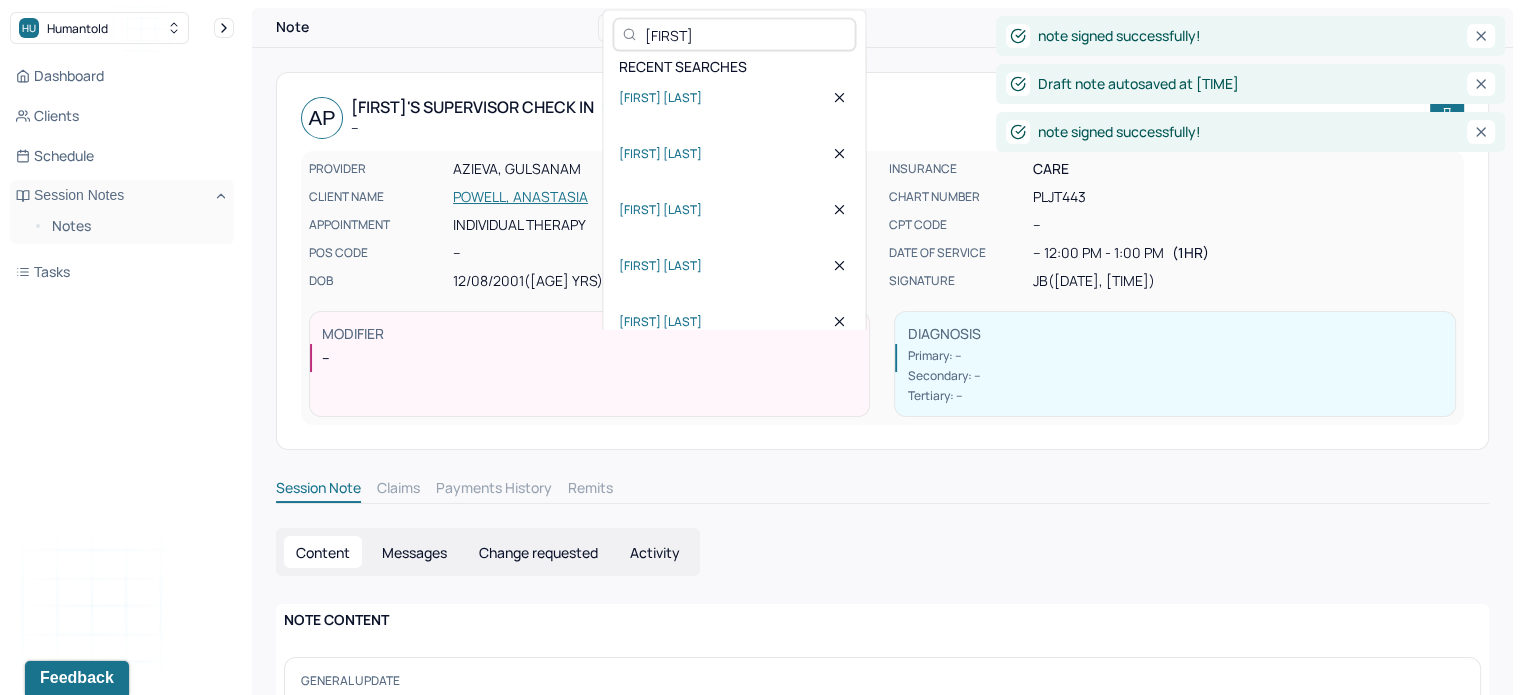 type on "ni" 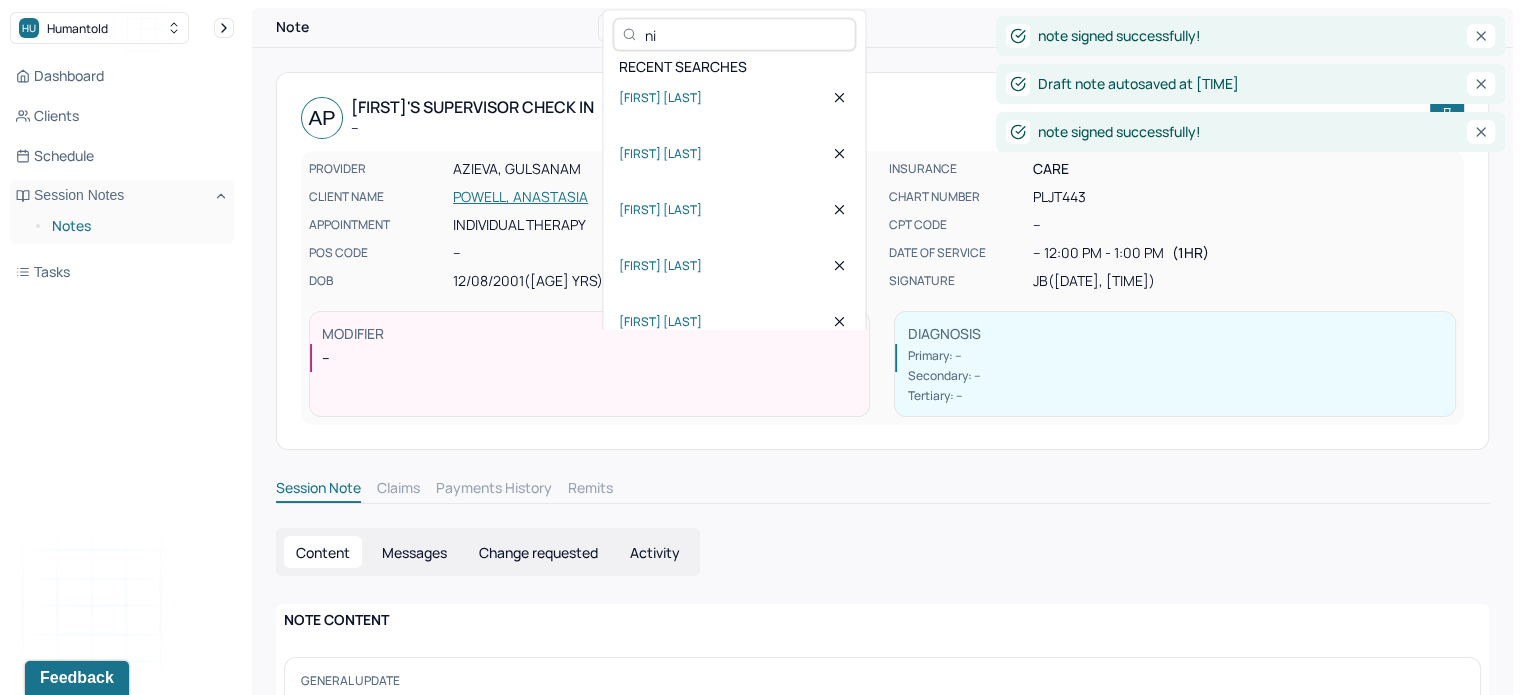 click on "Notes" at bounding box center [135, 226] 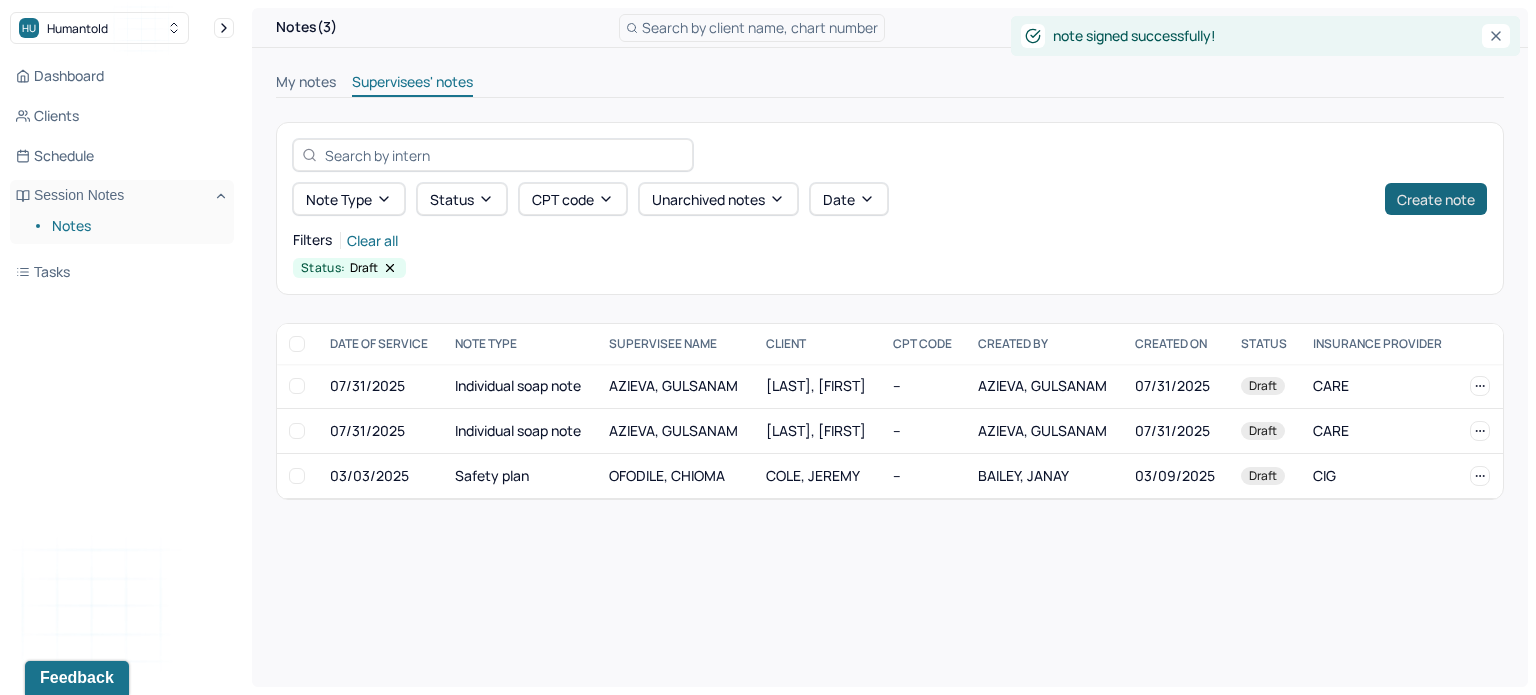 click on "Create note" at bounding box center [1436, 199] 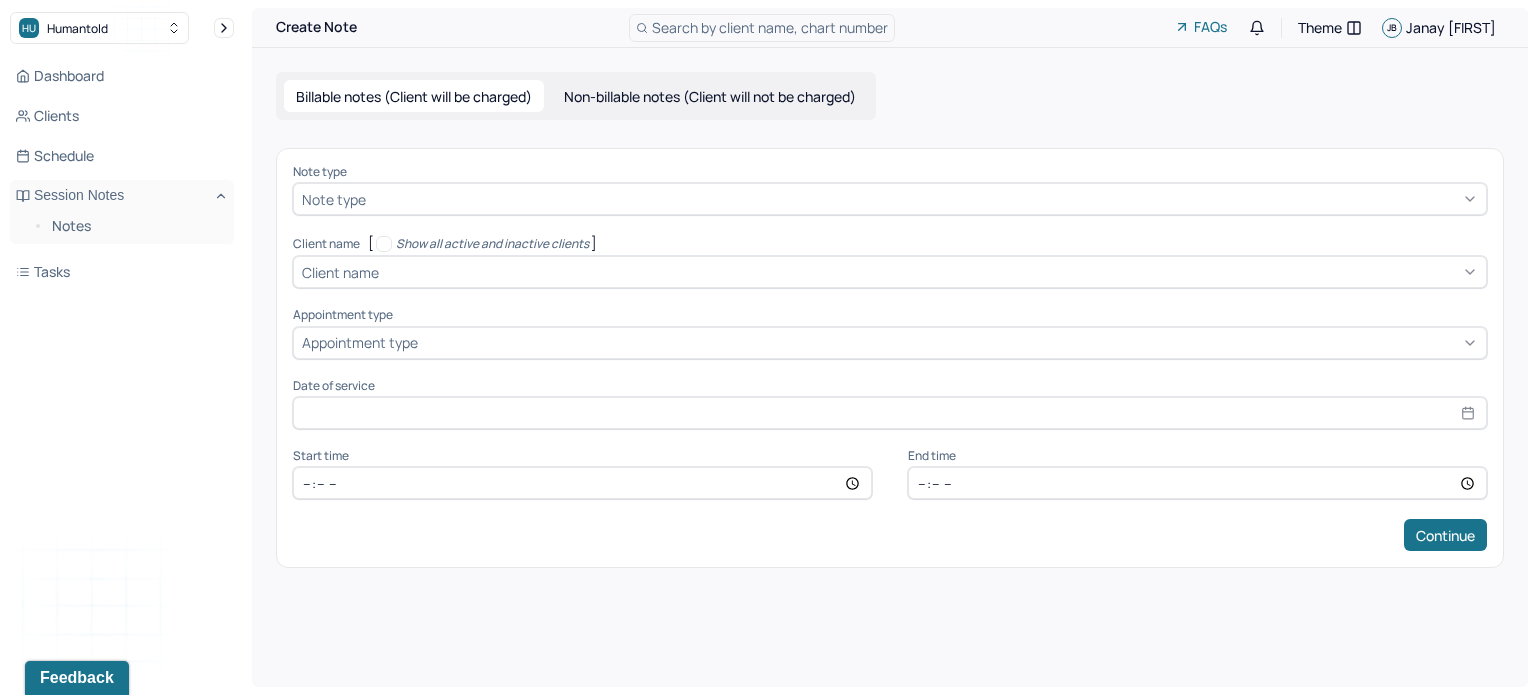 click on "Non-billable notes (Client will not be charged)" at bounding box center [710, 96] 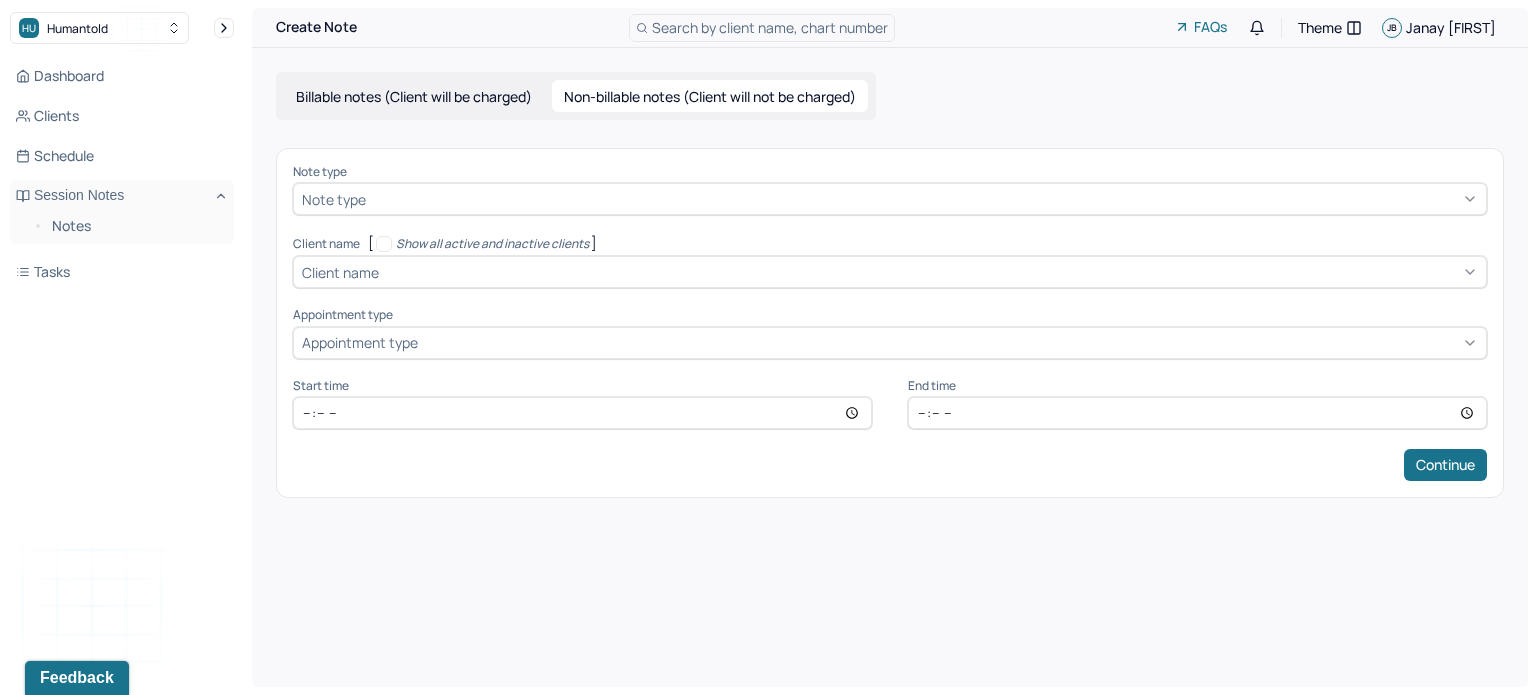 click at bounding box center (924, 199) 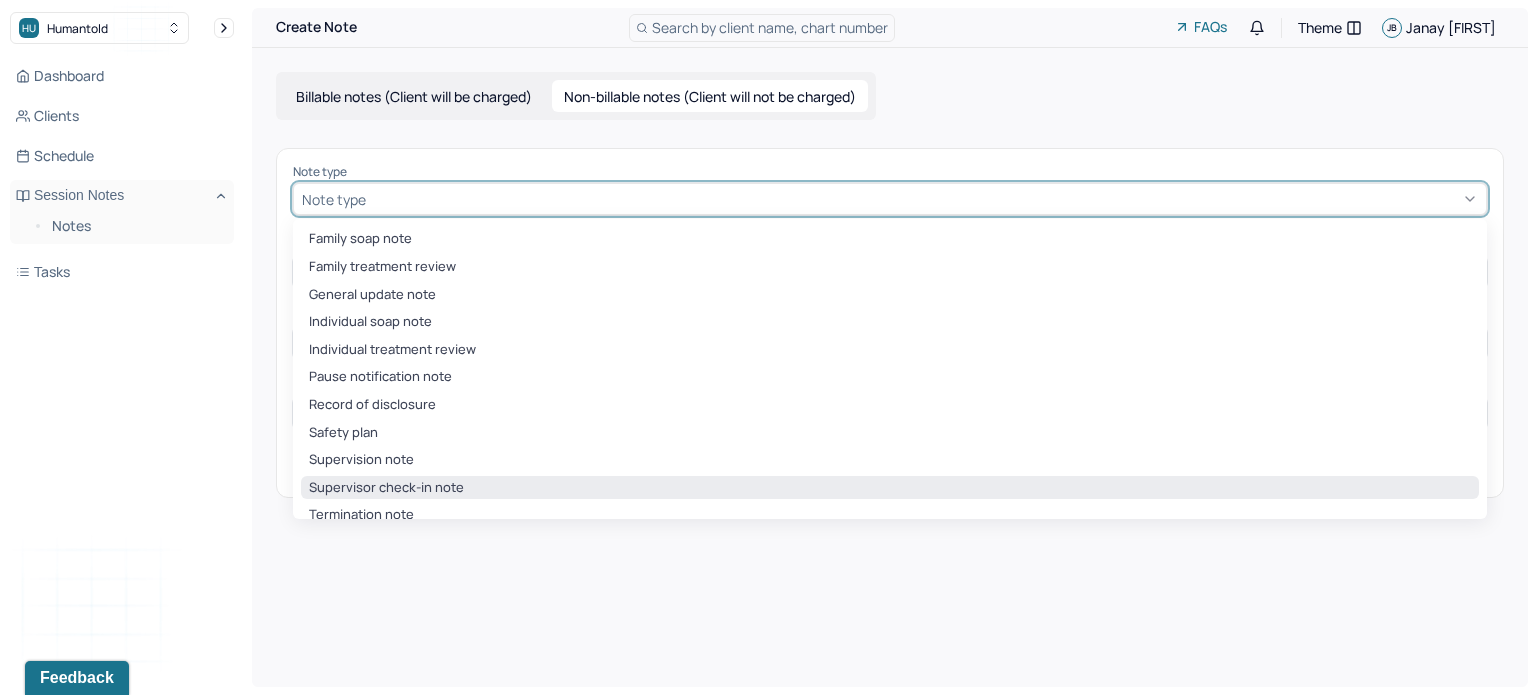 click on "Supervisor check-in note" at bounding box center (890, 488) 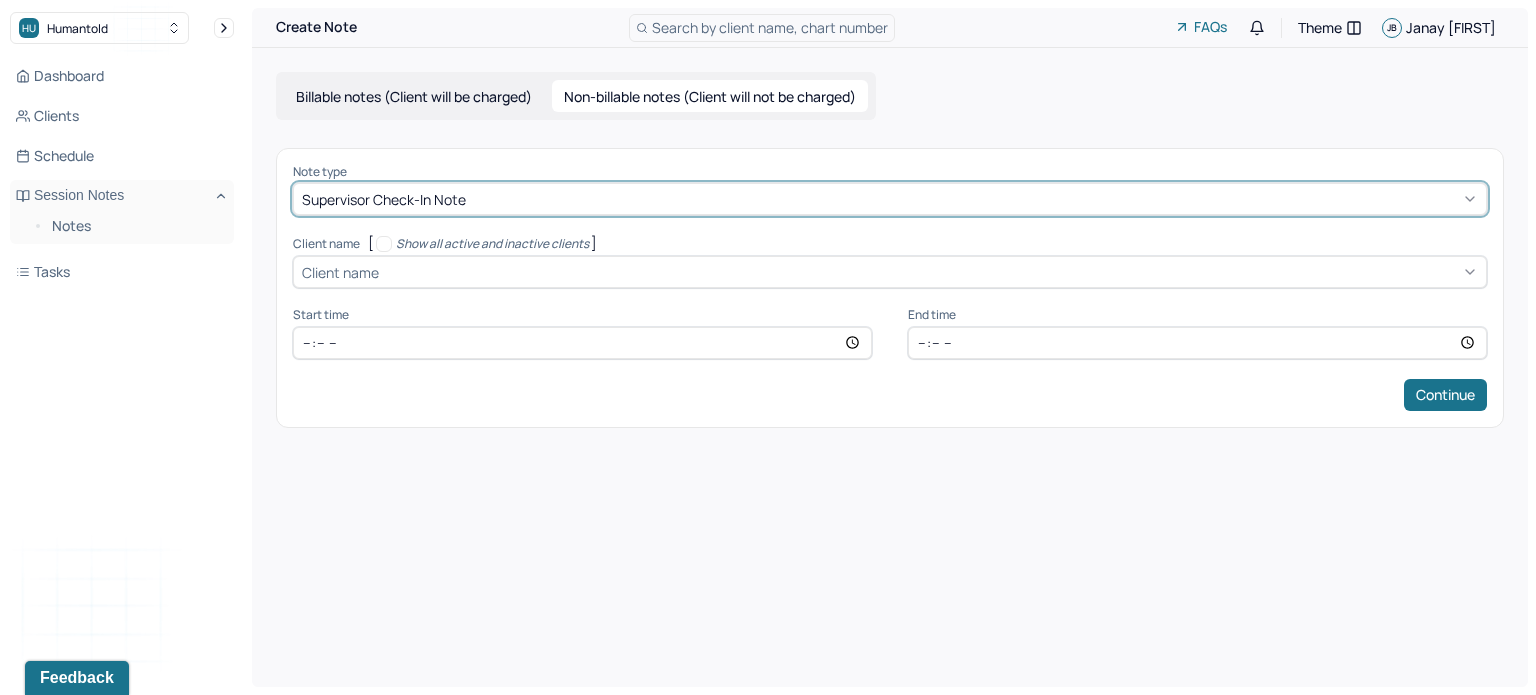 click at bounding box center (930, 272) 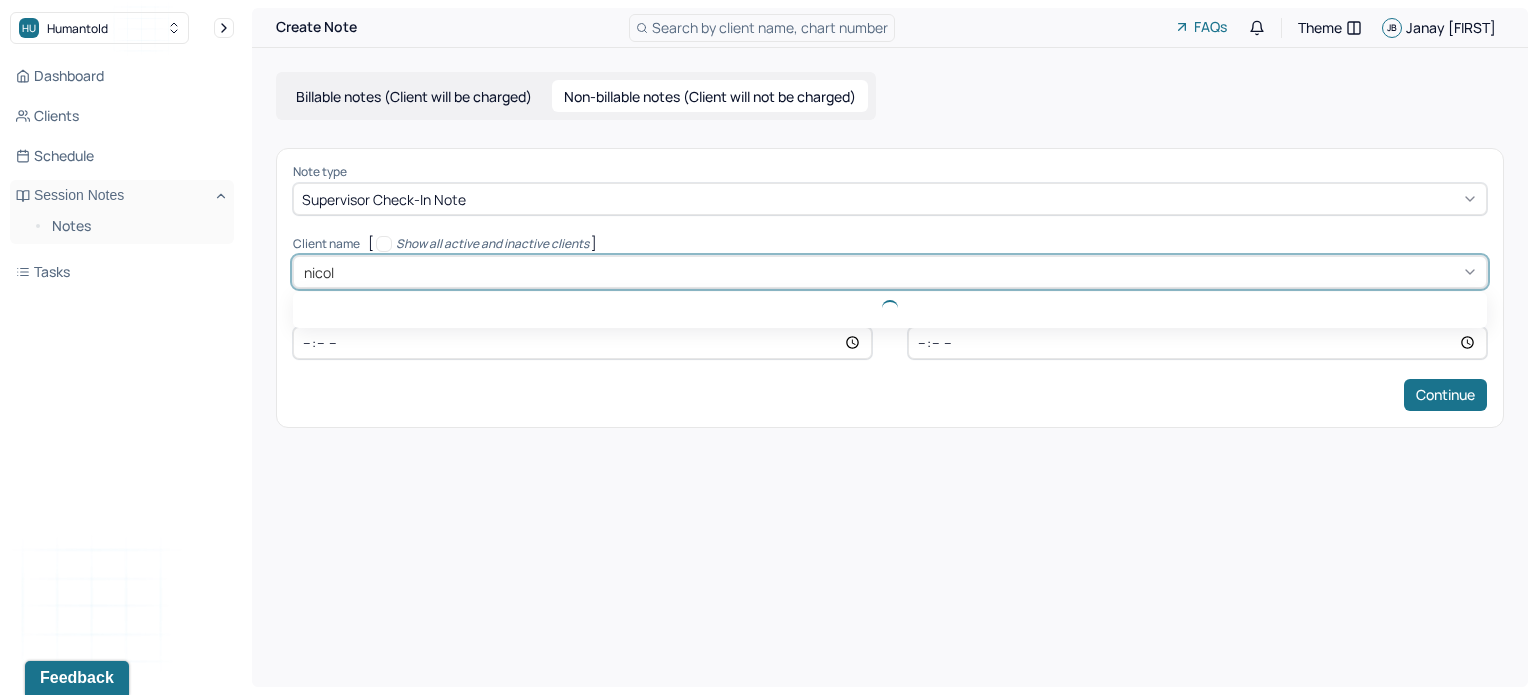 type on "[FIRST]" 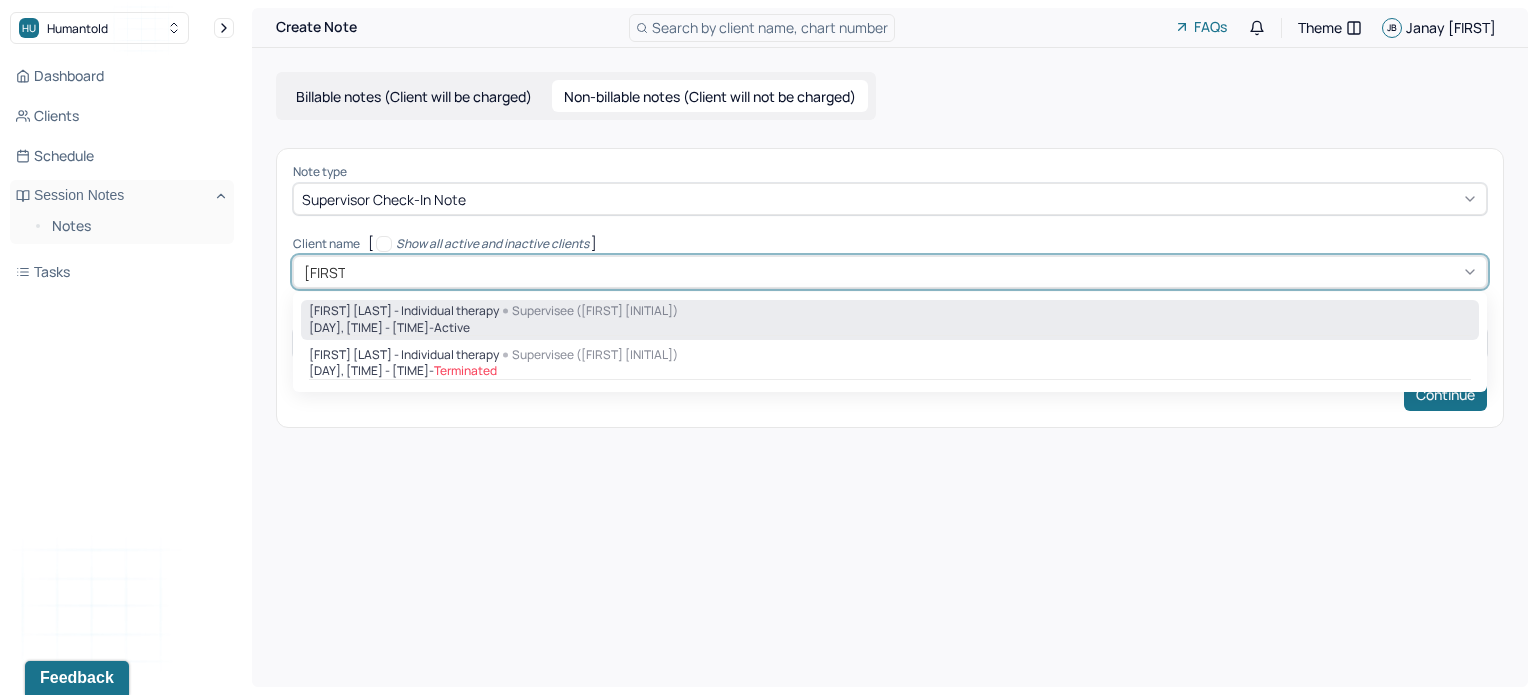 click on "[DAY], [TIME] - [TIME] - active" at bounding box center (890, 328) 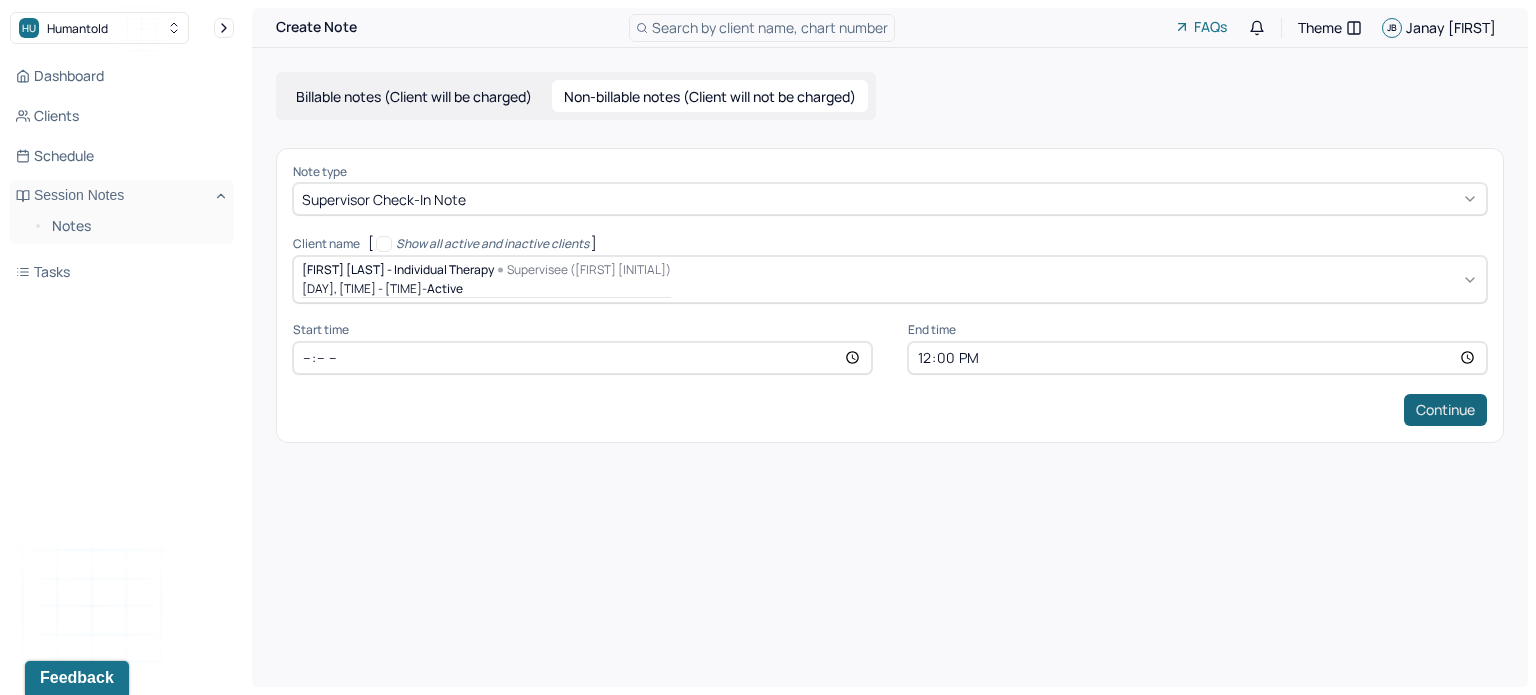 click on "Continue" at bounding box center (1445, 410) 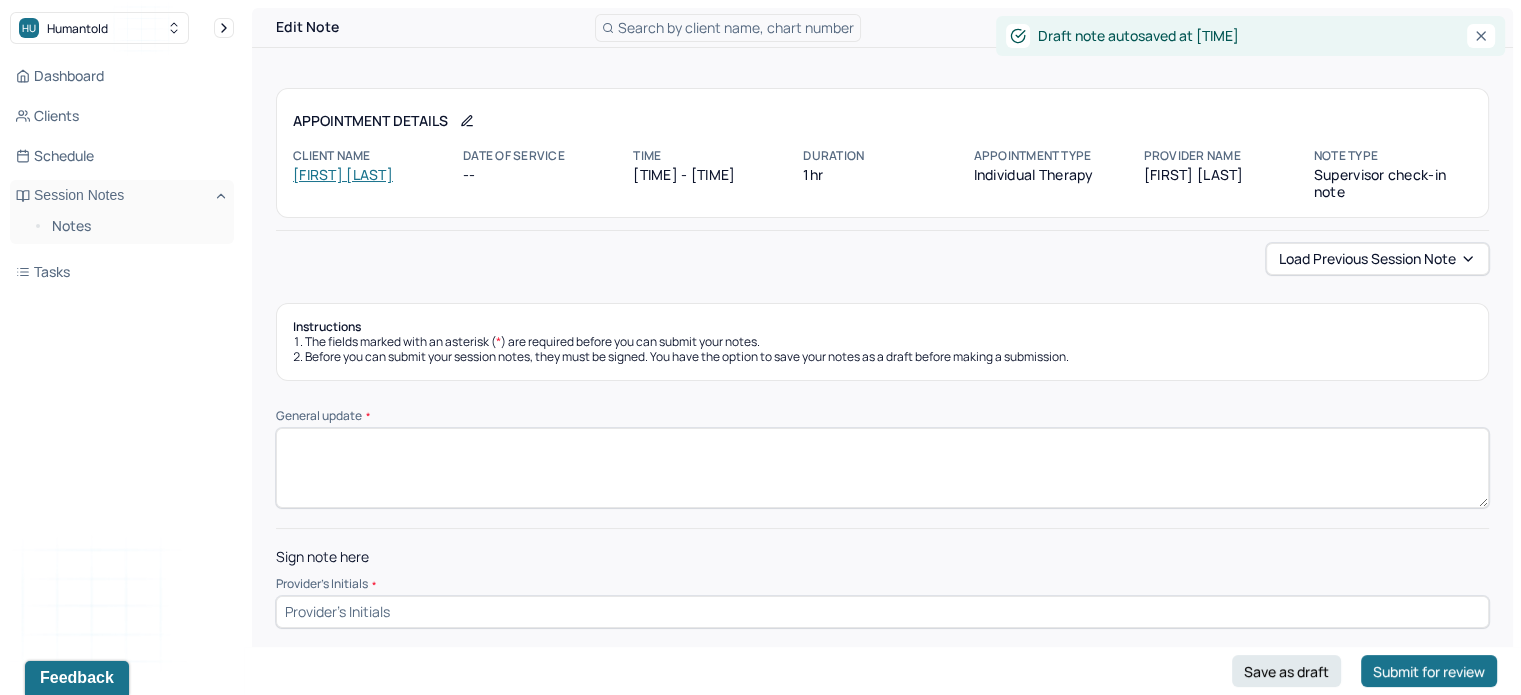 click on "General update *" at bounding box center (882, 468) 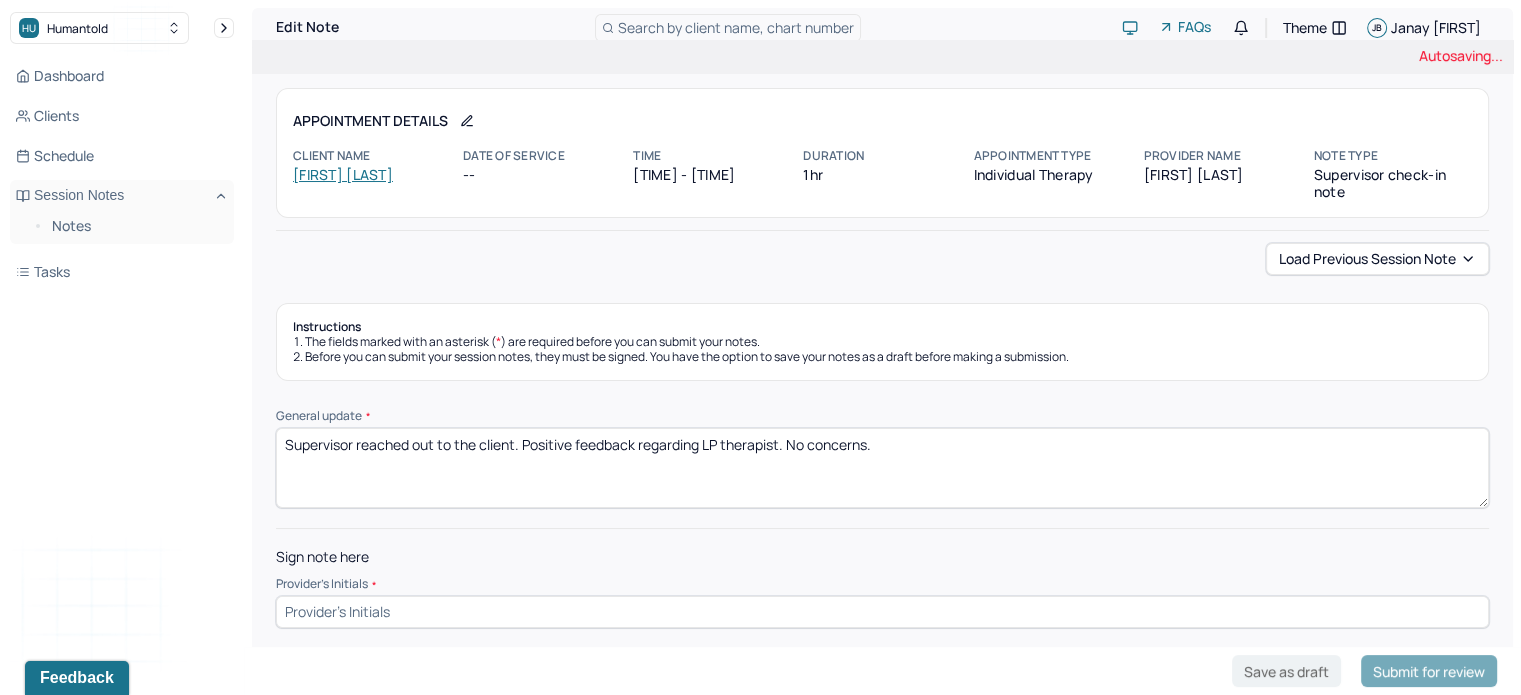 type on "Supervisor reached out to the client. Positive feedback regarding LP therapist. No concerns." 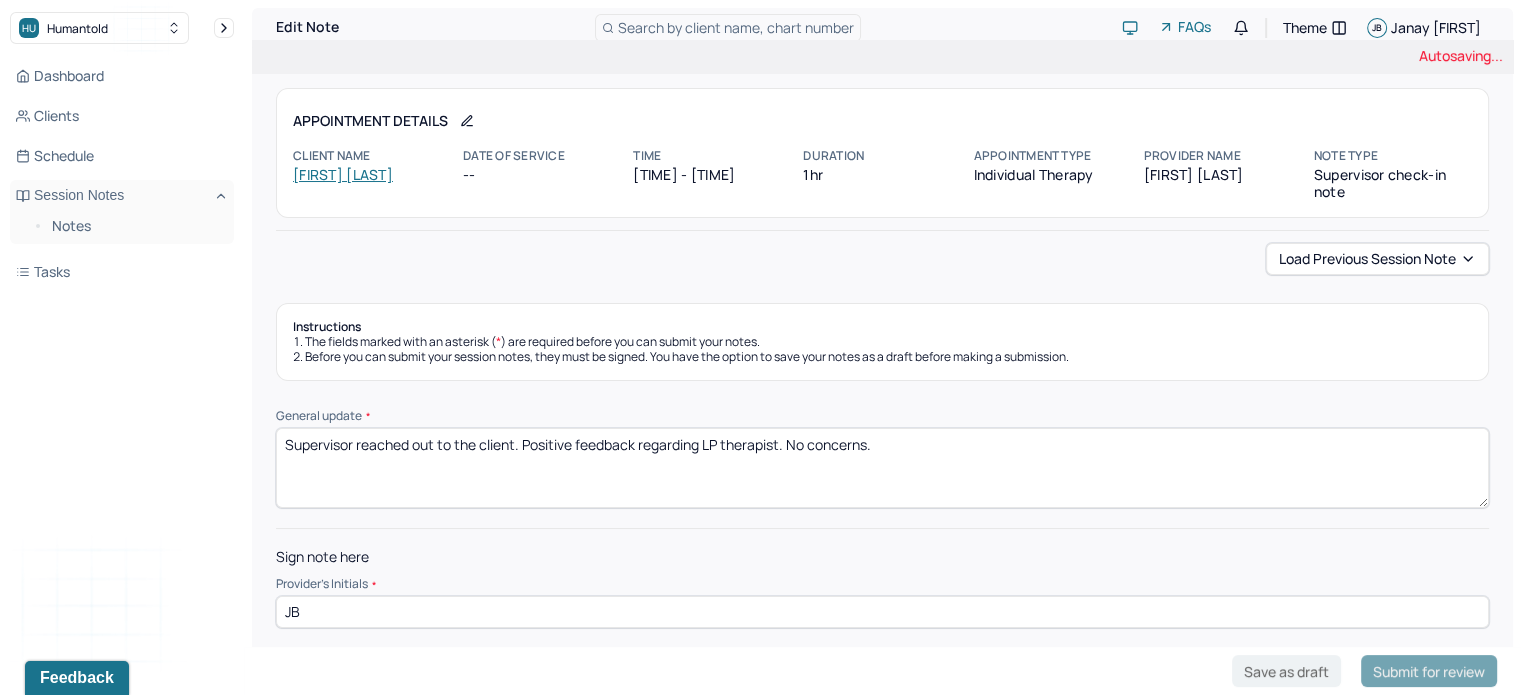 type on "JB" 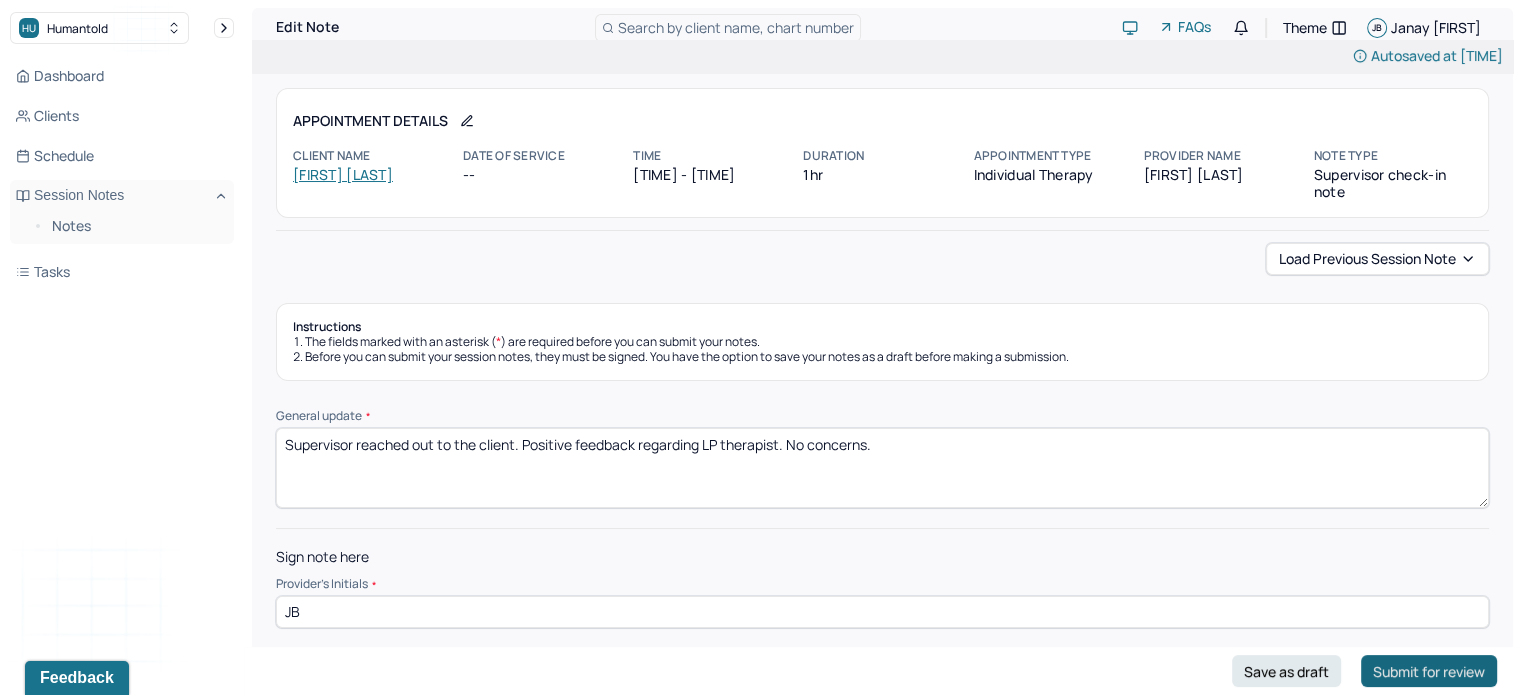 click on "Submit for review" at bounding box center [1429, 671] 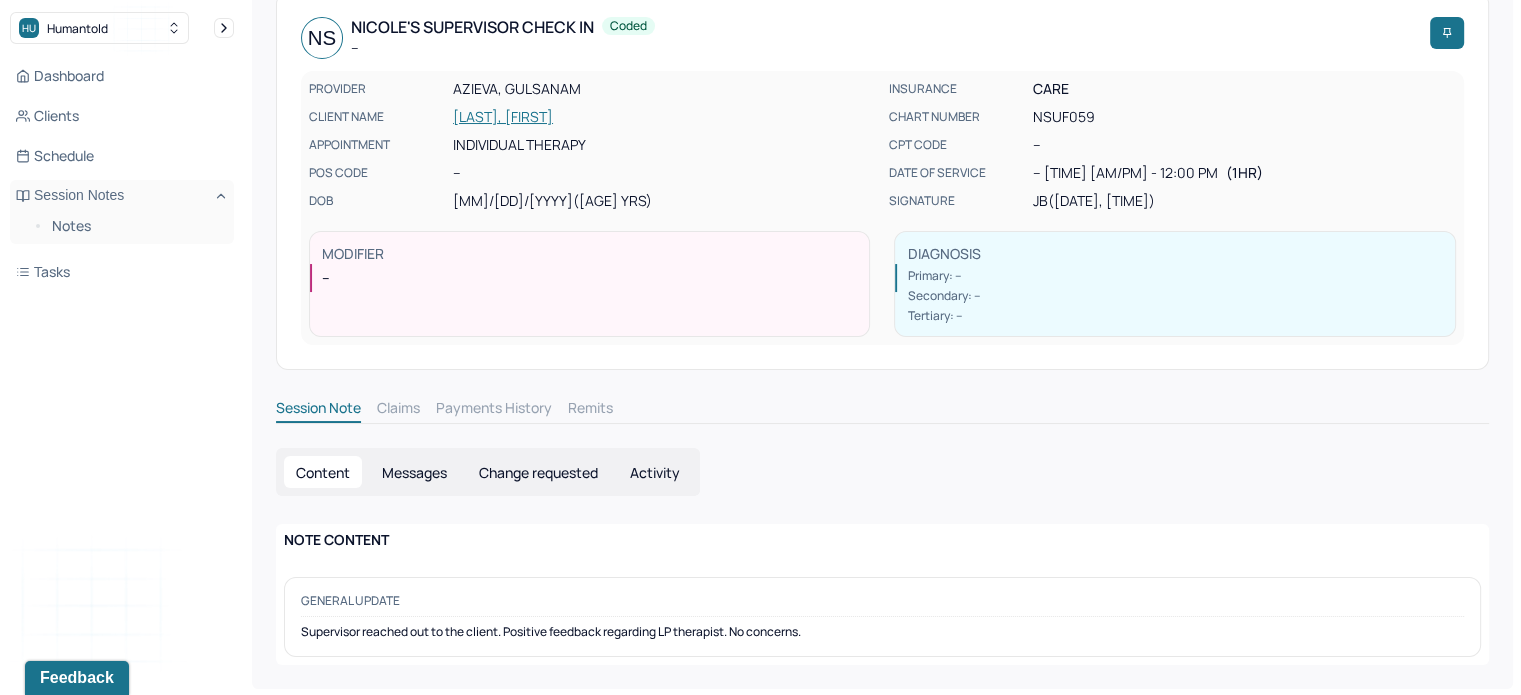 scroll, scrollTop: 0, scrollLeft: 0, axis: both 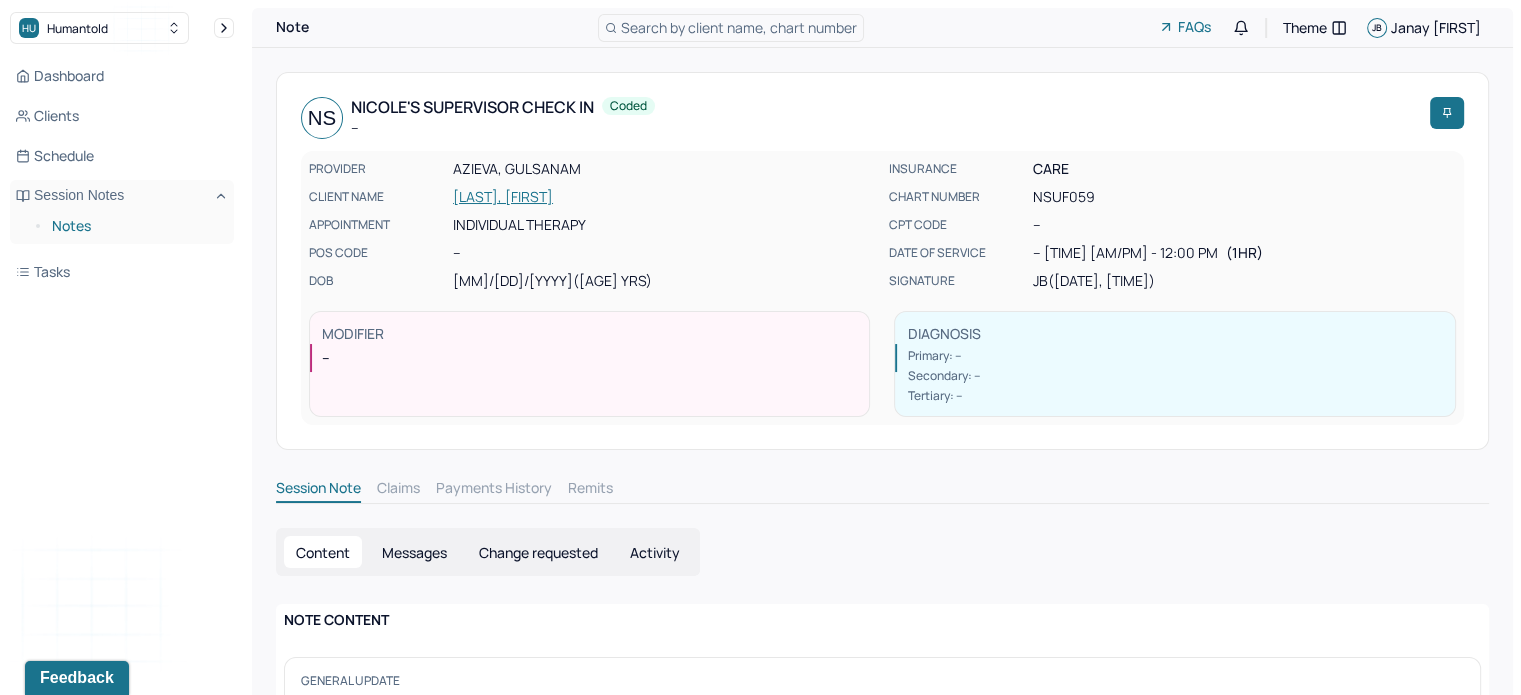 click on "Notes" at bounding box center (135, 226) 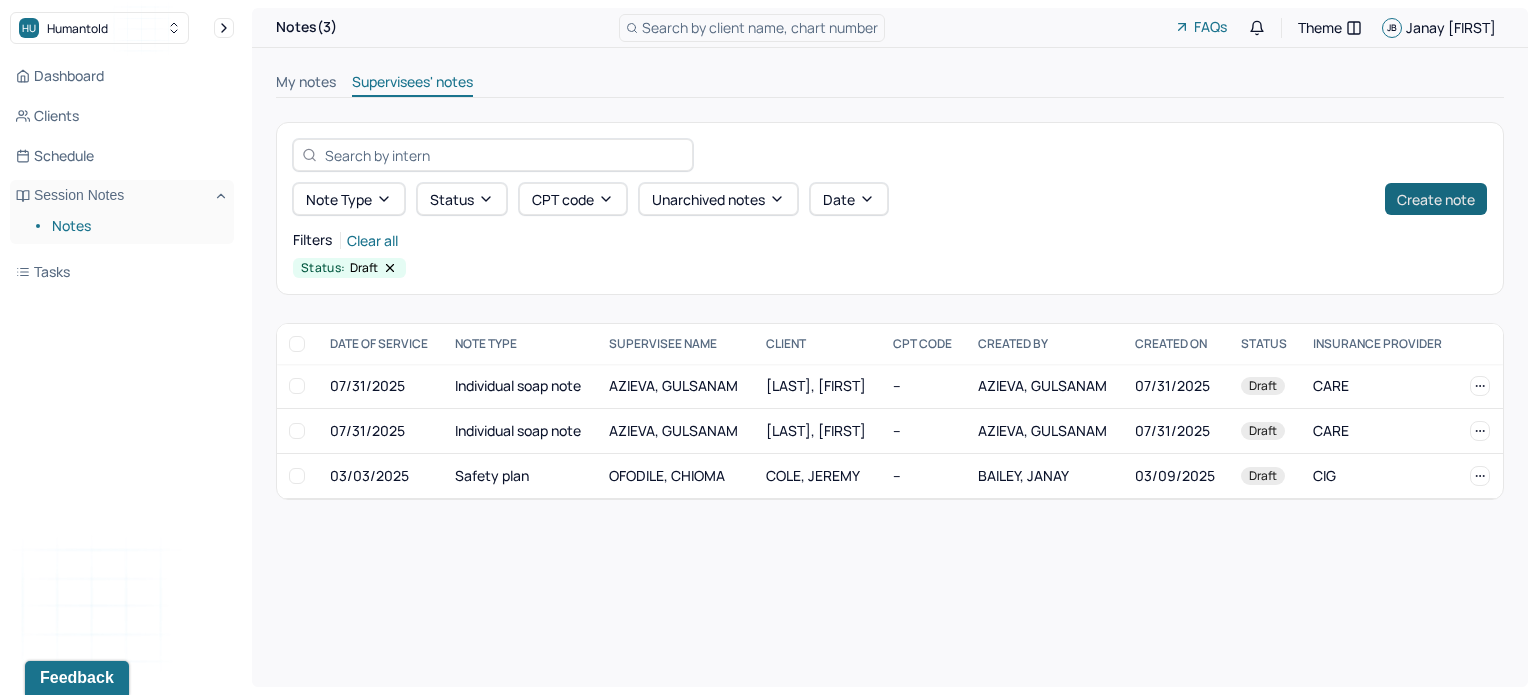 click on "Create note" at bounding box center [1436, 199] 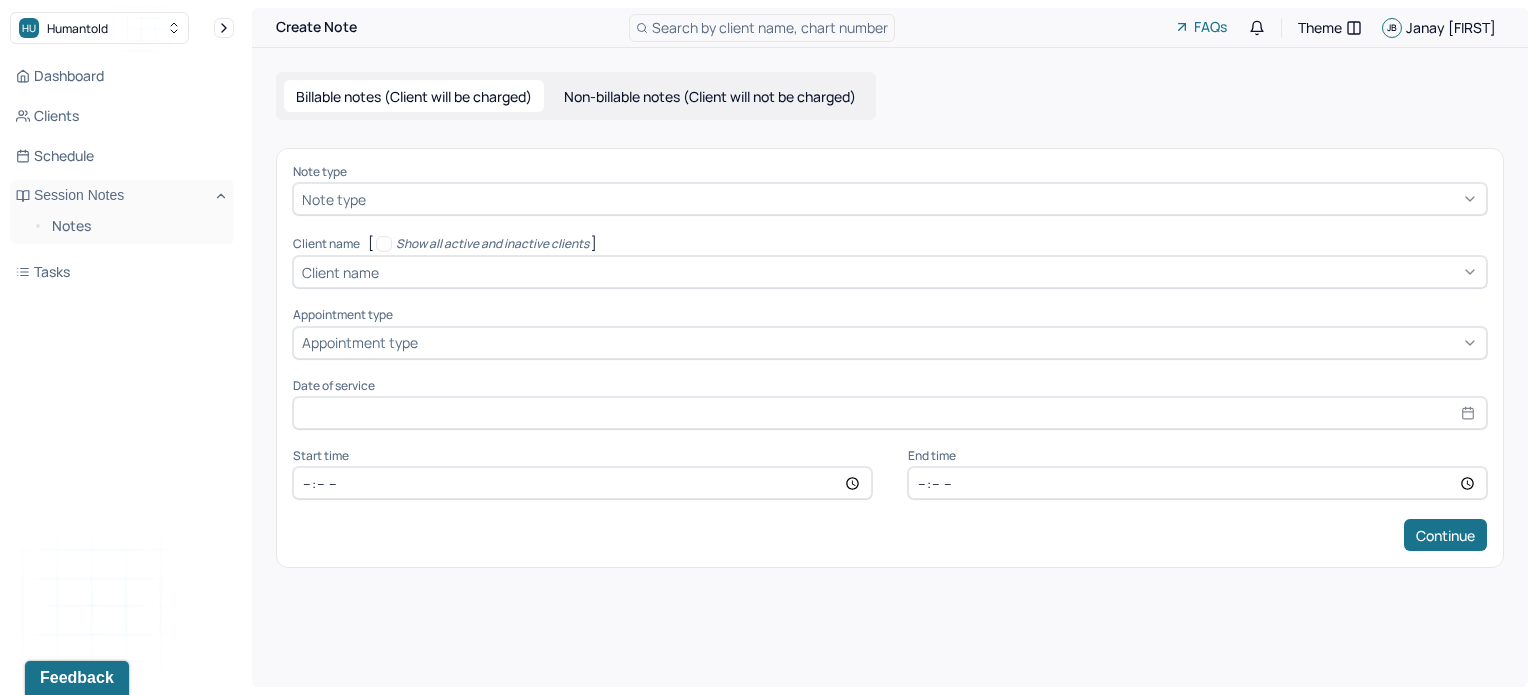 click on "Non-billable notes (Client will not be charged)" at bounding box center [710, 96] 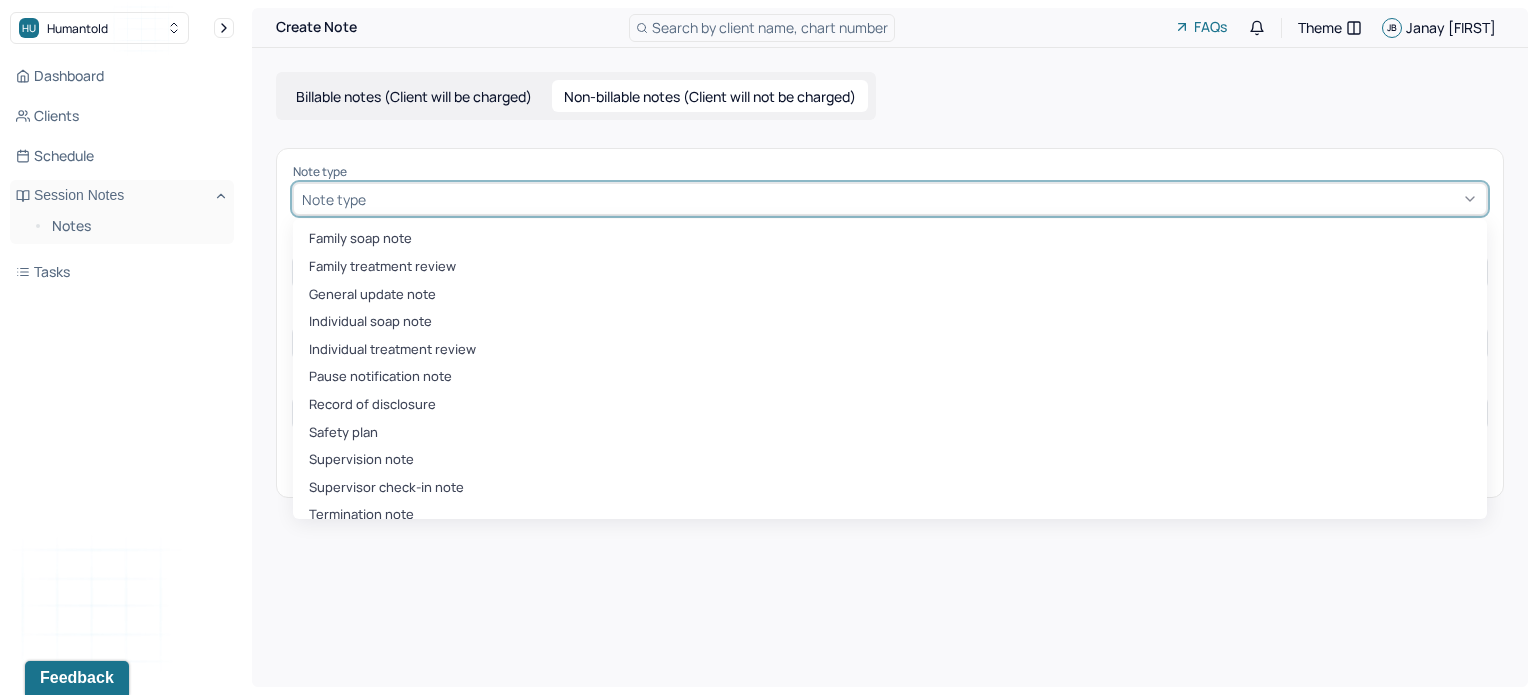 click at bounding box center [924, 199] 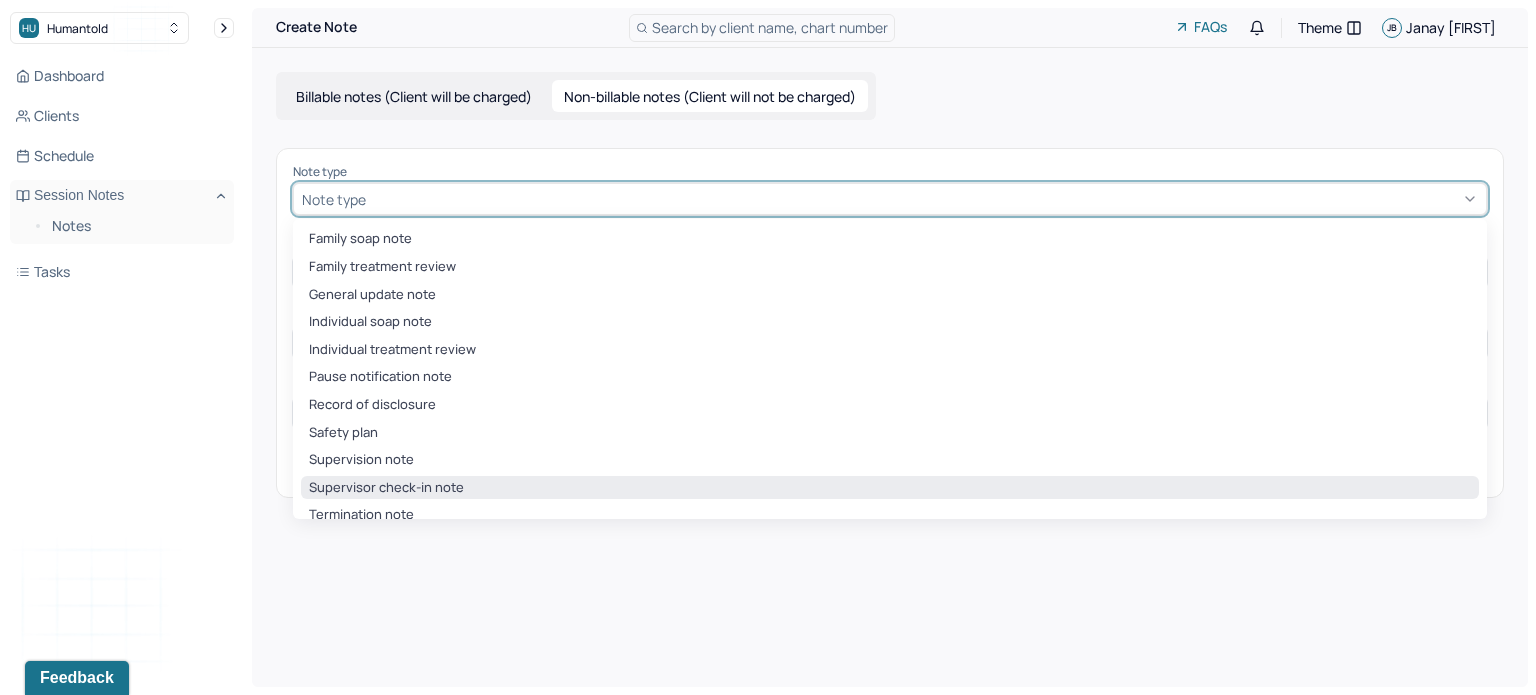 click on "Supervisor check-in note" at bounding box center [890, 488] 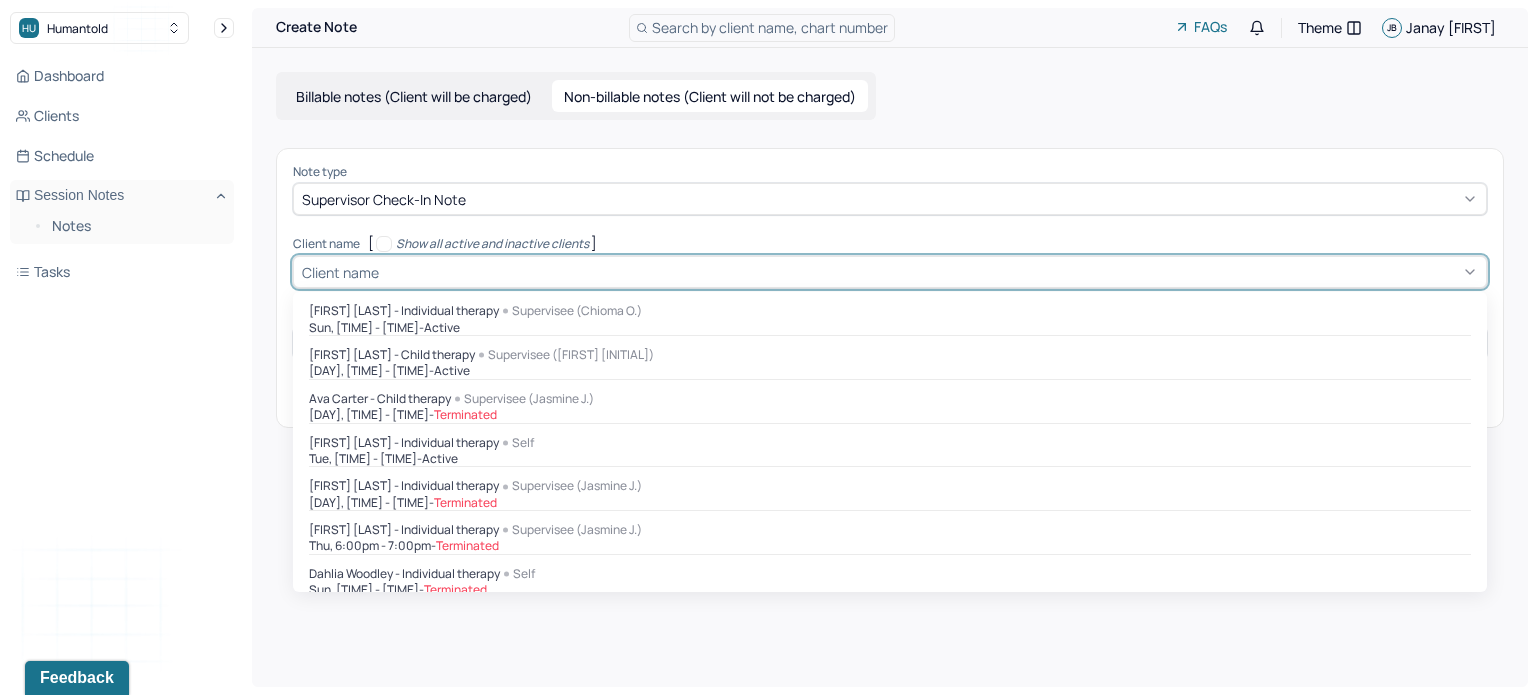 click at bounding box center (930, 272) 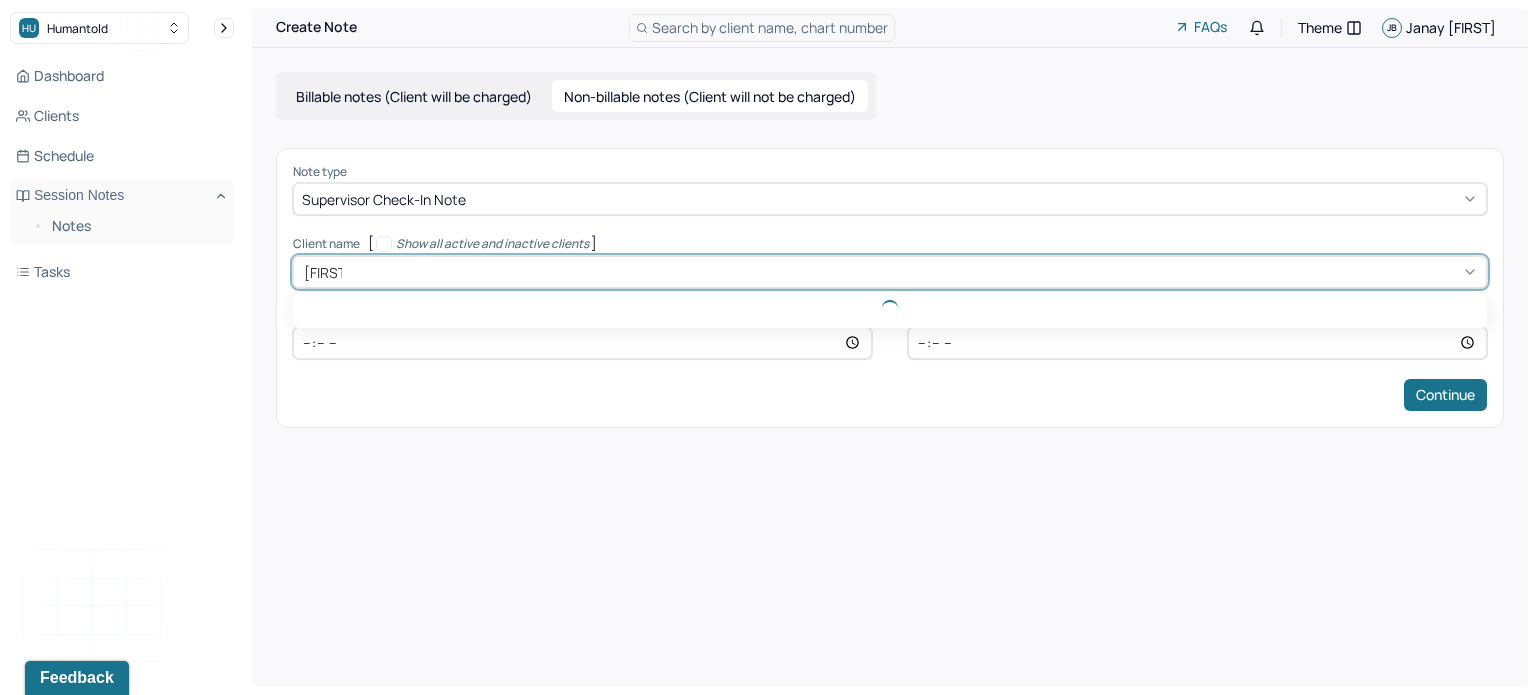 type on "[FIRST]" 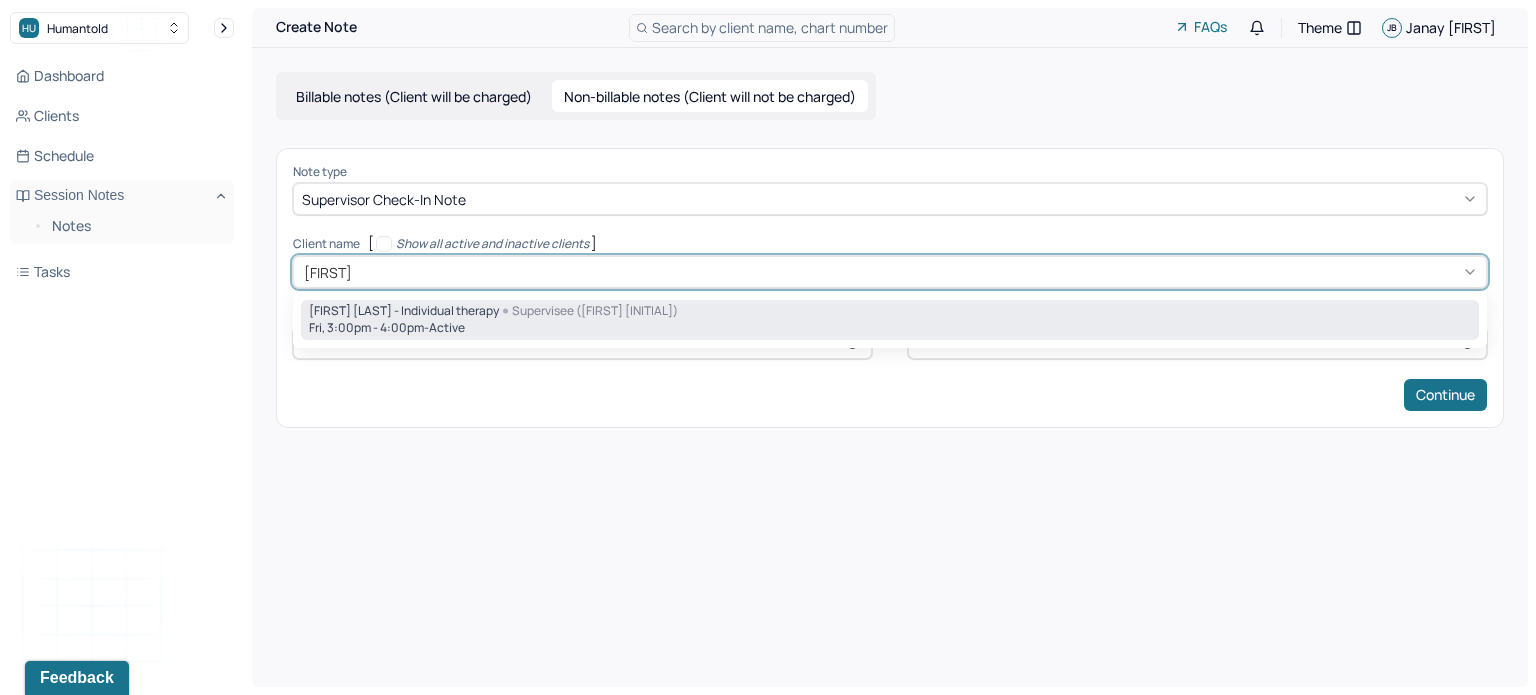 click on "[FIRST] [LAST] - Individual therapy" at bounding box center [404, 311] 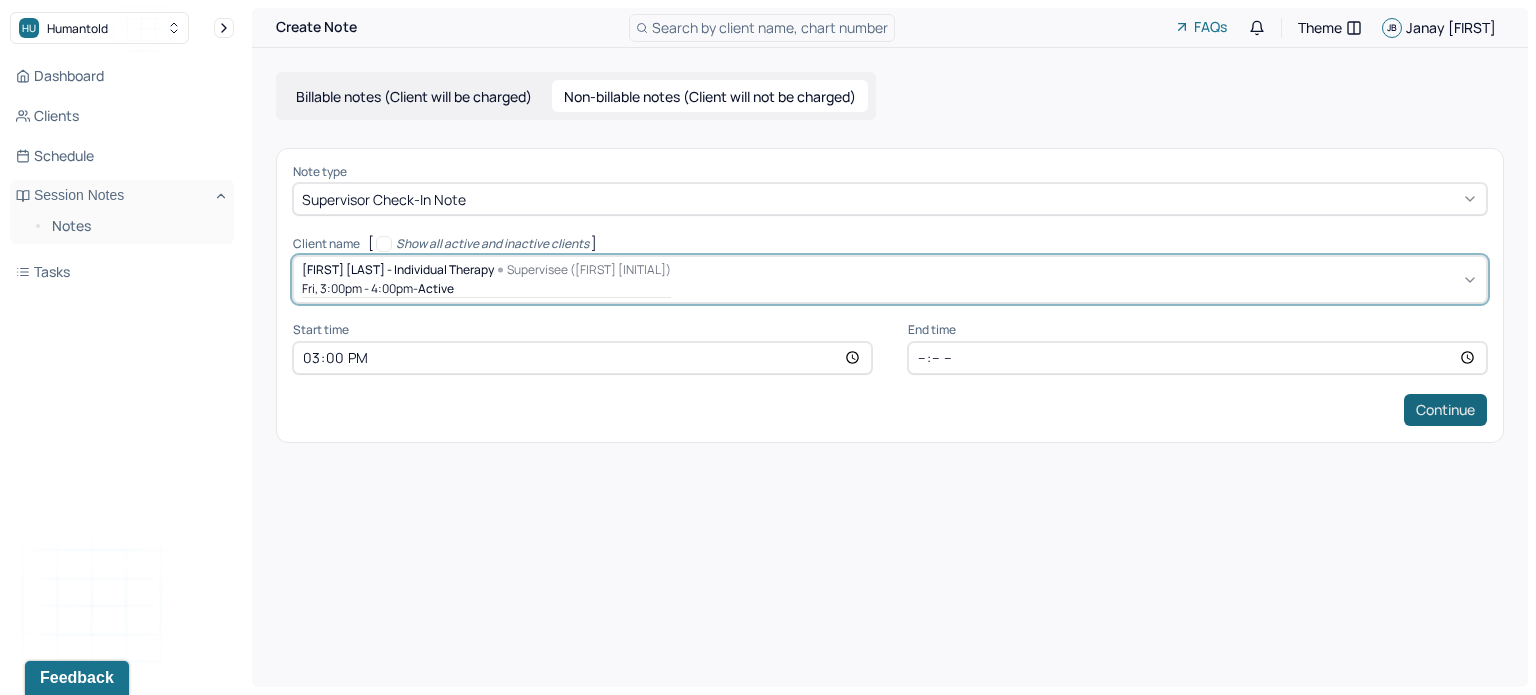 click on "Continue" at bounding box center (1445, 410) 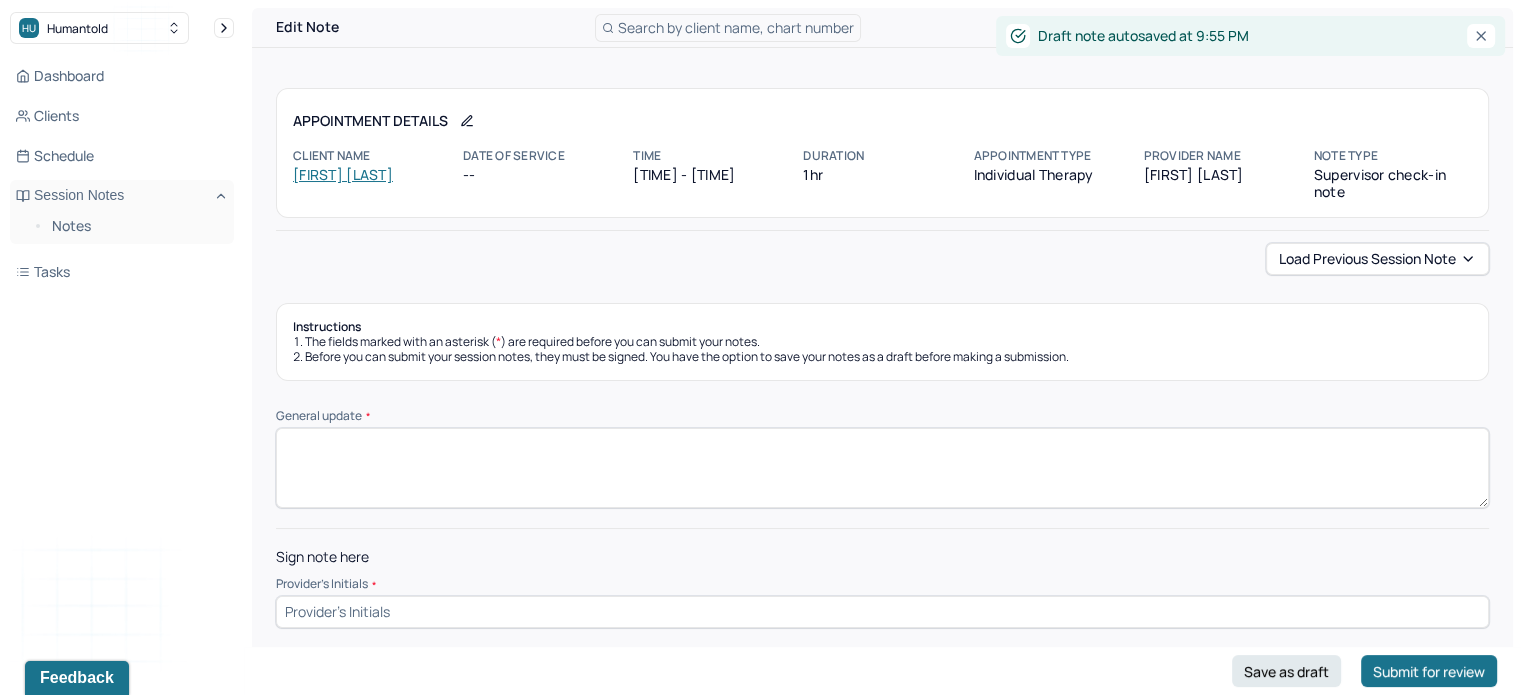 click on "General update *" at bounding box center [882, 468] 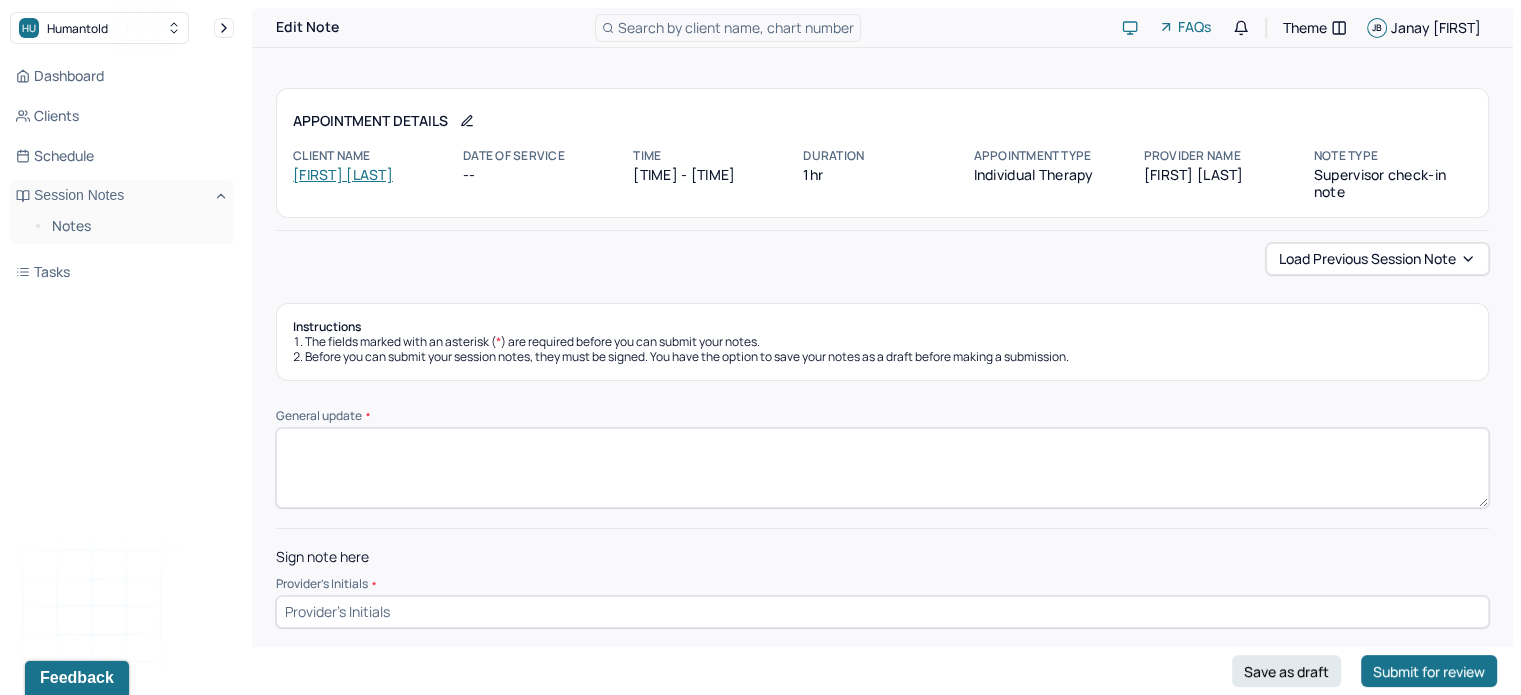 paste on "Supervisor reached out to the client. Positive feedback regarding LP therapist. No concerns." 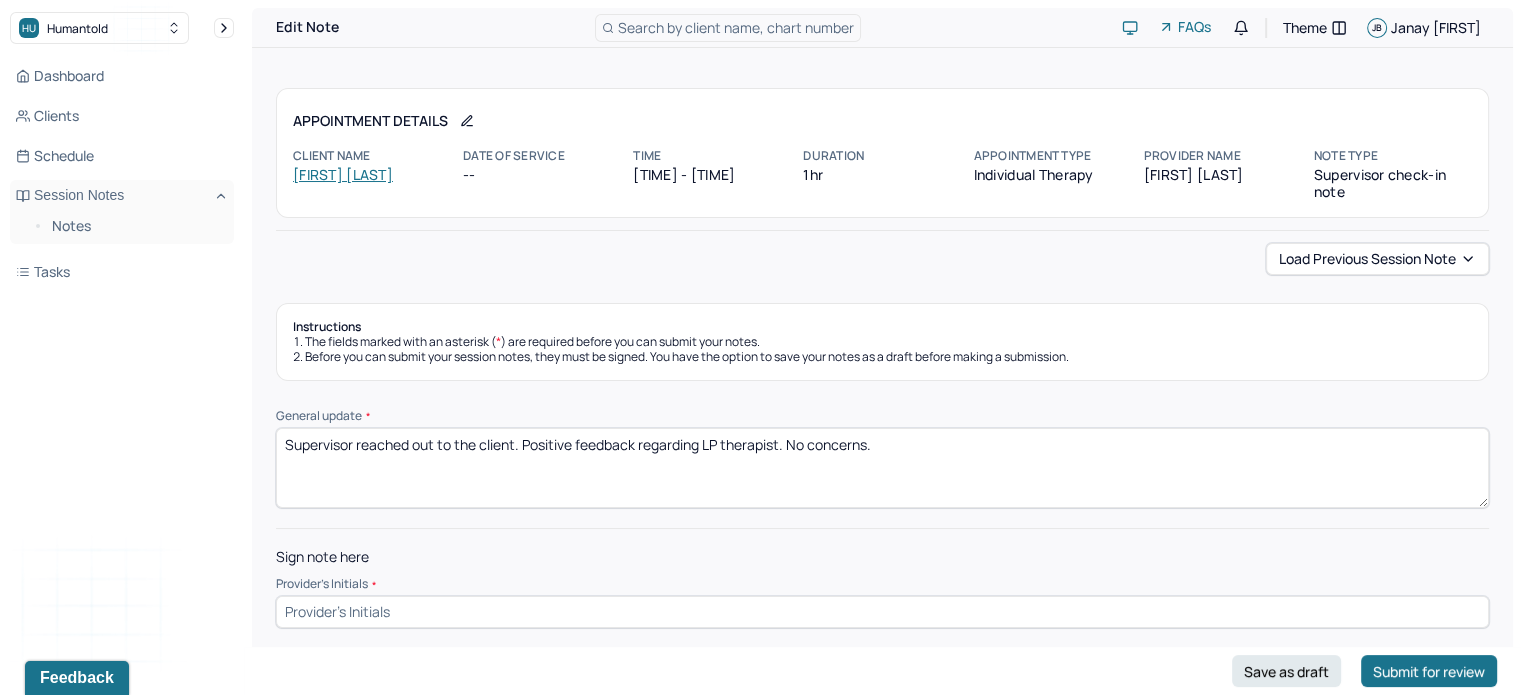 type on "Supervisor reached out to the client. Positive feedback regarding LP therapist. No concerns." 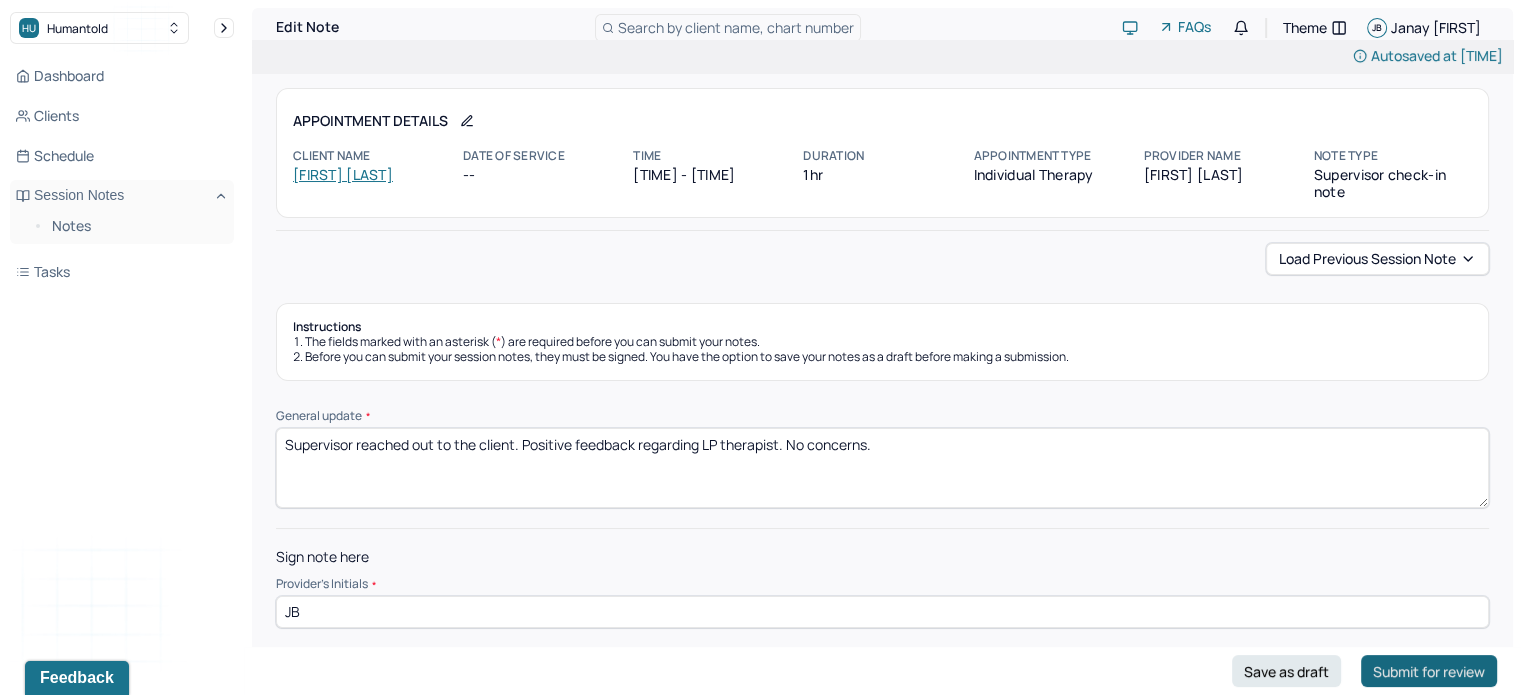 type on "JB" 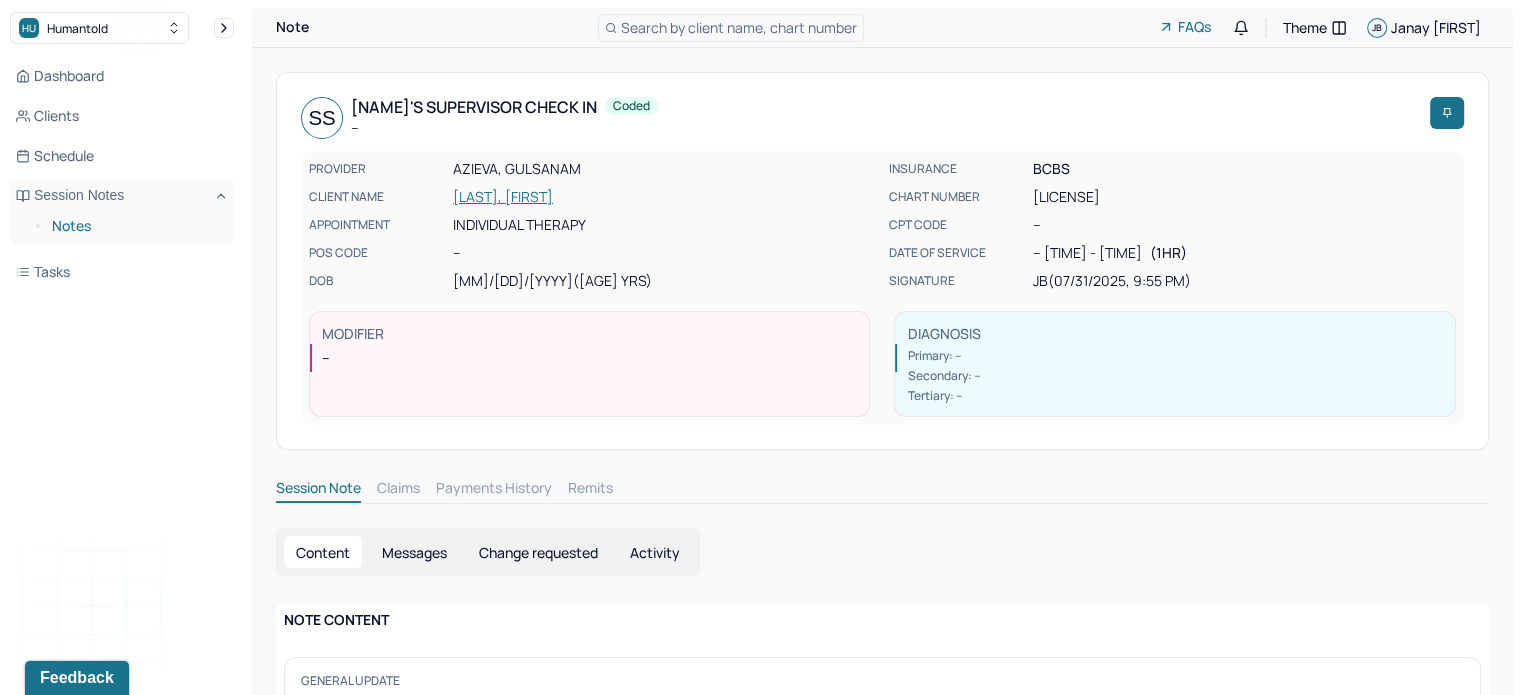 click on "Notes" at bounding box center (135, 226) 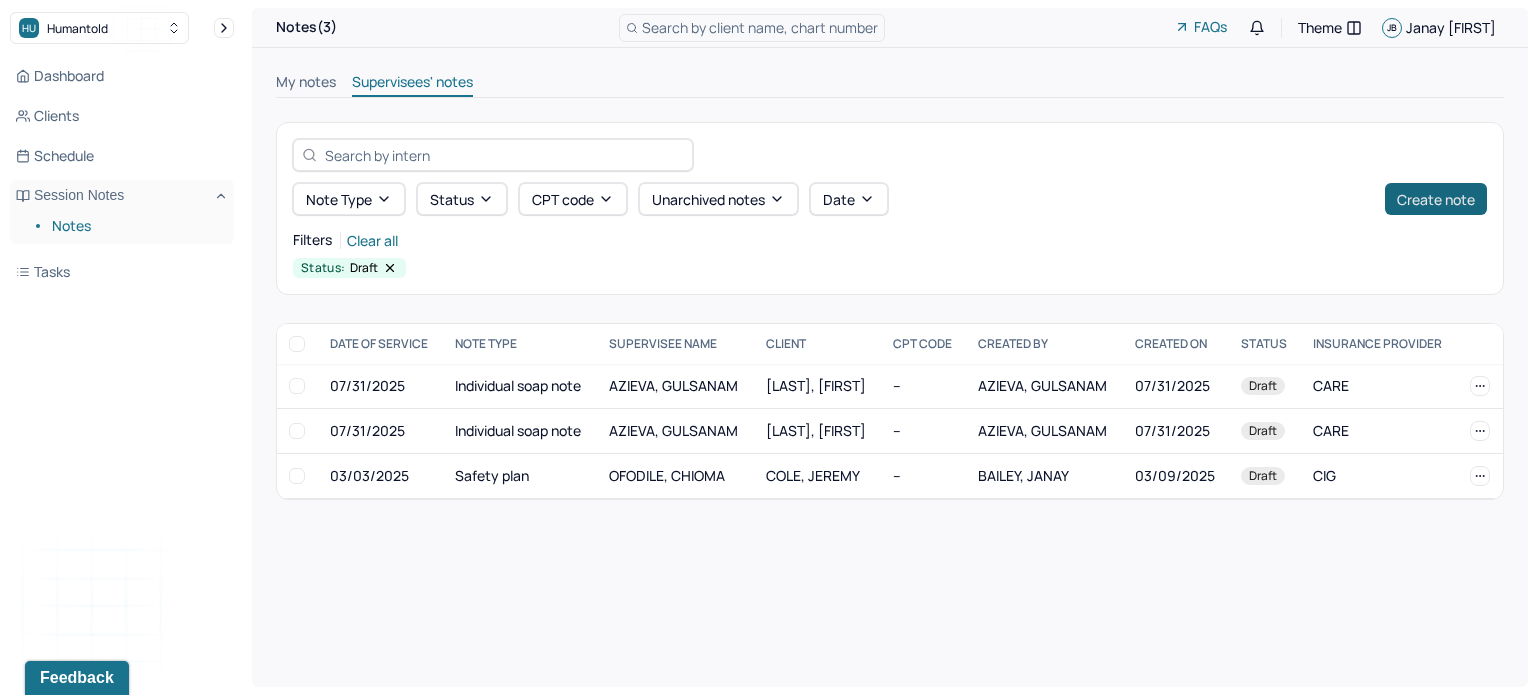 click on "Create note" at bounding box center [1436, 199] 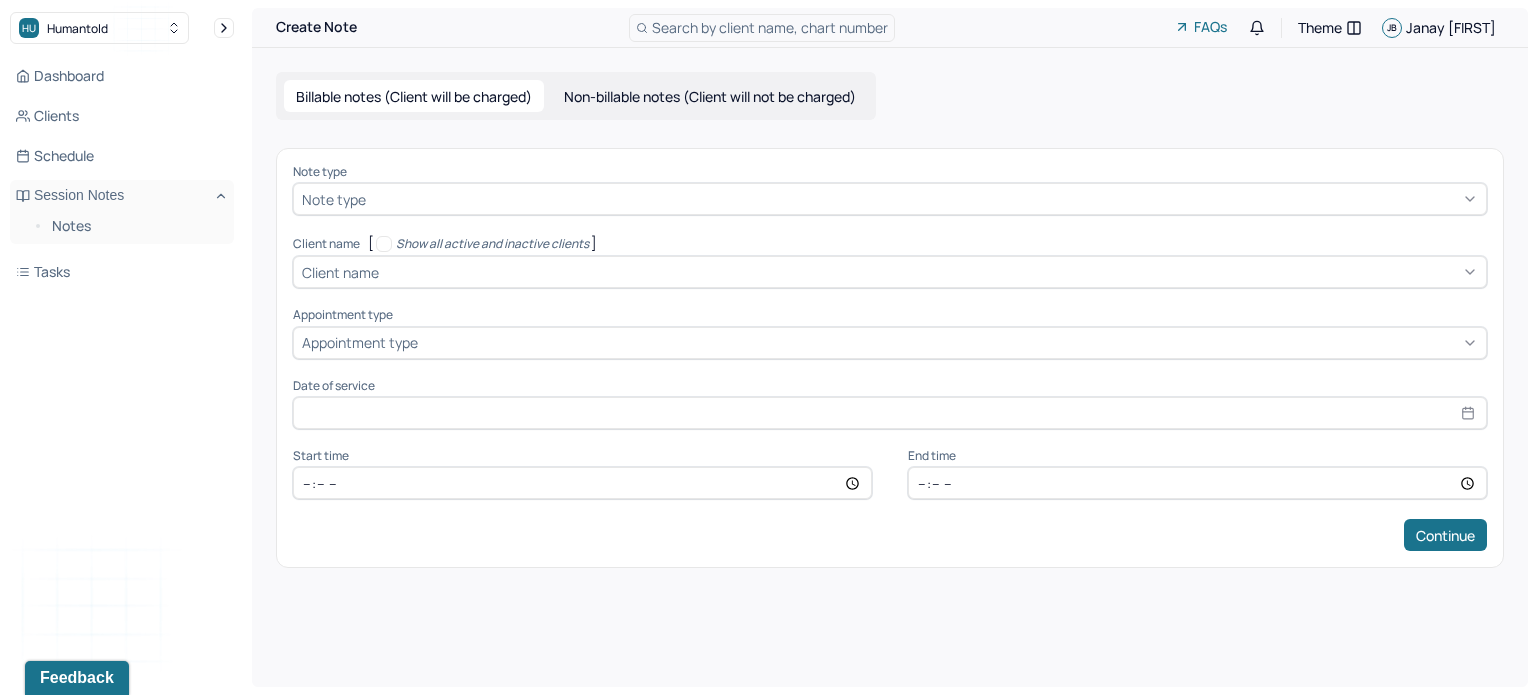 click on "Non-billable notes (Client will not be charged)" at bounding box center [710, 96] 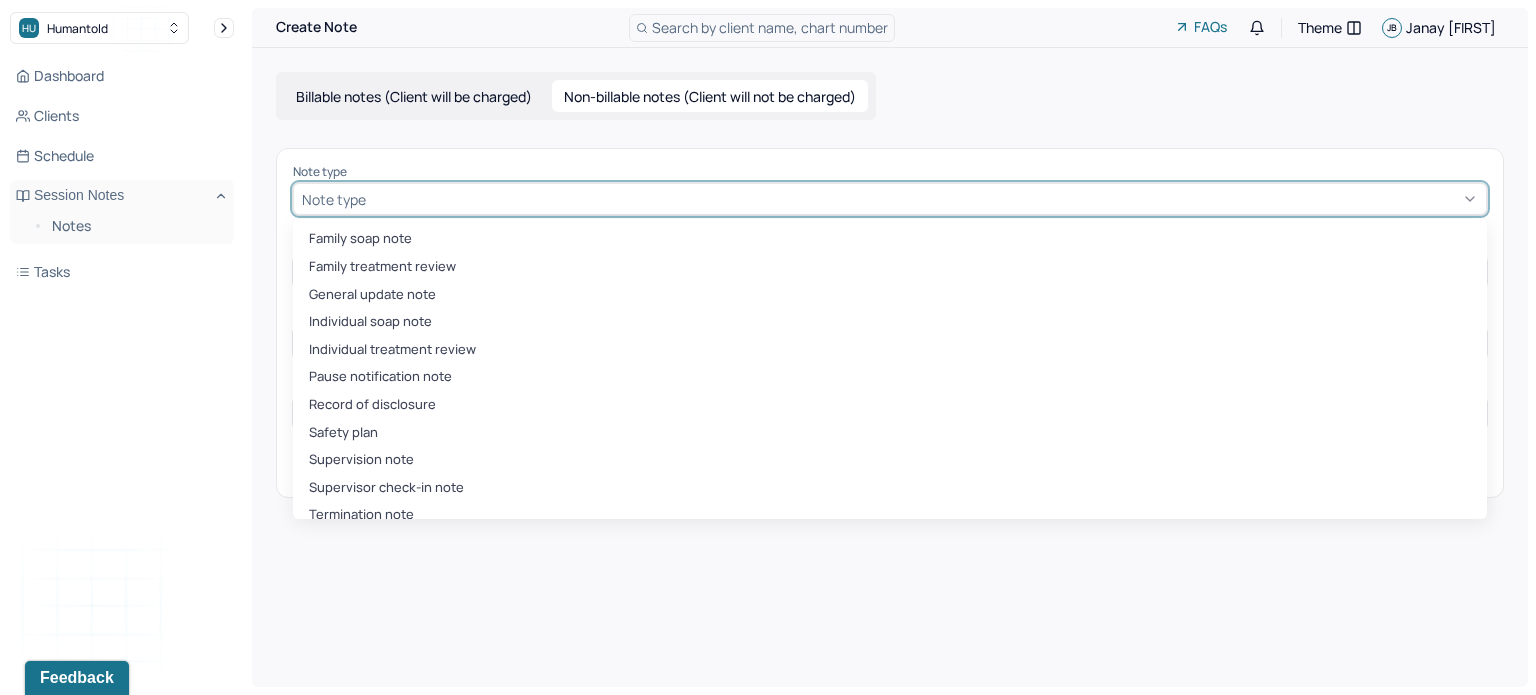 click at bounding box center [924, 199] 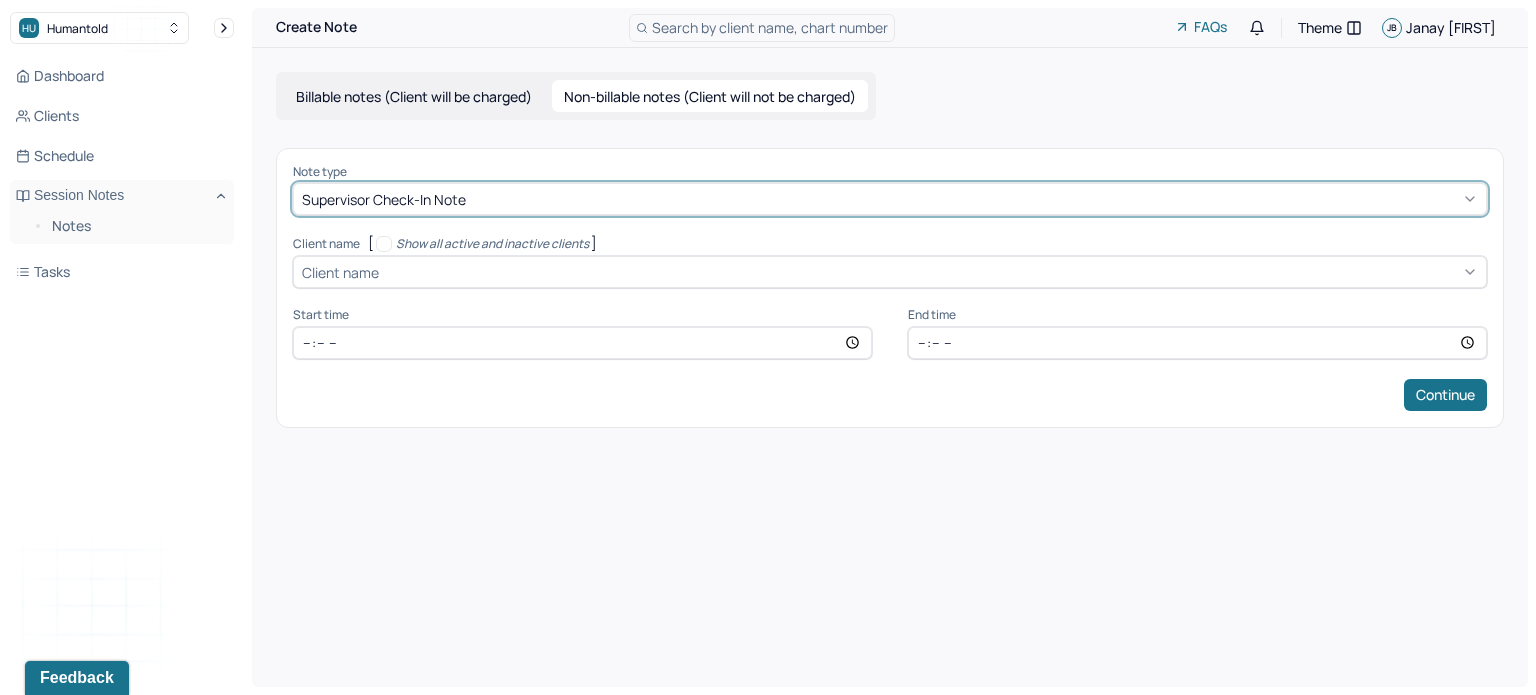 click on "Client name" at bounding box center (340, 272) 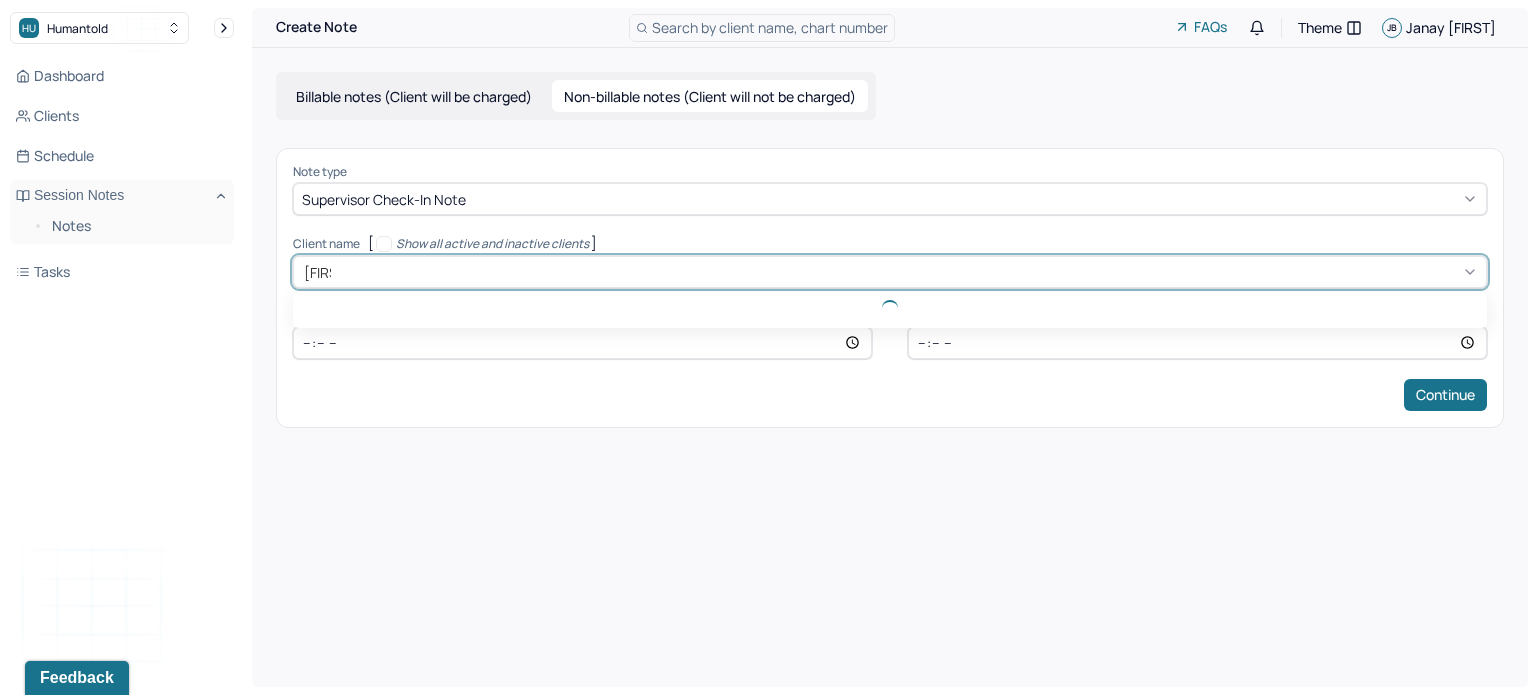 type on "[FIRST]" 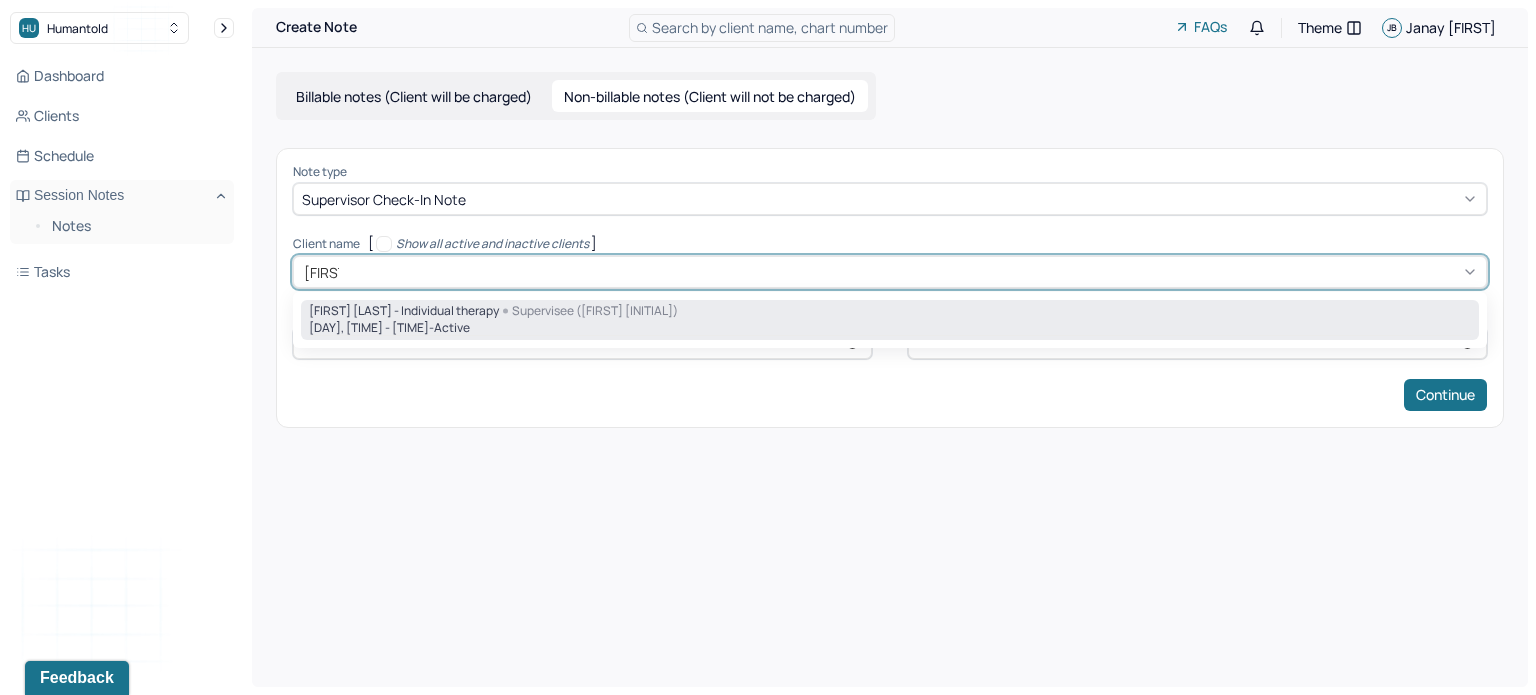click on "Thu, [TIME] - [TIME]  -  active" at bounding box center (890, 328) 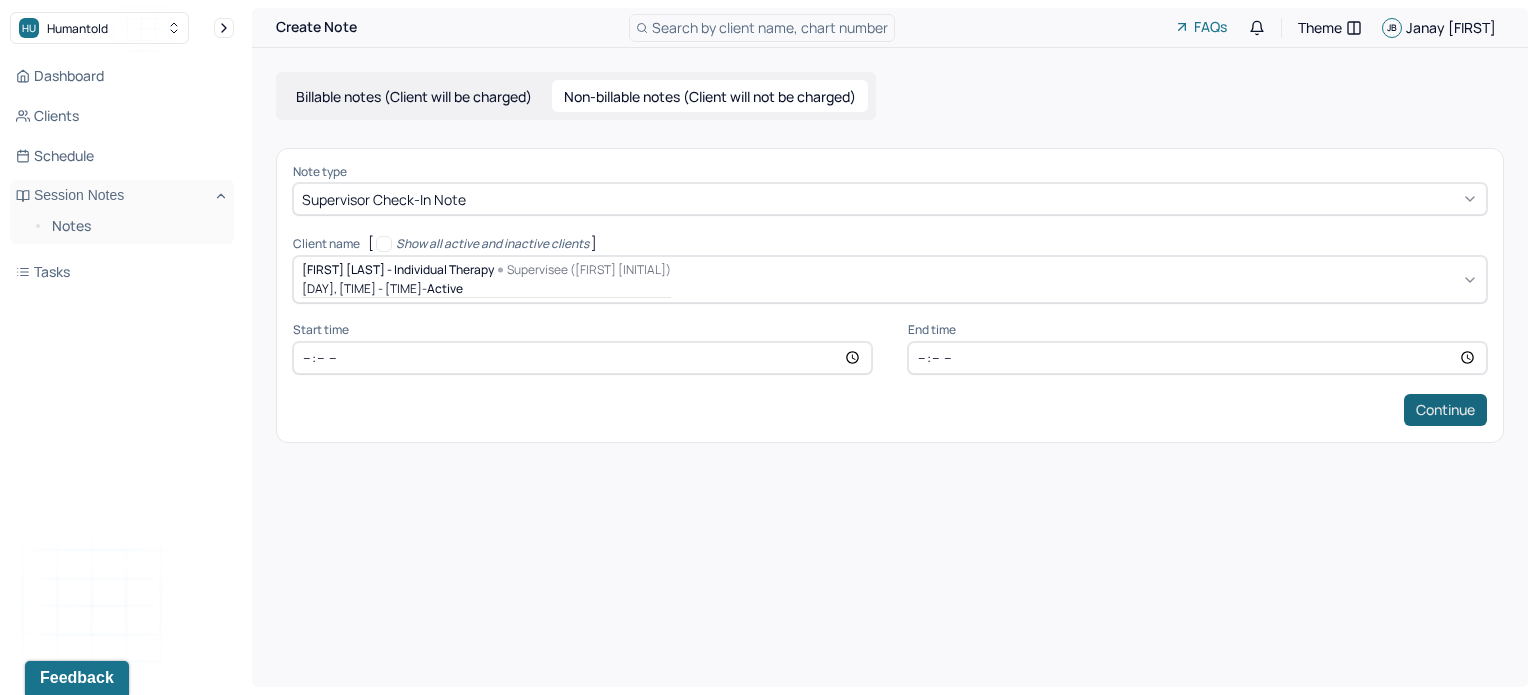 click on "Continue" at bounding box center (1445, 410) 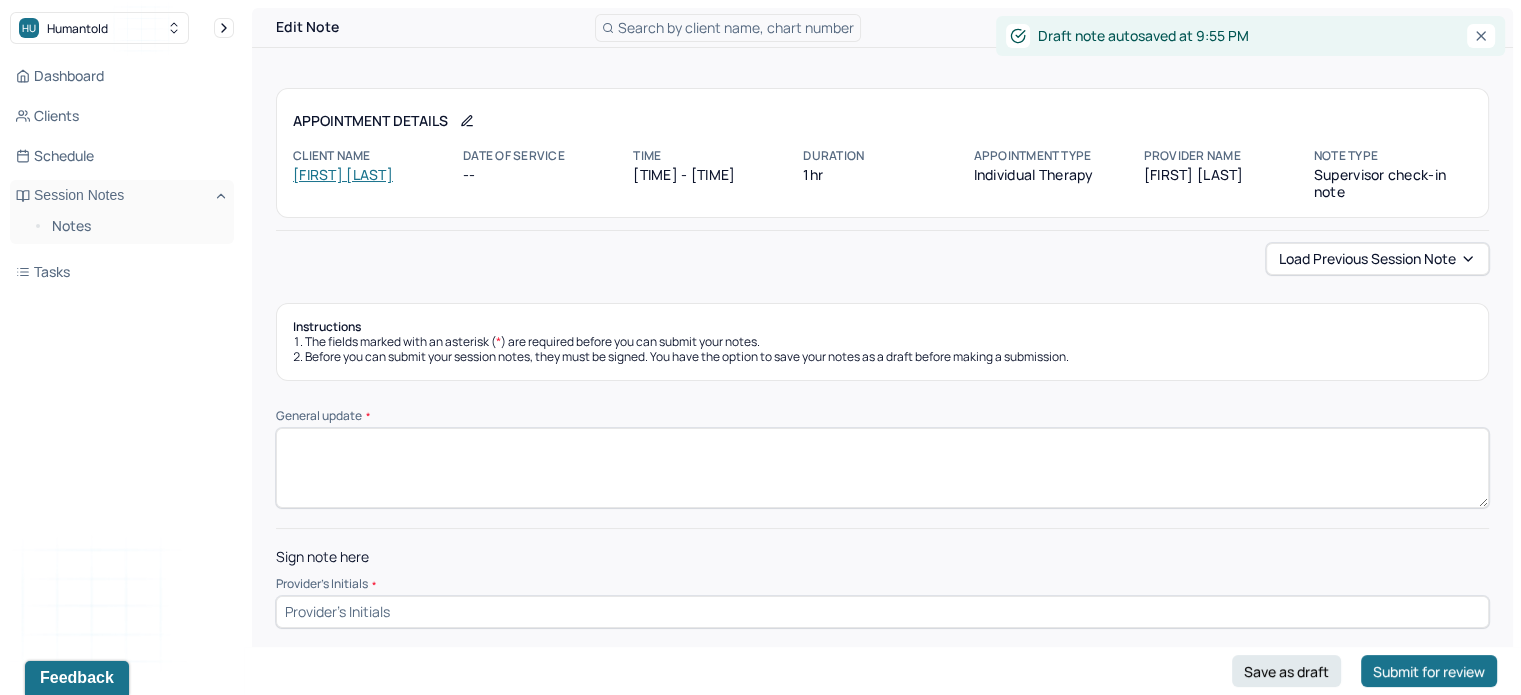 click on "General update *" at bounding box center [882, 468] 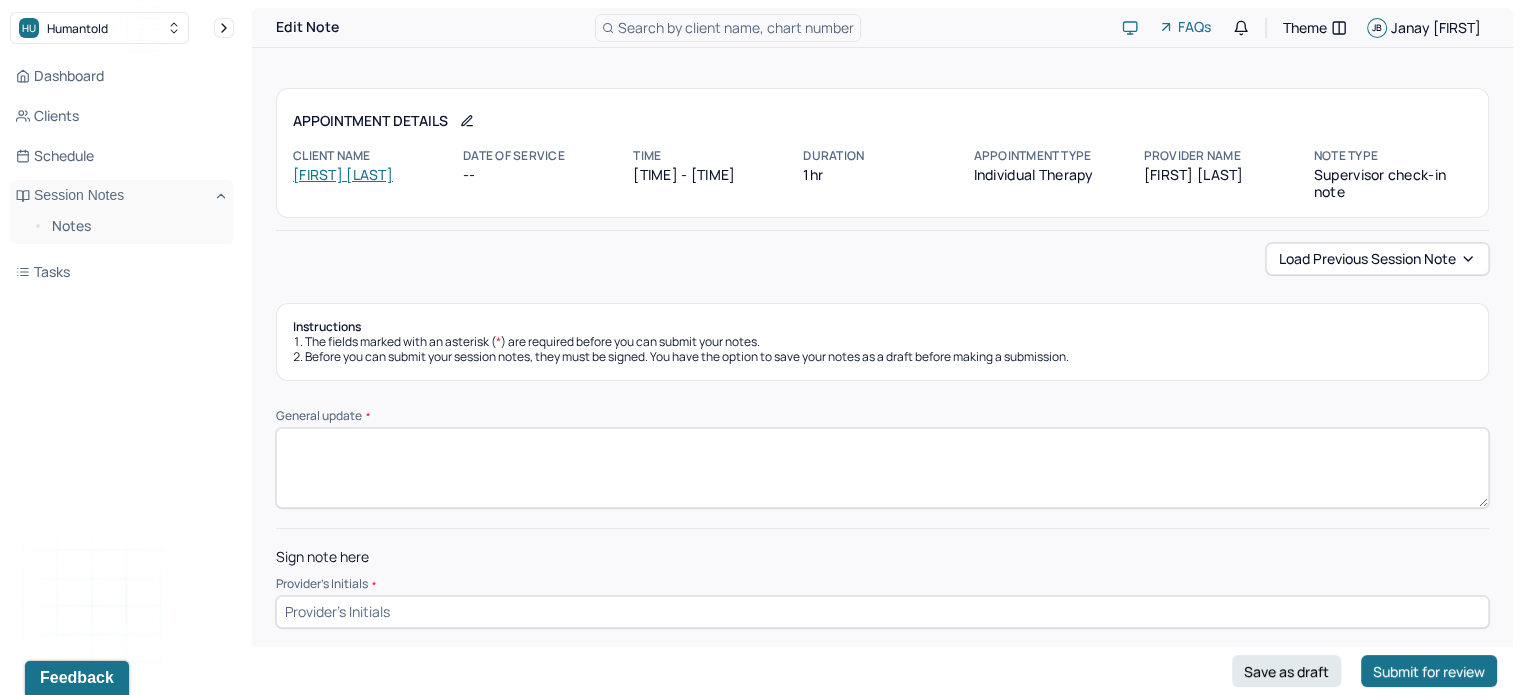 paste on "Supervisor reached out to the client. Positive feedback regarding LP therapist. No concerns." 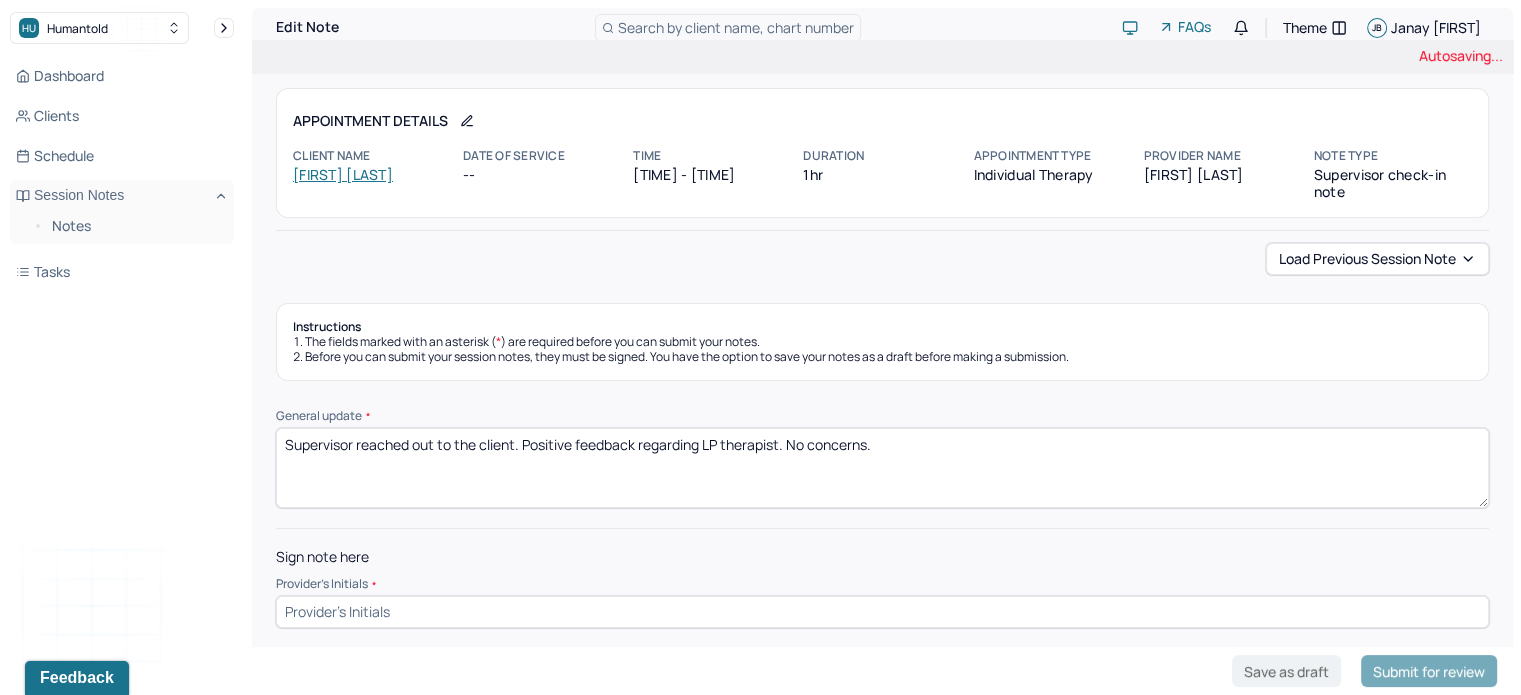 type on "Supervisor reached out to the client. Positive feedback regarding LP therapist. No concerns." 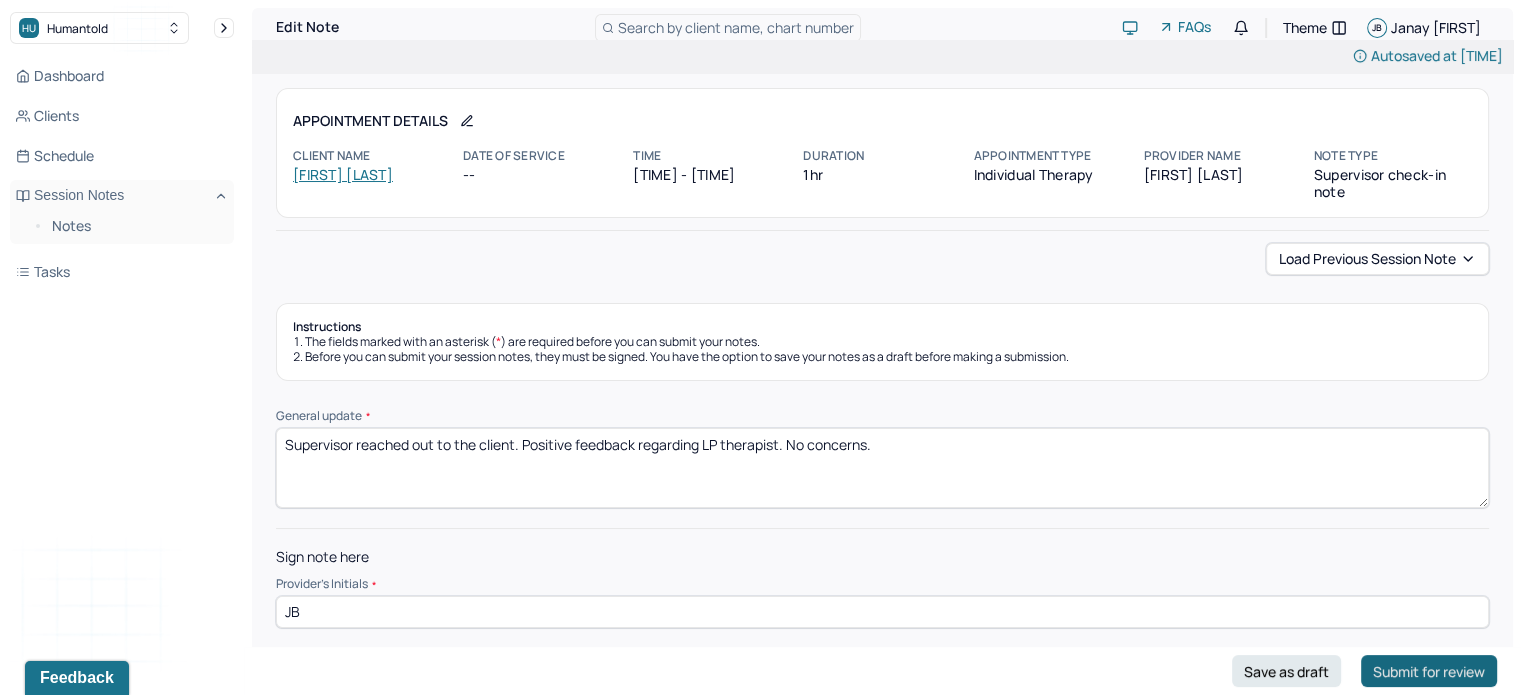 type on "JB" 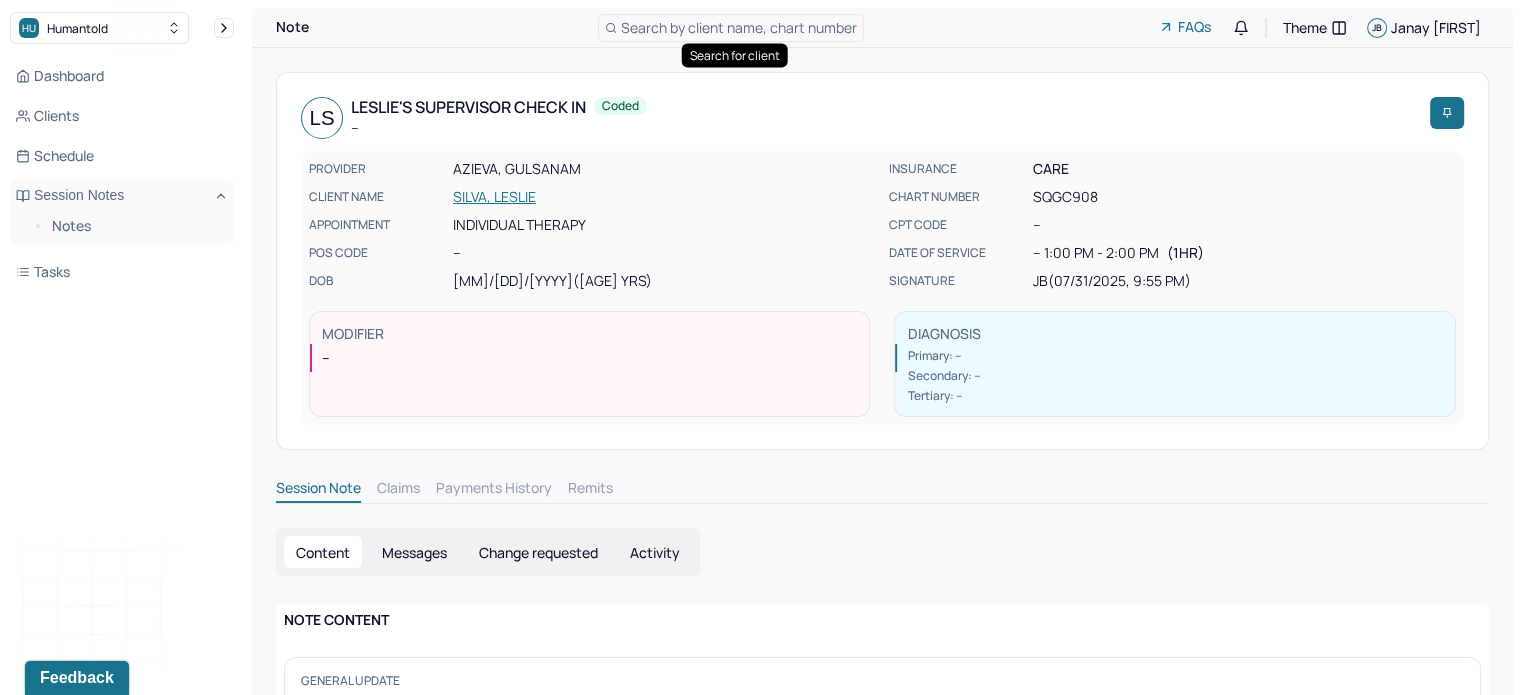 click on "Search by client name, chart number" at bounding box center [739, 27] 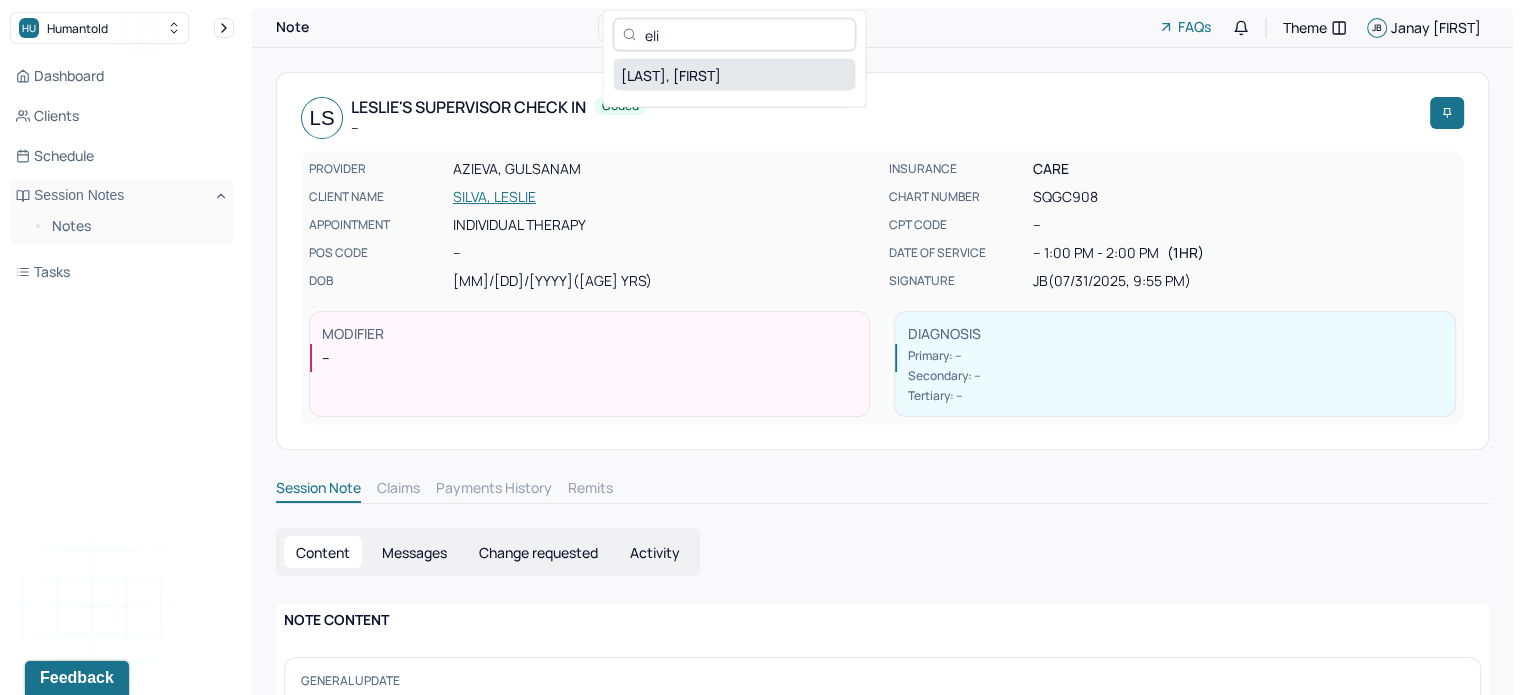 type on "eli" 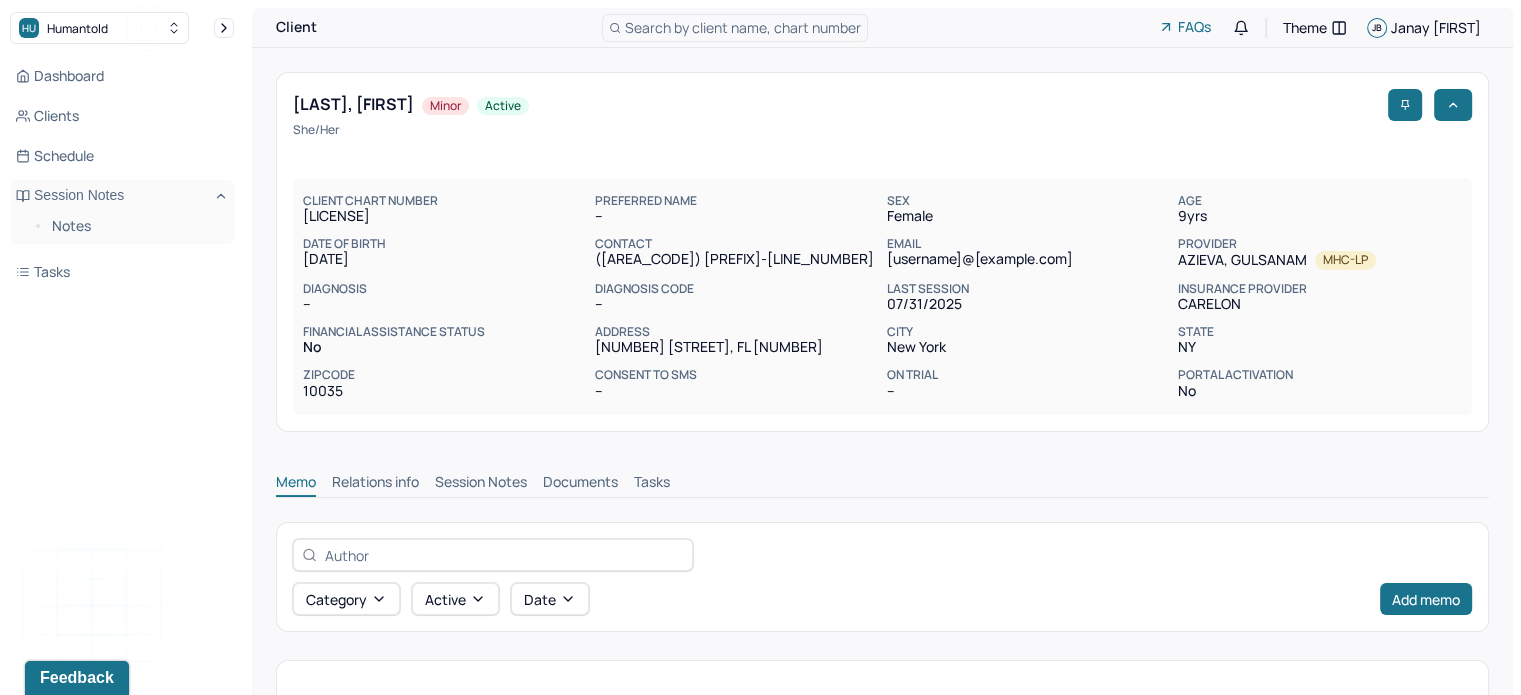 click on "Session Notes" at bounding box center [481, 484] 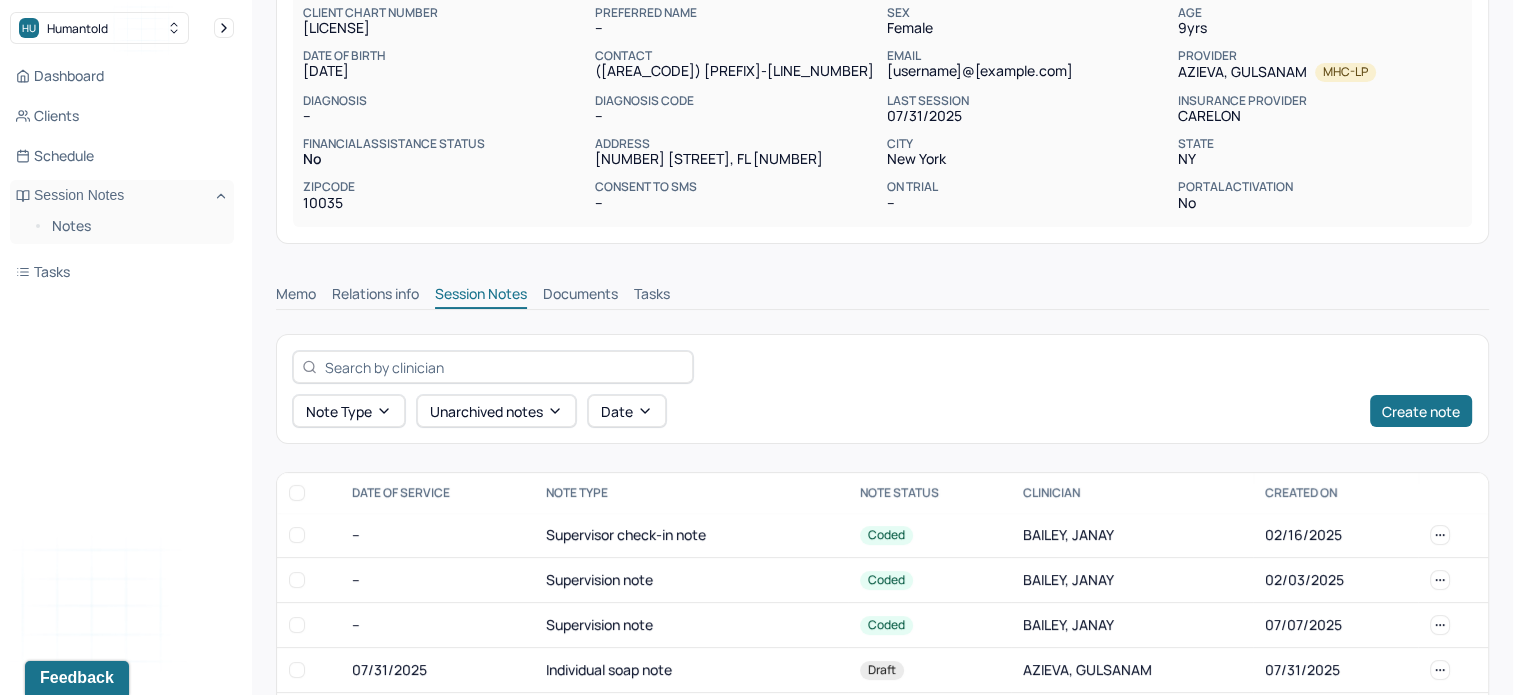 scroll, scrollTop: 90, scrollLeft: 0, axis: vertical 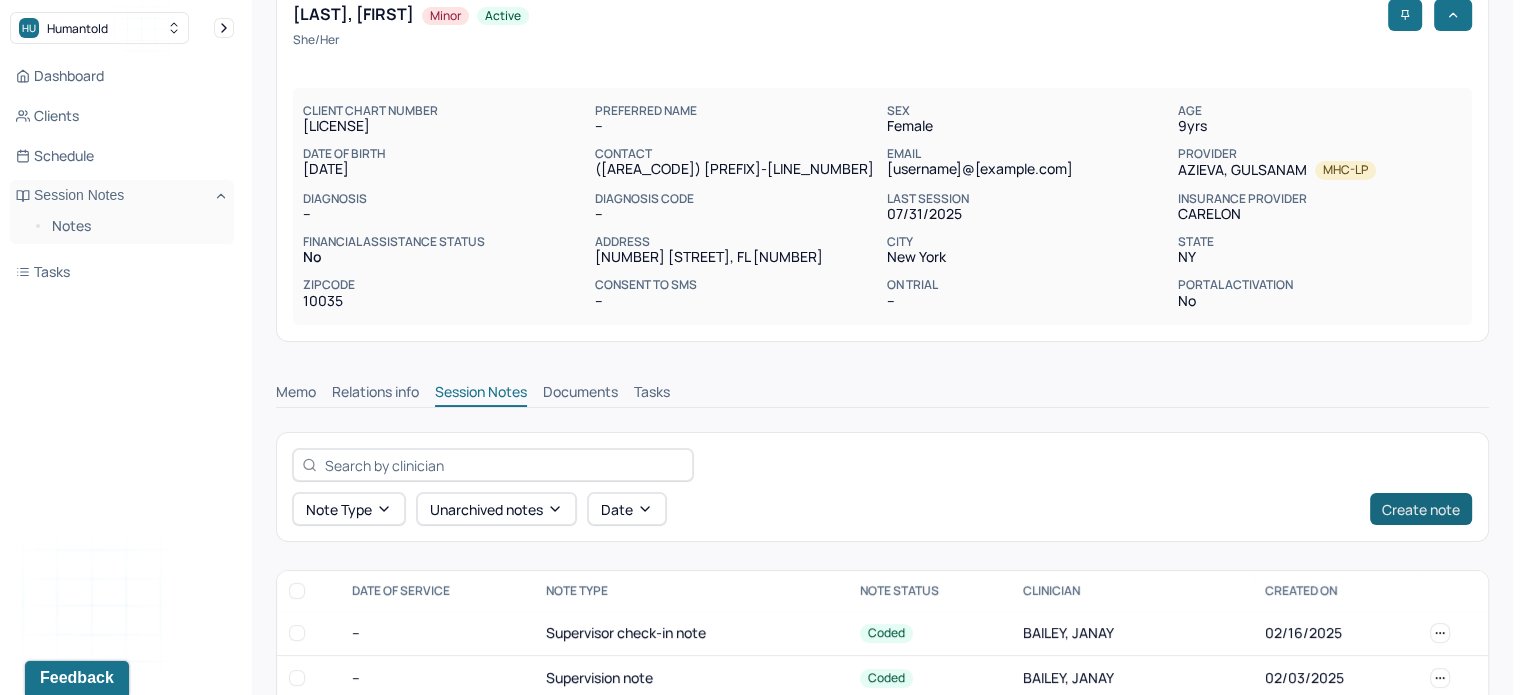 click on "Create note" at bounding box center (1421, 509) 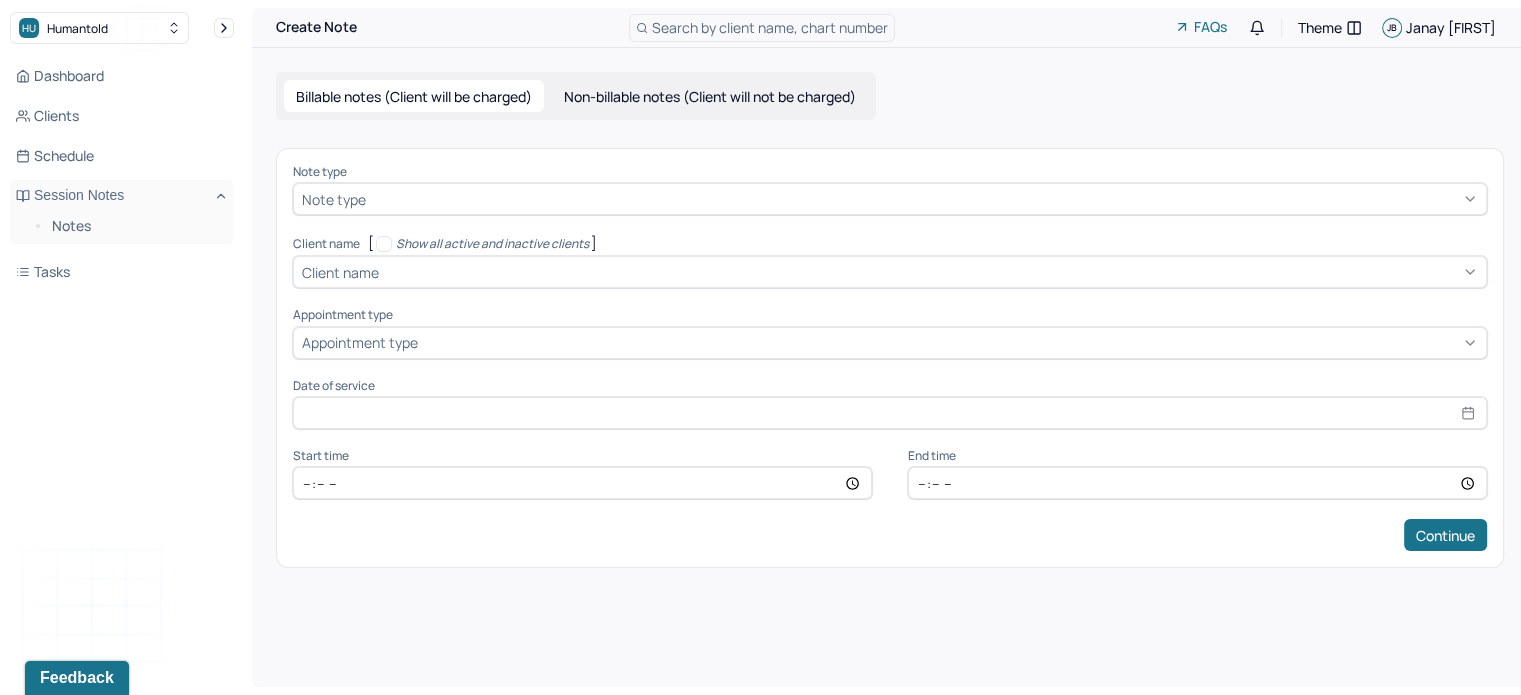 scroll, scrollTop: 0, scrollLeft: 0, axis: both 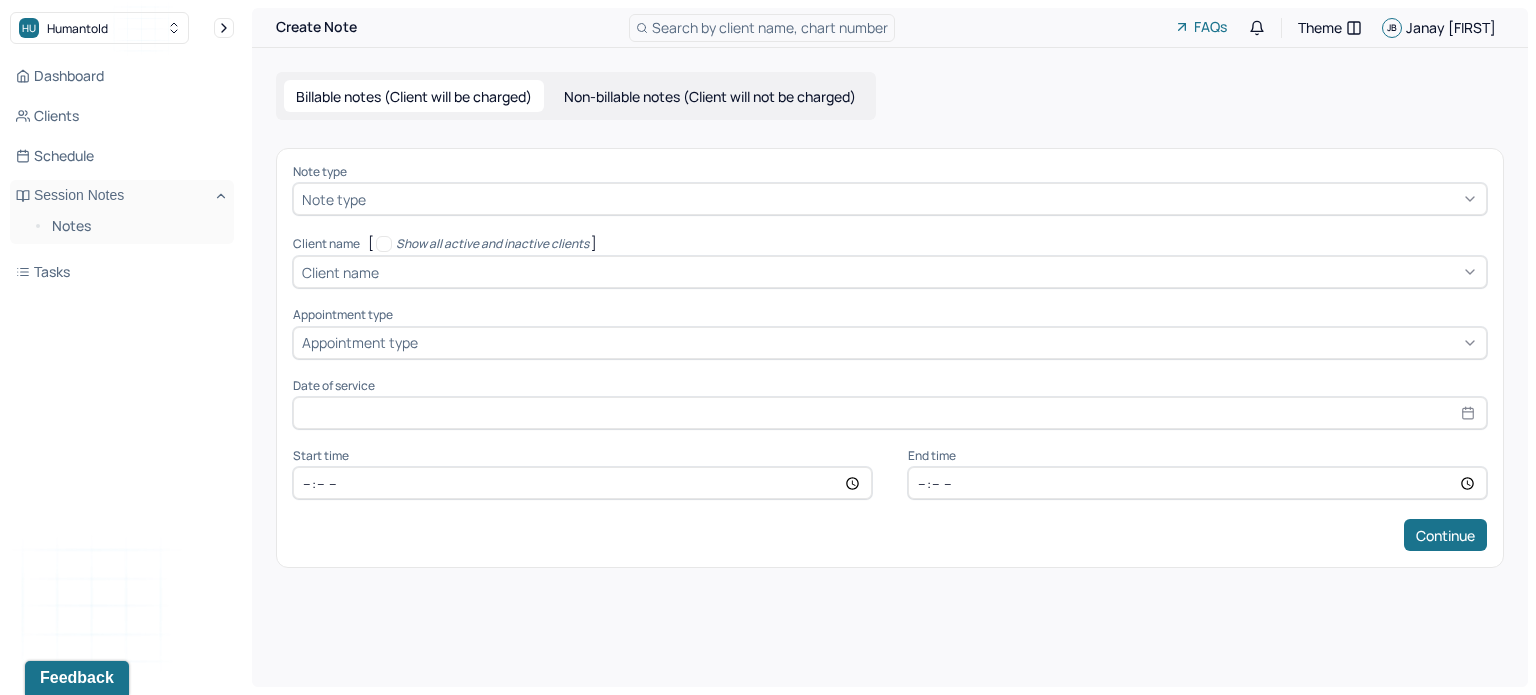 click on "Non-billable notes (Client will not be charged)" at bounding box center [710, 96] 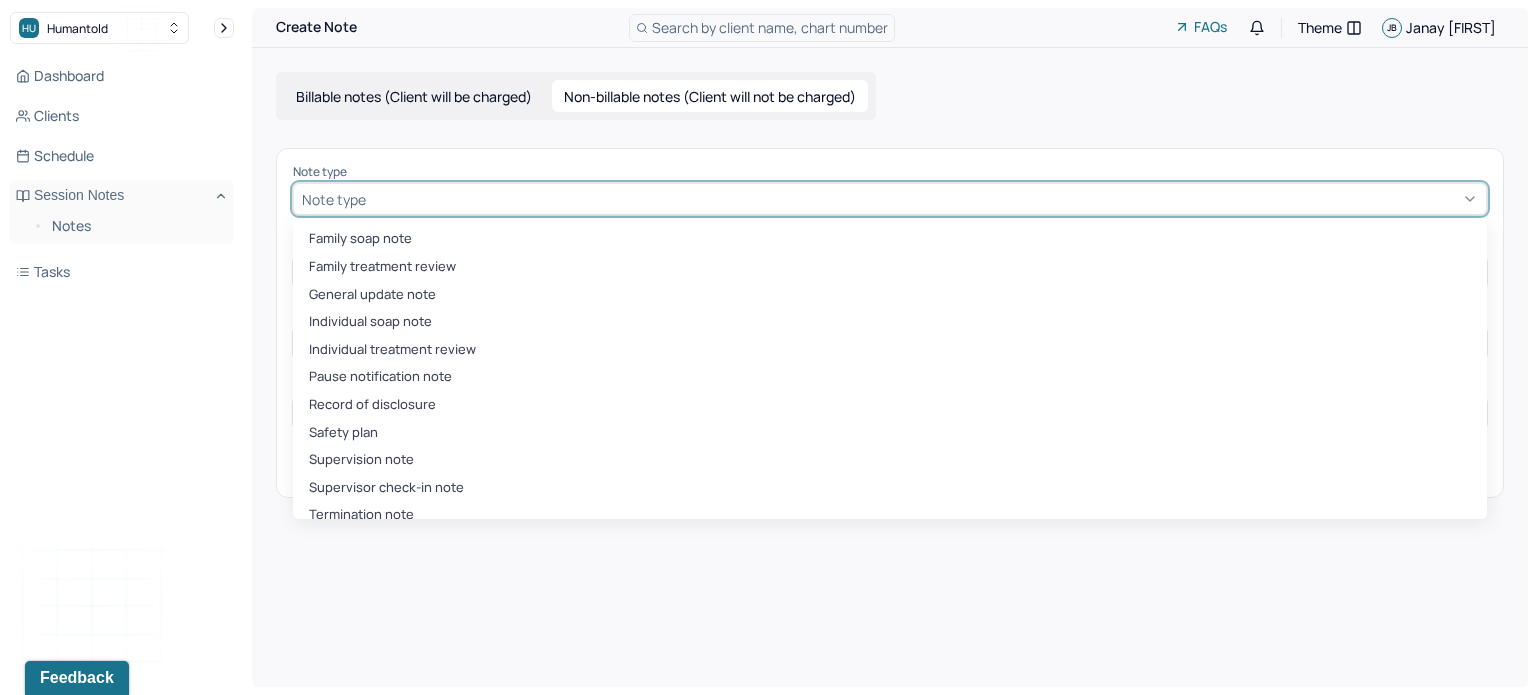 click at bounding box center (924, 199) 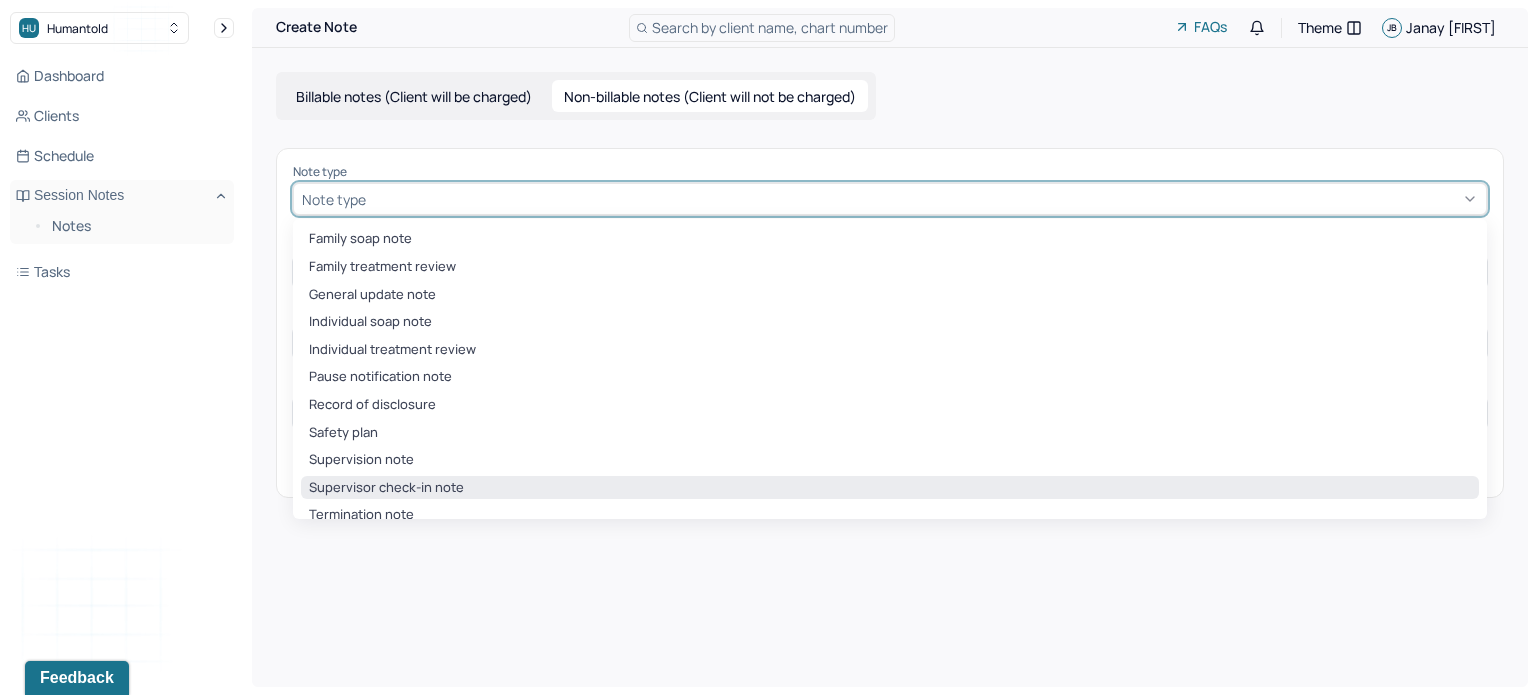 click on "Supervisor check-in note" at bounding box center (890, 488) 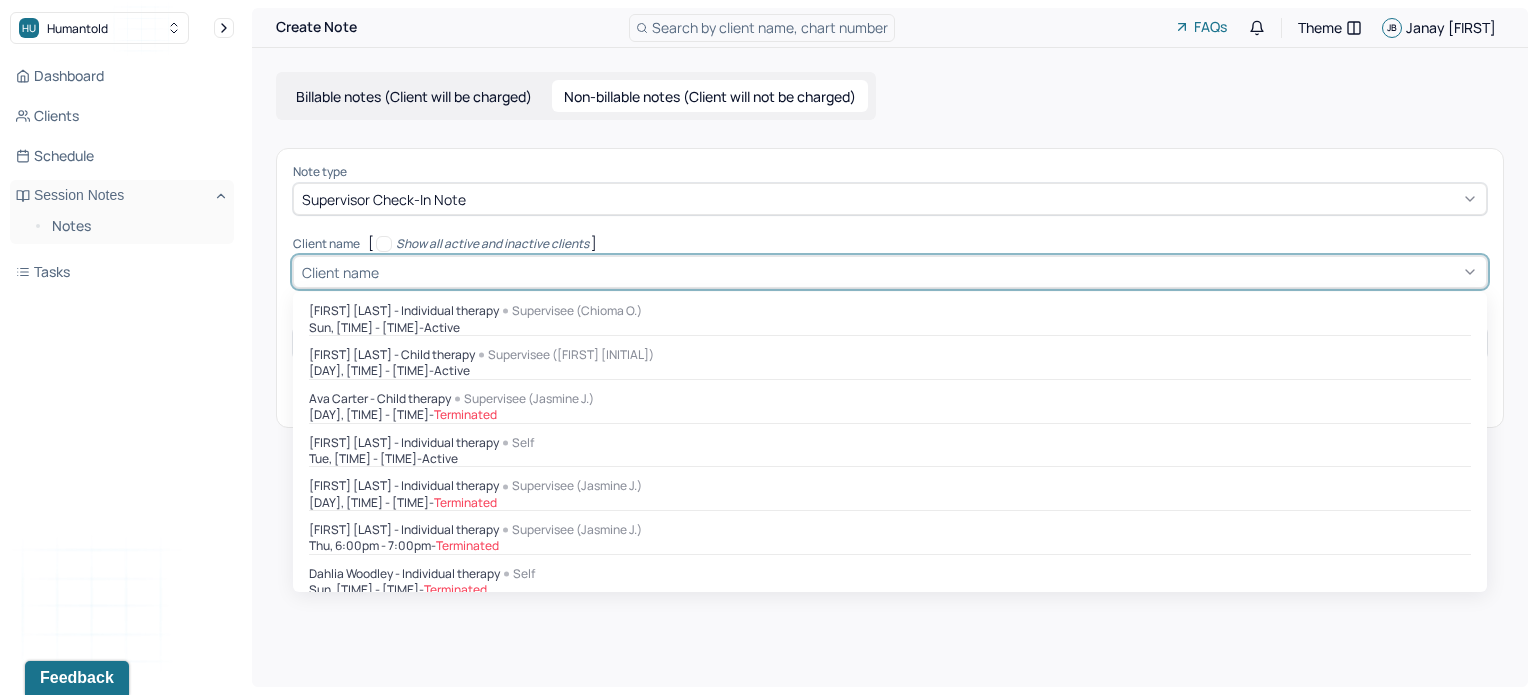 click on "Client name" at bounding box center (340, 272) 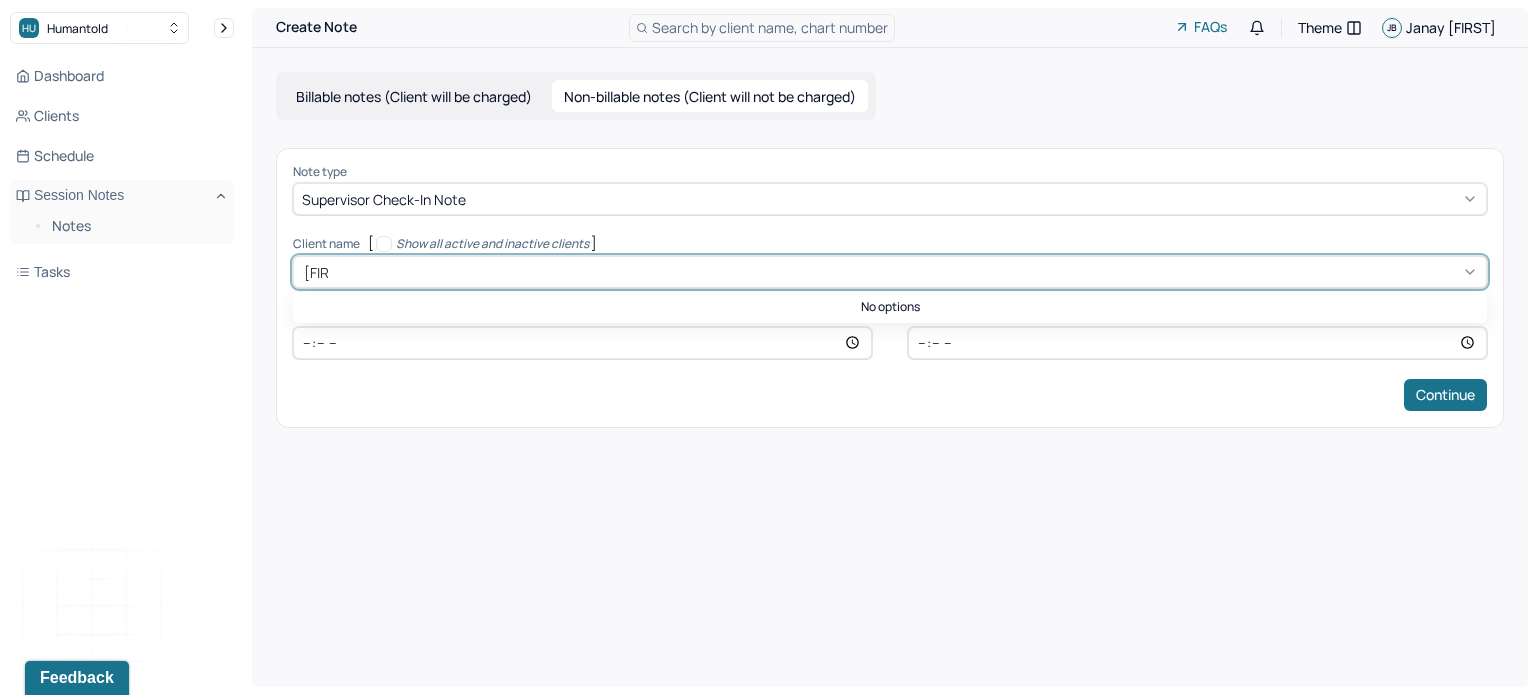type on "eli" 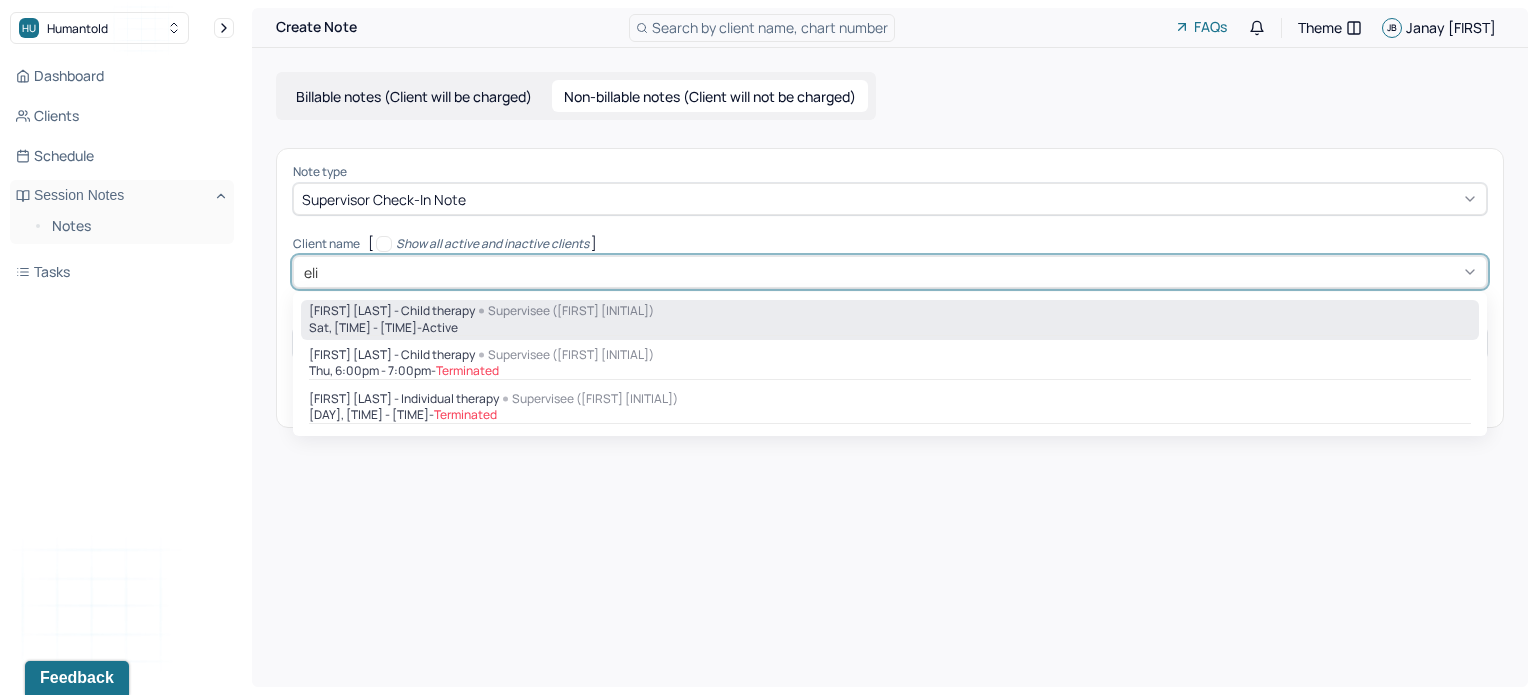 click on "[DAY], [TIME] - [TIME] - active" at bounding box center (890, 328) 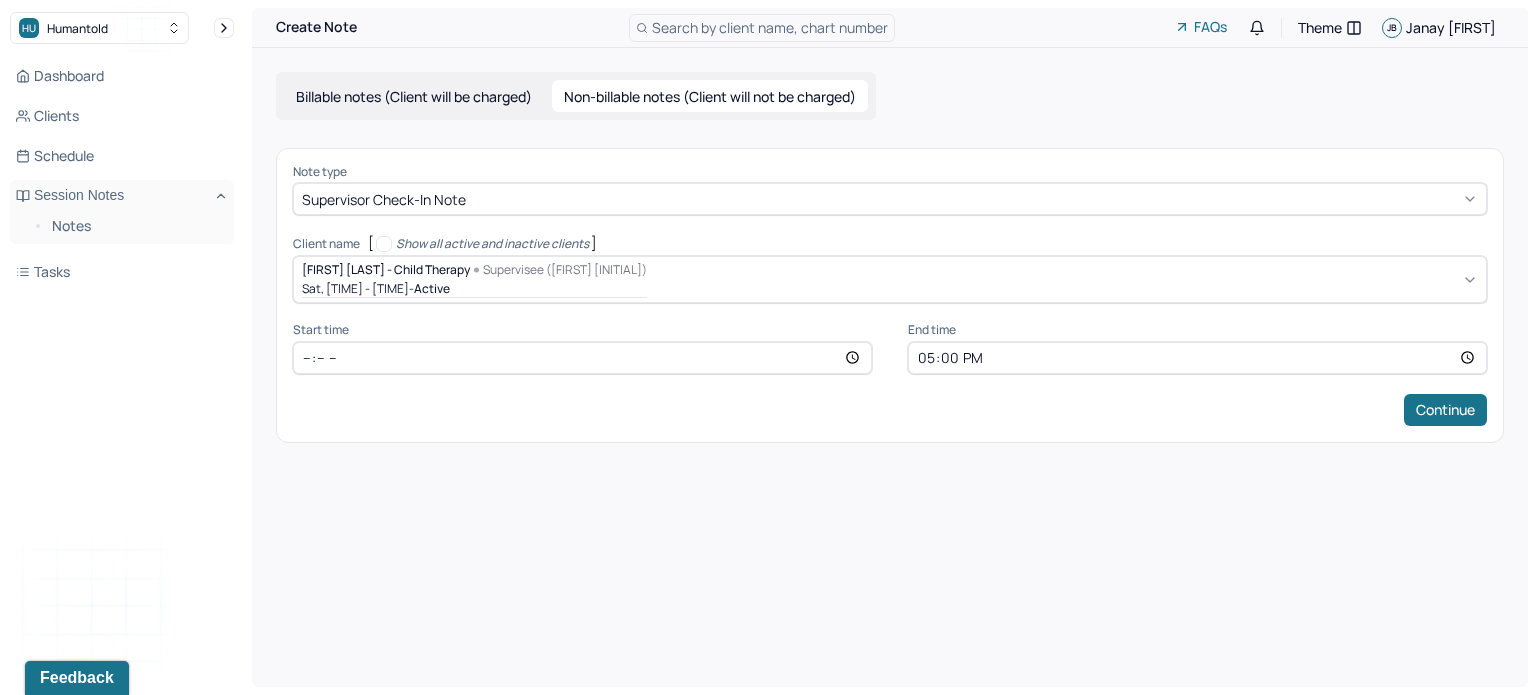 click on "Continue" at bounding box center [890, 410] 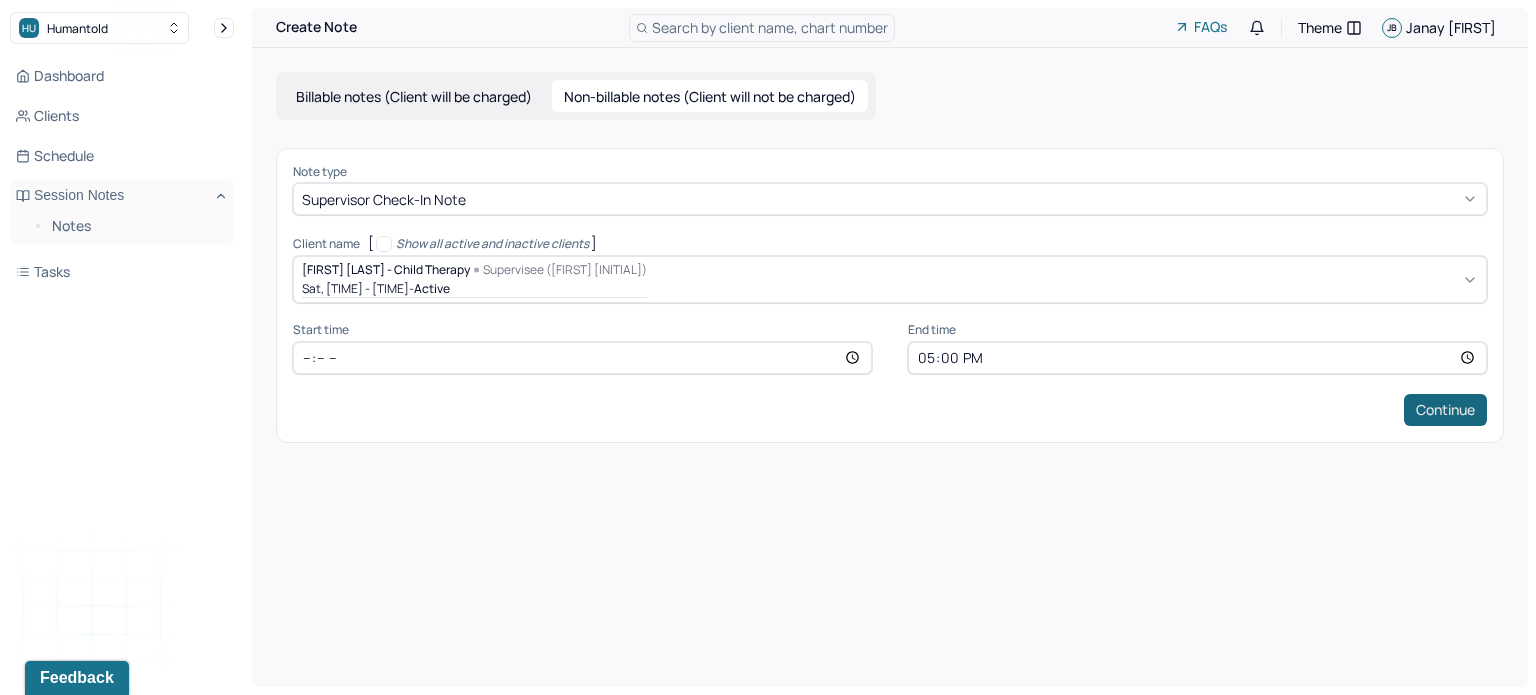 click on "Continue" at bounding box center [1445, 410] 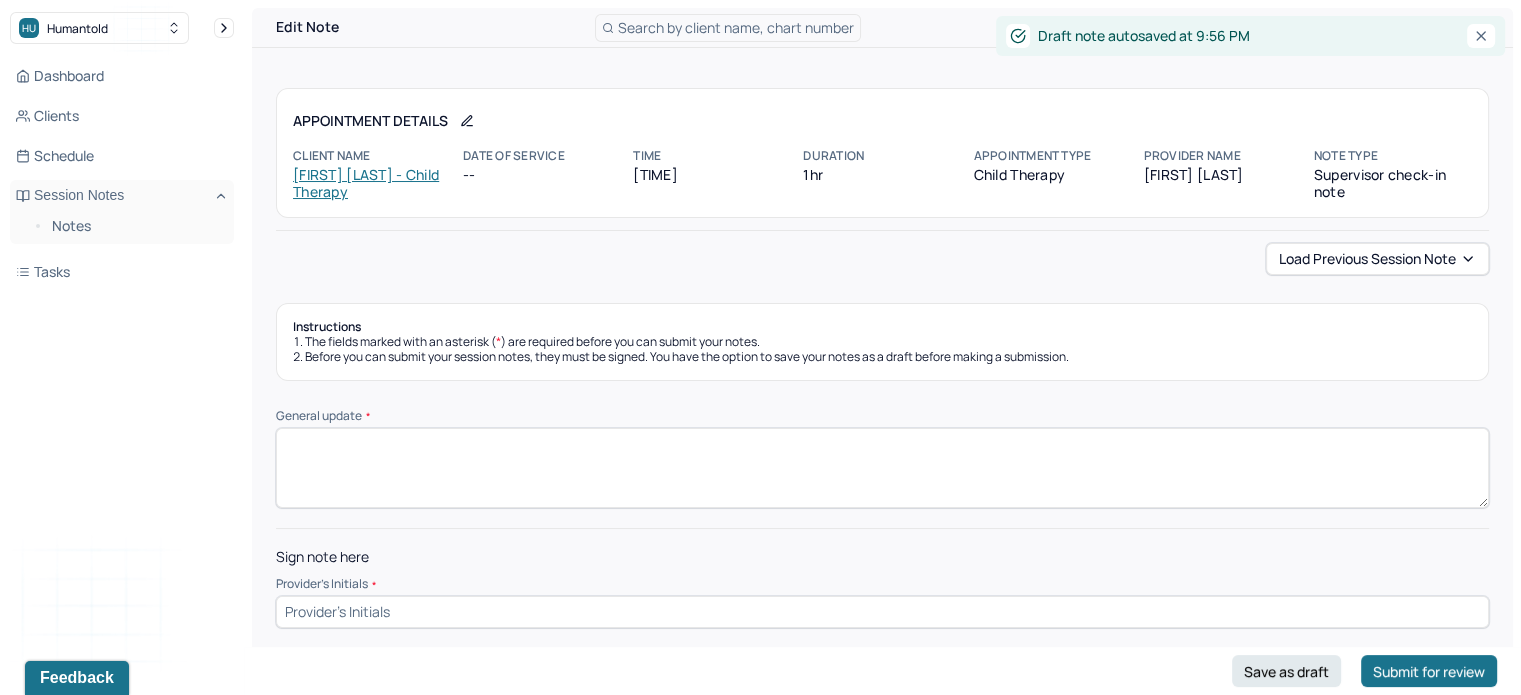 click on "General update *" at bounding box center (882, 468) 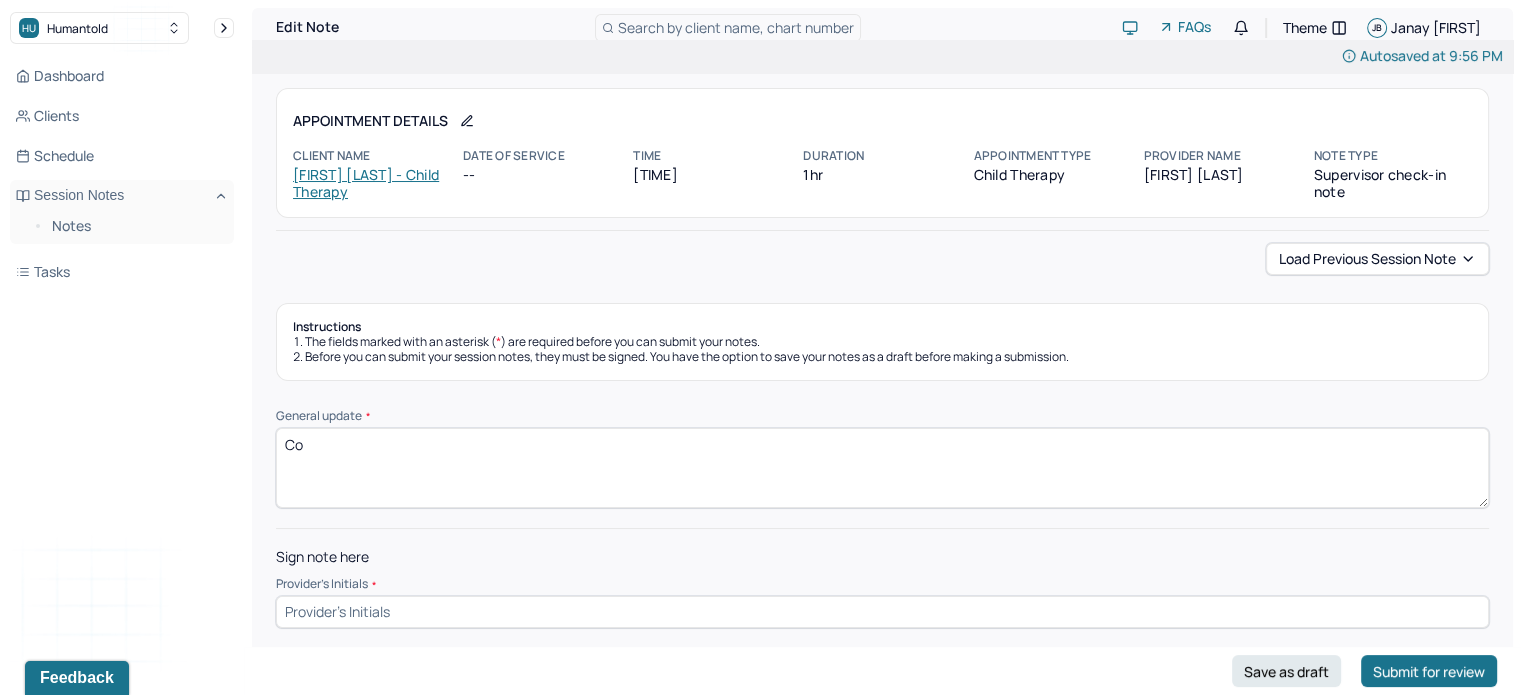 type on "C" 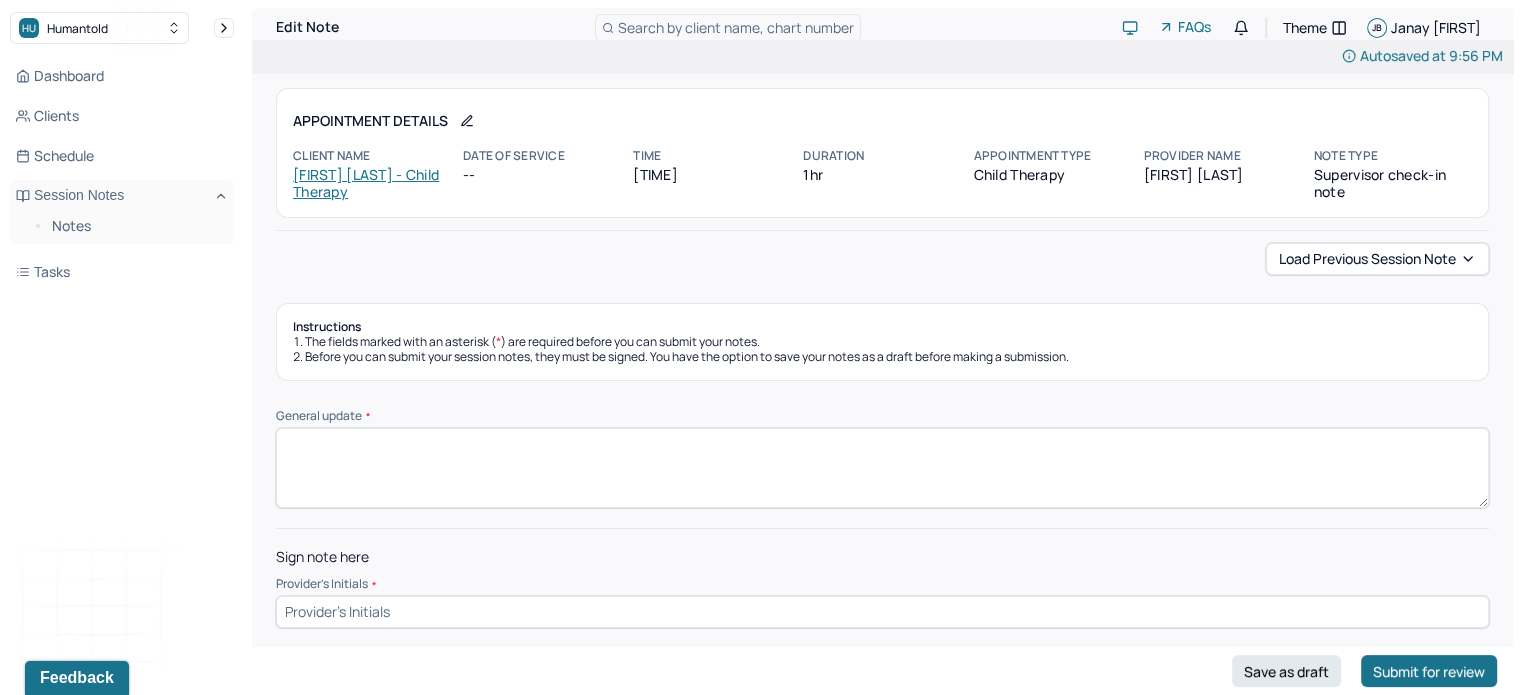 click on "General update *" at bounding box center [882, 468] 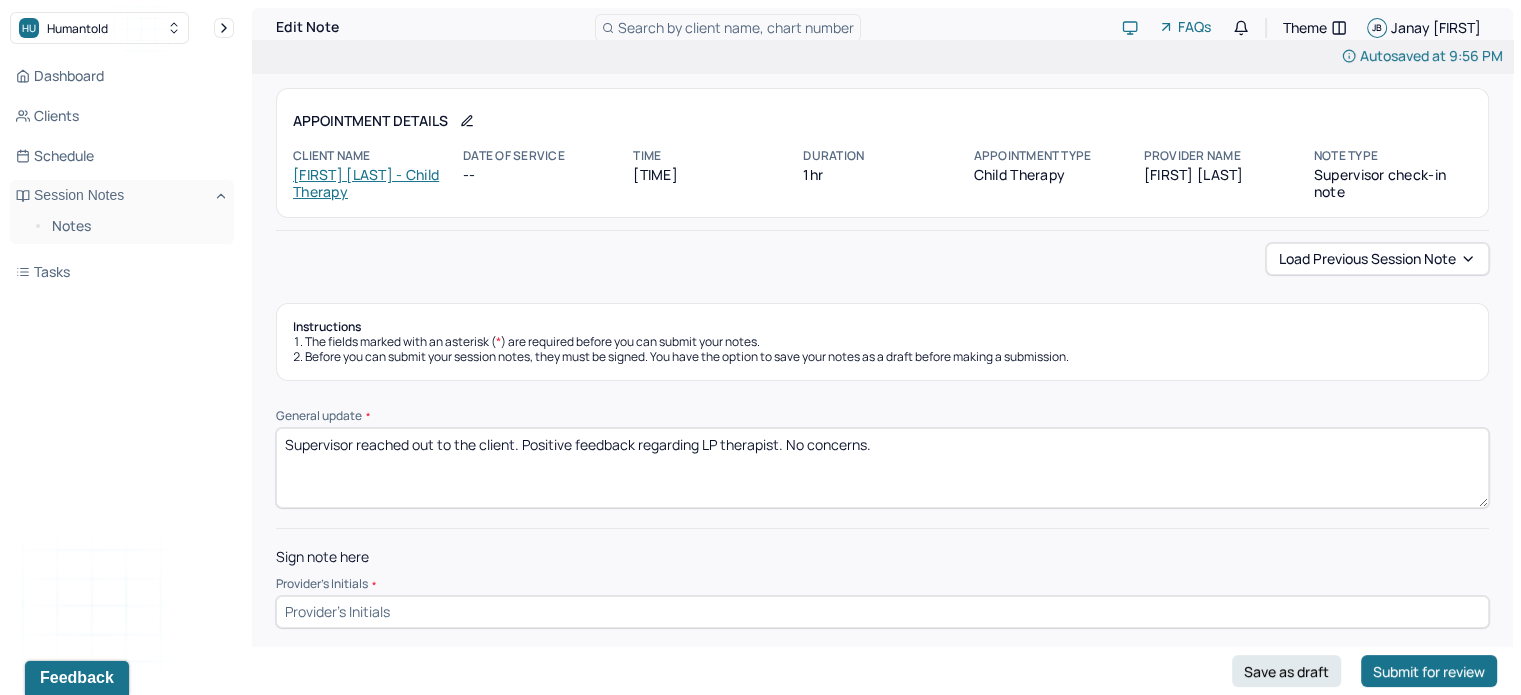 type on "Supervisor reached out to the client. Positive feedback regarding LP therapist. No concerns." 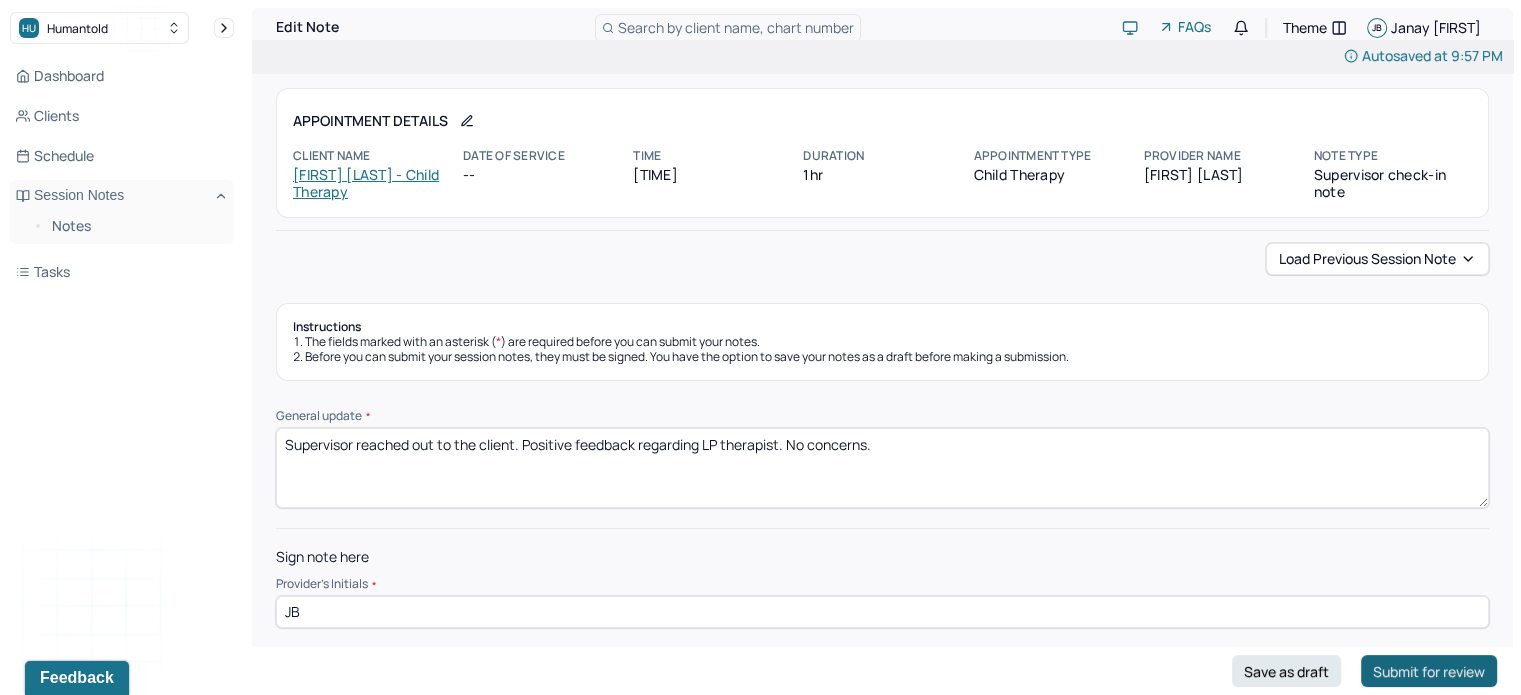 type on "JB" 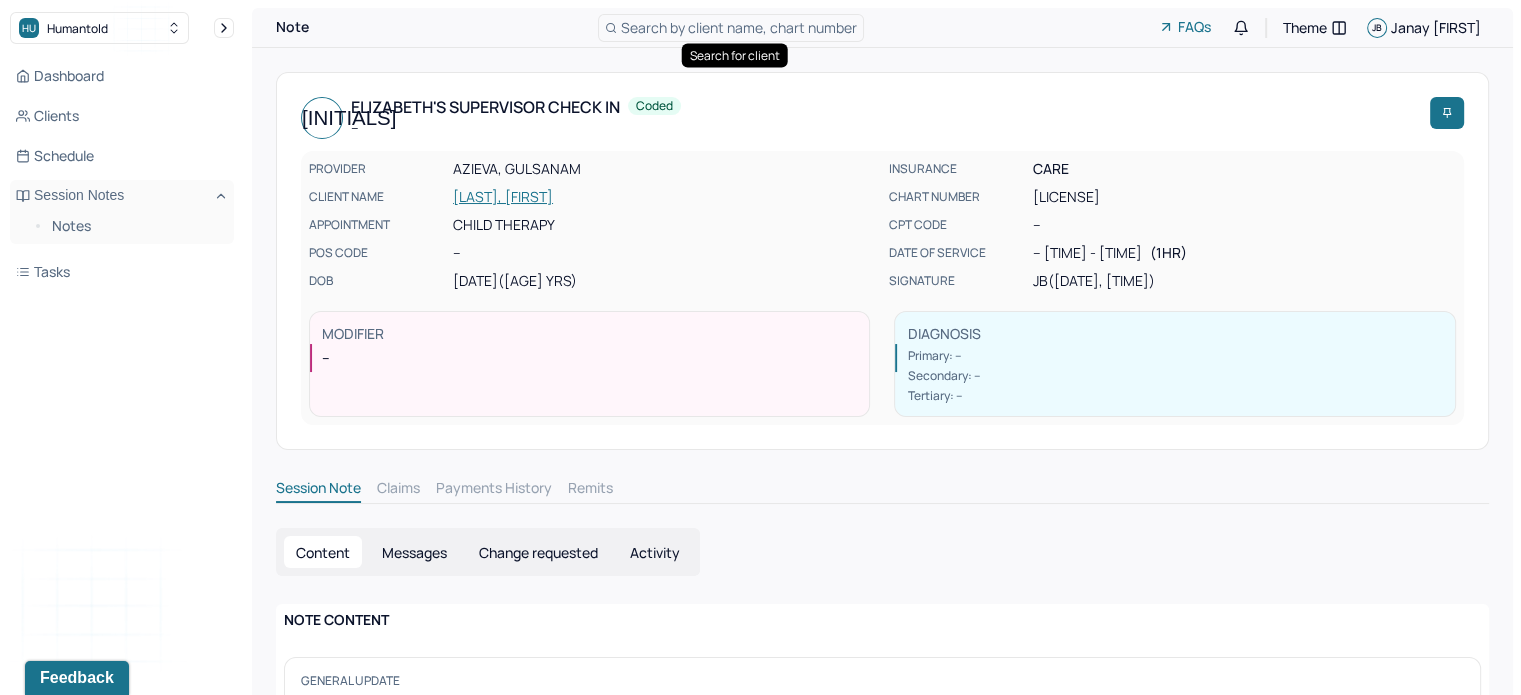 click on "Search by client name, chart number" at bounding box center [739, 27] 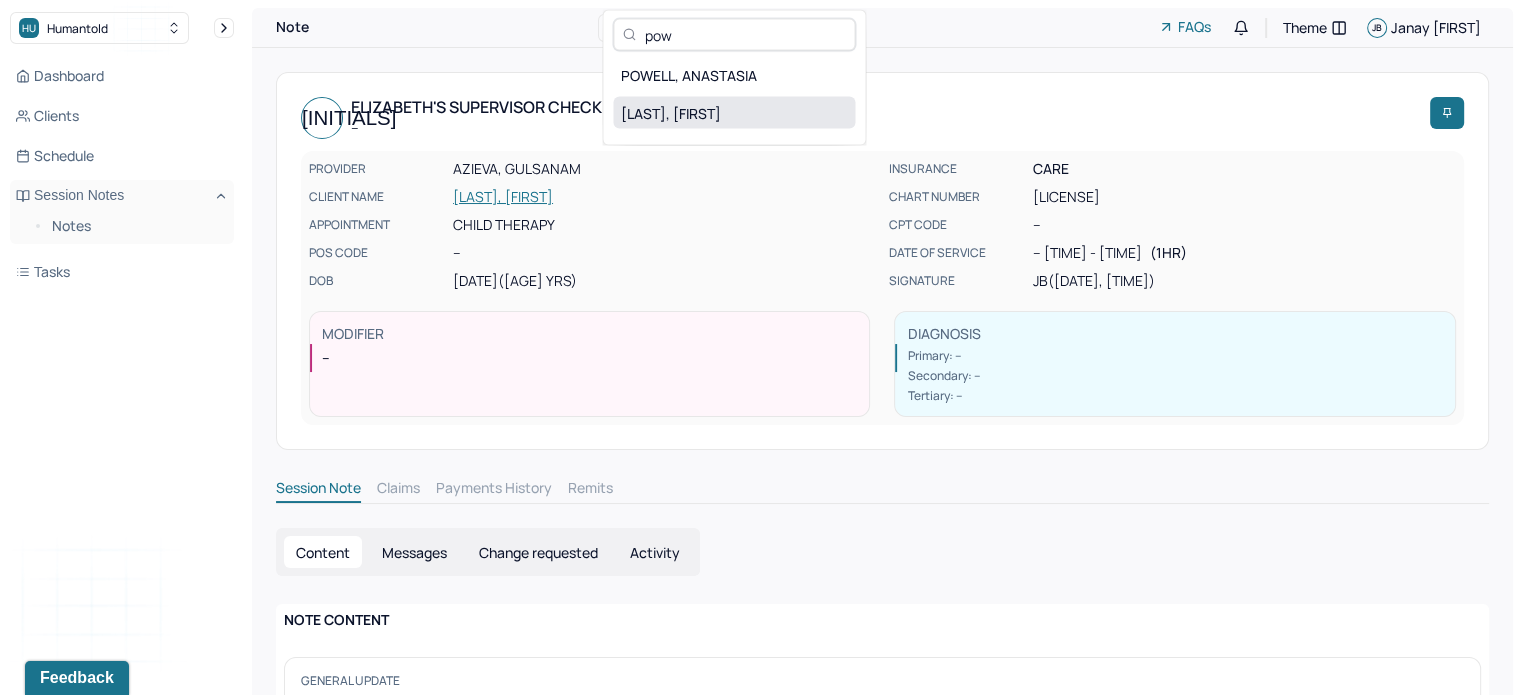 type on "pow" 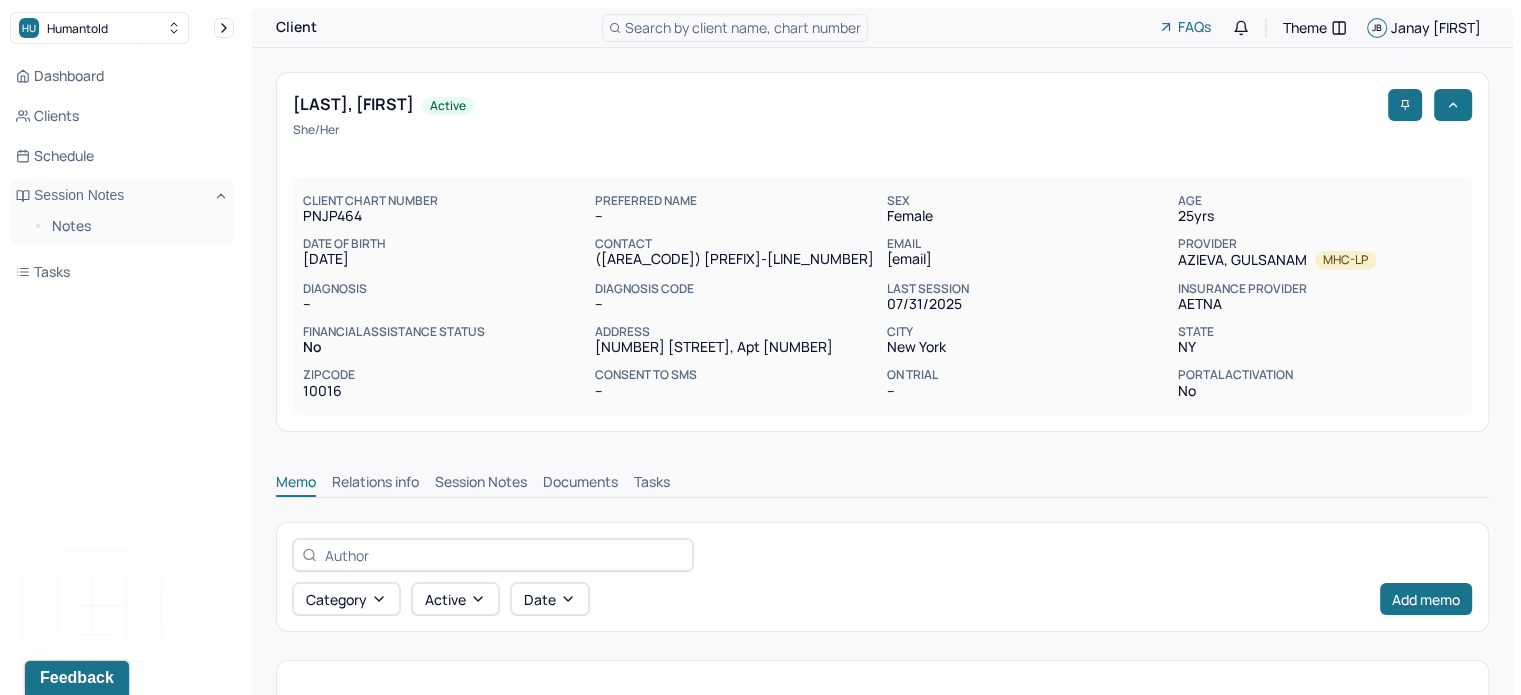 click on "Session Notes" at bounding box center [481, 484] 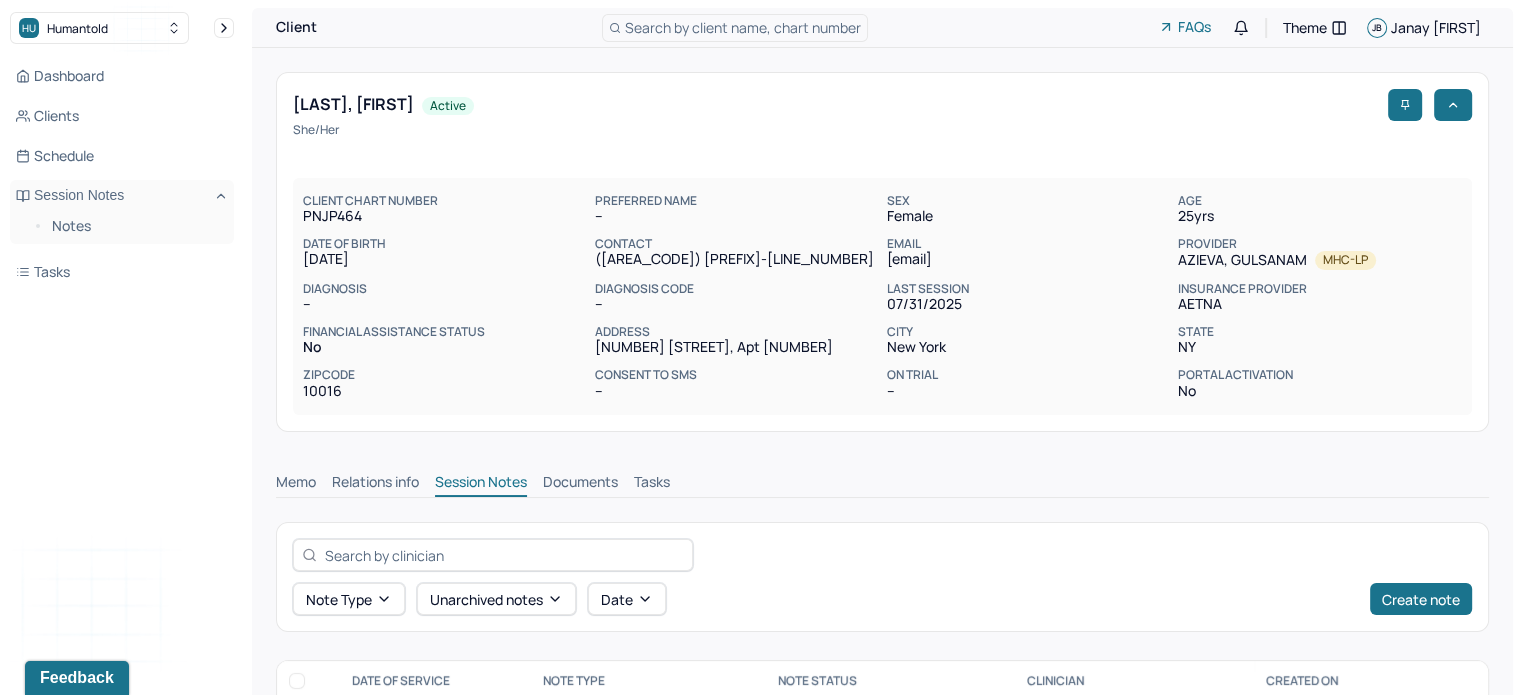 scroll, scrollTop: 552, scrollLeft: 0, axis: vertical 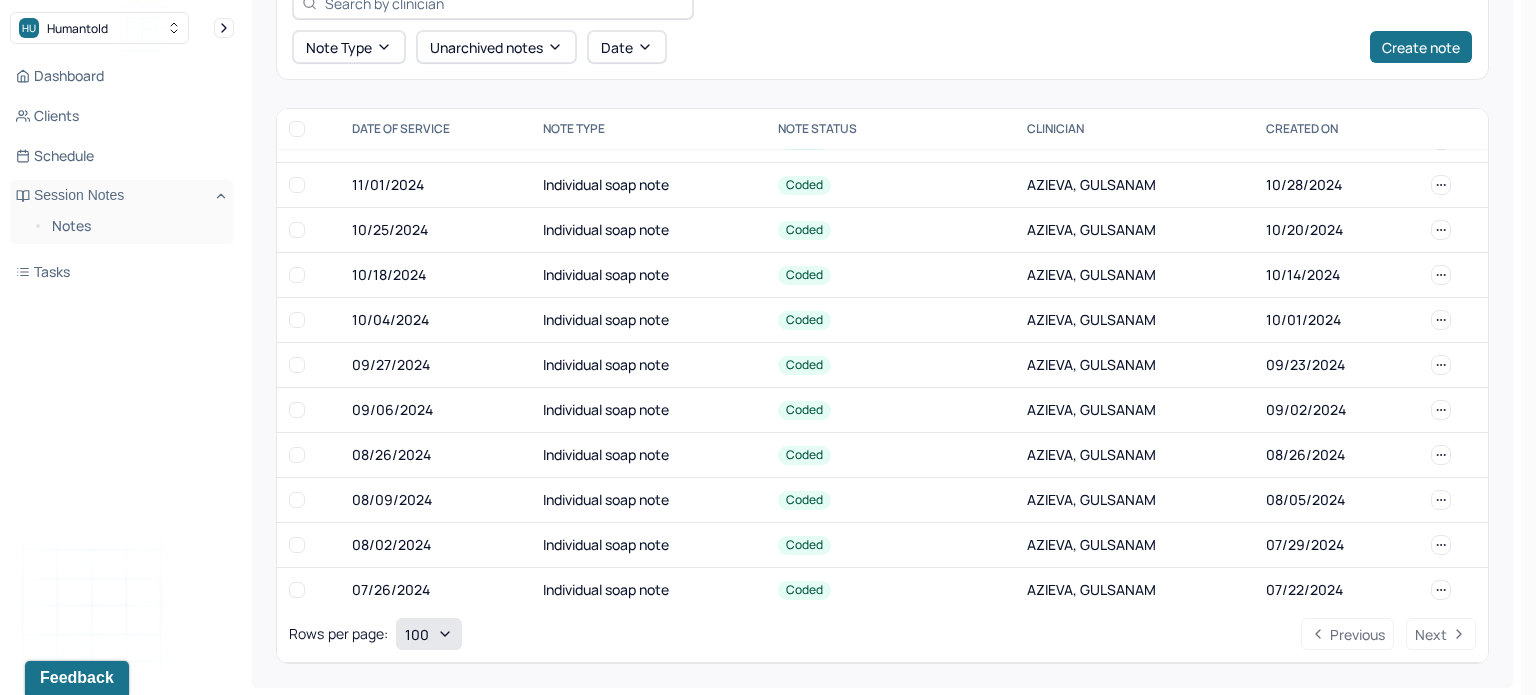 click on "100" at bounding box center [429, 634] 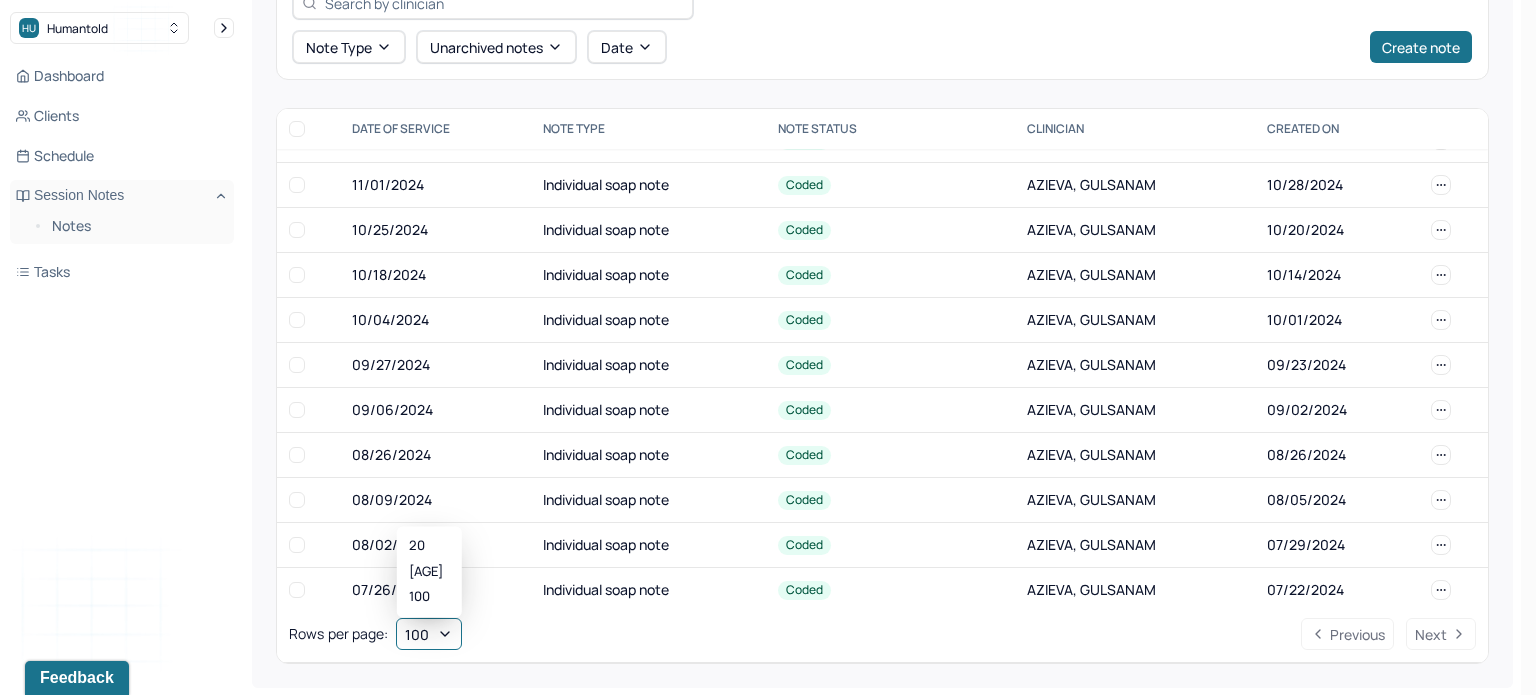 click on "Rows per page : 100 Previous Next" at bounding box center [882, 634] 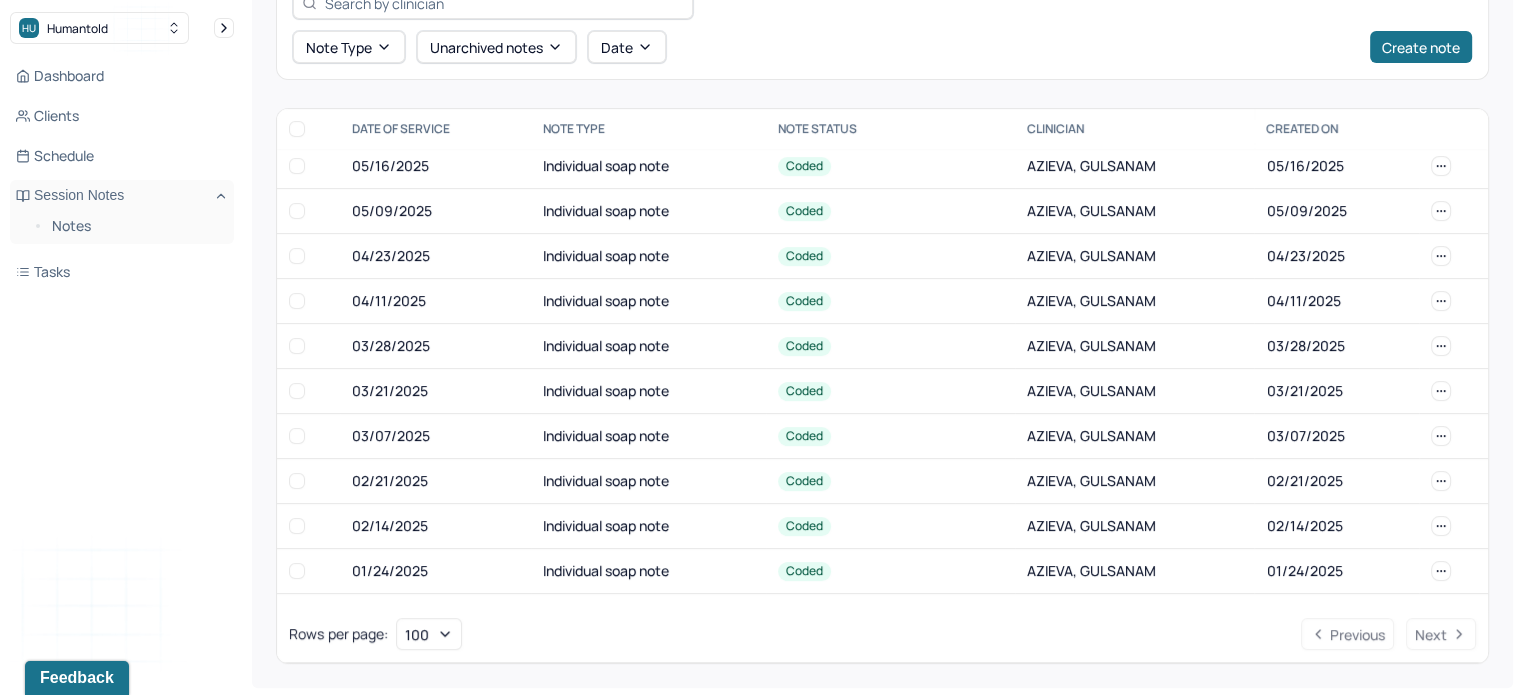 scroll, scrollTop: 0, scrollLeft: 0, axis: both 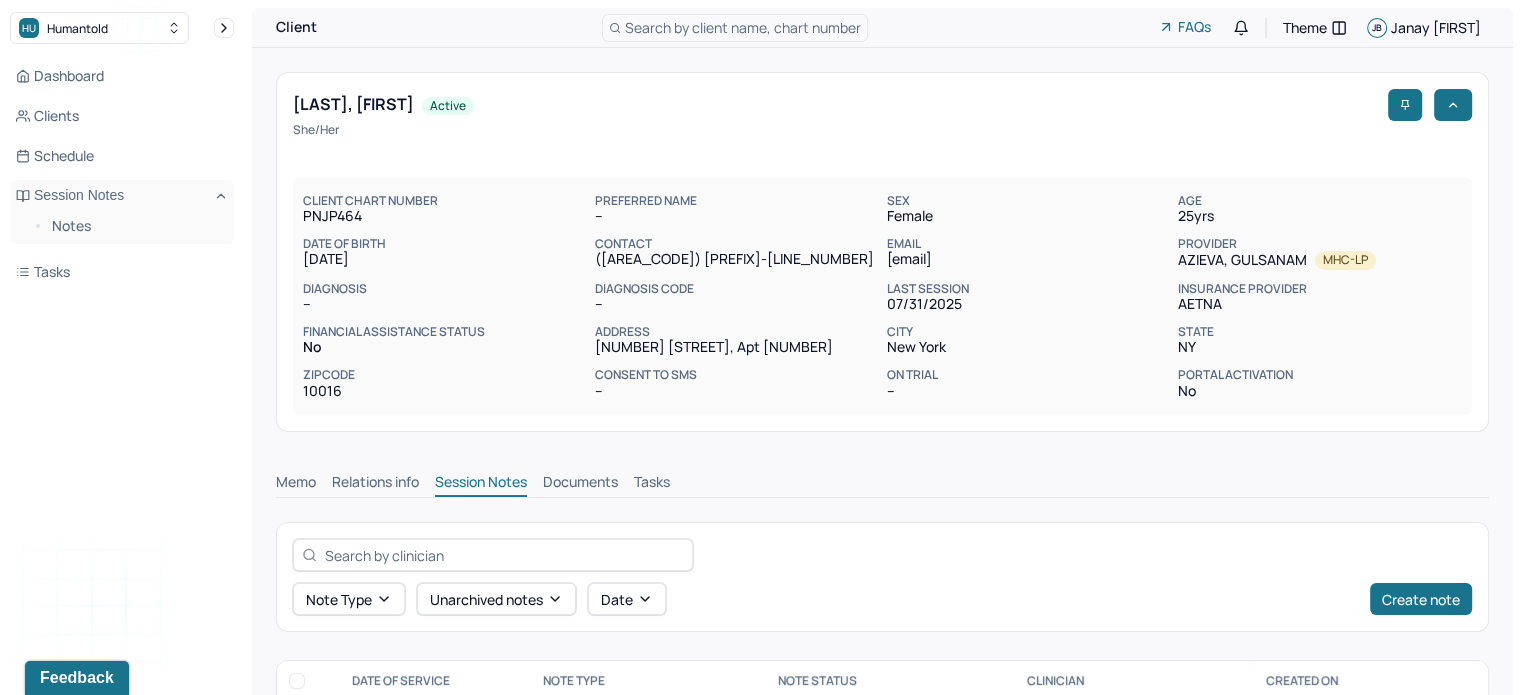 click on "Search by client name, chart number" at bounding box center [743, 27] 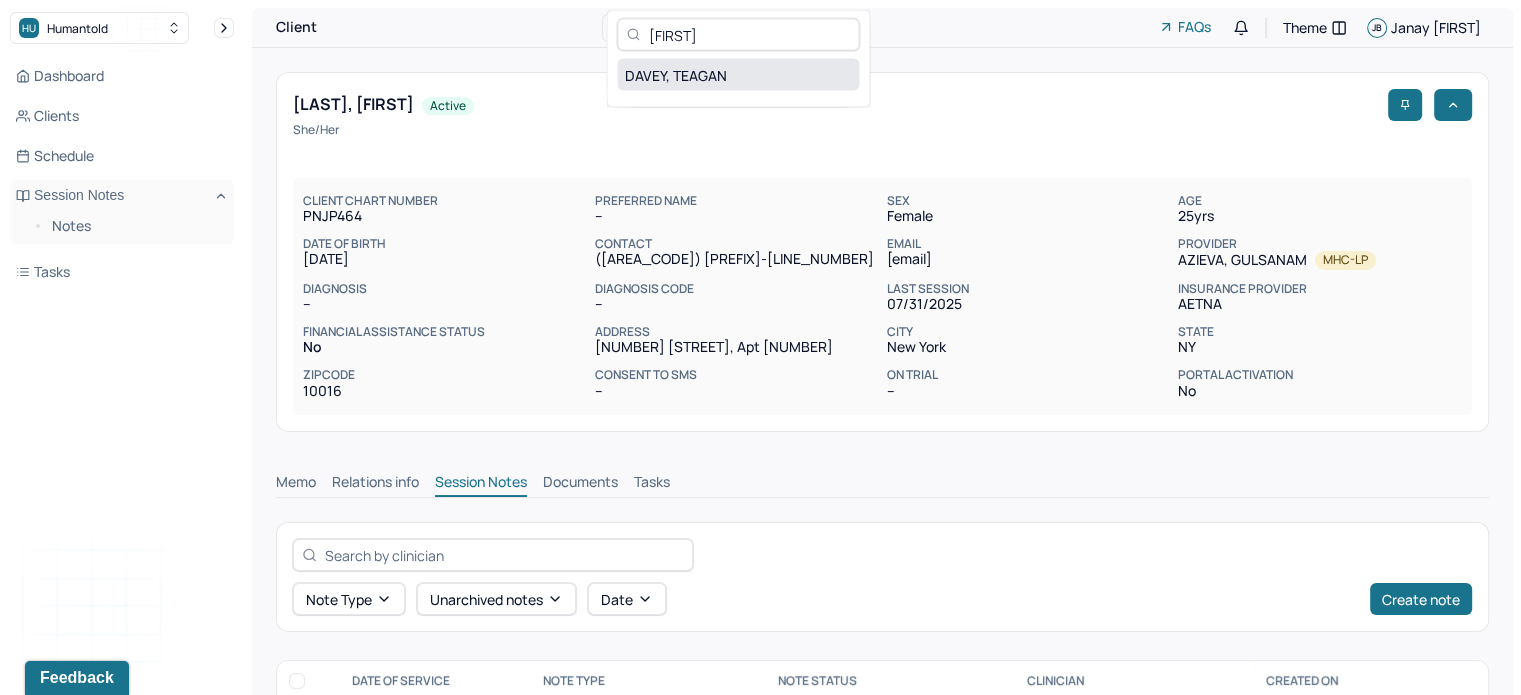 type on "[FIRST]" 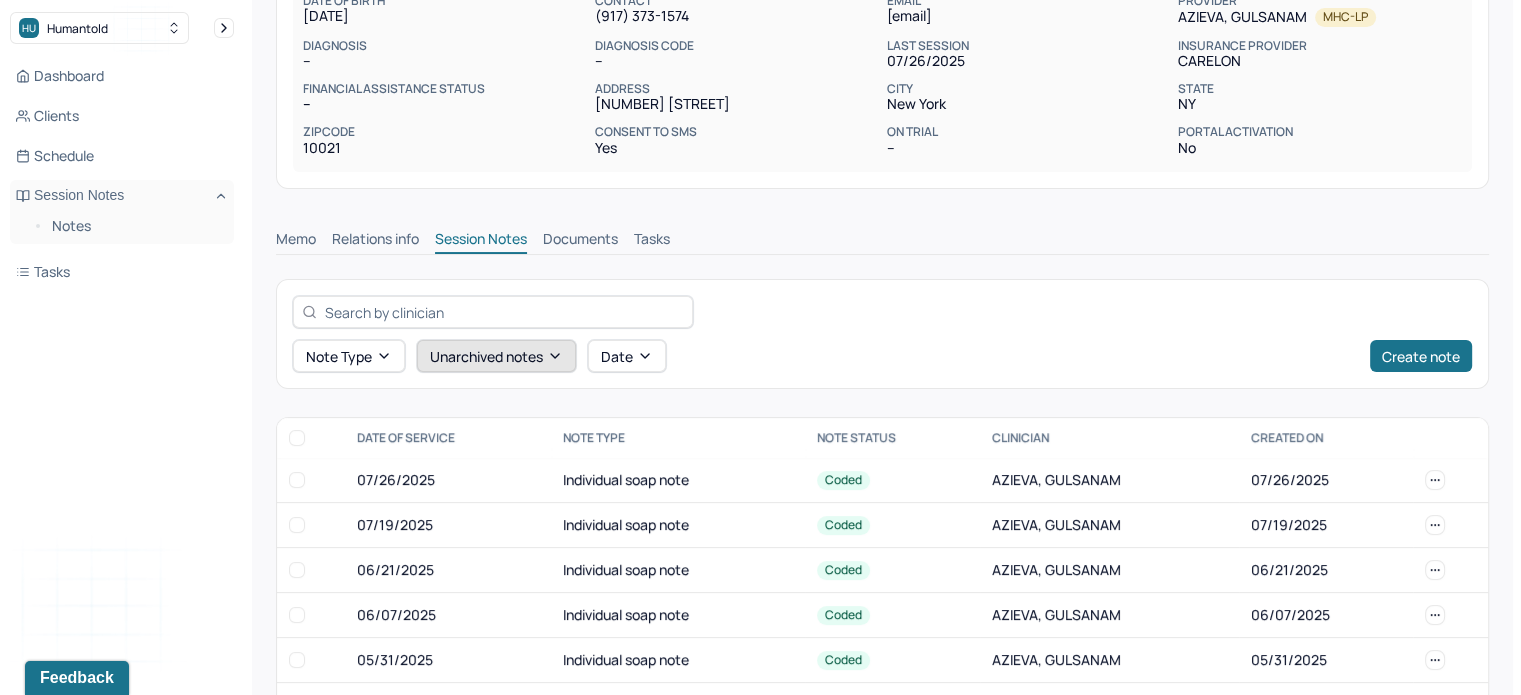 scroll, scrollTop: 275, scrollLeft: 0, axis: vertical 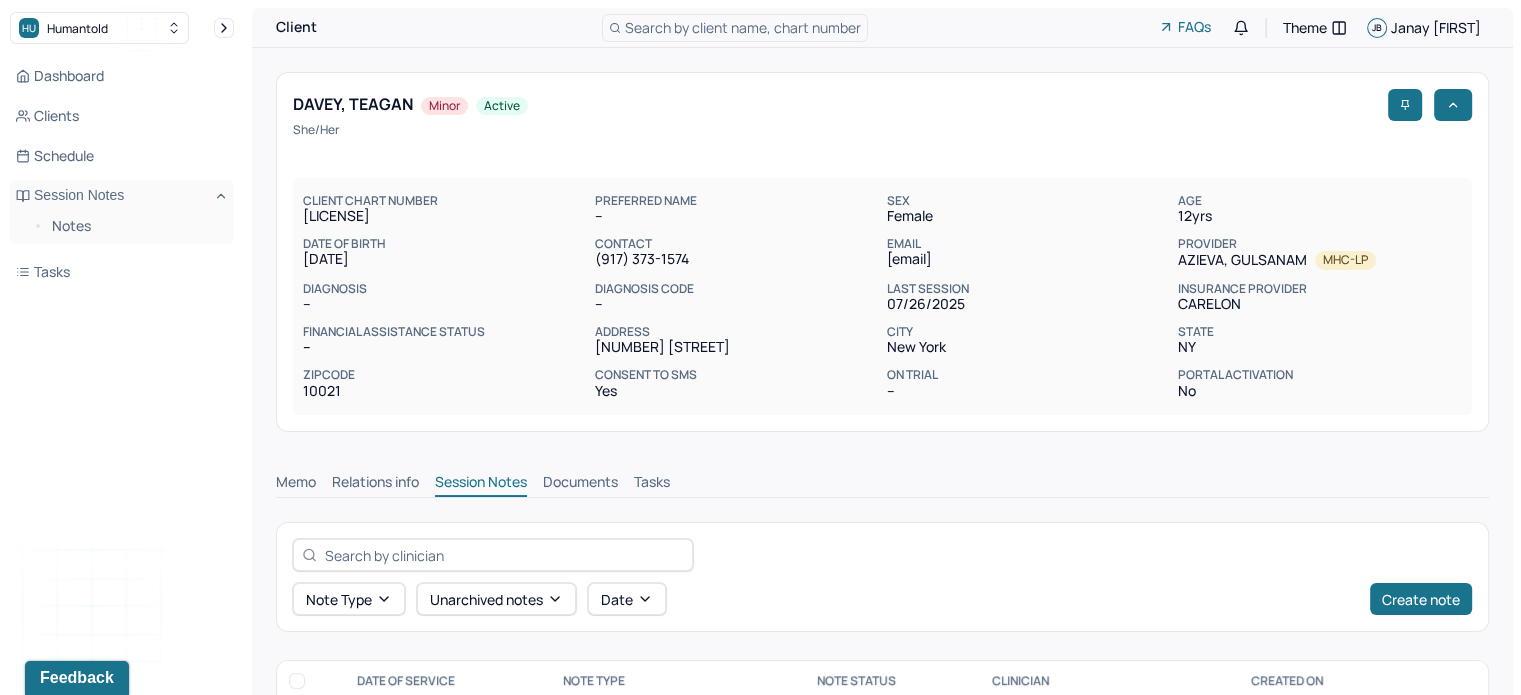 click on "Search by client name, chart number" at bounding box center [743, 27] 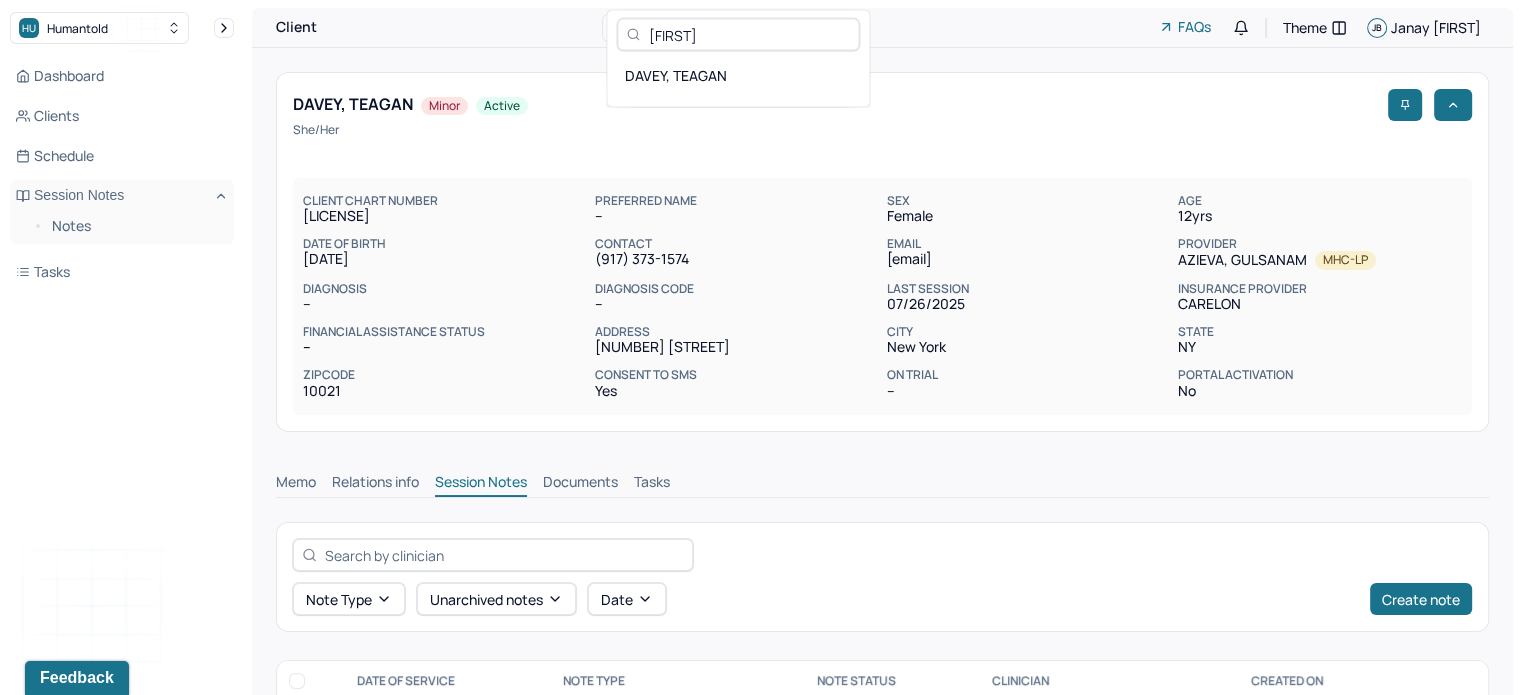 click on "[FIRST]" at bounding box center [738, 35] 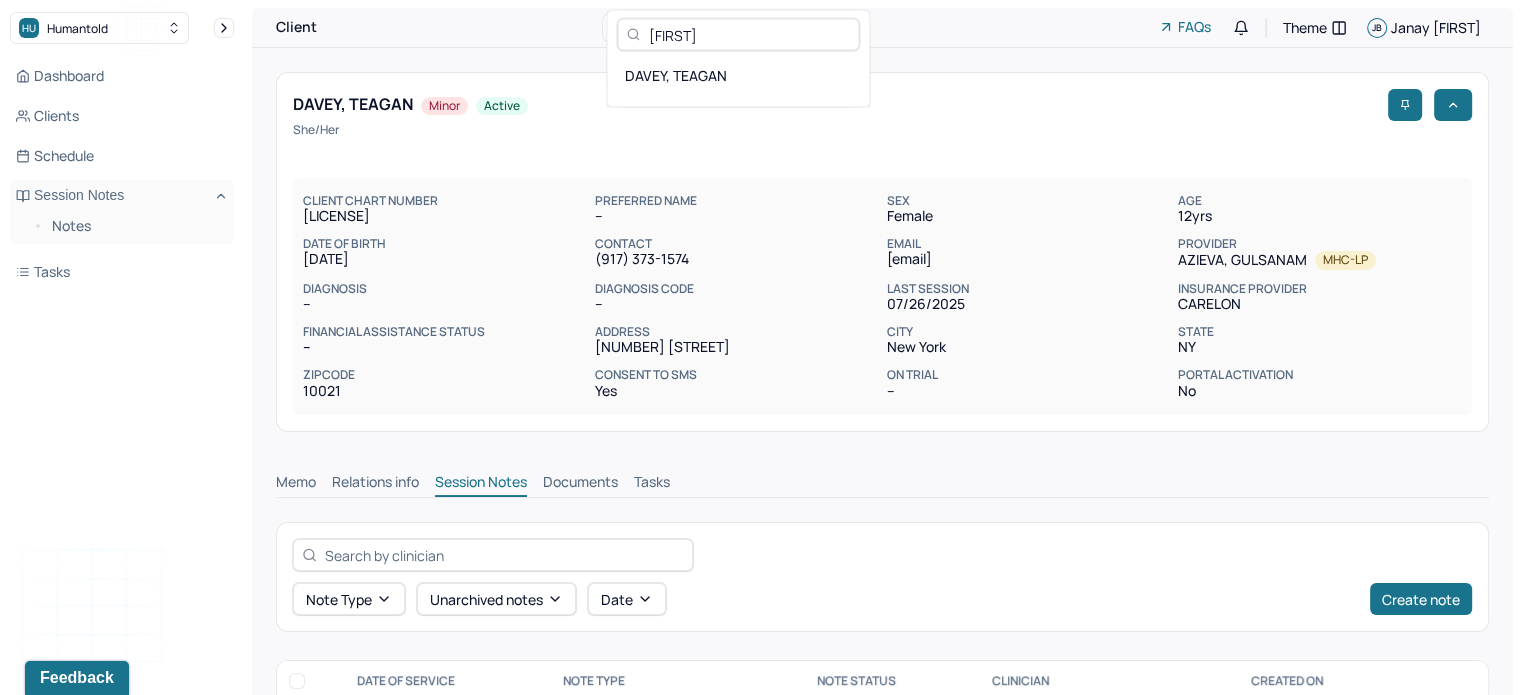 click on "CLIENT CHART NUMBER [ID] PREFERRED NAME -- SEX female AGE [AGE] yrs DATE OF BIRTH [DATE] CONTACT ([AREACODE]) [PREFIX]-[NUMBER] EMAIL [EMAIL] PROVIDER [LAST], [FIRST] MHC-LP DIAGNOSIS -- DIAGNOSIS CODE -- LAST SESSION [DATE] insurance provider CARELON FINANCIAL ASSISTANCE STATUS -- Address [NUMBER] [STREET] # [NUMBER] City [CITY] State [STATE] Zipcode [POSTALCODE] Consent to Sms Yes On Trial -- Portal Activation No" at bounding box center [882, 297] 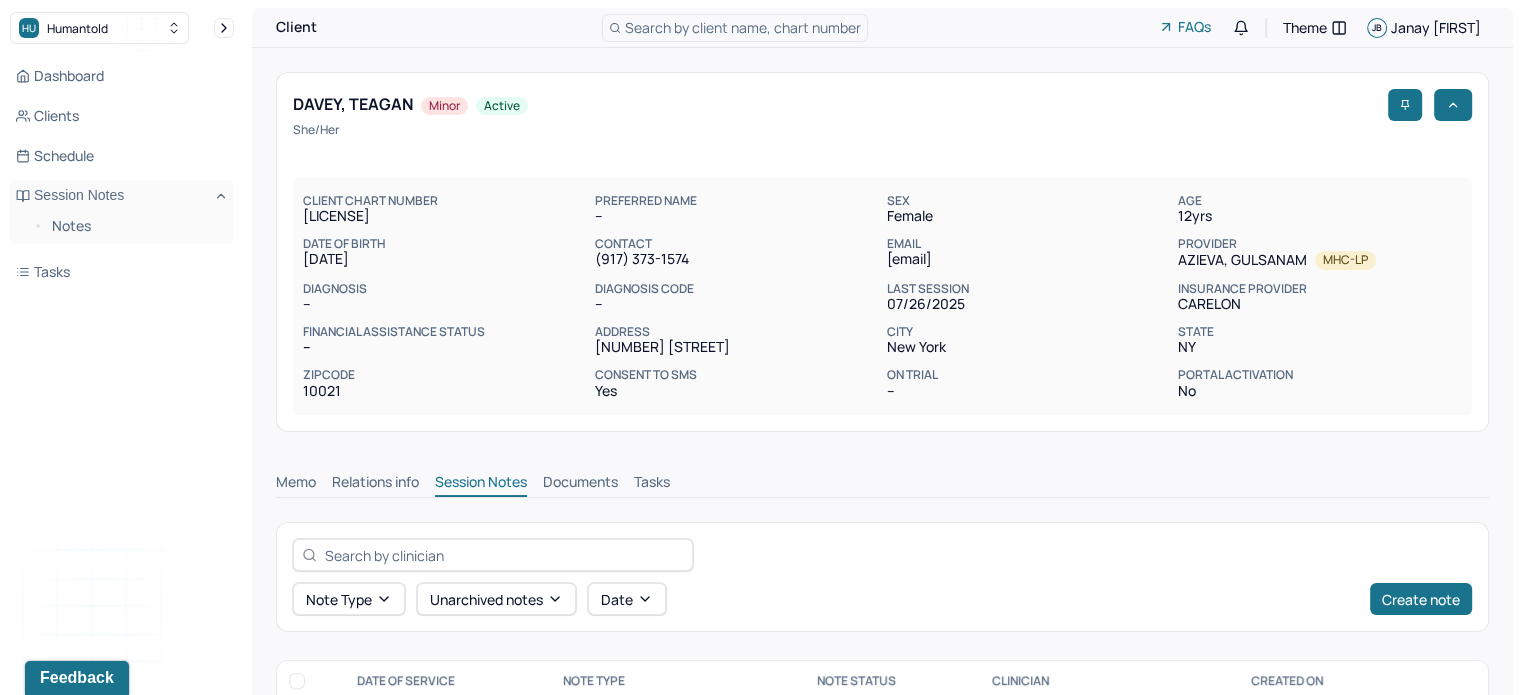 click on "CLIENT CHART NUMBER [ID] PREFERRED NAME -- SEX female AGE [AGE] yrs DATE OF BIRTH [DATE] CONTACT ([AREACODE]) [PREFIX]-[NUMBER] EMAIL [EMAIL] PROVIDER [LAST], [FIRST] MHC-LP DIAGNOSIS -- DIAGNOSIS CODE -- LAST SESSION [DATE] insurance provider CARELON FINANCIAL ASSISTANCE STATUS -- Address [NUMBER] [STREET] # [NUMBER] City [CITY] State [STATE] Zipcode [POSTALCODE] Consent to Sms Yes On Trial -- Portal Activation No" at bounding box center [882, 297] 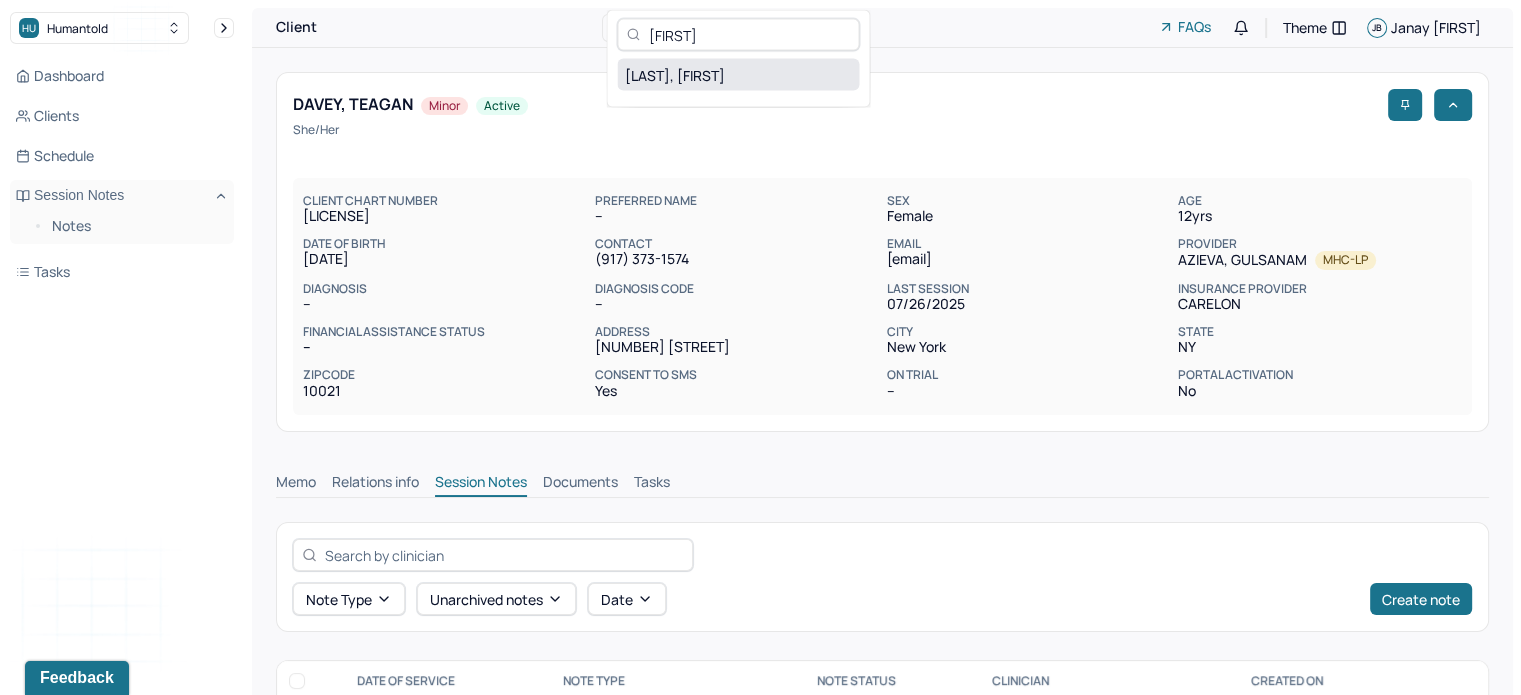 type on "[FIRST]" 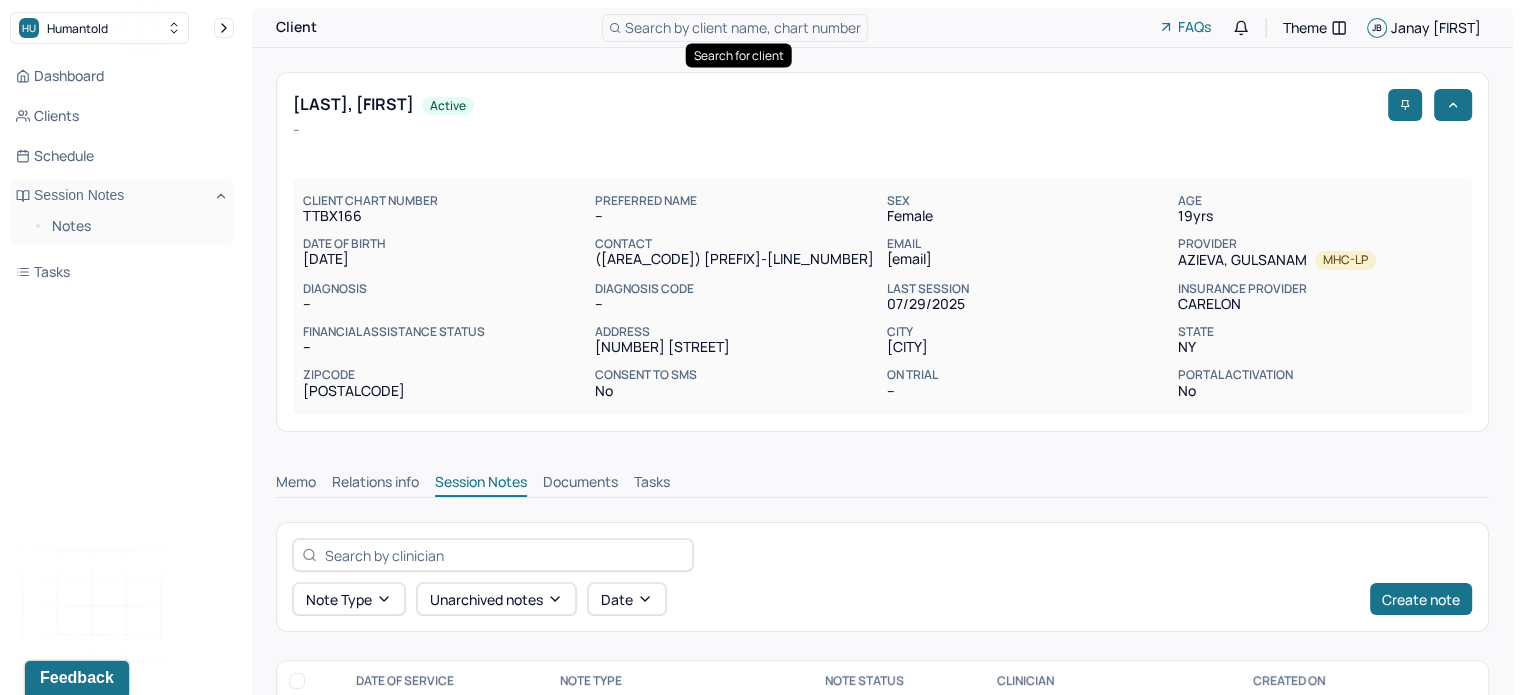 scroll, scrollTop: 0, scrollLeft: 0, axis: both 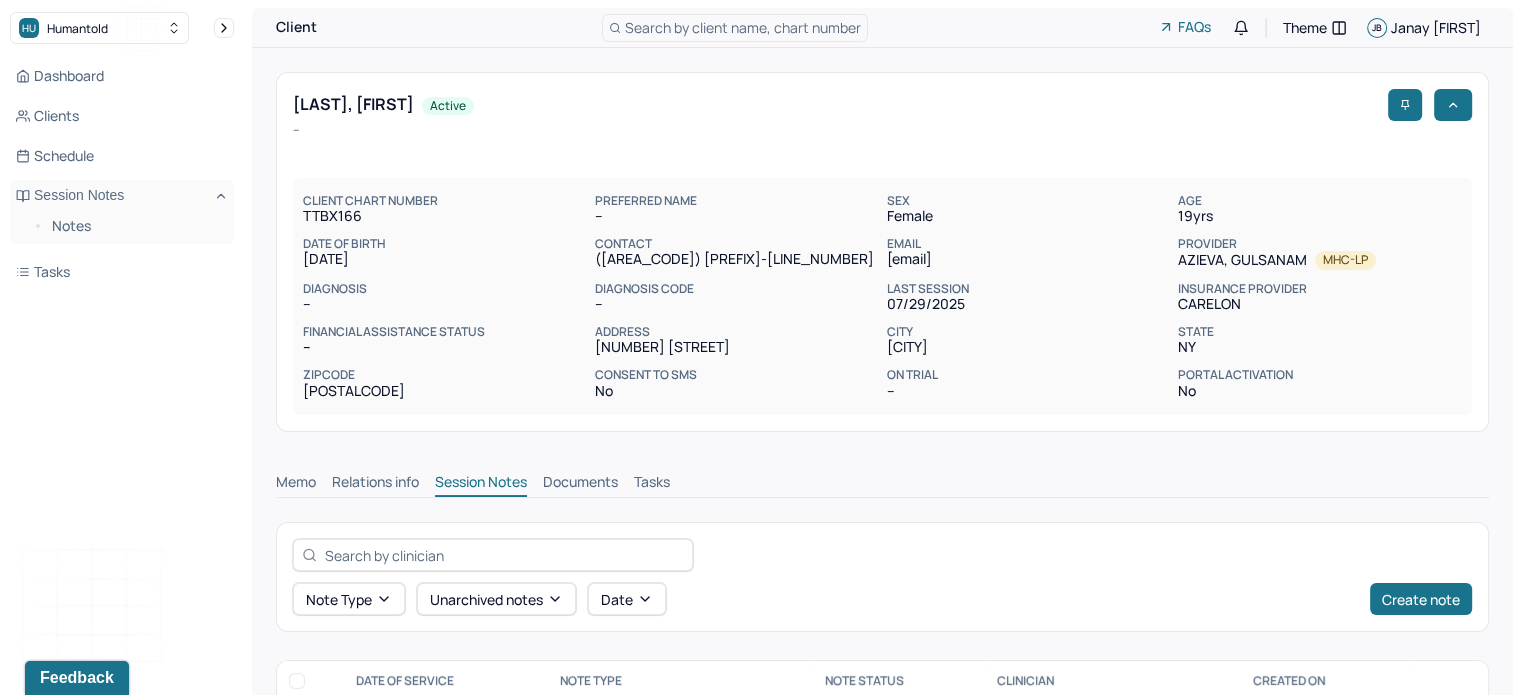 click on "Search by client name, chart number" at bounding box center (743, 27) 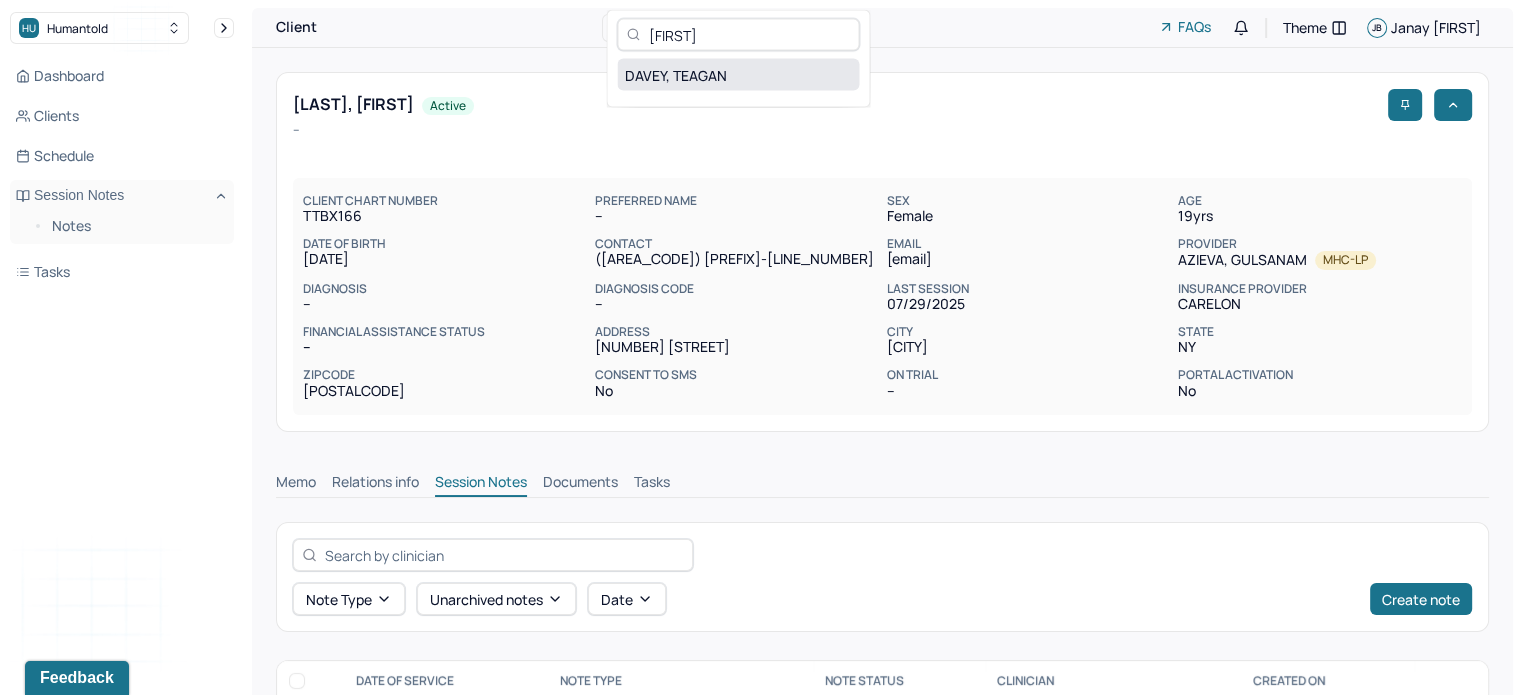 type on "[FIRST]" 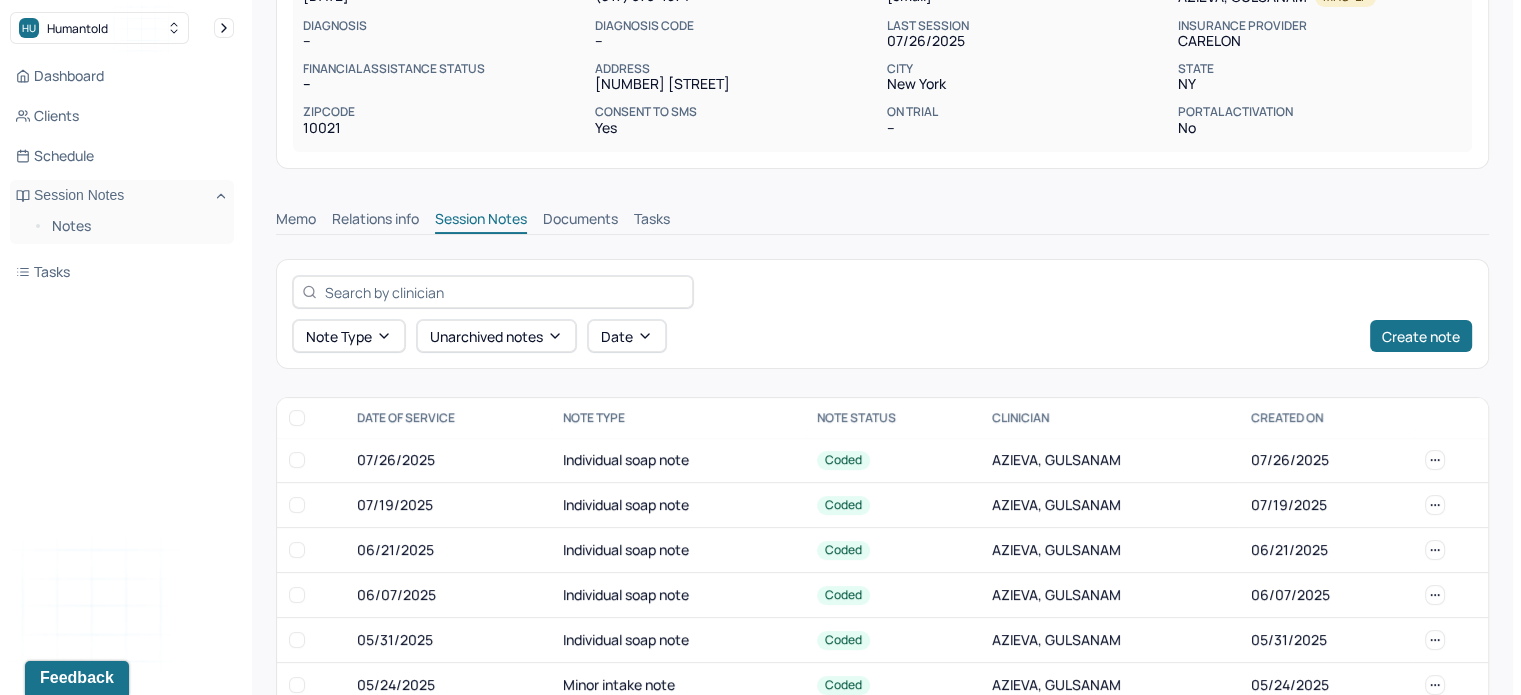 scroll, scrollTop: 264, scrollLeft: 0, axis: vertical 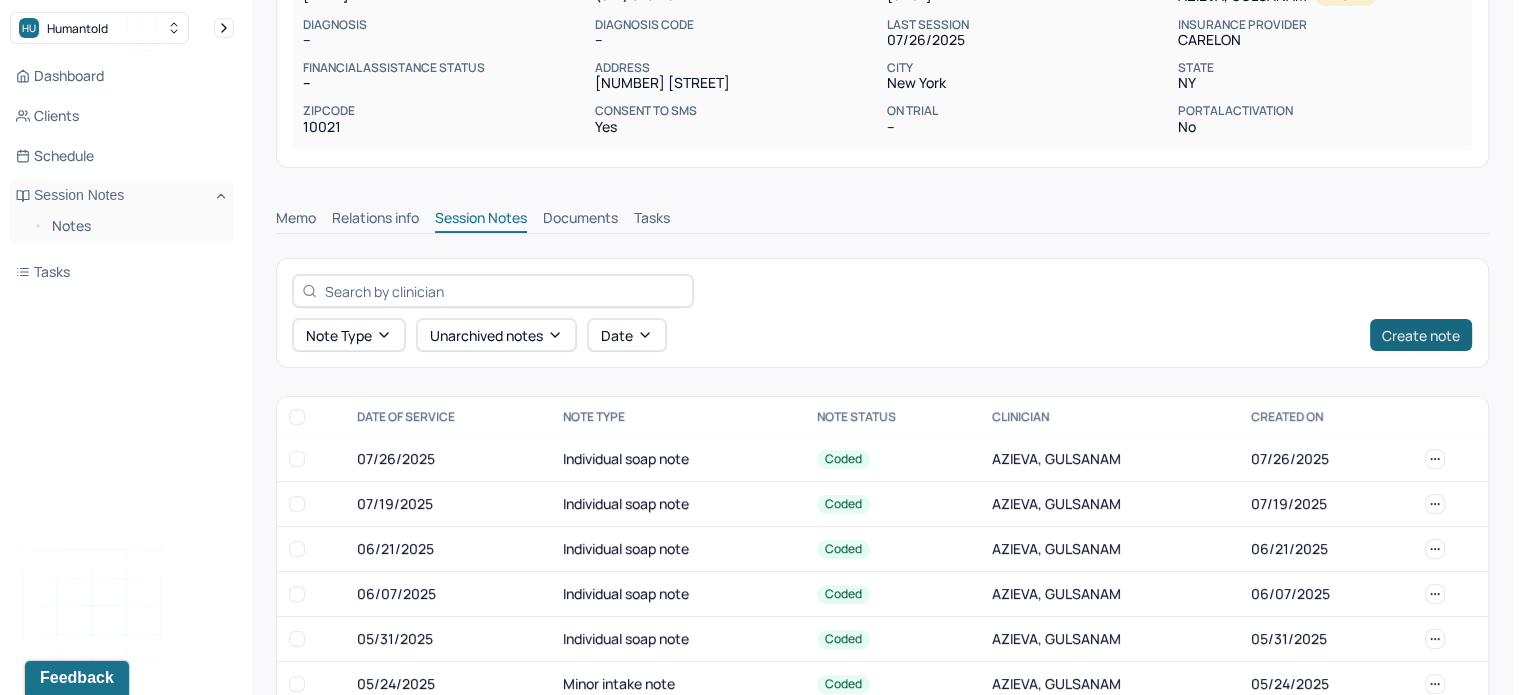 click on "Create note" at bounding box center [1421, 335] 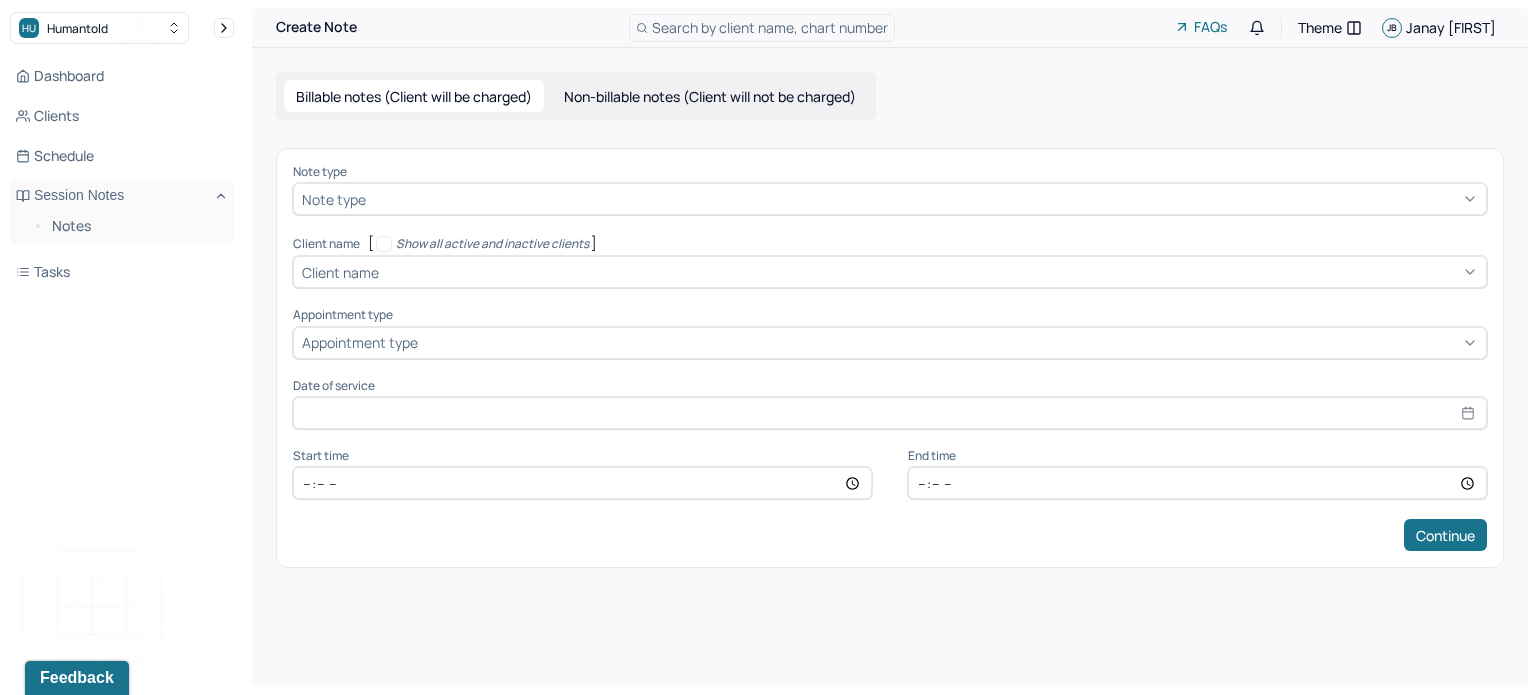 click on "Non-billable notes (Client will not be charged)" at bounding box center [710, 96] 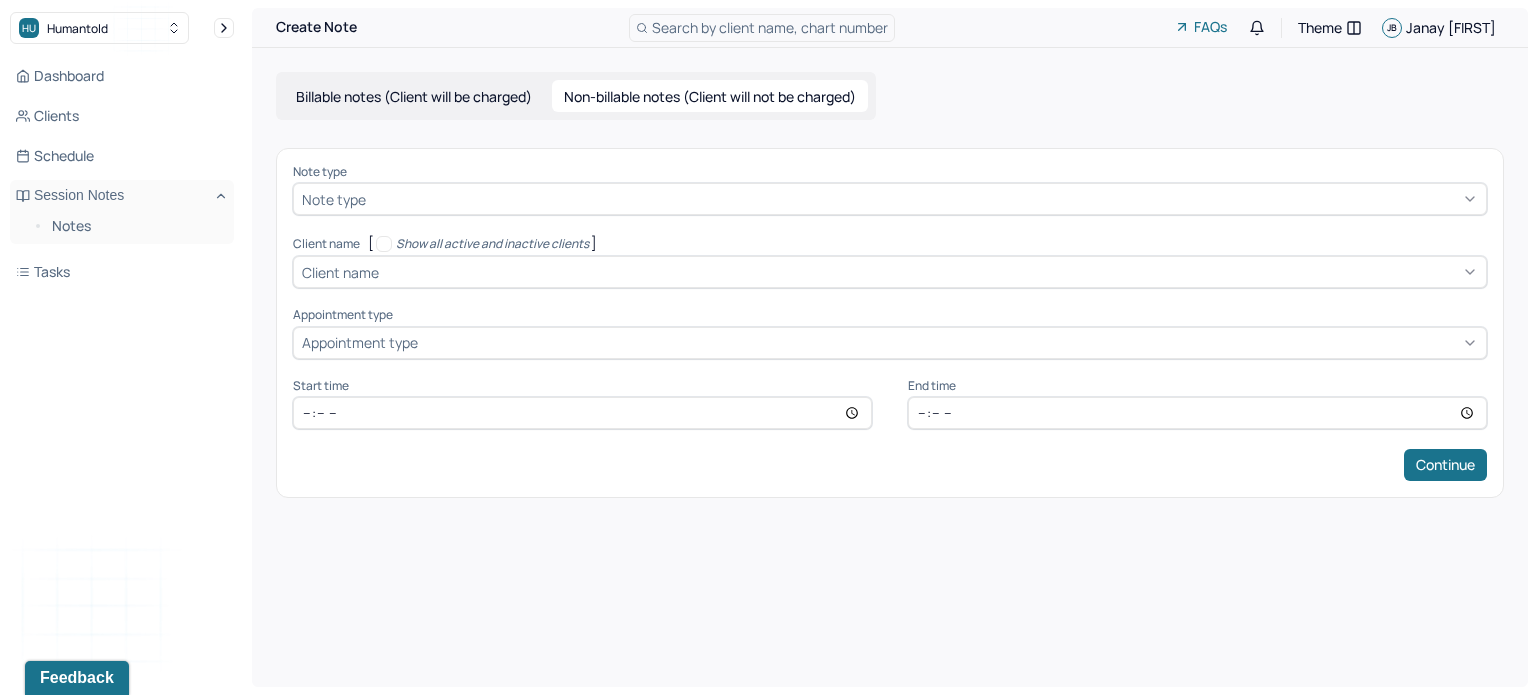 click on "Note type Note type" at bounding box center [890, 190] 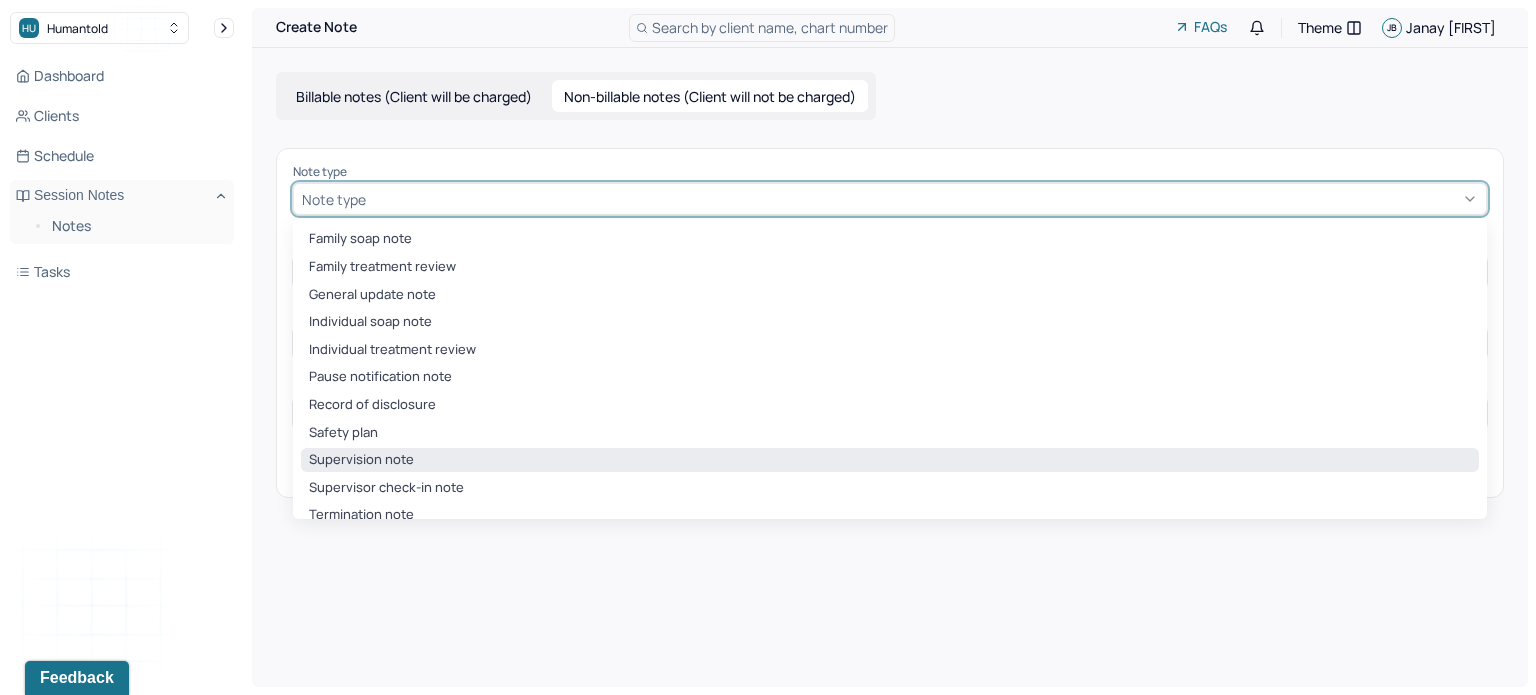 click on "Supervision note" at bounding box center [890, 460] 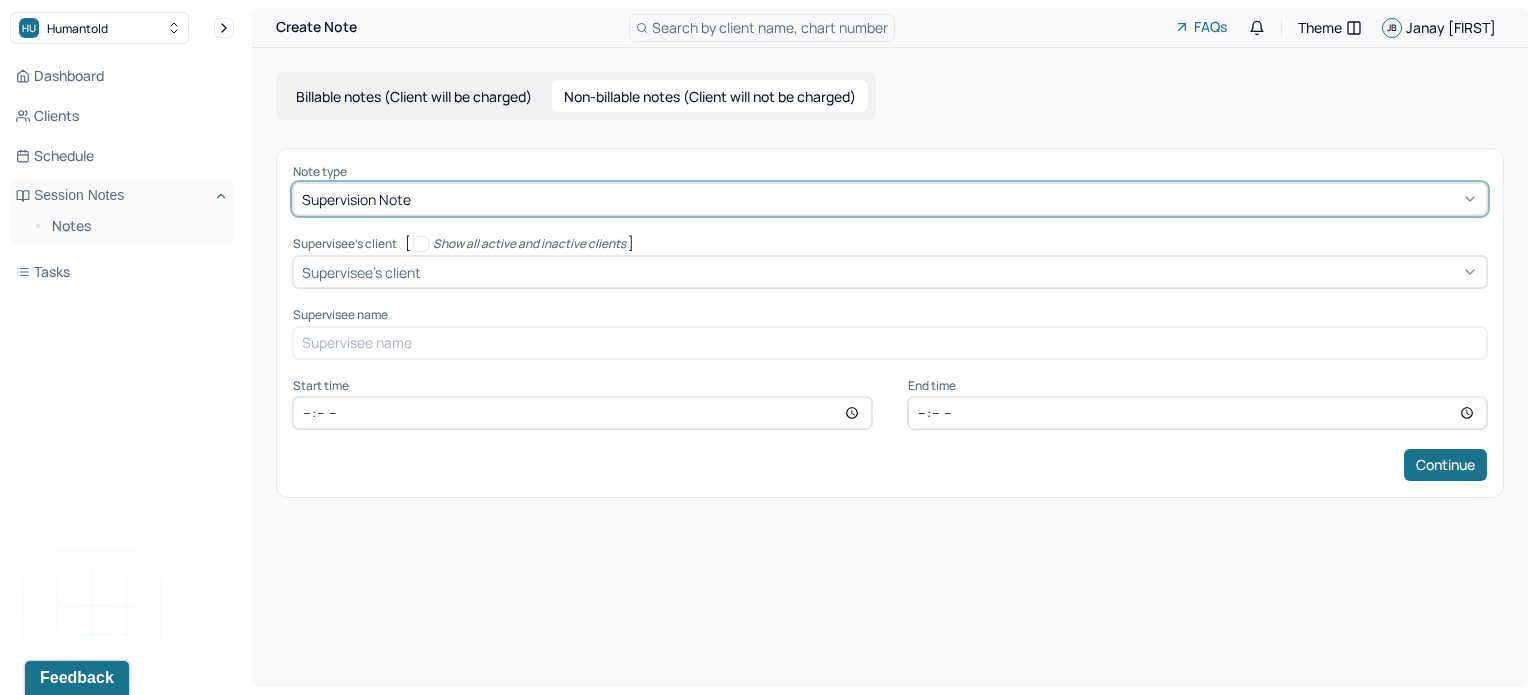 click at bounding box center [946, 199] 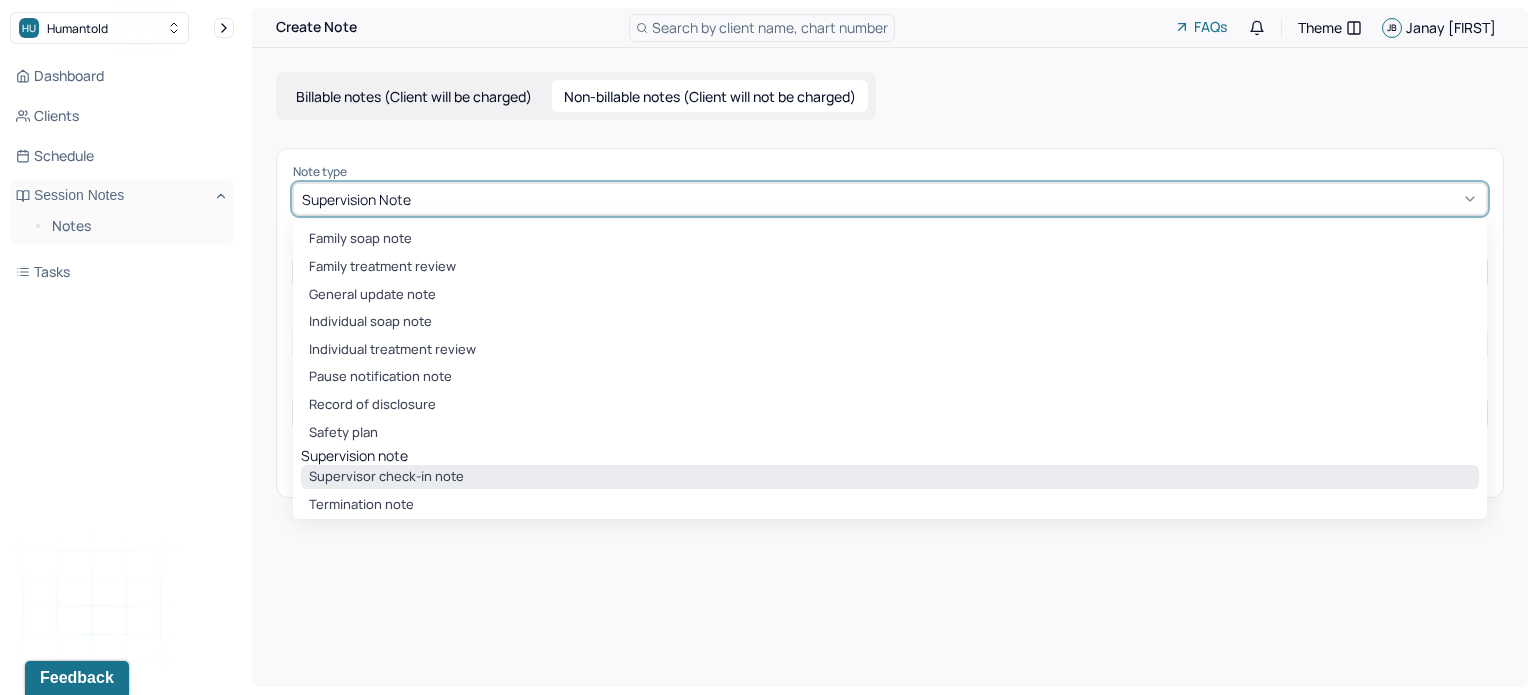 click on "Supervisor check-in note" at bounding box center [890, 477] 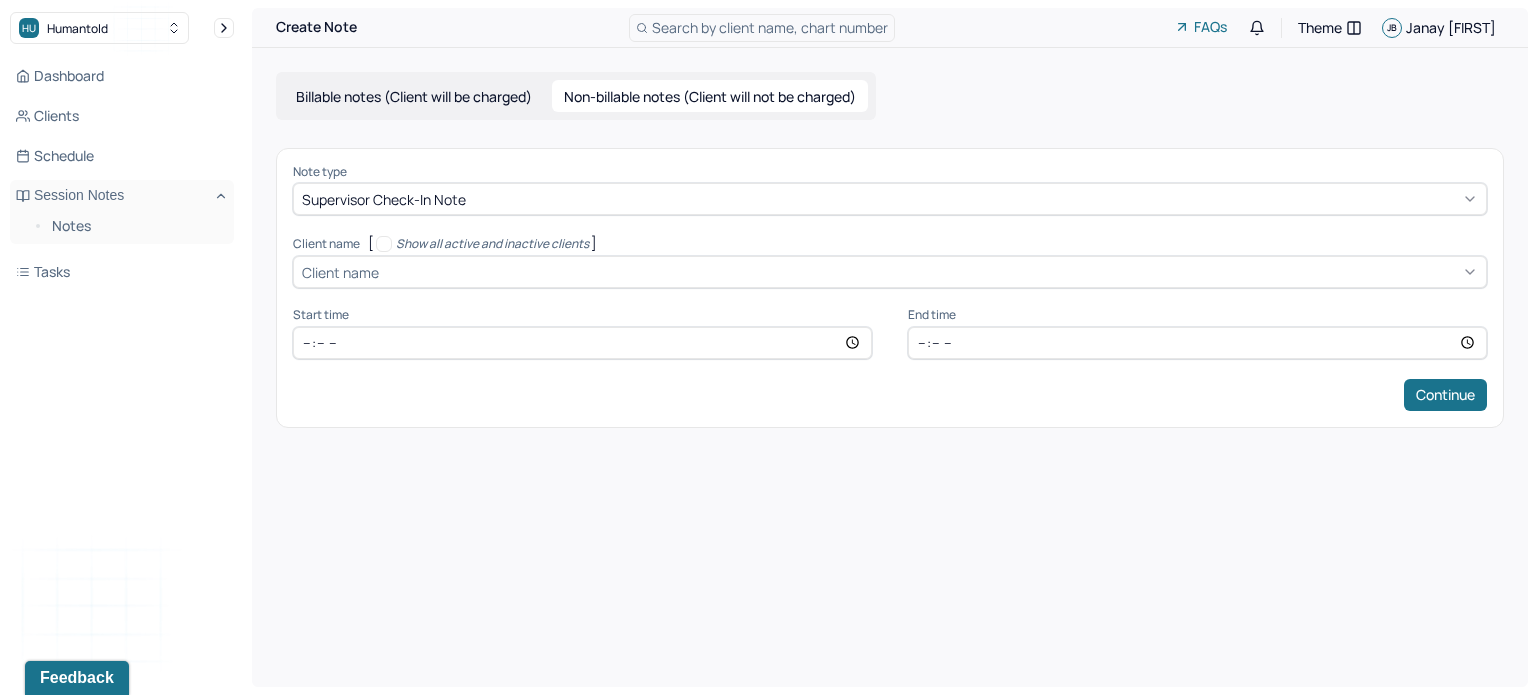 click on "Client name [ Show all active and inactive clients ] Client name Supervisee name Appointment type Appointment type Start time End time Continue" at bounding box center (890, 288) 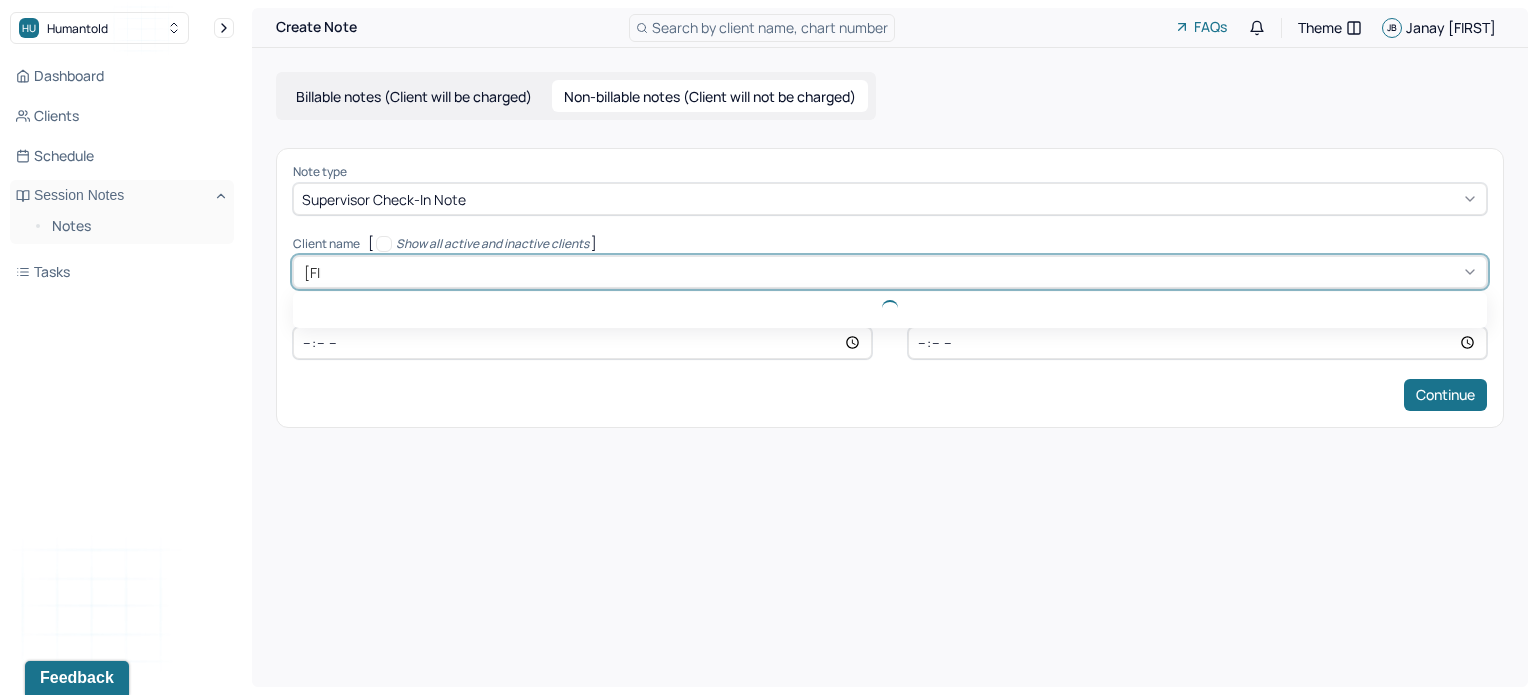 type on "tea" 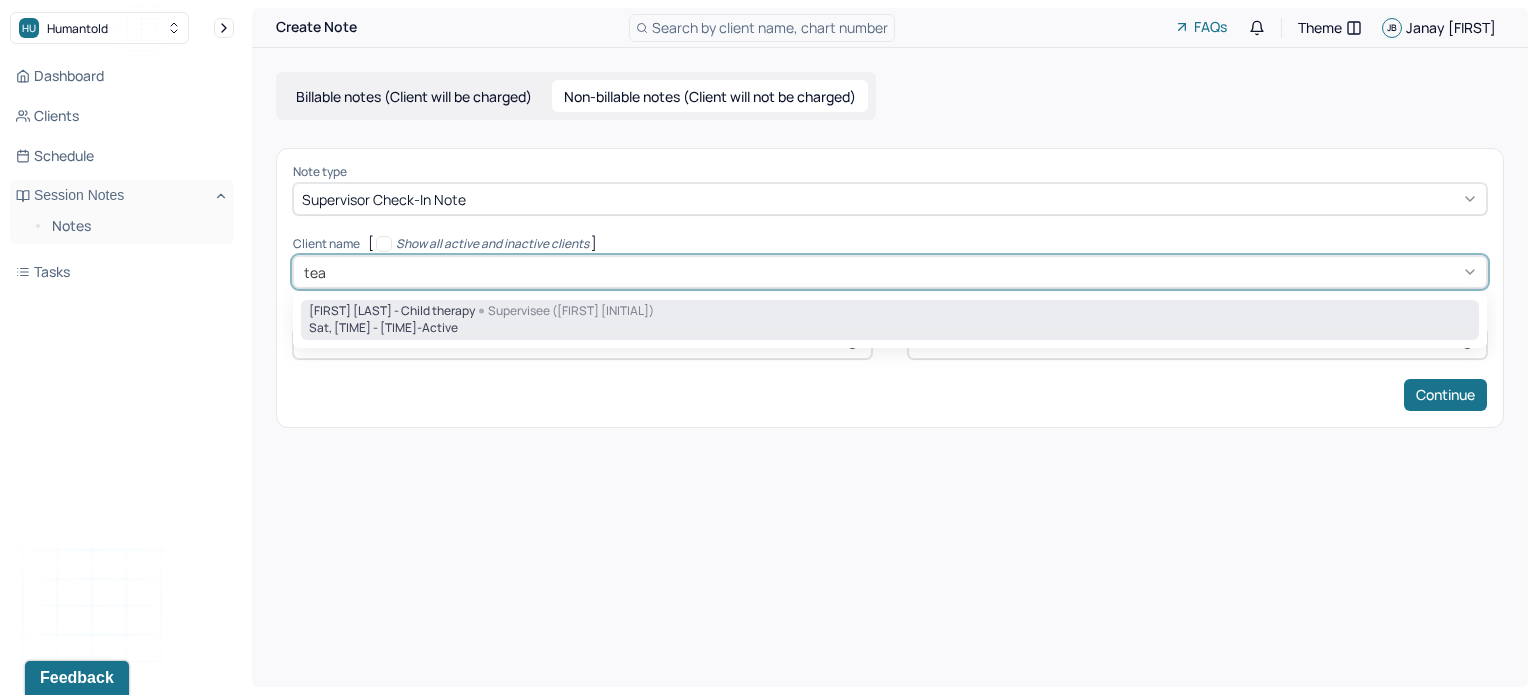 click on "Sat, 12:00pm - 1:00pm  -  active" at bounding box center (890, 328) 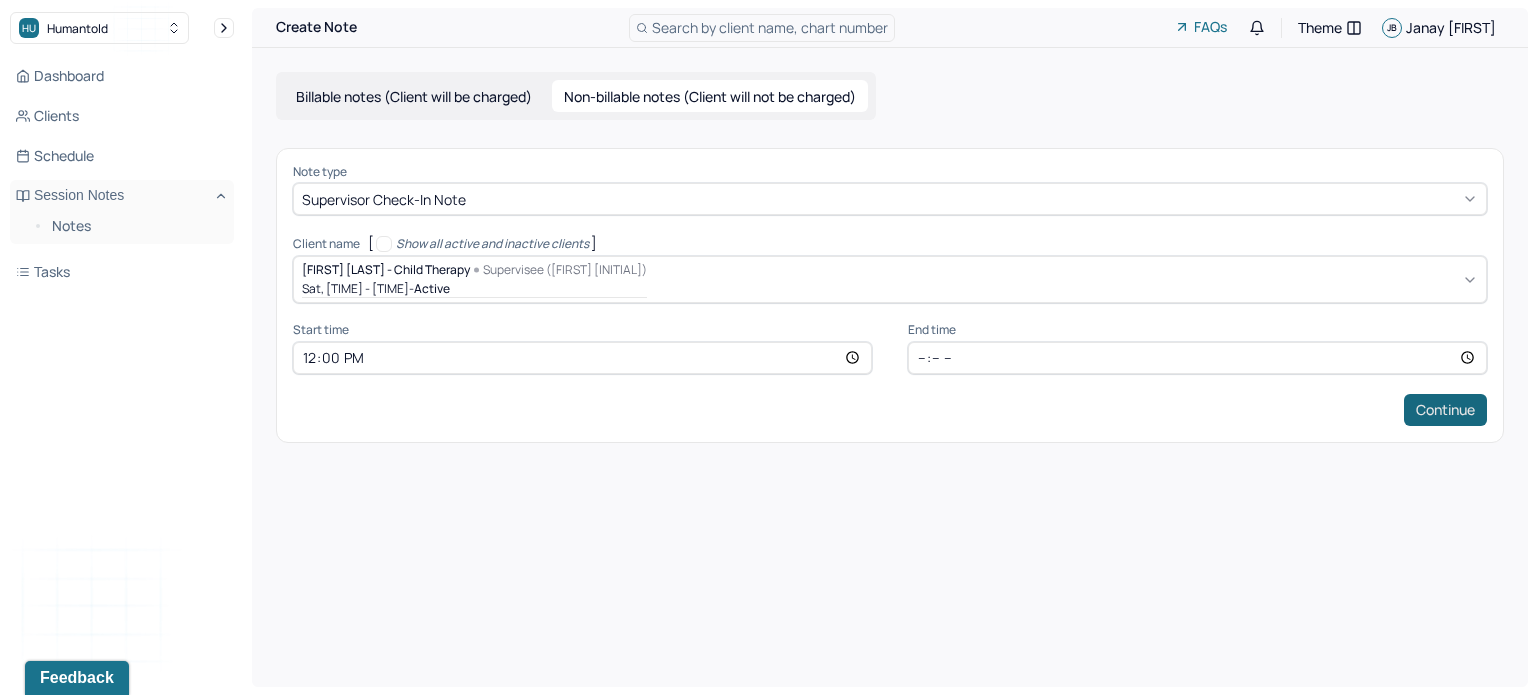 click on "Continue" at bounding box center [1445, 410] 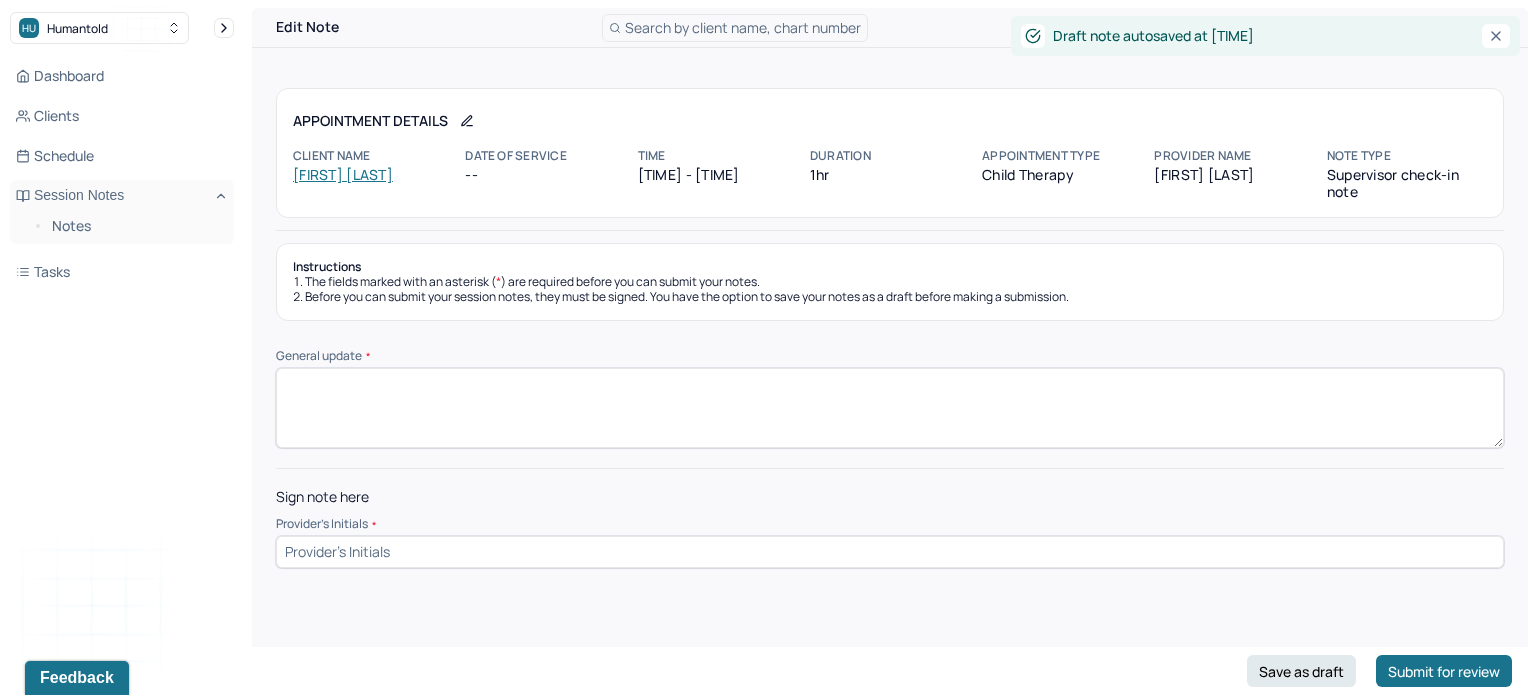 paste on "Supervisor reached out to the client. Positive feedback regarding LP therapist. No concerns." 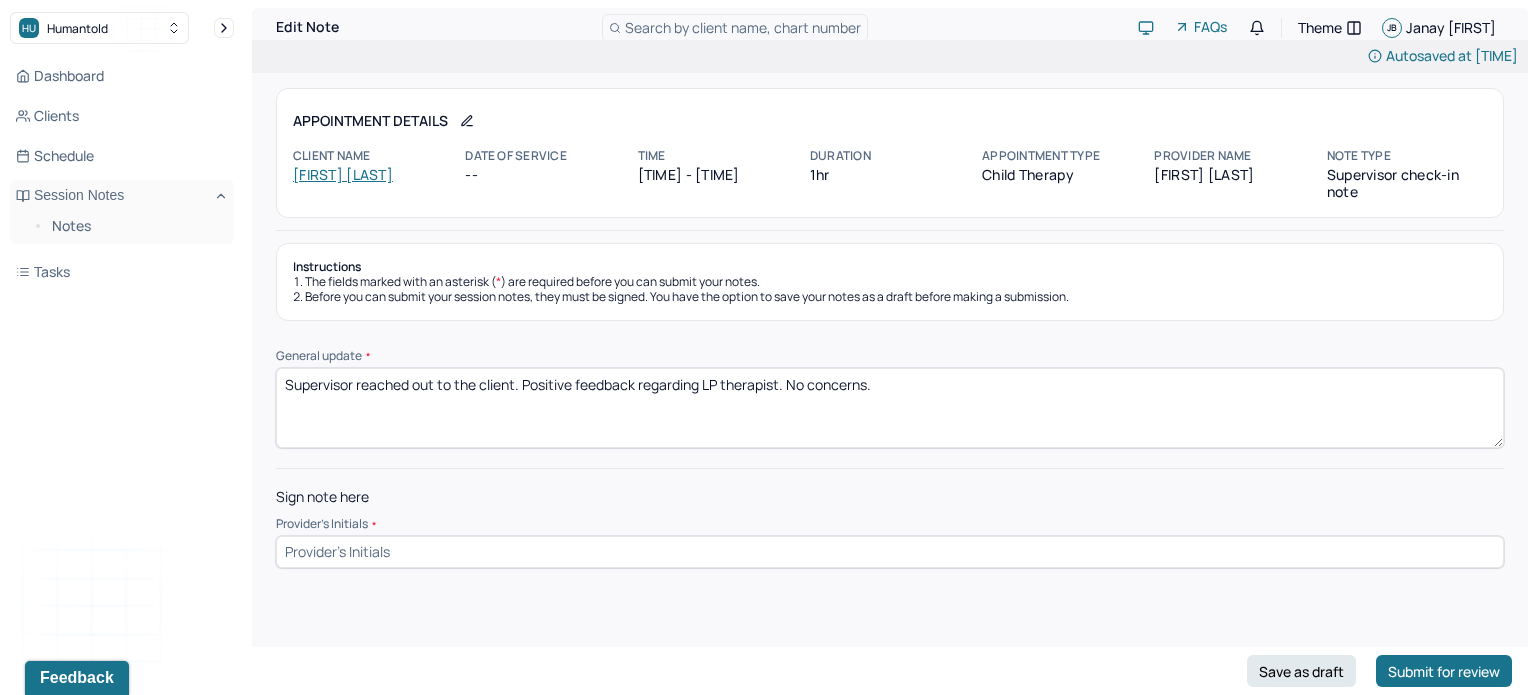 click on "Supervisor reached out to the client. Positive feedback regarding LP therapist. No concerns." at bounding box center [890, 408] 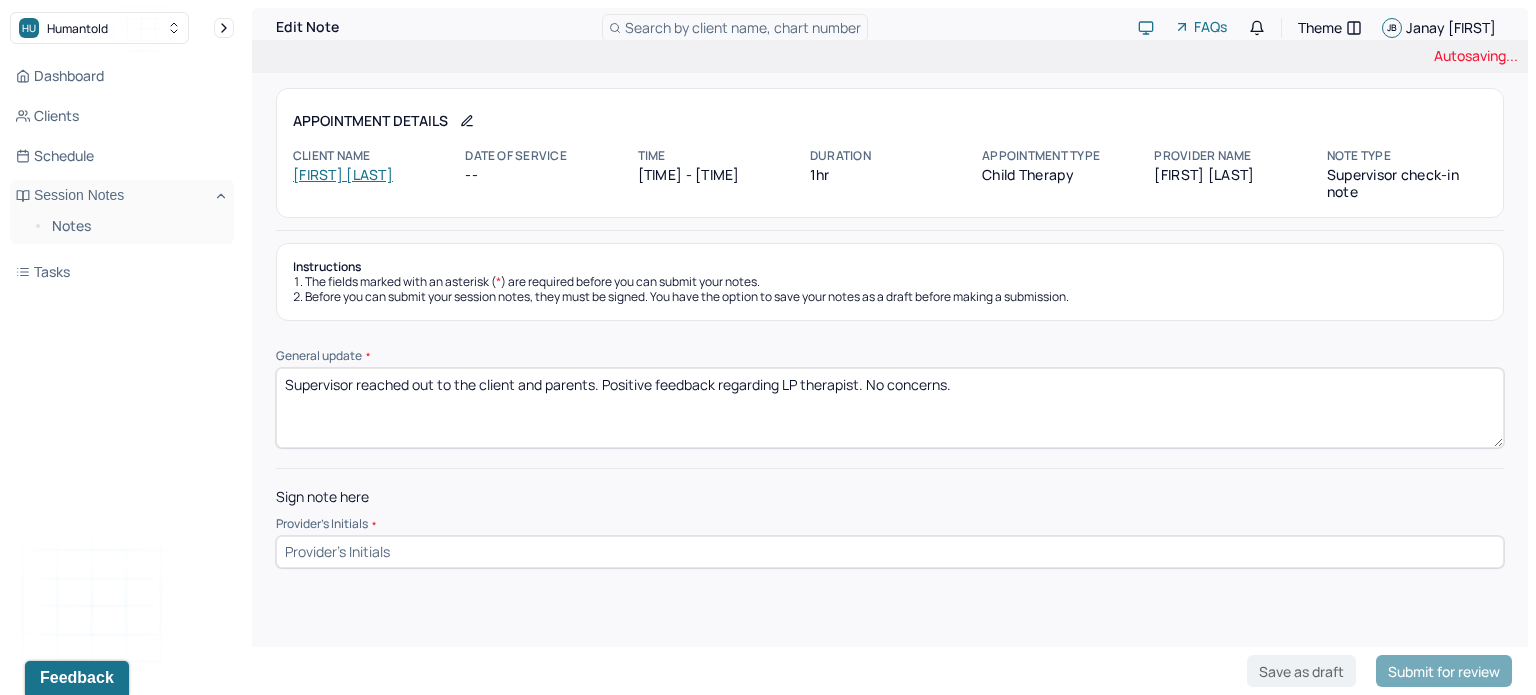 type on "Supervisor reached out to the client and parents. Positive feedback regarding LP therapist. No concerns." 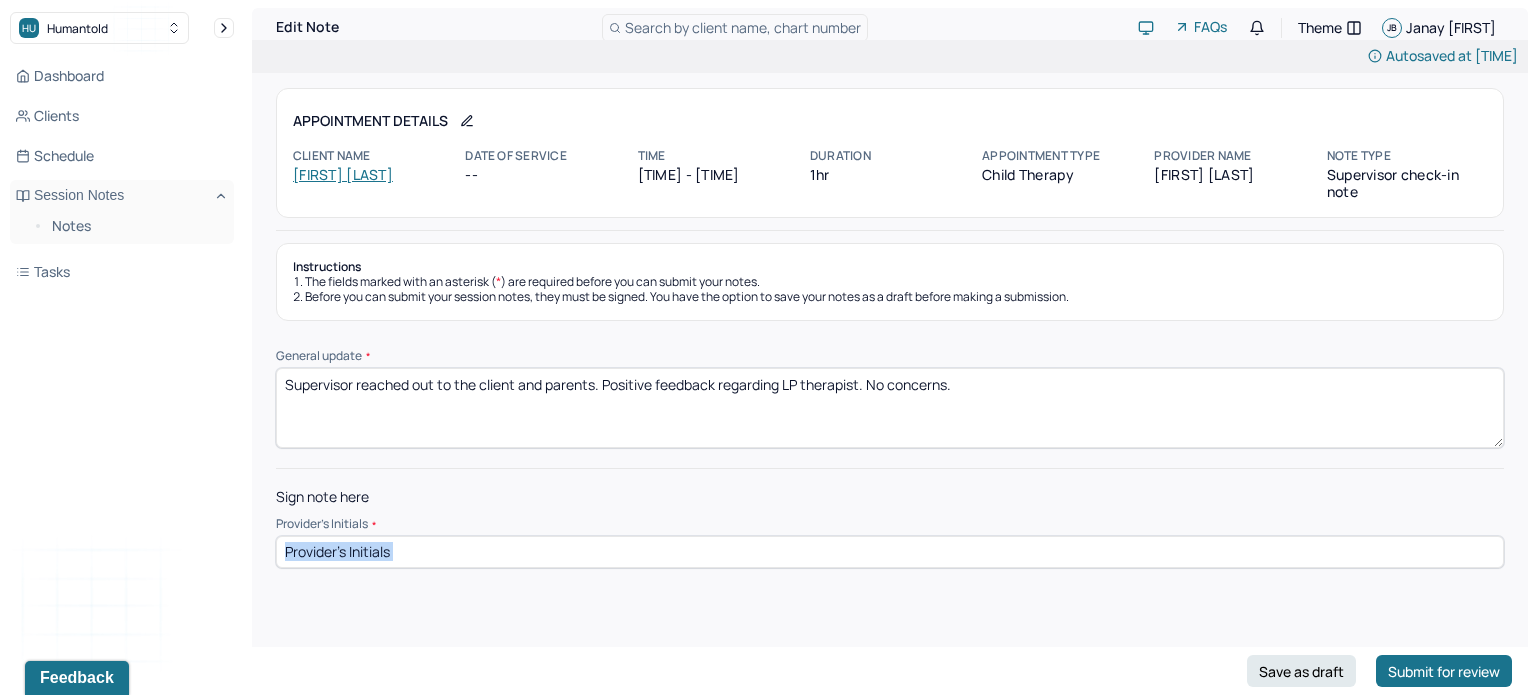 click on "Autosaved at [TIME] Appointment Details Client name [FIRST] [LAST] Date of service -- Time [TIME] - [TIME] Duration 1hr Appointment type child therapy Provider name Gulsanam Azieva Note type Supervisor check-in note Instructions The fields marked with an asterisk ( * ) are required before you can submit your notes. Before you can submit your session notes, they must be signed. You have the option to save your notes as a draft before making a submission. General update * Supervisor reached out to the client and parents. Positive feedback regarding LP therapist. No concerns. Sign note here Provider's Initials * Save as draft Submit for review" at bounding box center (890, 350) 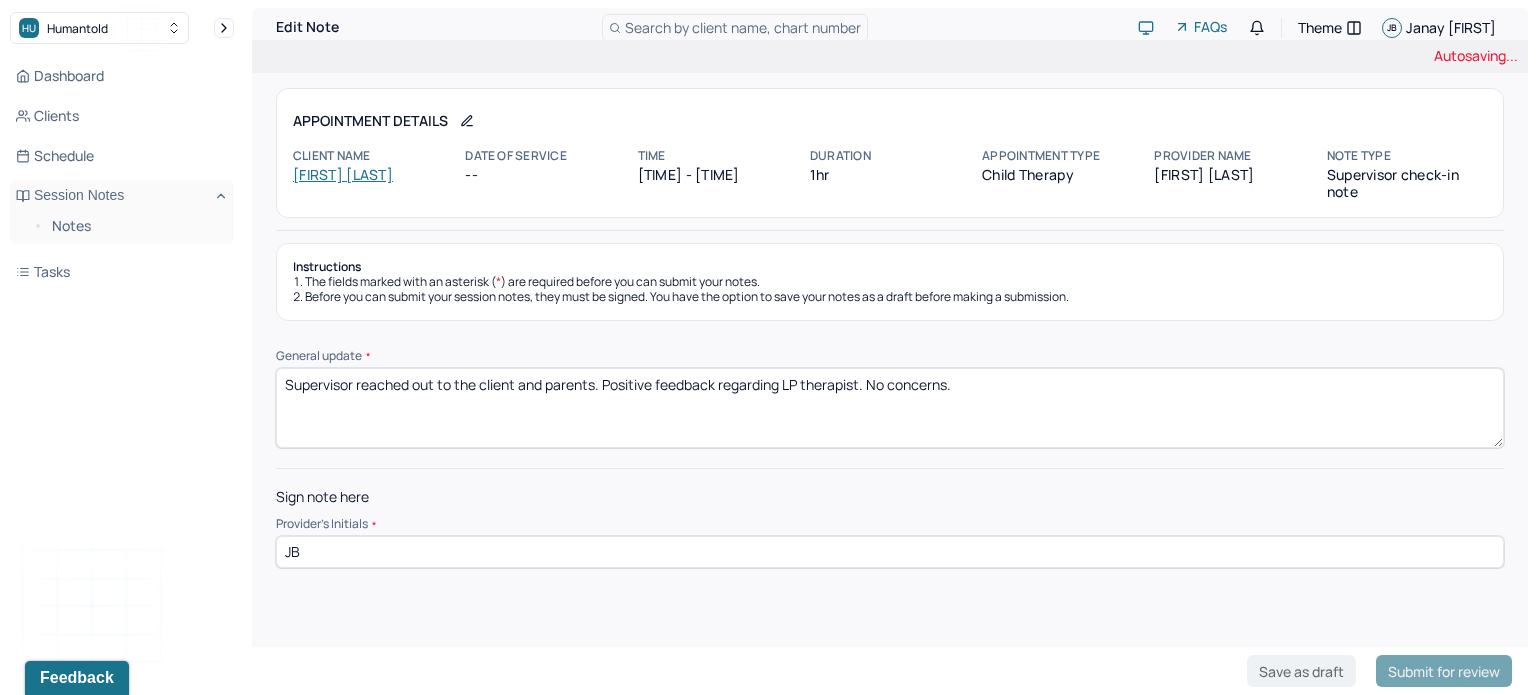 type on "JB" 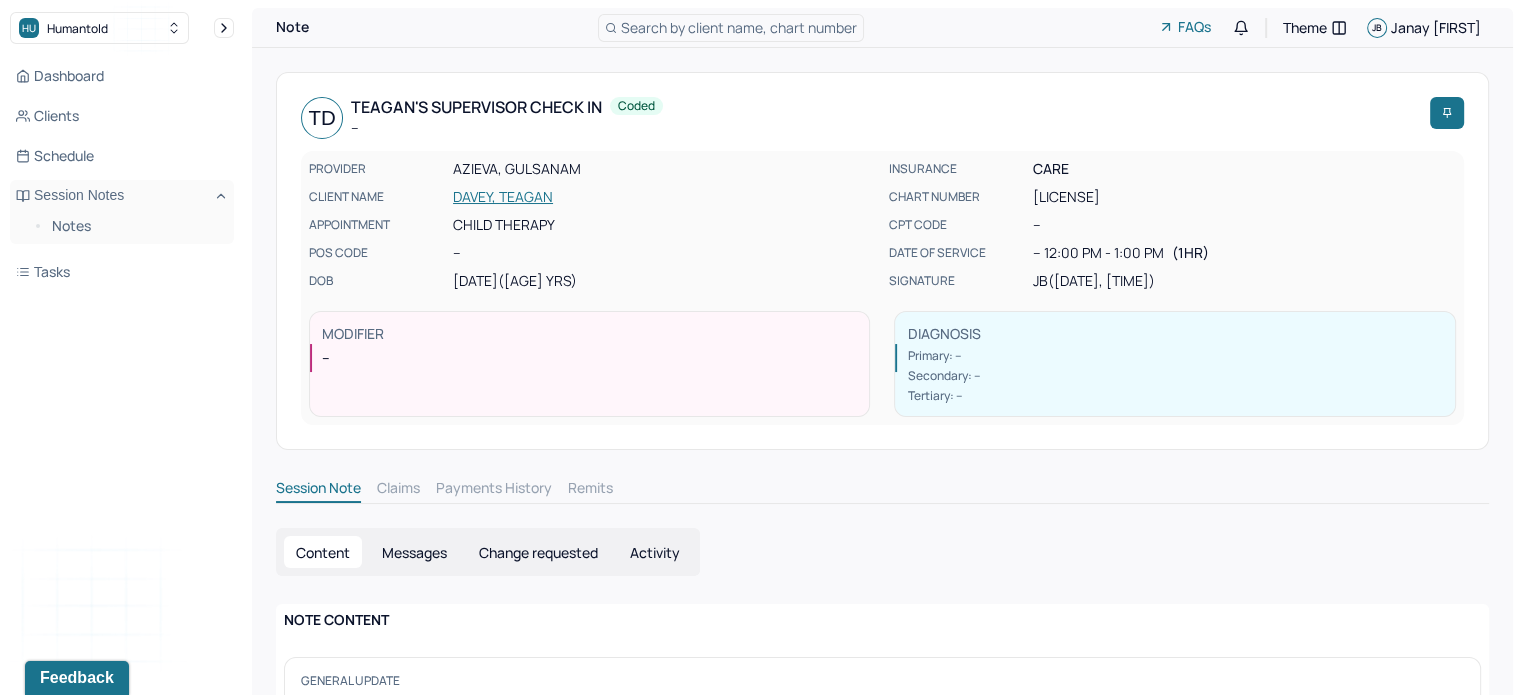click on "Search by client name, chart number" at bounding box center (739, 27) 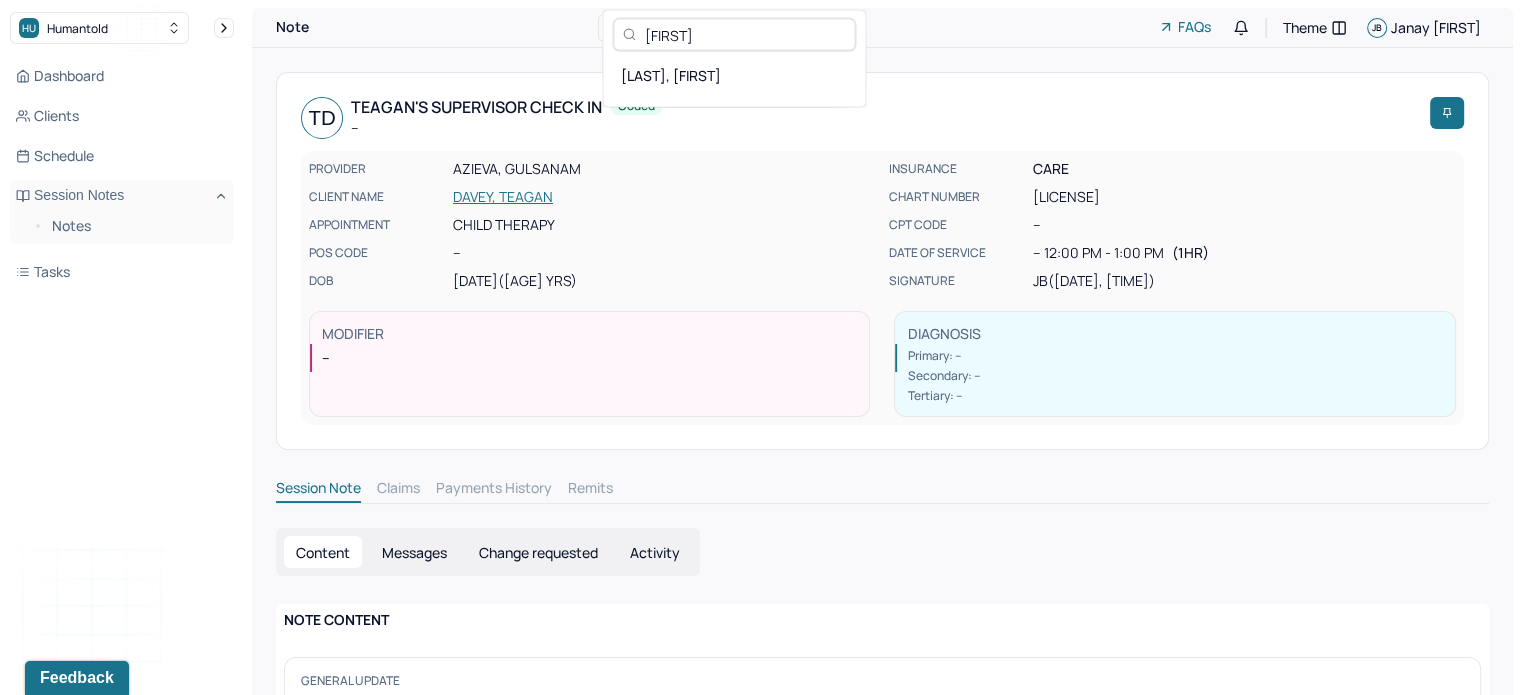 type on "[FIRST]" 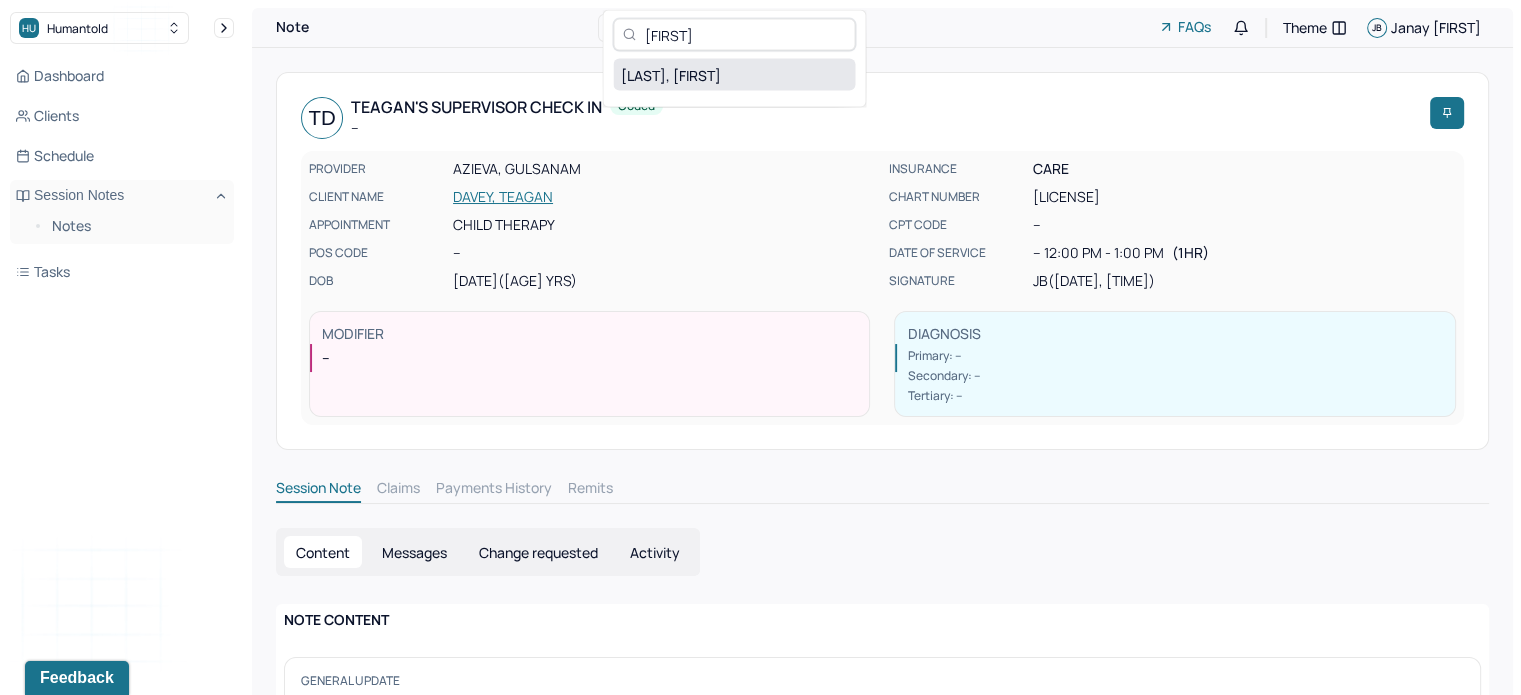 click on "[LAST], [FIRST]" at bounding box center (734, 75) 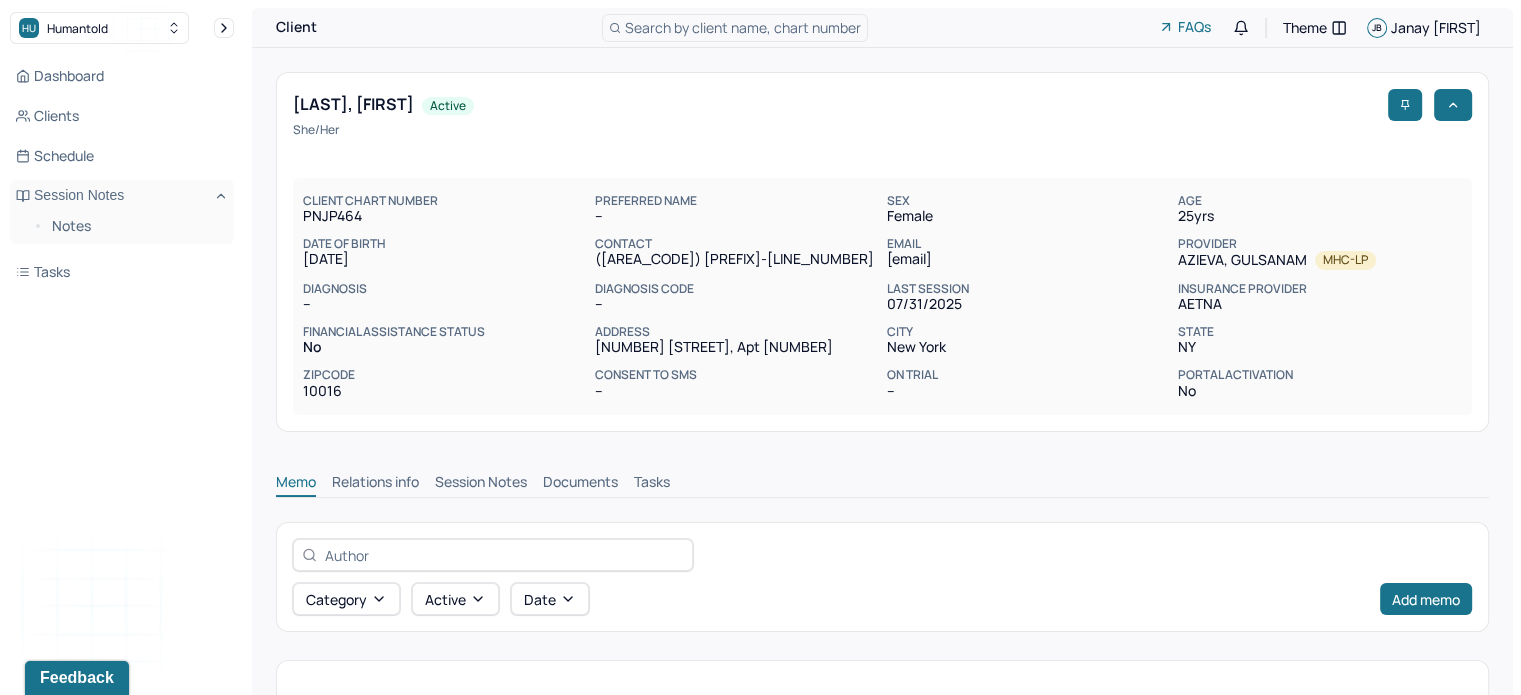 scroll, scrollTop: 230, scrollLeft: 0, axis: vertical 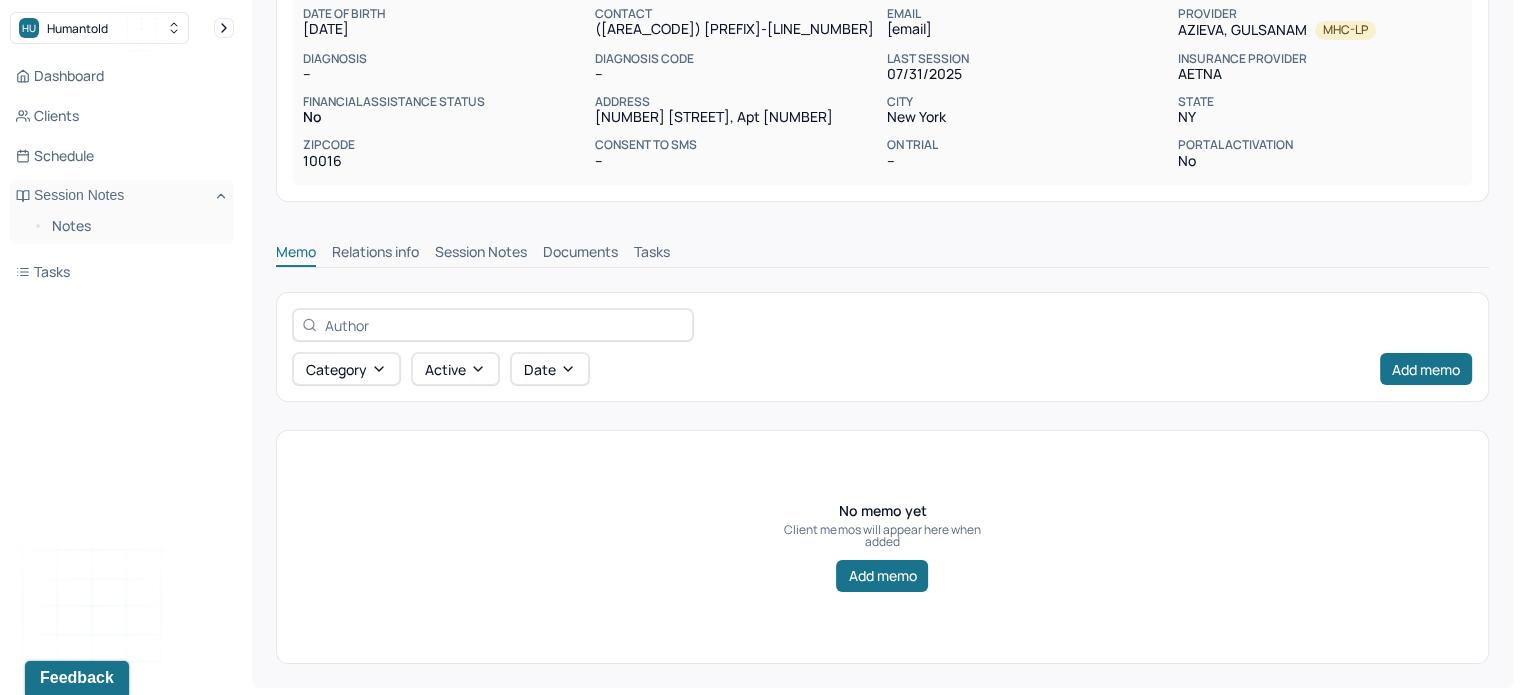click on "Session Notes" at bounding box center (481, 254) 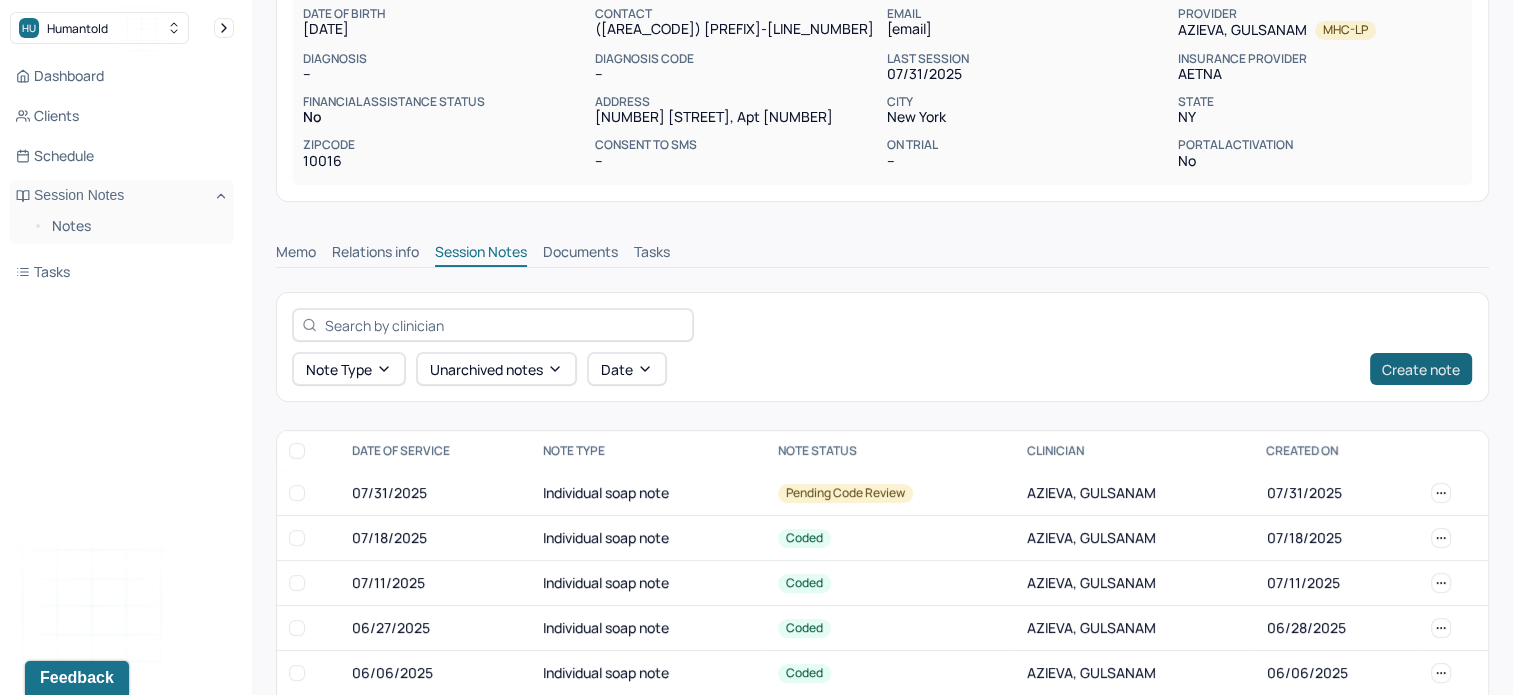 click on "Create note" at bounding box center (1421, 369) 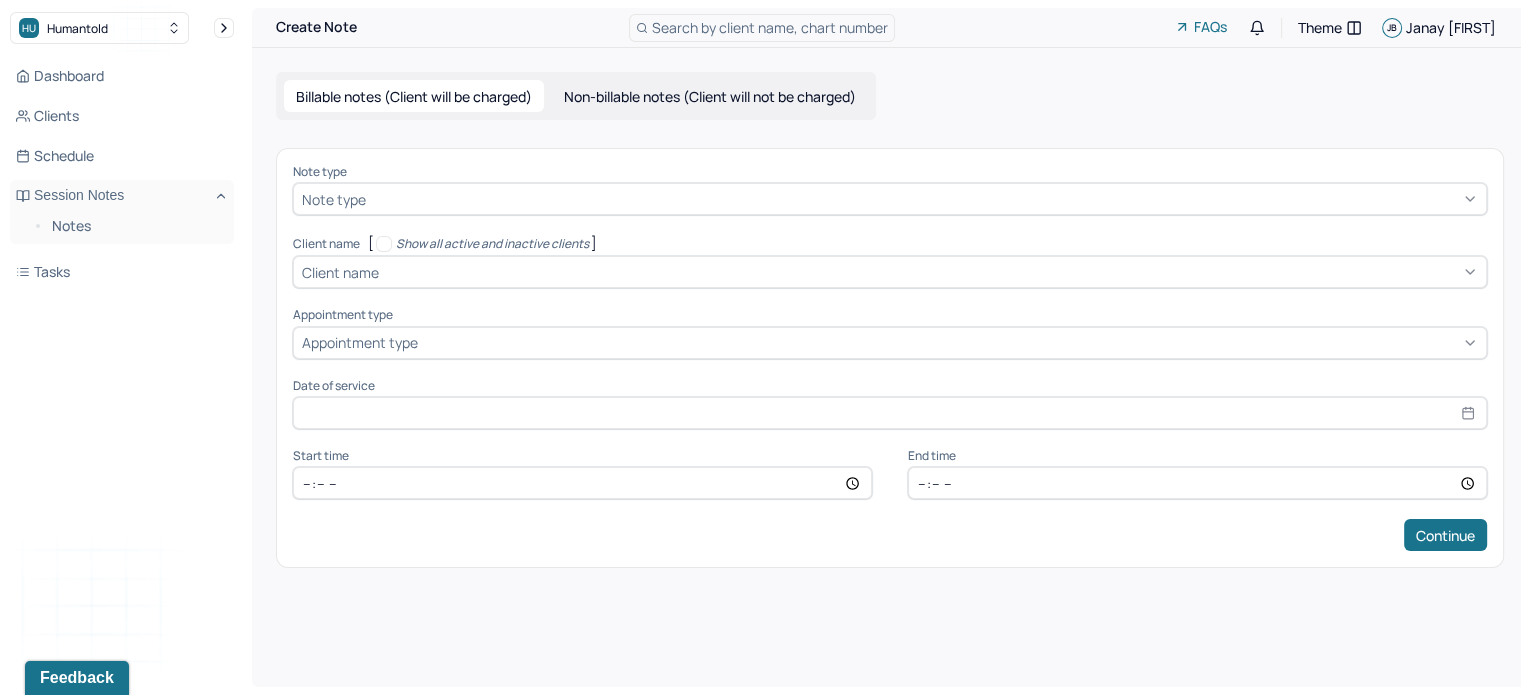 scroll, scrollTop: 0, scrollLeft: 0, axis: both 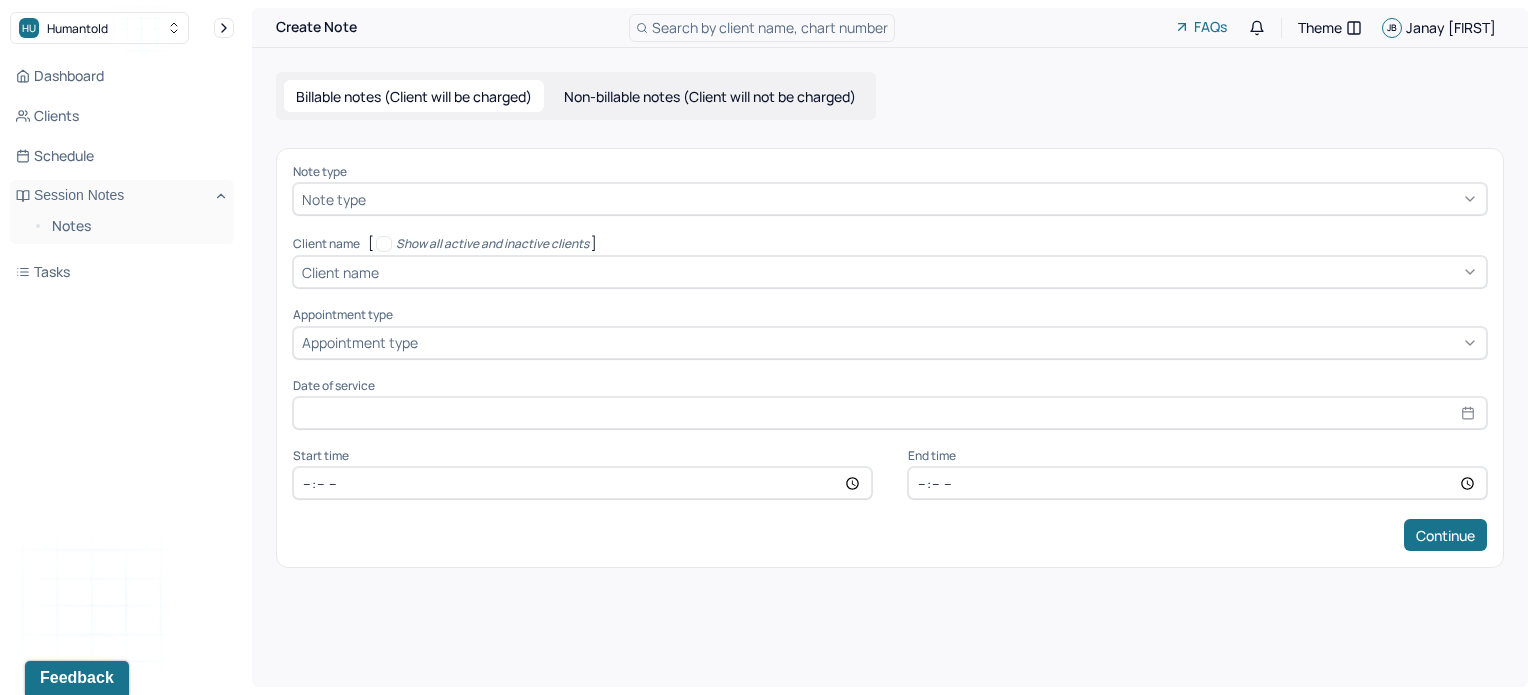 click on "Non-billable notes (Client will not be charged)" at bounding box center [710, 96] 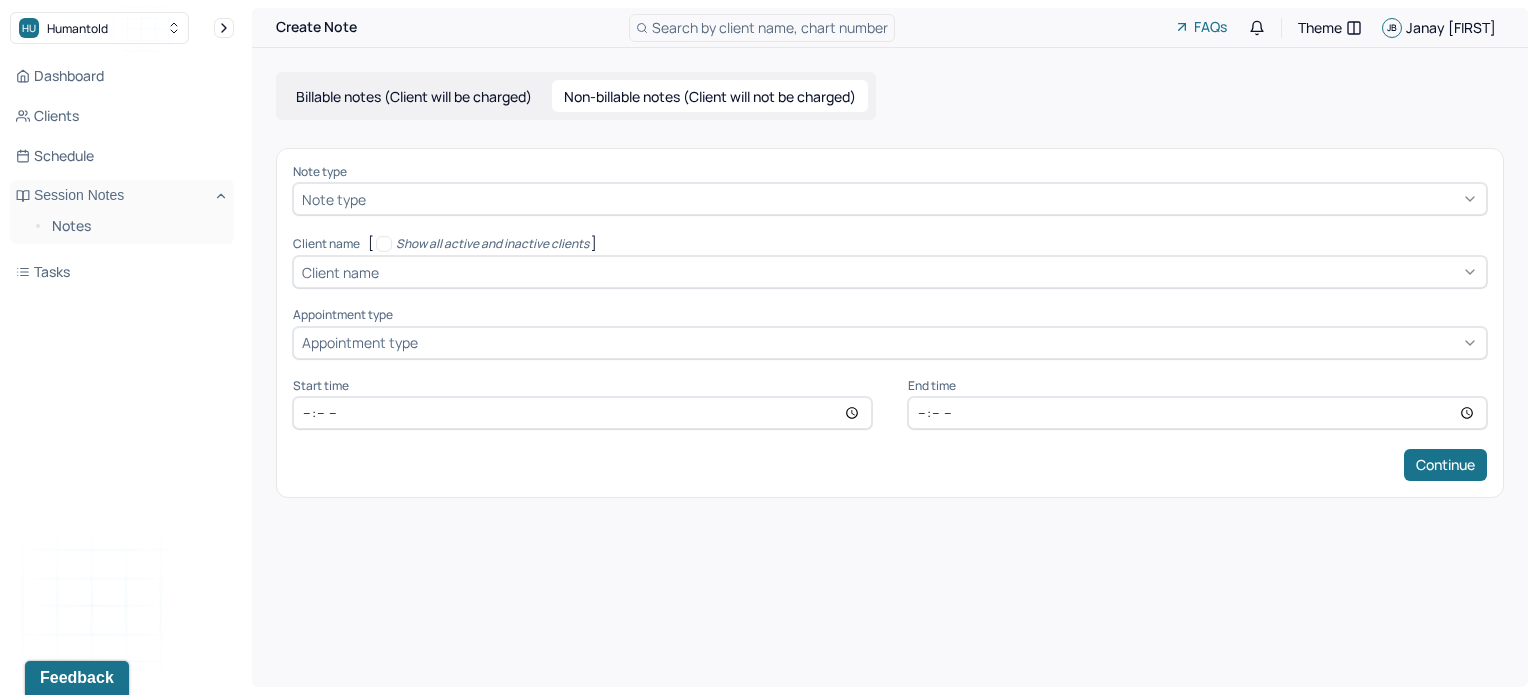 click on "Note type Note type" at bounding box center (890, 190) 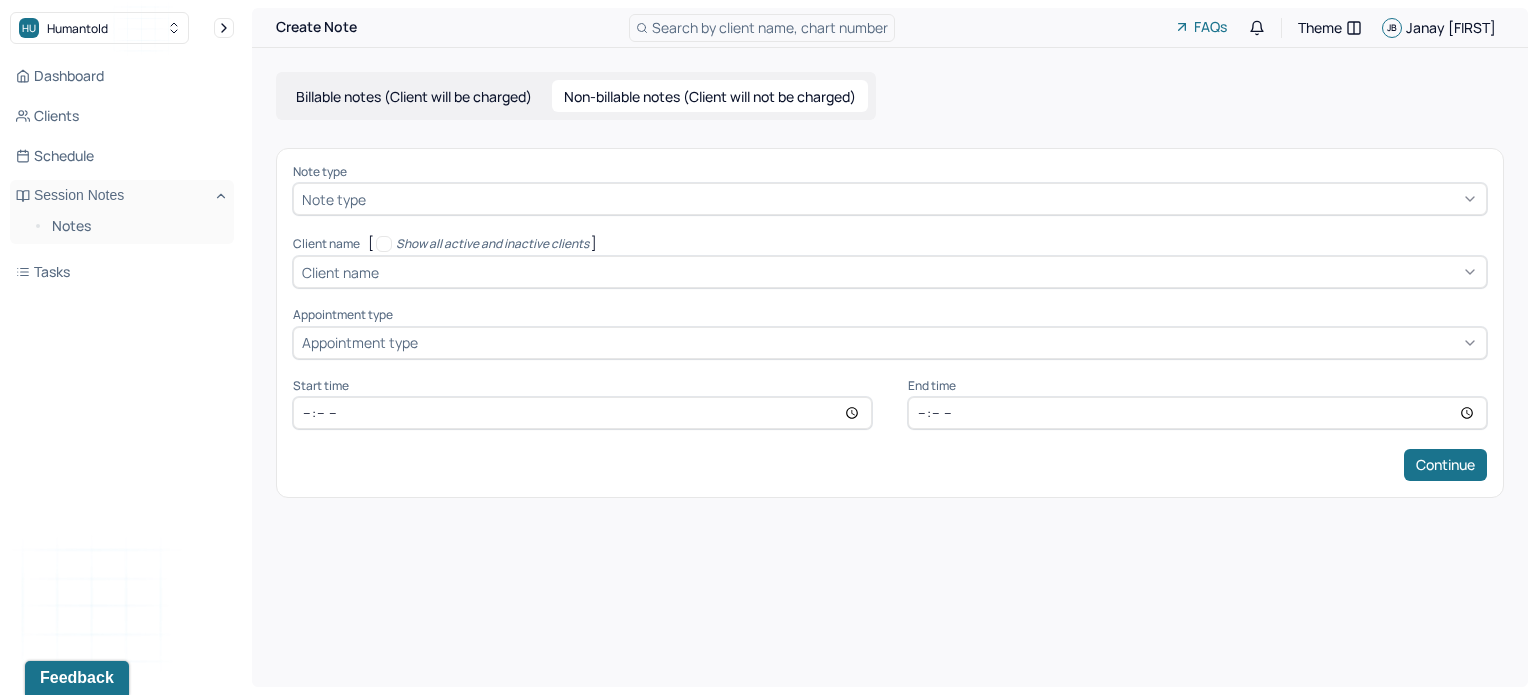 click 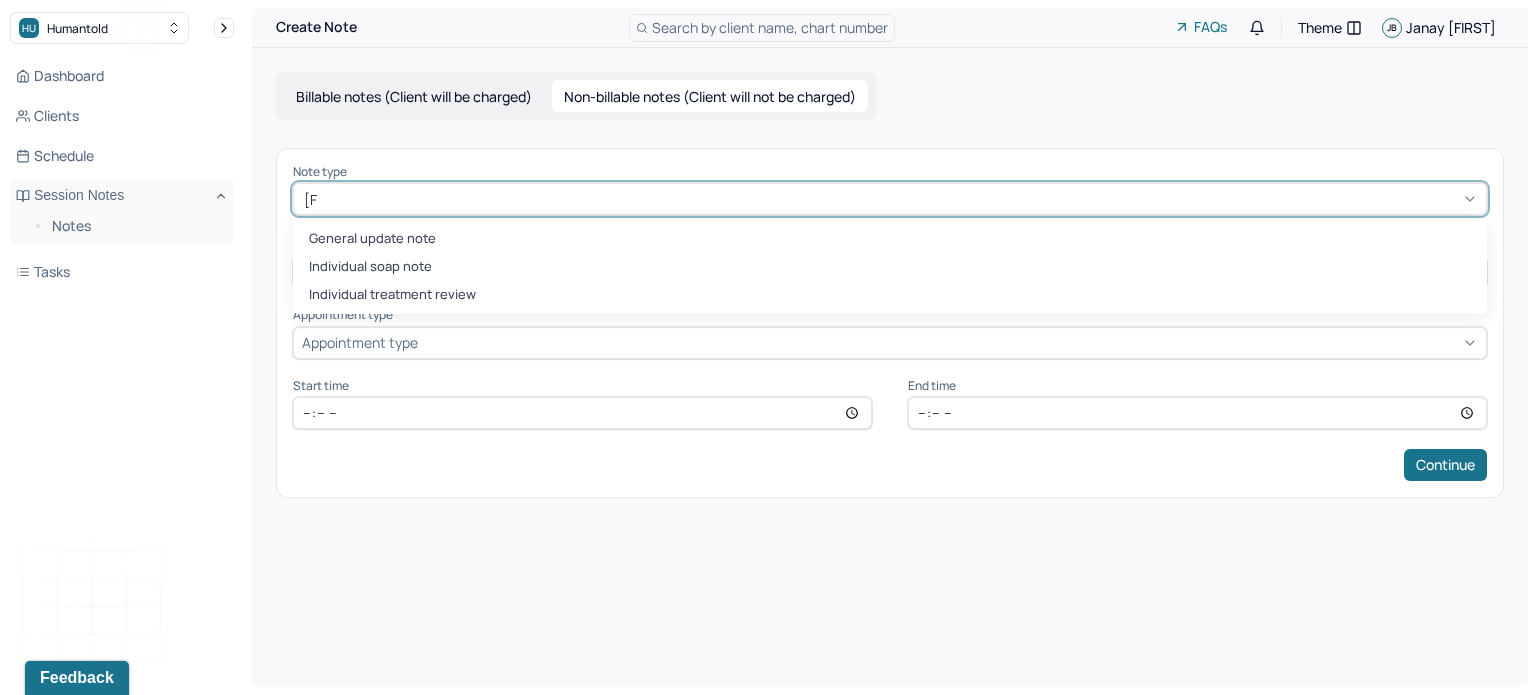 type on "a" 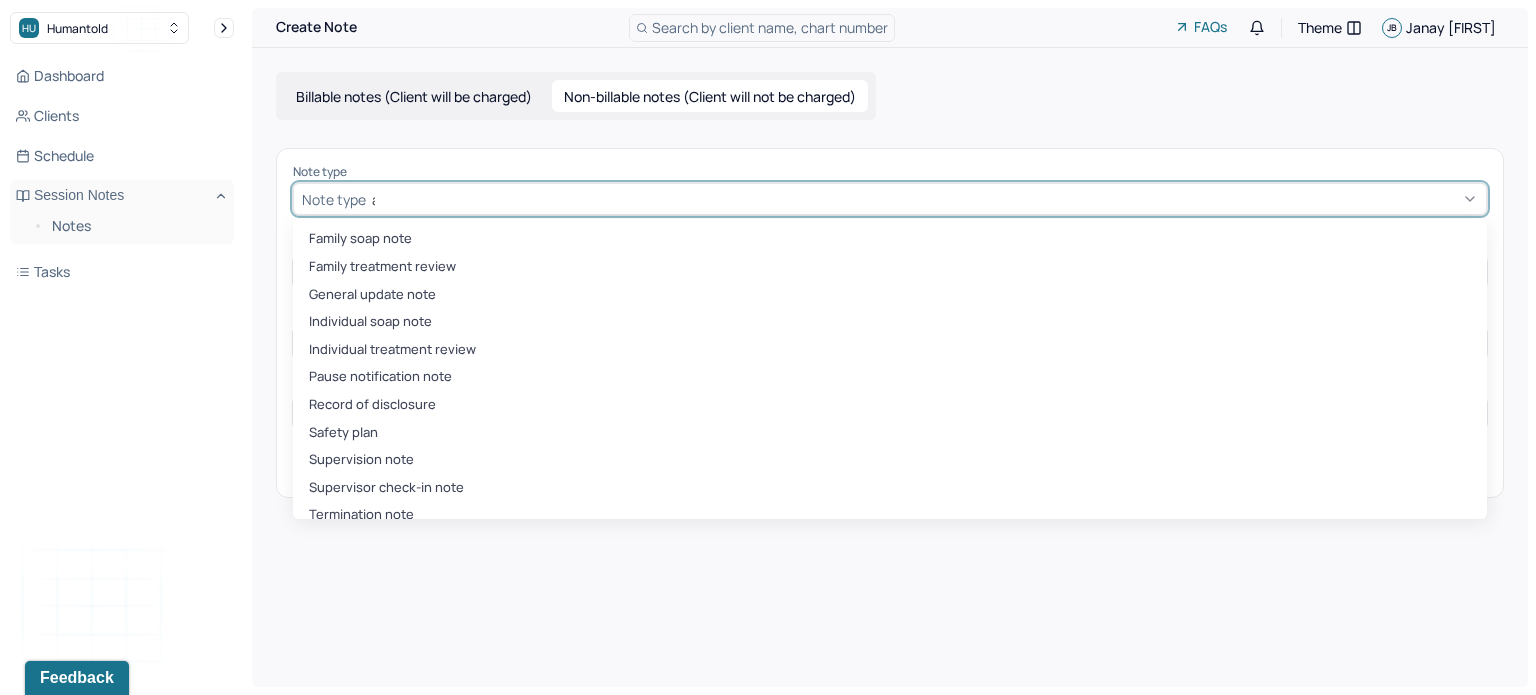 type 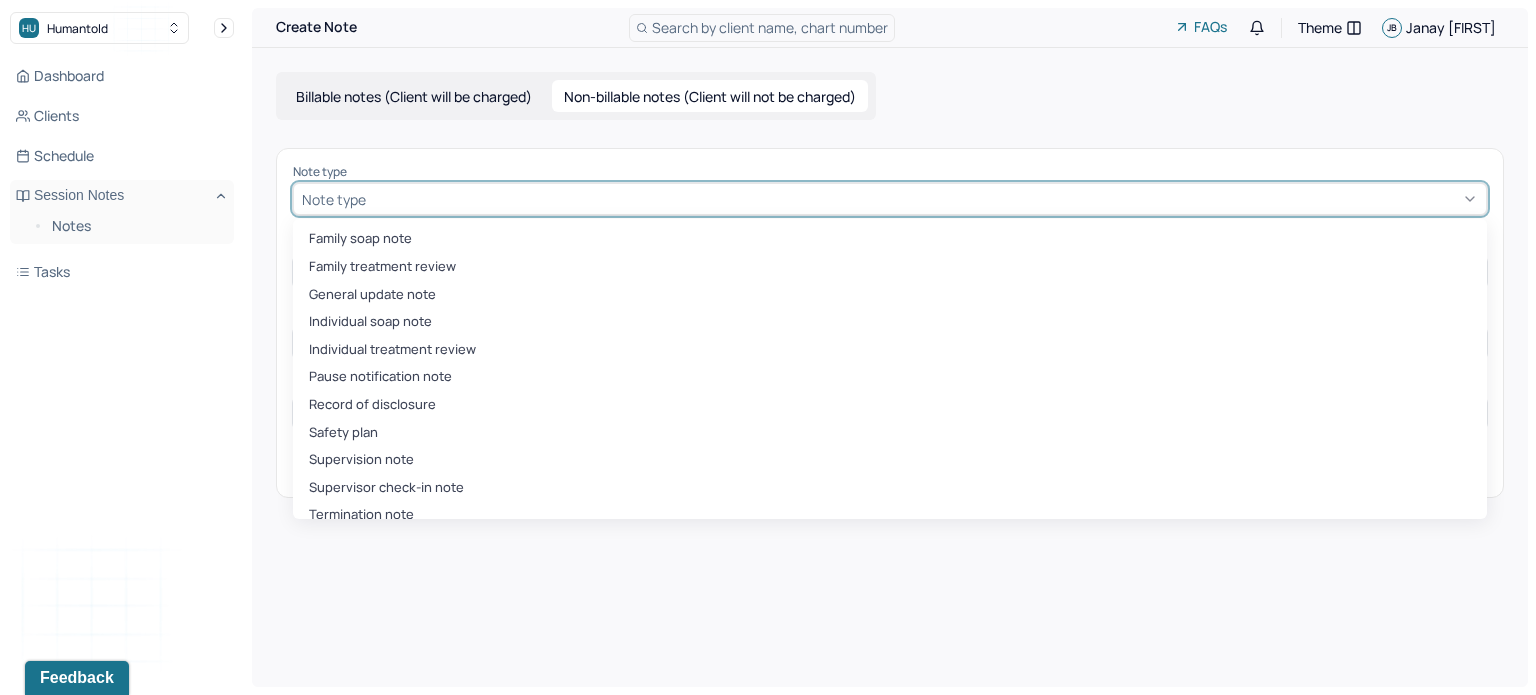 click on "Family soap note Family treatment review General update note Individual soap note Individual treatment review Pause notification note Record of disclosure Safety plan Supervision note Supervisor check-in note Termination note" at bounding box center (890, 369) 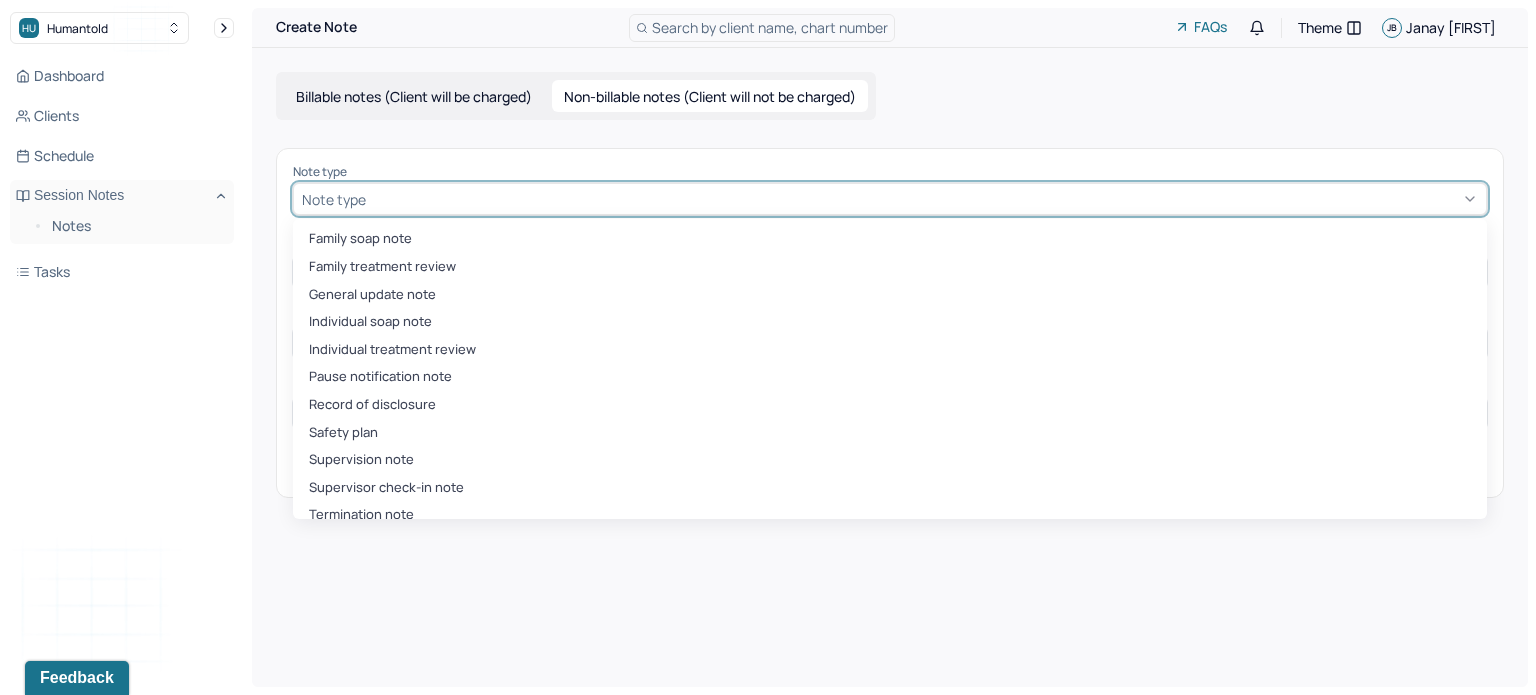 click on "Supervisor check-in note" at bounding box center (890, 488) 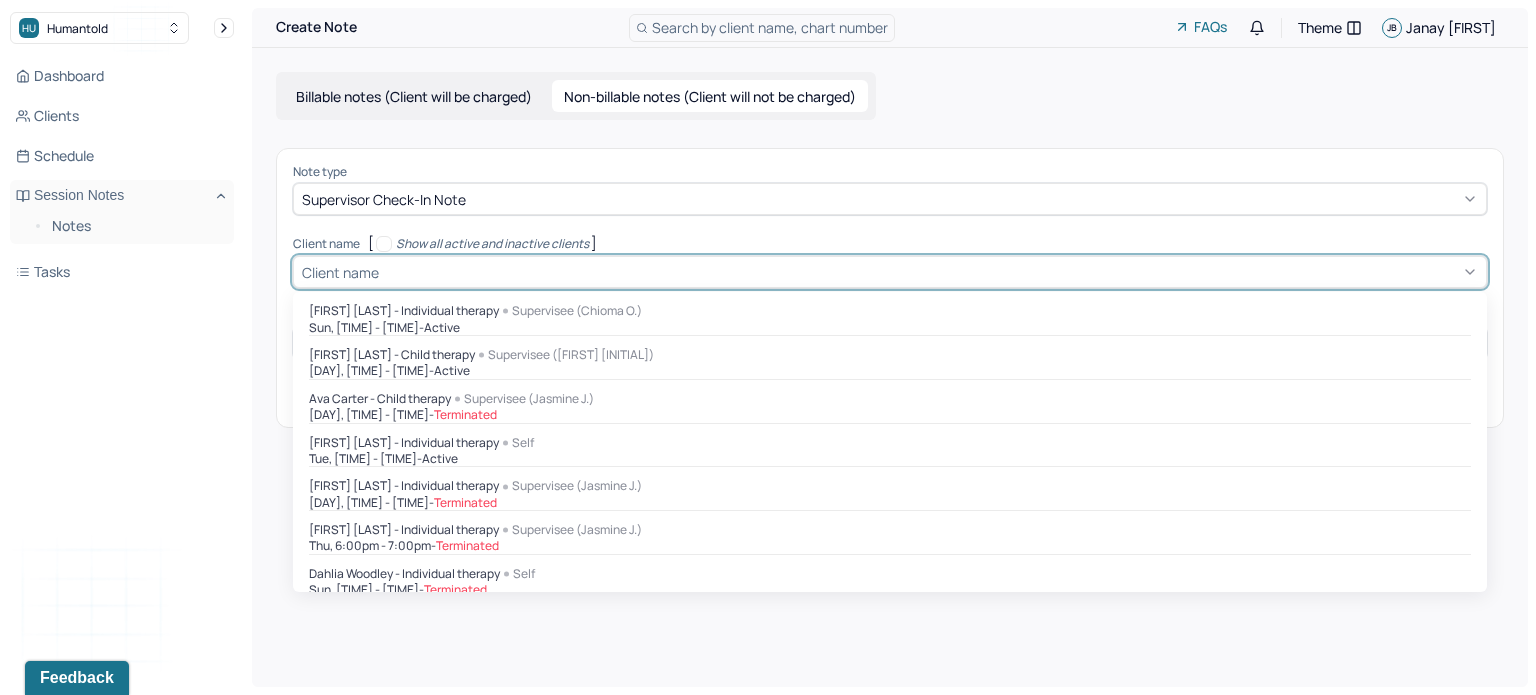 click at bounding box center [930, 272] 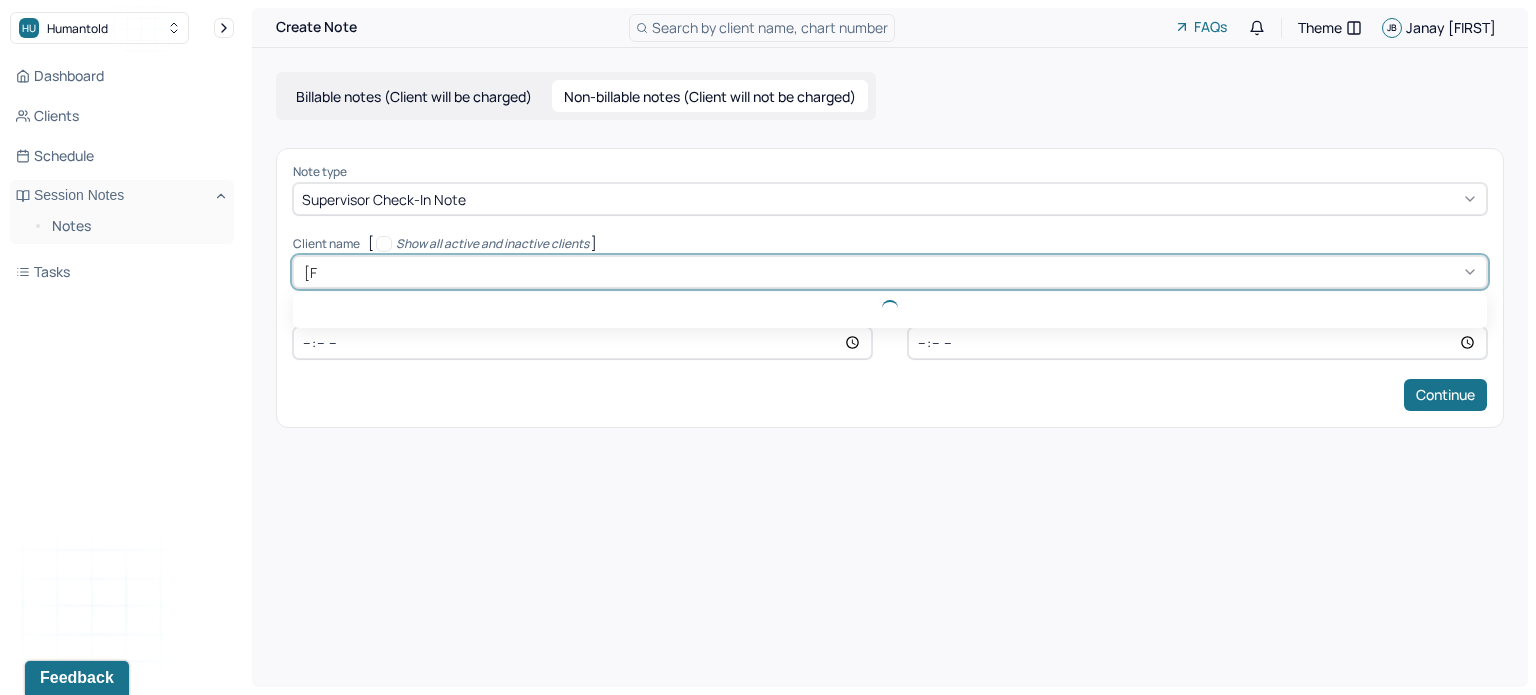 type on "aly" 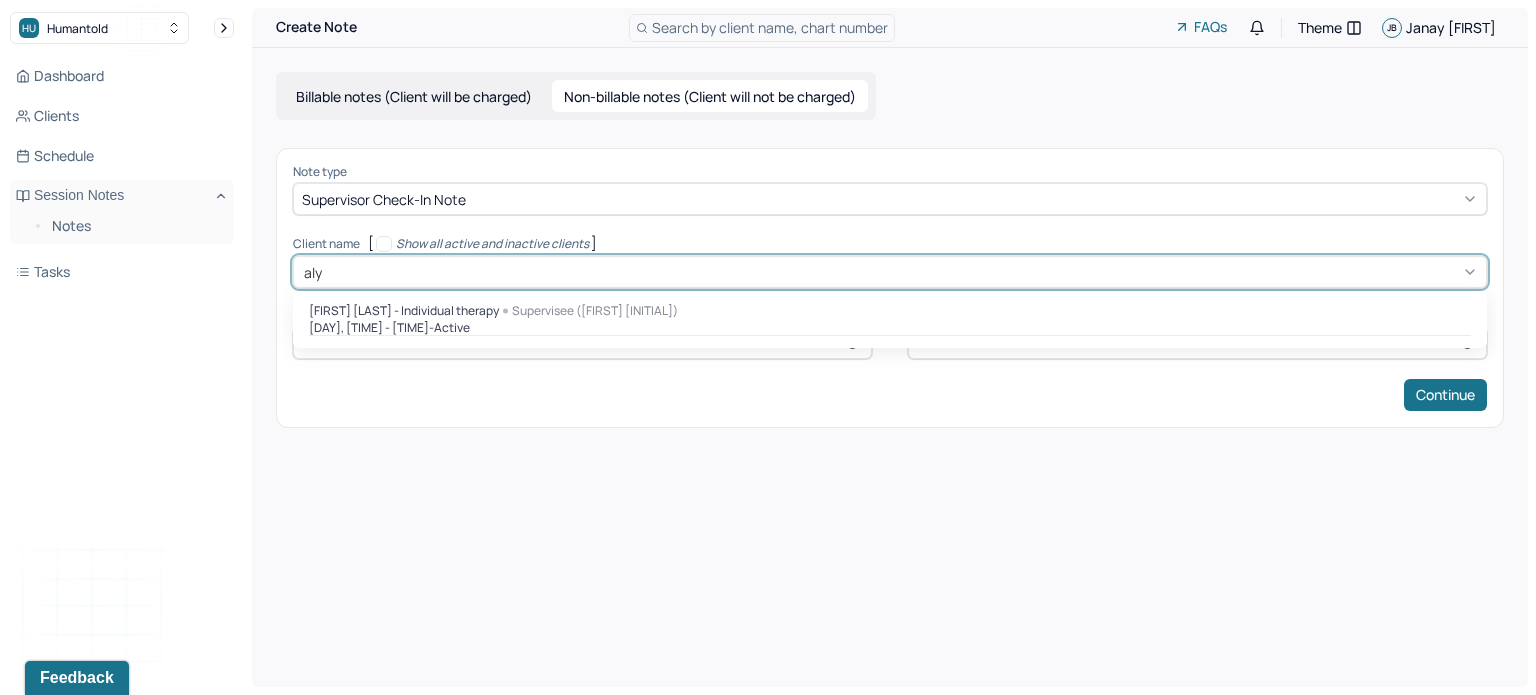 click on "[FIRST] [LAST] - Individual therapy Supervisee (Gulsanam A.) Fri, 2:00pm - 3:00pm - active" at bounding box center [890, 320] 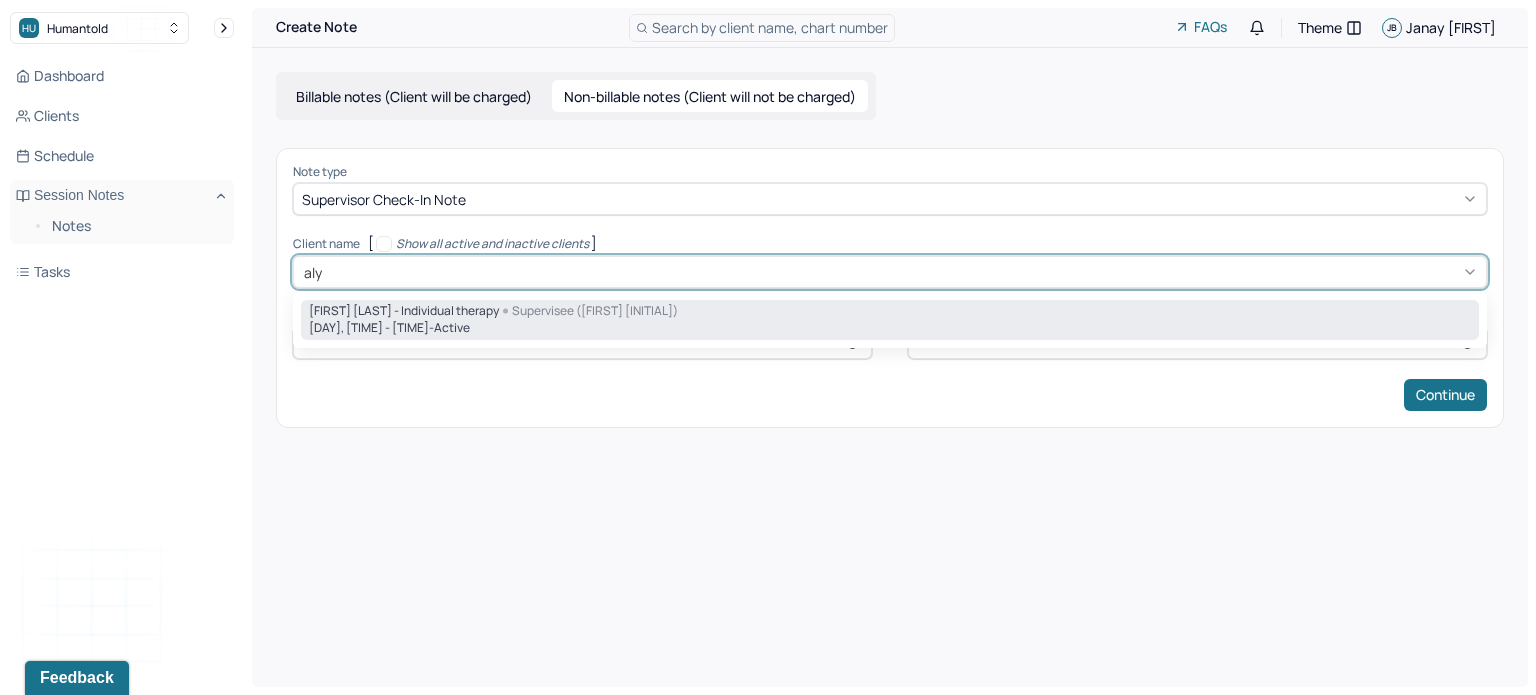 click on "Fri, 2:00pm - 3:00pm  -  active" at bounding box center (890, 328) 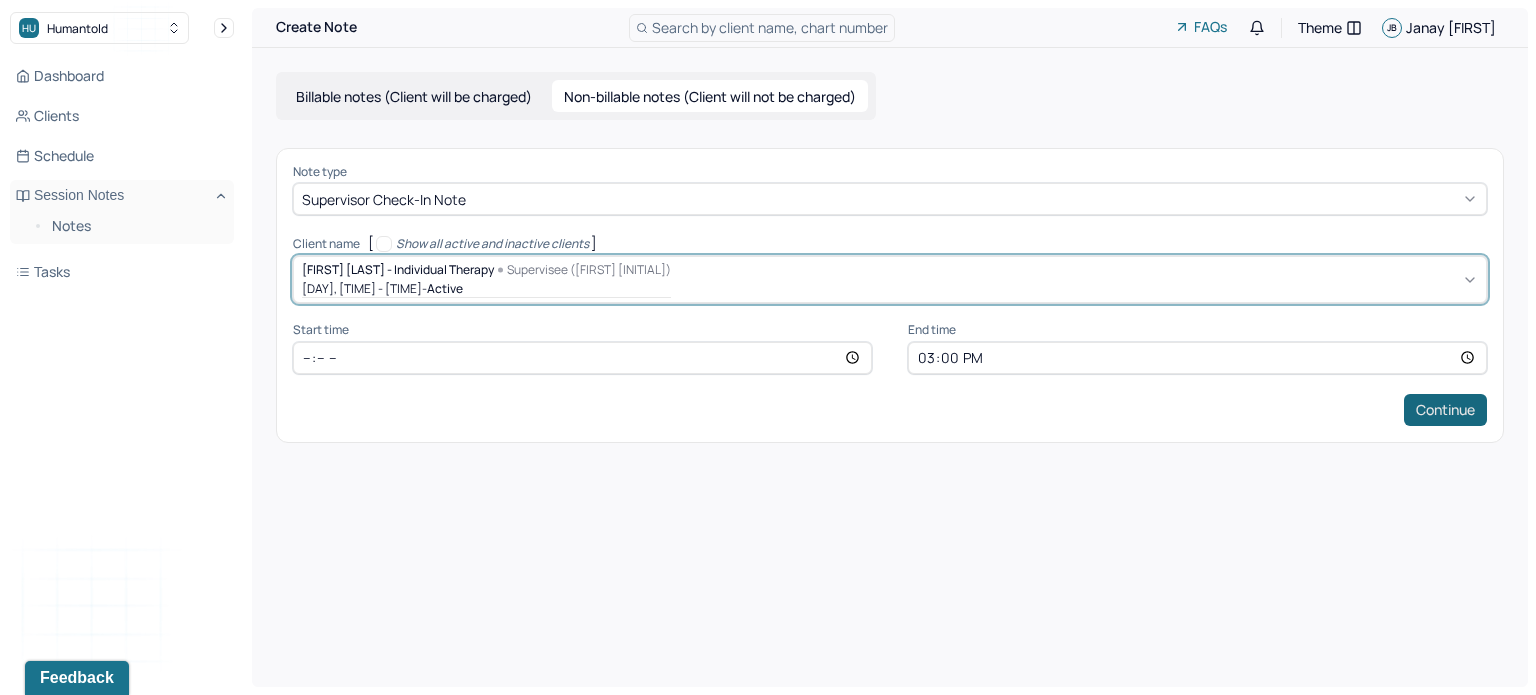 click on "Continue" at bounding box center (1445, 410) 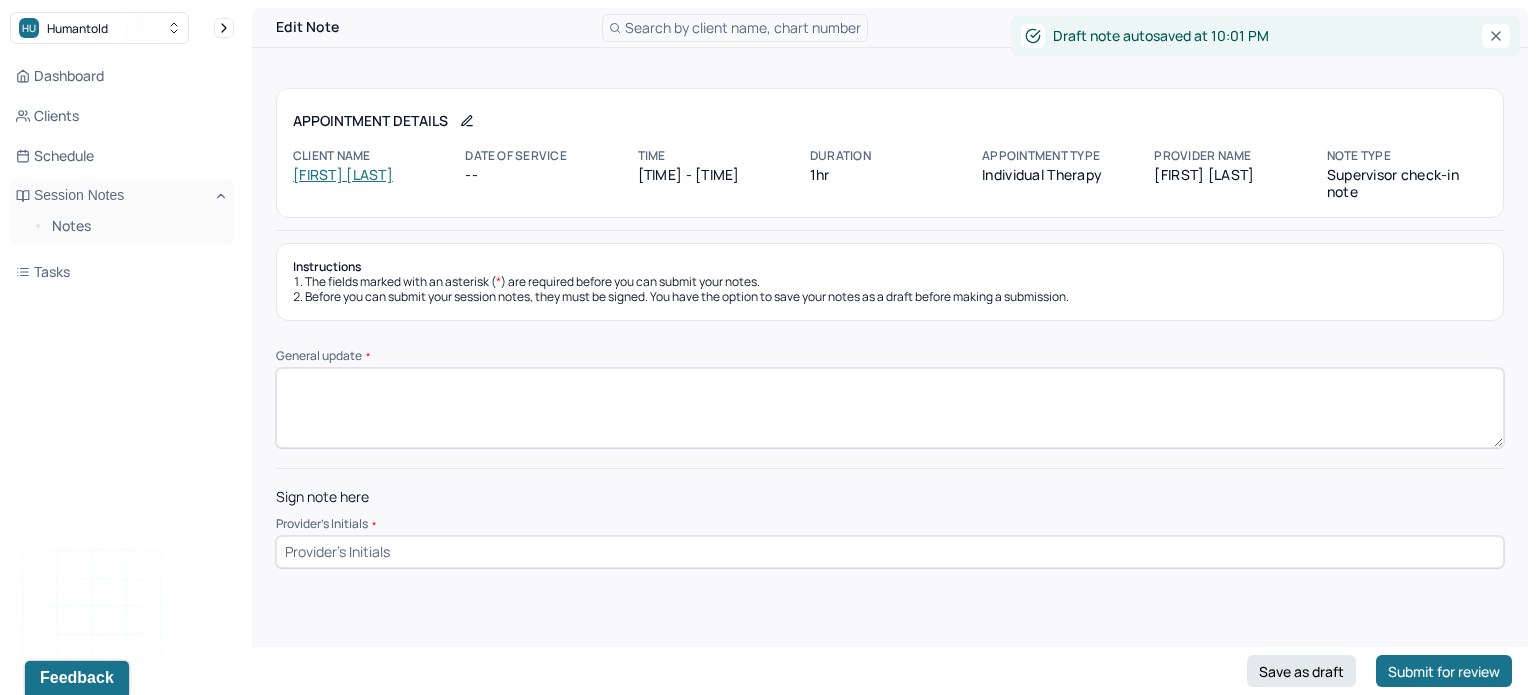 click on "General update *" at bounding box center [890, 398] 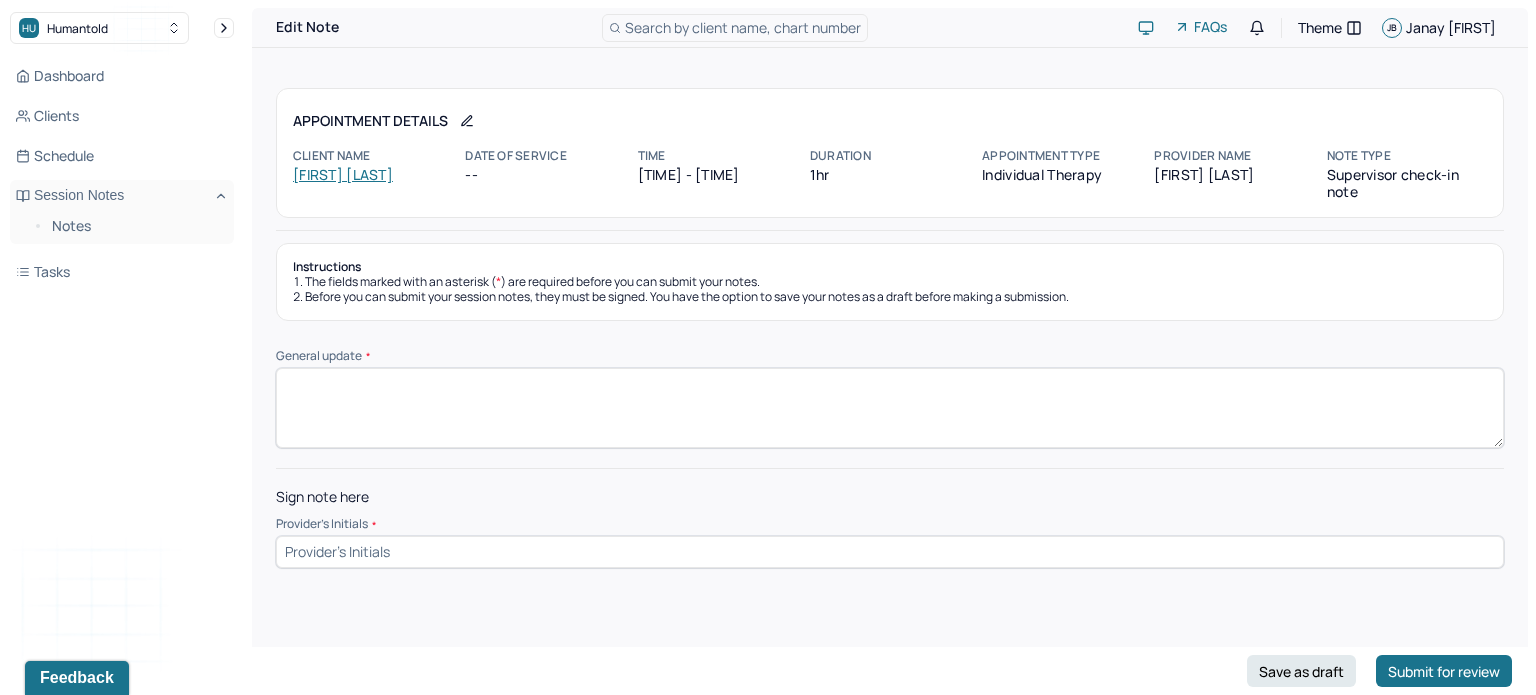 paste on "Supervisor reached out to the client. Positive feedback regarding LP therapist. No concerns." 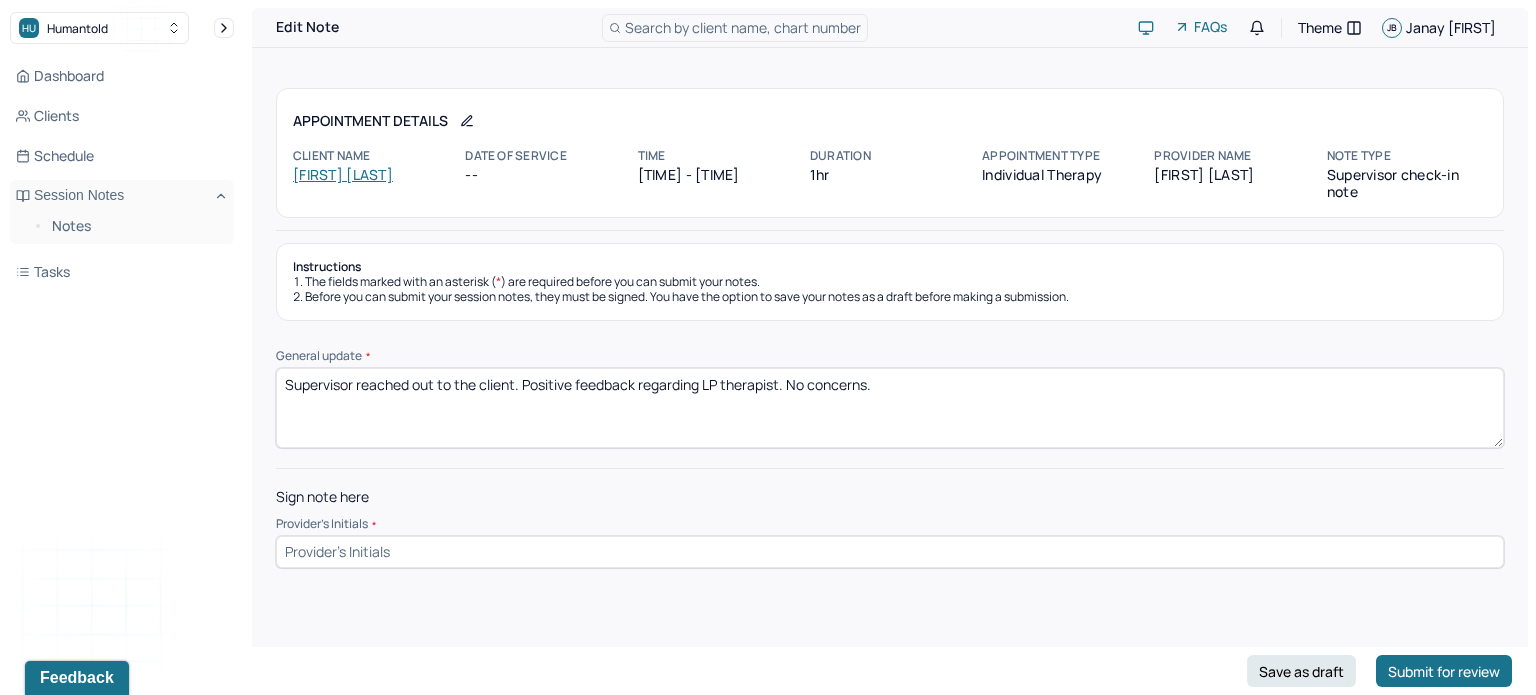 type on "Supervisor reached out to the client. Positive feedback regarding LP therapist. No concerns." 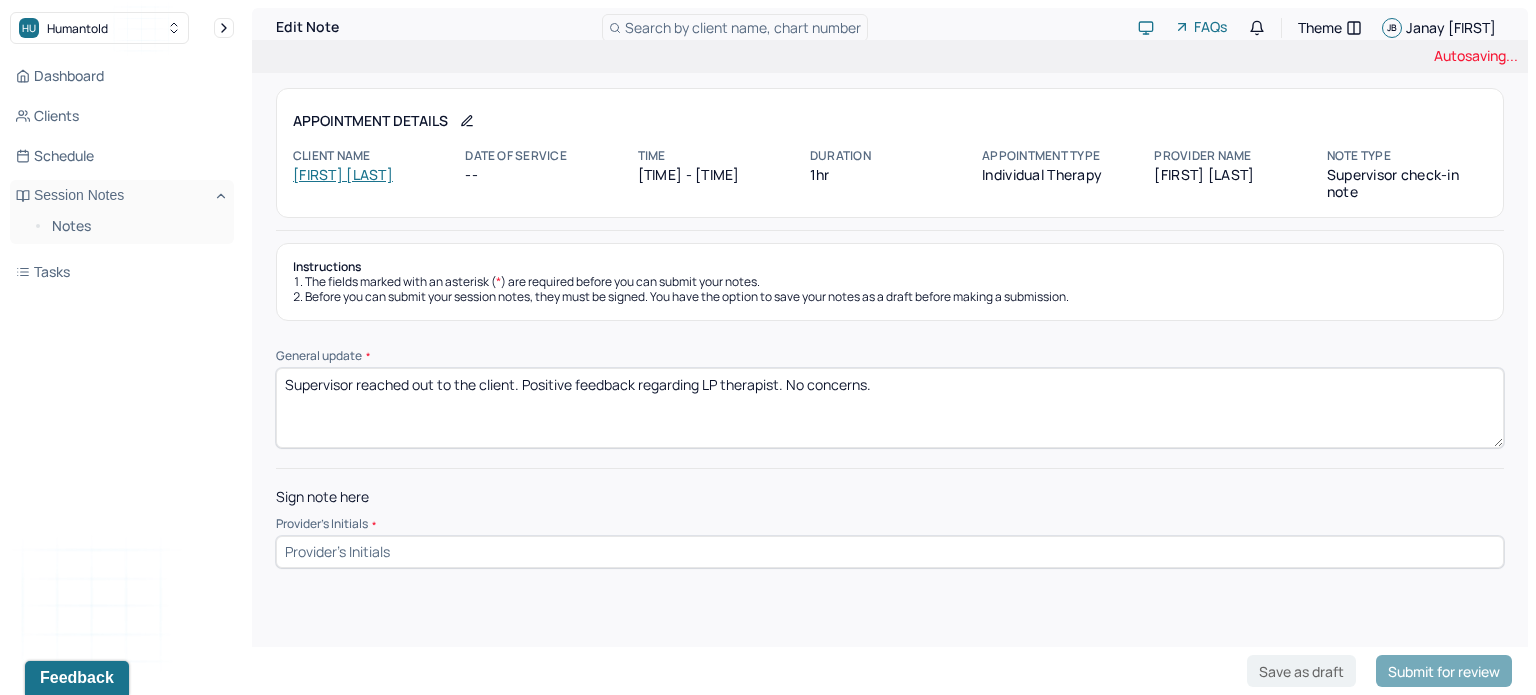 click at bounding box center [890, 552] 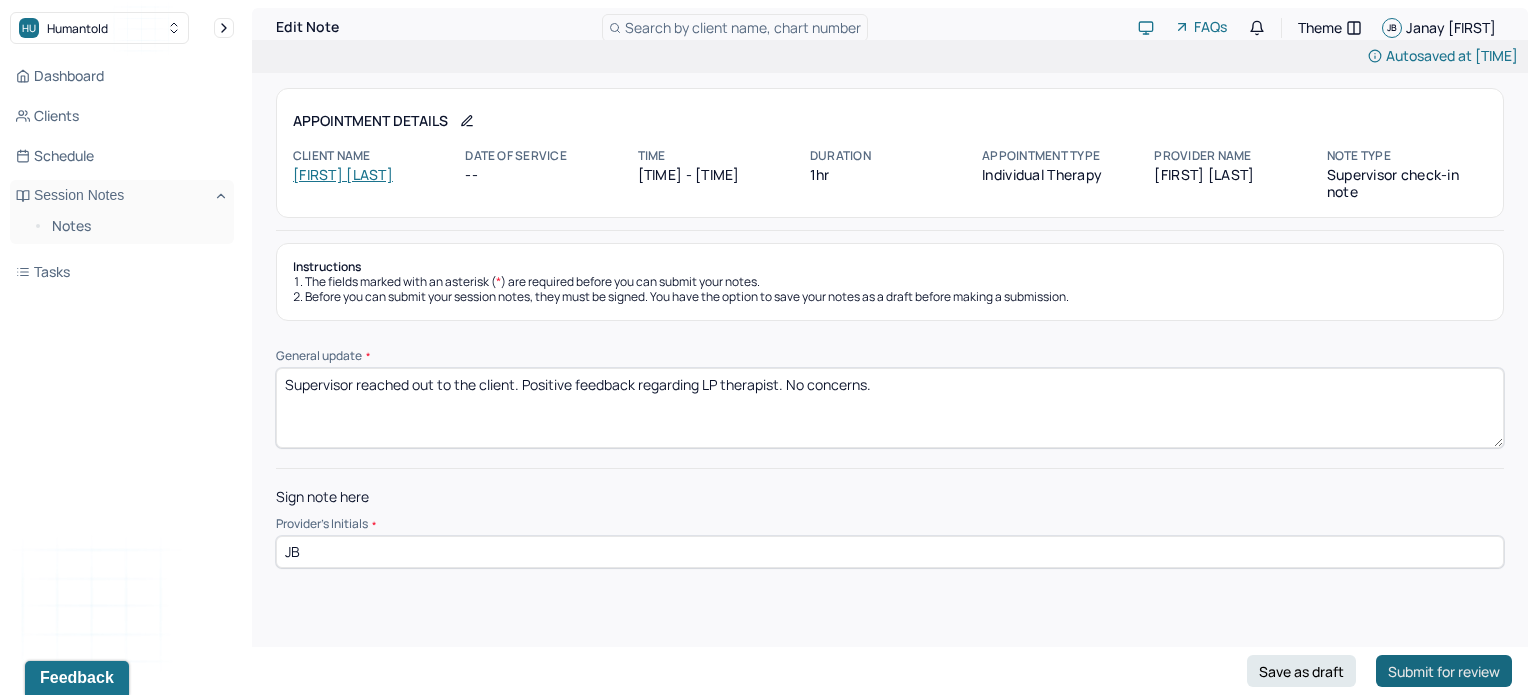 type on "JB" 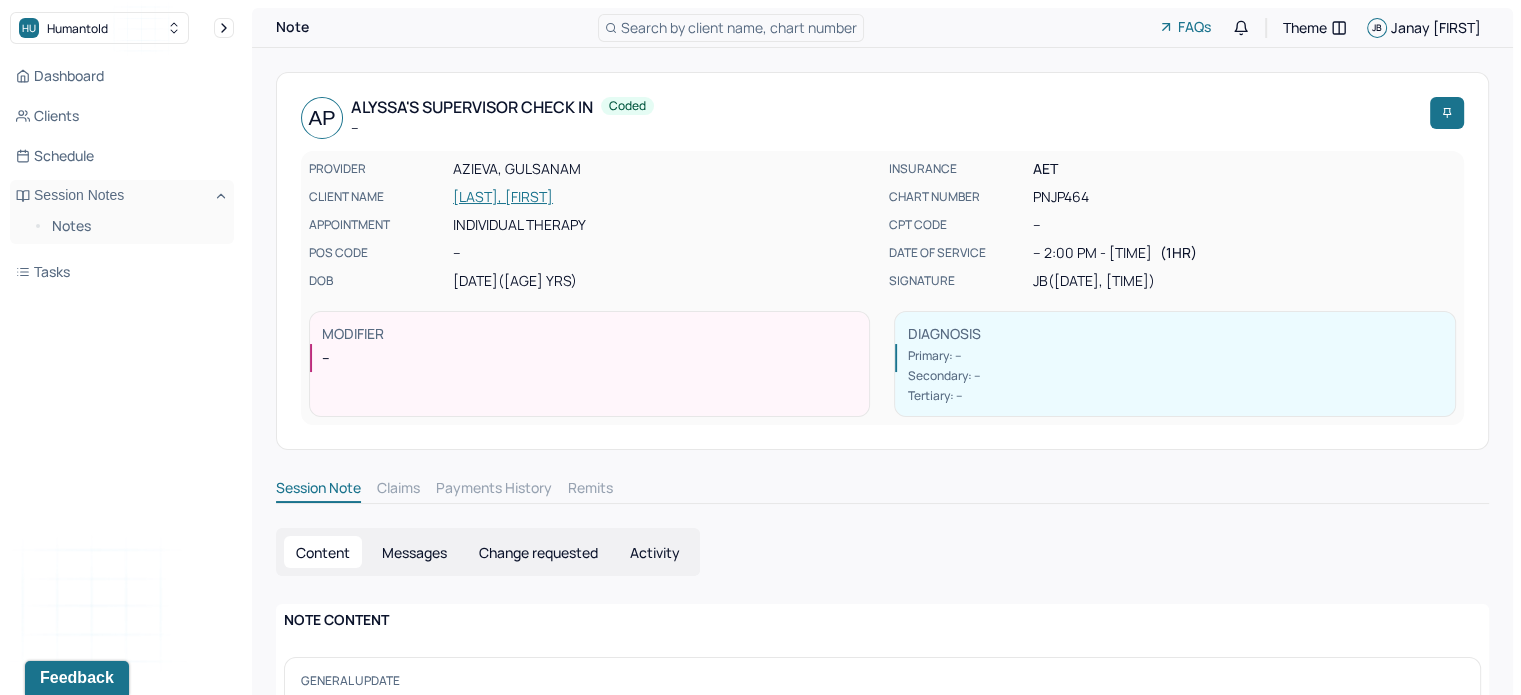 click on "Note Search by client name, chart number FAQs Theme JB Janay Bailey AP Alyssa's Supervisor check in -- Coded PROVIDER AZIEVA, GULSANAM CLIENT NAME POWERS, ALYSSA APPOINTMENT Individual therapy POS CODE -- DOB [MM]/[DD]/[YYYY] ([AGE] Yrs) INSURANCE AET CHART NUMBER PNJP464 CPT CODE -- DATE OF SERVICE -- 2:00 PM - 3:00 PM ( 1hr ) SIGNATURE JB (07/31/2025, 10:01 PM) MODIFIER -- DIAGNOSIS Primary: -- Secondary: -- Tertiary: -- Session Note Claims Payments History Remits Content Messages Change requested Activity NOTE CONTENT General update Supervisor reached out to the client. Positive feedback regarding LP therapist. No concerns." at bounding box center (882, 388) 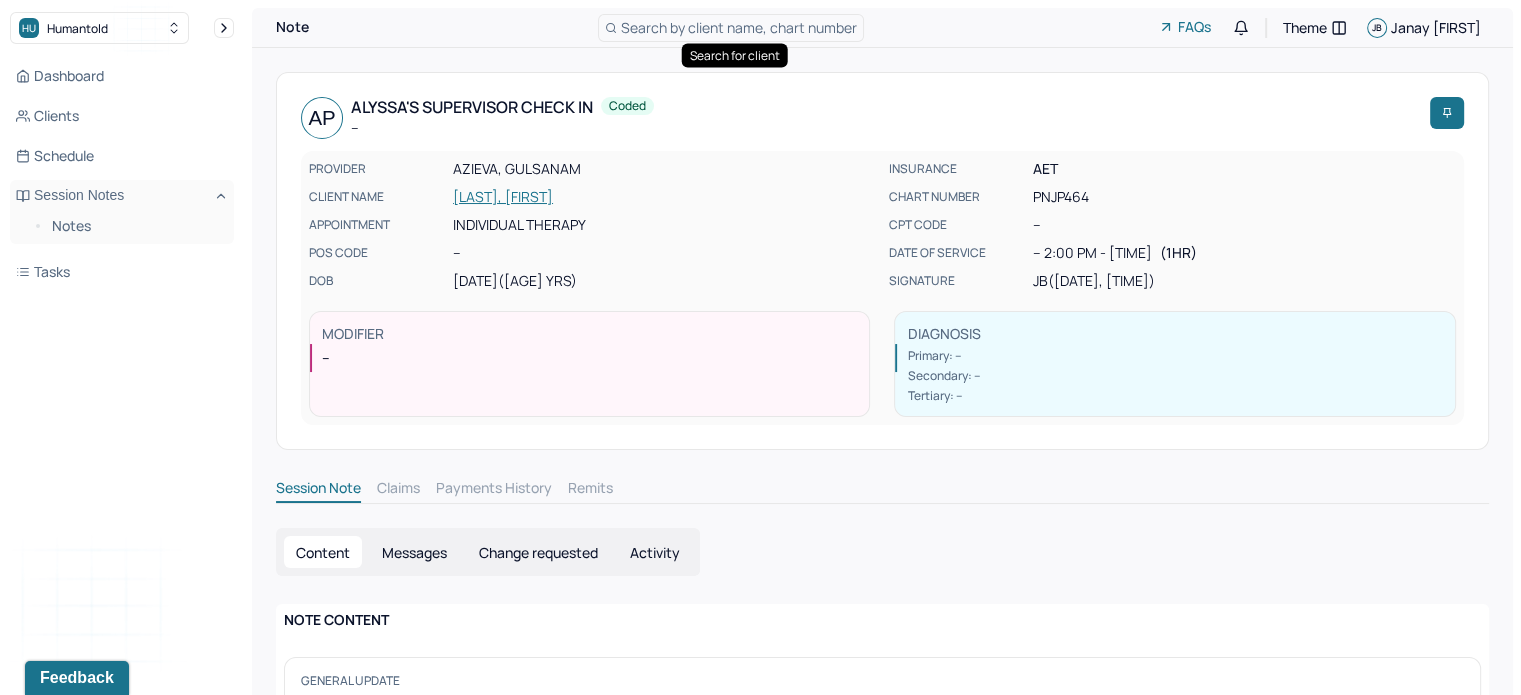 click on "Search by client name, chart number" at bounding box center [739, 27] 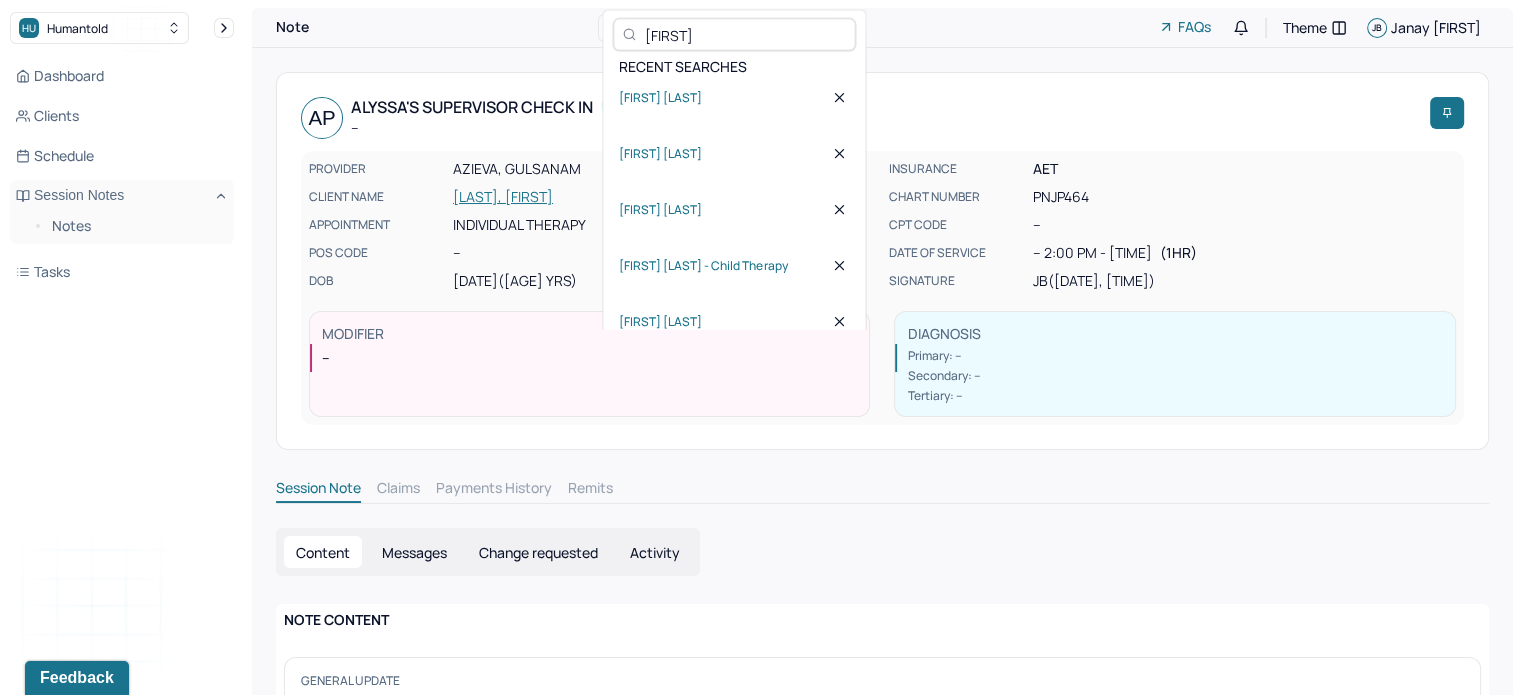 type on "l" 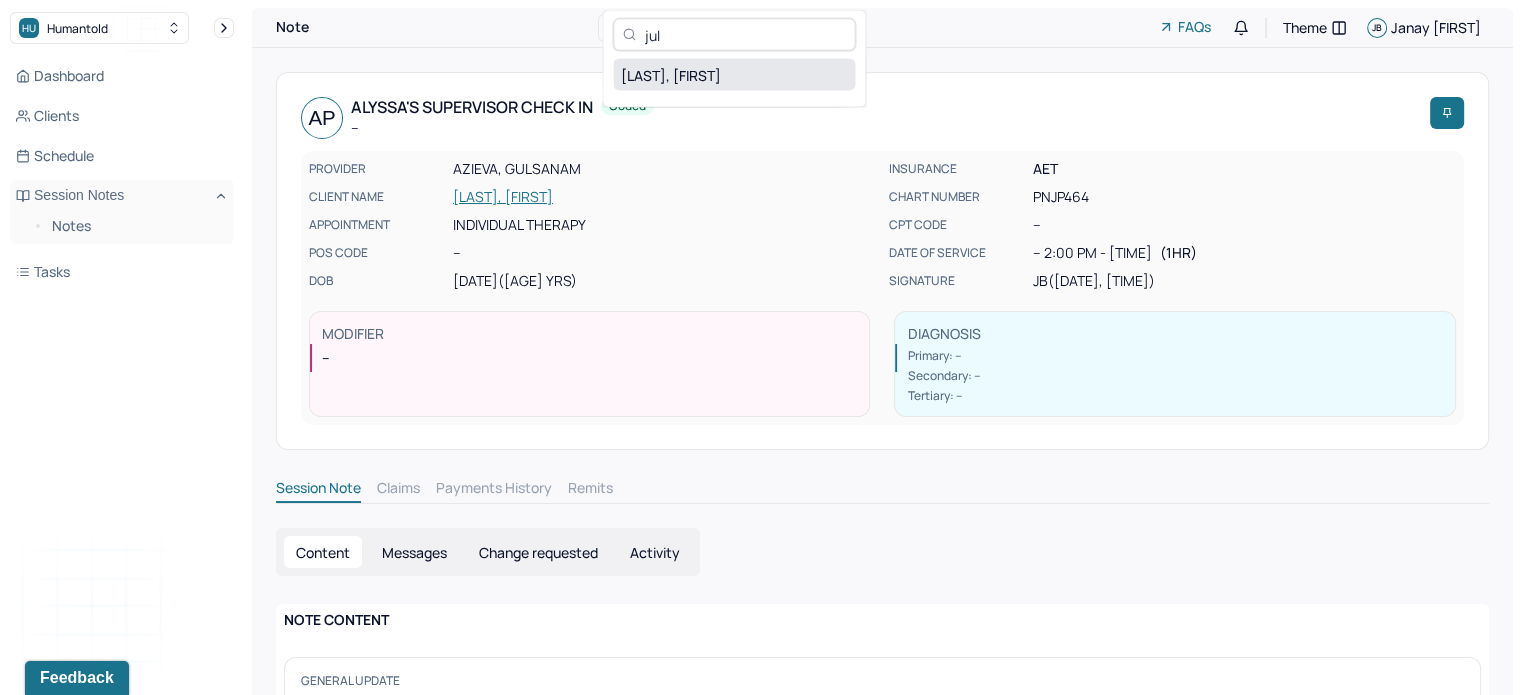 type on "jul" 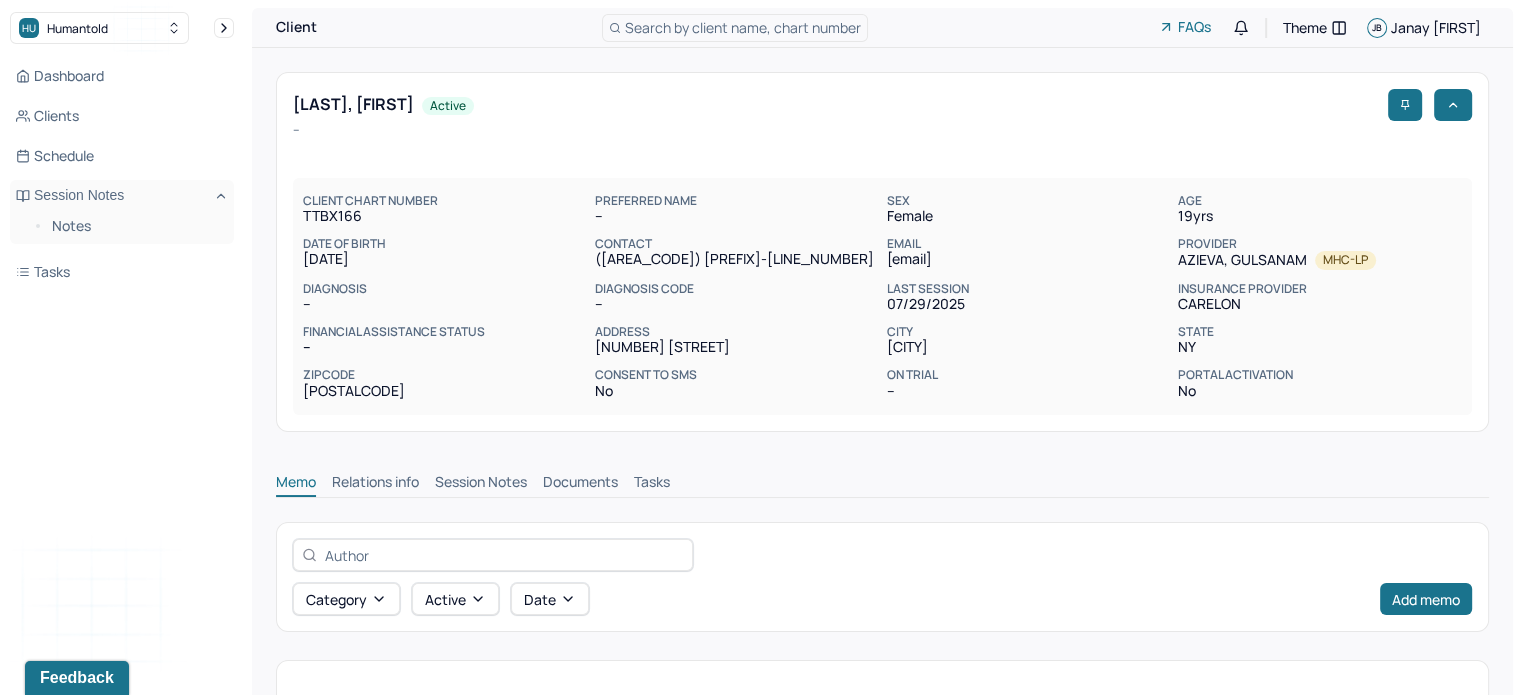 scroll, scrollTop: 230, scrollLeft: 0, axis: vertical 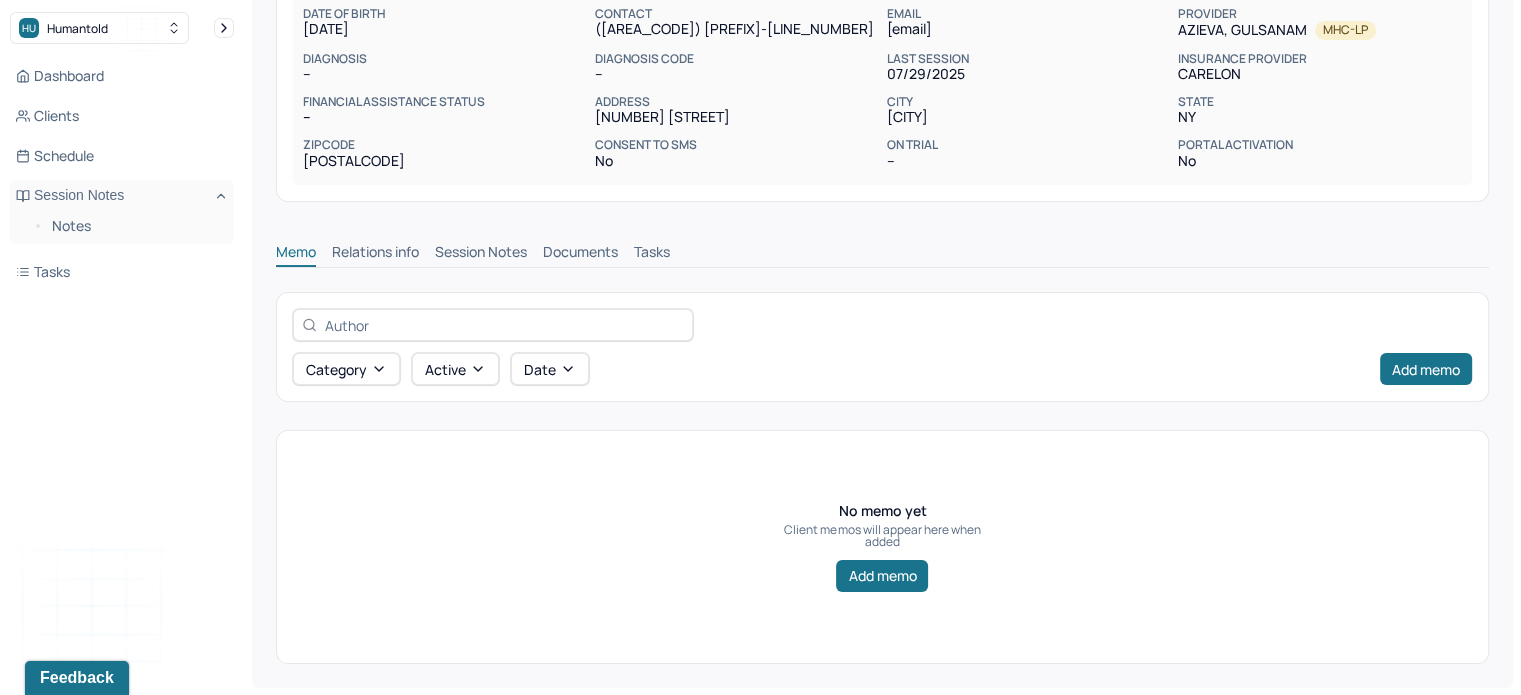 click on "Session Notes" at bounding box center (481, 254) 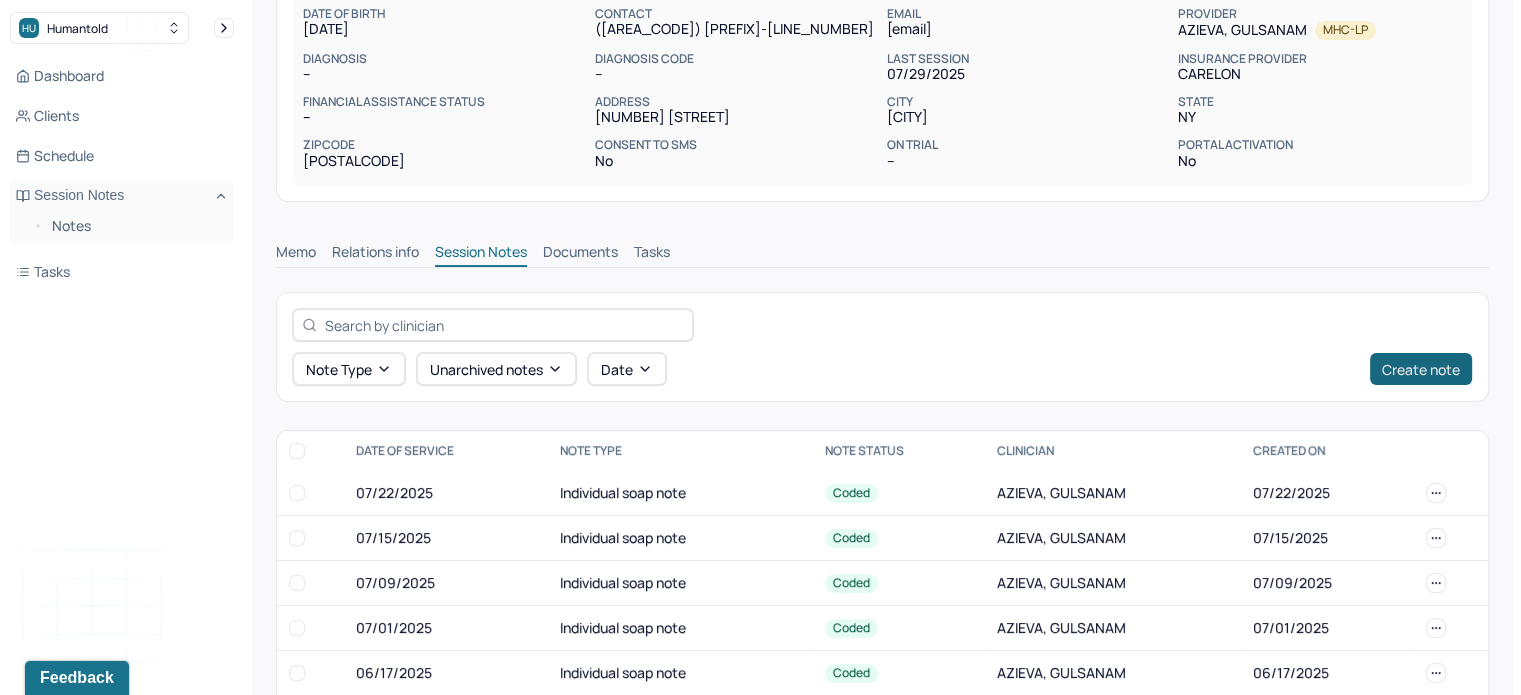 click on "Create note" at bounding box center (1421, 369) 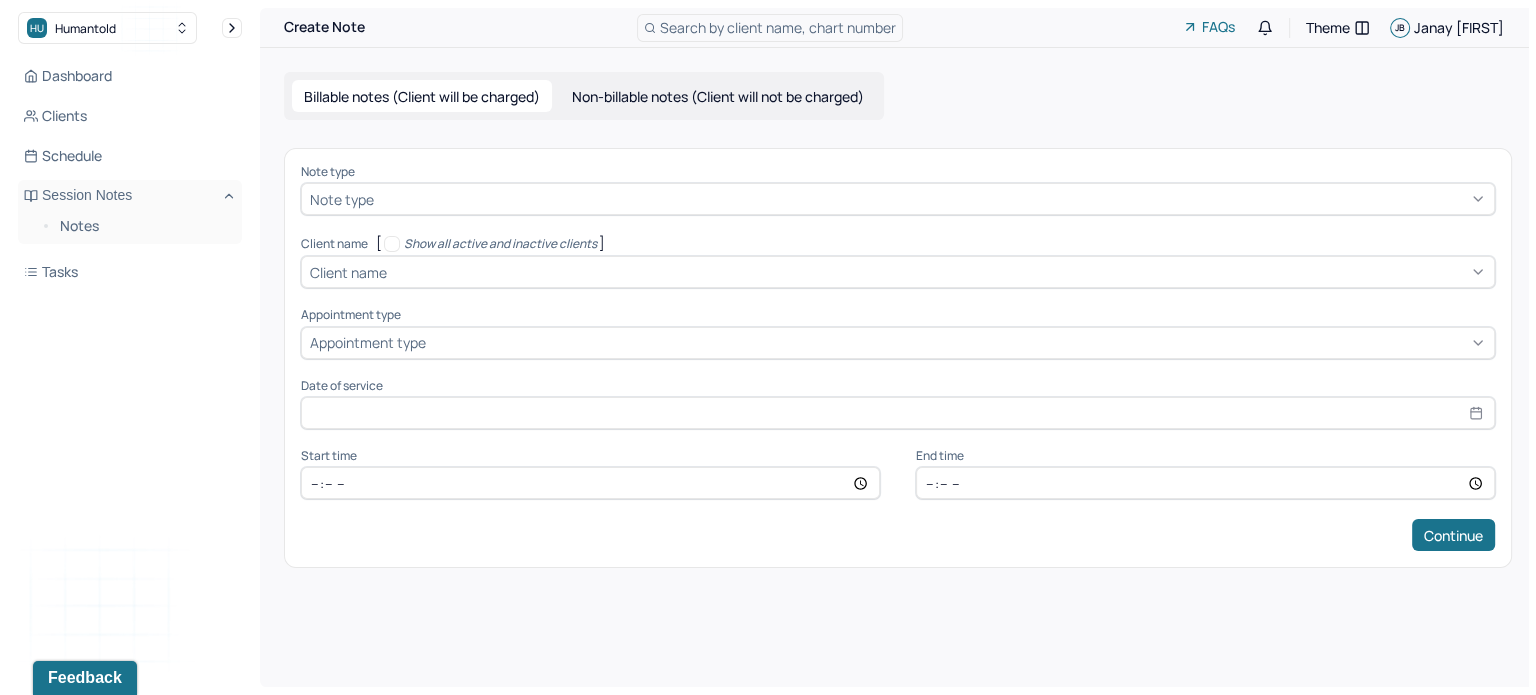 scroll, scrollTop: 0, scrollLeft: 0, axis: both 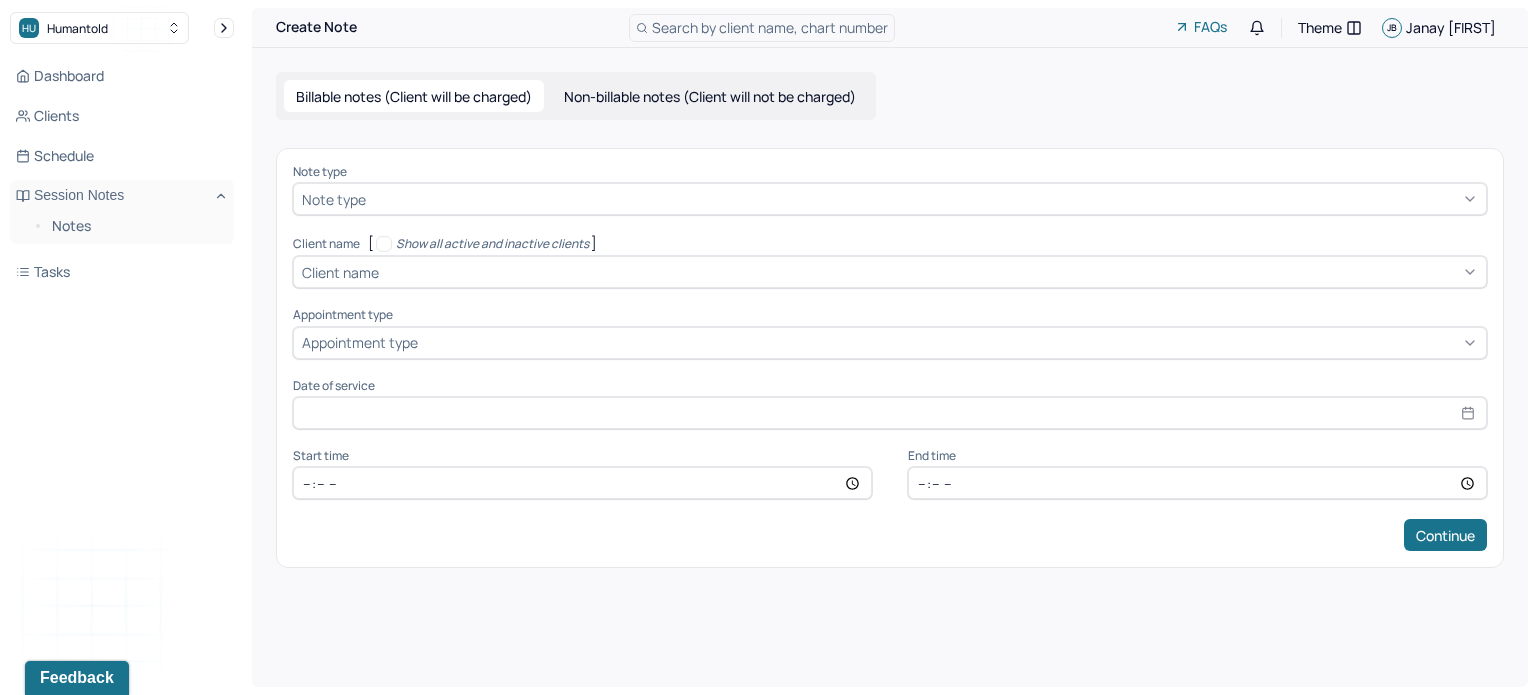 click on "Non-billable notes (Client will not be charged)" at bounding box center (710, 96) 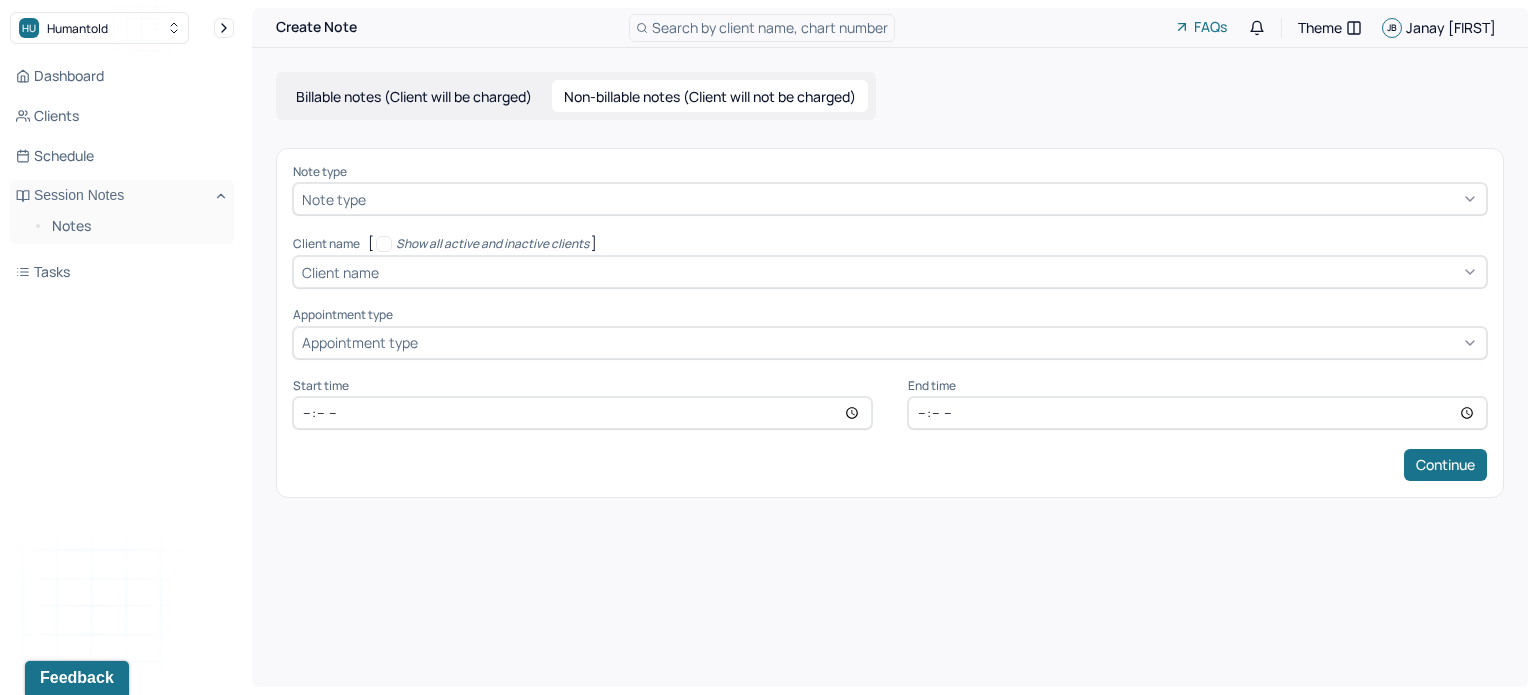 click at bounding box center [924, 199] 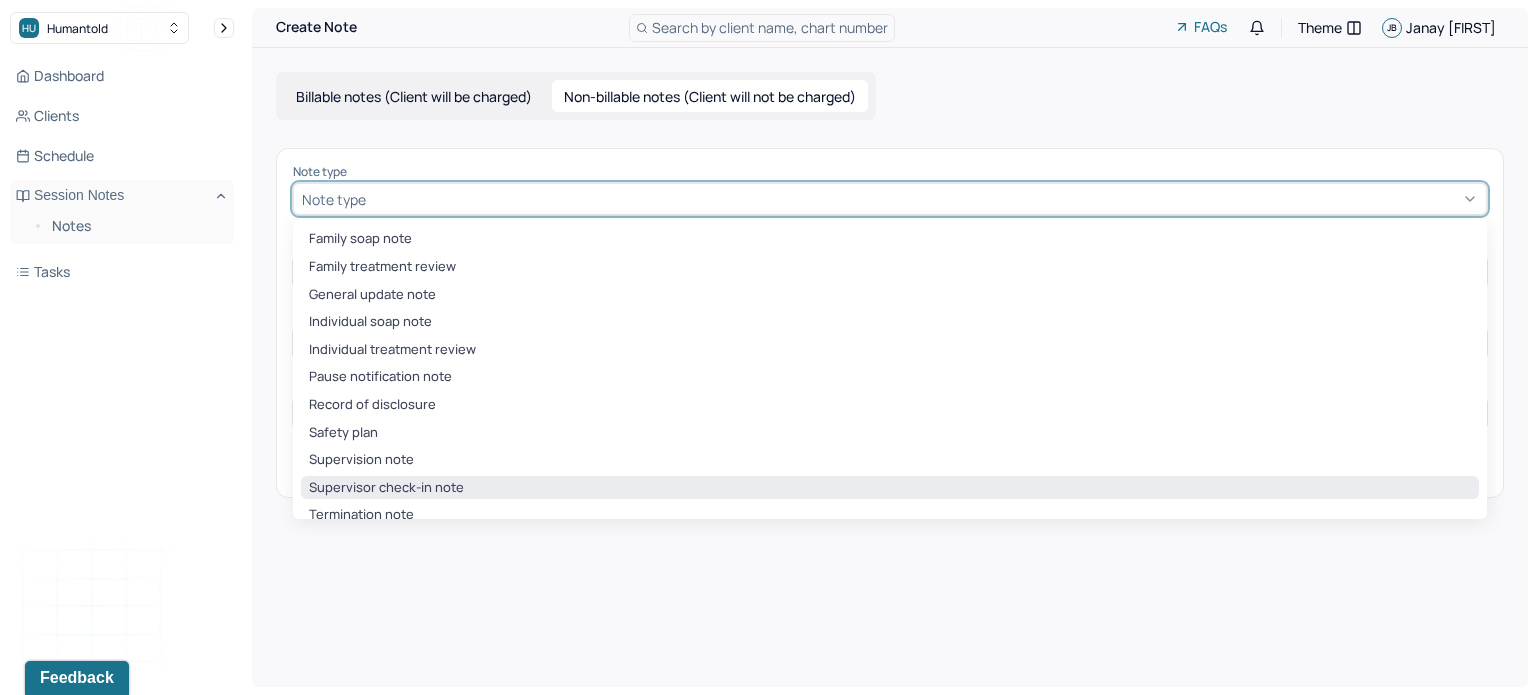 click on "Supervisor check-in note" at bounding box center [890, 488] 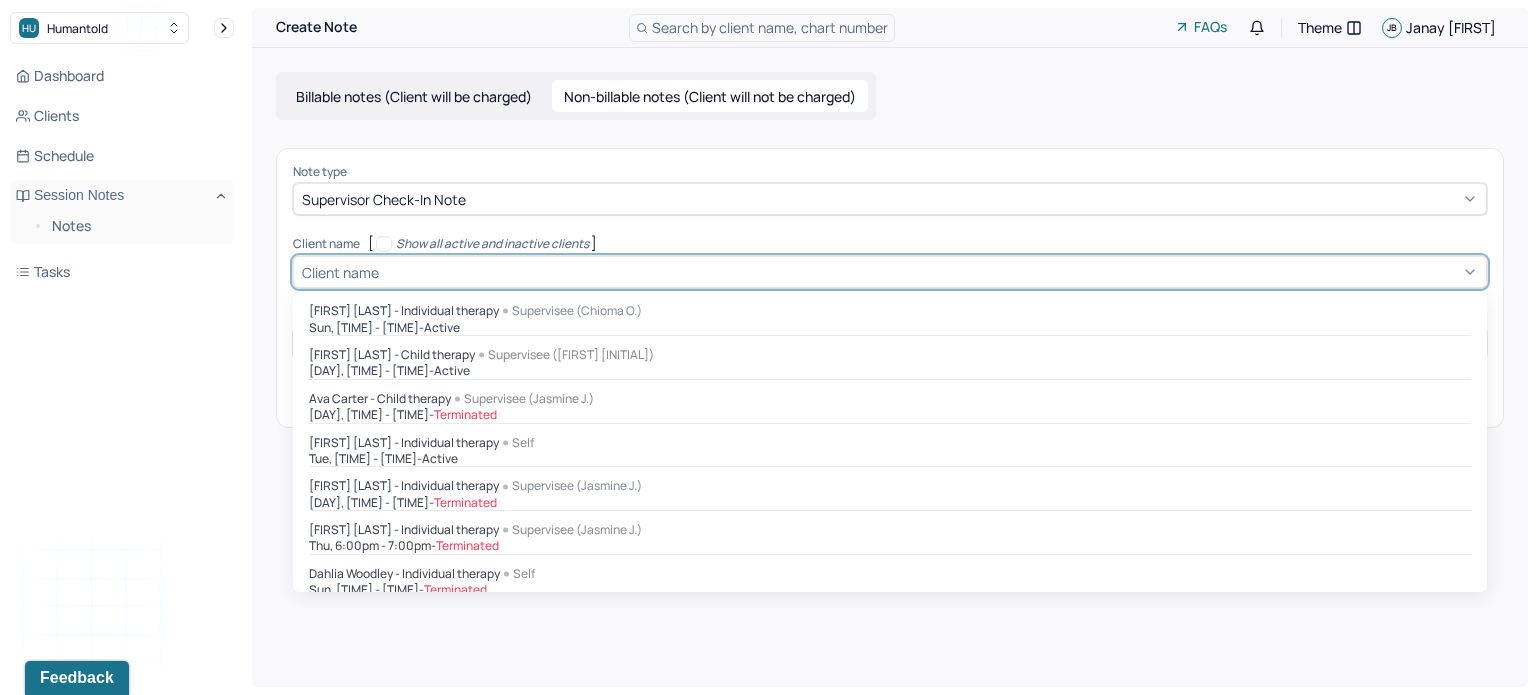 click on "Client name" at bounding box center (890, 272) 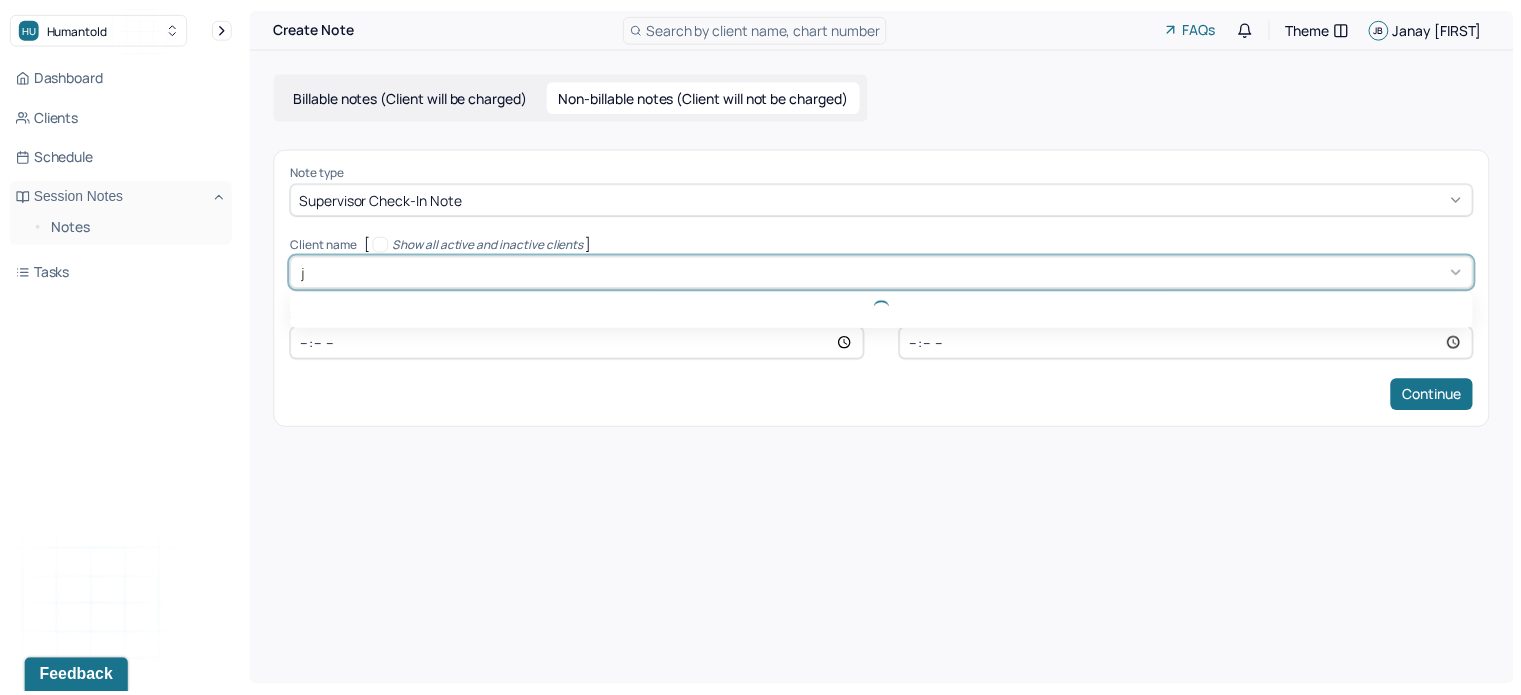 scroll, scrollTop: 0, scrollLeft: 0, axis: both 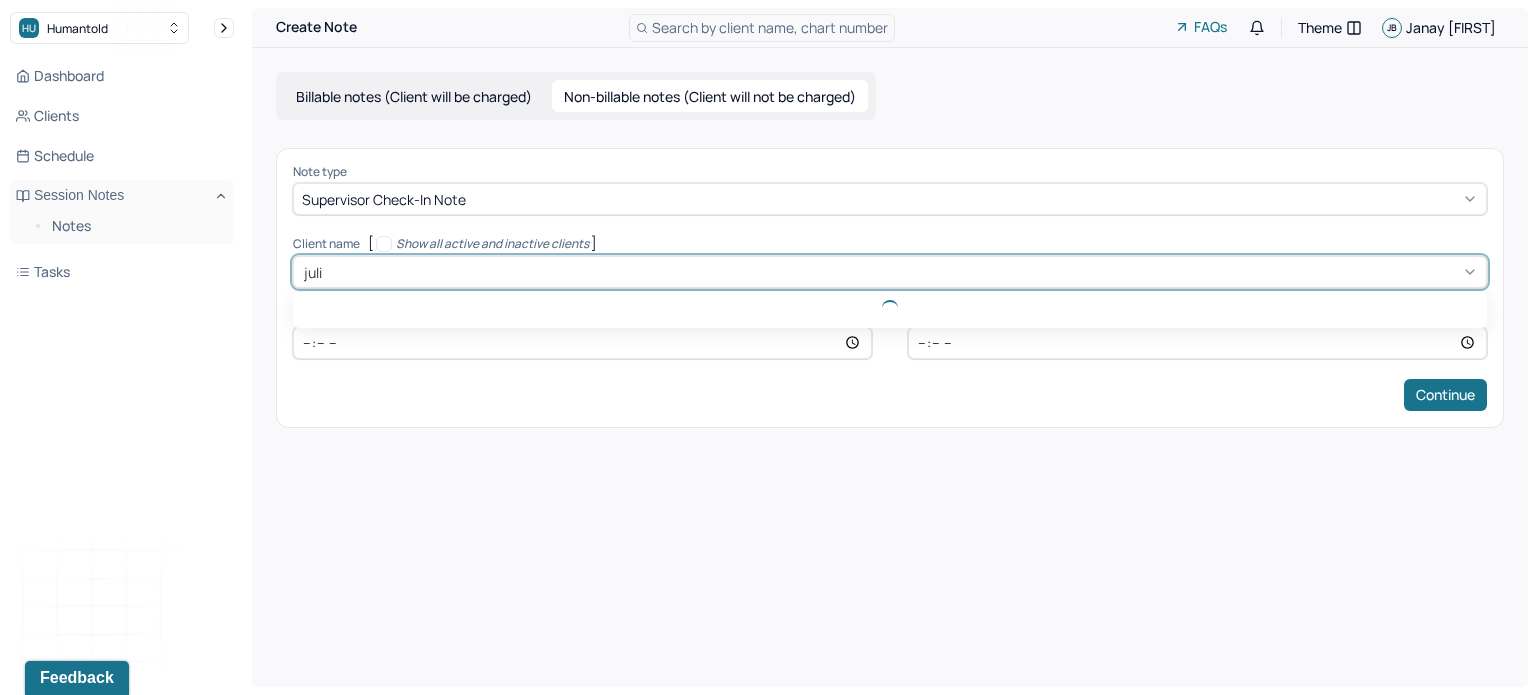 type on "[FIRST]" 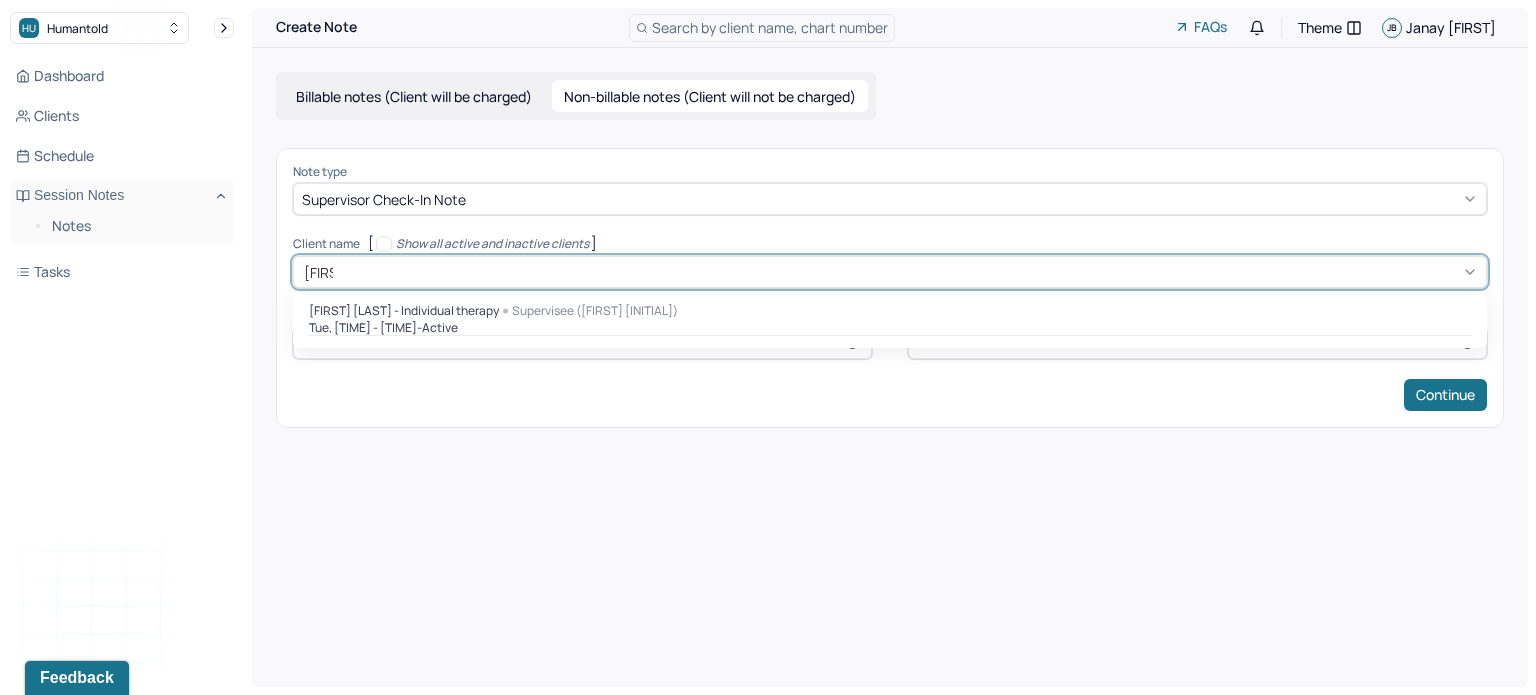 click on "[FIRST] [LAST] - Individual therapy Supervisee (Gulsanam A.) Tue, 4:00pm - 5:00pm - active" at bounding box center [890, 320] 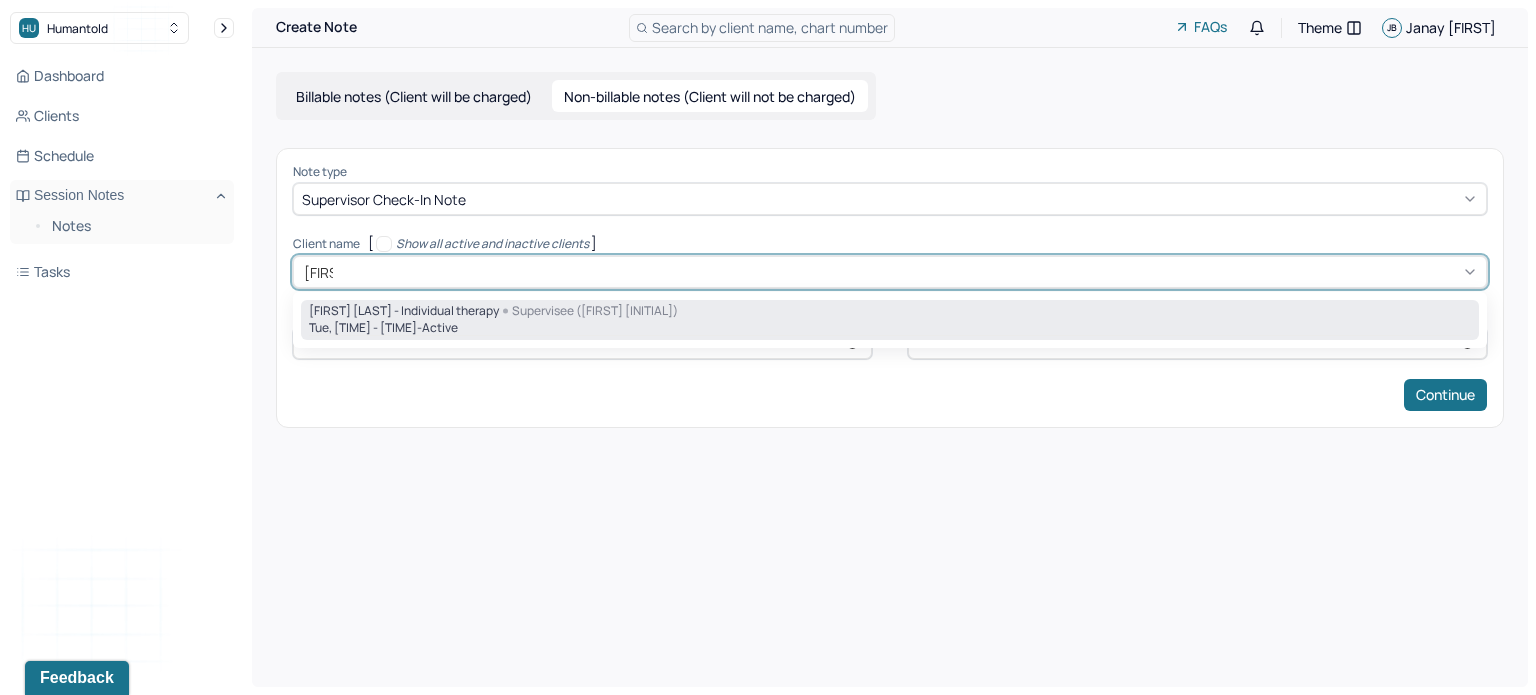 click on "[FIRST] [LAST] - Individual therapy" at bounding box center (404, 311) 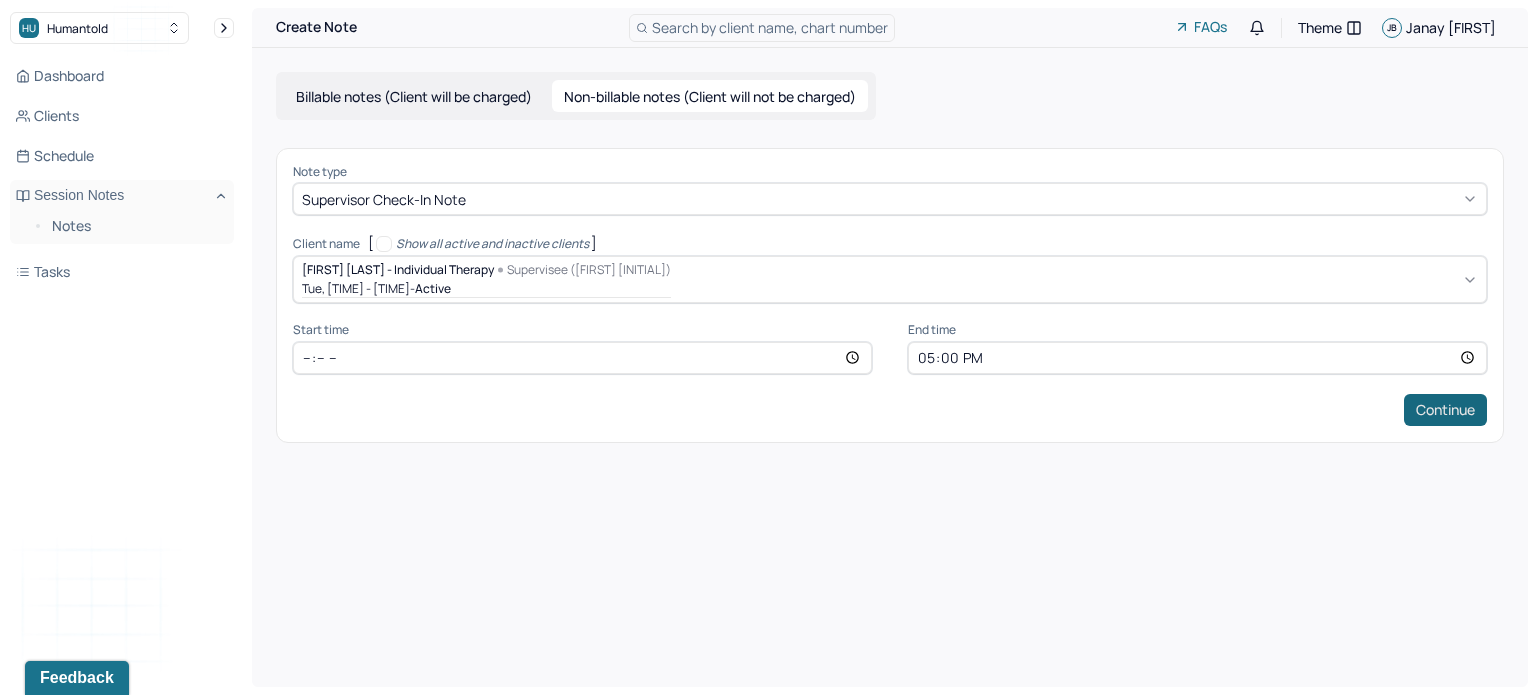 click on "Continue" at bounding box center [1445, 410] 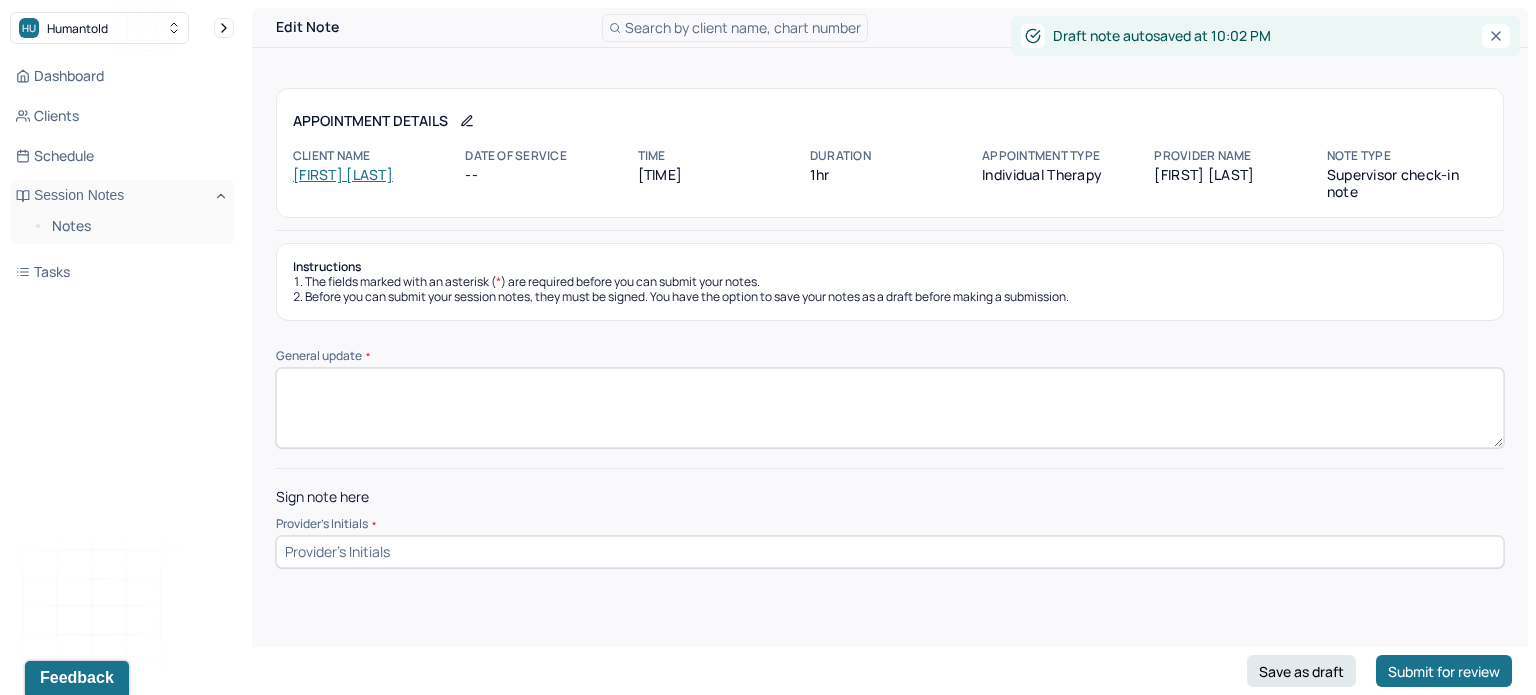 click on "General update *" at bounding box center [890, 408] 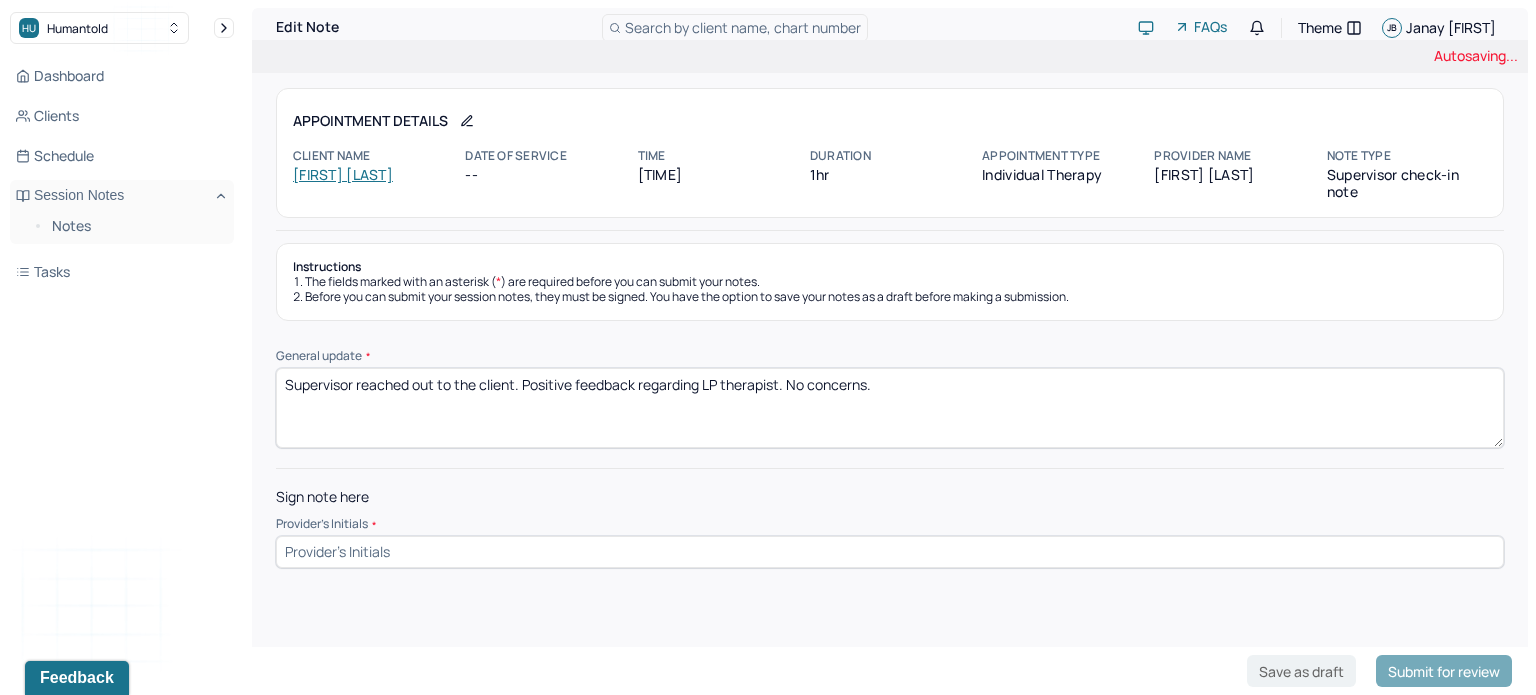 type on "Supervisor reached out to the client. Positive feedback regarding LP therapist. No concerns." 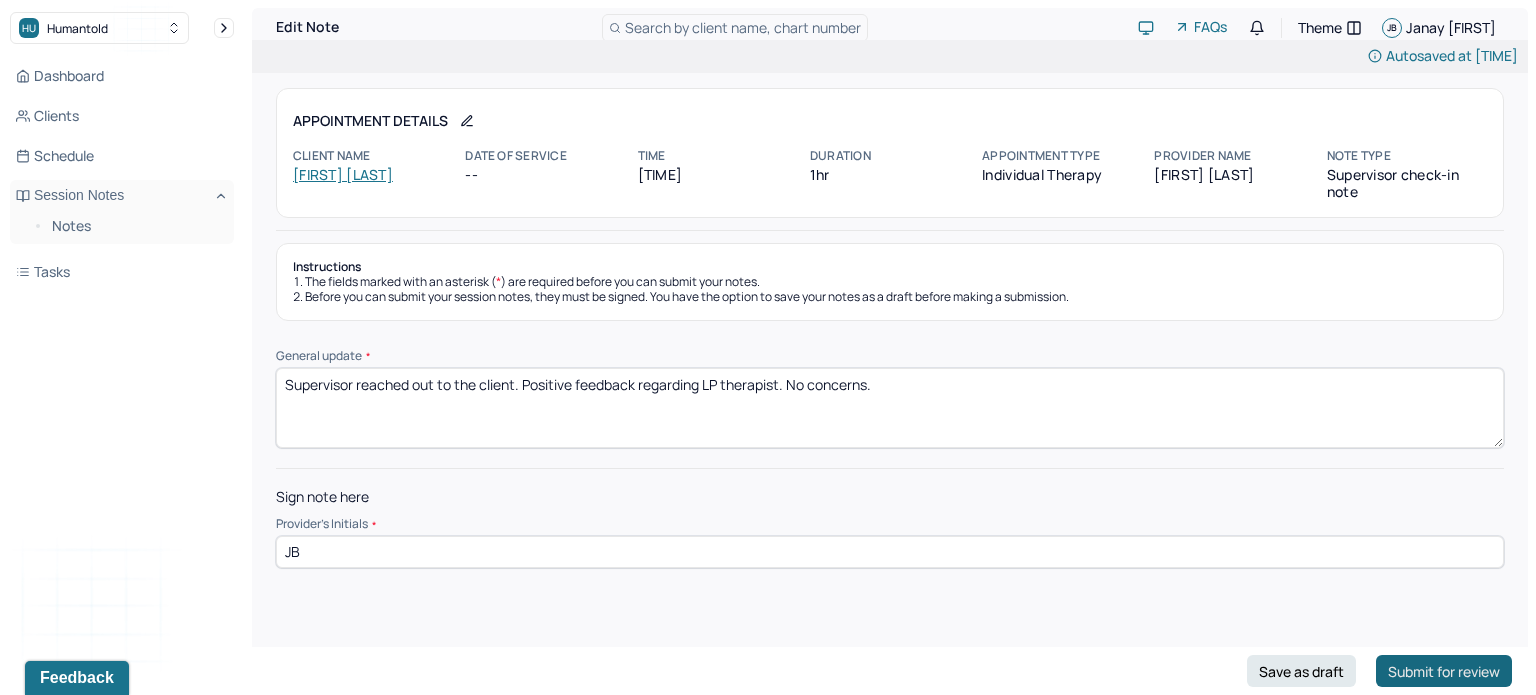 type on "JB" 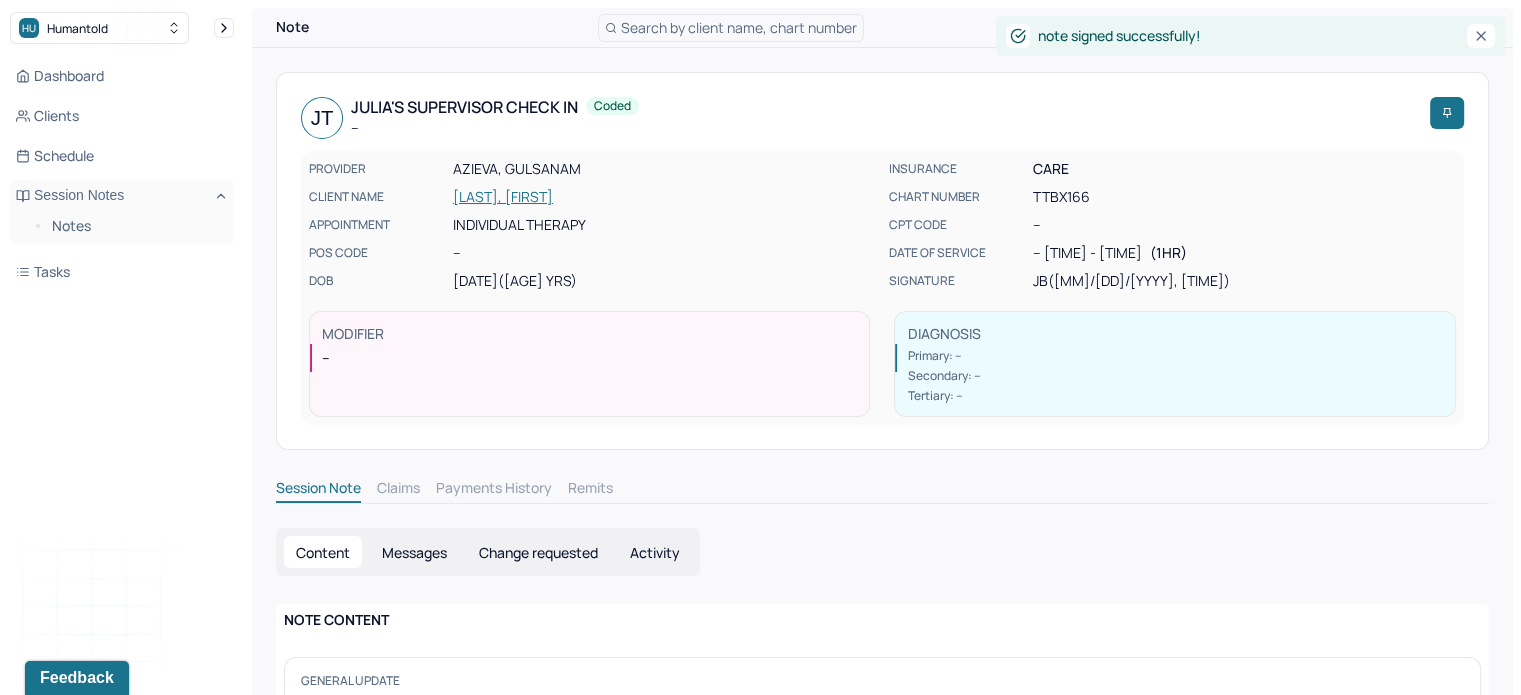 click on "Search by client name, chart number" at bounding box center [739, 27] 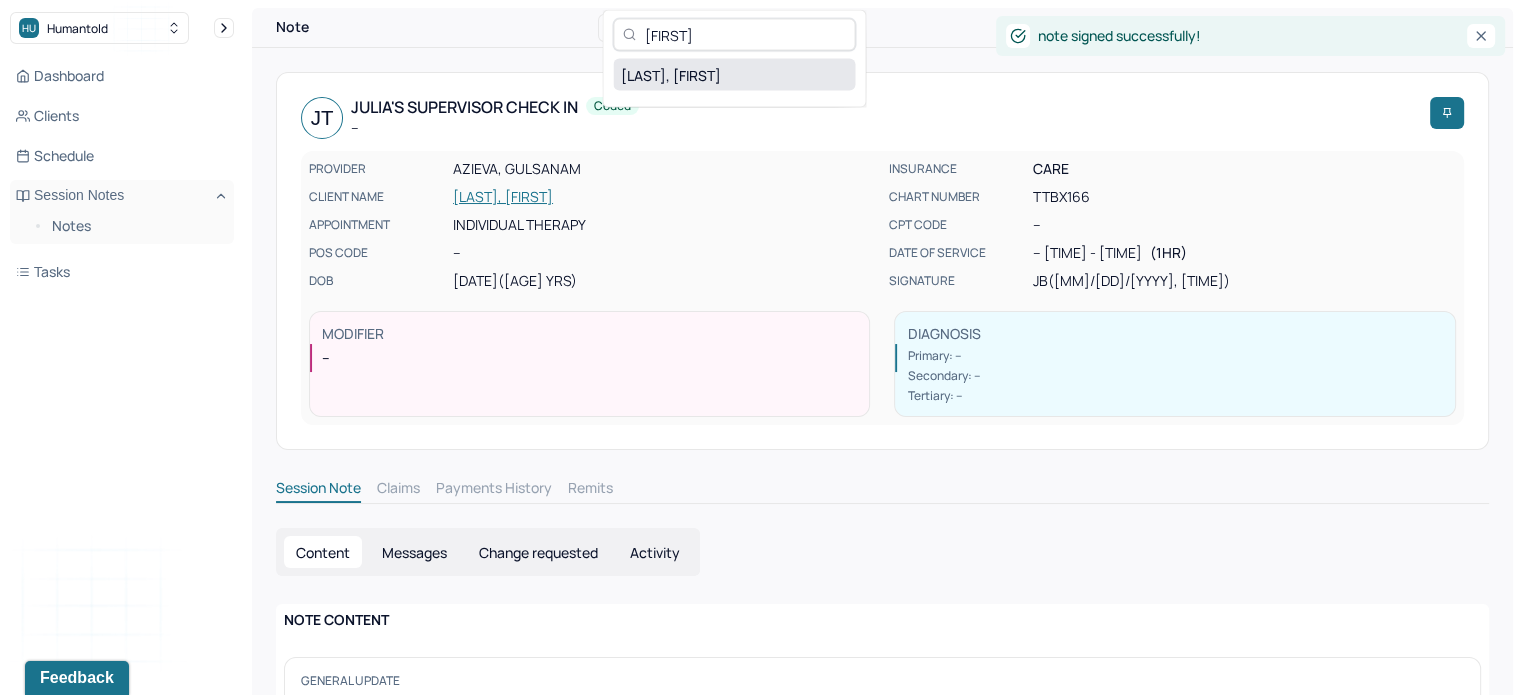type on "[FIRST]" 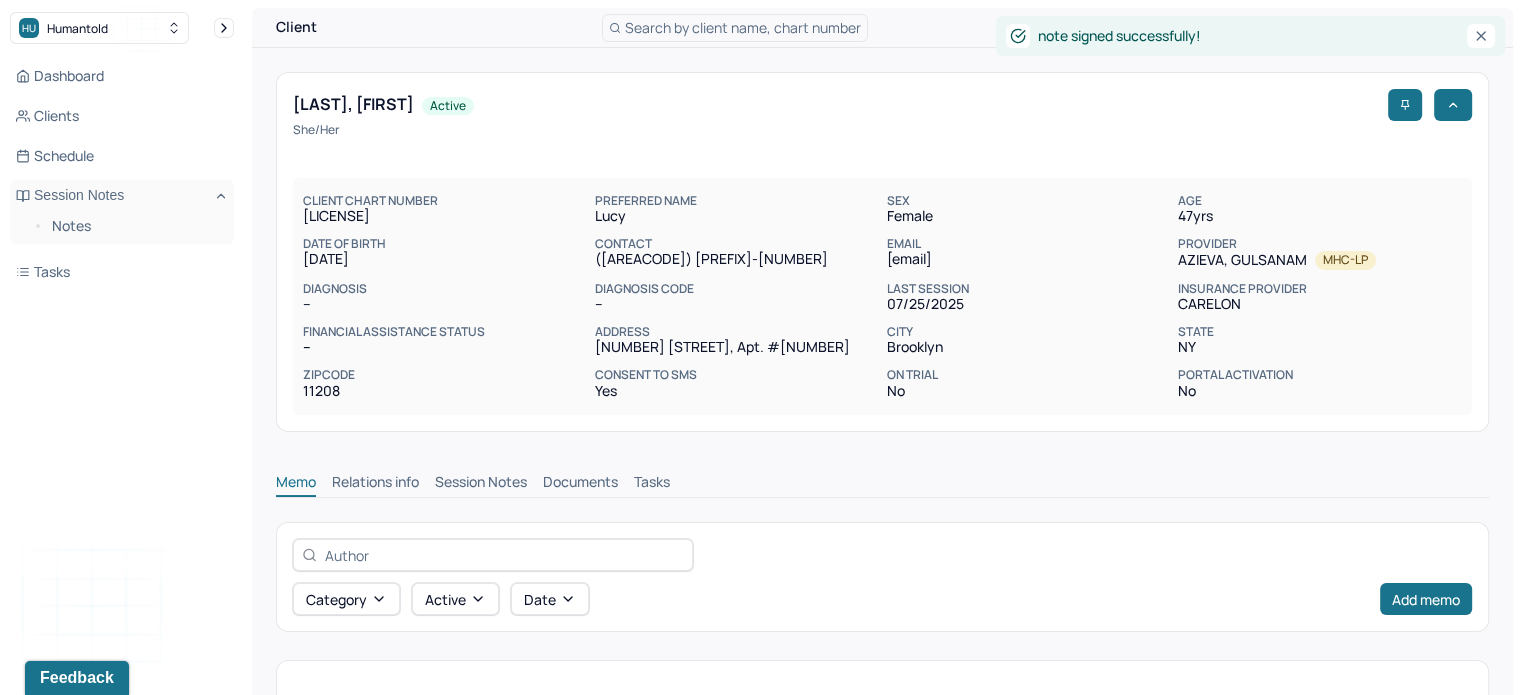 scroll, scrollTop: 230, scrollLeft: 0, axis: vertical 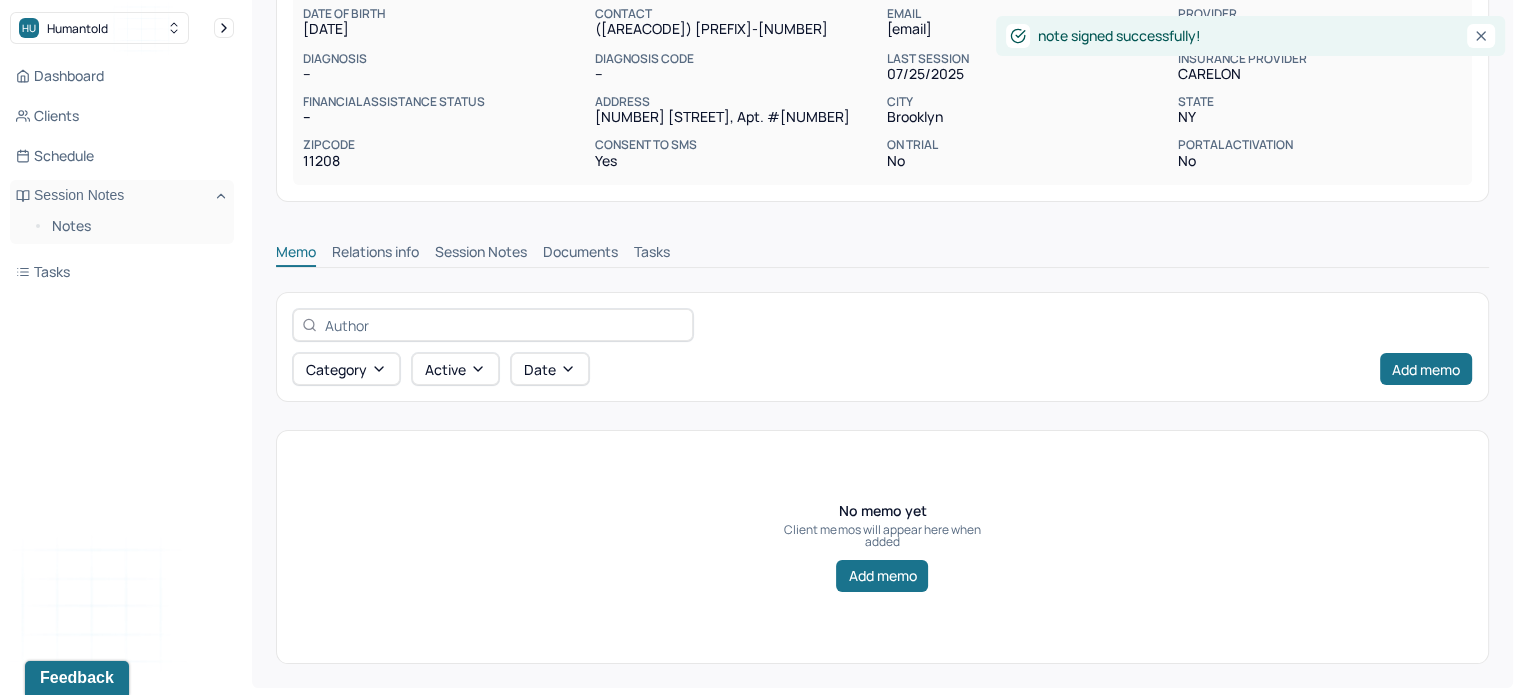 click on "Session Notes" at bounding box center (481, 254) 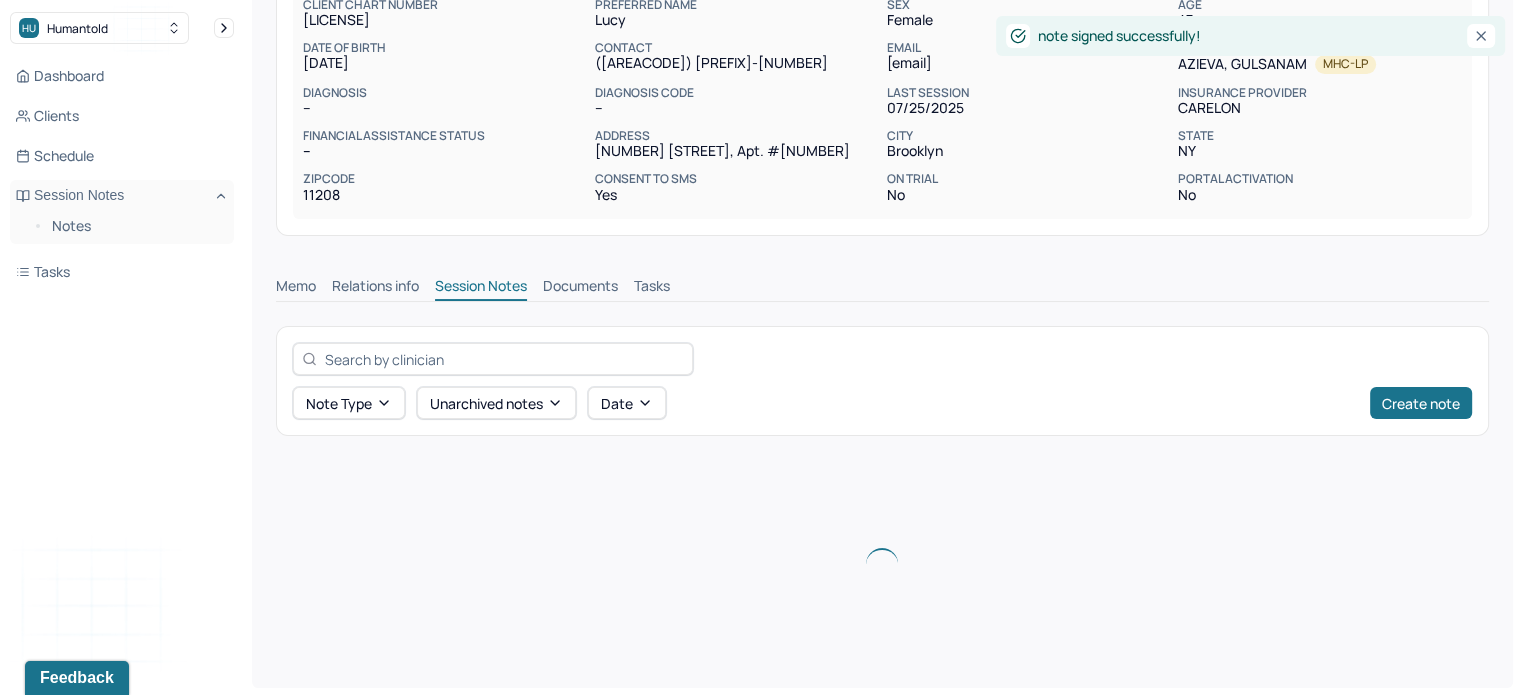 scroll, scrollTop: 230, scrollLeft: 0, axis: vertical 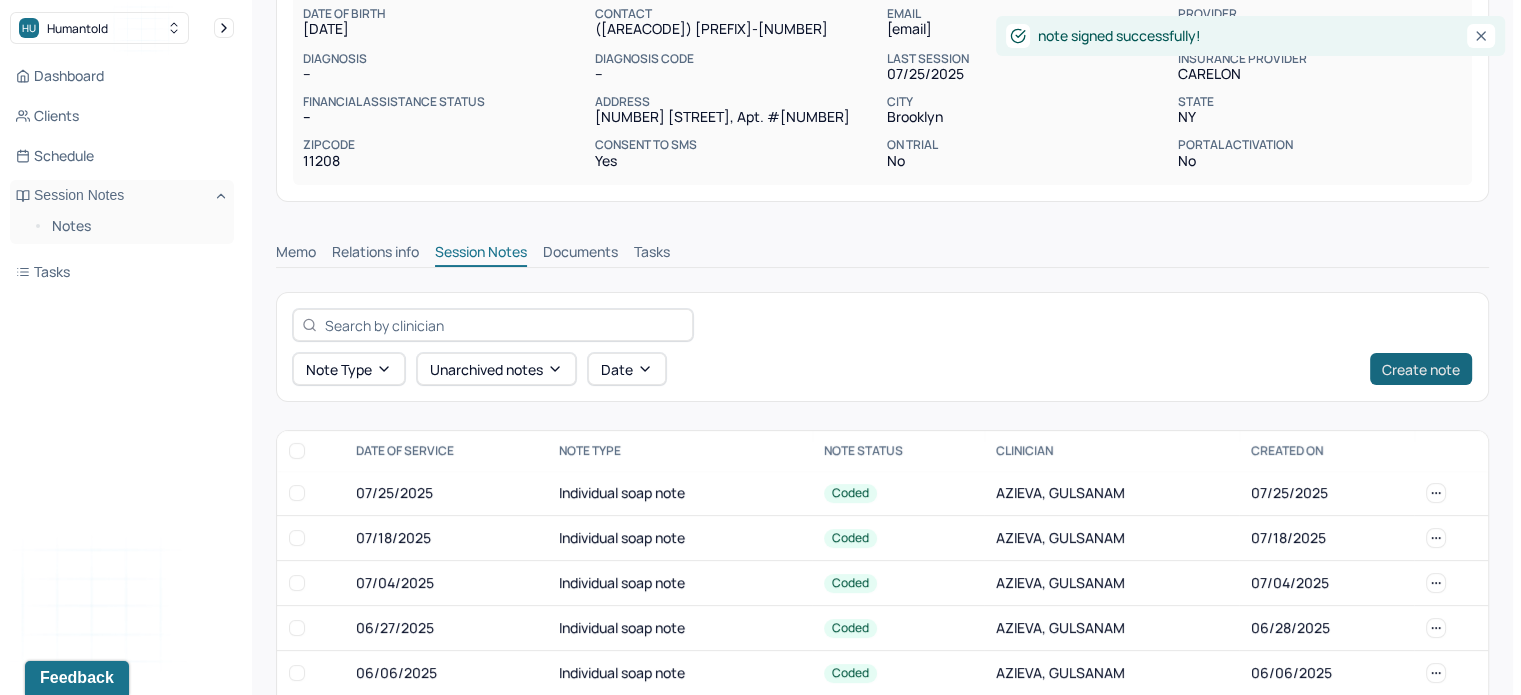 click on "Create note" at bounding box center (1421, 369) 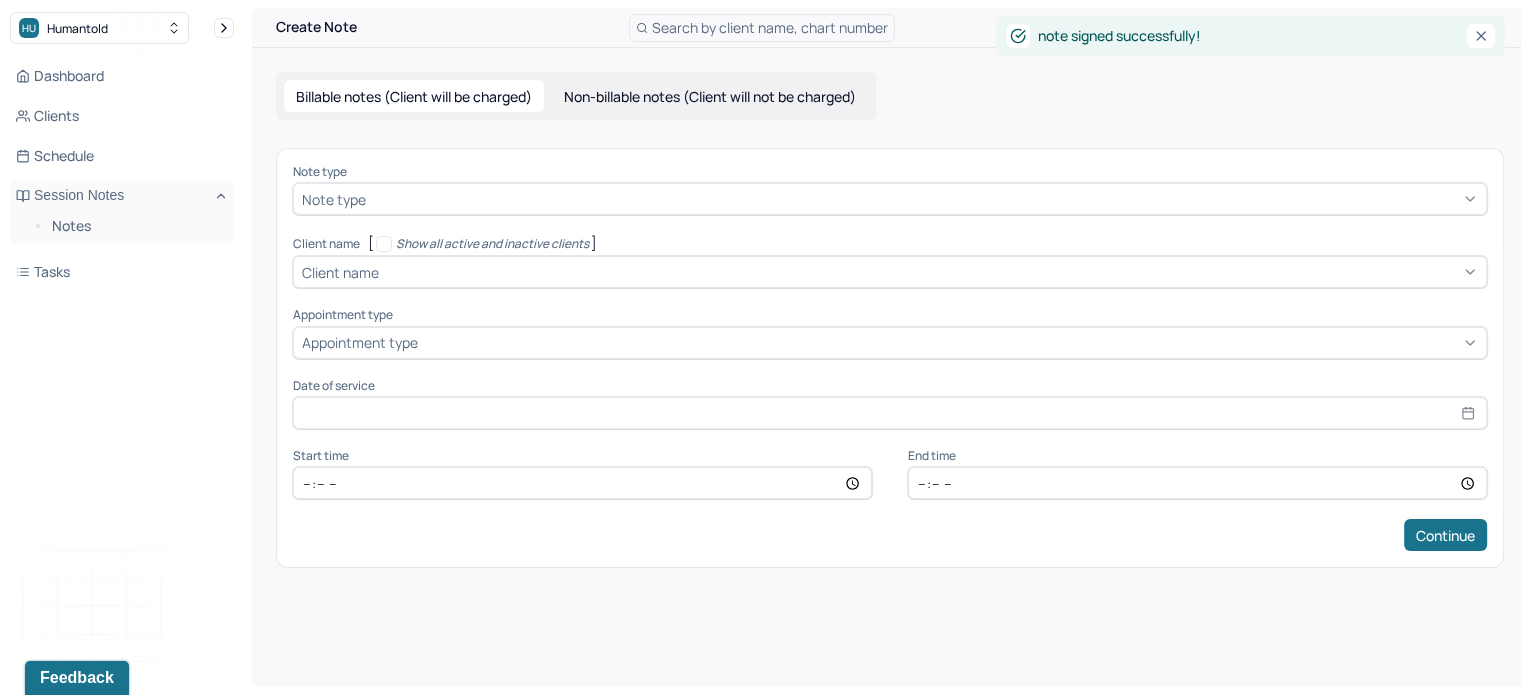 scroll, scrollTop: 0, scrollLeft: 0, axis: both 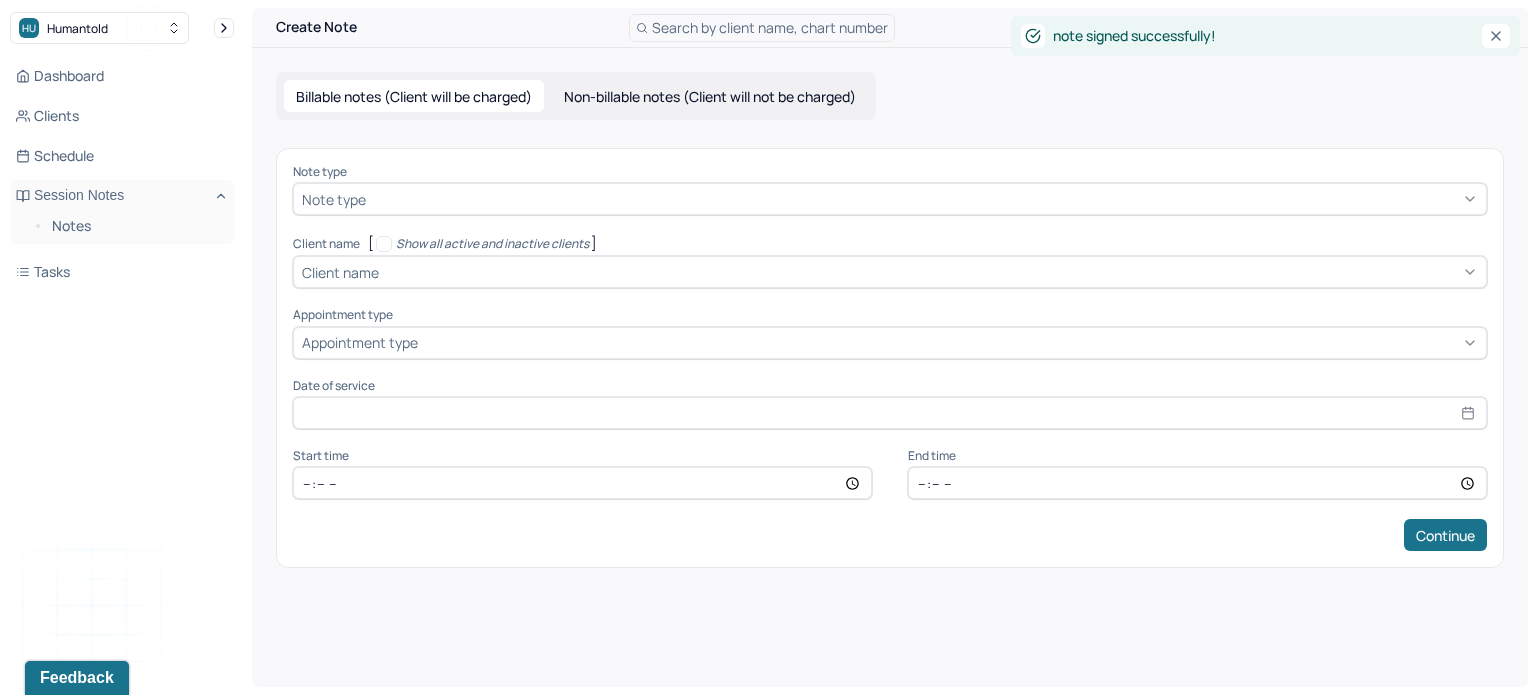 click on "Non-billable notes (Client will not be charged)" at bounding box center (710, 96) 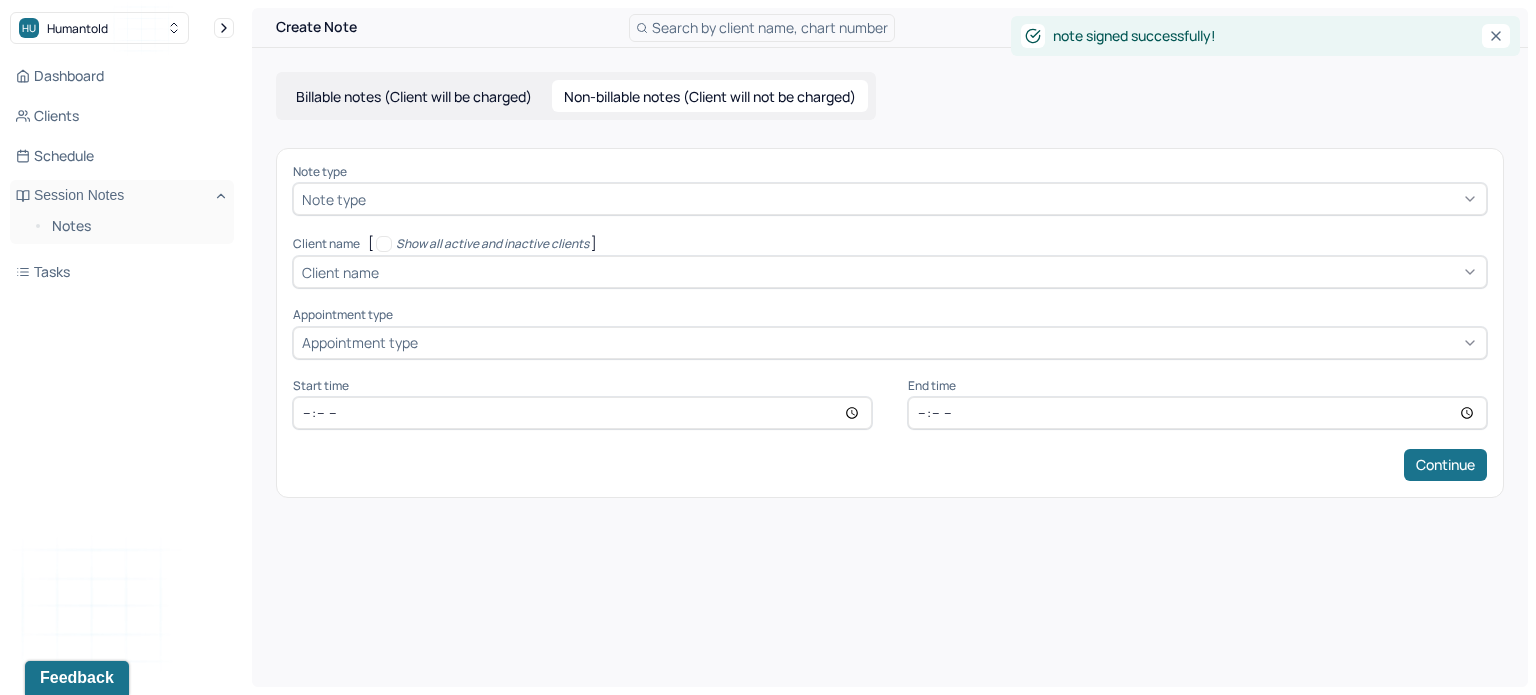 click on "Note type Note type Client name [ Show all active and inactive clients ] Client name Appointment type Appointment type Start time End time Continue" at bounding box center [890, 323] 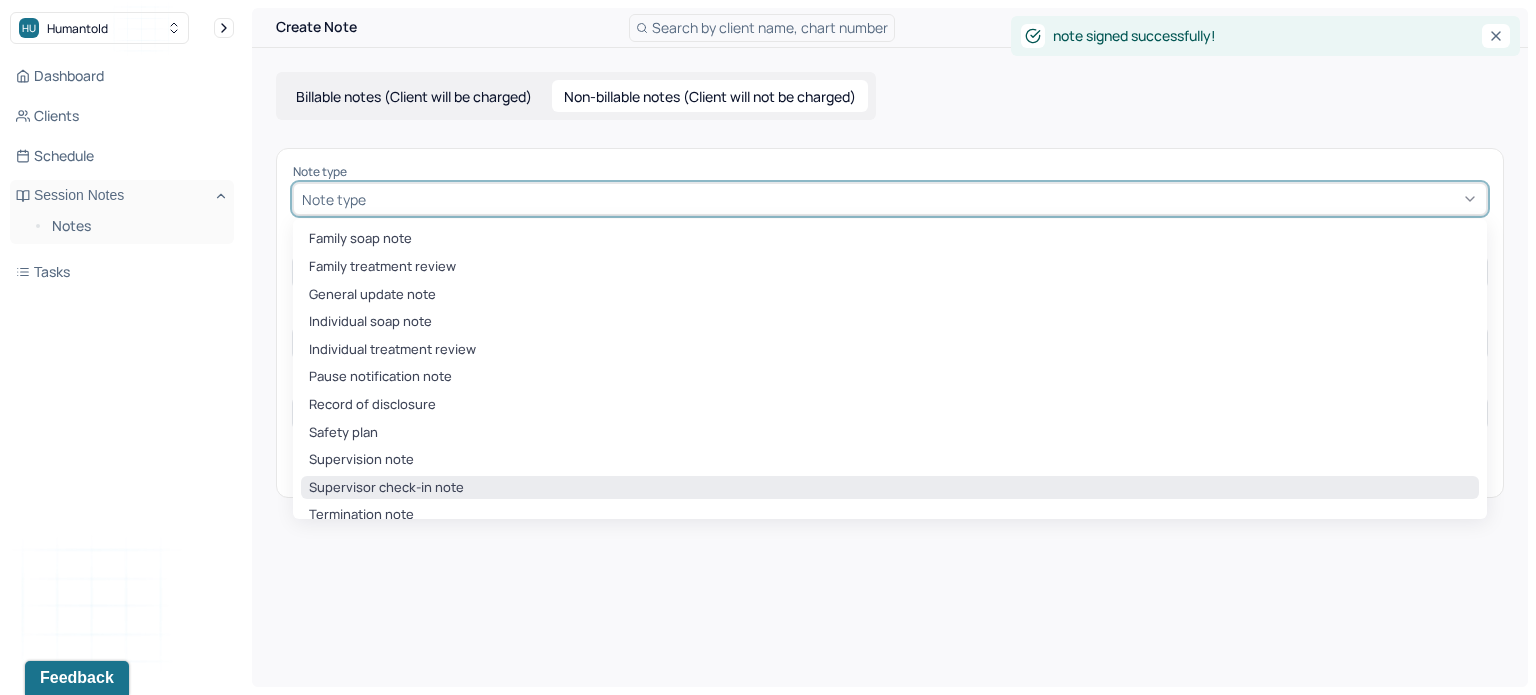 click on "Supervisor check-in note" at bounding box center (890, 488) 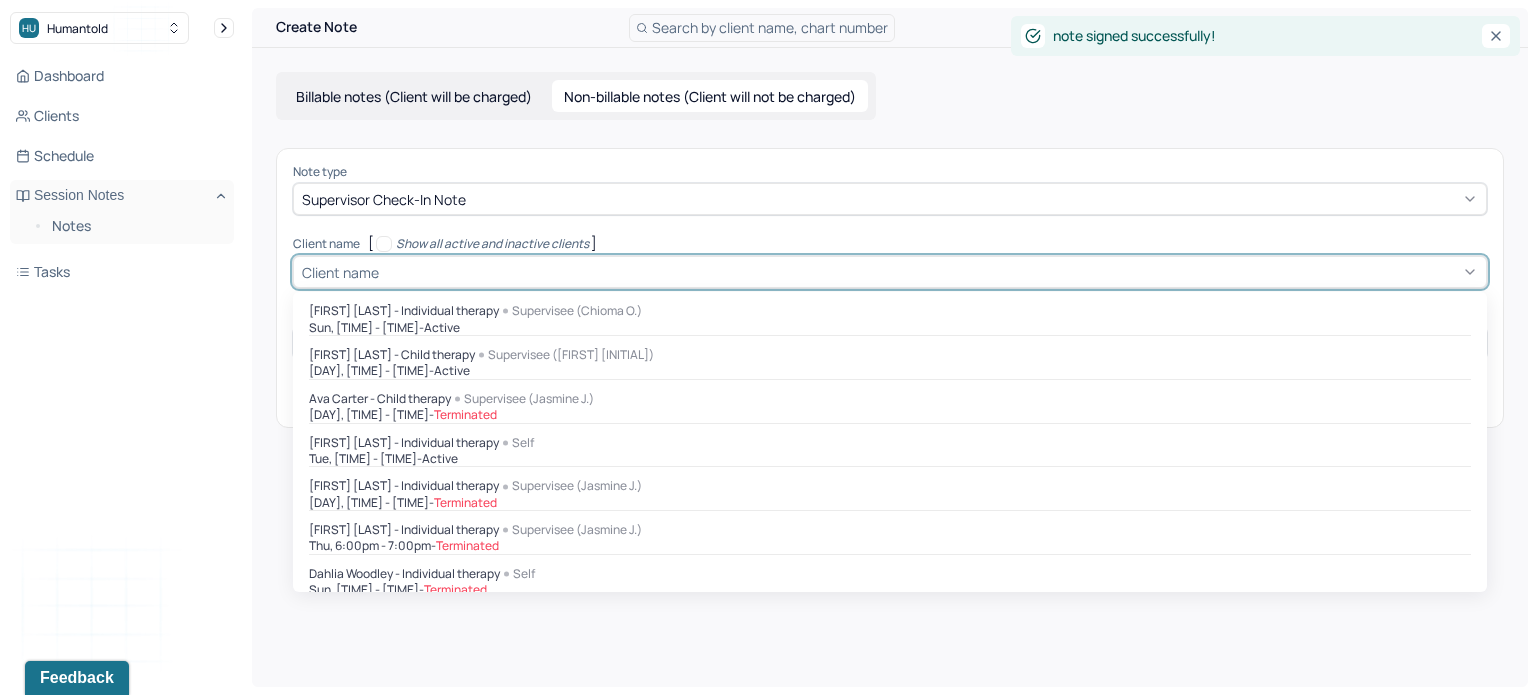 click at bounding box center [930, 272] 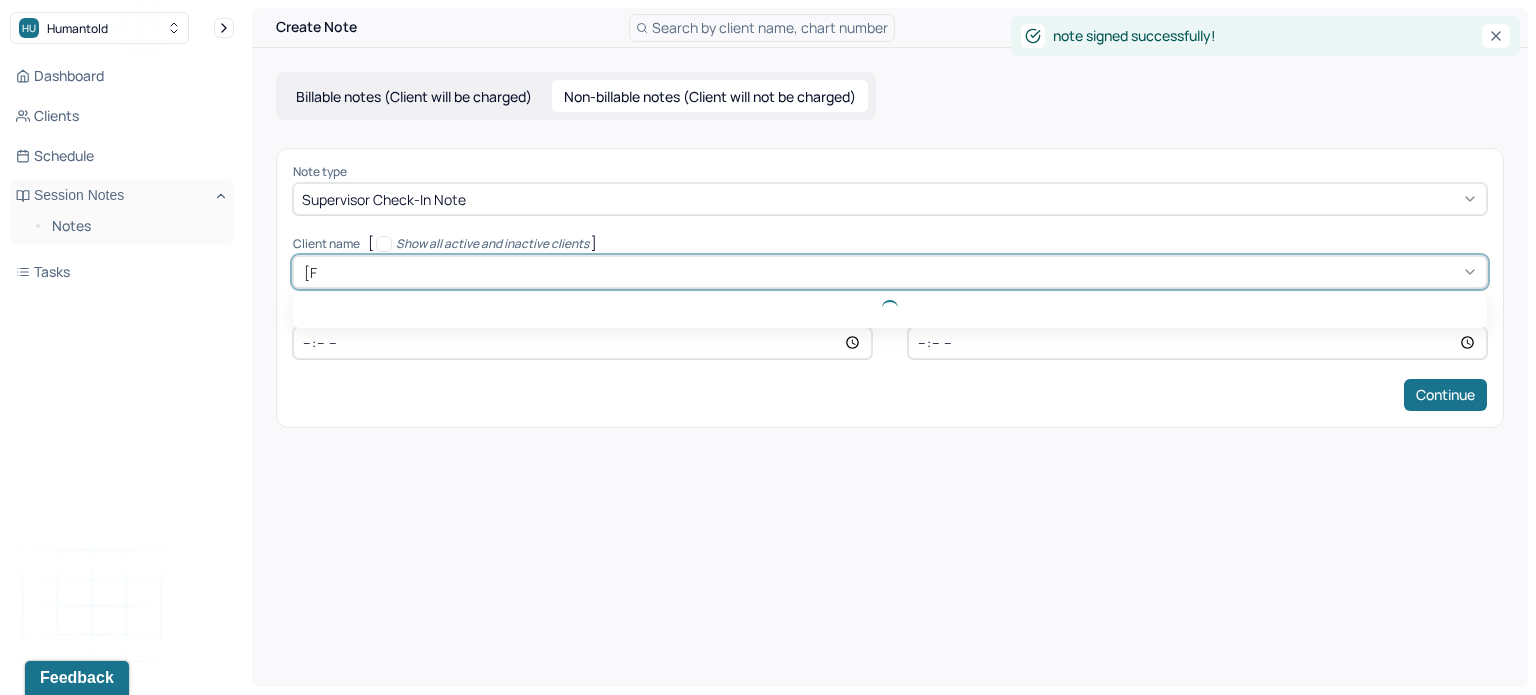 type on "[FIRST]" 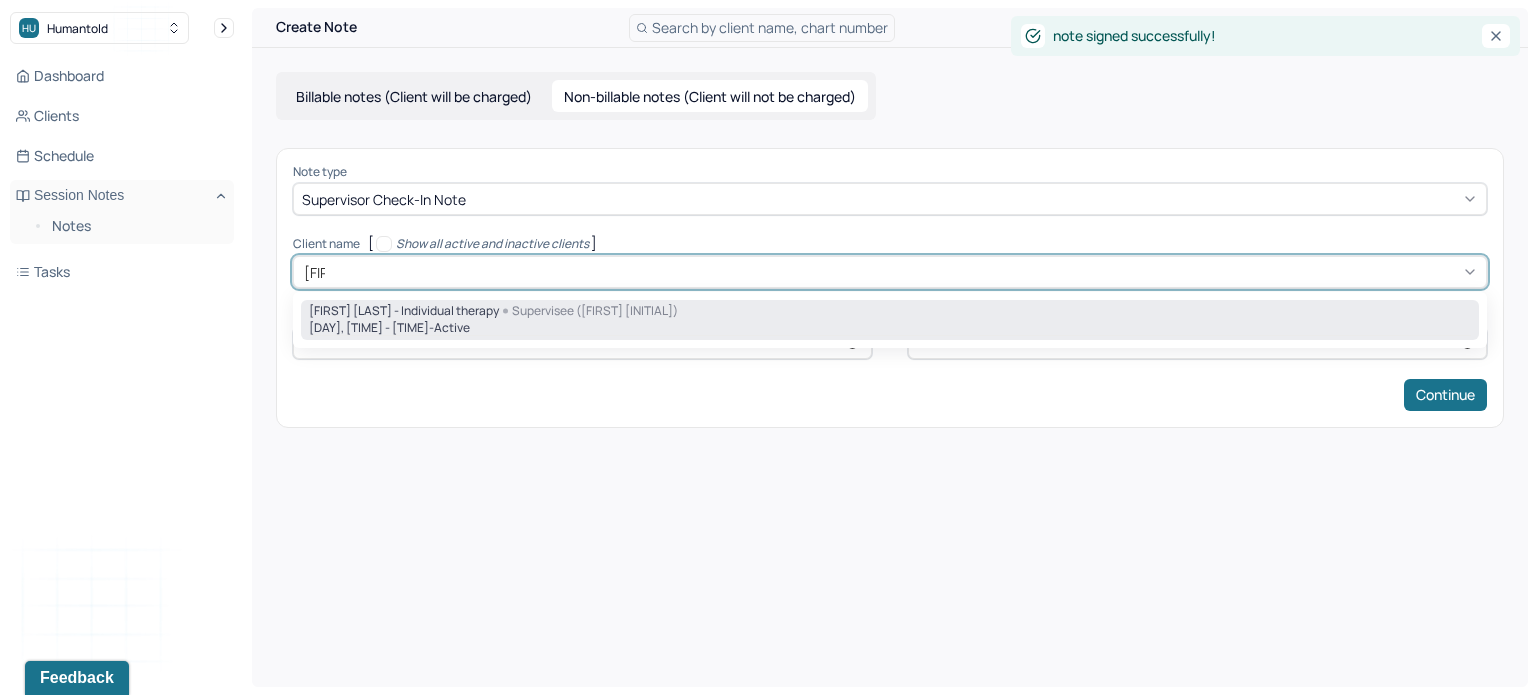 click on "active" at bounding box center [452, 328] 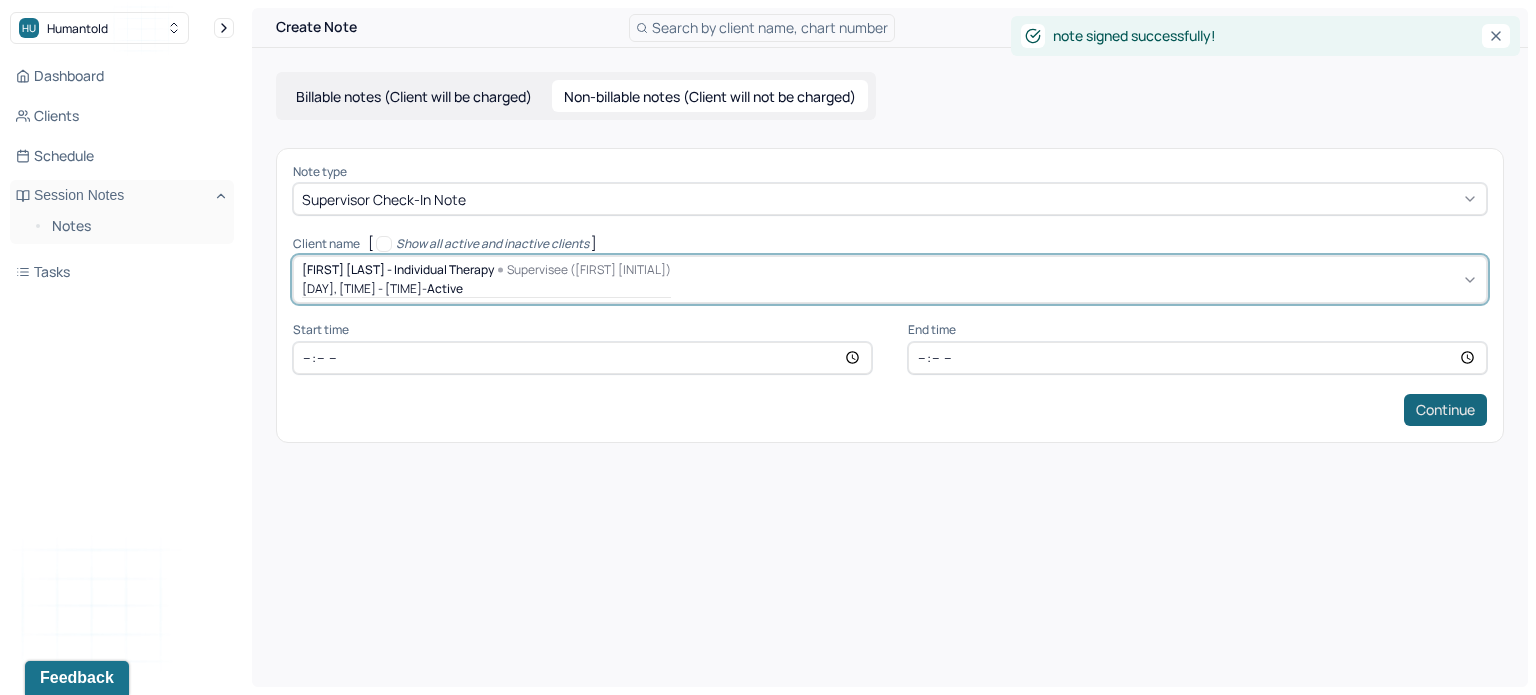 click on "Continue" at bounding box center [1445, 410] 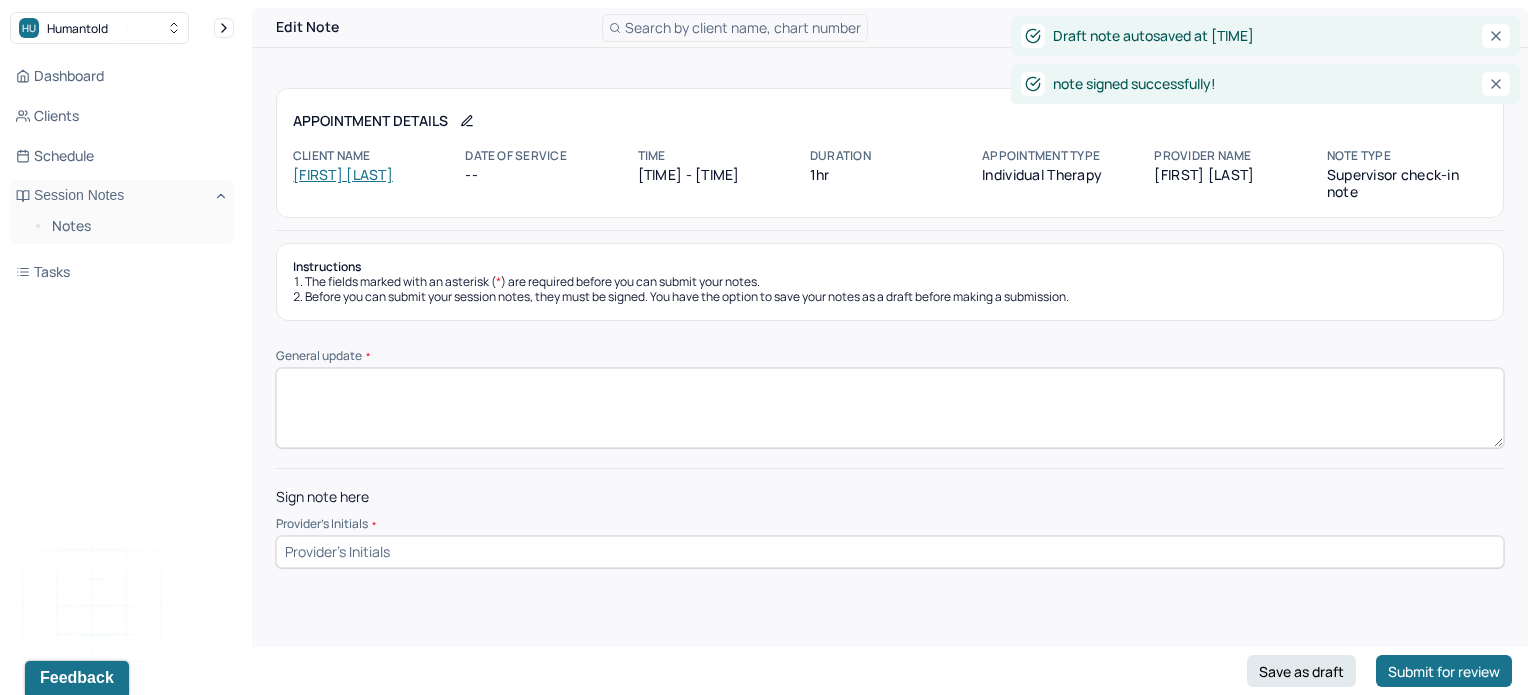 click on "General update *" at bounding box center [890, 408] 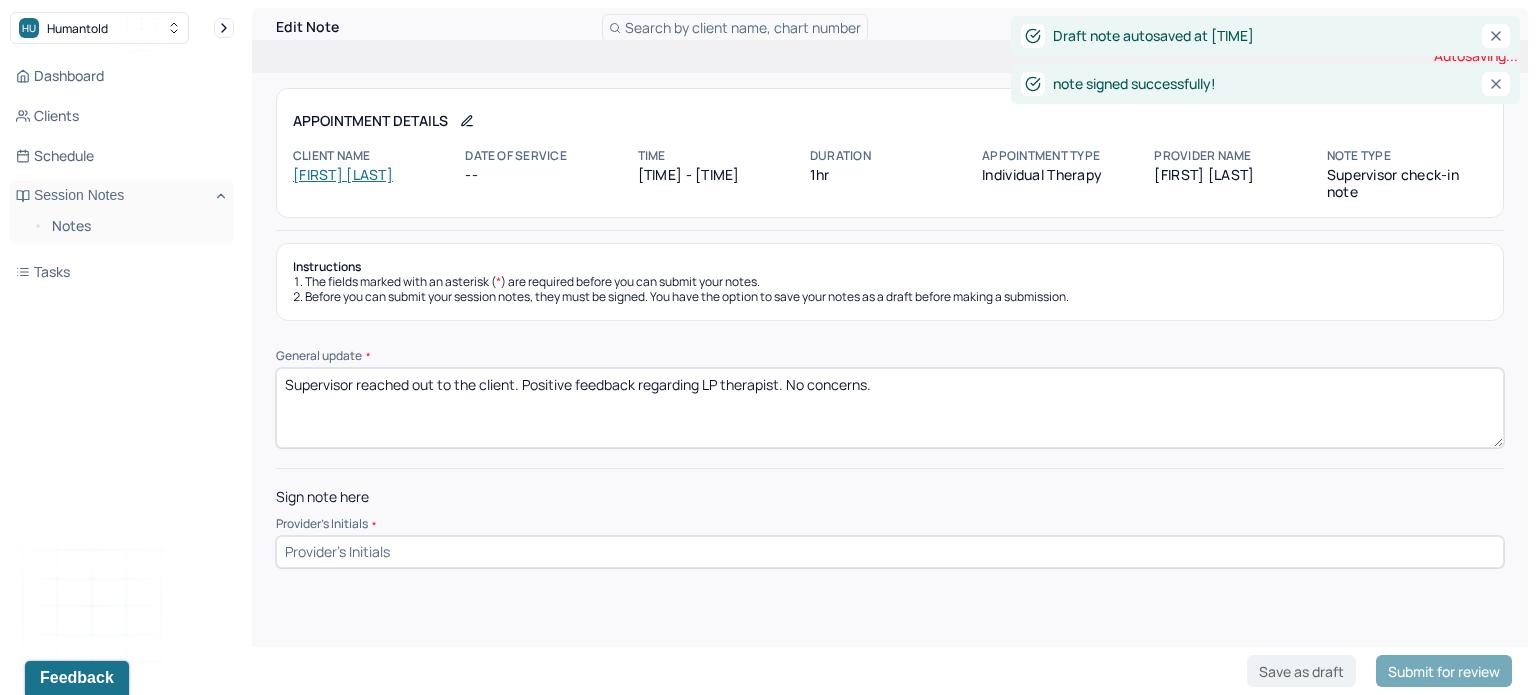 type on "Supervisor reached out to the client. Positive feedback regarding LP therapist. No concerns." 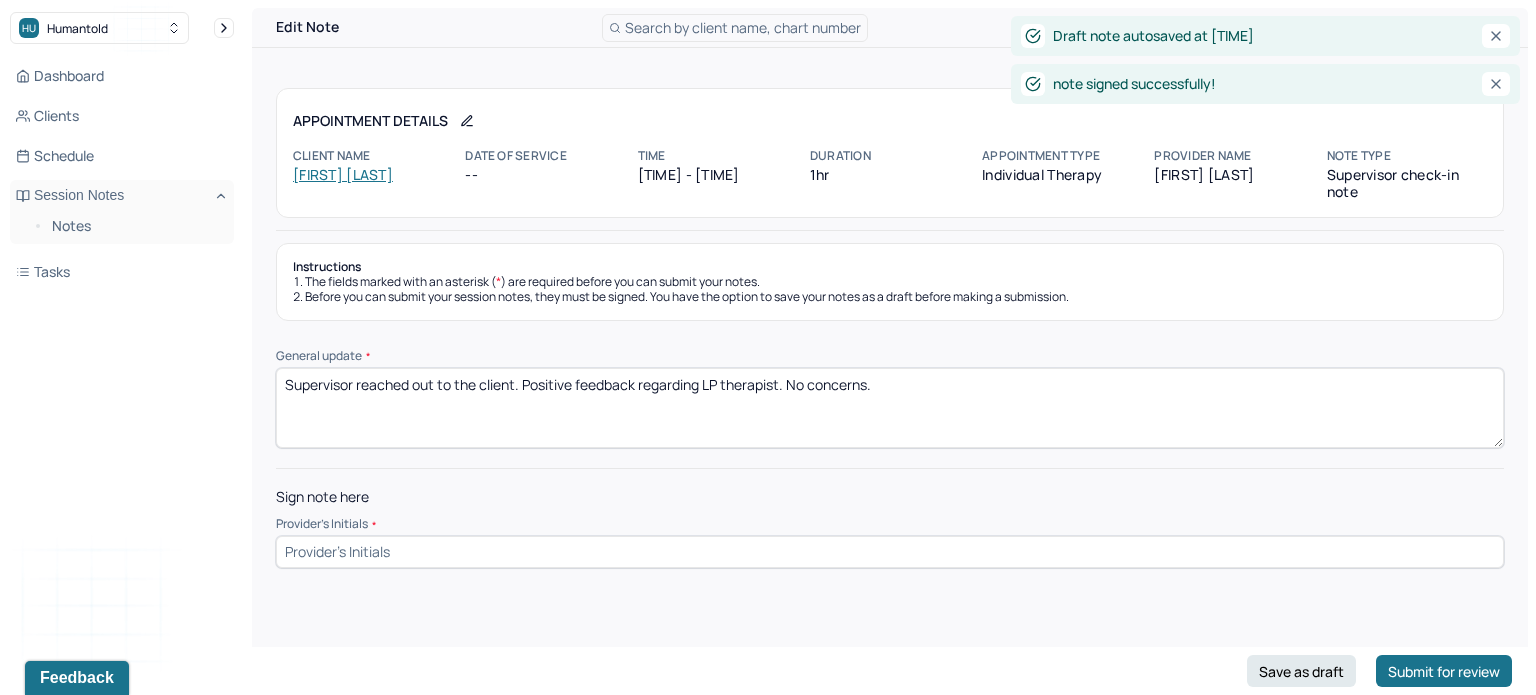 click at bounding box center [890, 552] 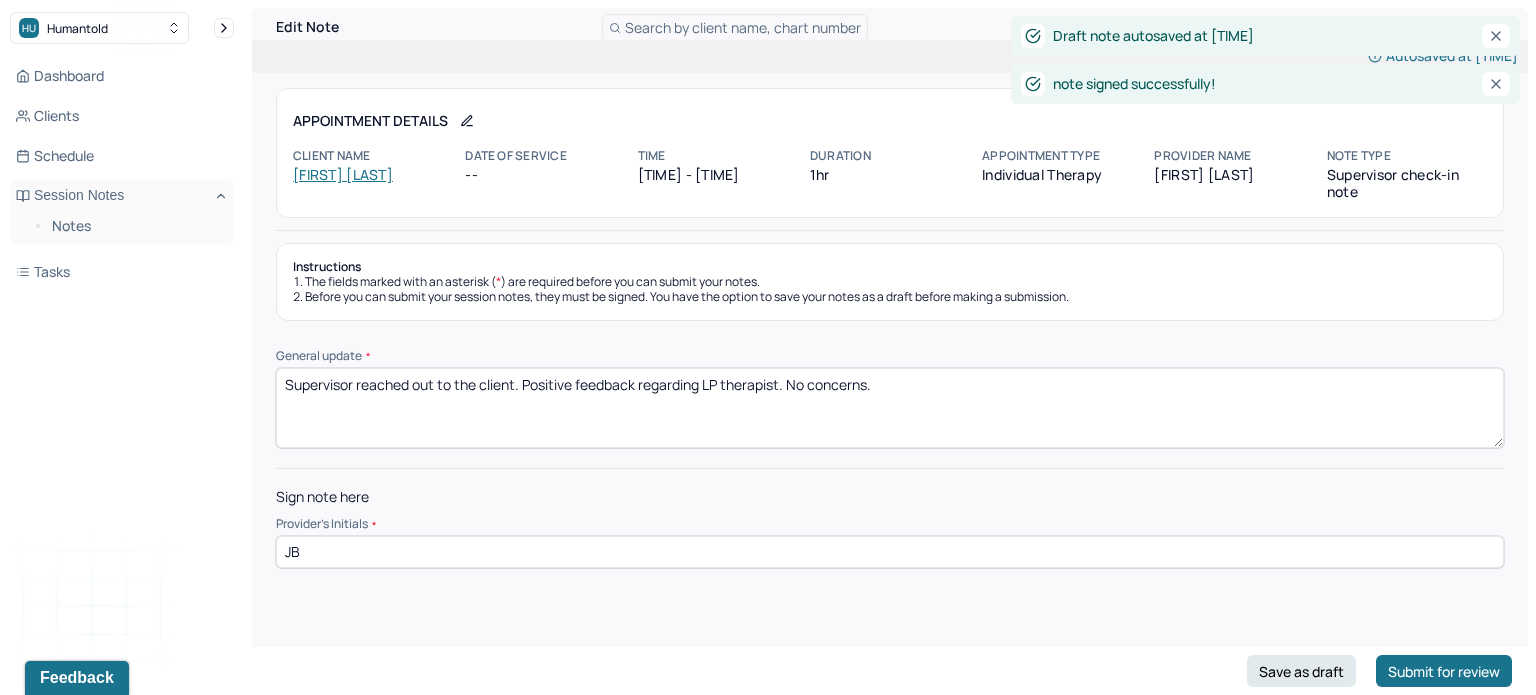 type on "JB" 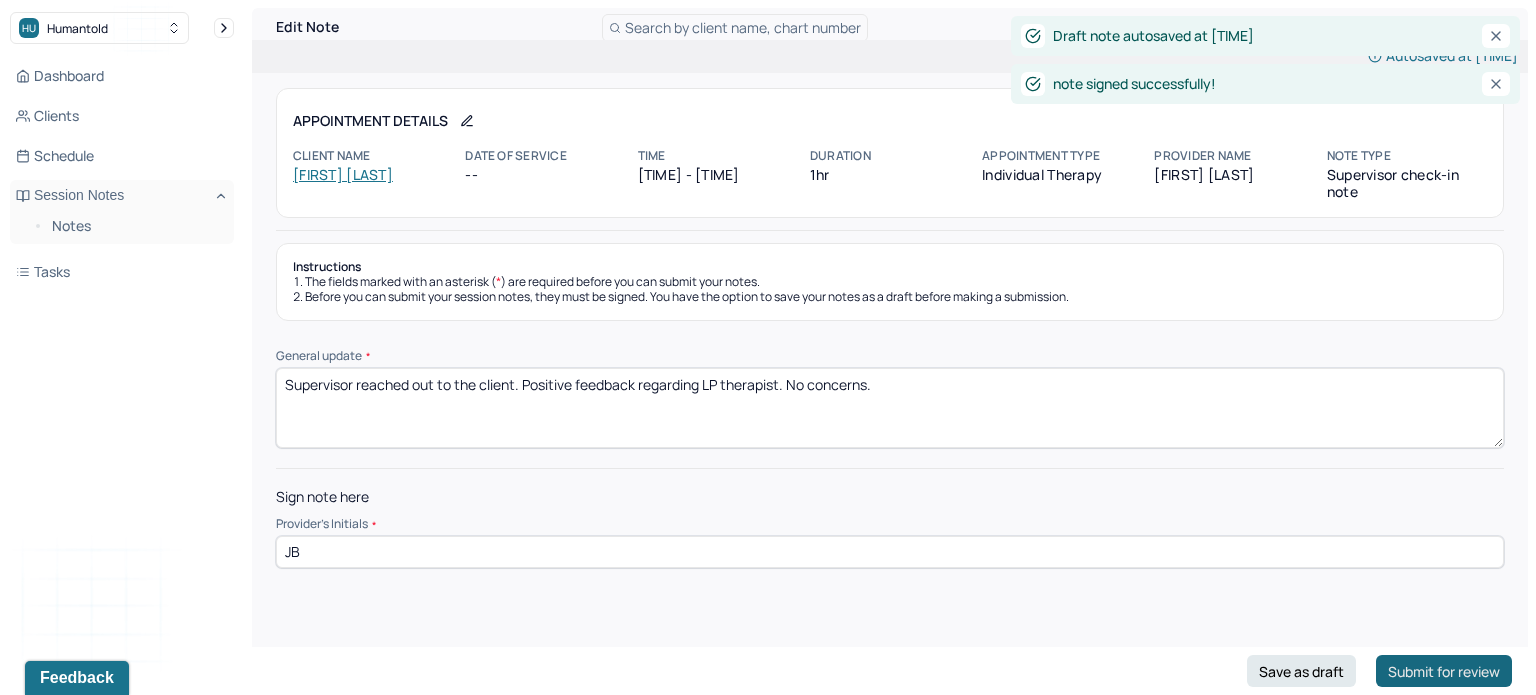click on "Submit for review" at bounding box center [1444, 671] 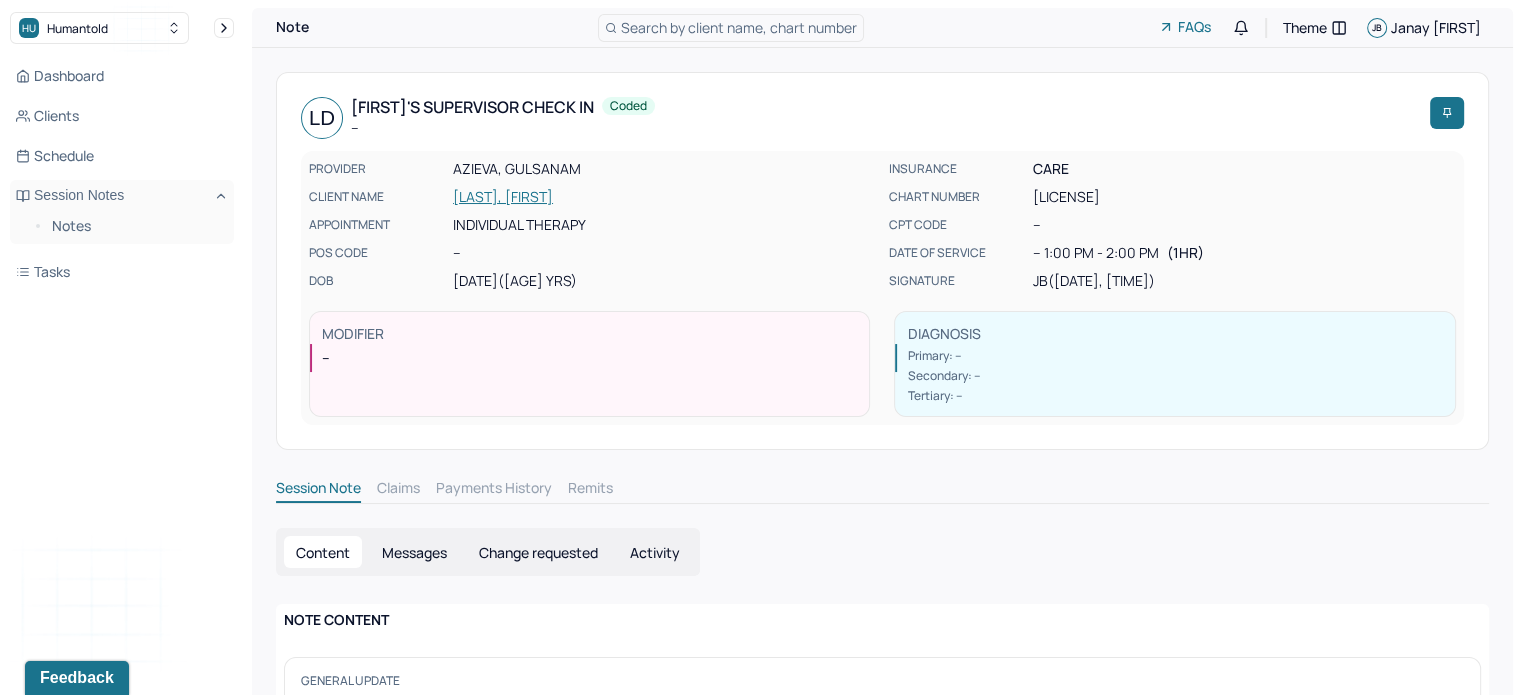 click on "Search by client name, chart number" at bounding box center (739, 27) 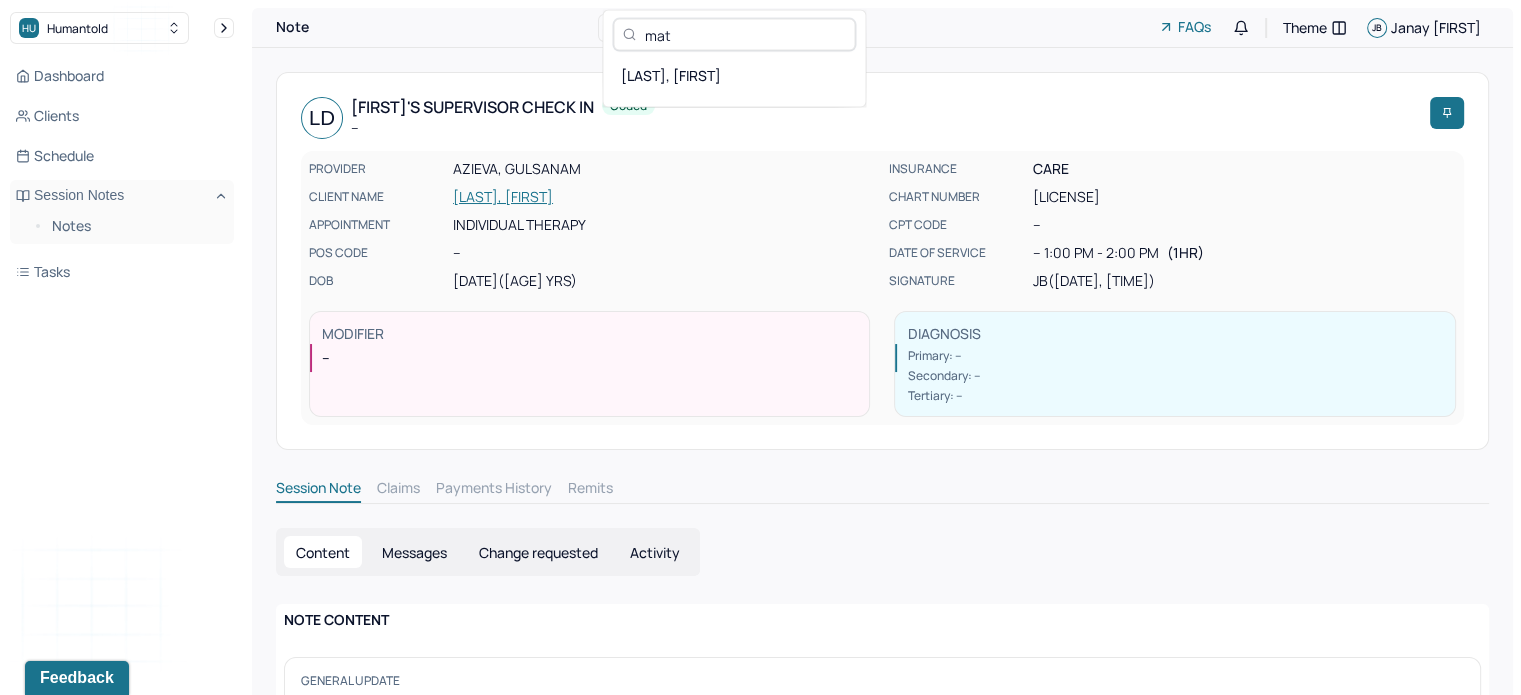 type on "mat" 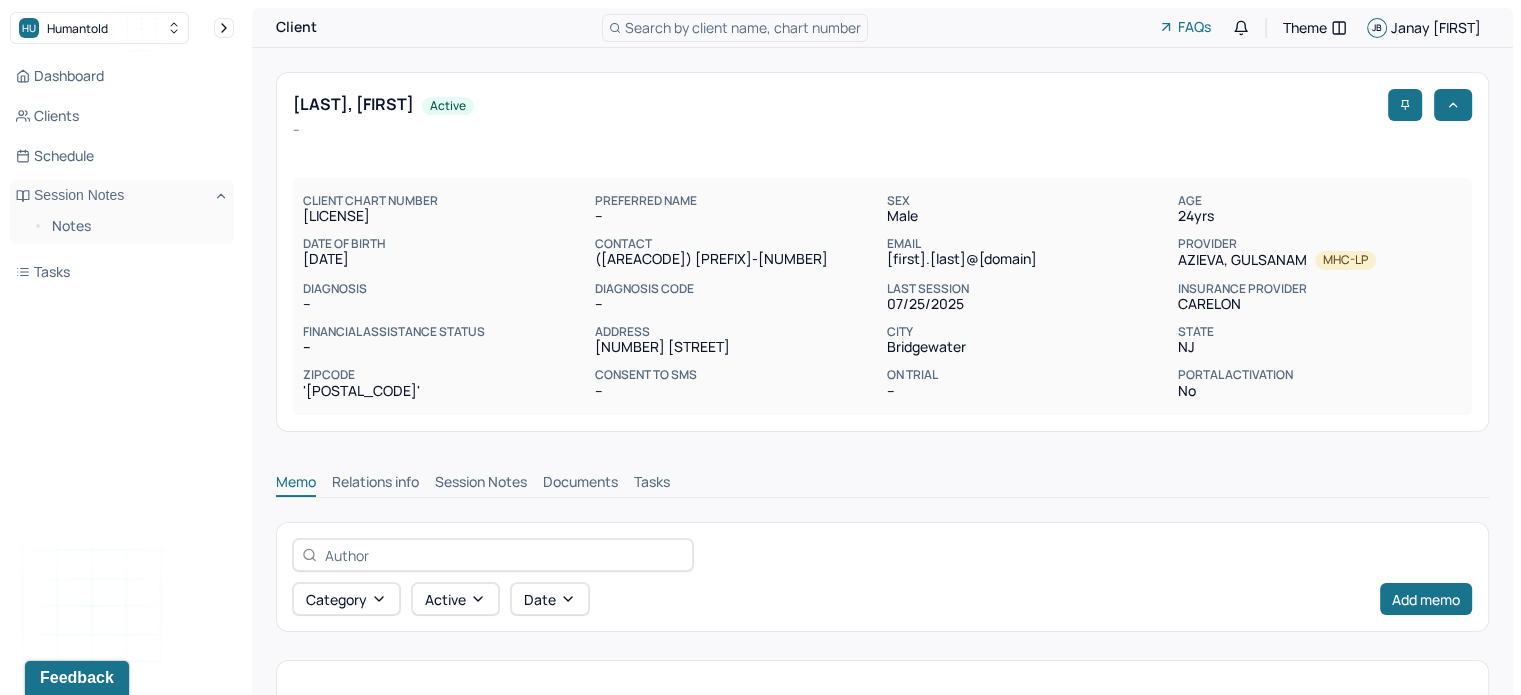 scroll, scrollTop: 230, scrollLeft: 0, axis: vertical 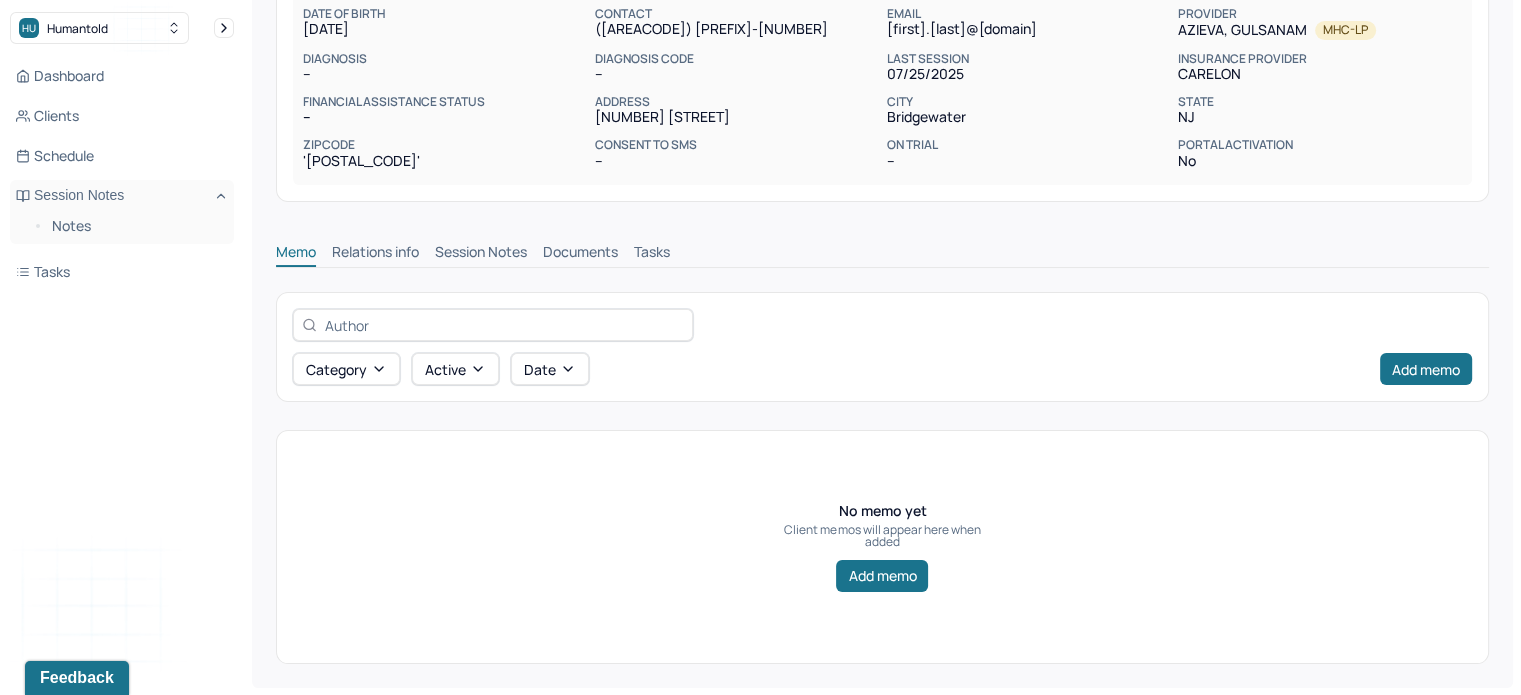 click on "Session Notes" at bounding box center (481, 254) 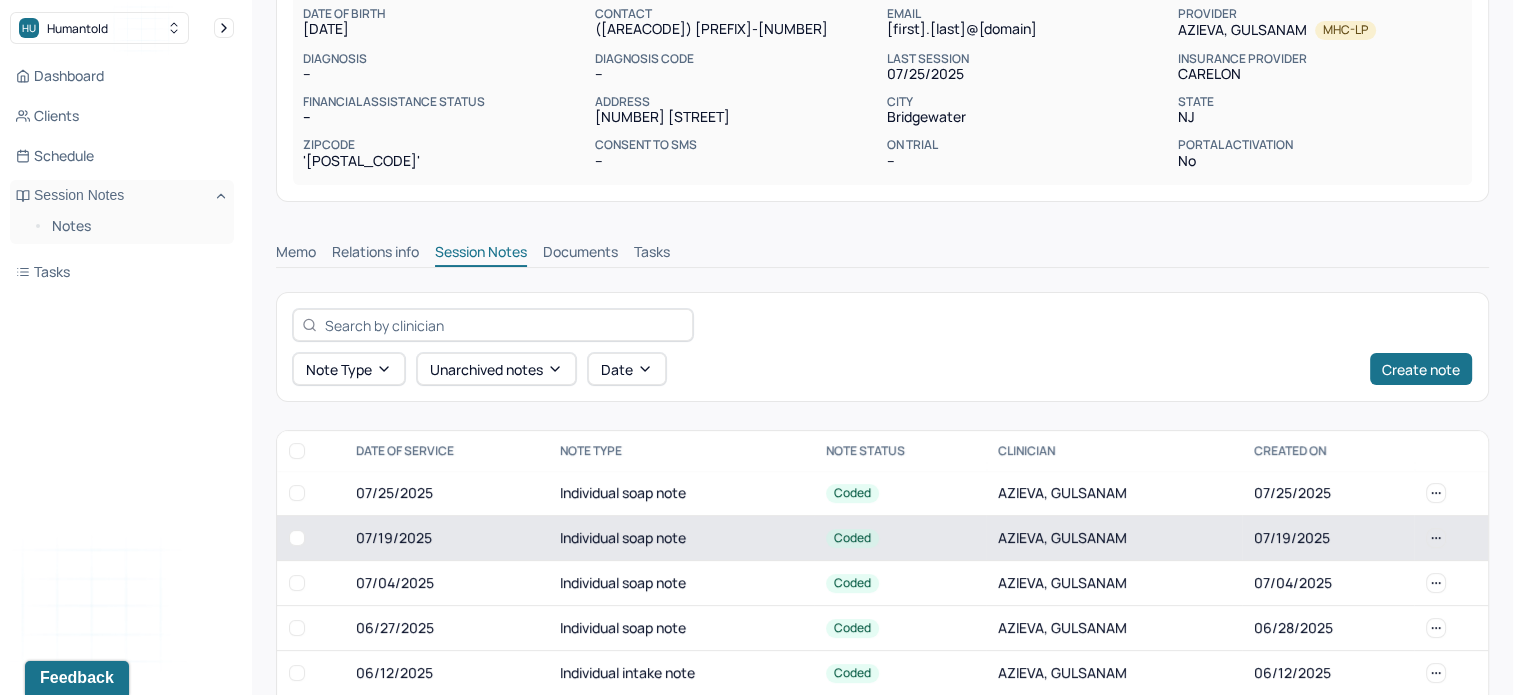 scroll, scrollTop: 307, scrollLeft: 0, axis: vertical 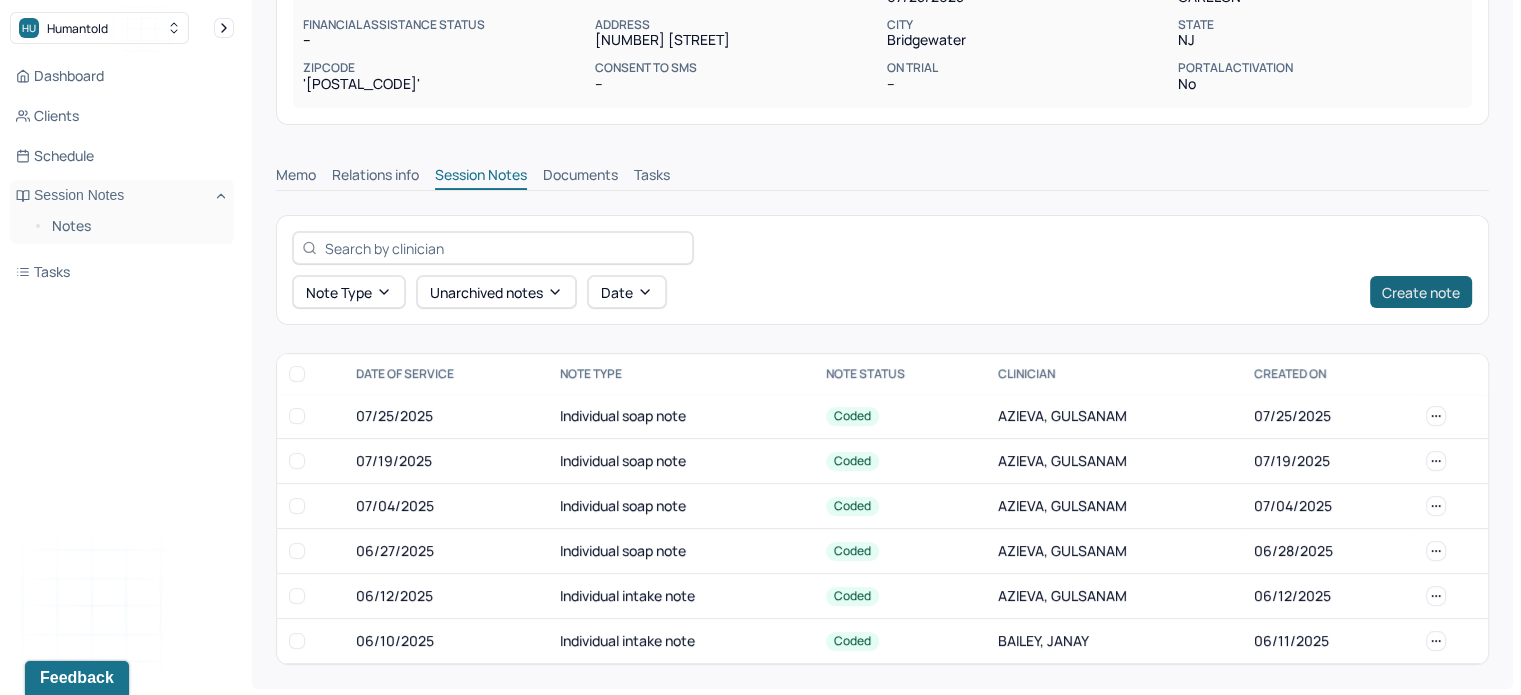 click on "Create note" at bounding box center (1421, 292) 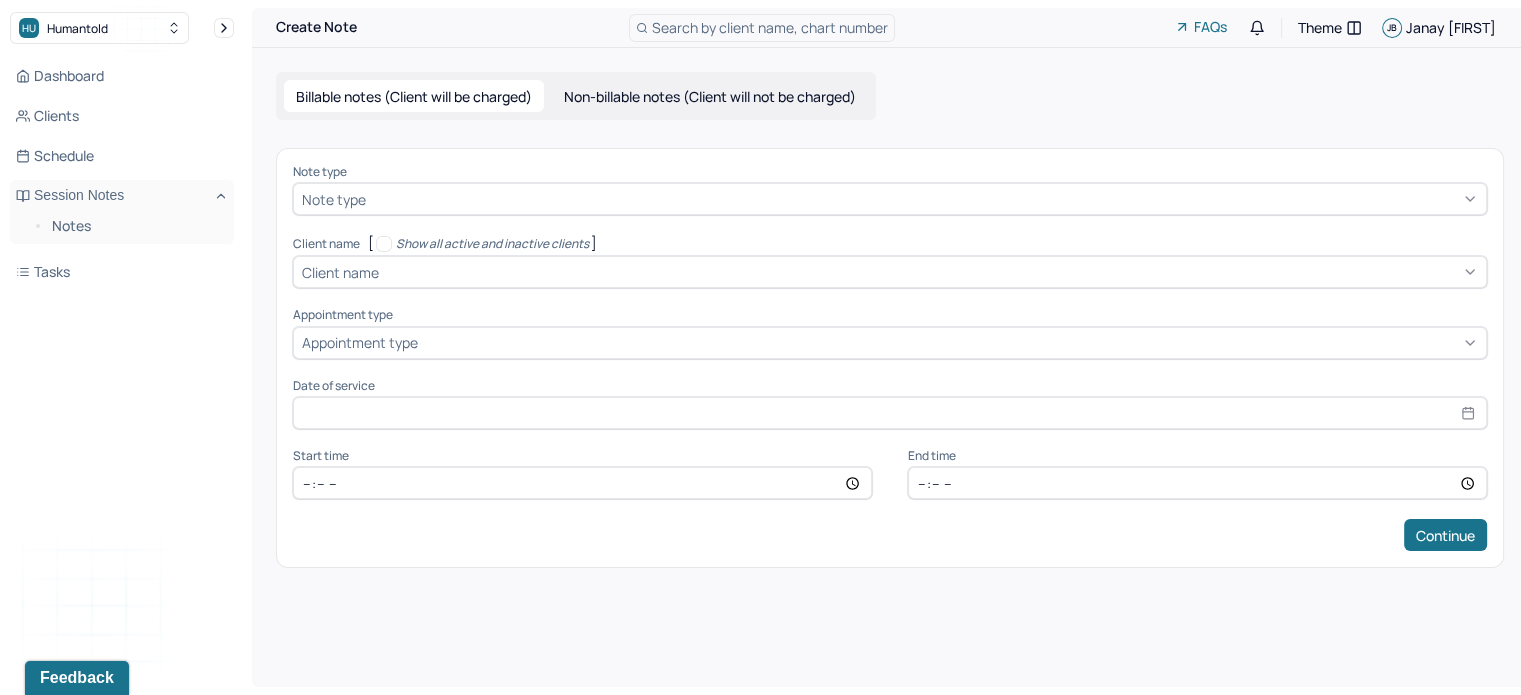 scroll, scrollTop: 0, scrollLeft: 0, axis: both 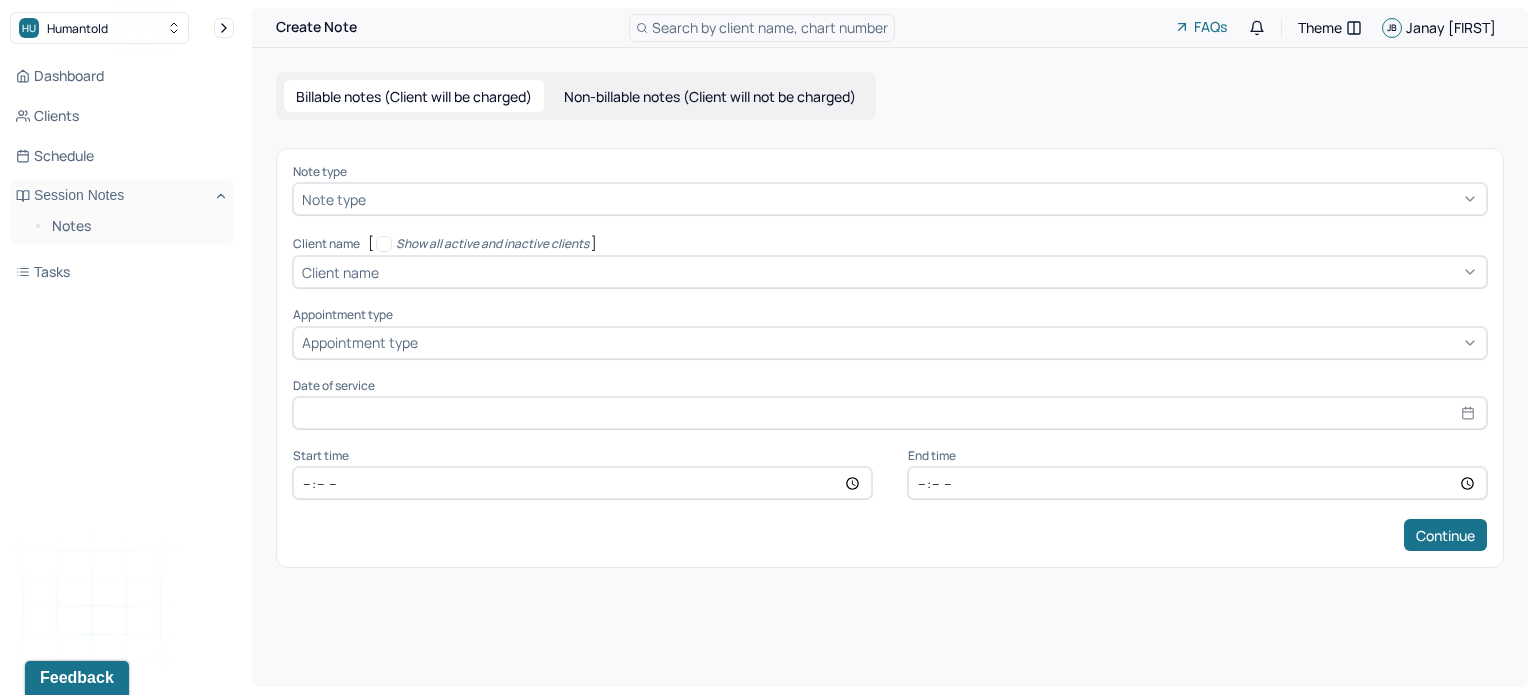 click on "Non-billable notes (Client will not be charged)" at bounding box center [710, 96] 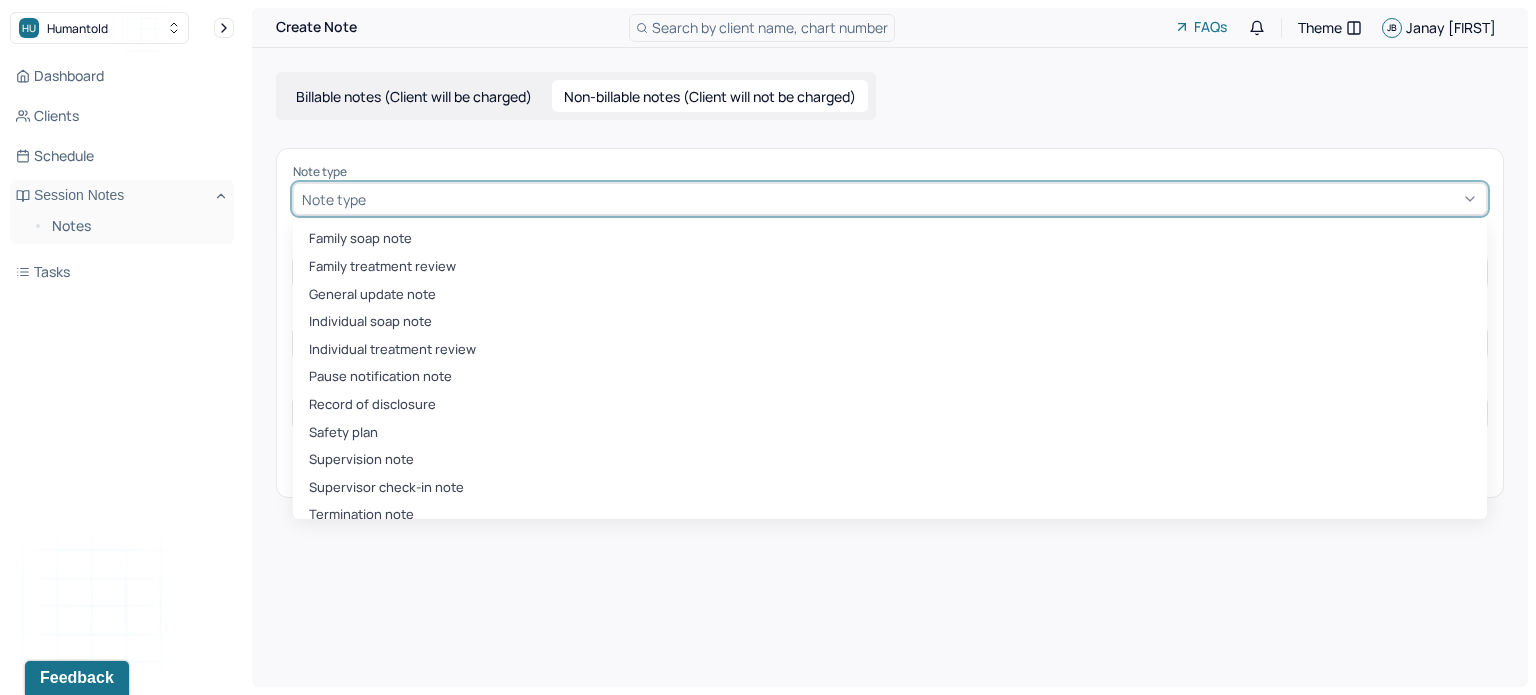 click at bounding box center (924, 199) 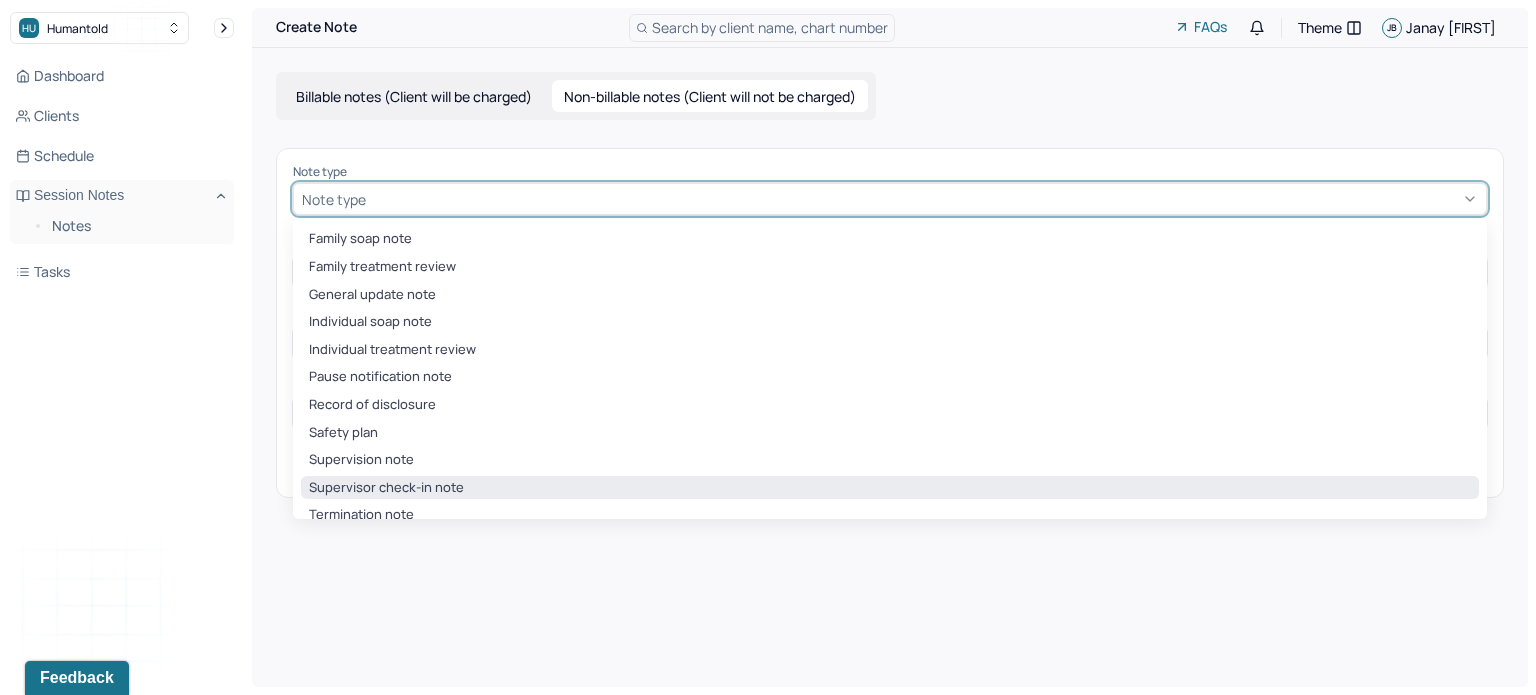 click on "Supervisor check-in note" at bounding box center [890, 488] 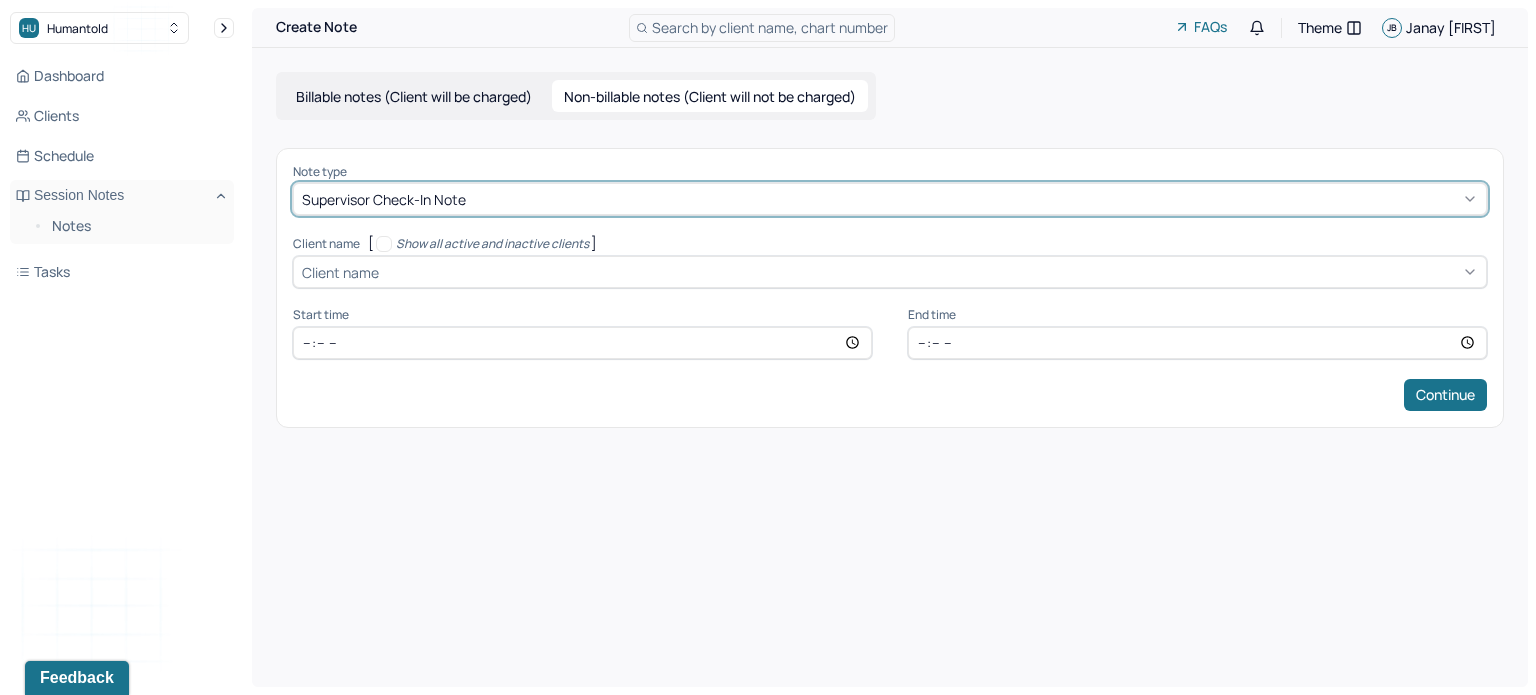 click on "Client name" at bounding box center (340, 272) 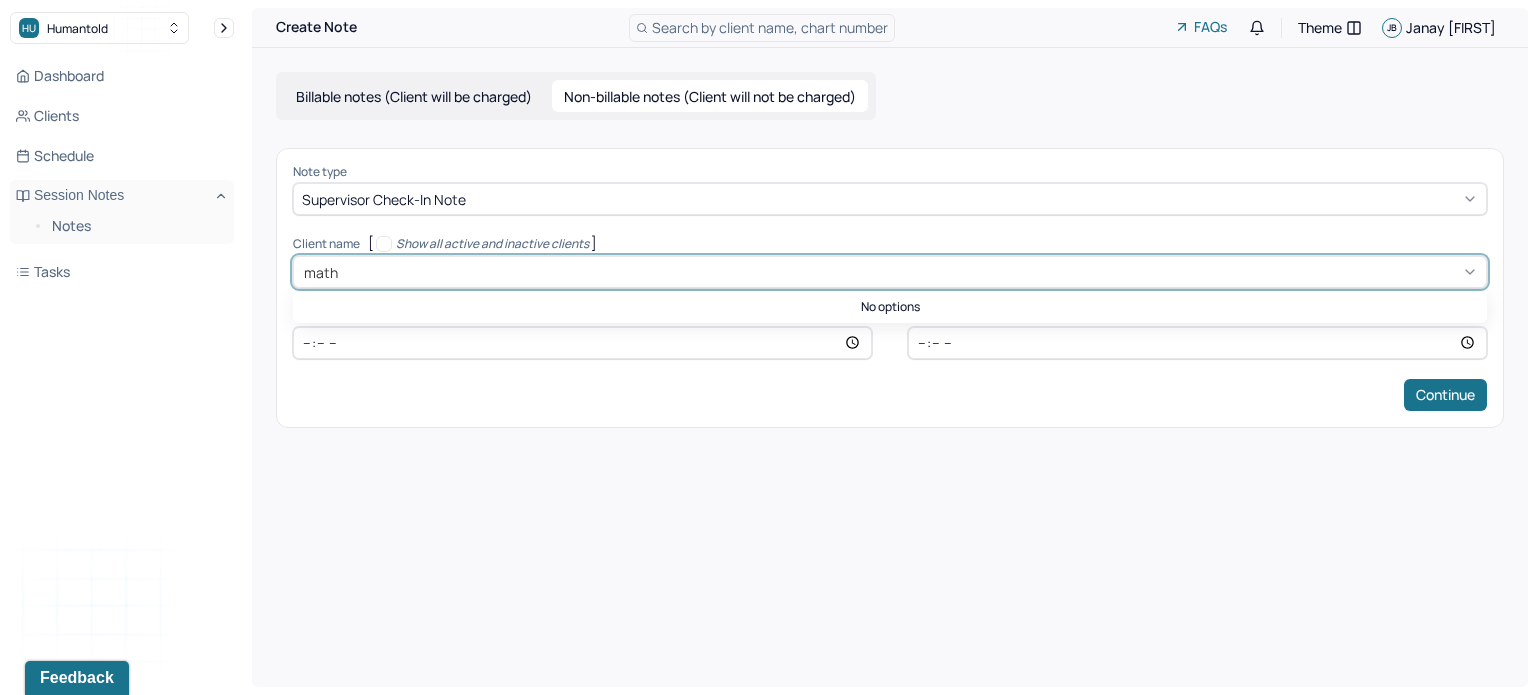 type on "math" 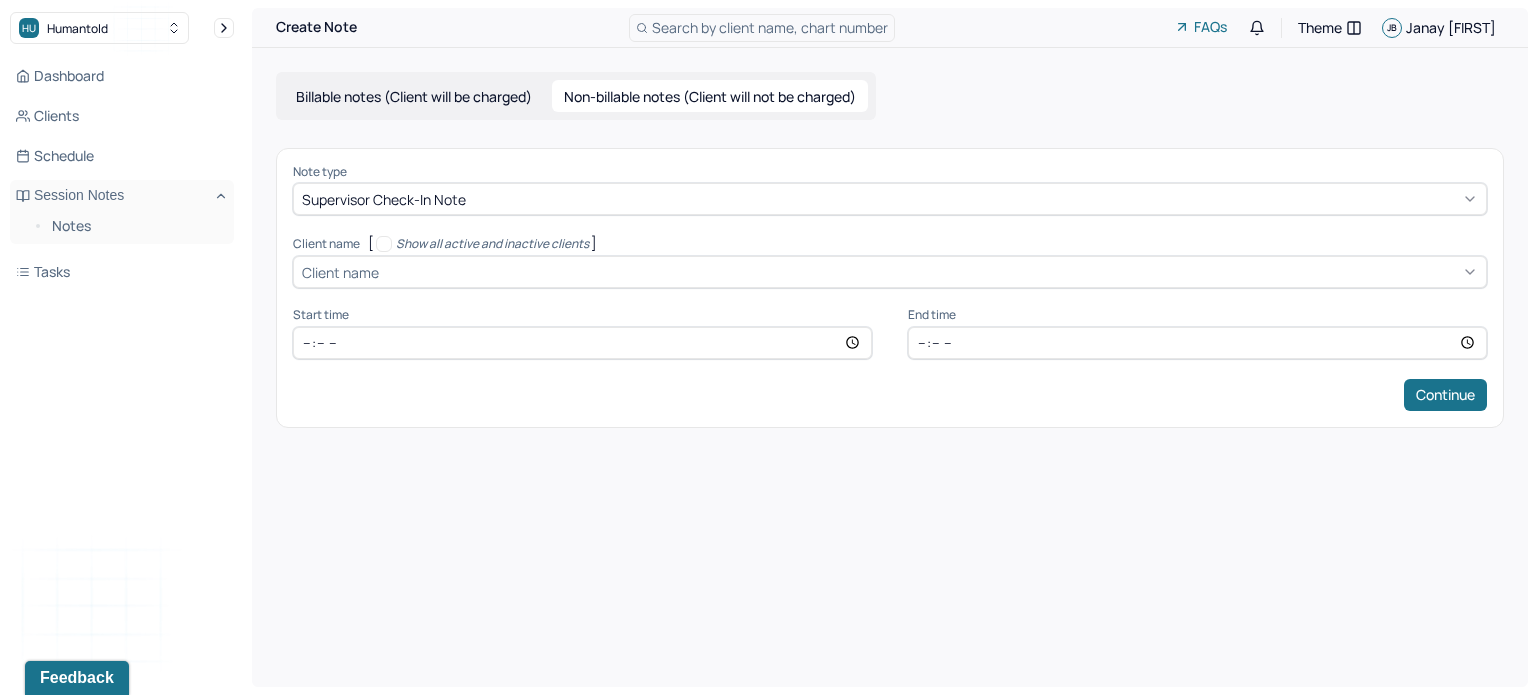 click on "Client name [ Show all active and inactive clients ] Client name Supervisee name Appointment type Appointment type Start time End time Continue" at bounding box center [890, 250] 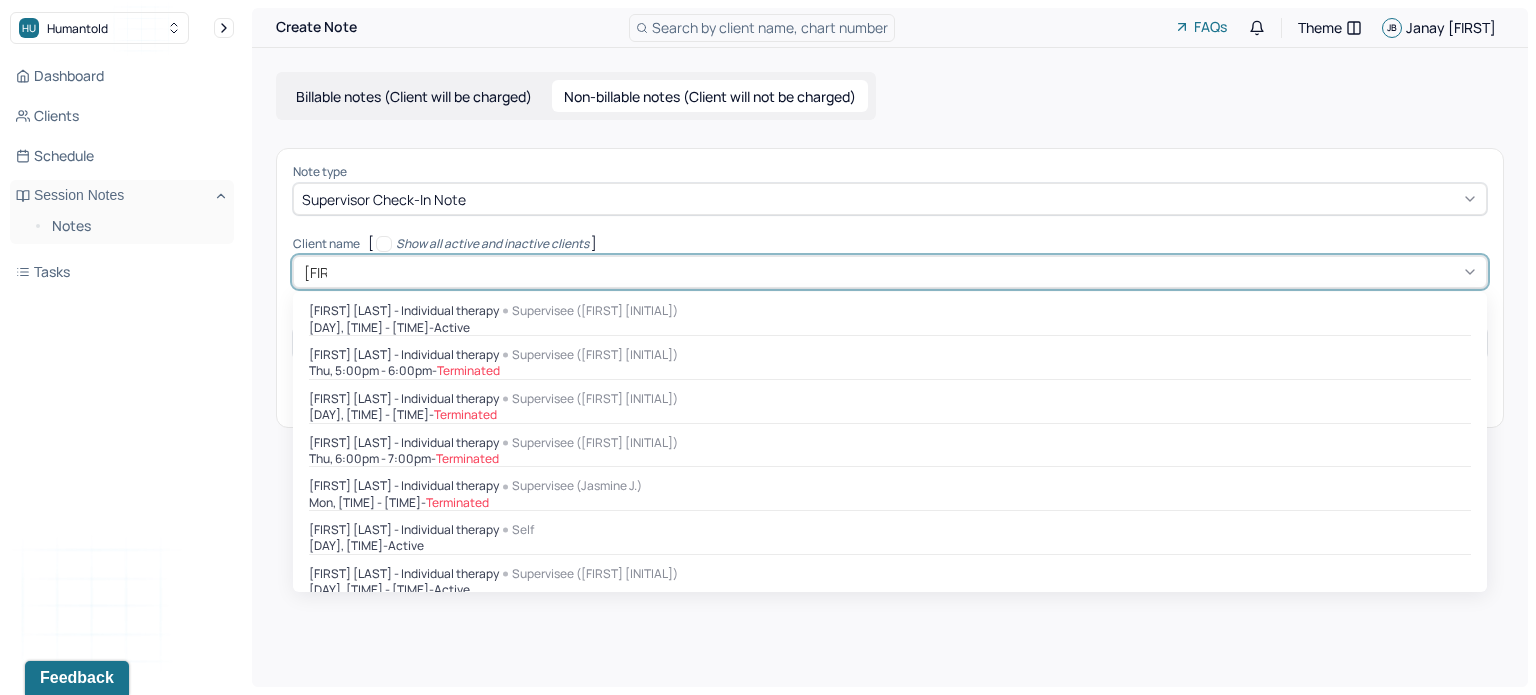 type on "mat" 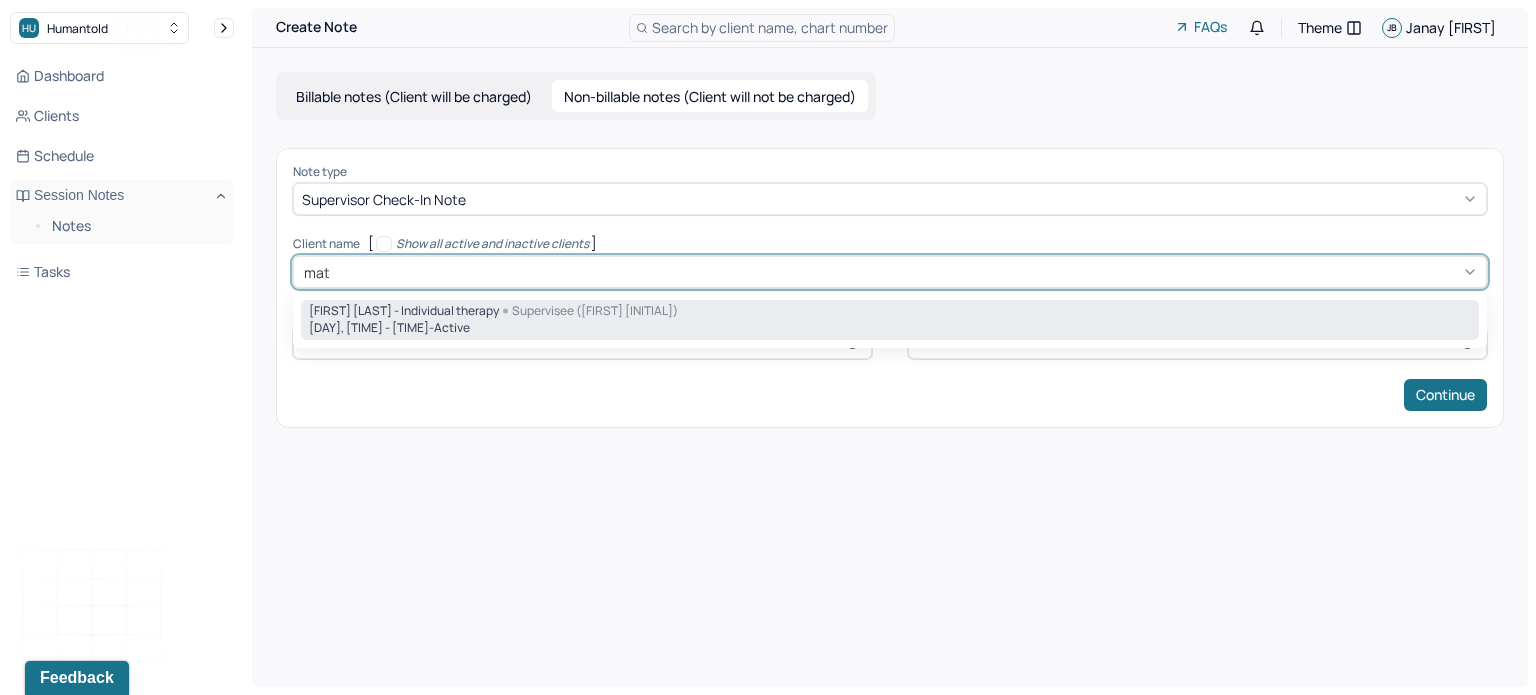 click on "Fri, 6:00pm - 7:00pm  -  active" at bounding box center [890, 328] 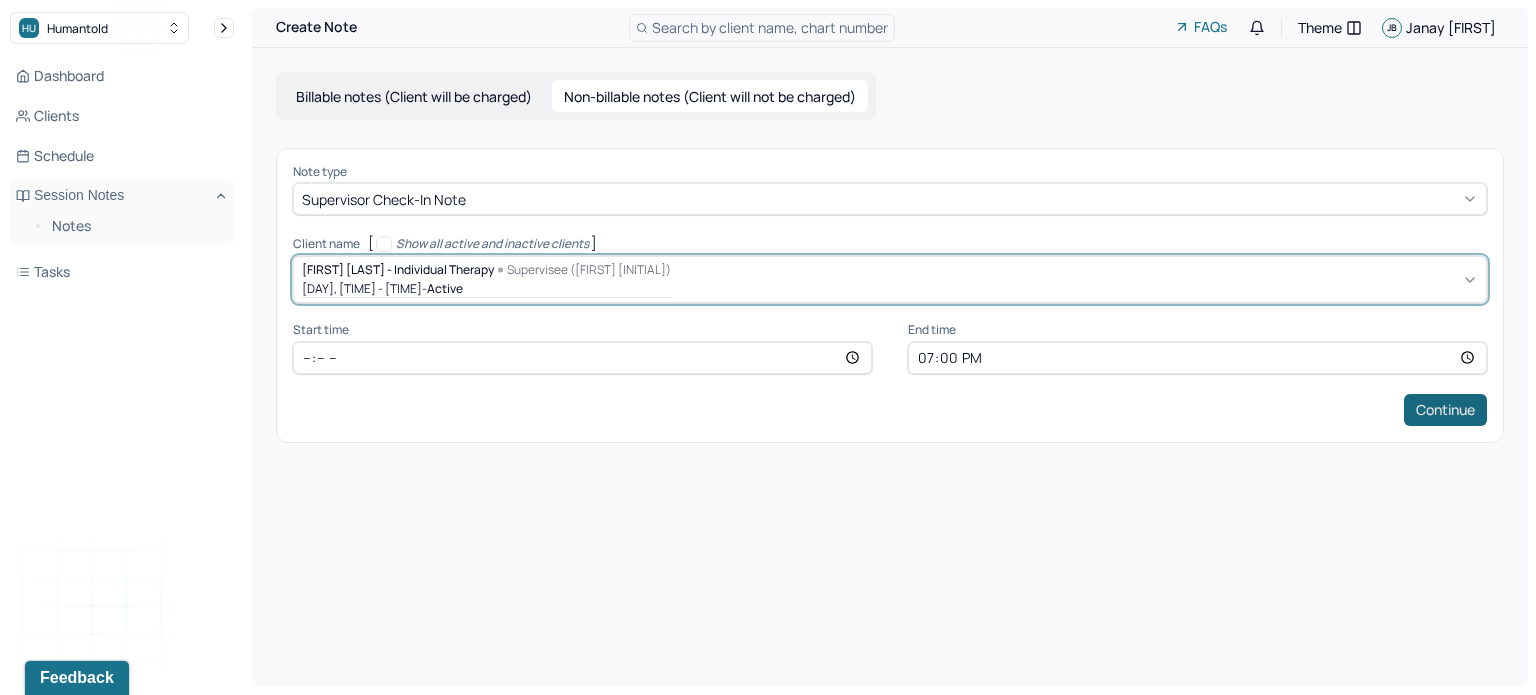 click on "Continue" at bounding box center (1445, 410) 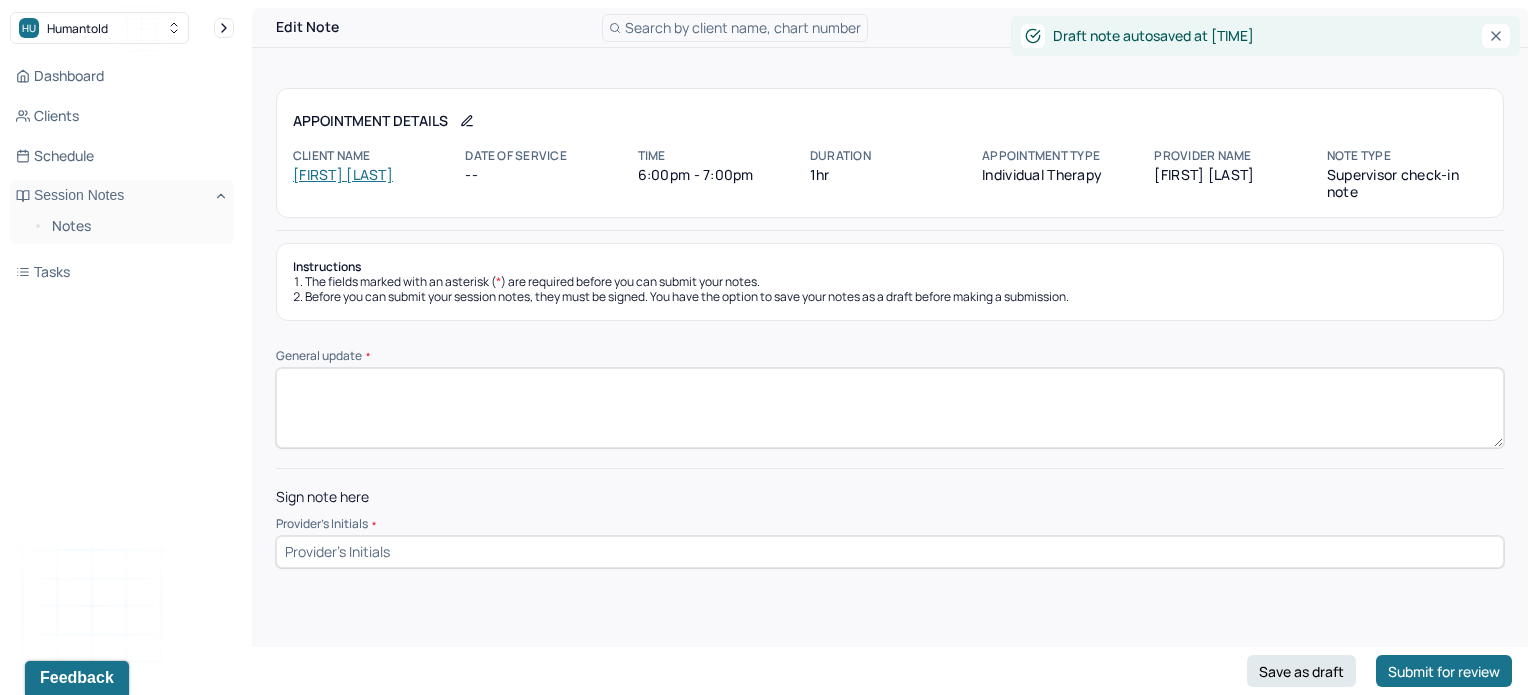 click on "General update *" at bounding box center (890, 408) 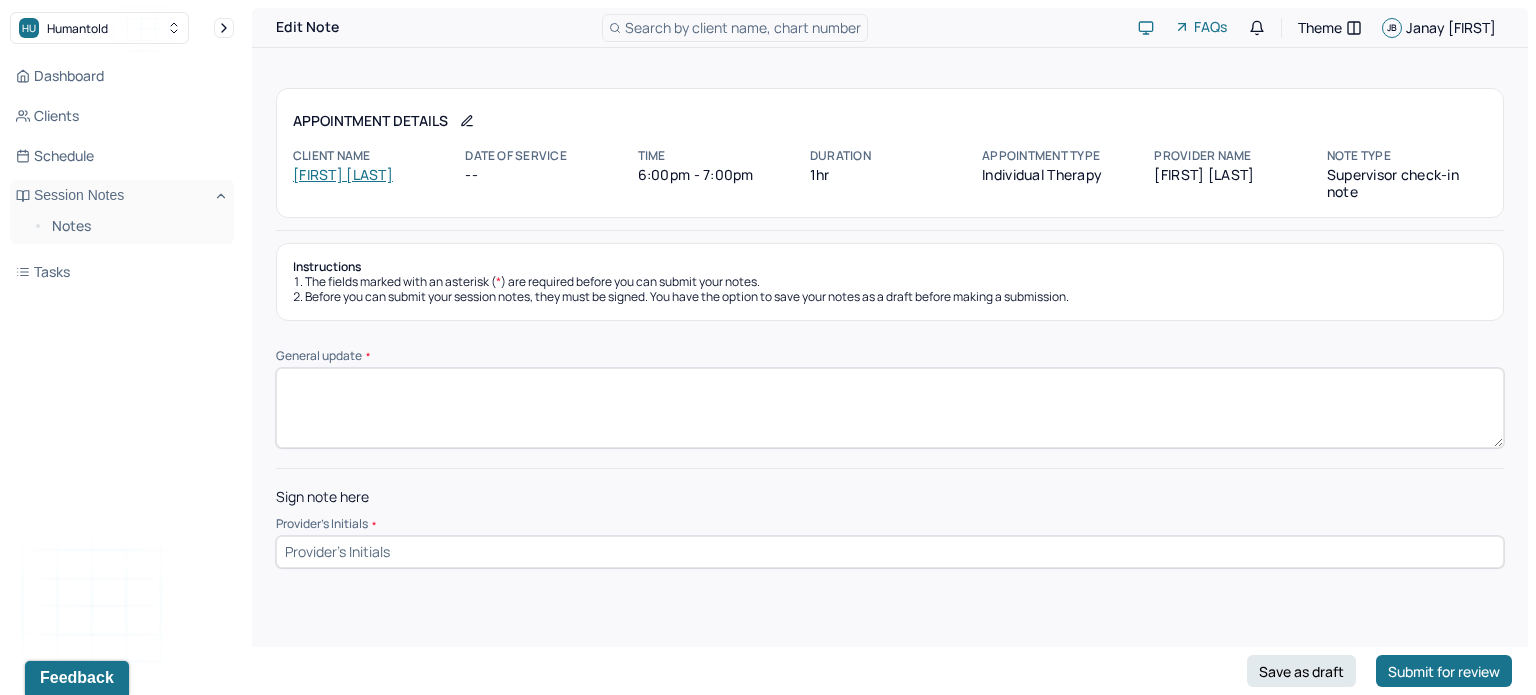 paste on "Supervisor reached out to the client. Positive feedback regarding LP therapist. No concerns." 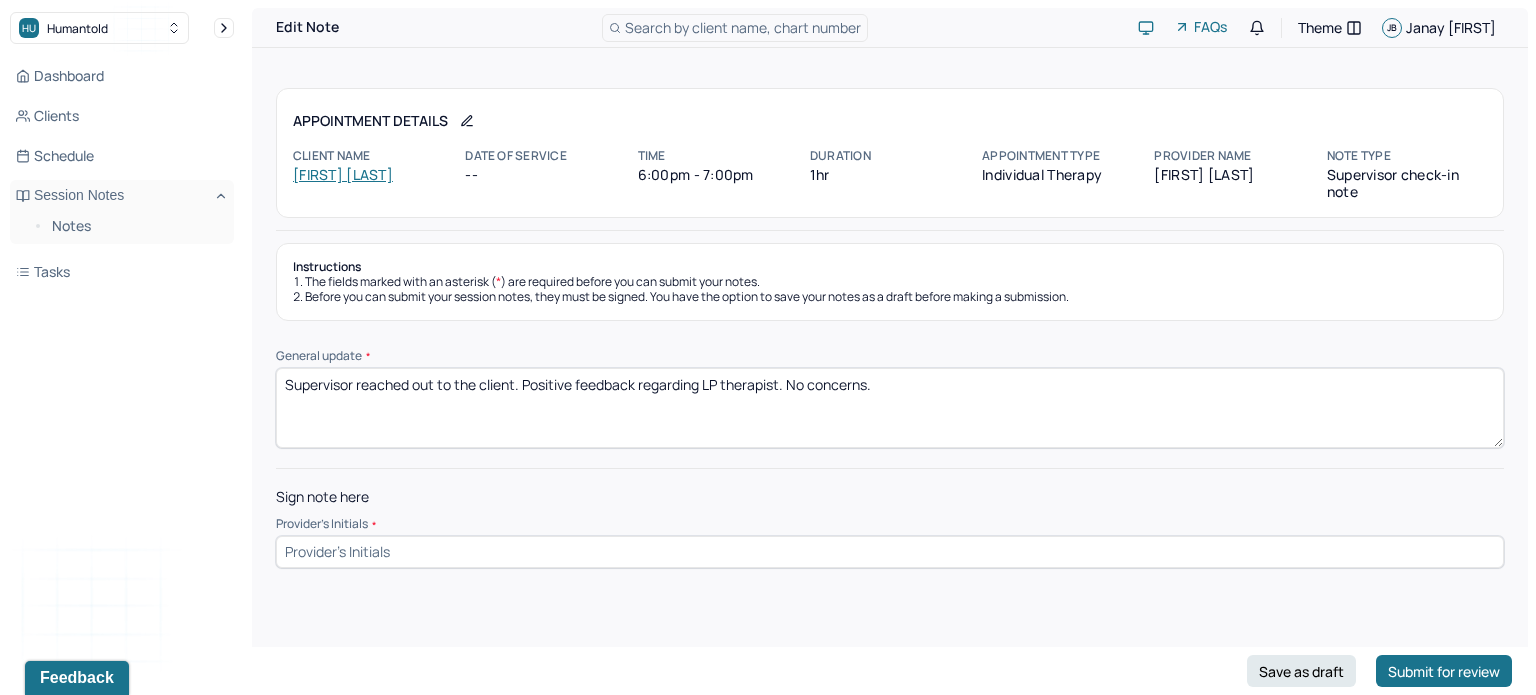 type on "Supervisor reached out to the client. Positive feedback regarding LP therapist. No concerns." 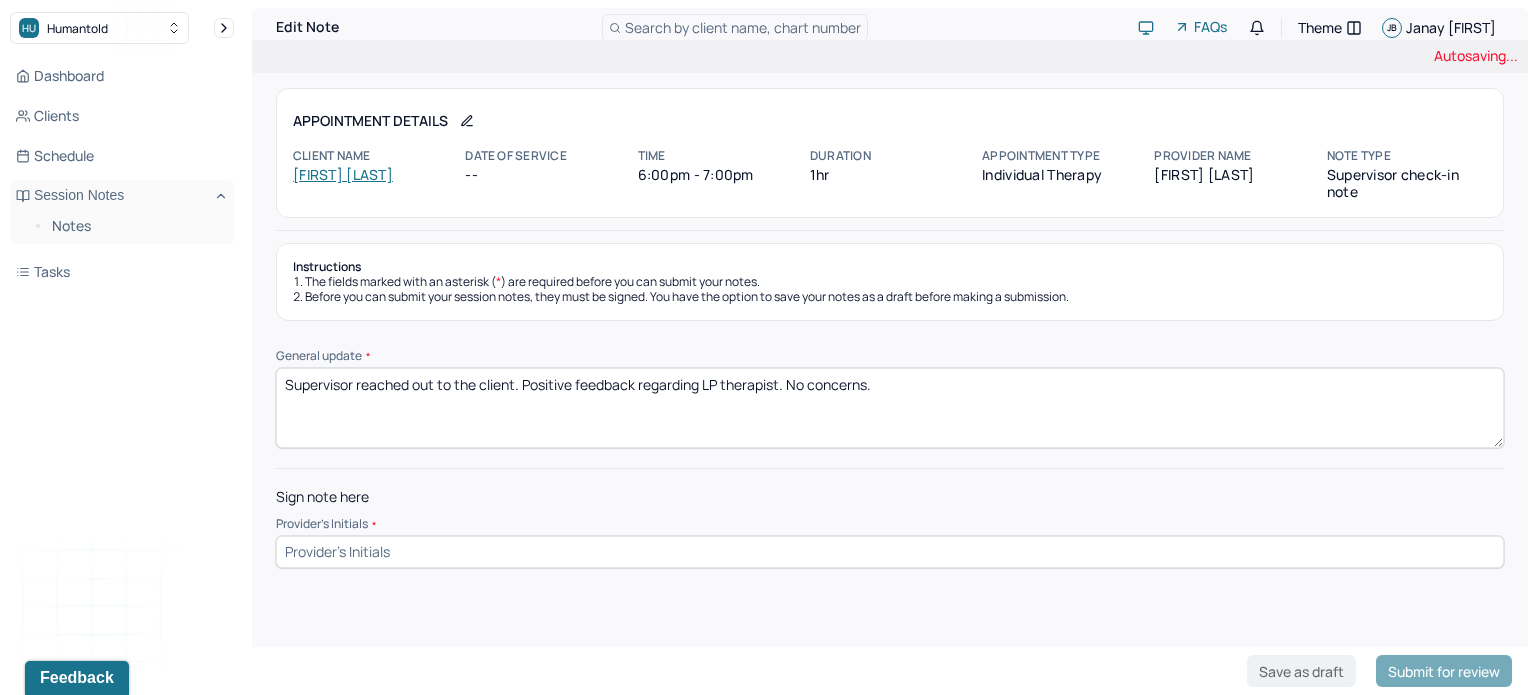click at bounding box center [890, 552] 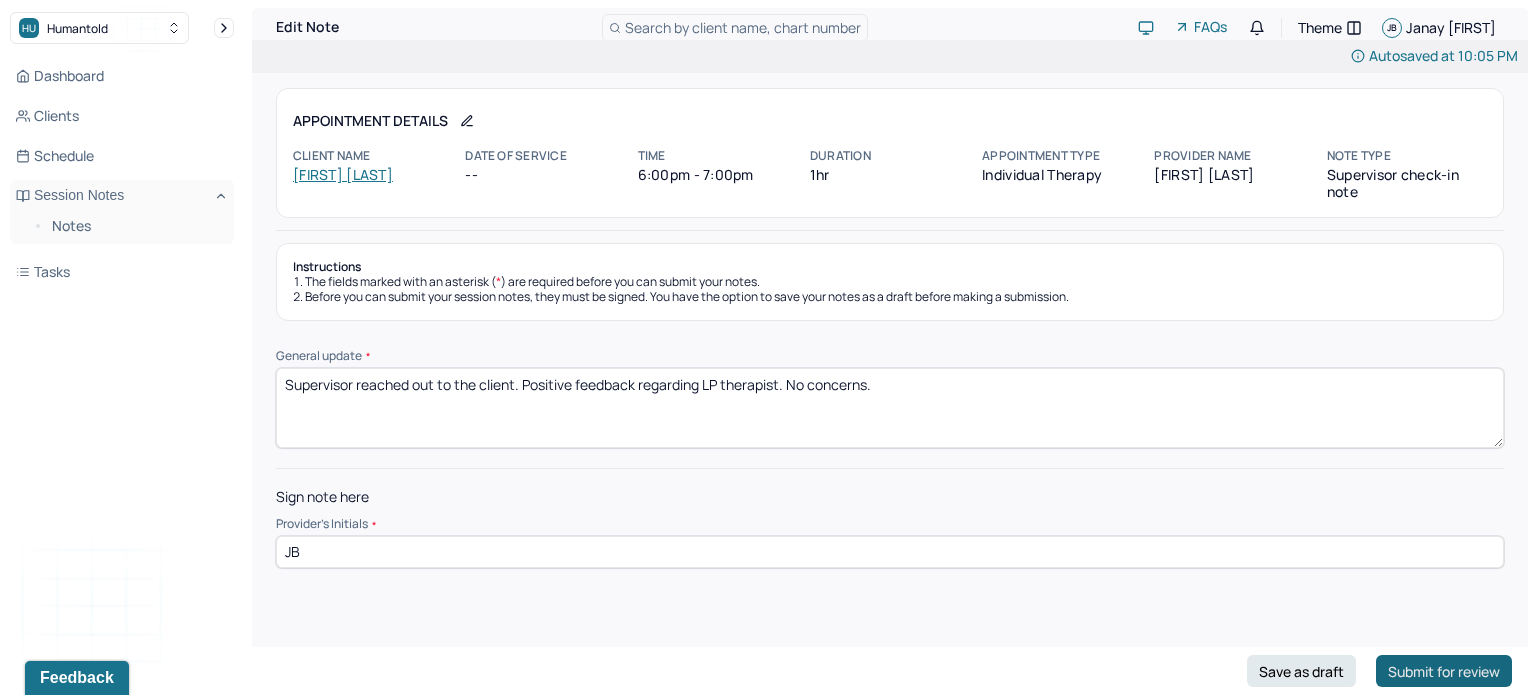 type on "JB" 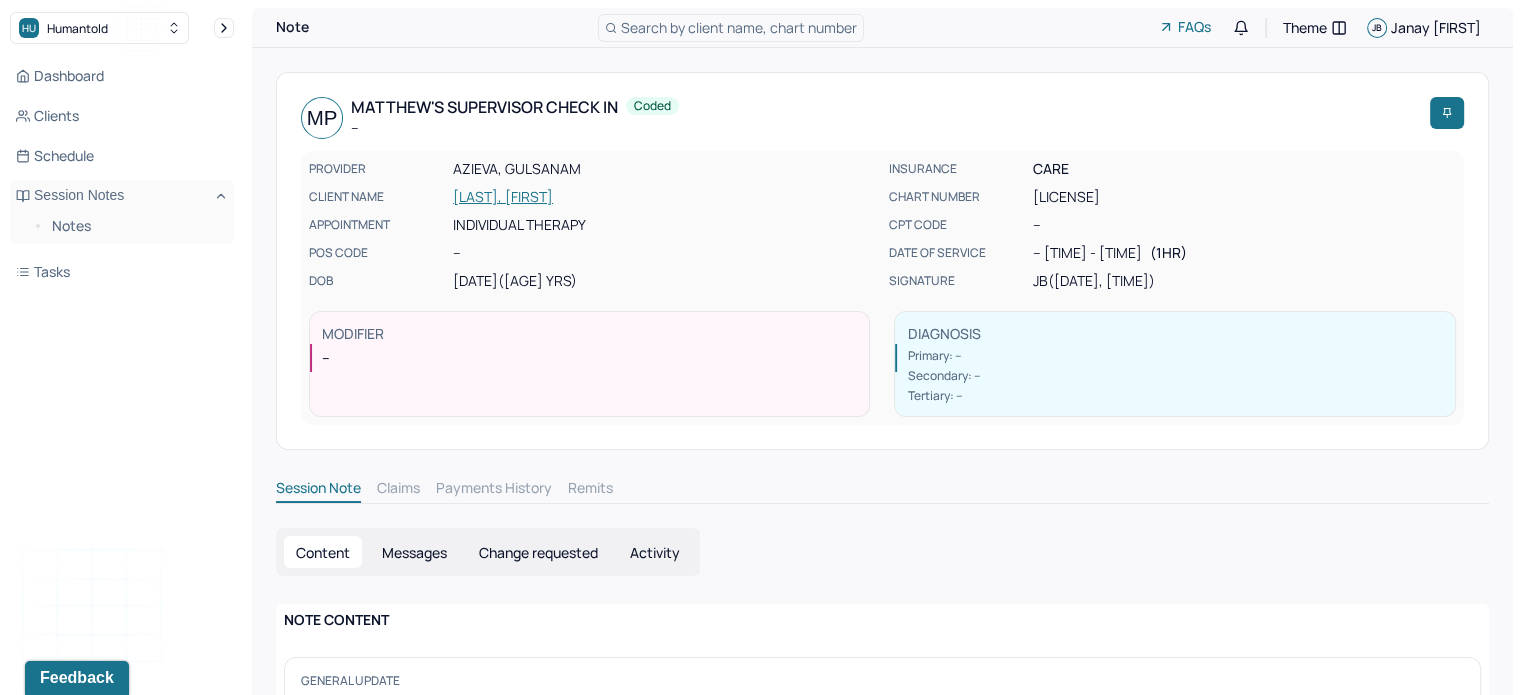 click on "Search by client name, chart number" at bounding box center (731, 28) 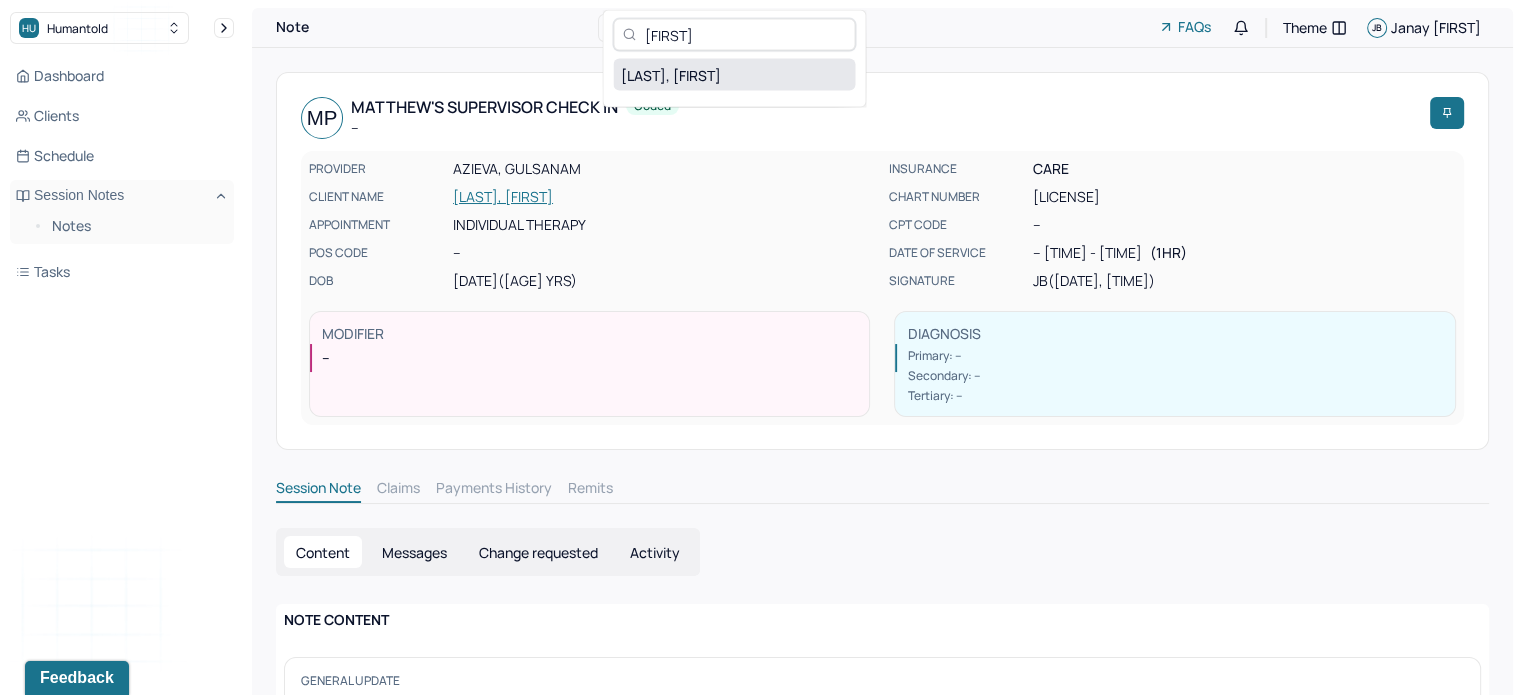 type on "[FIRST]" 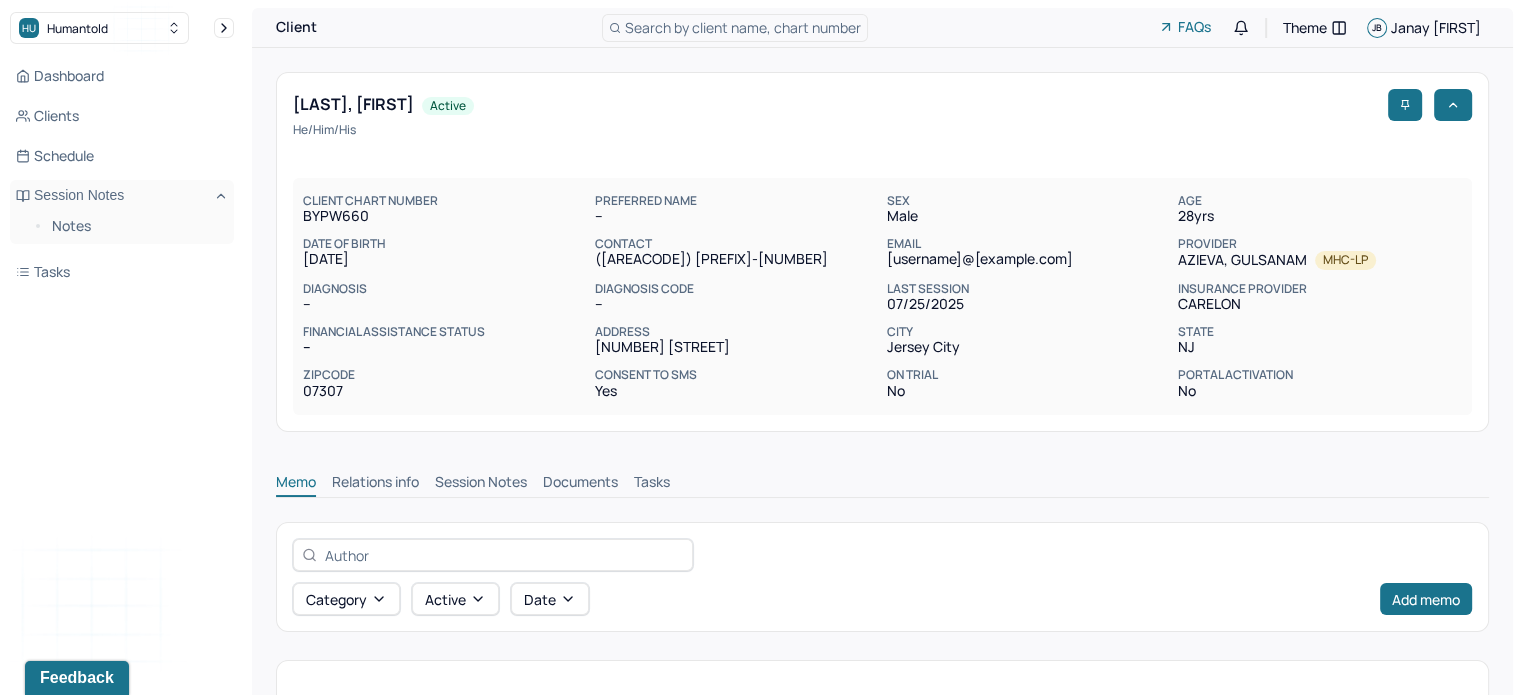 click on "Memo Relations info Session Notes Documents Tasks" at bounding box center (882, 477) 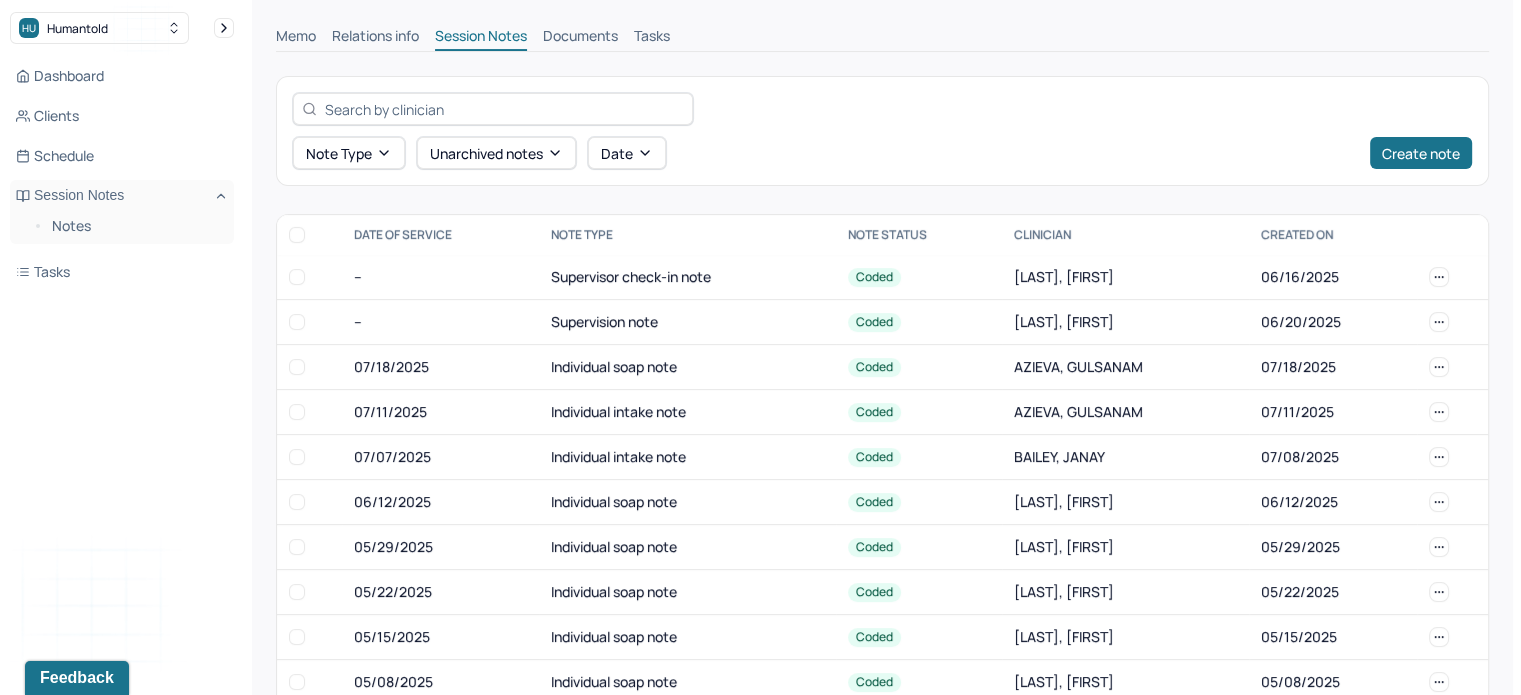 scroll, scrollTop: 447, scrollLeft: 0, axis: vertical 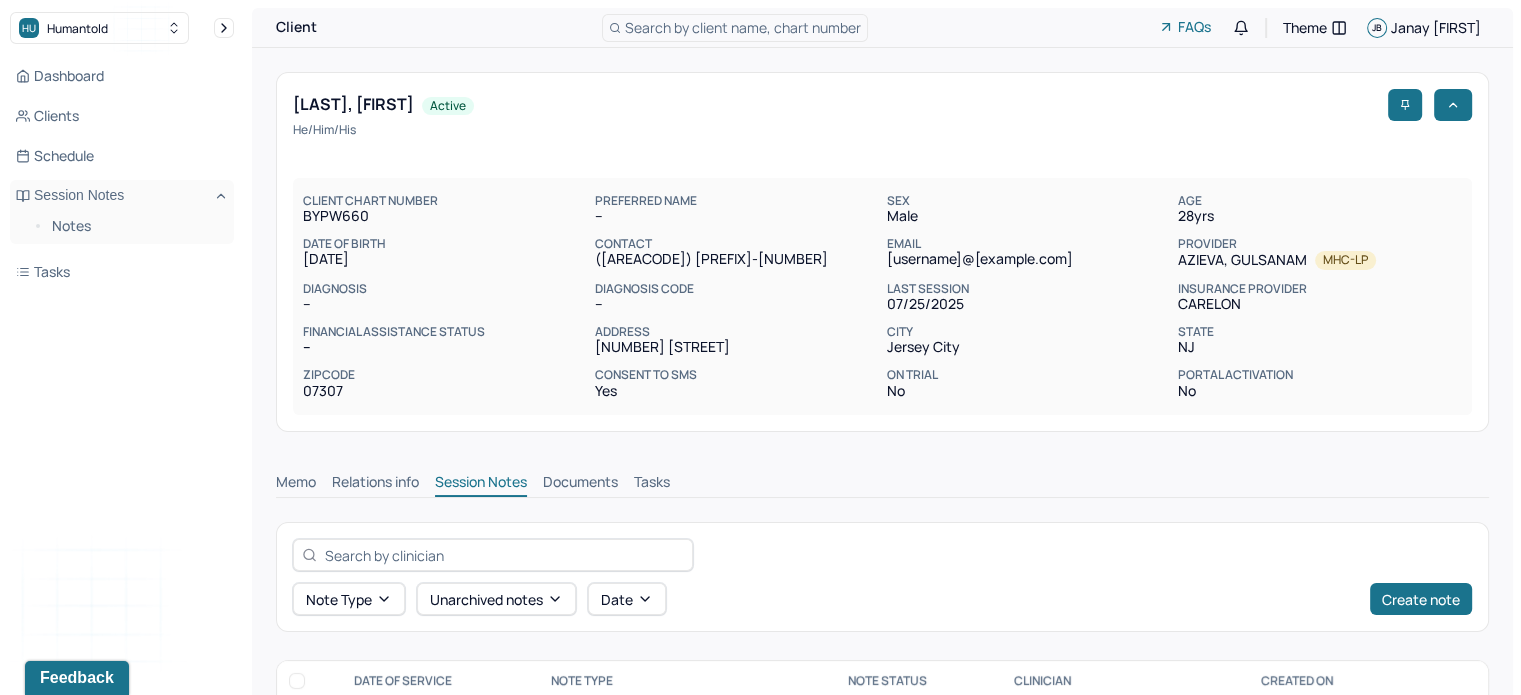 click on "Search by client name, chart number" at bounding box center [735, 28] 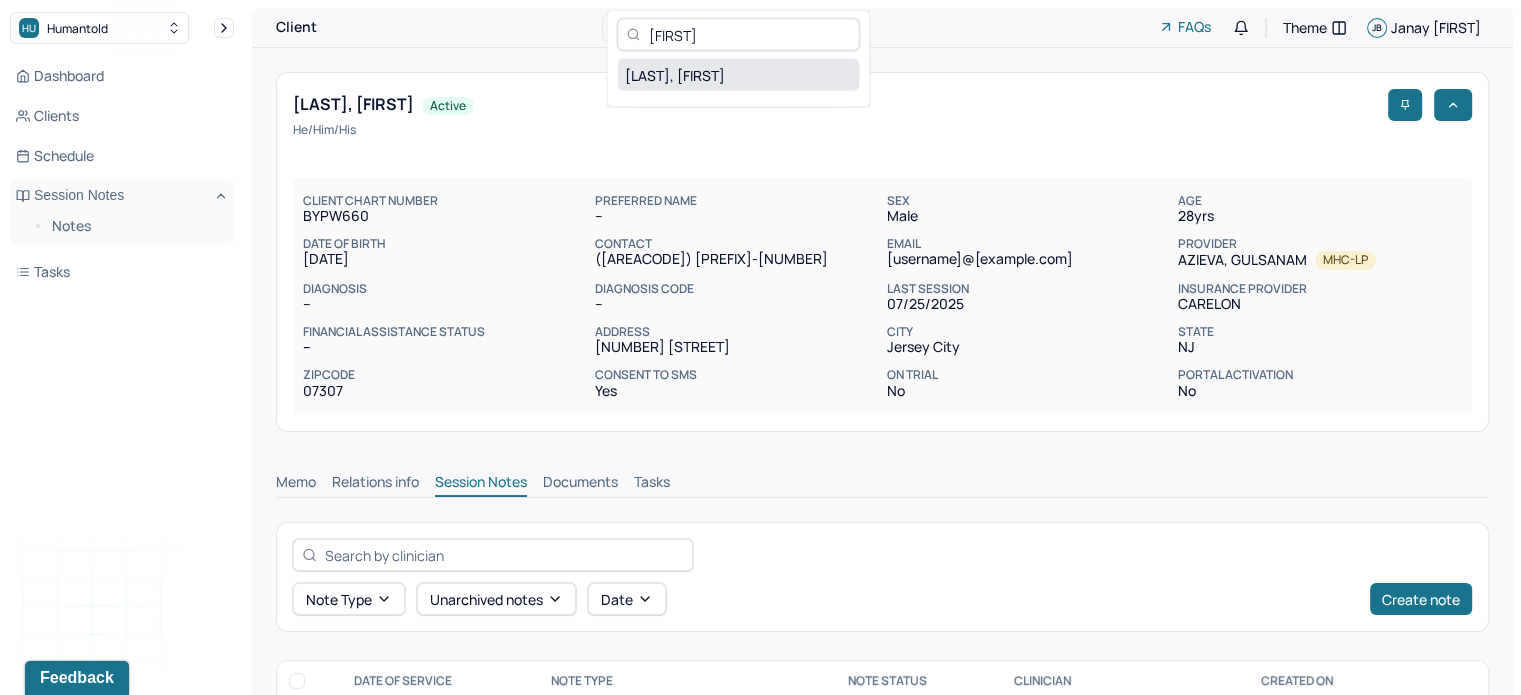 type on "[FIRST]" 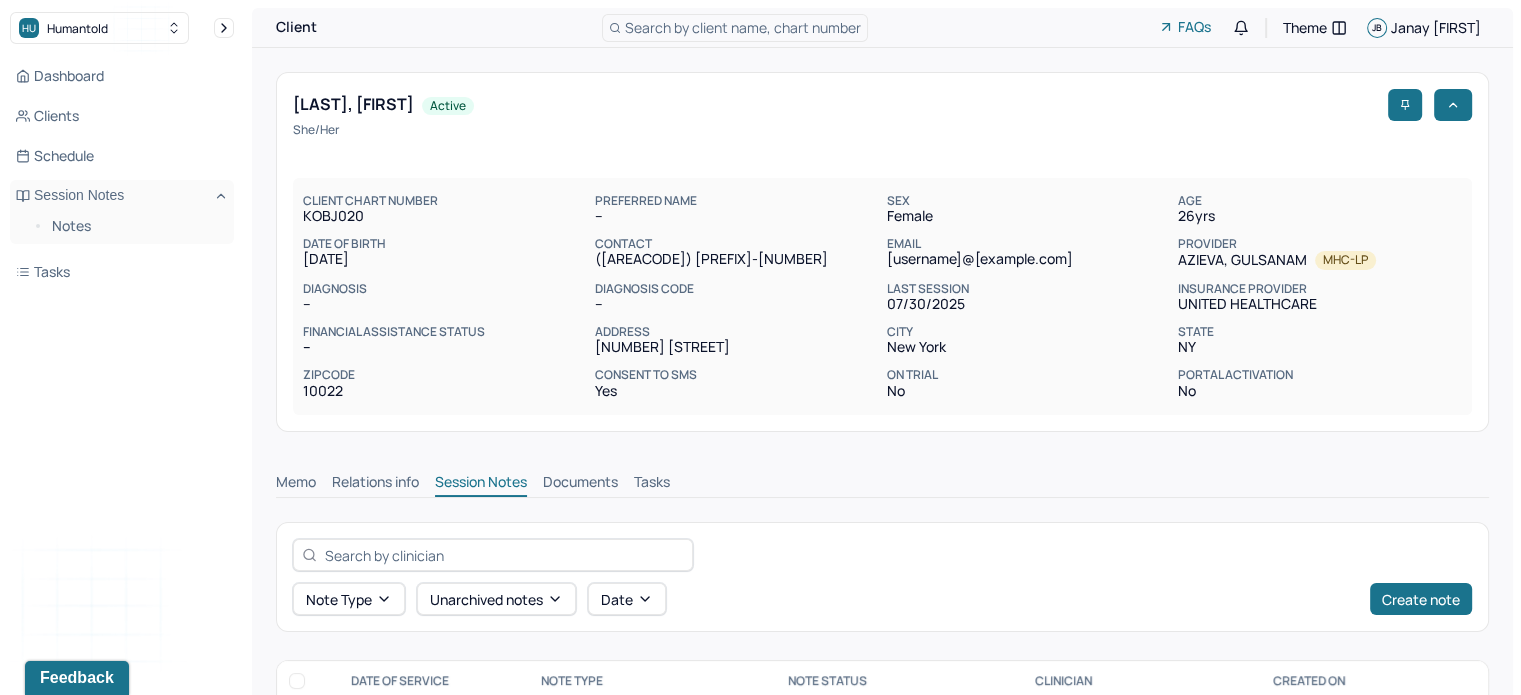 scroll, scrollTop: 217, scrollLeft: 0, axis: vertical 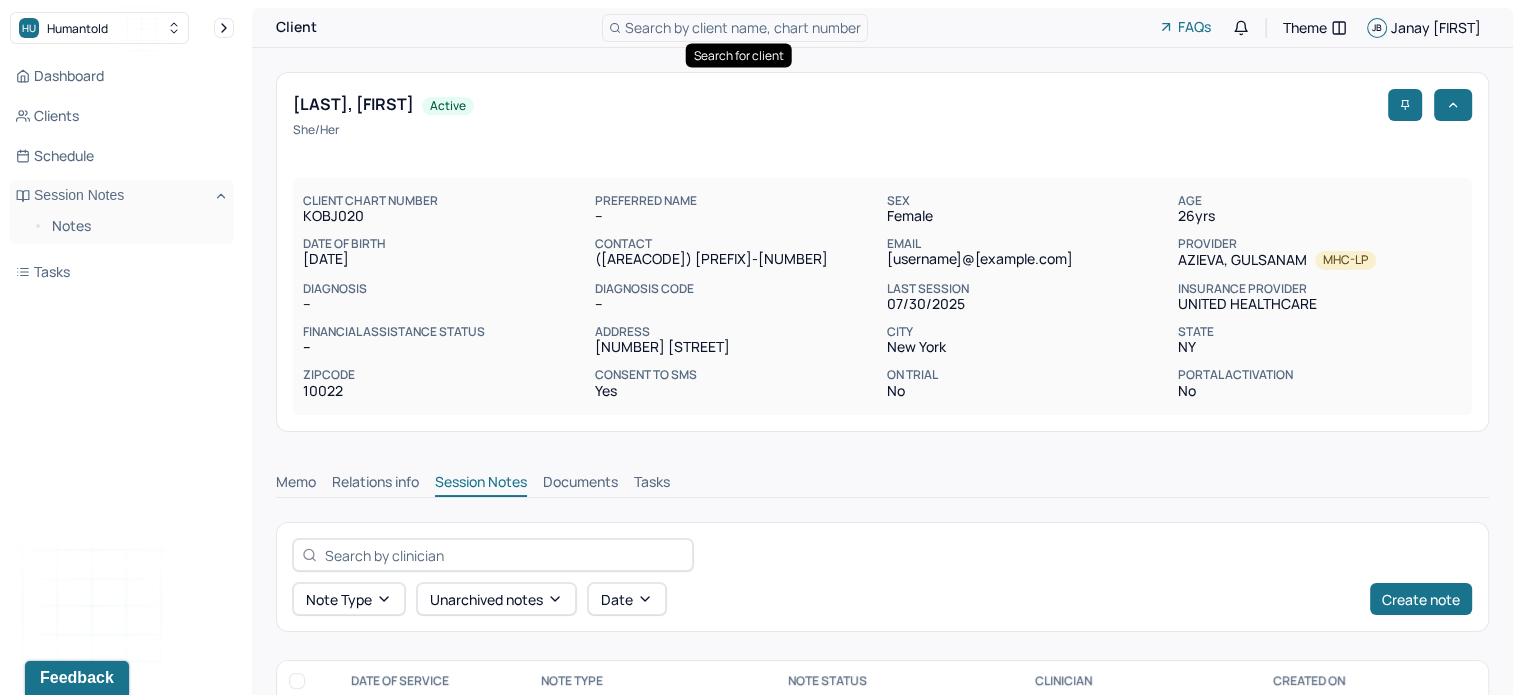 click on "Search by client name, chart number" at bounding box center [743, 27] 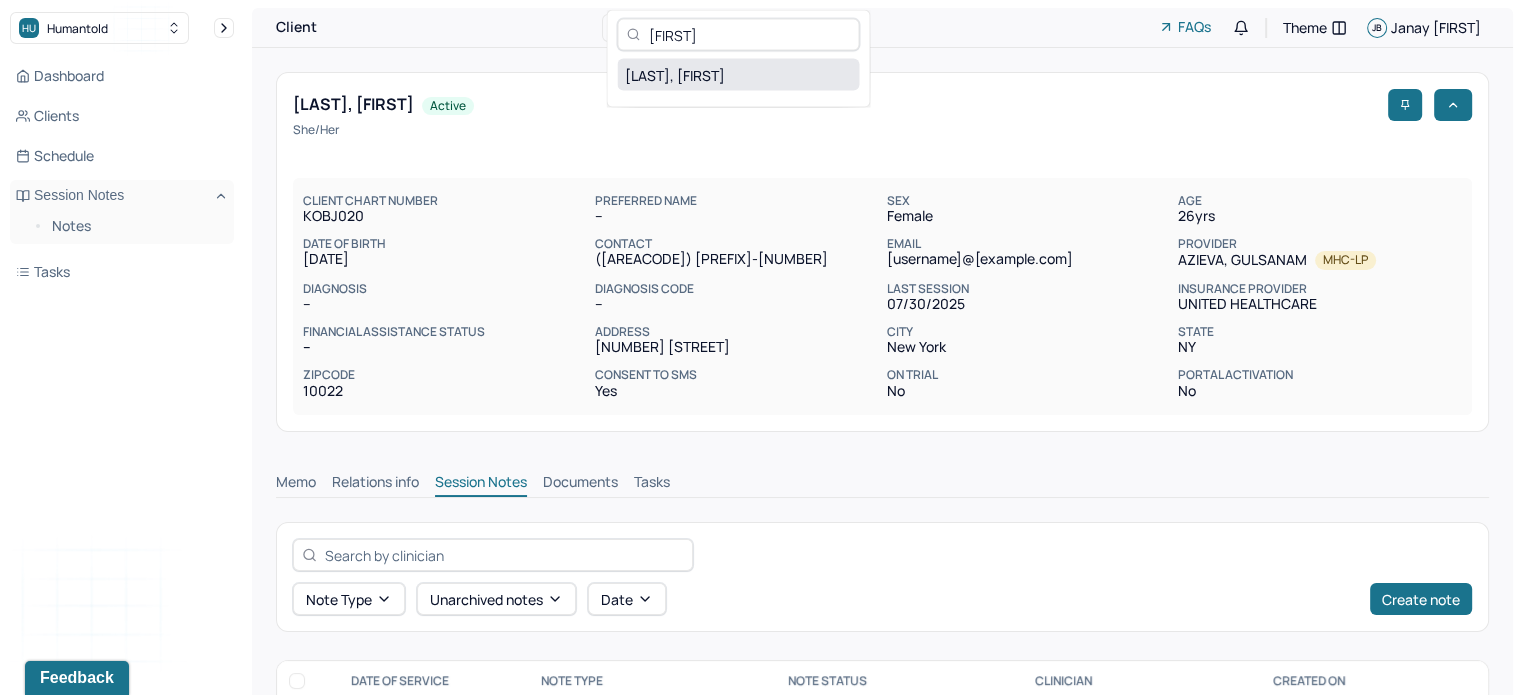 type on "[FIRST]" 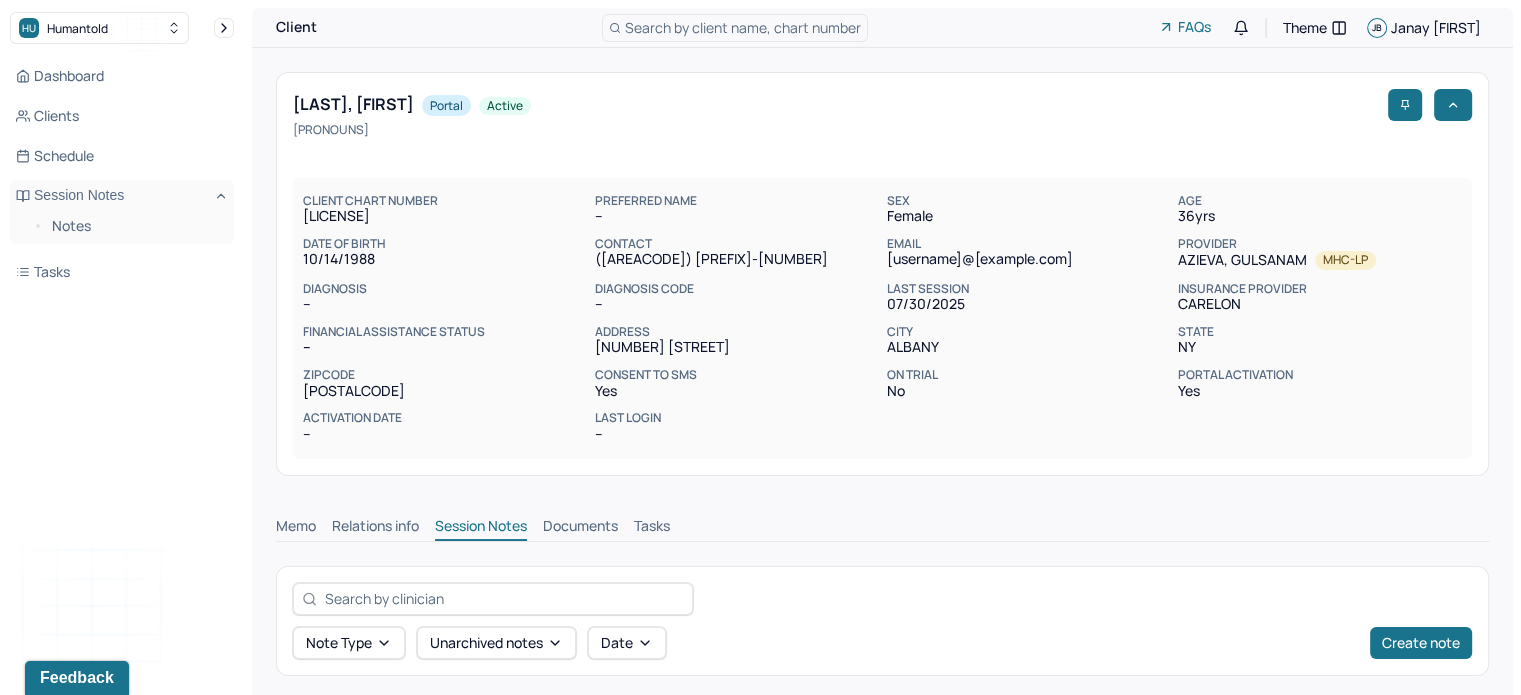 scroll, scrollTop: 216, scrollLeft: 0, axis: vertical 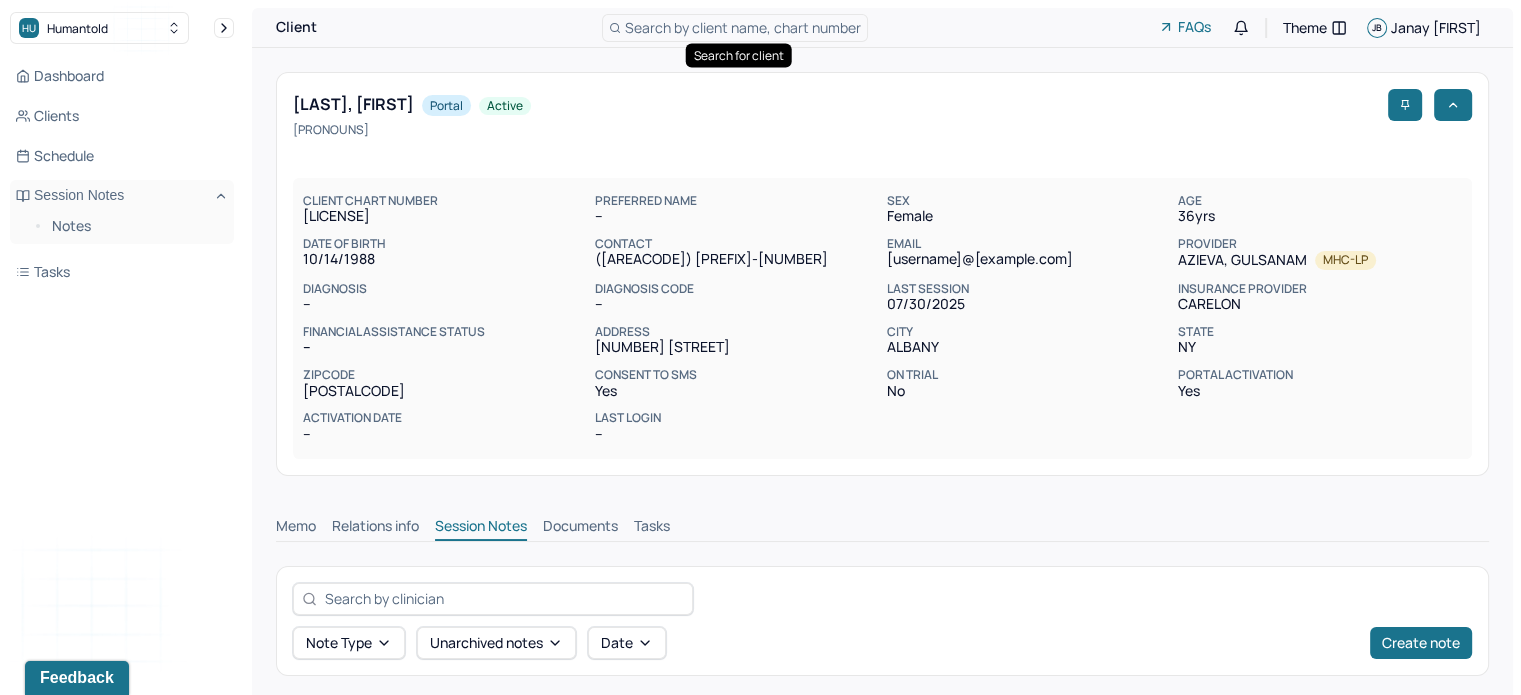 click on "Search by client name, chart number" at bounding box center [743, 27] 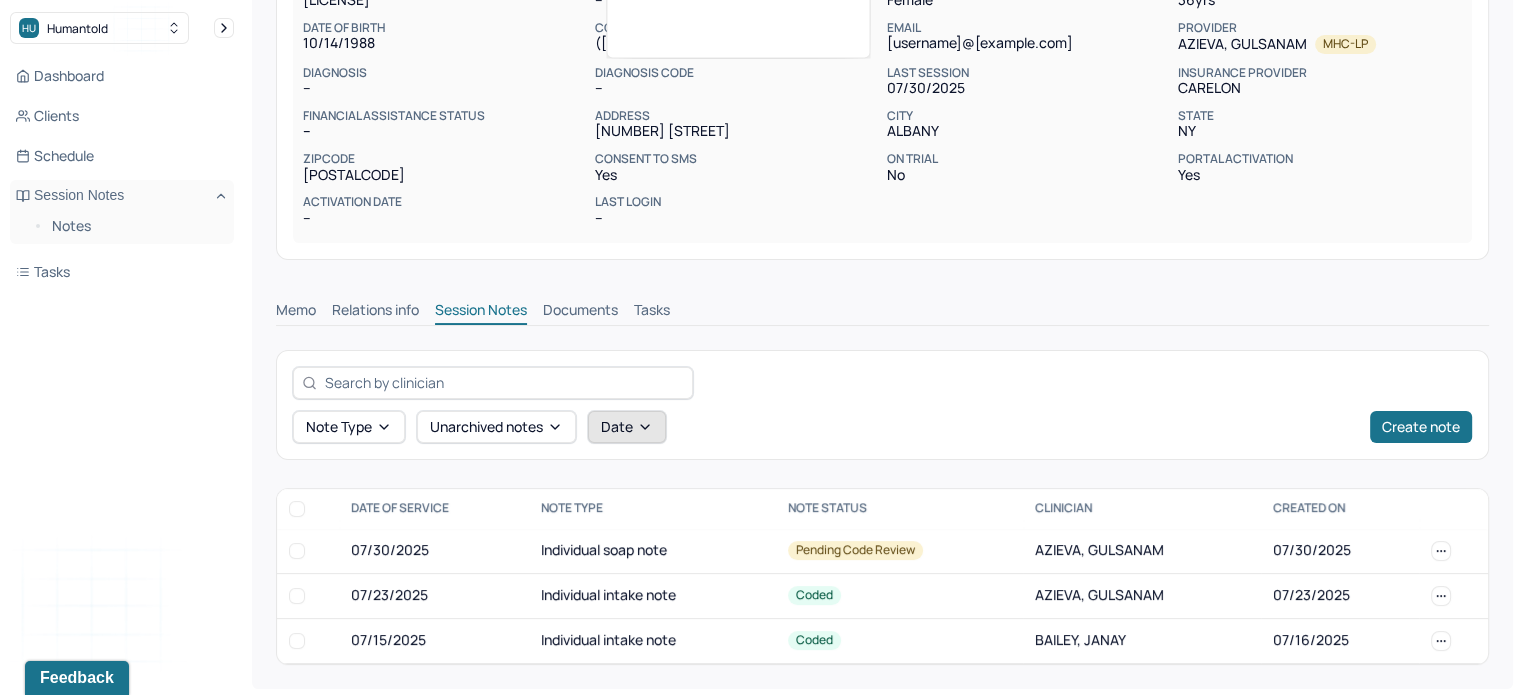scroll, scrollTop: 0, scrollLeft: 0, axis: both 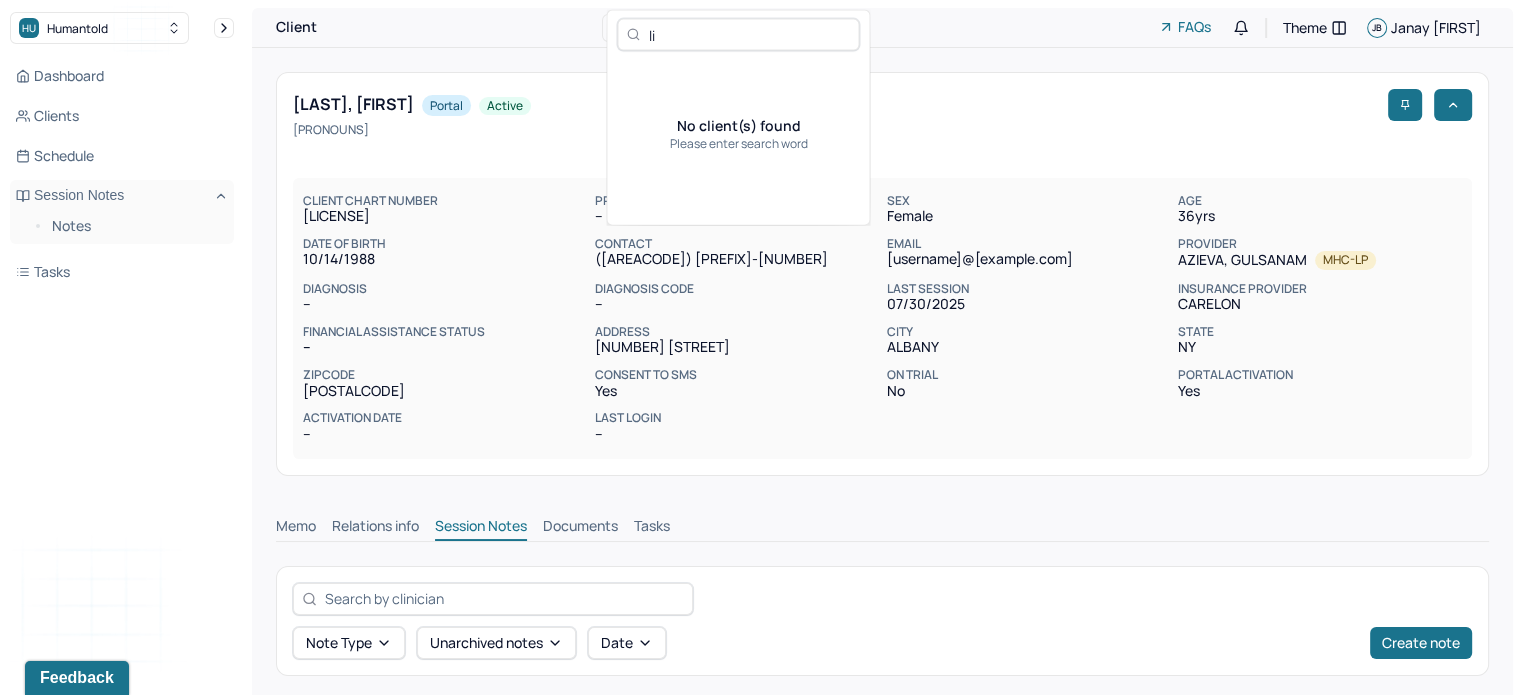 type on "l" 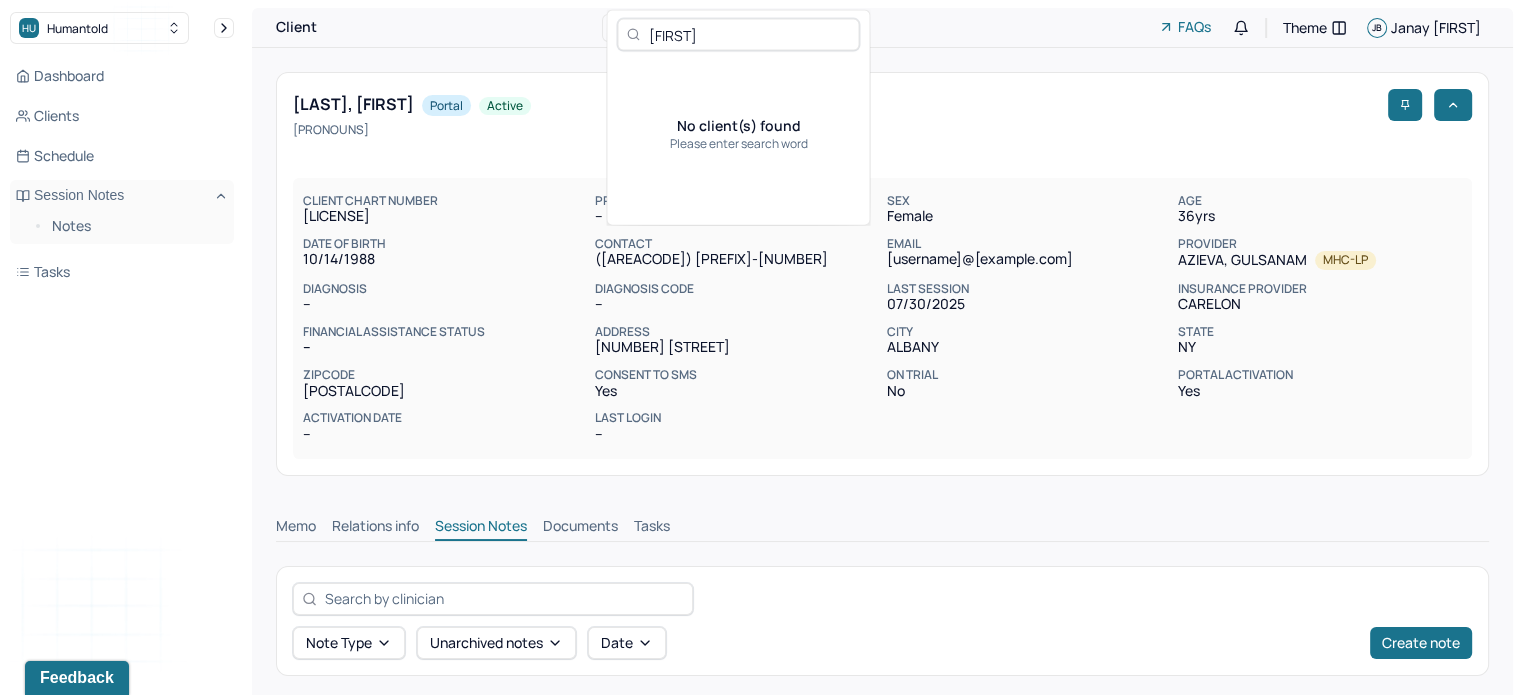 type on "[FIRST]" 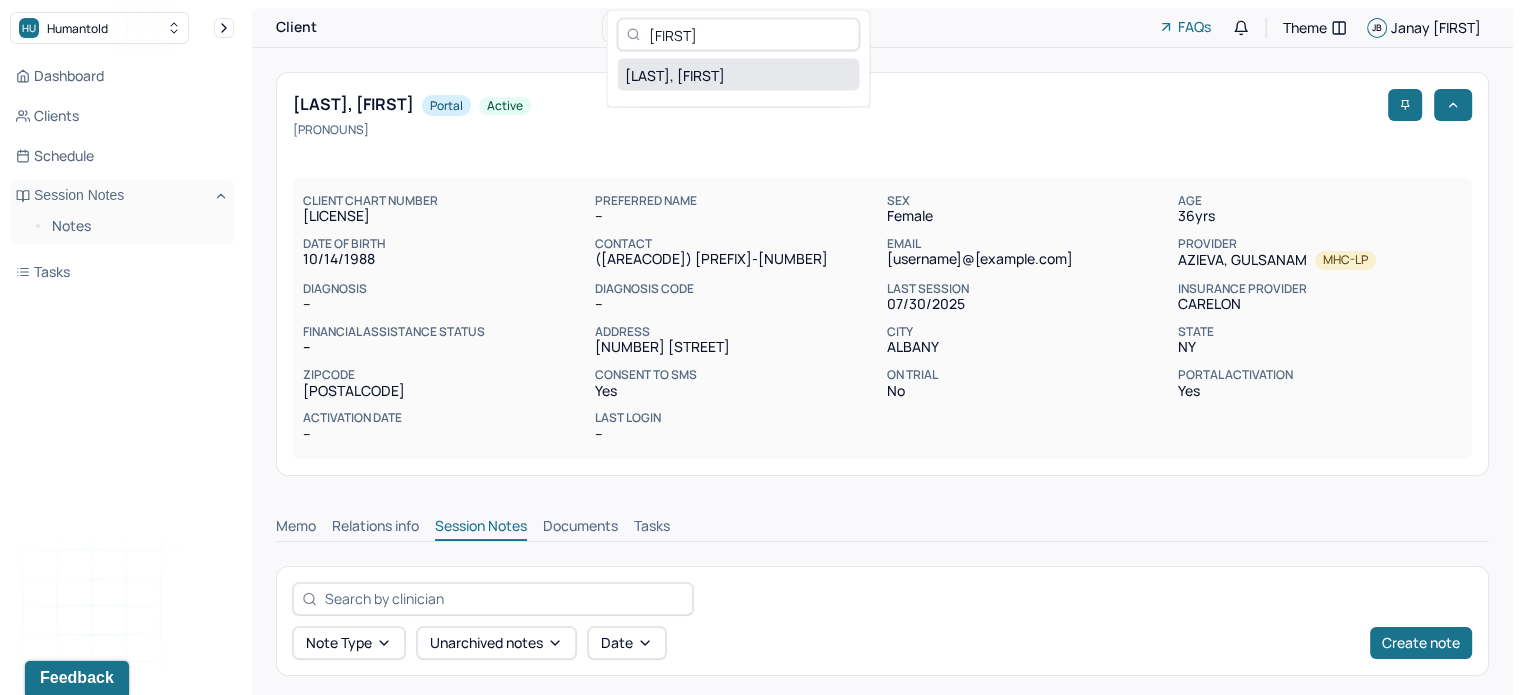click on "[LAST], [FIRST]" at bounding box center [738, 75] 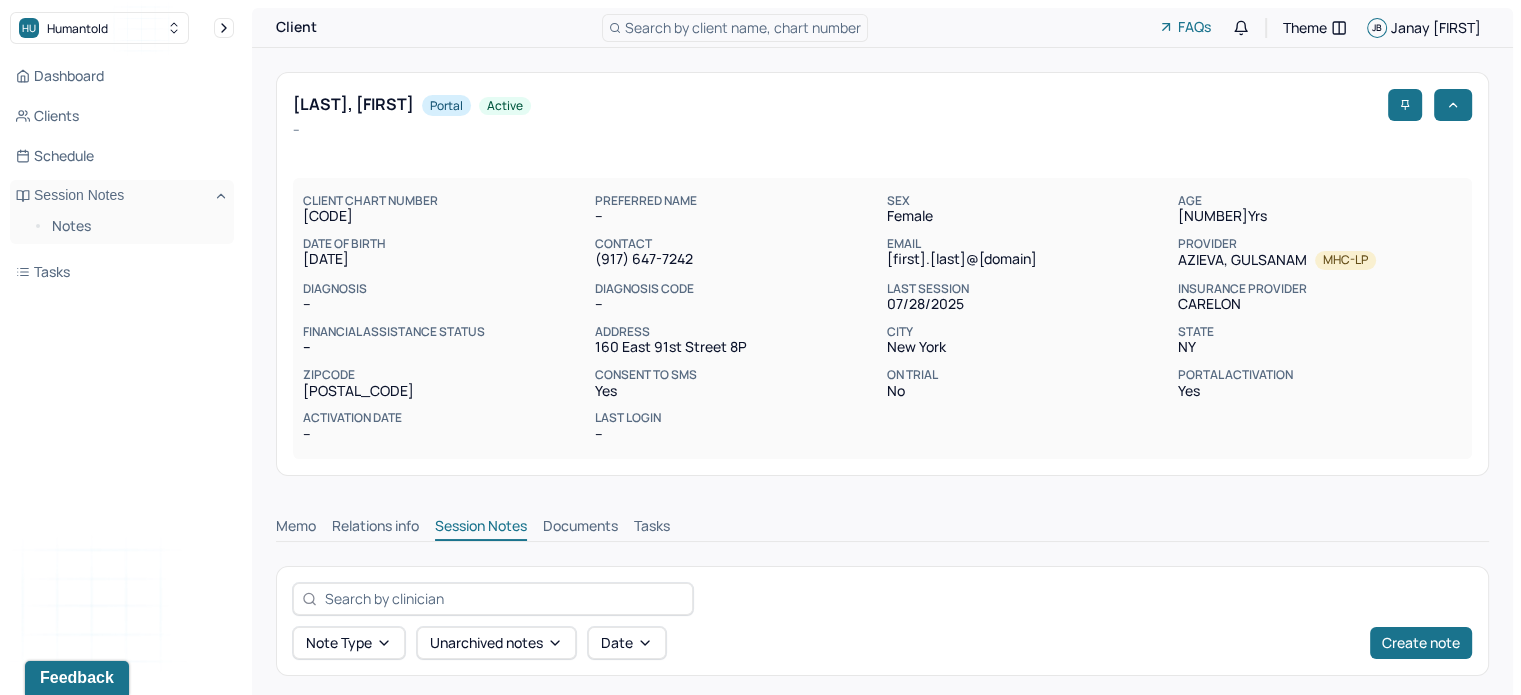 scroll, scrollTop: 126, scrollLeft: 0, axis: vertical 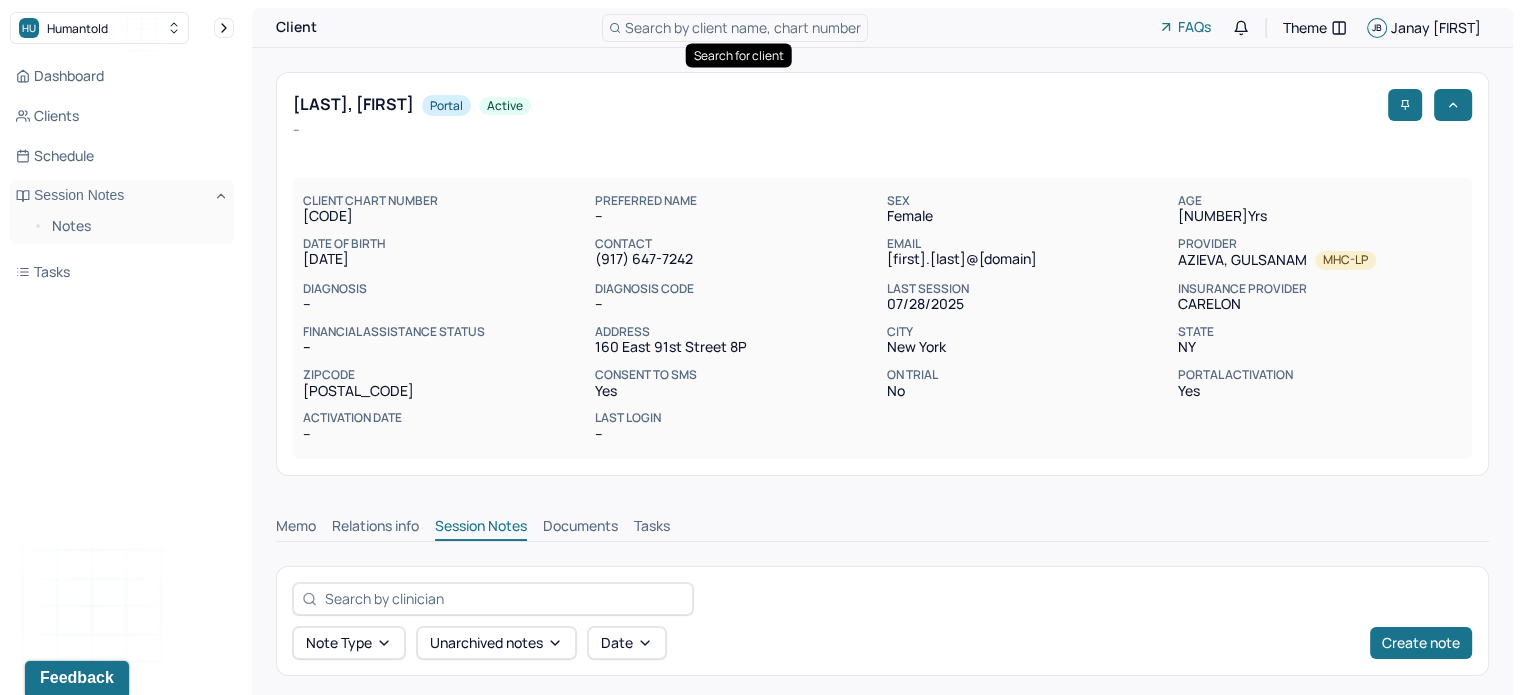 click on "Search by client name, chart number" at bounding box center (735, 28) 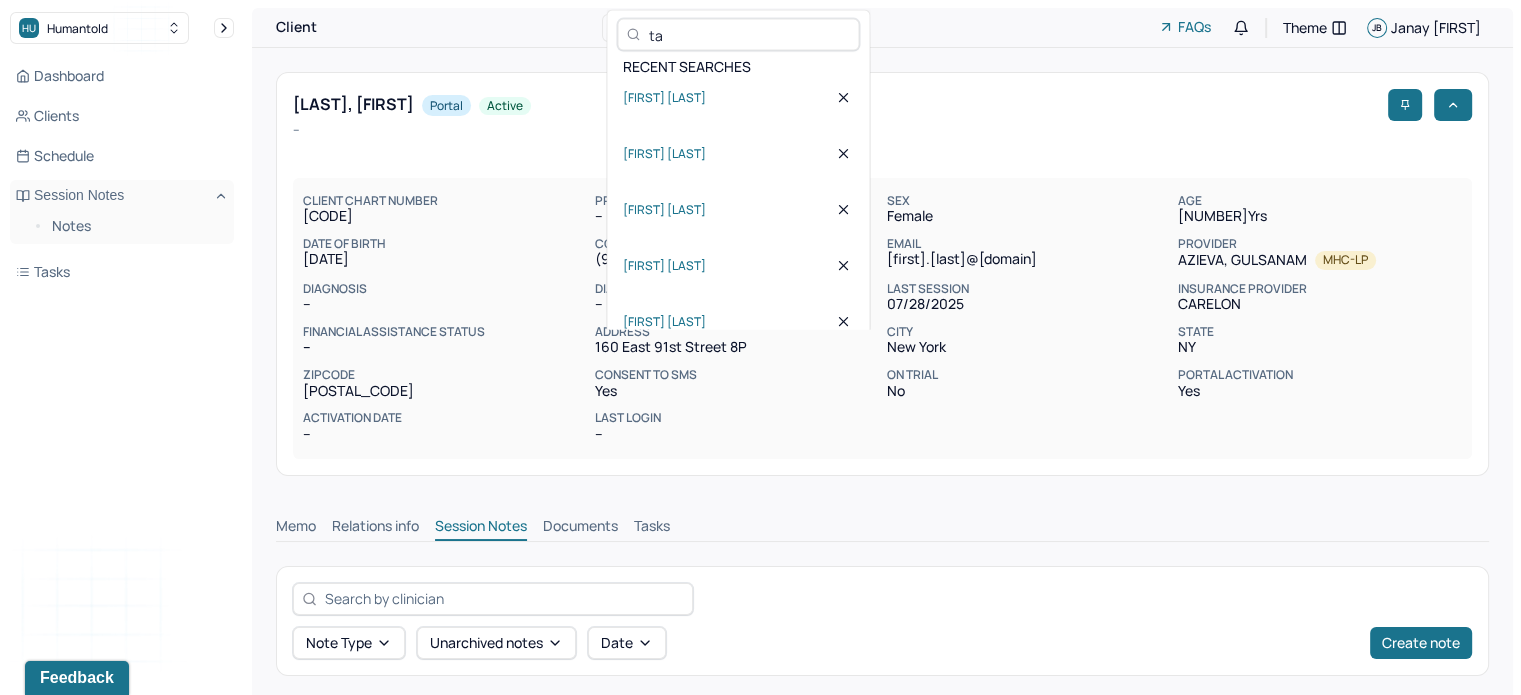 type on "t" 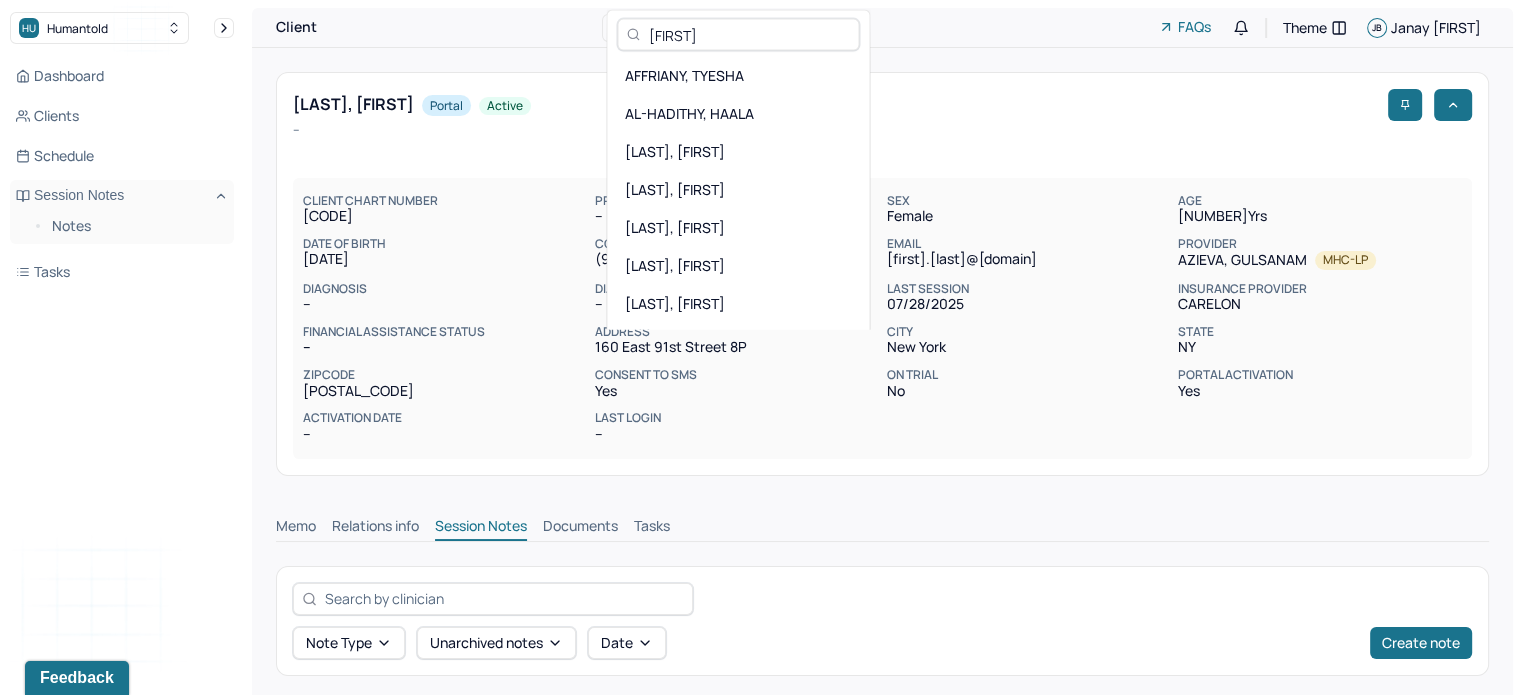 type on "[FIRST]" 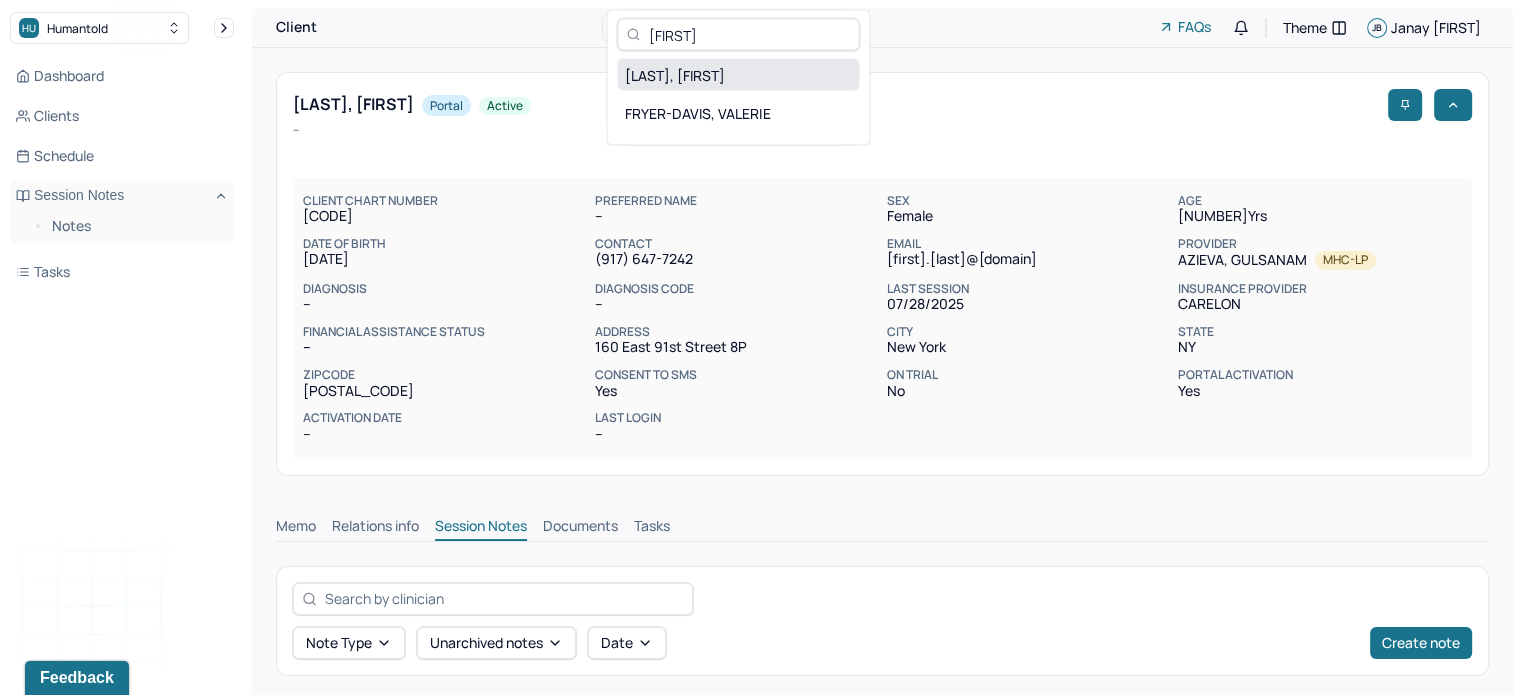 click on "[LAST], [FIRST]" at bounding box center [738, 75] 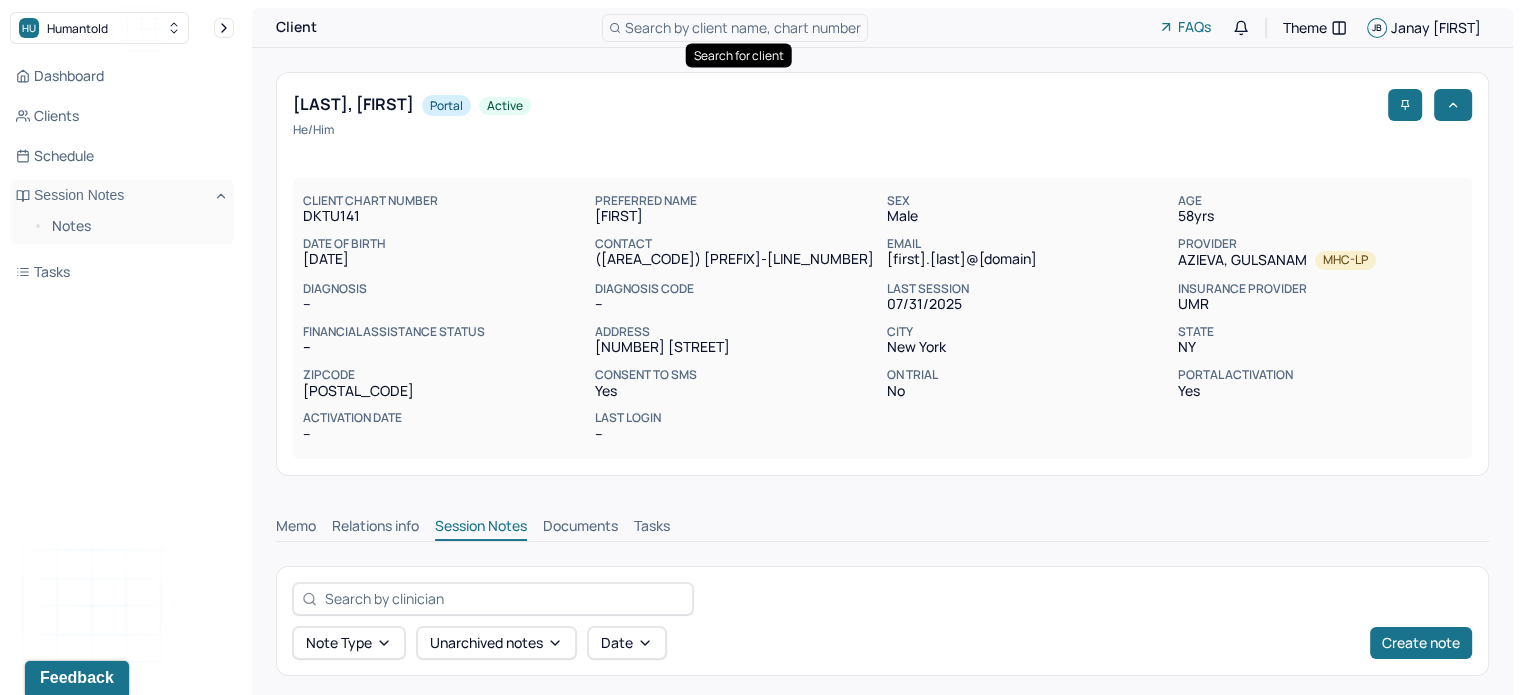 scroll, scrollTop: 0, scrollLeft: 0, axis: both 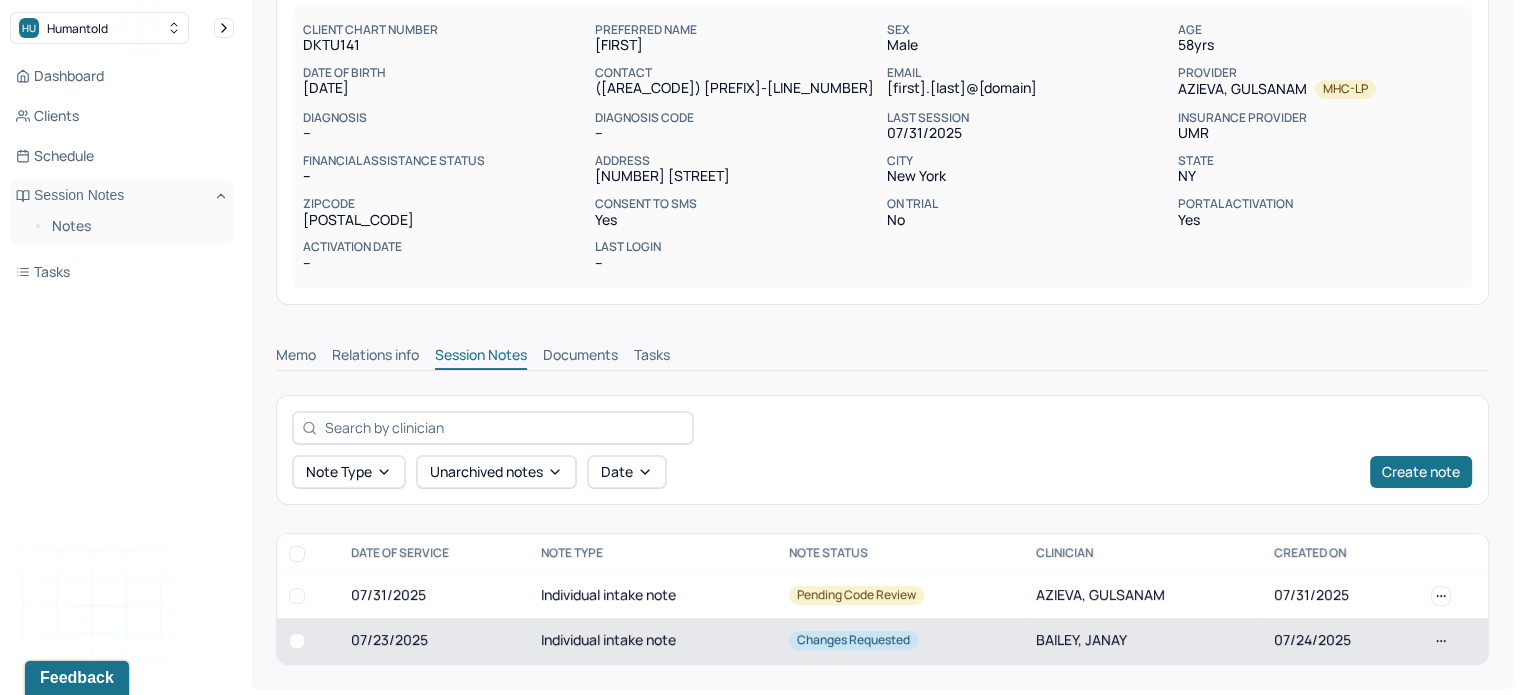 click on "Individual intake note" at bounding box center (652, 640) 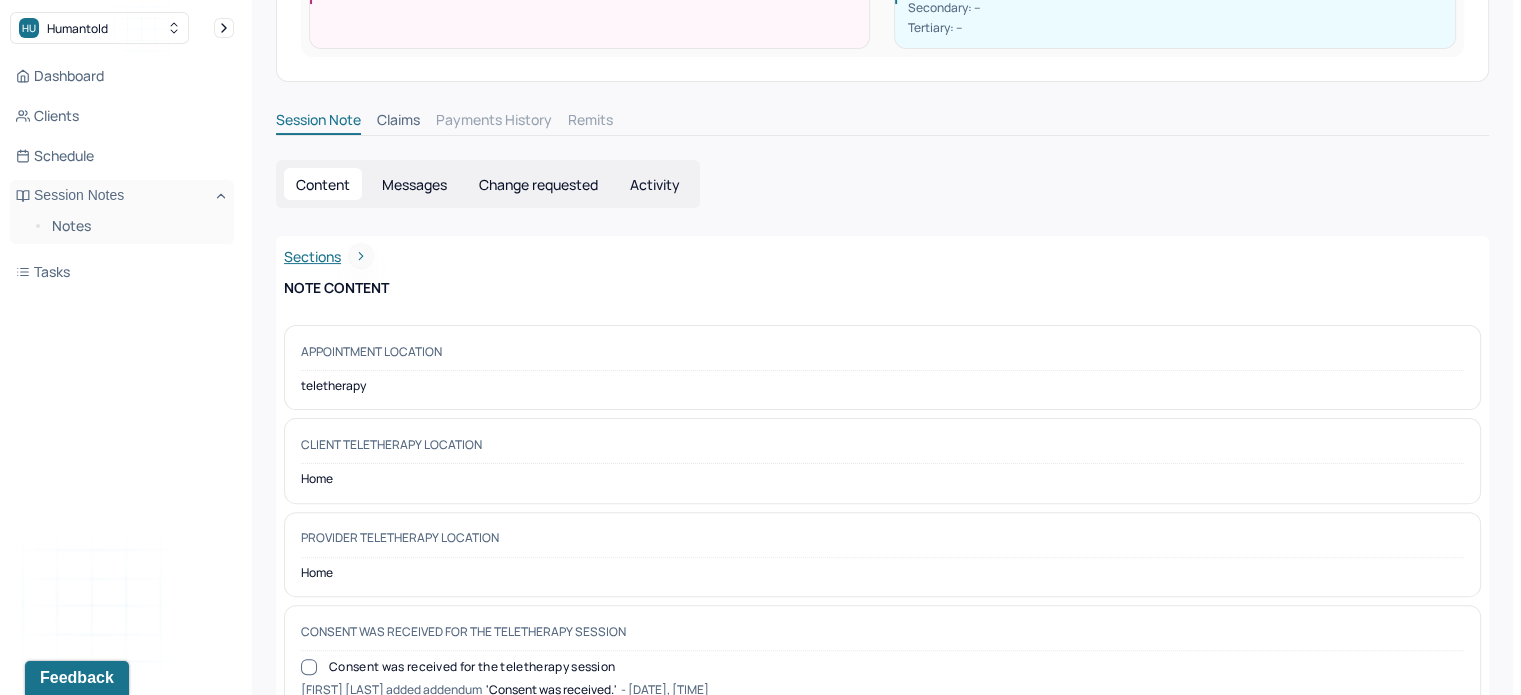 scroll, scrollTop: 0, scrollLeft: 0, axis: both 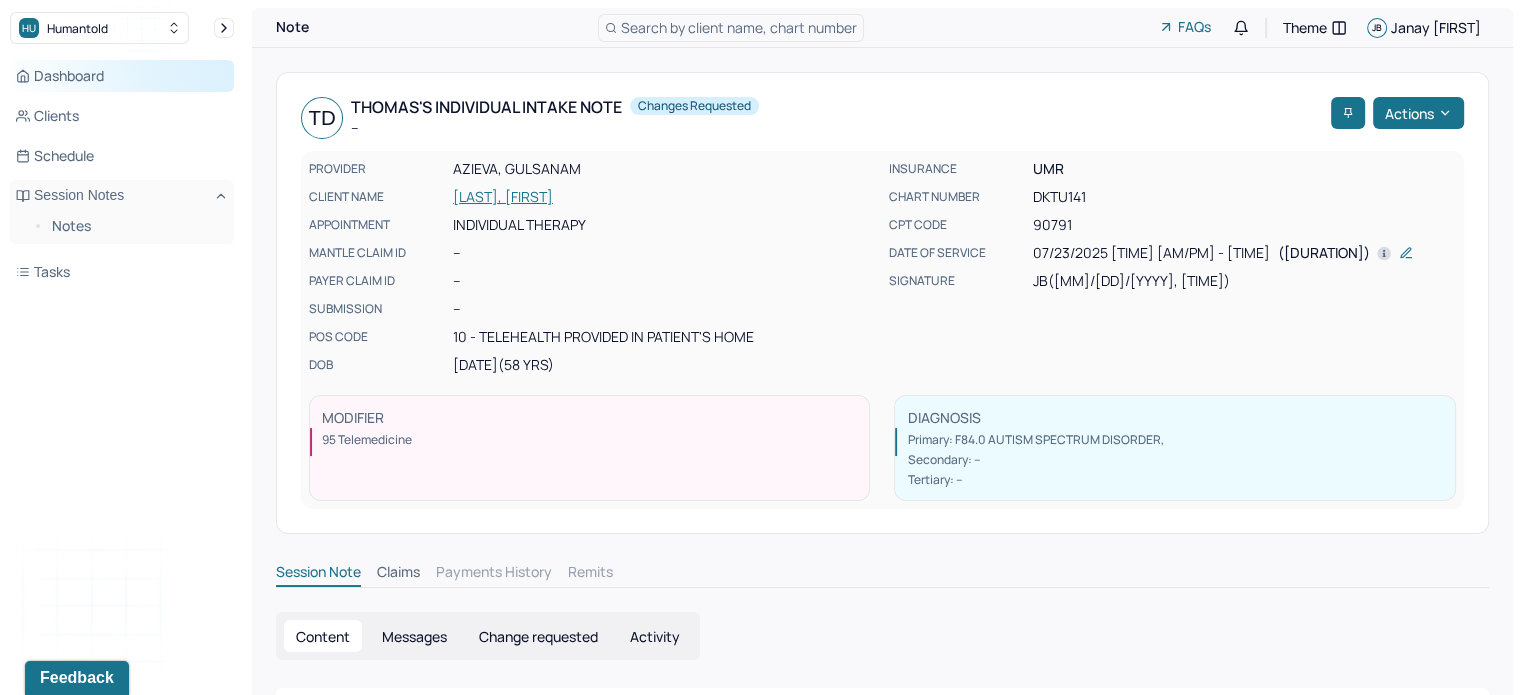 click on "Dashboard" at bounding box center [122, 76] 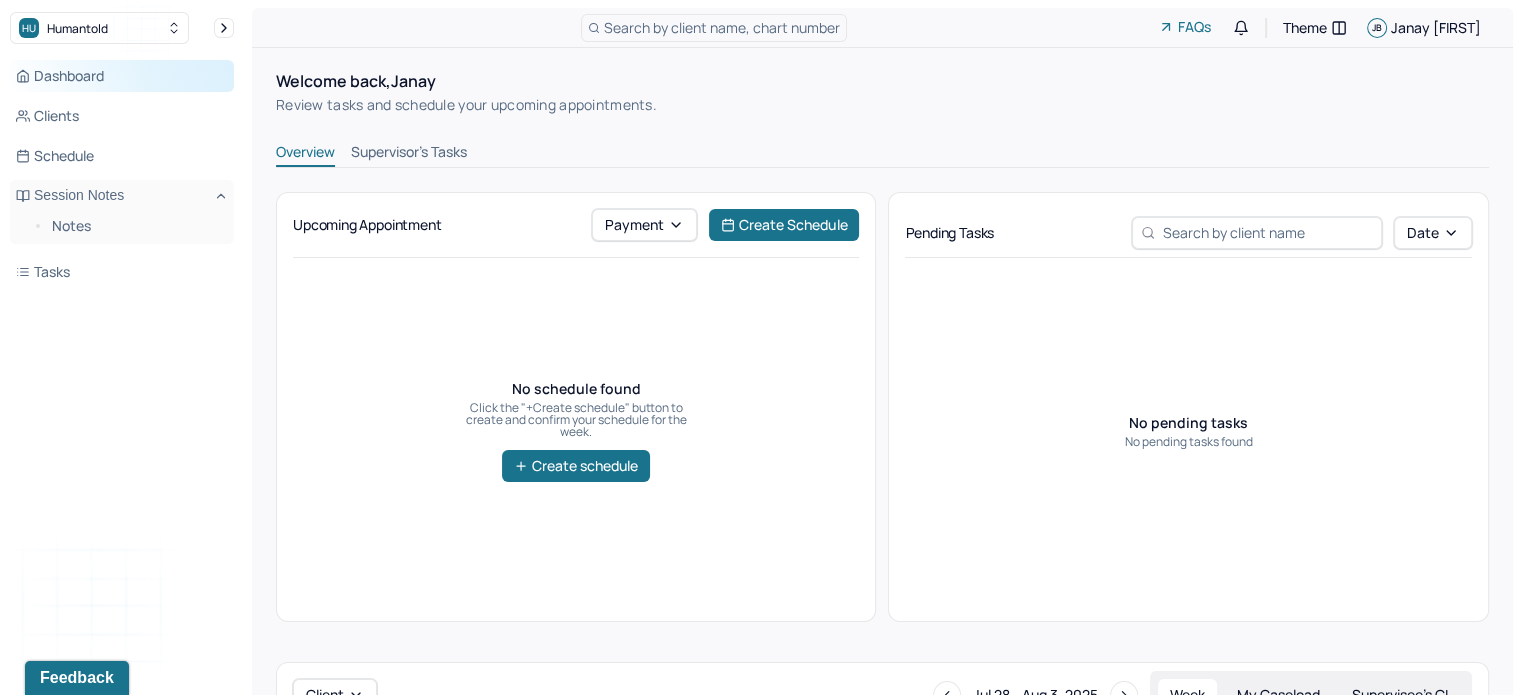 click on "Dashboard" at bounding box center (122, 76) 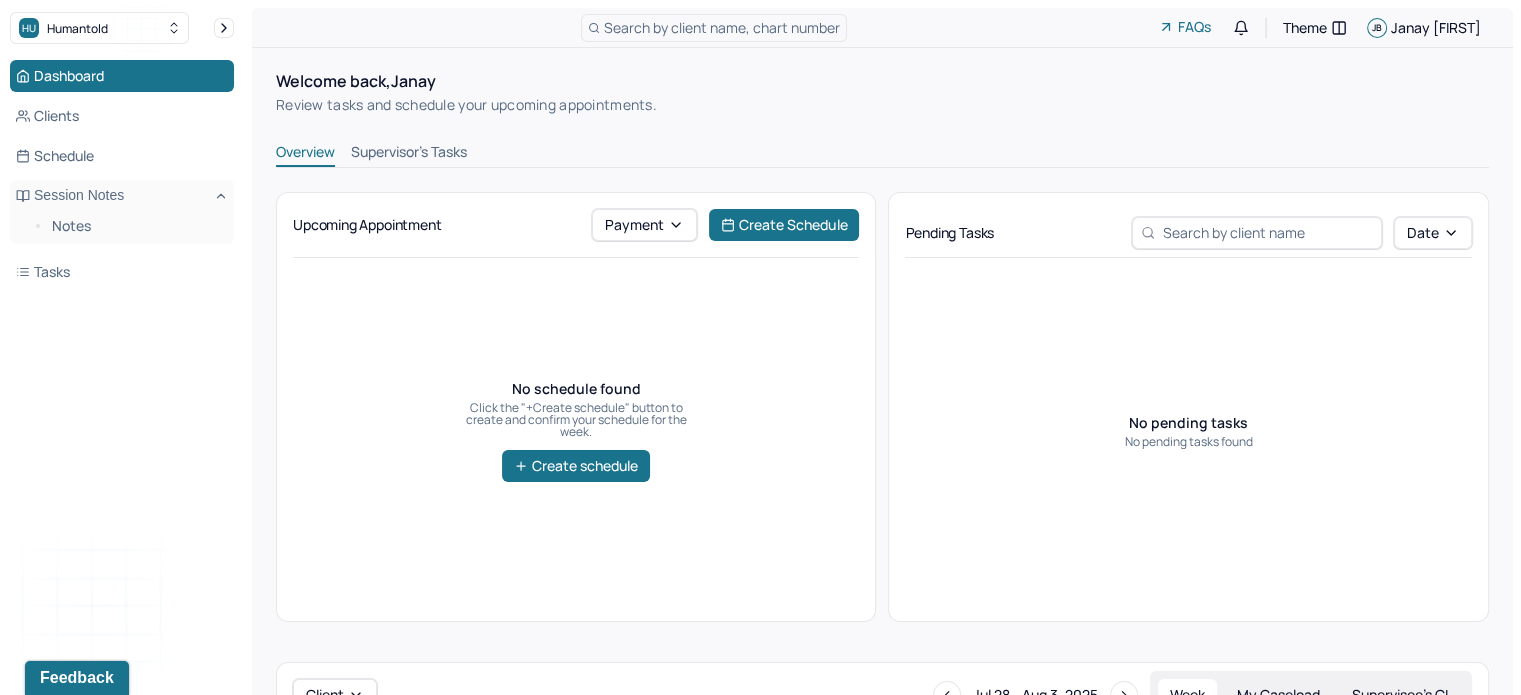 click on "Supervisor's Tasks" at bounding box center [409, 154] 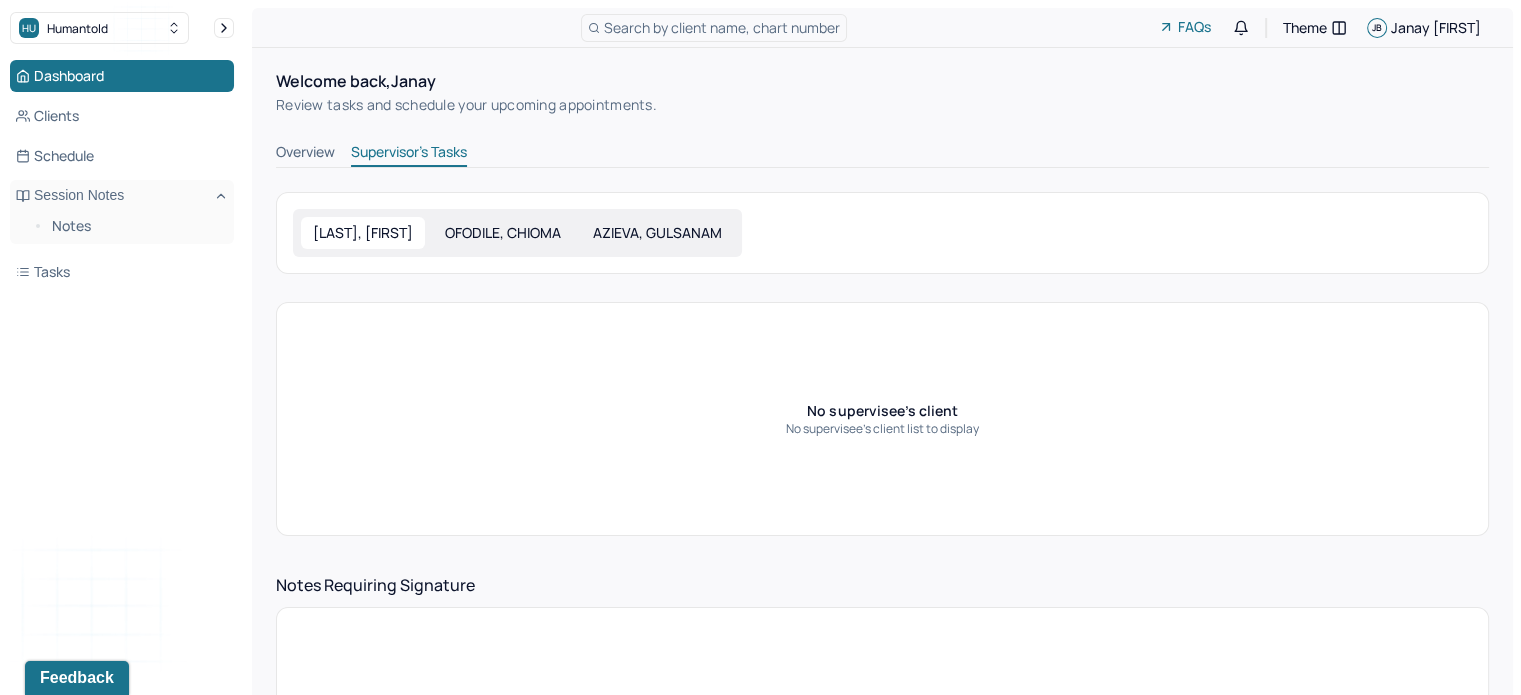 click on "AZIEVA, GULSANAM" at bounding box center [657, 233] 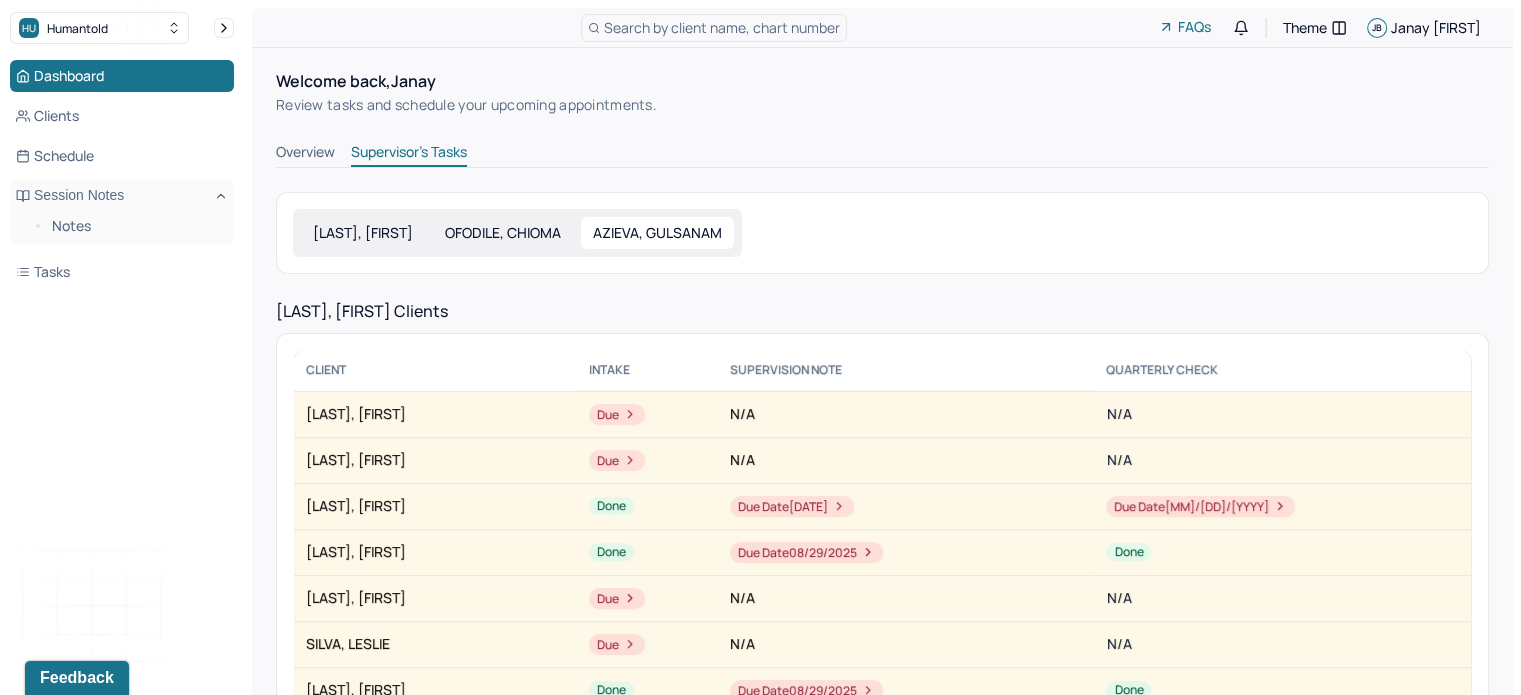 scroll, scrollTop: 396, scrollLeft: 0, axis: vertical 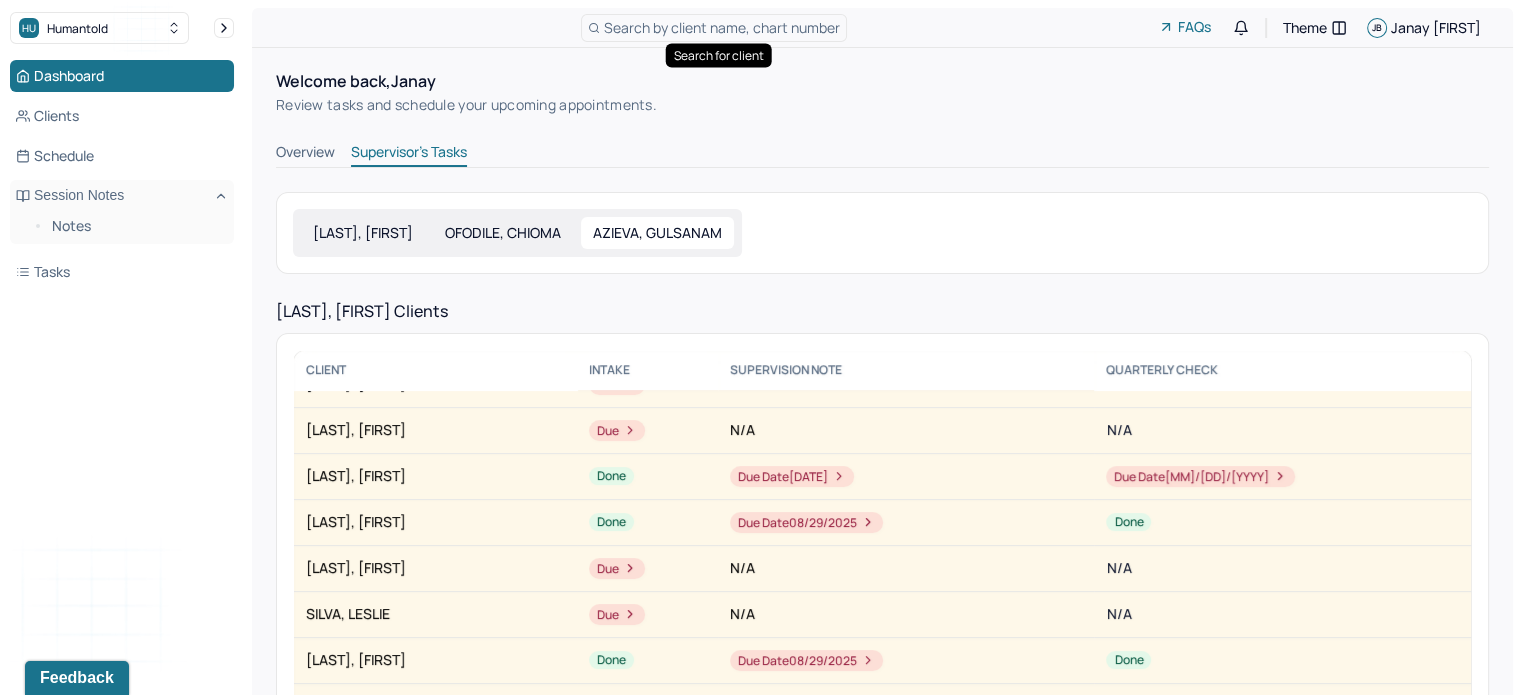 click on "Search by client name, chart number" at bounding box center [722, 27] 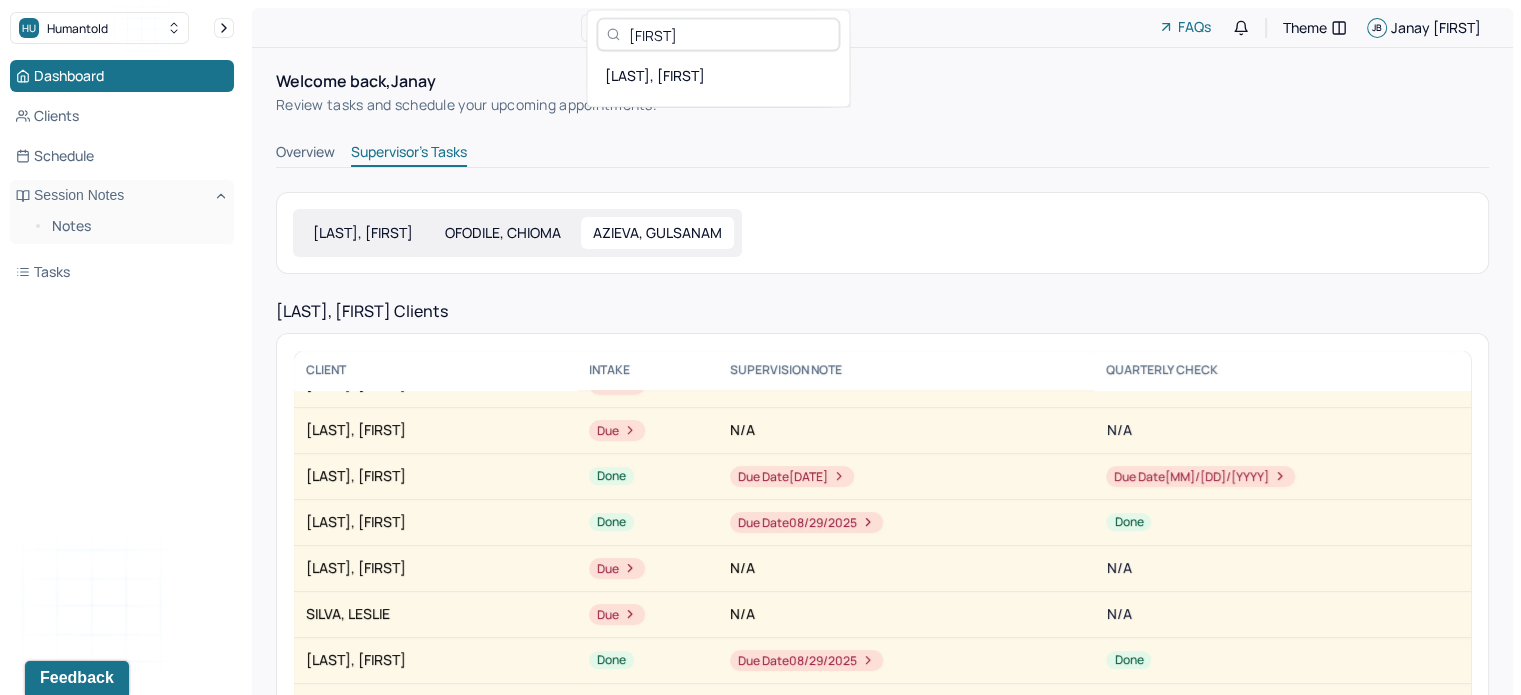 type on "[FIRST]" 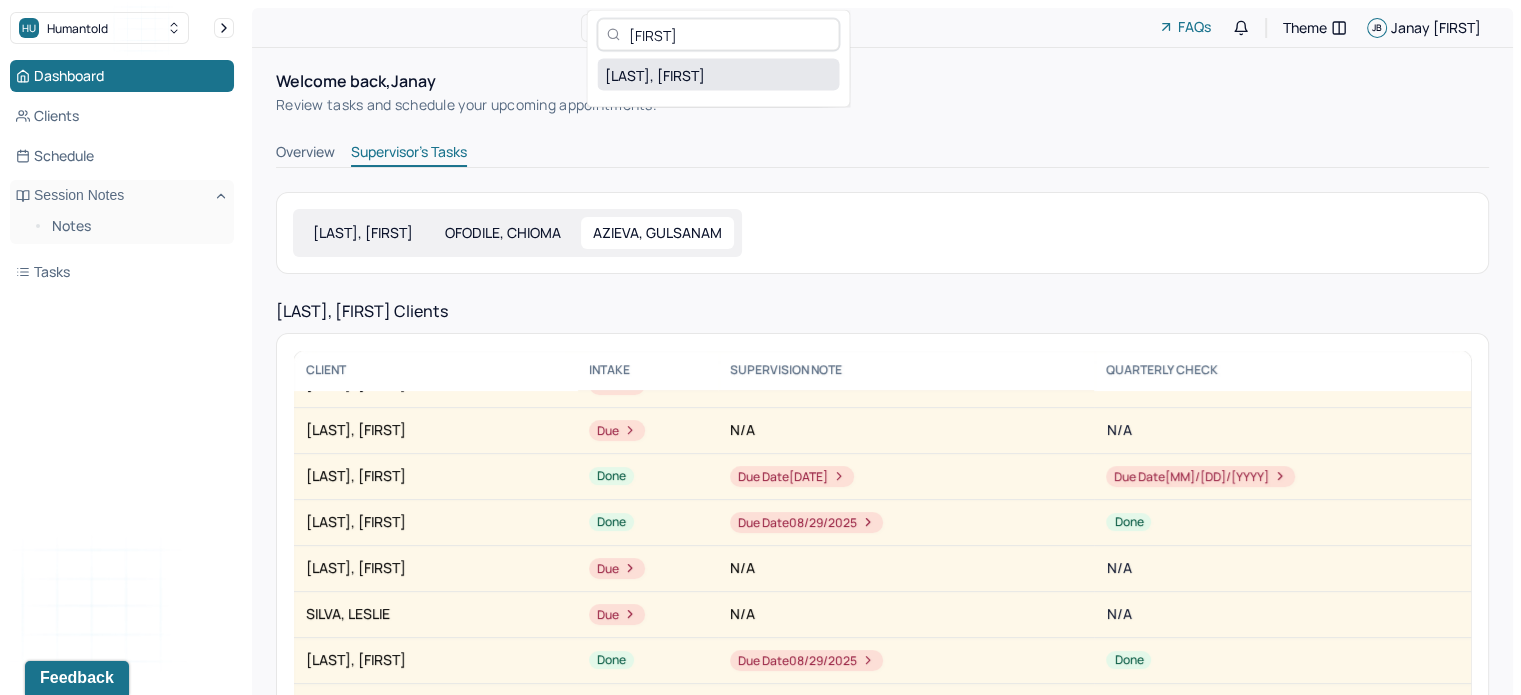 drag, startPoint x: 749, startPoint y: 59, endPoint x: 728, endPoint y: 67, distance: 22.472204 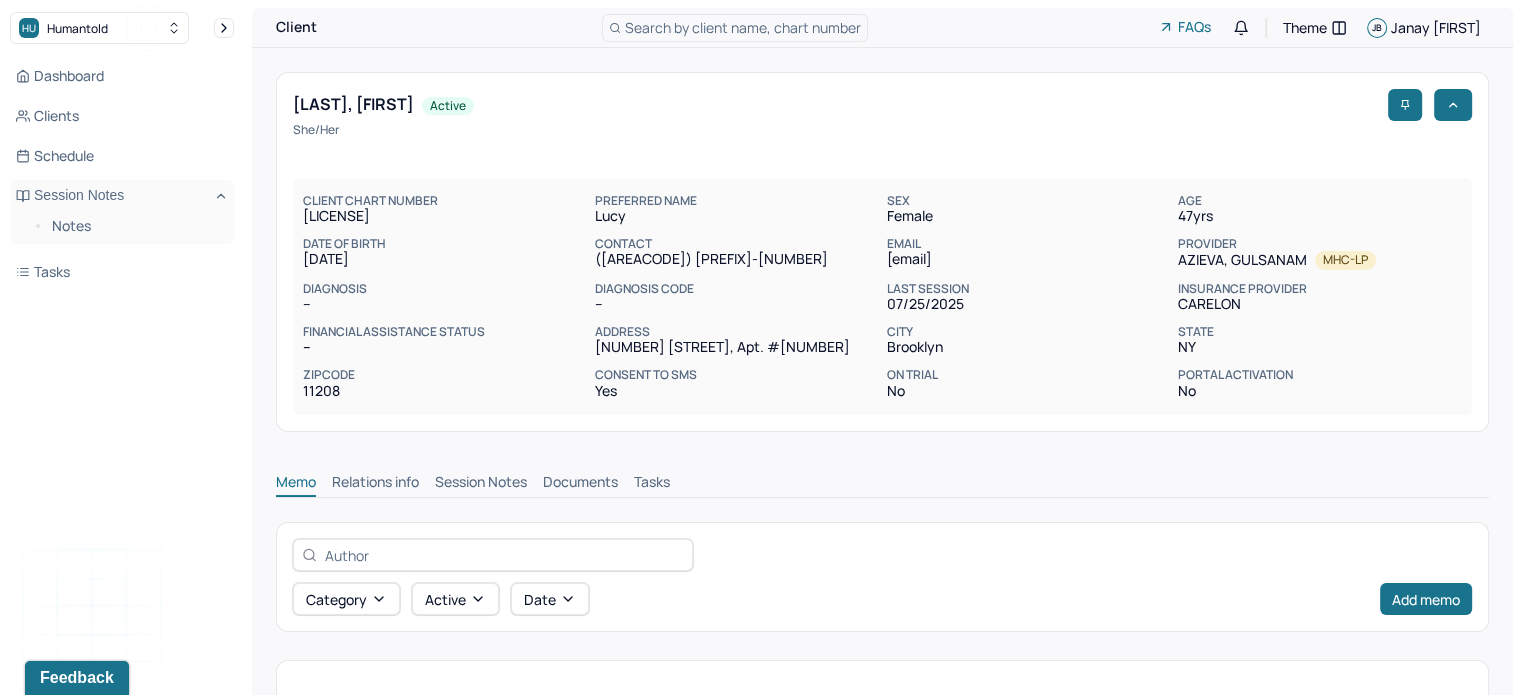 click on "Memo Relations info Session Notes Documents Tasks" at bounding box center [882, 477] 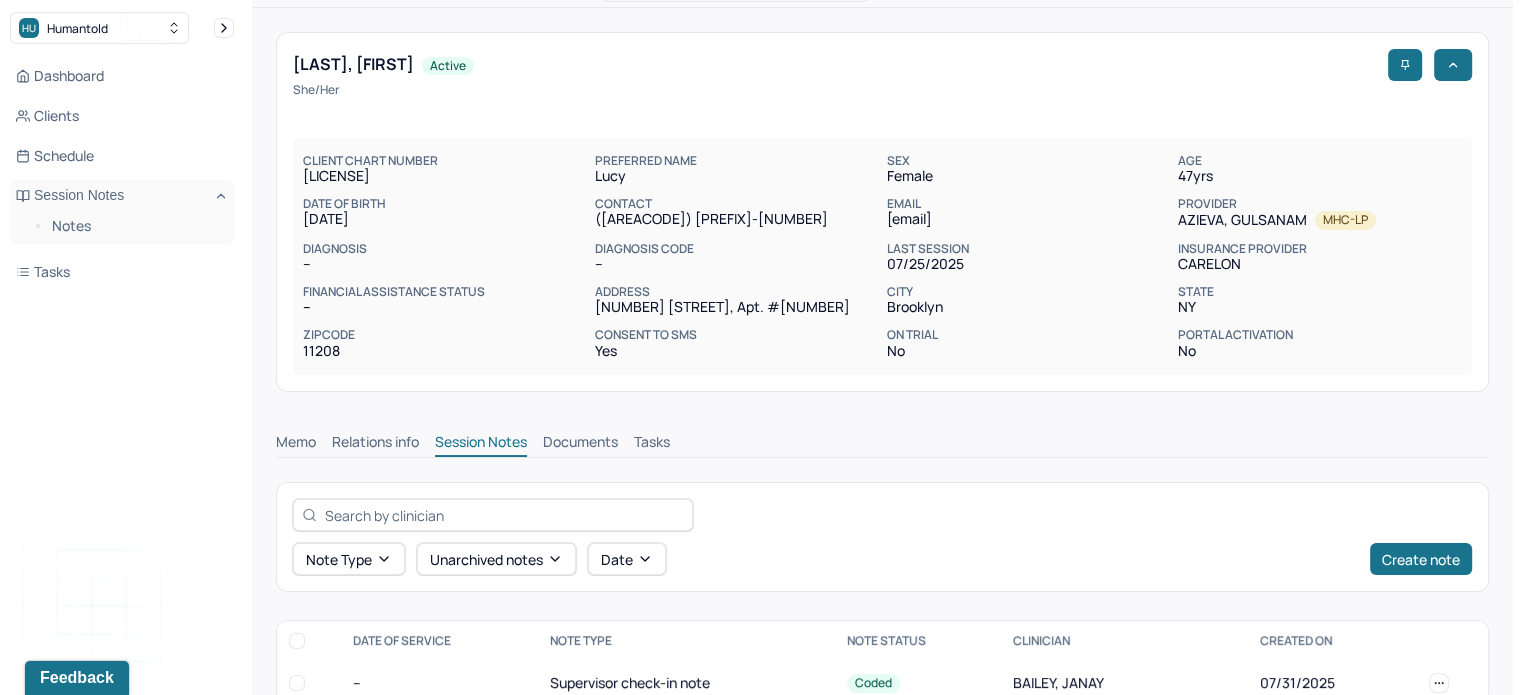 scroll, scrollTop: 0, scrollLeft: 0, axis: both 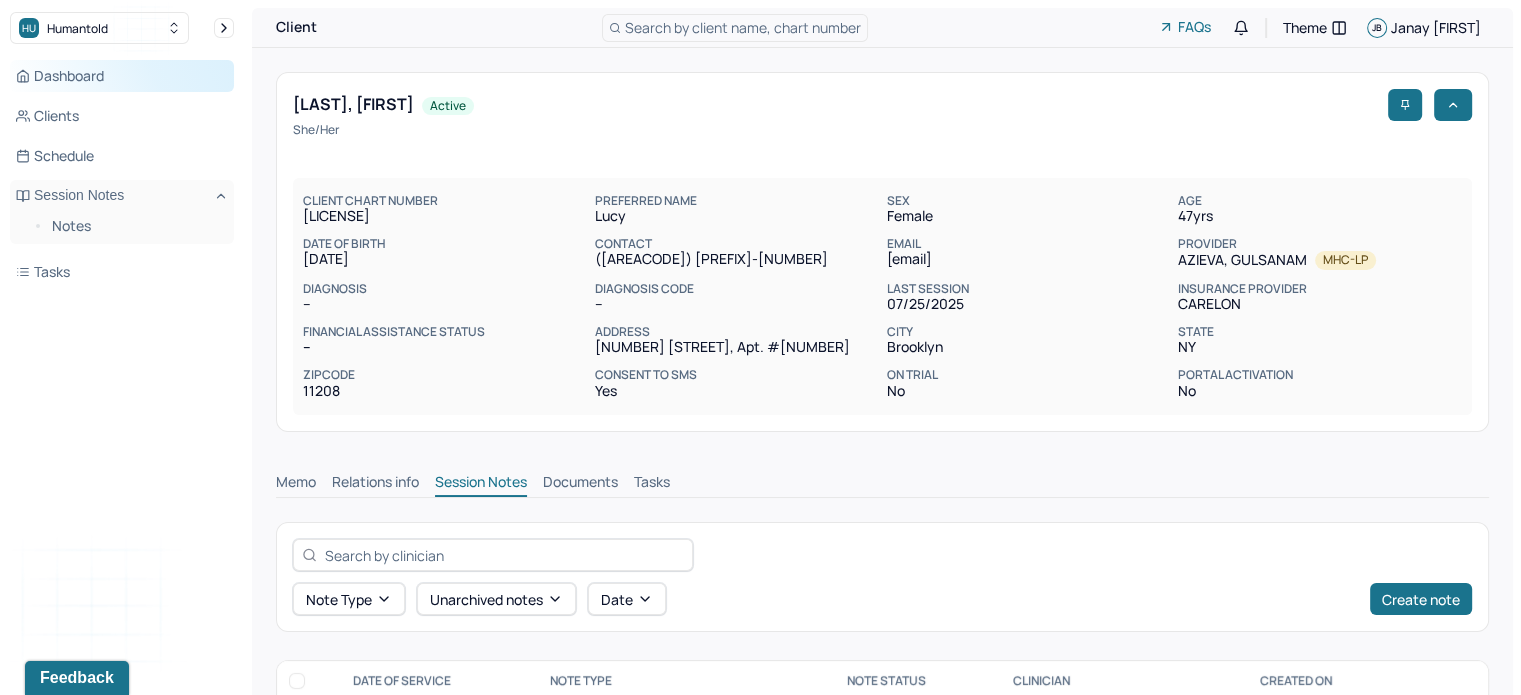 click on "Dashboard" at bounding box center (122, 76) 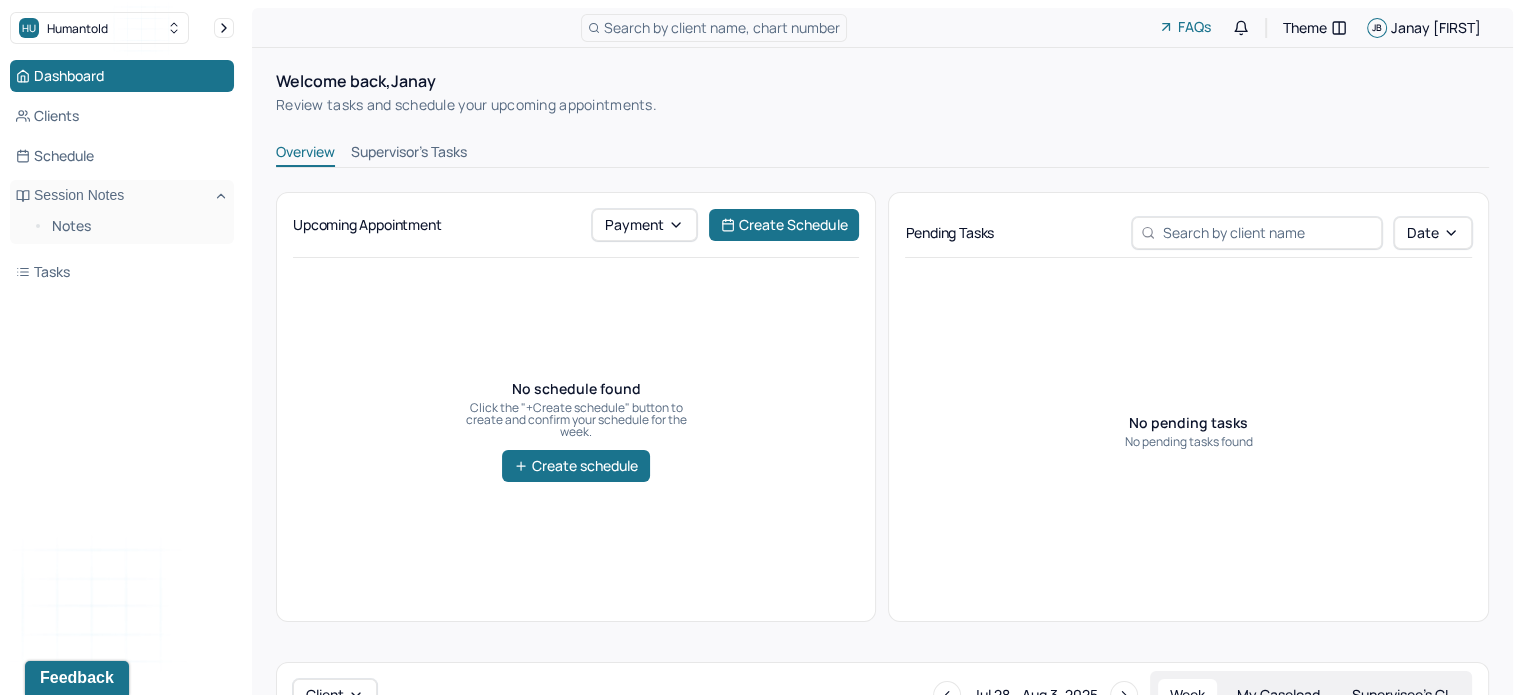 click on "Supervisor's Tasks" at bounding box center [409, 154] 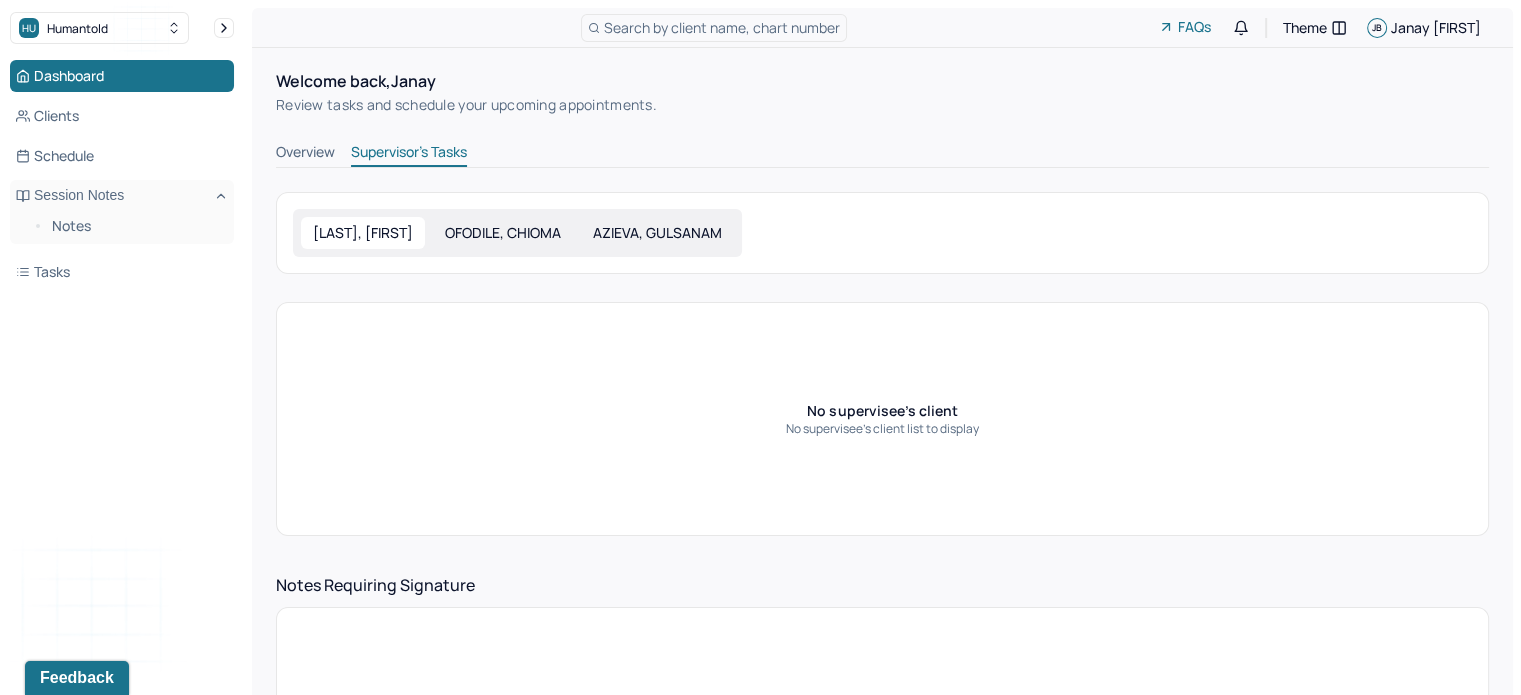 click on "OFODILE, CHIOMA" at bounding box center [503, 233] 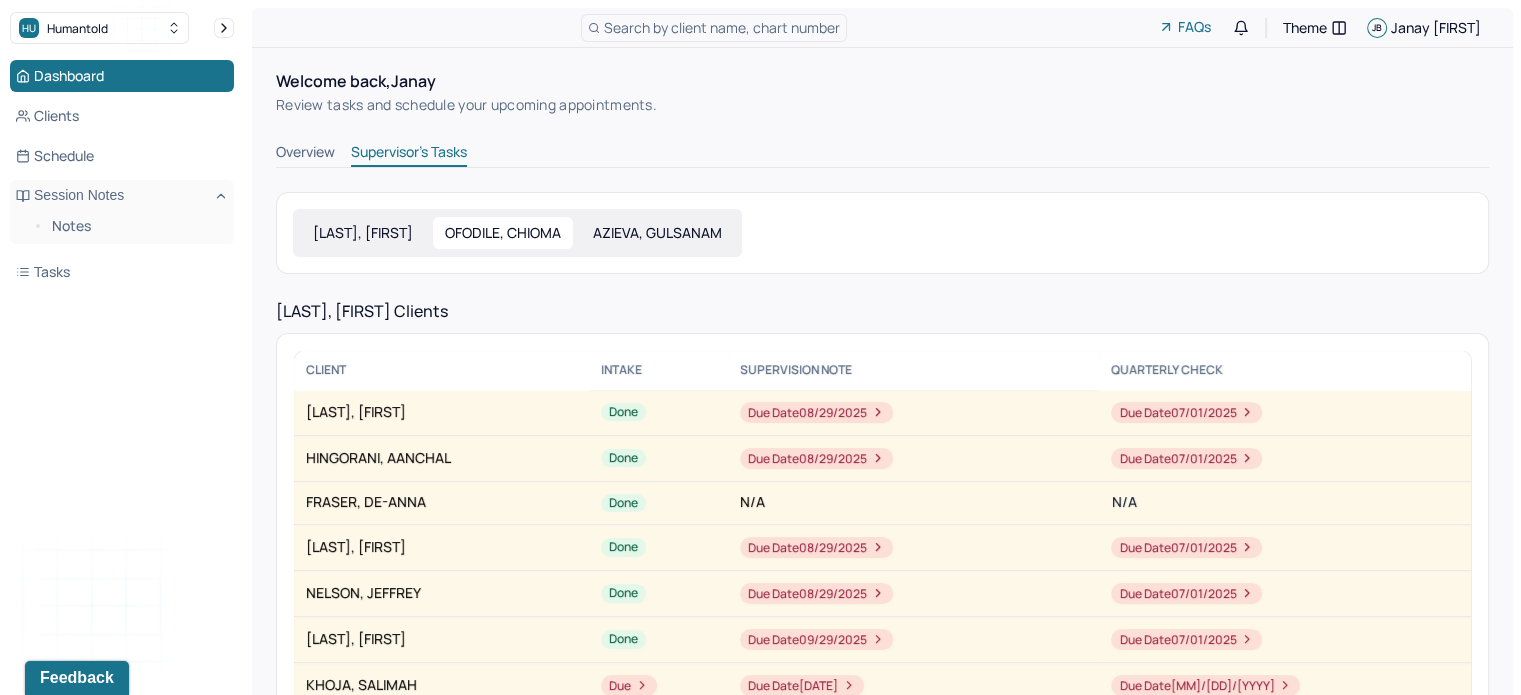 click on "AZIEVA, GULSANAM" at bounding box center [657, 233] 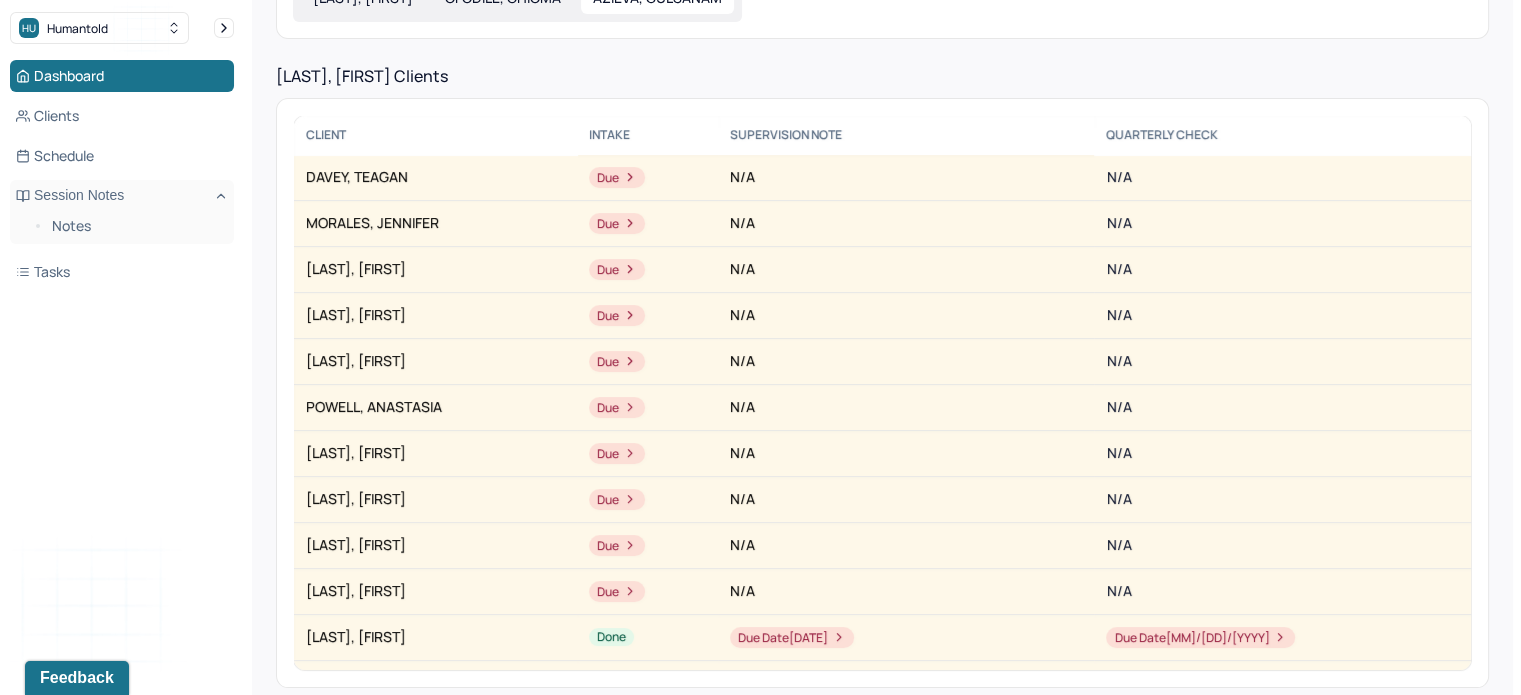 scroll, scrollTop: 220, scrollLeft: 0, axis: vertical 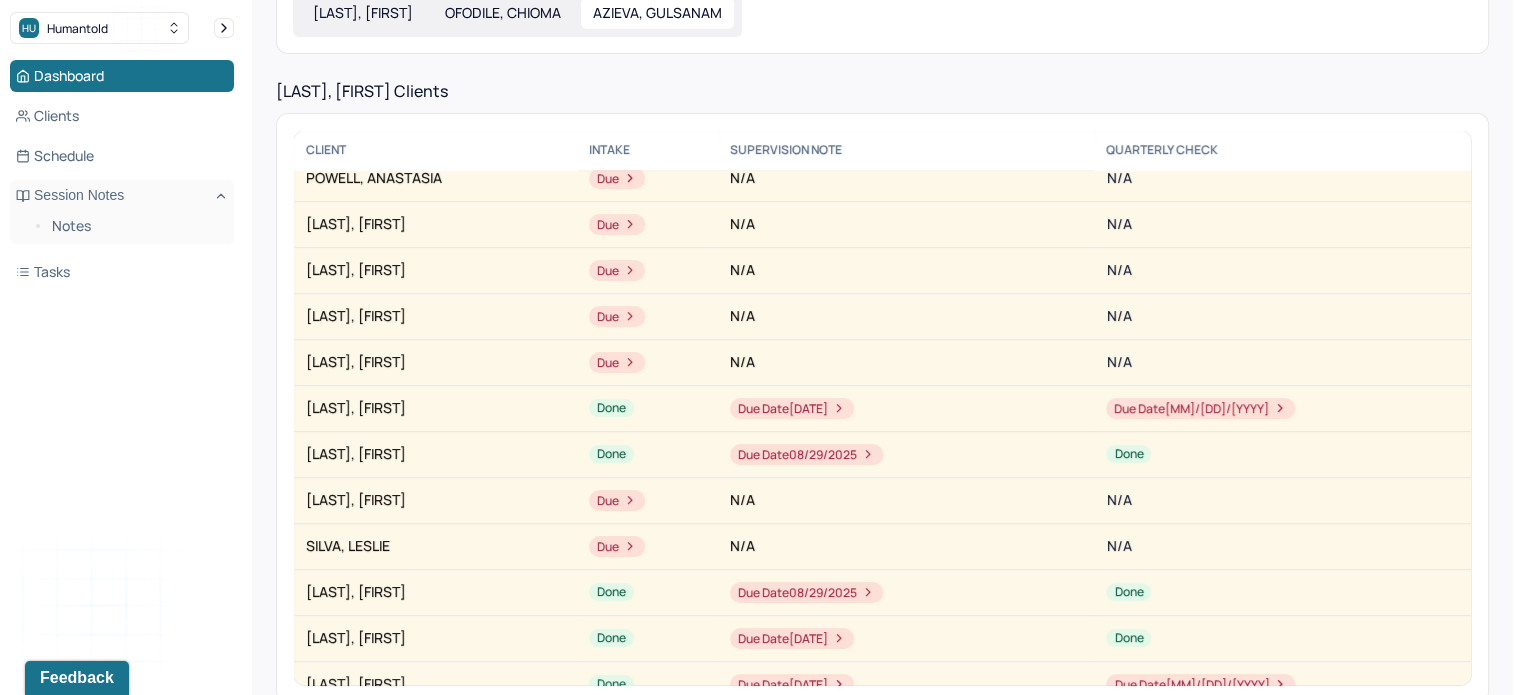 click 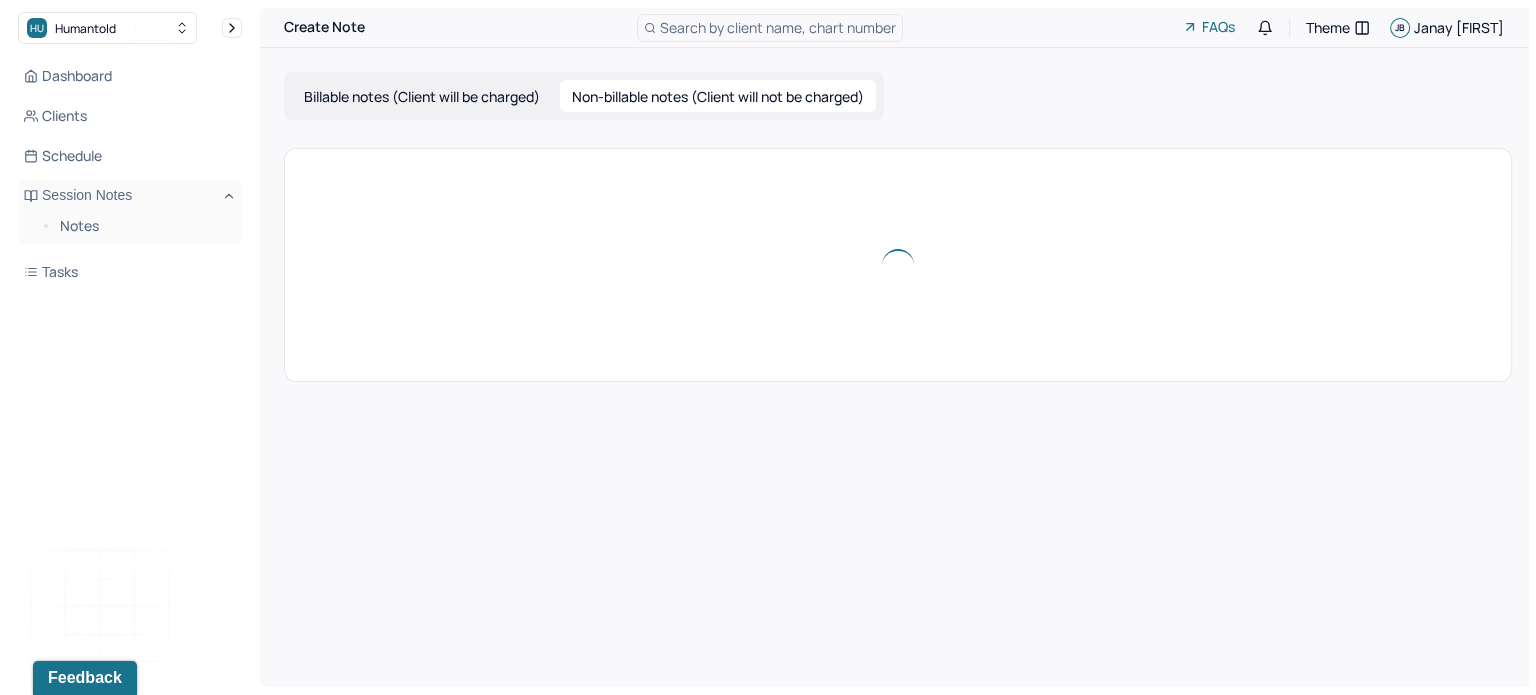 scroll, scrollTop: 0, scrollLeft: 0, axis: both 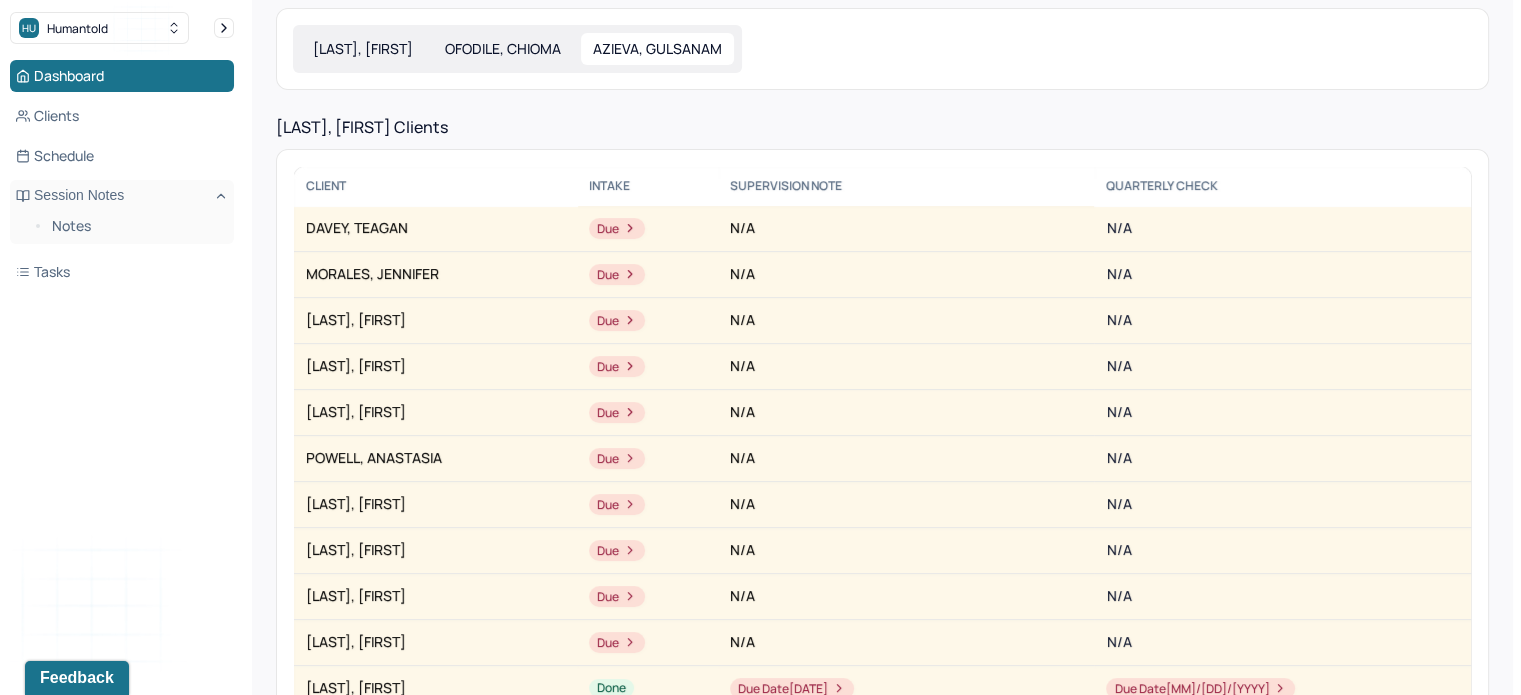 click on "OFODILE, CHIOMA" at bounding box center [503, 49] 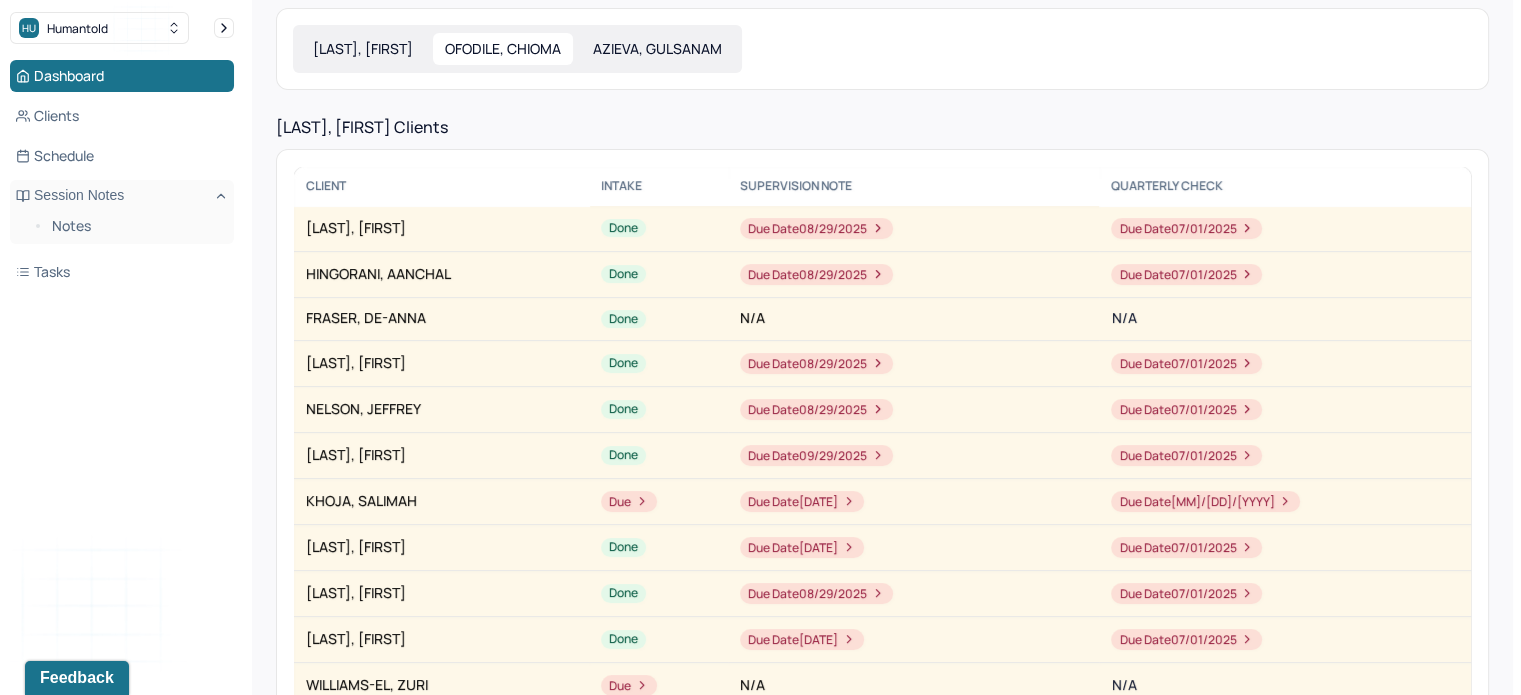 scroll, scrollTop: 75, scrollLeft: 0, axis: vertical 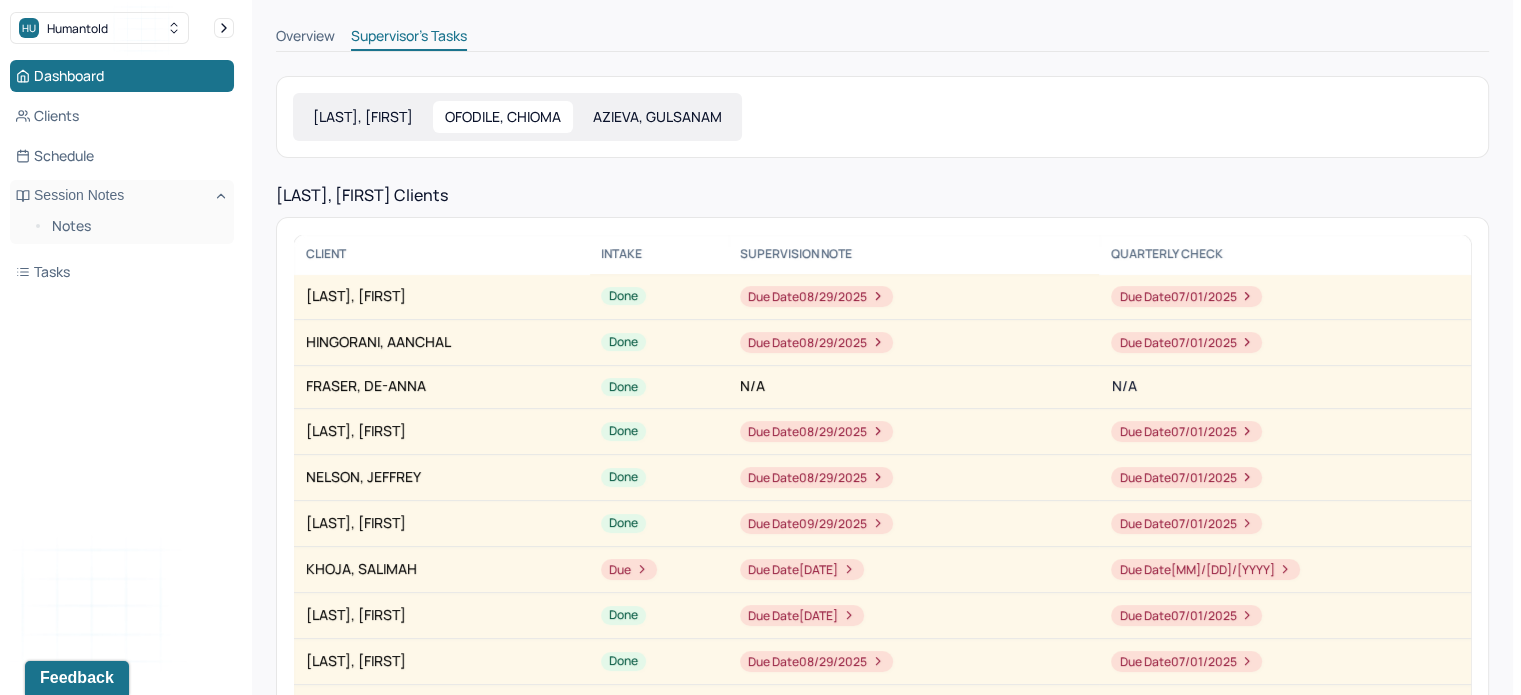 click on "AZIEVA, GULSANAM" at bounding box center (657, 117) 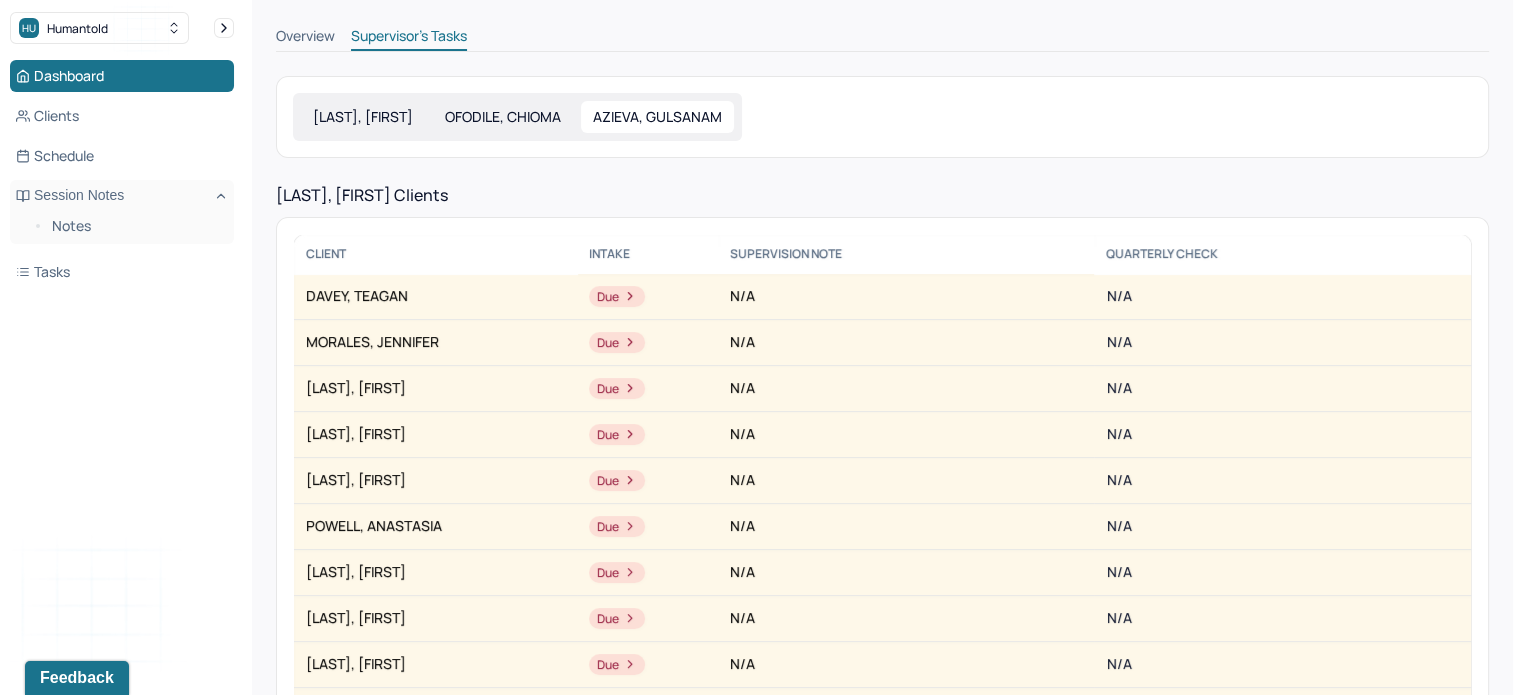 scroll, scrollTop: 0, scrollLeft: 0, axis: both 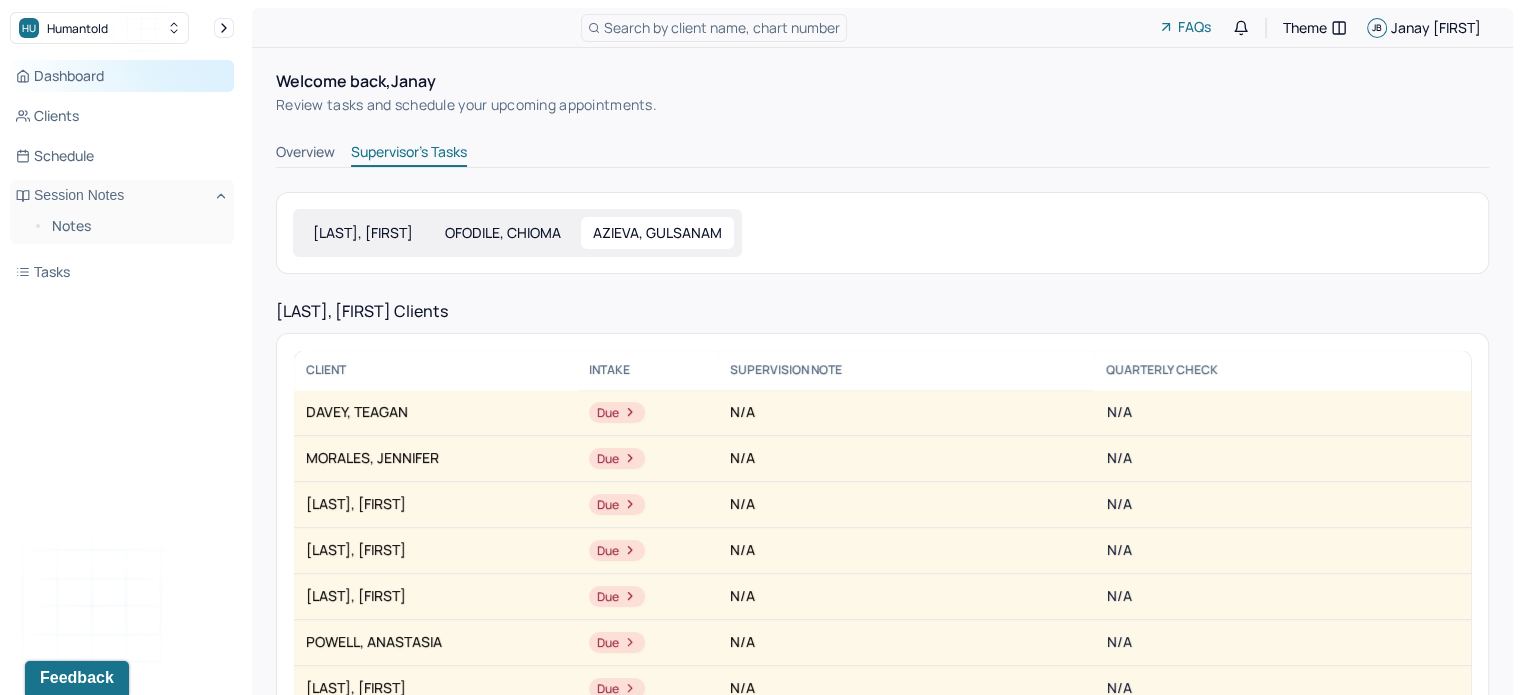 click on "Dashboard" at bounding box center (122, 76) 